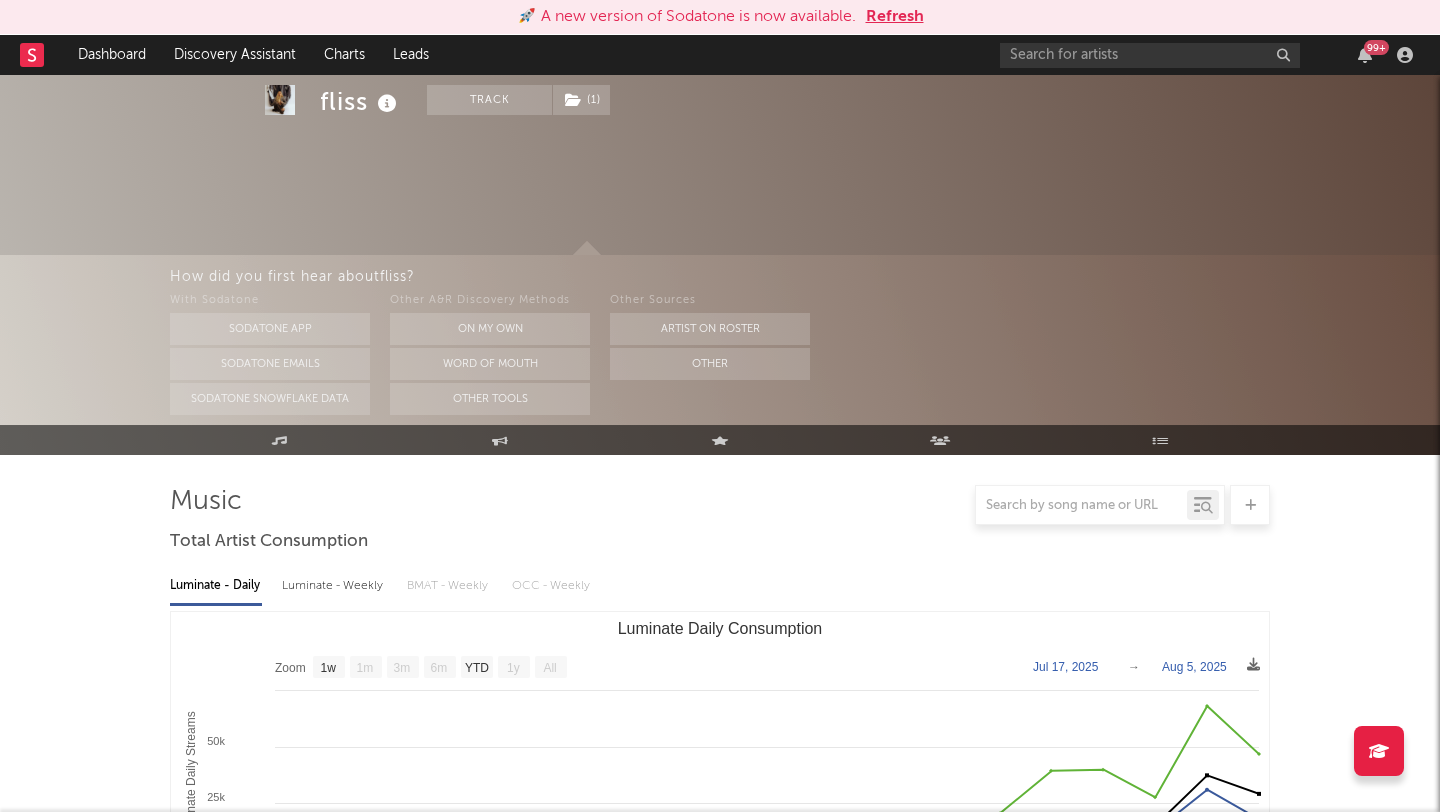 select on "1w" 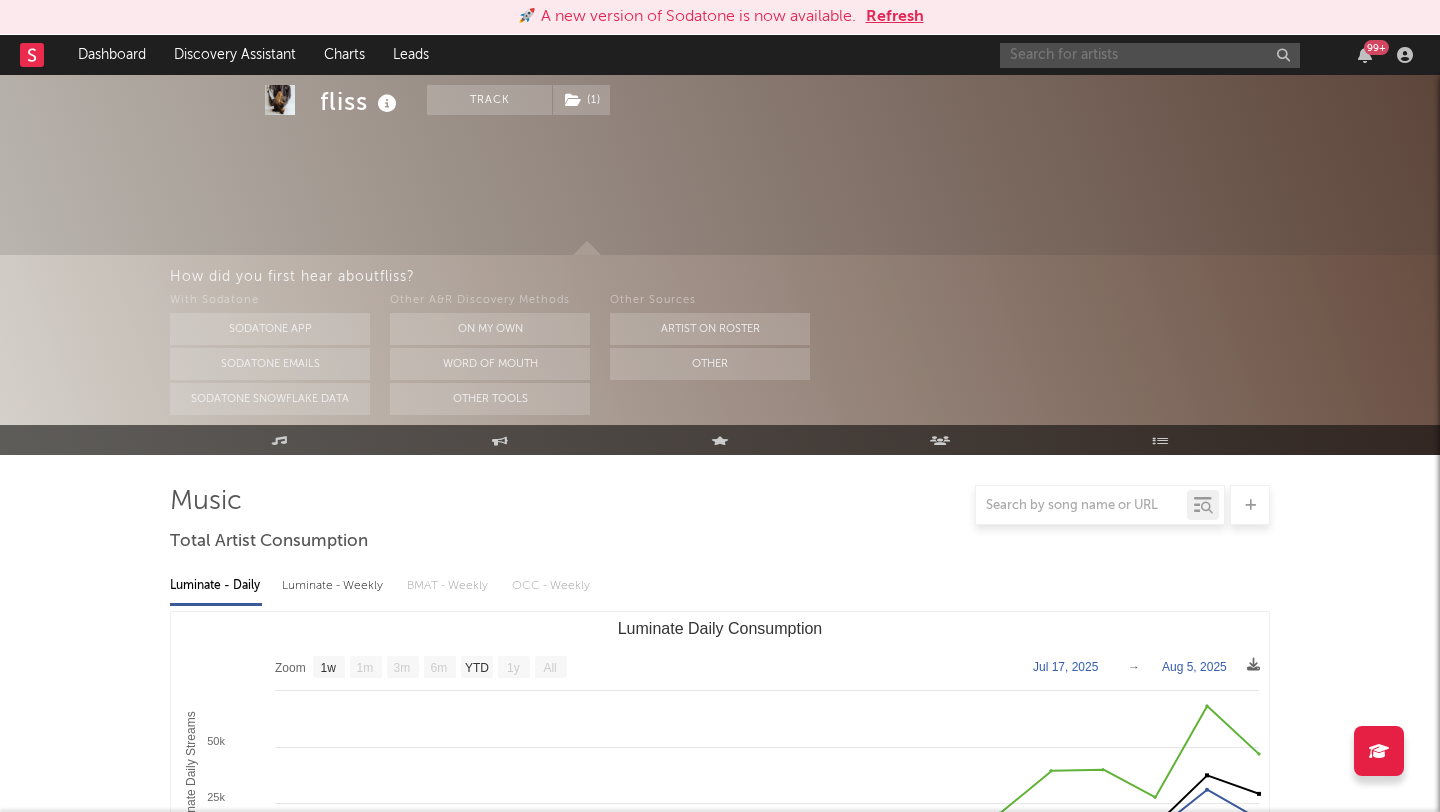 scroll, scrollTop: 202, scrollLeft: 0, axis: vertical 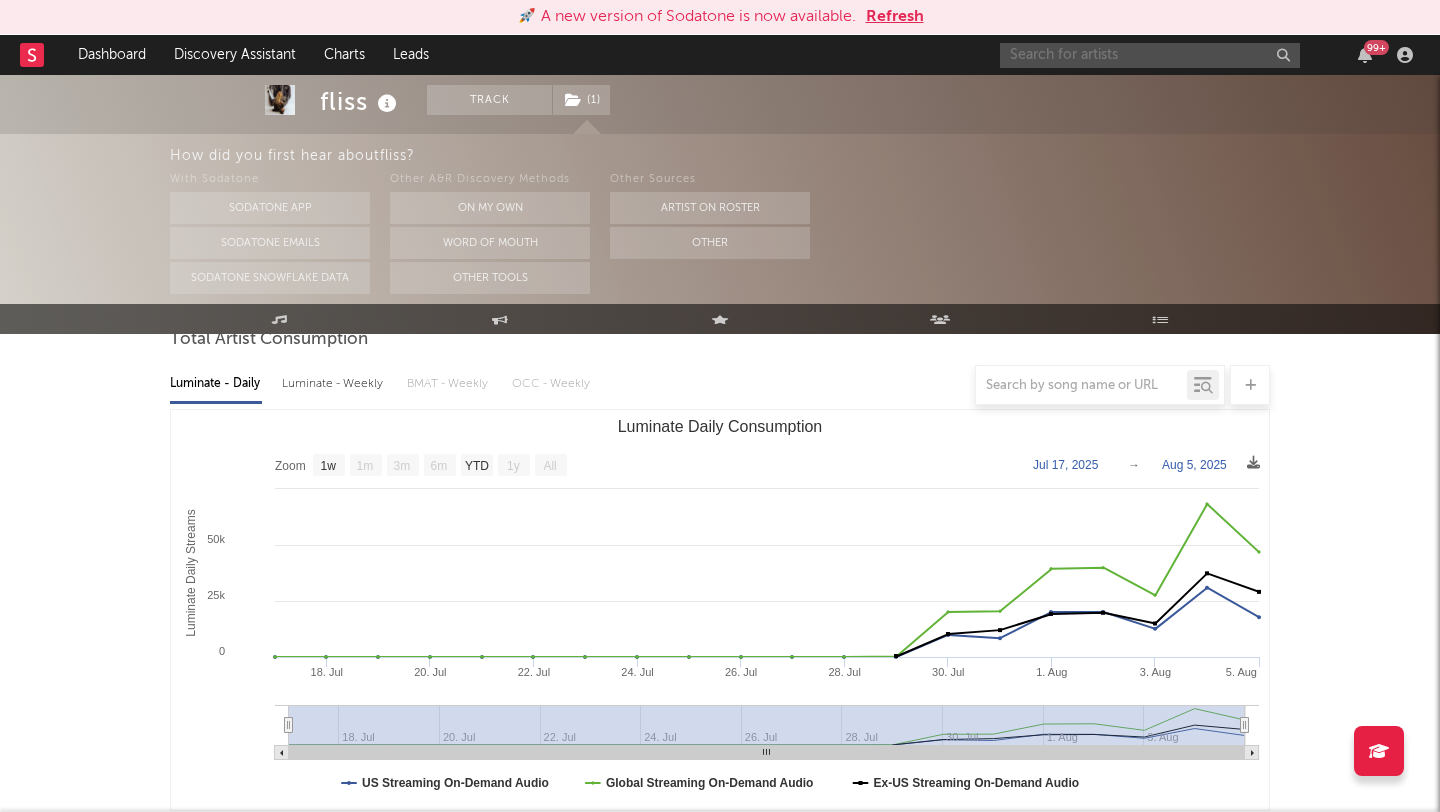 click at bounding box center [1150, 55] 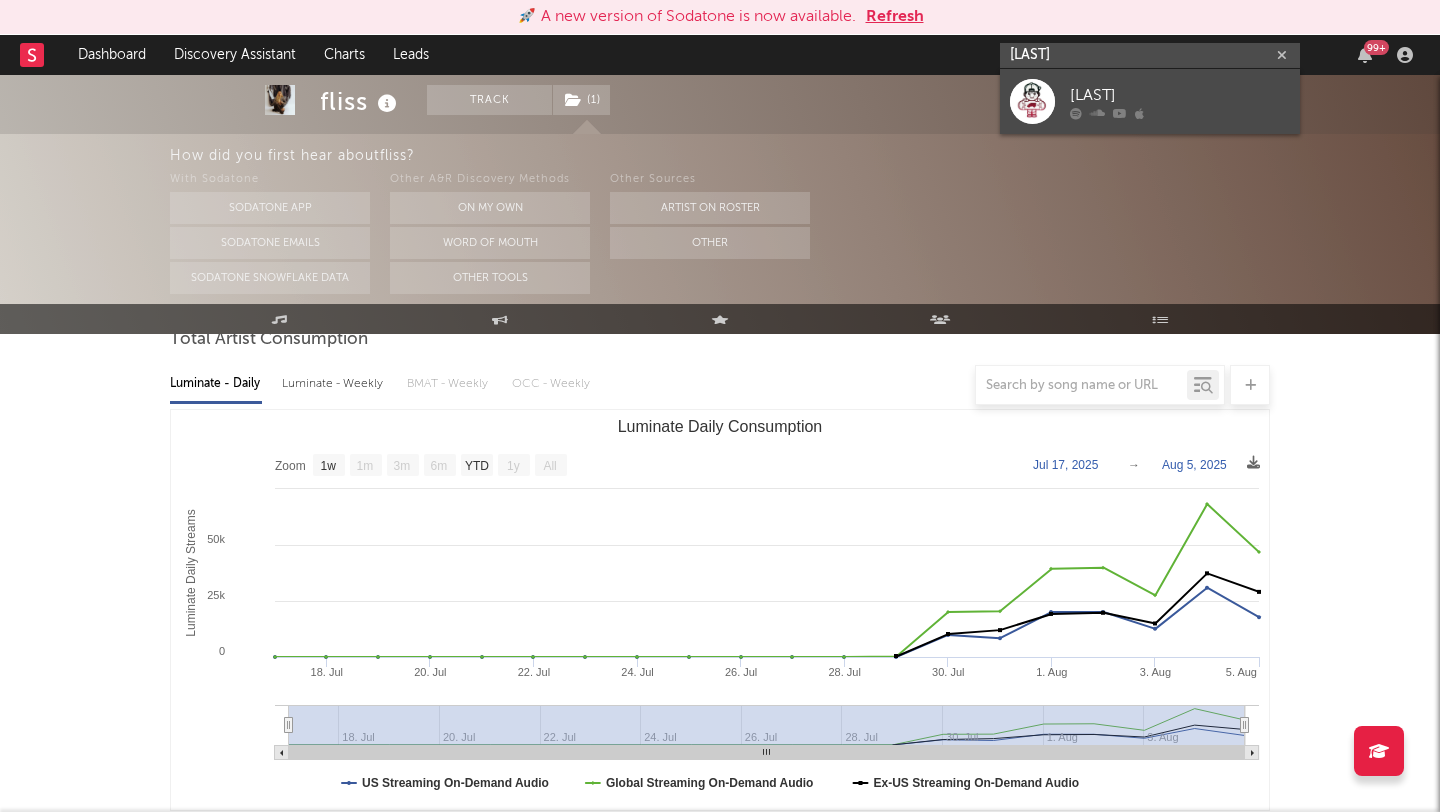 type on "mfanatouch" 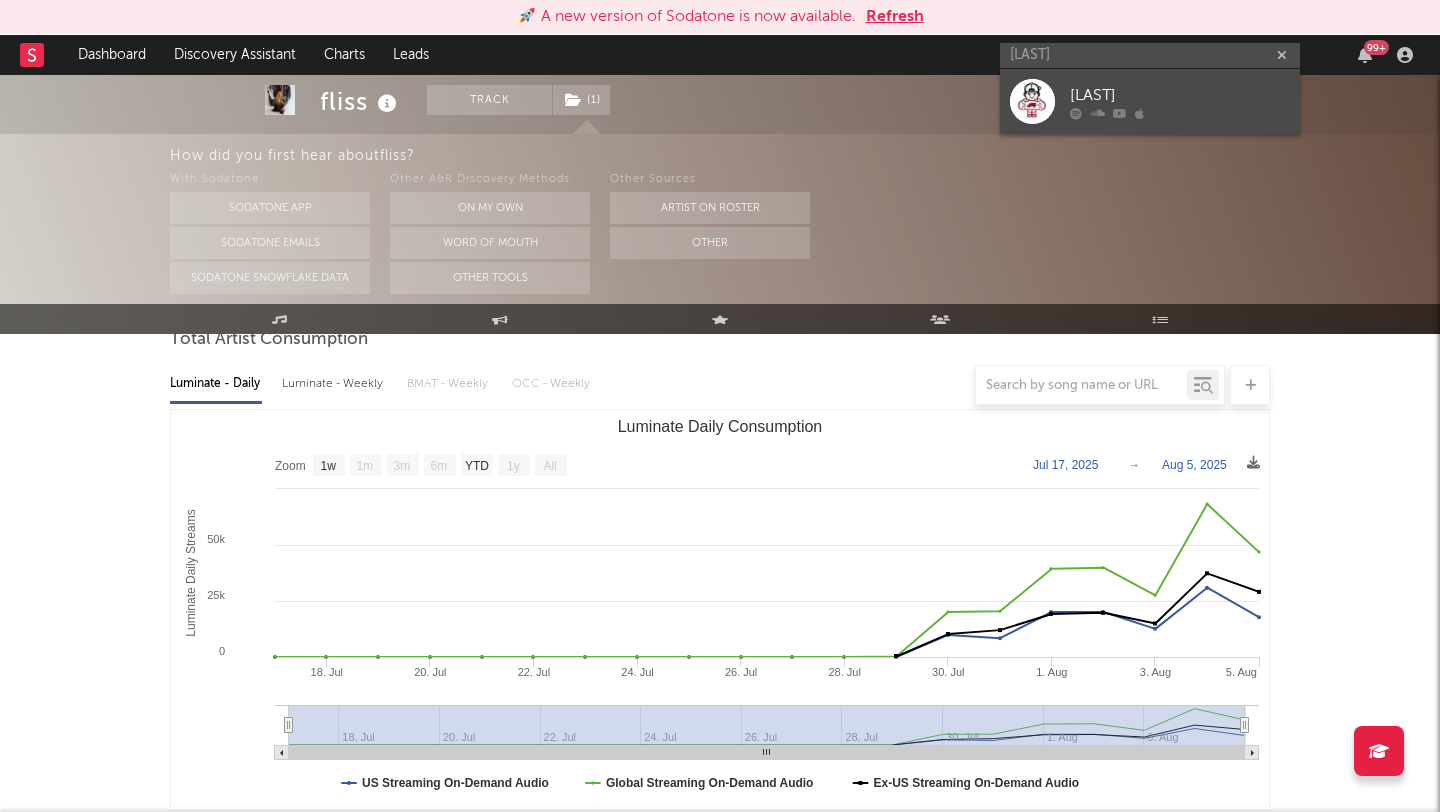 click on "MfanaTouchLine" at bounding box center (1180, 95) 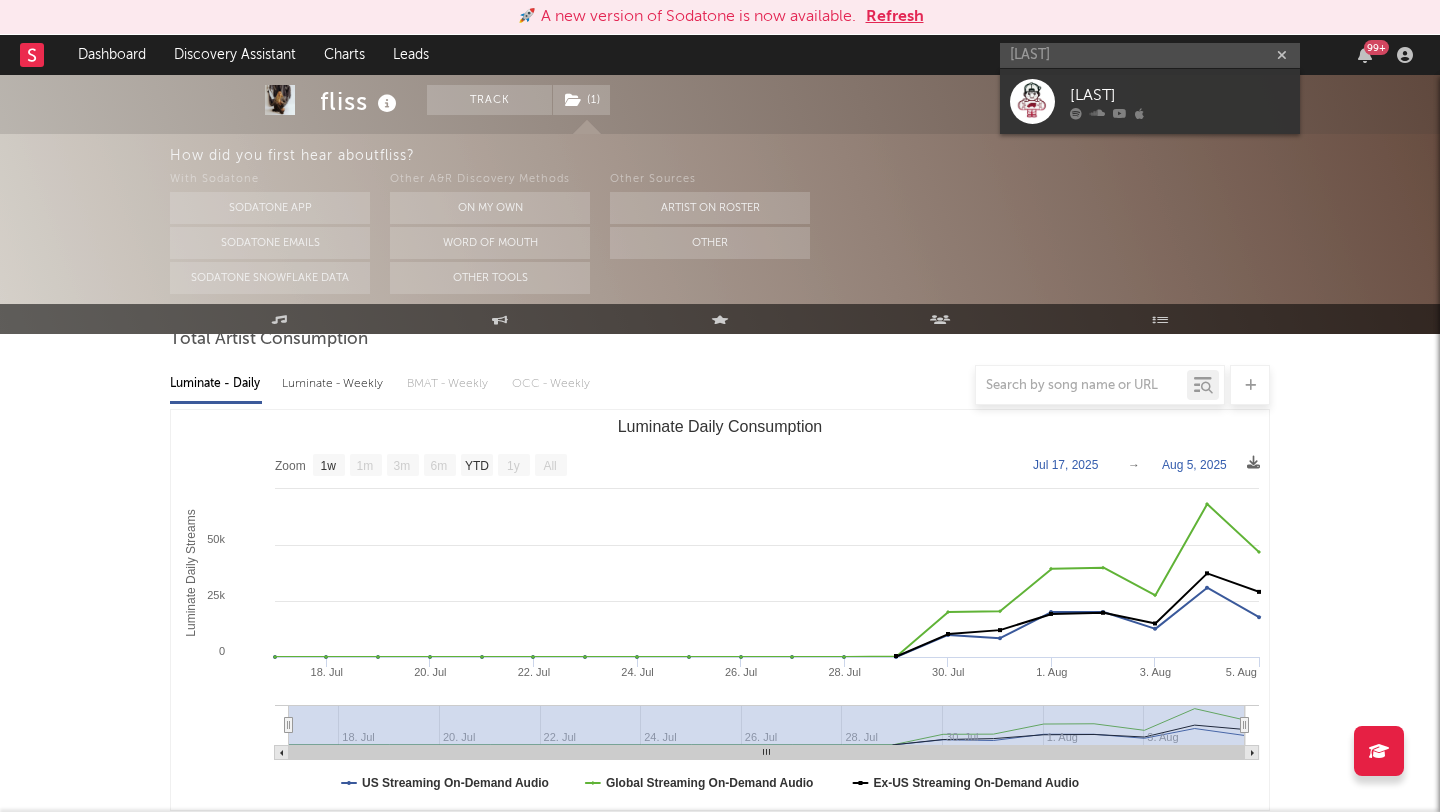 type 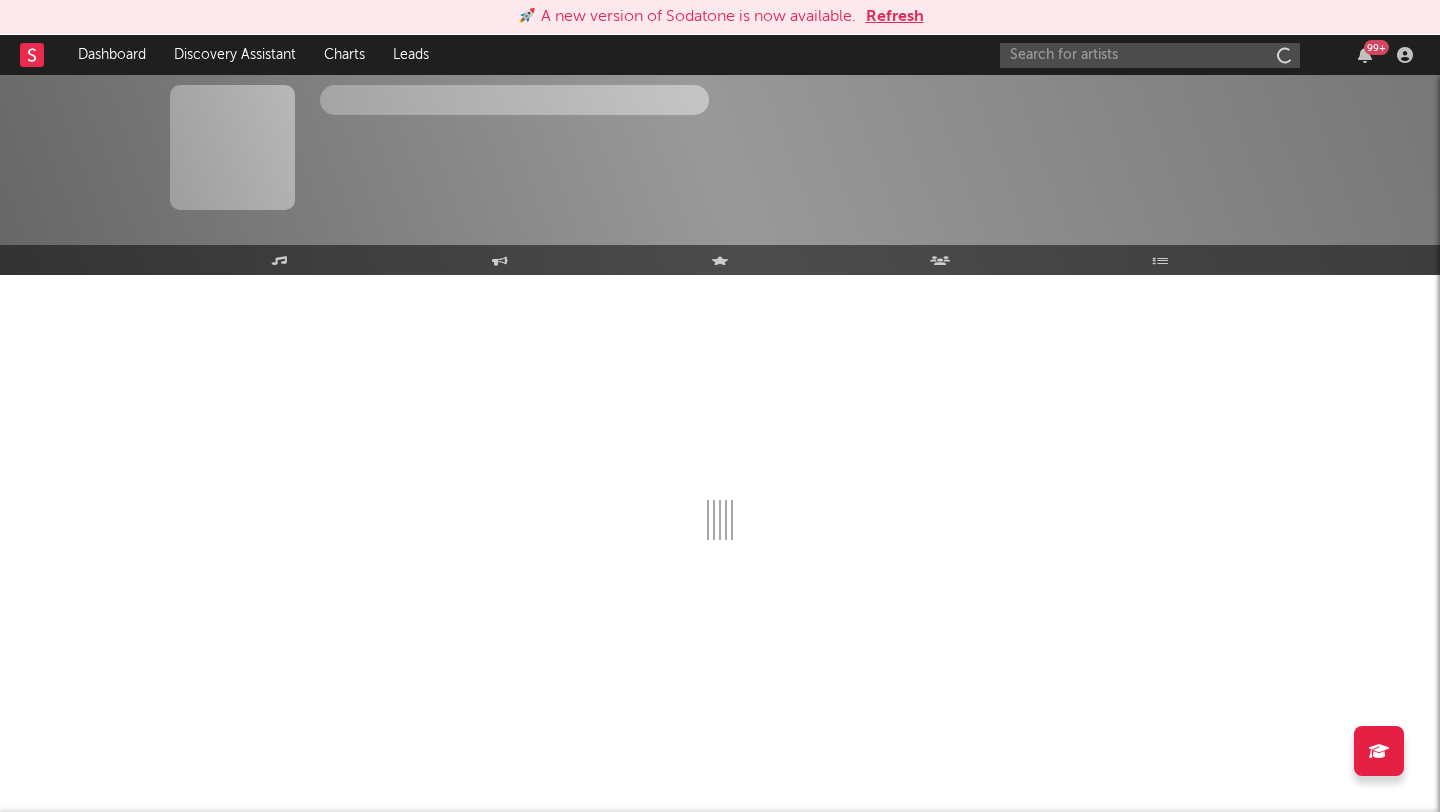 scroll, scrollTop: 0, scrollLeft: 0, axis: both 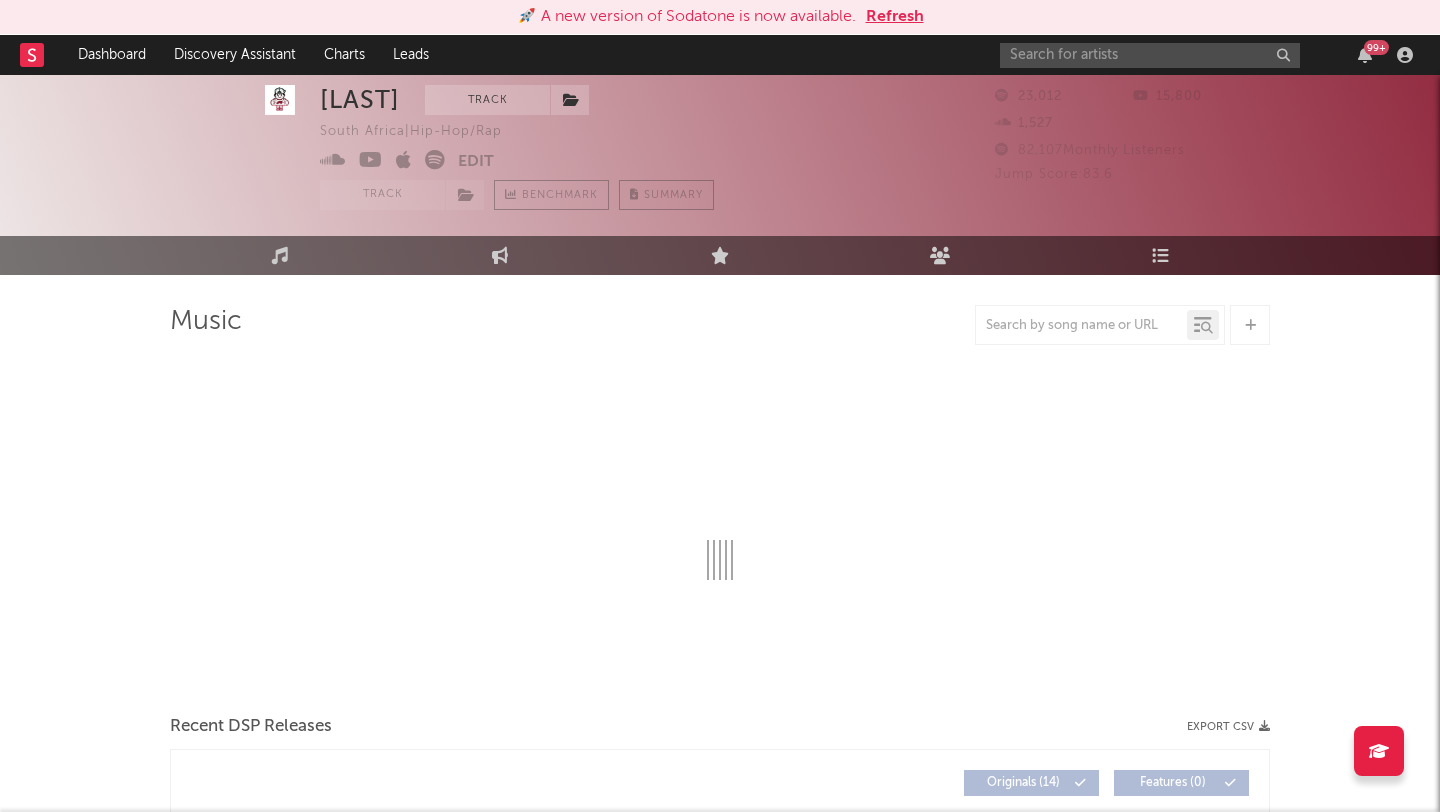 select on "1w" 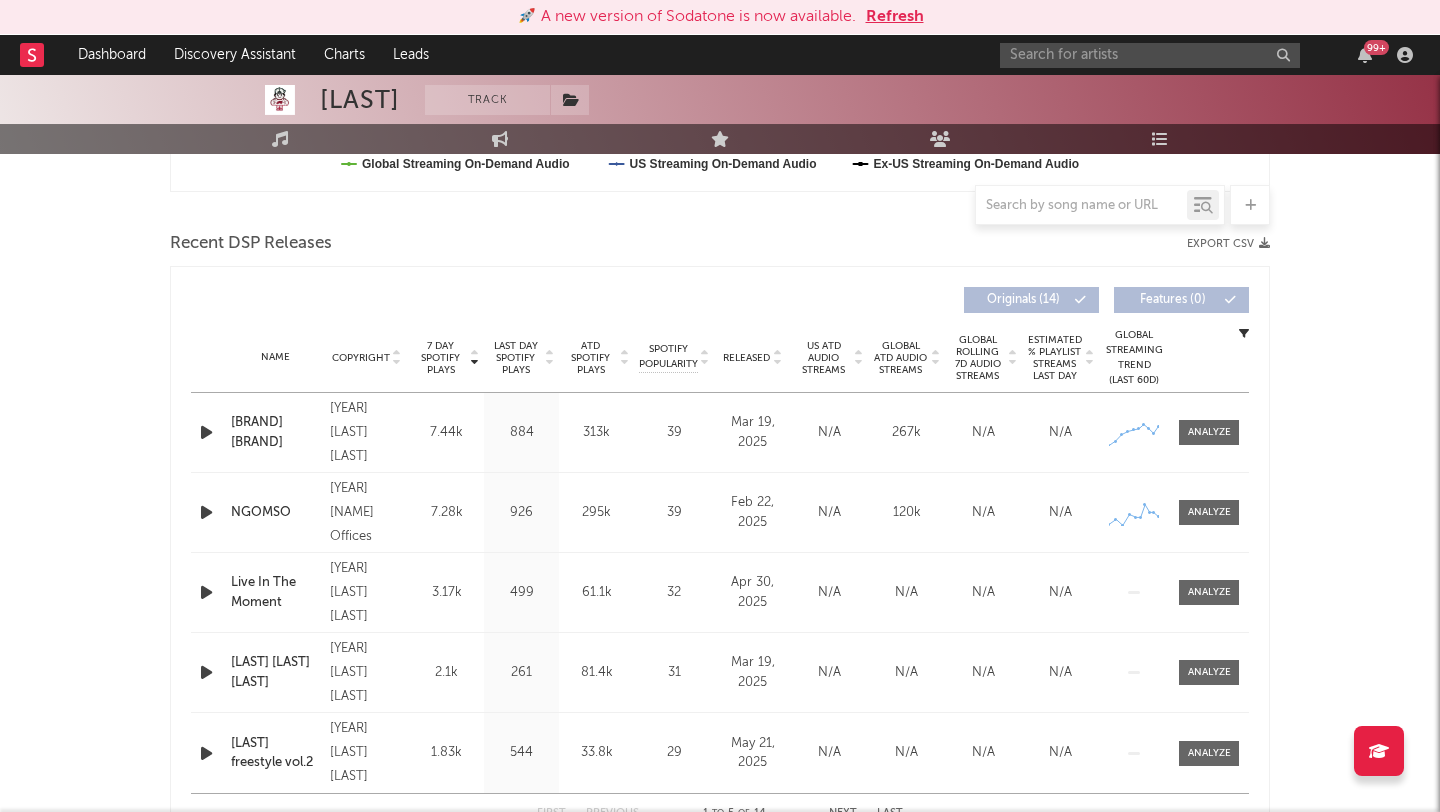 scroll, scrollTop: 642, scrollLeft: 0, axis: vertical 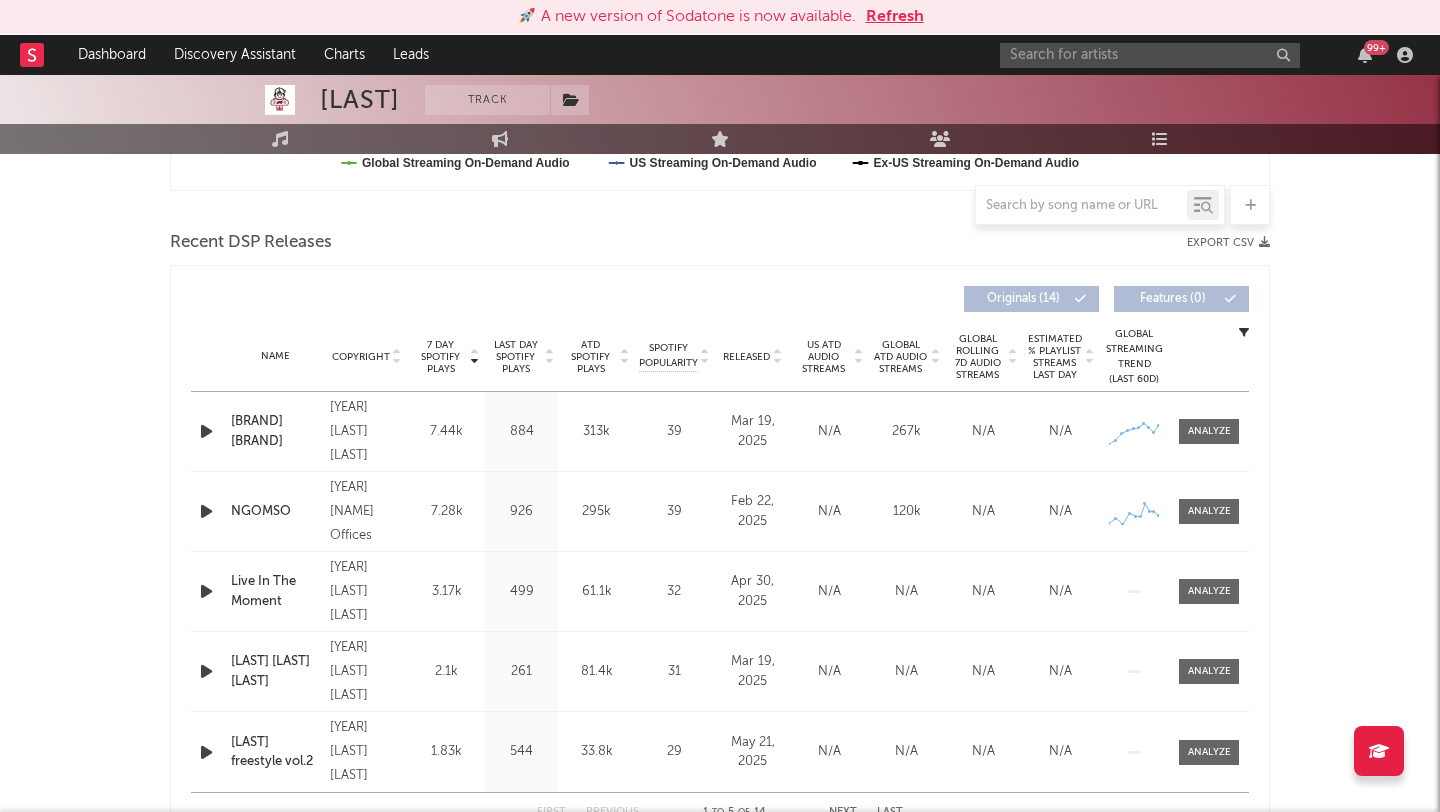 click at bounding box center (208, 431) 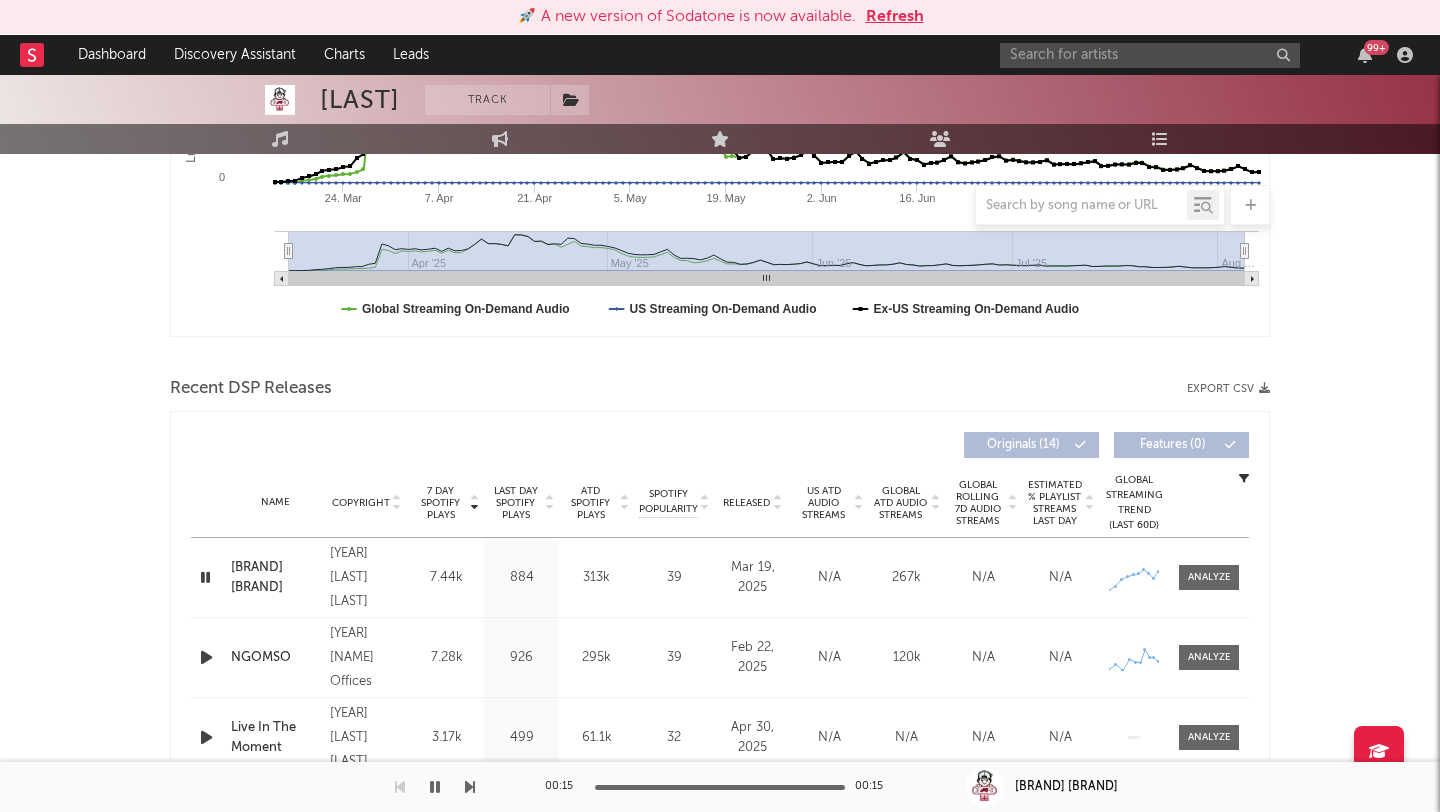 scroll, scrollTop: 0, scrollLeft: 0, axis: both 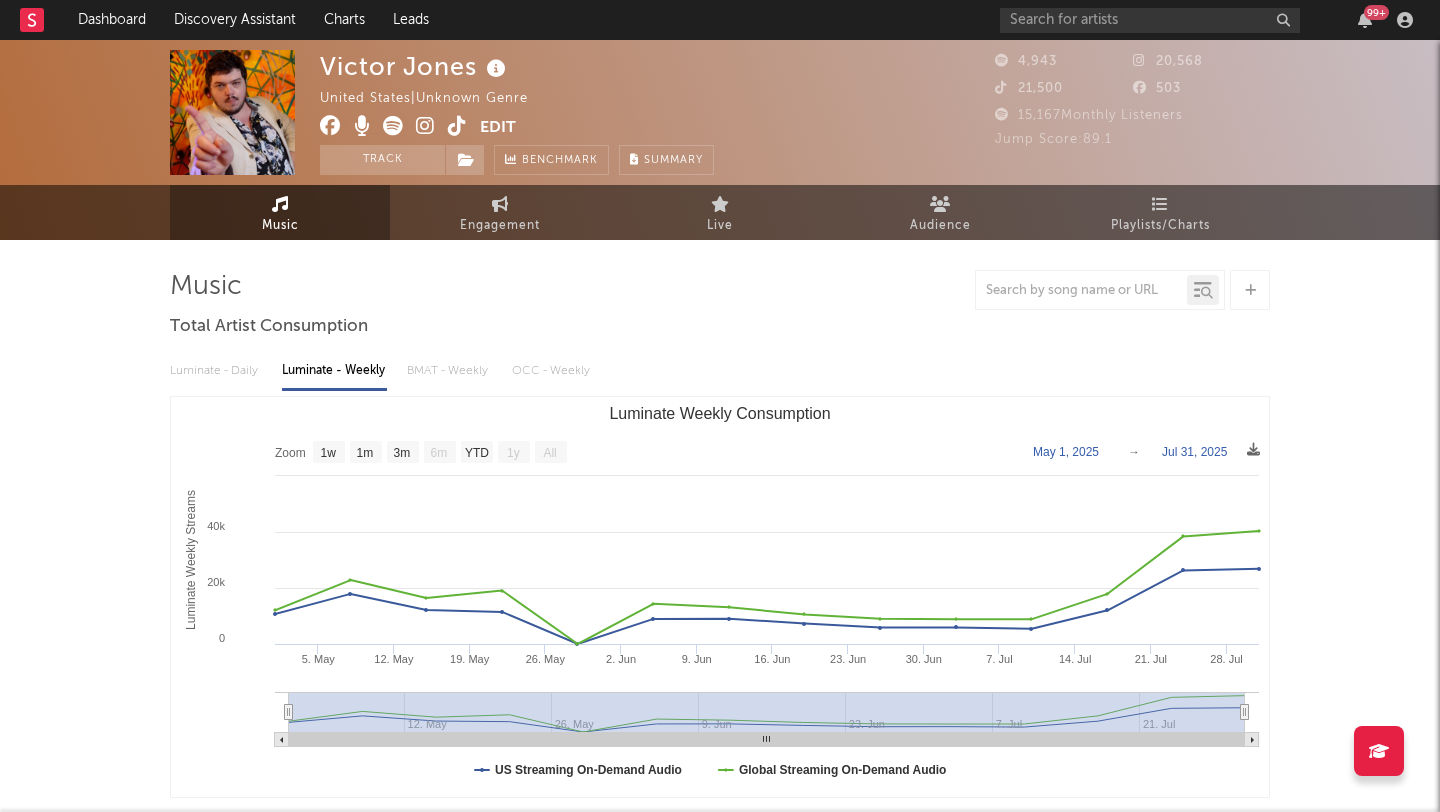 select on "1w" 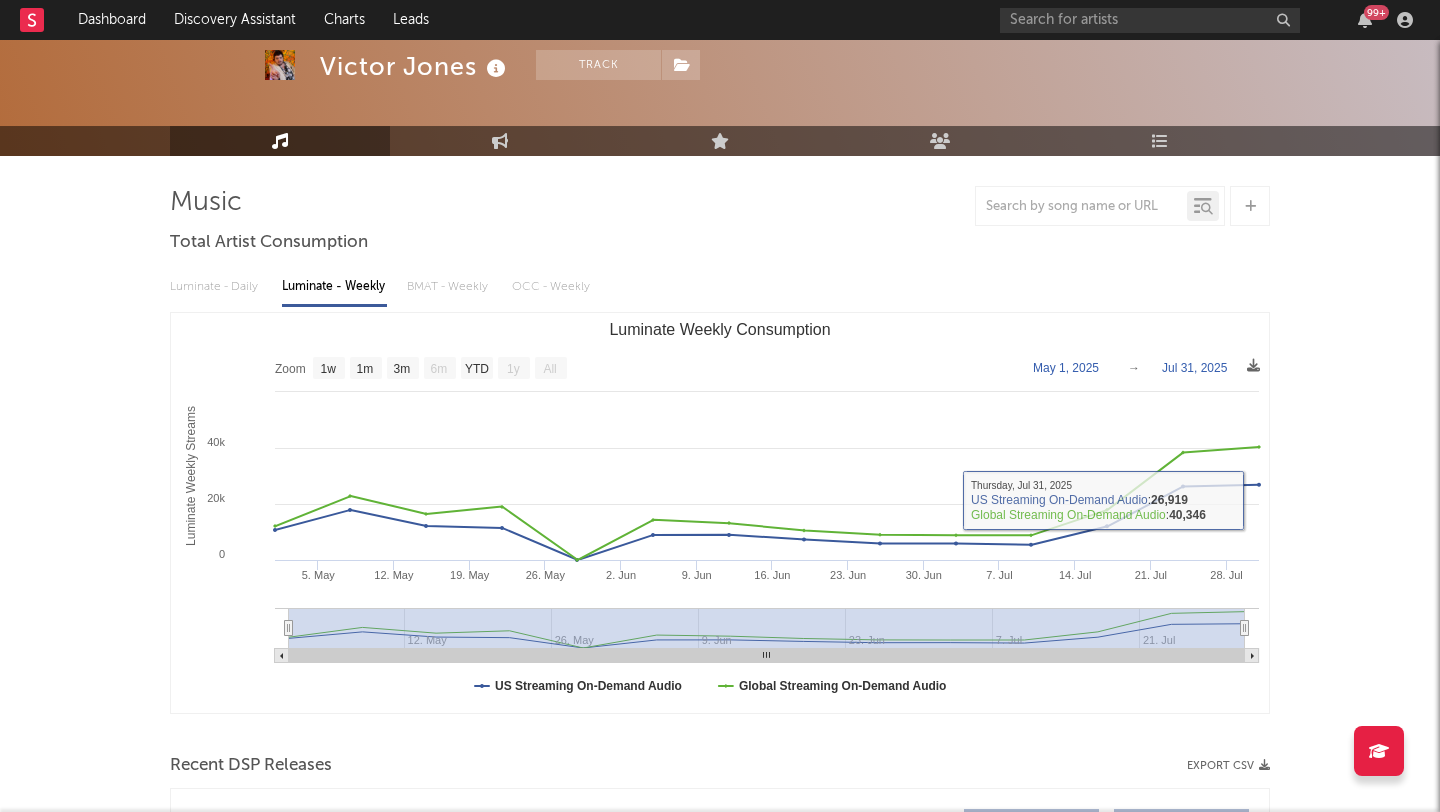 scroll, scrollTop: 0, scrollLeft: 0, axis: both 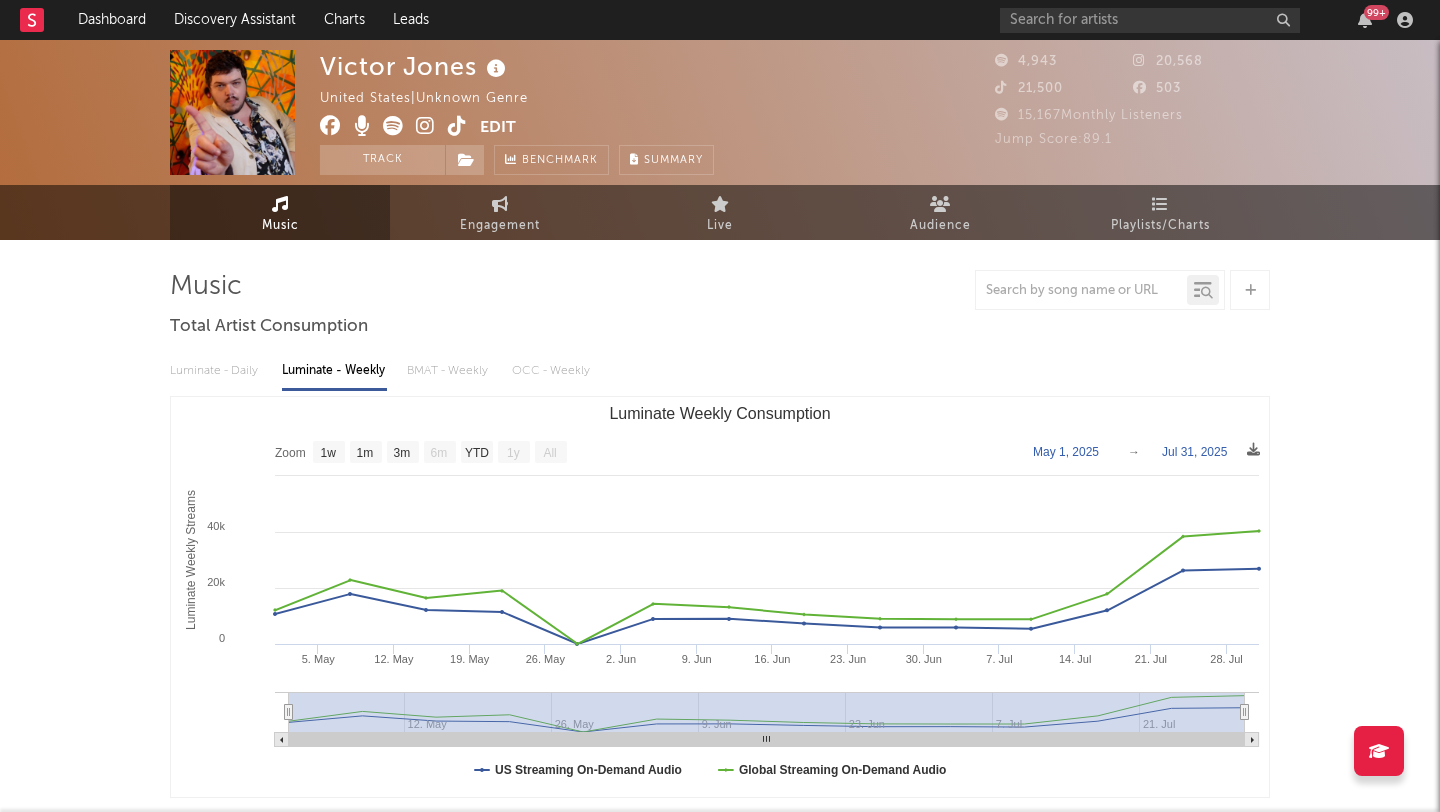click at bounding box center (400, 128) 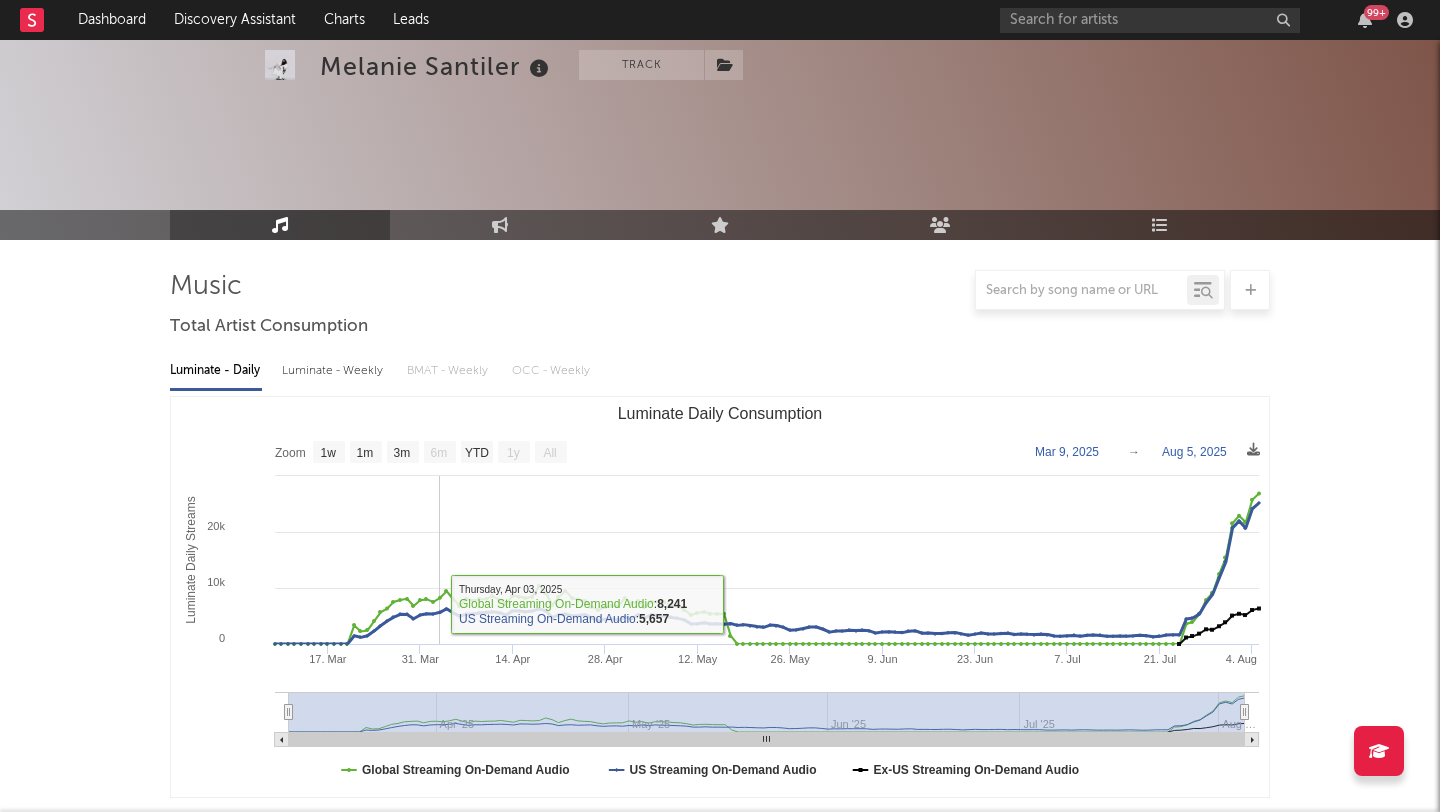 select on "1w" 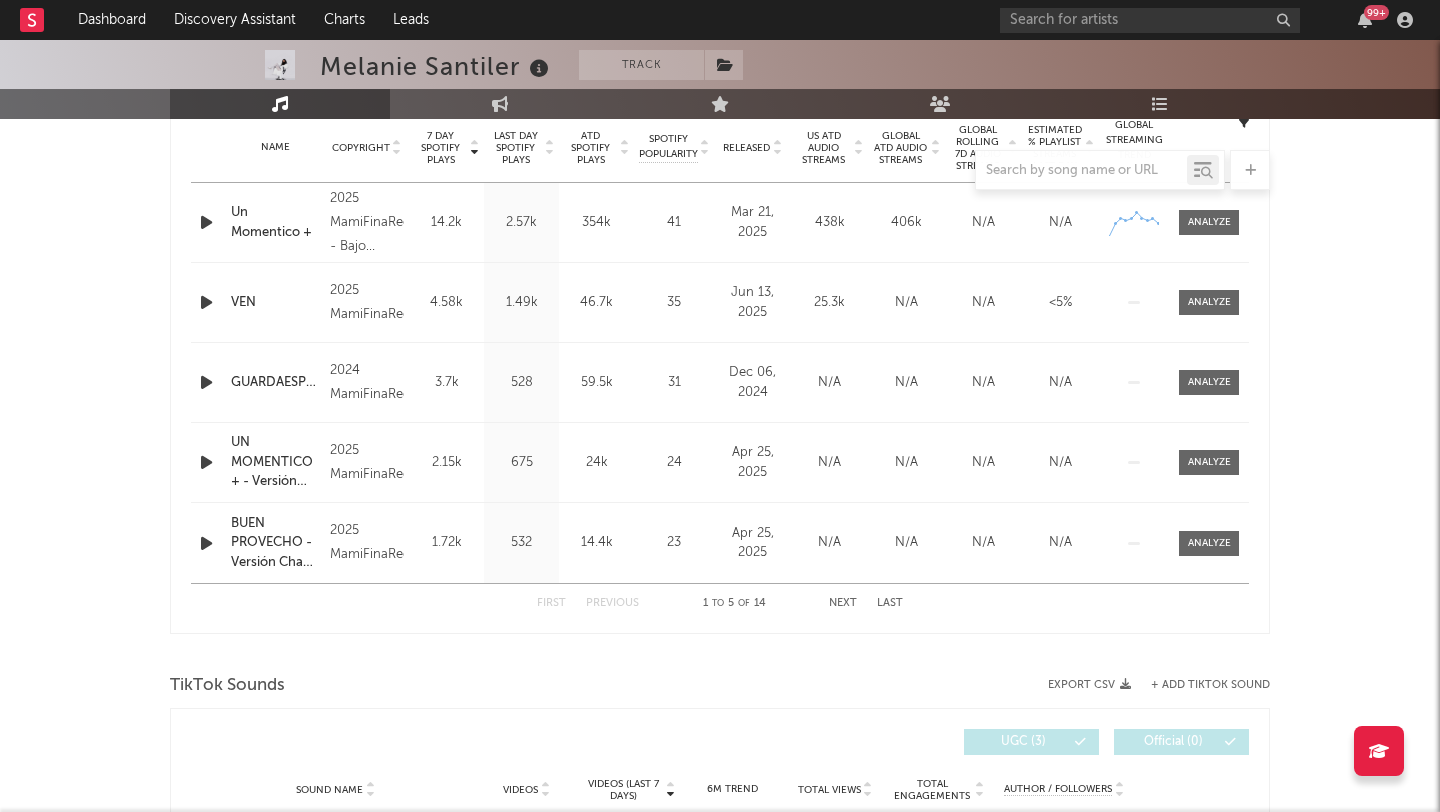 scroll, scrollTop: 547, scrollLeft: 0, axis: vertical 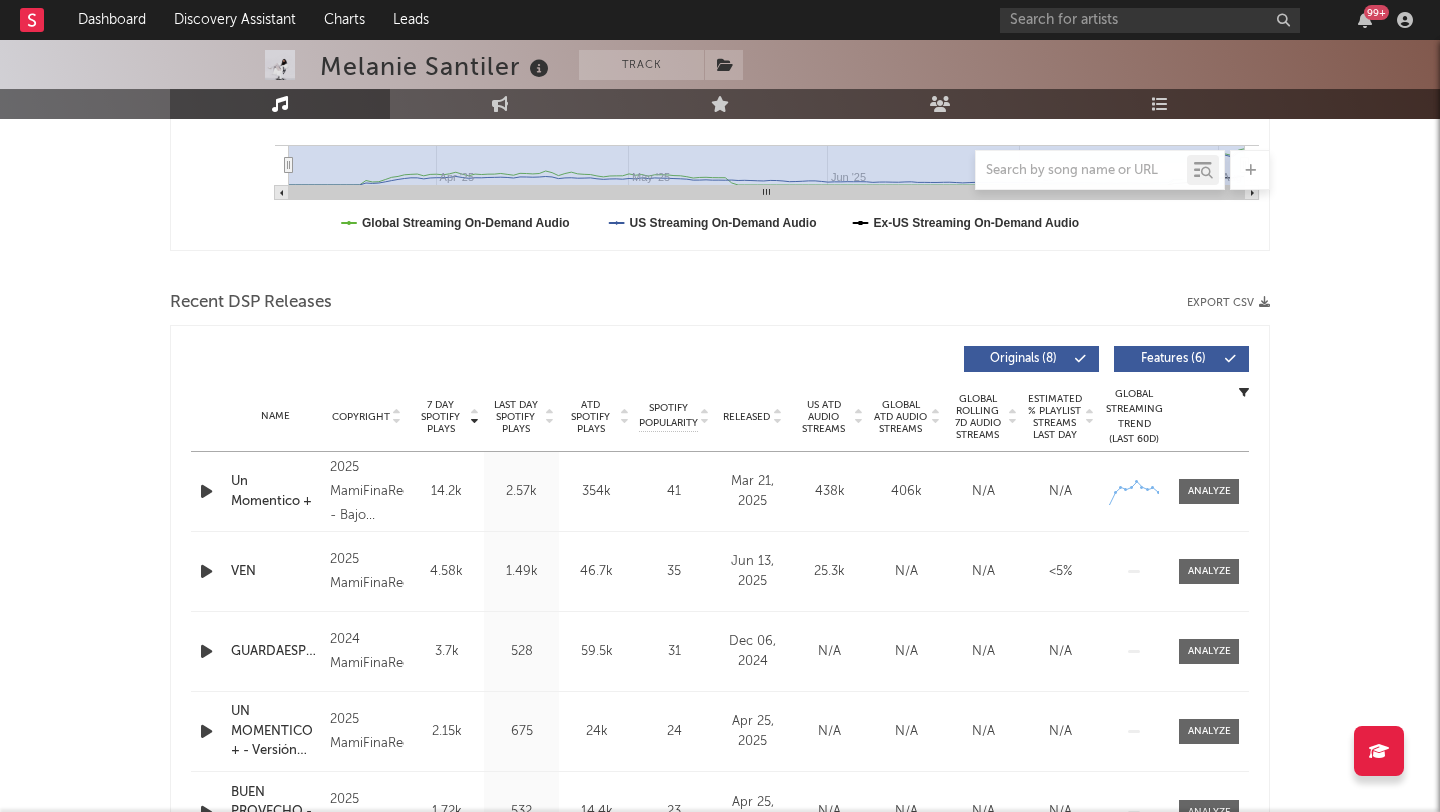 click on "Released" at bounding box center [746, 417] 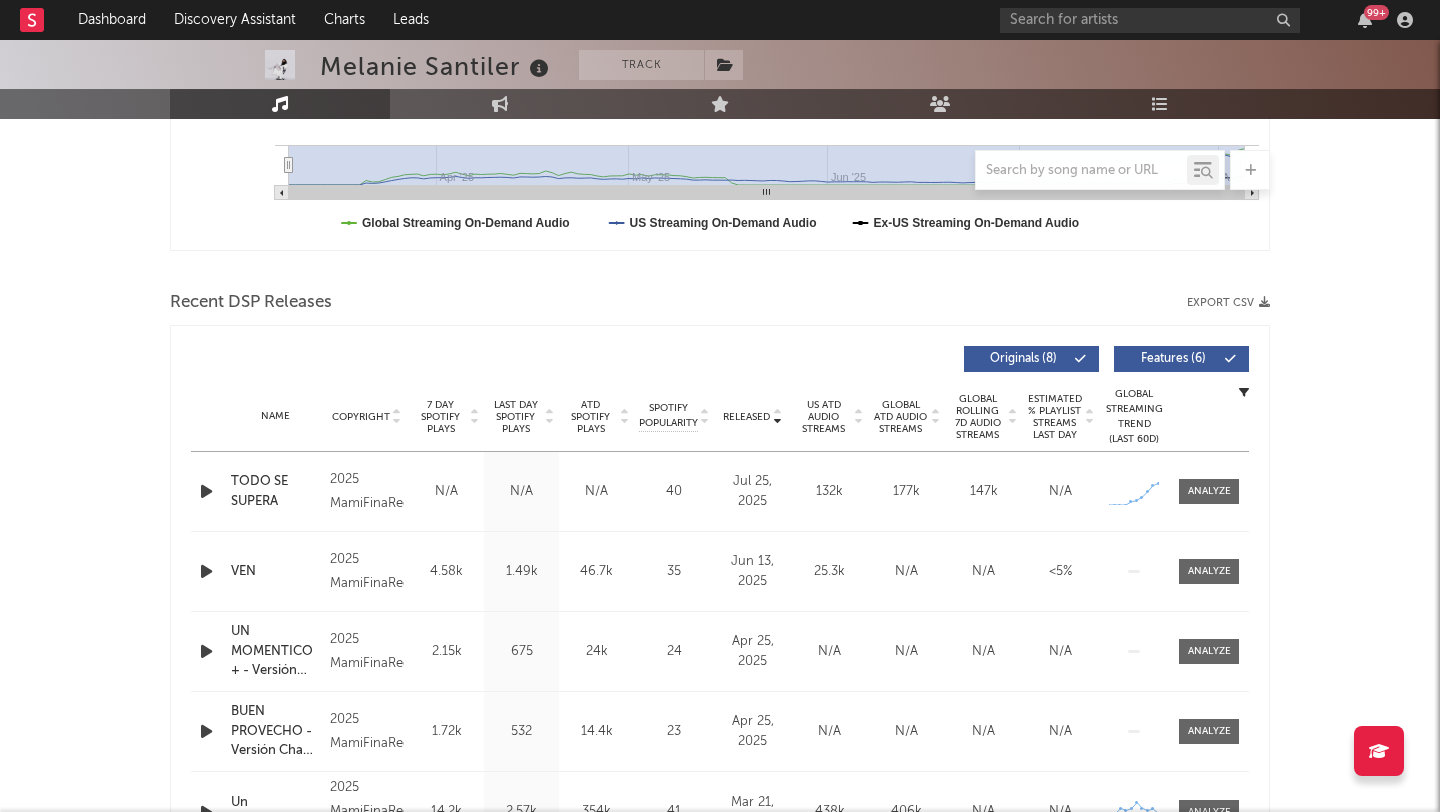 scroll, scrollTop: 557, scrollLeft: 0, axis: vertical 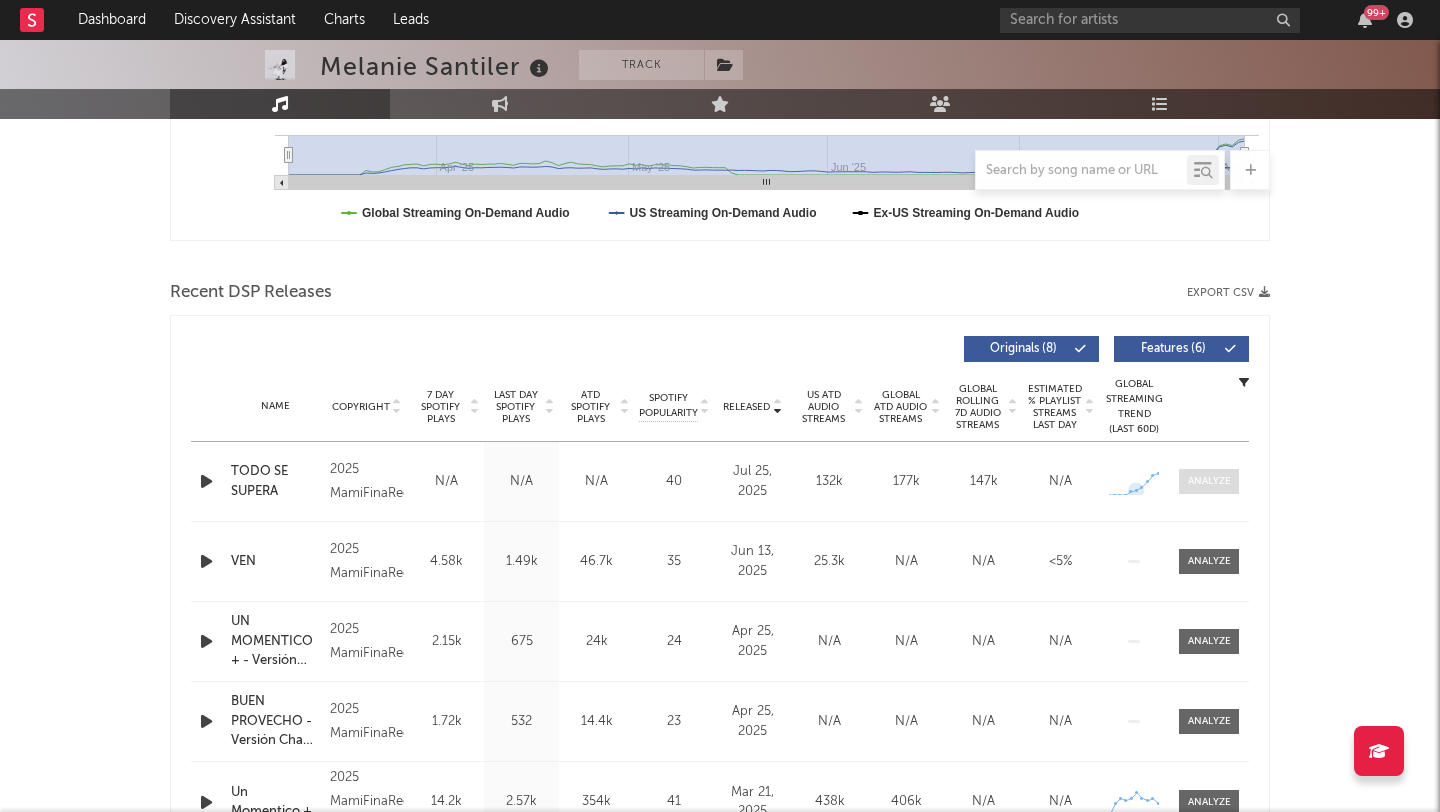 click at bounding box center (1209, 481) 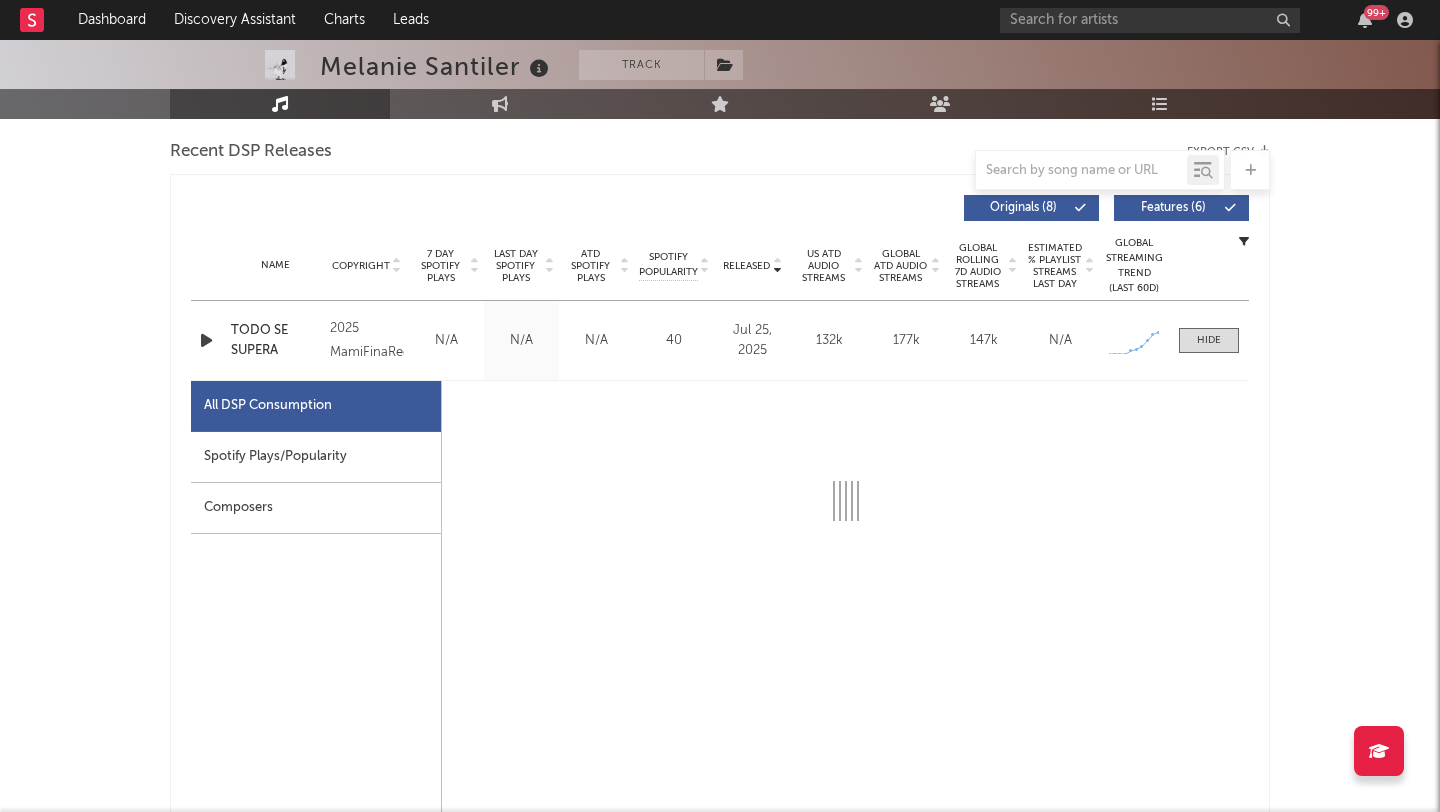 scroll, scrollTop: 807, scrollLeft: 0, axis: vertical 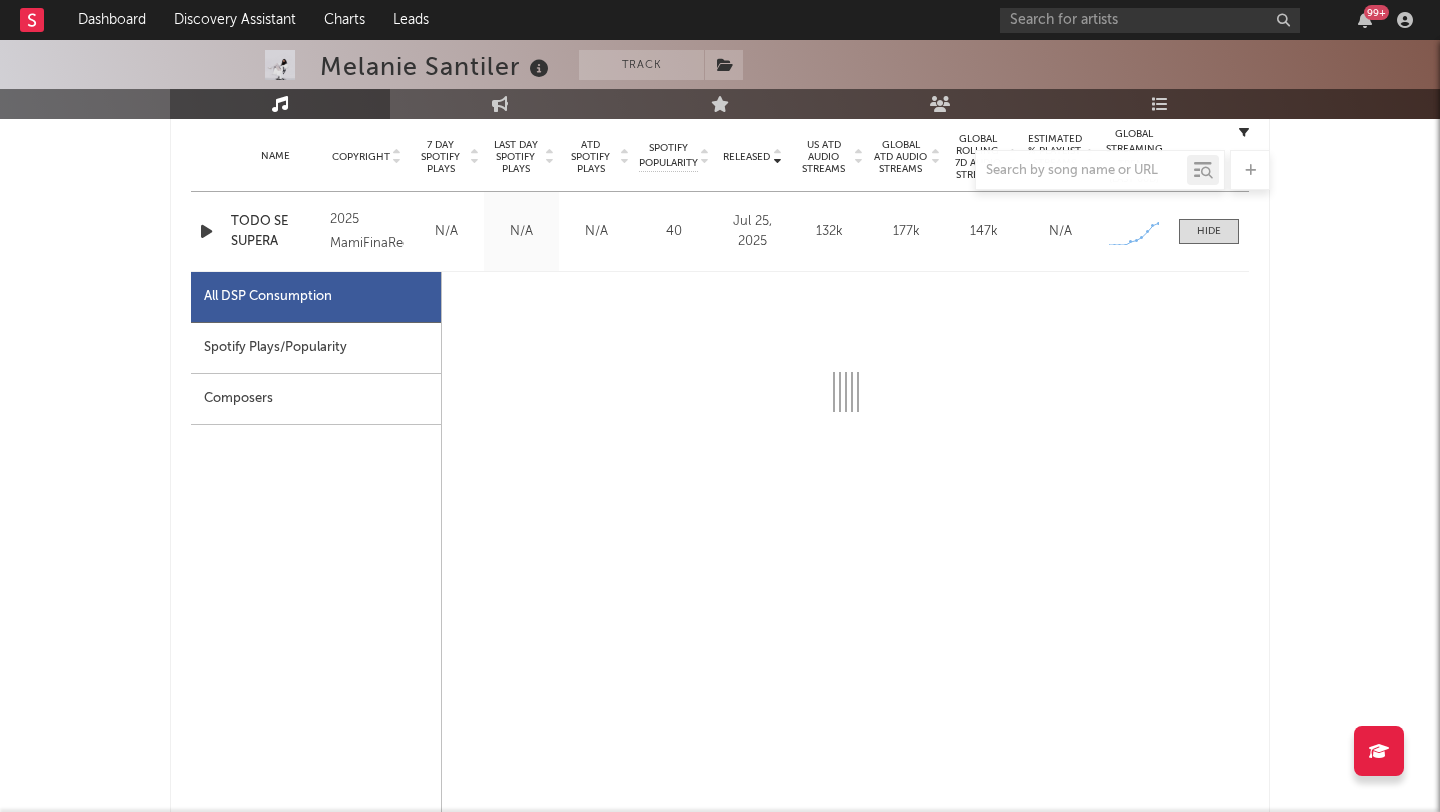 select on "1w" 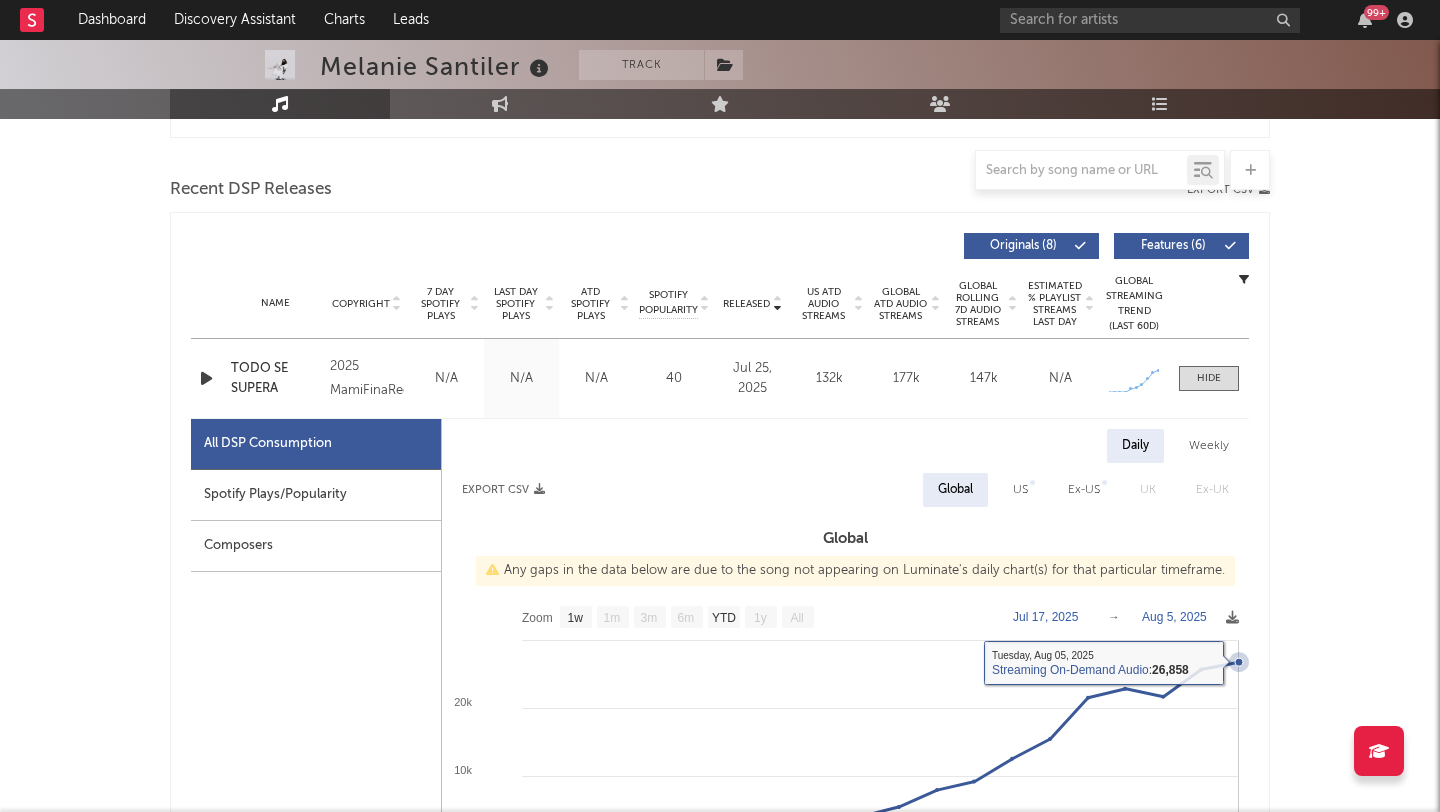 scroll, scrollTop: 511, scrollLeft: 0, axis: vertical 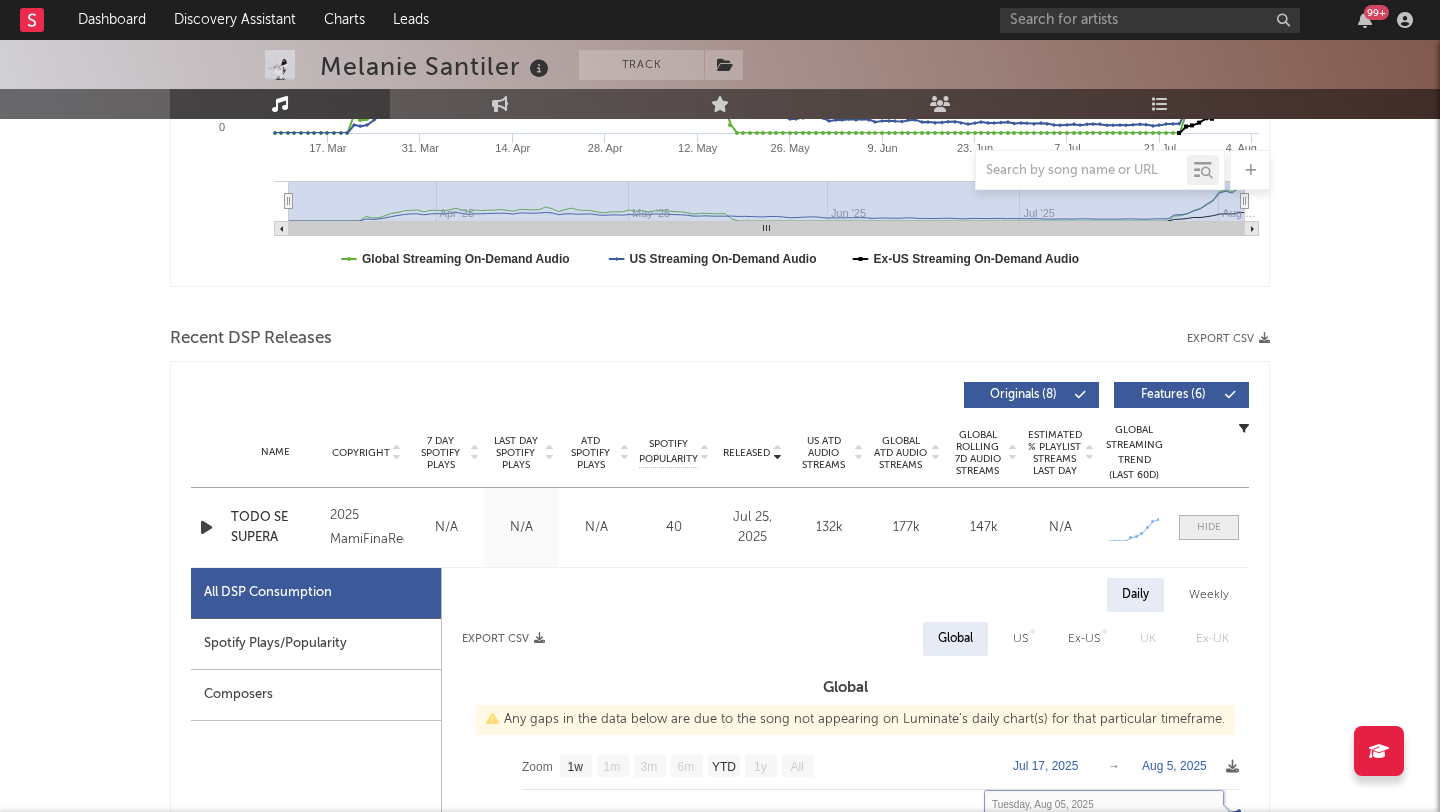 click at bounding box center [1209, 527] 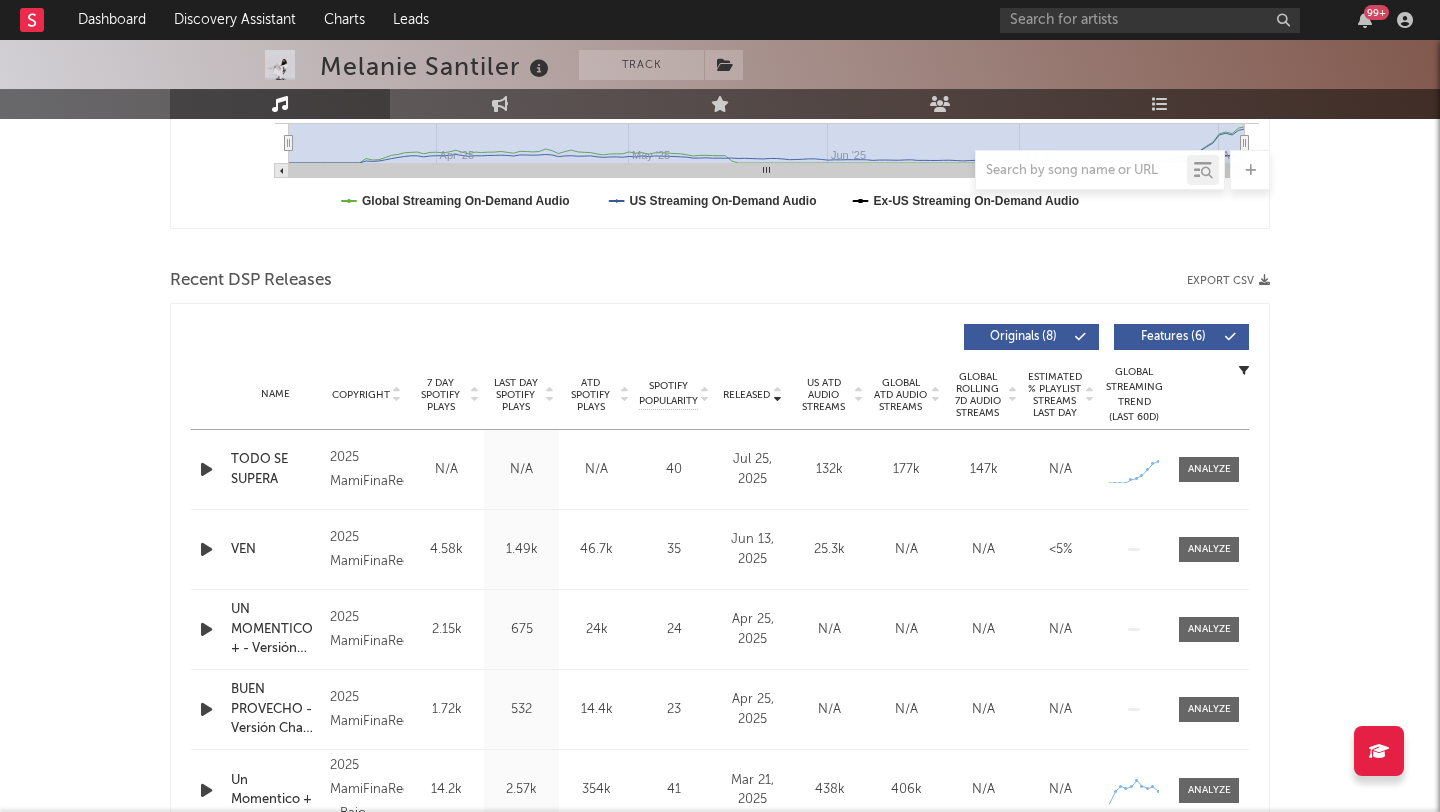 scroll, scrollTop: 699, scrollLeft: 0, axis: vertical 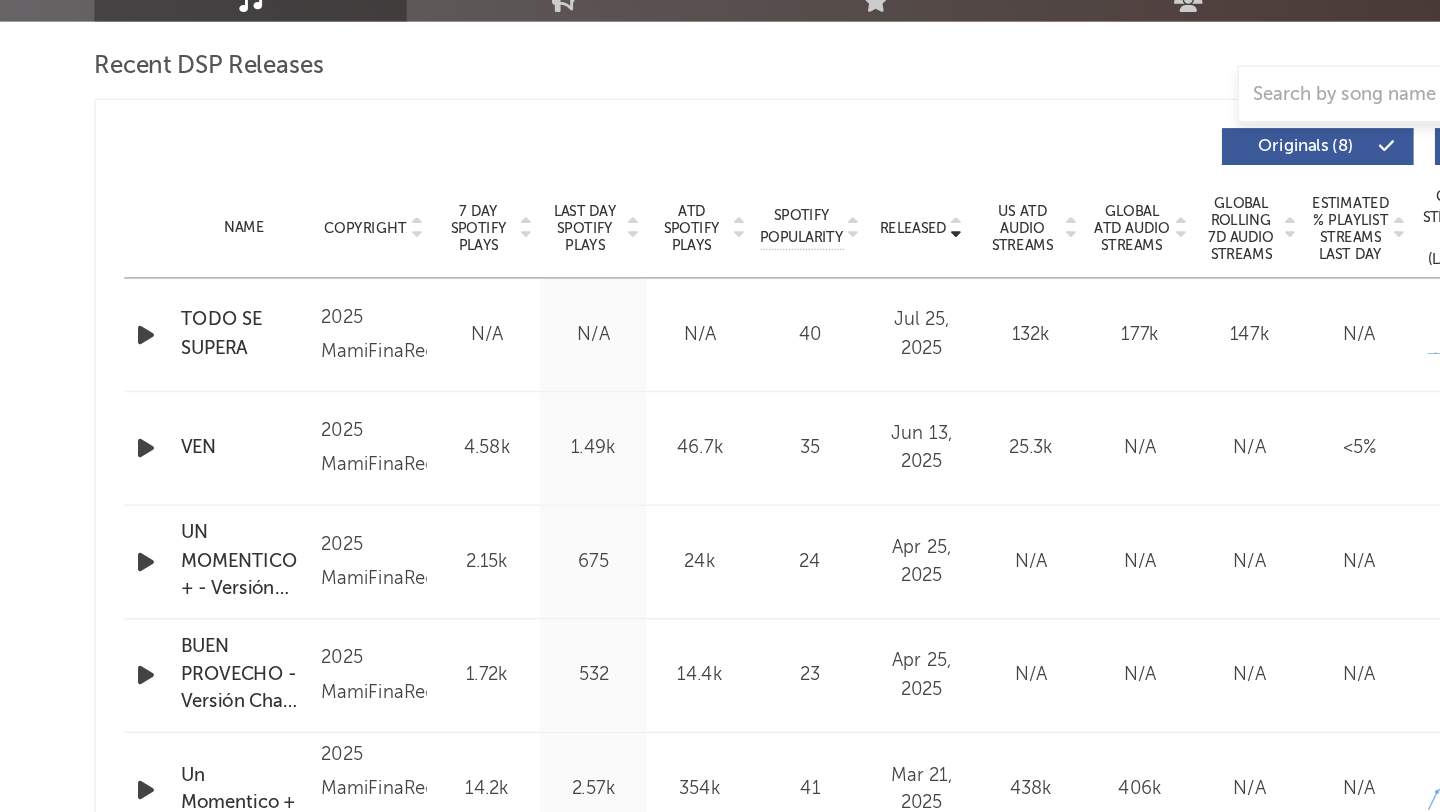 click at bounding box center (397, 269) 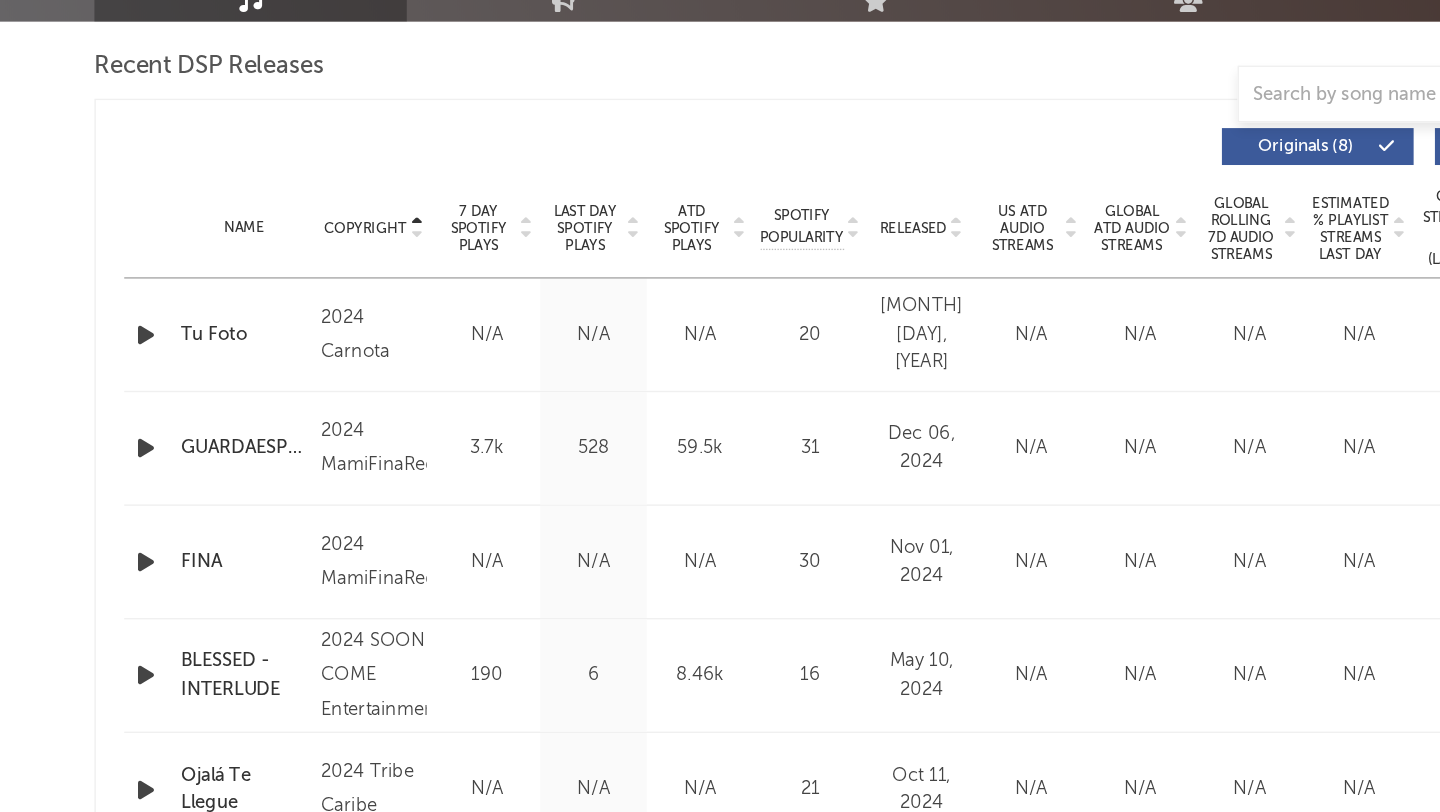 click at bounding box center (397, 269) 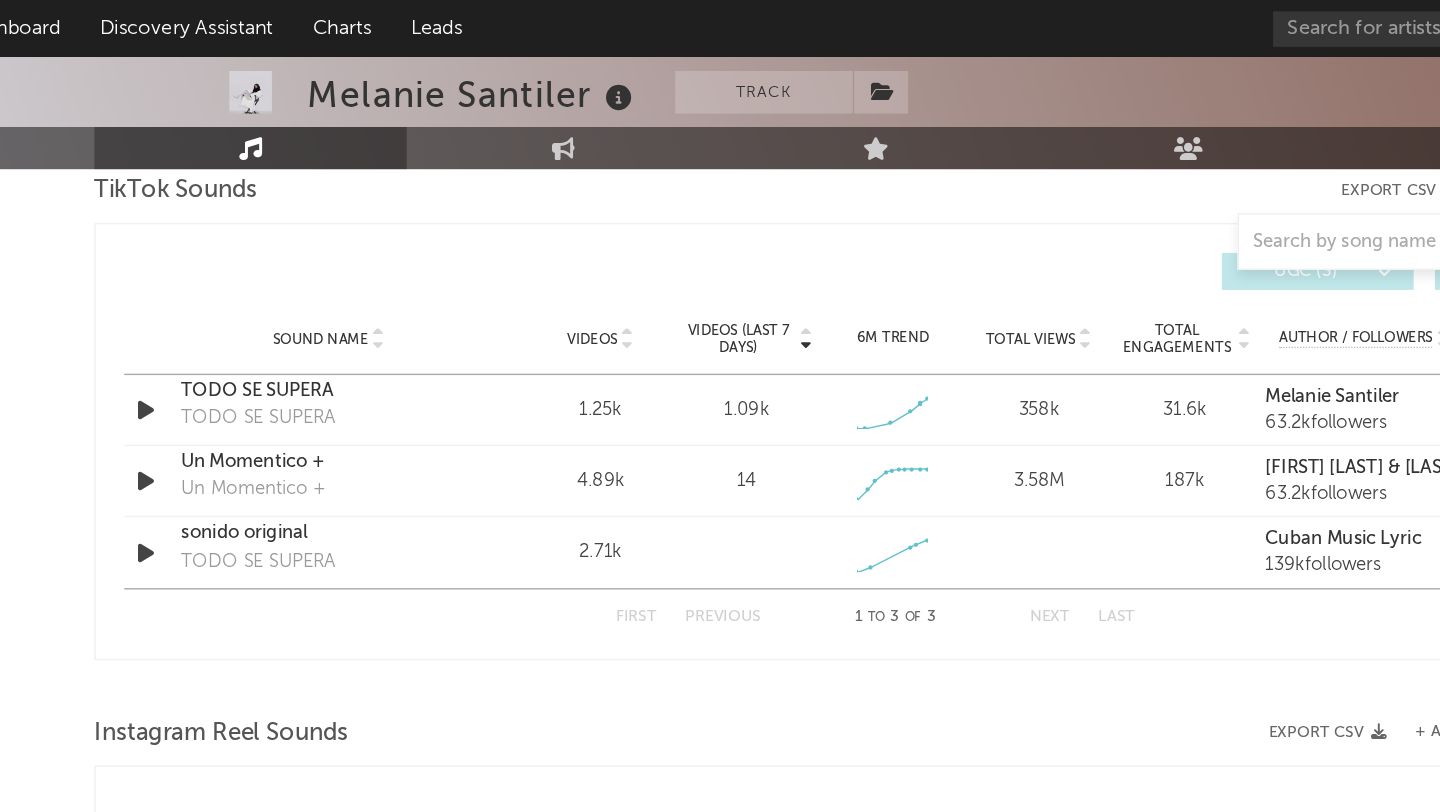 scroll, scrollTop: 1331, scrollLeft: 0, axis: vertical 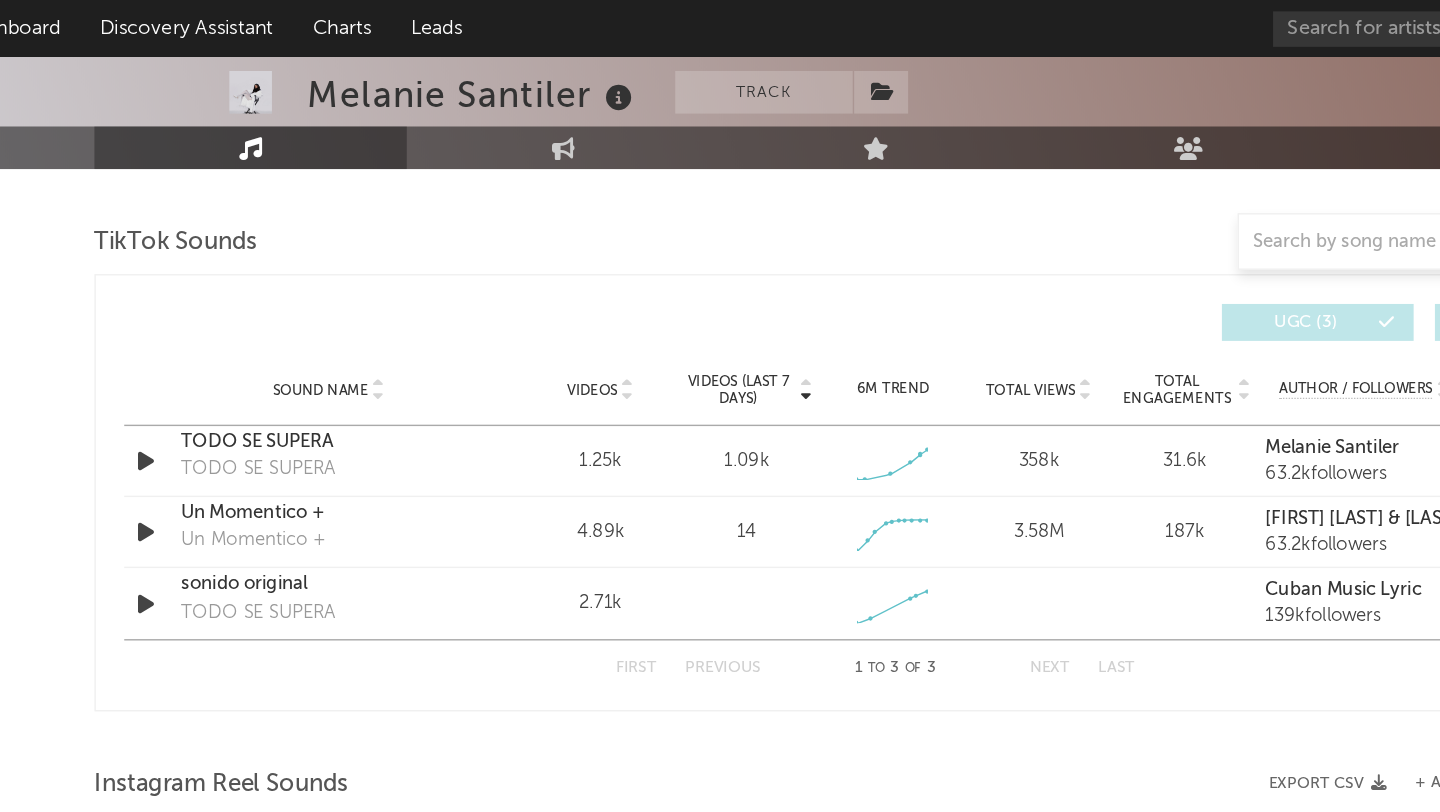 click on "TODO SE SUPERA" at bounding box center [335, 312] 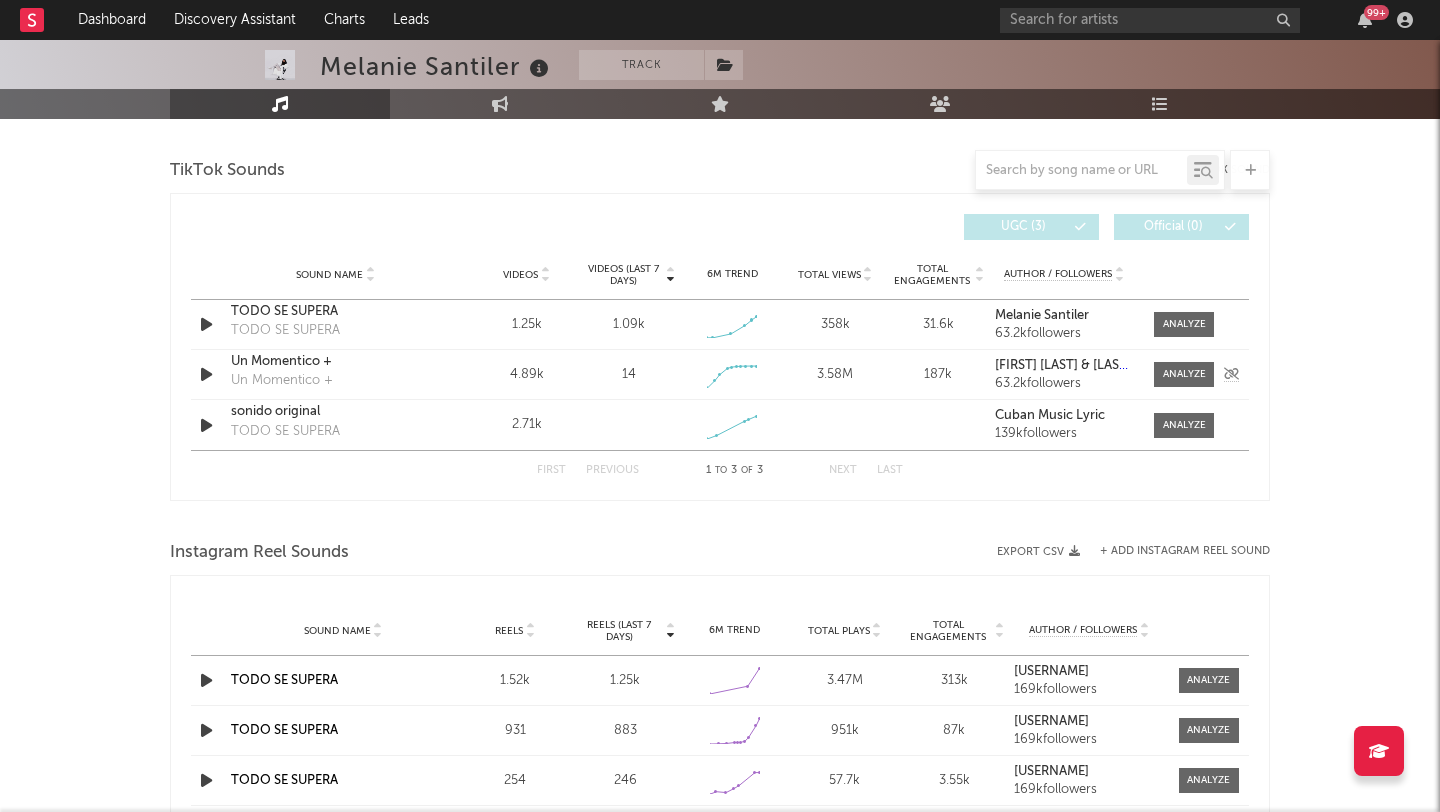 click at bounding box center [206, 374] 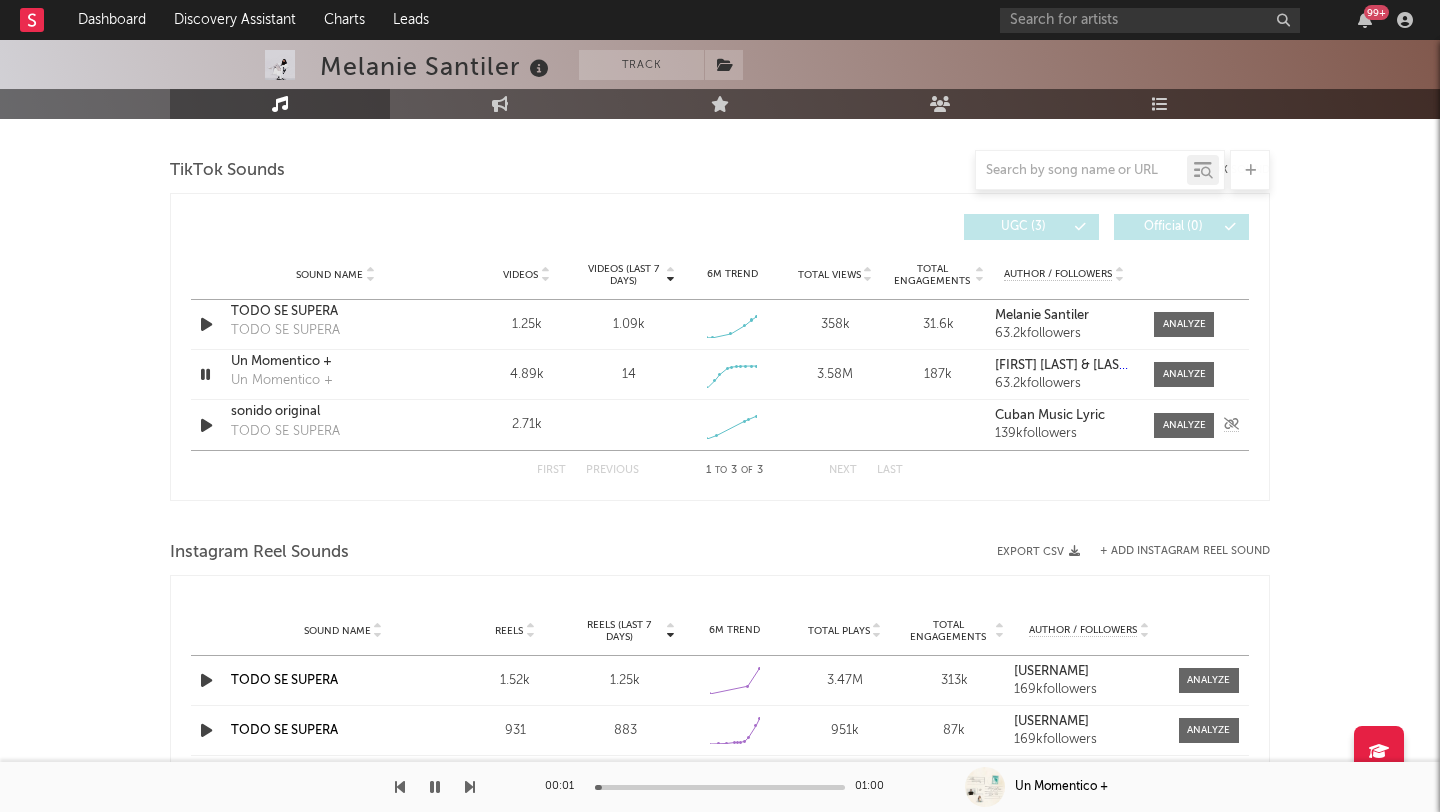 click at bounding box center [206, 425] 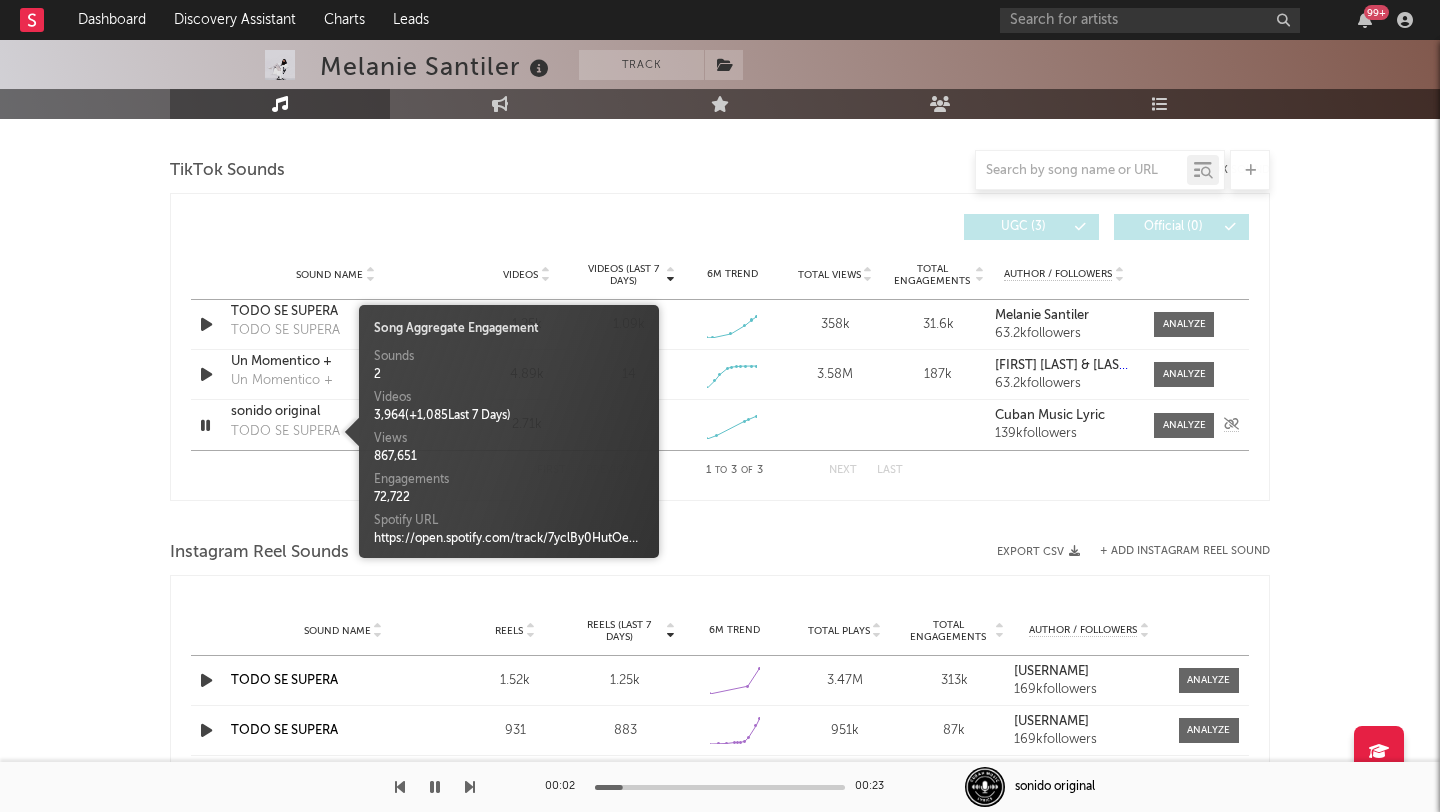 click on "TODO SE SUPERA" at bounding box center [285, 432] 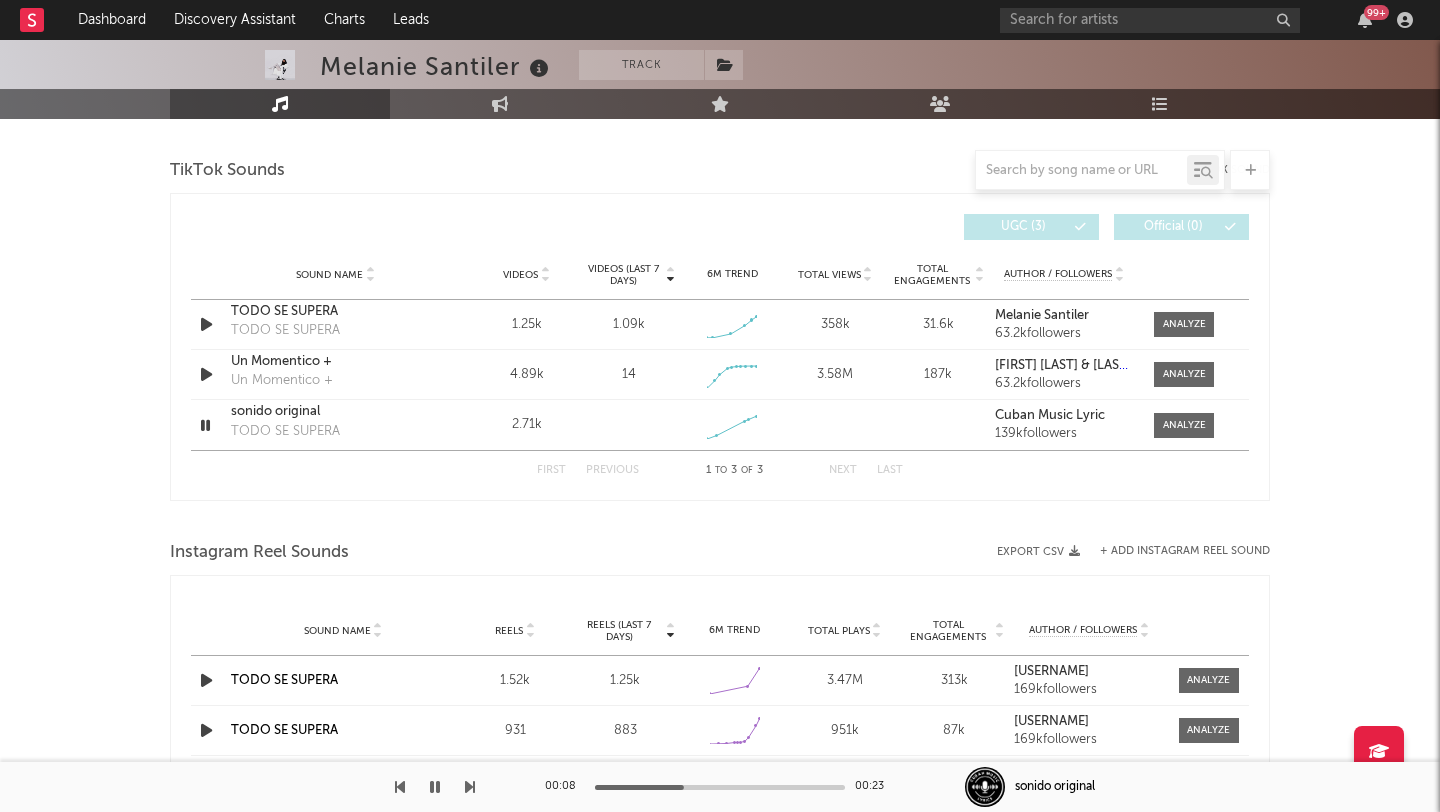 click on "Videos (last 7 days) Sound Name Videos Videos (last 7 days) Total Views Total Engagements Author / Followers Videos / 7d Growth Views / Engmts UGC   ( 3 ) Official   ( 0 )" at bounding box center (720, 227) 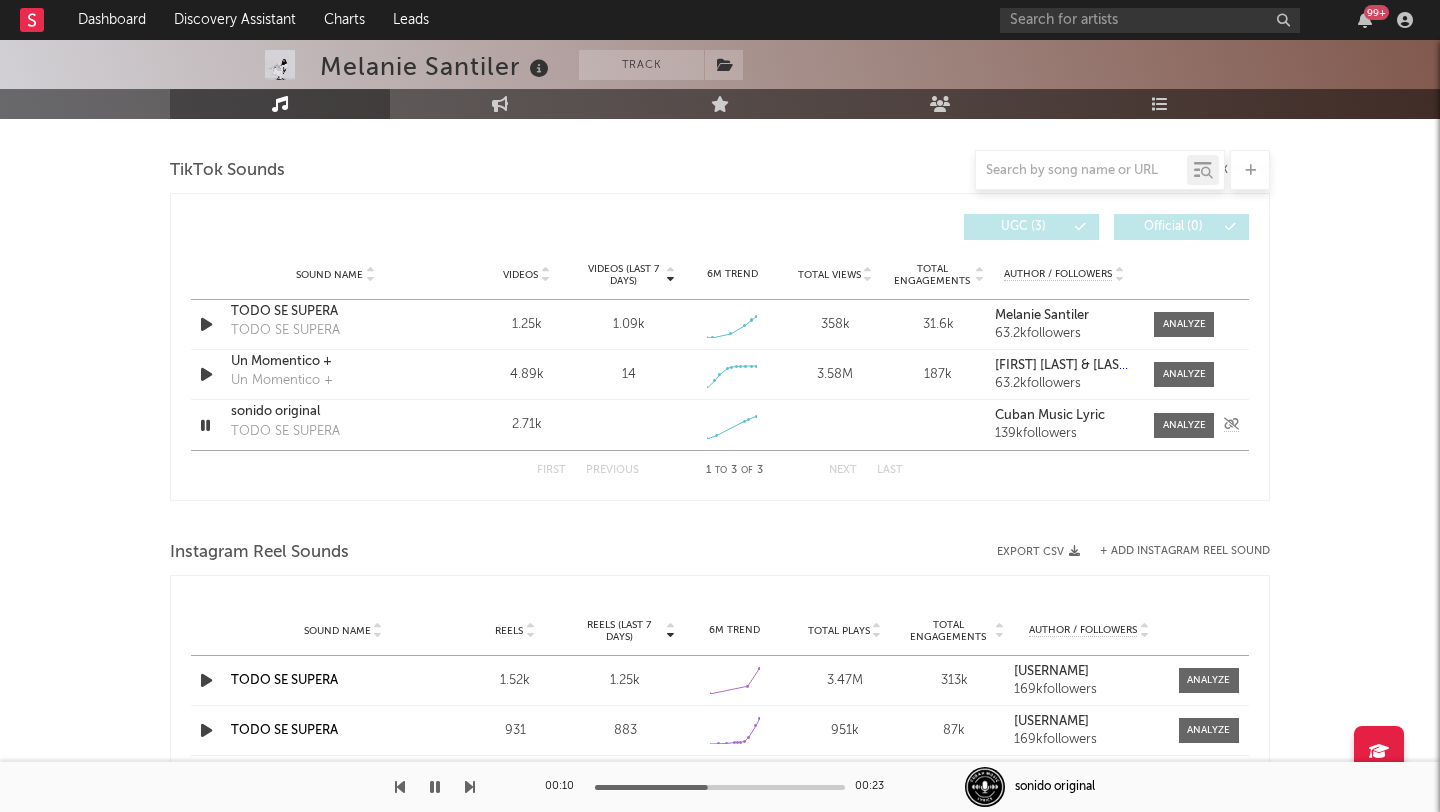 click on "sonido original" at bounding box center (335, 412) 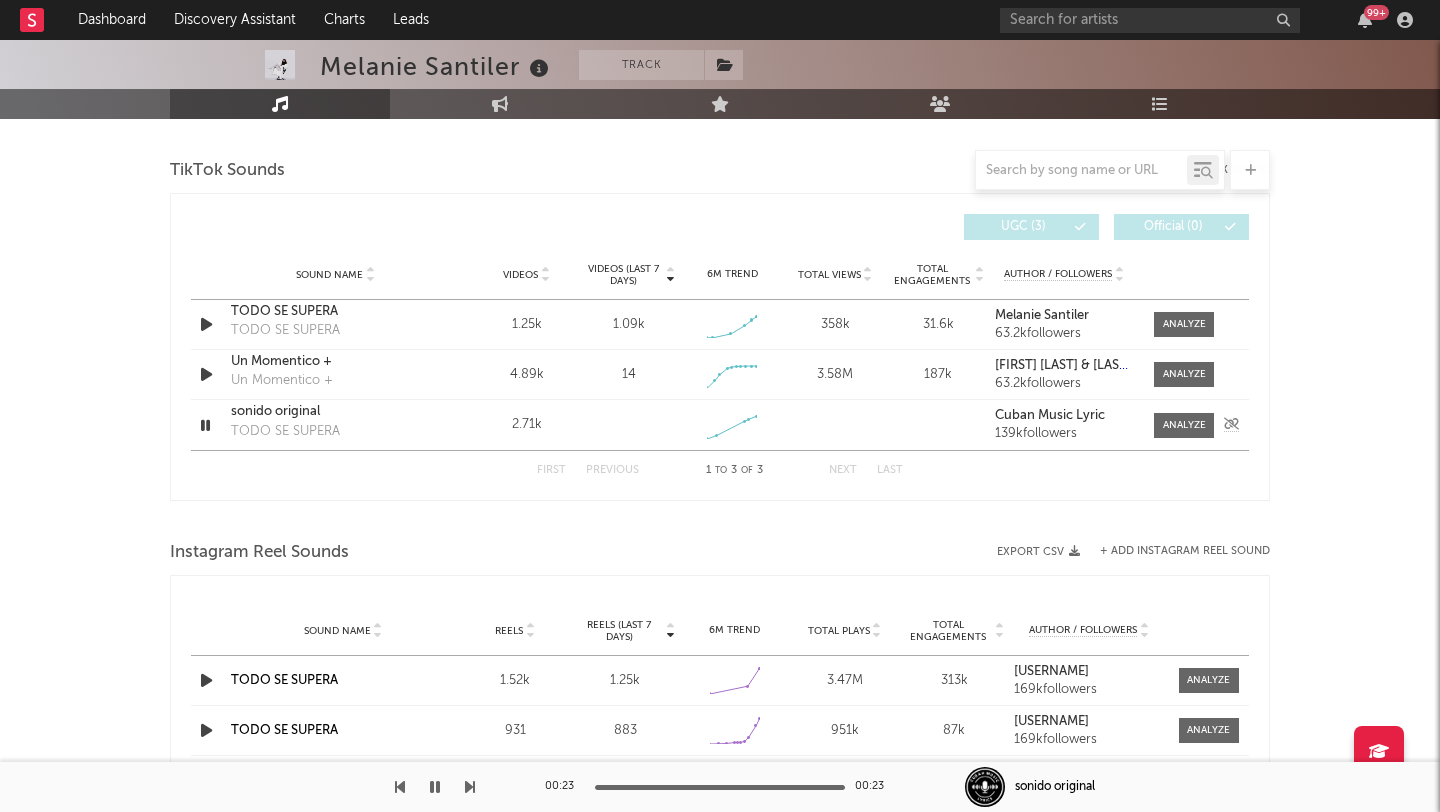 click at bounding box center (205, 425) 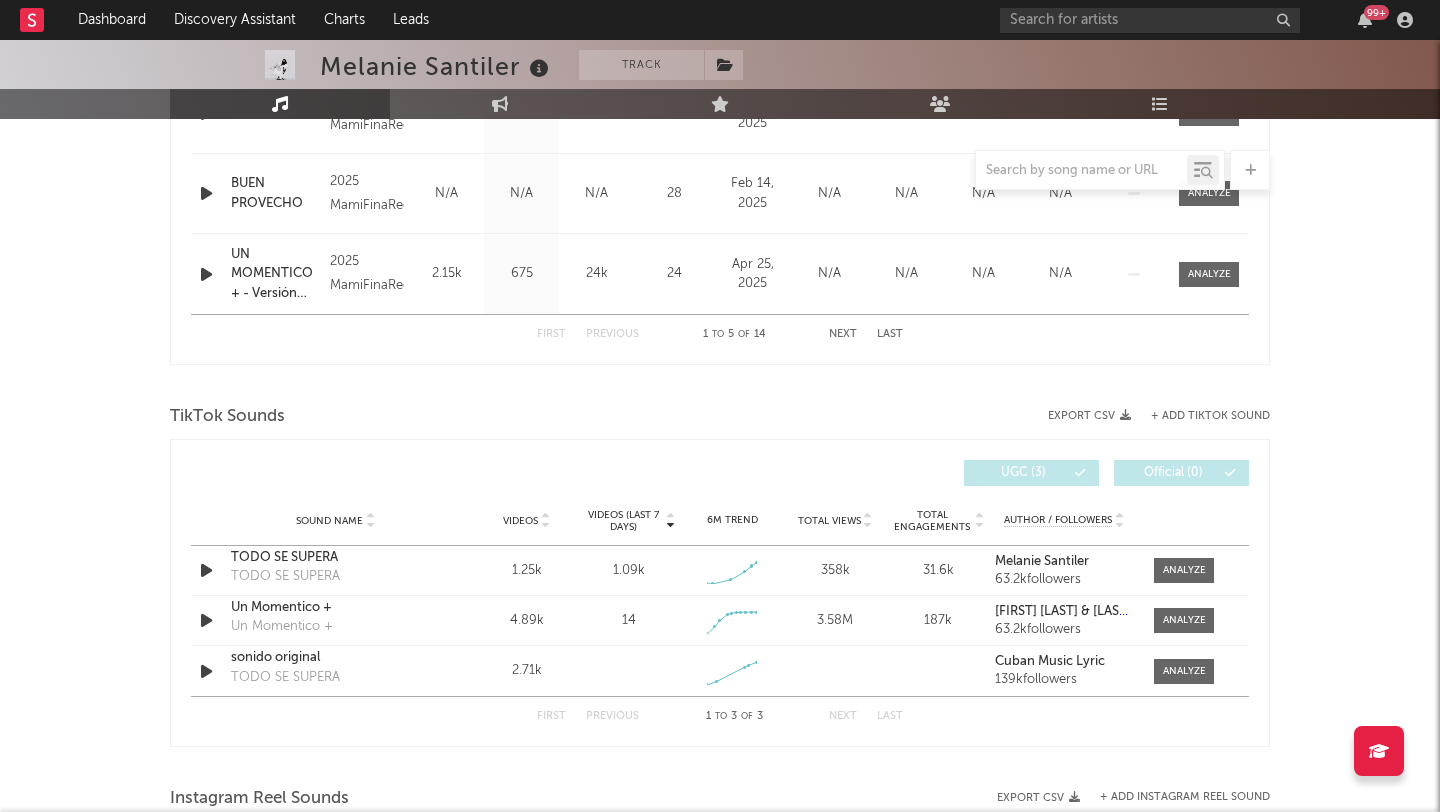 scroll, scrollTop: 1084, scrollLeft: 0, axis: vertical 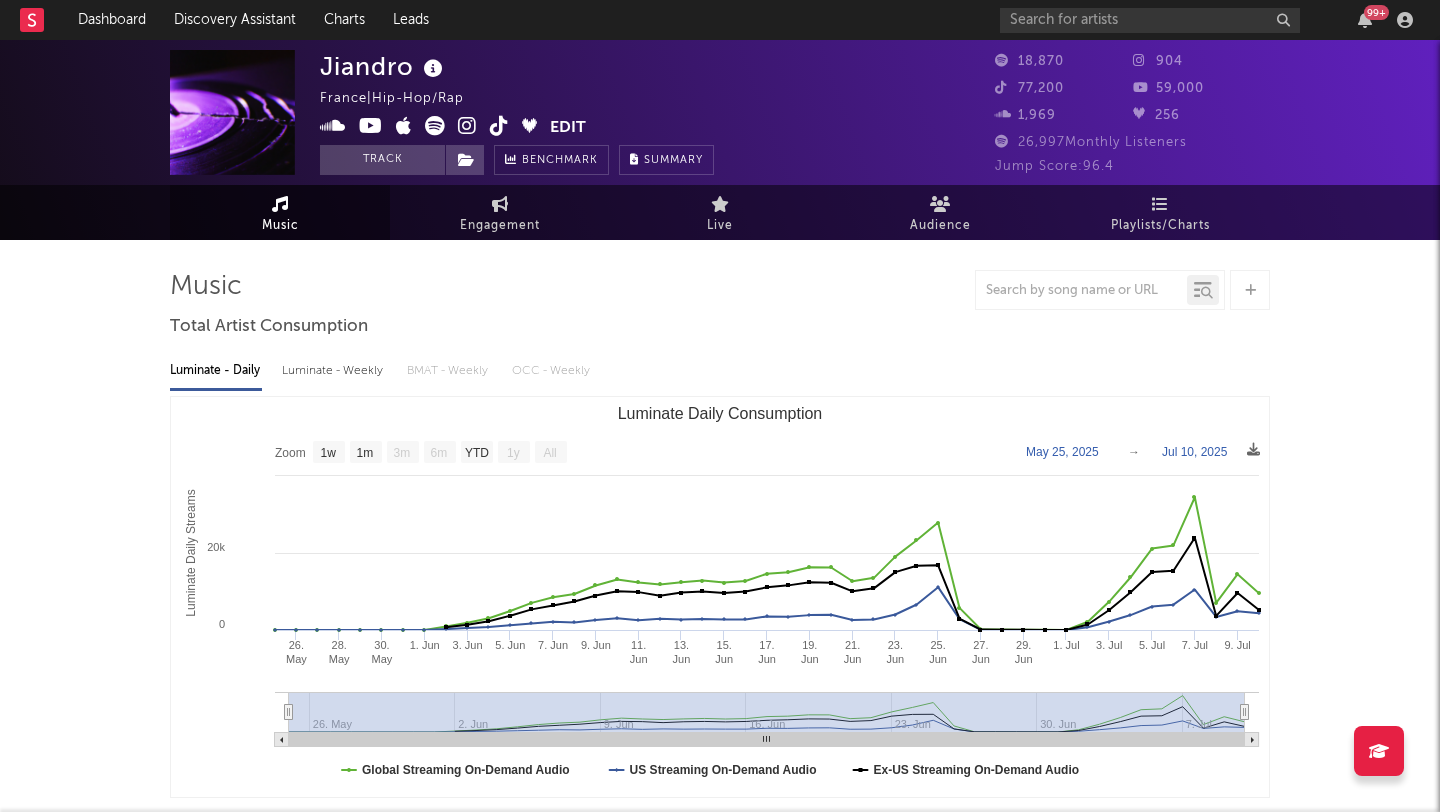 select on "1w" 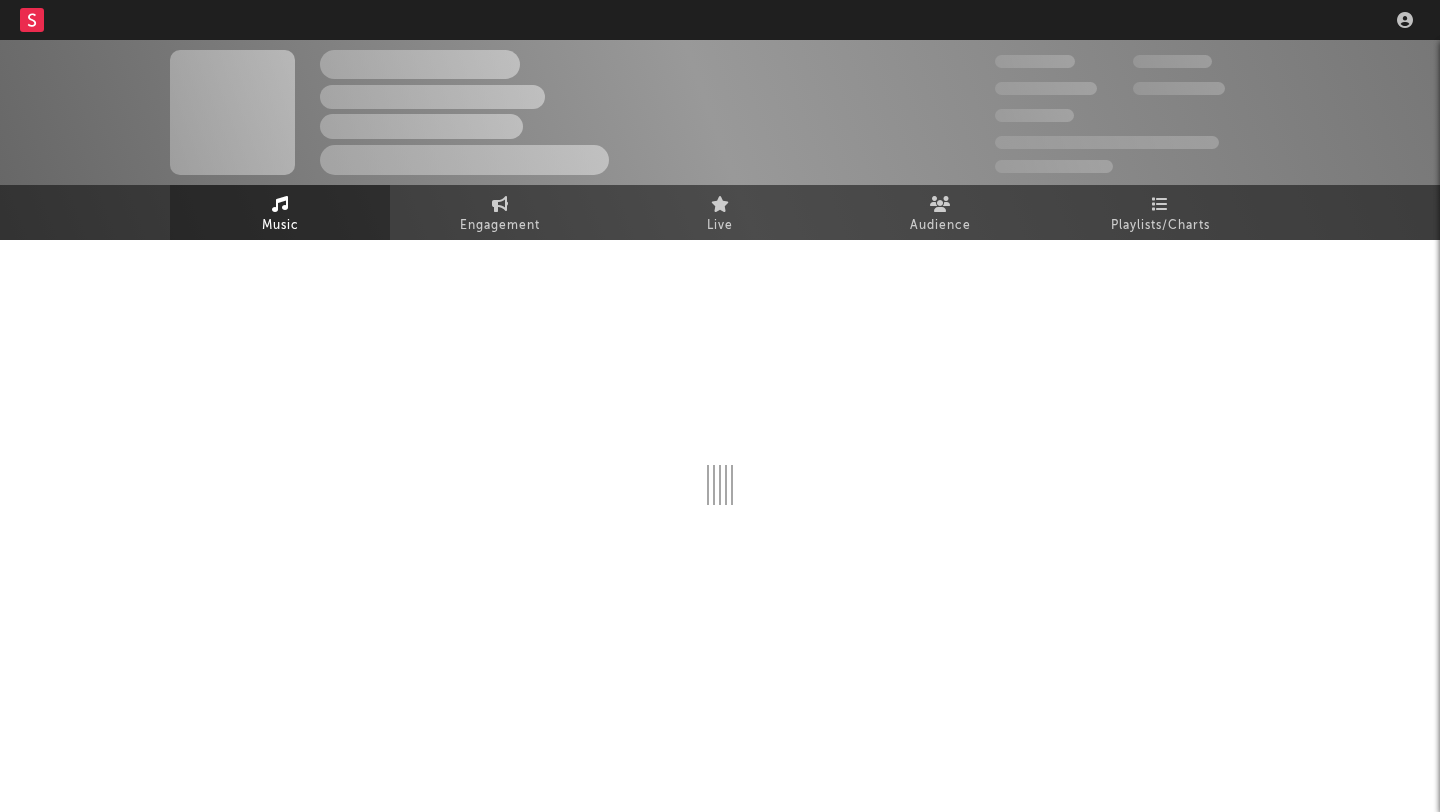 scroll, scrollTop: 0, scrollLeft: 0, axis: both 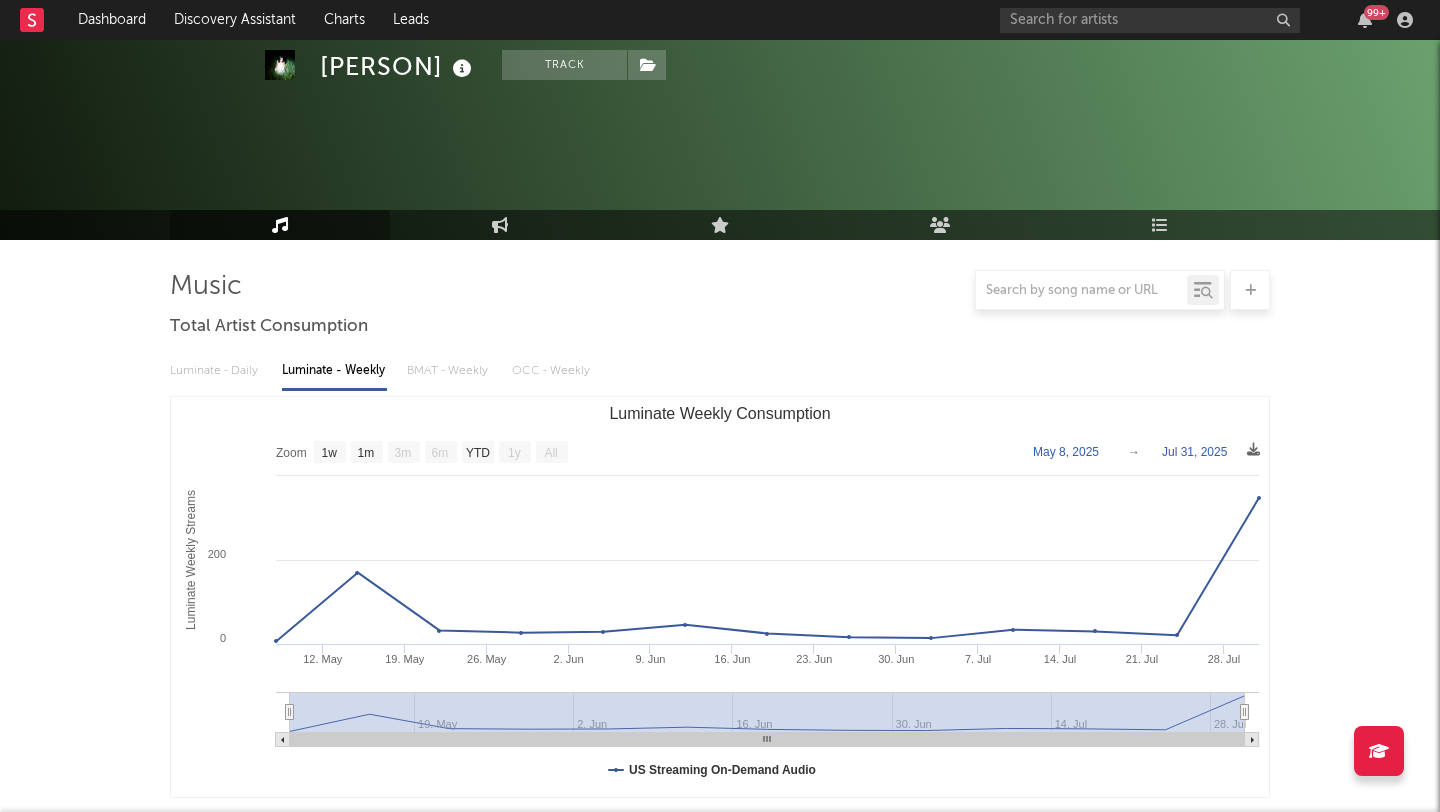 select on "1w" 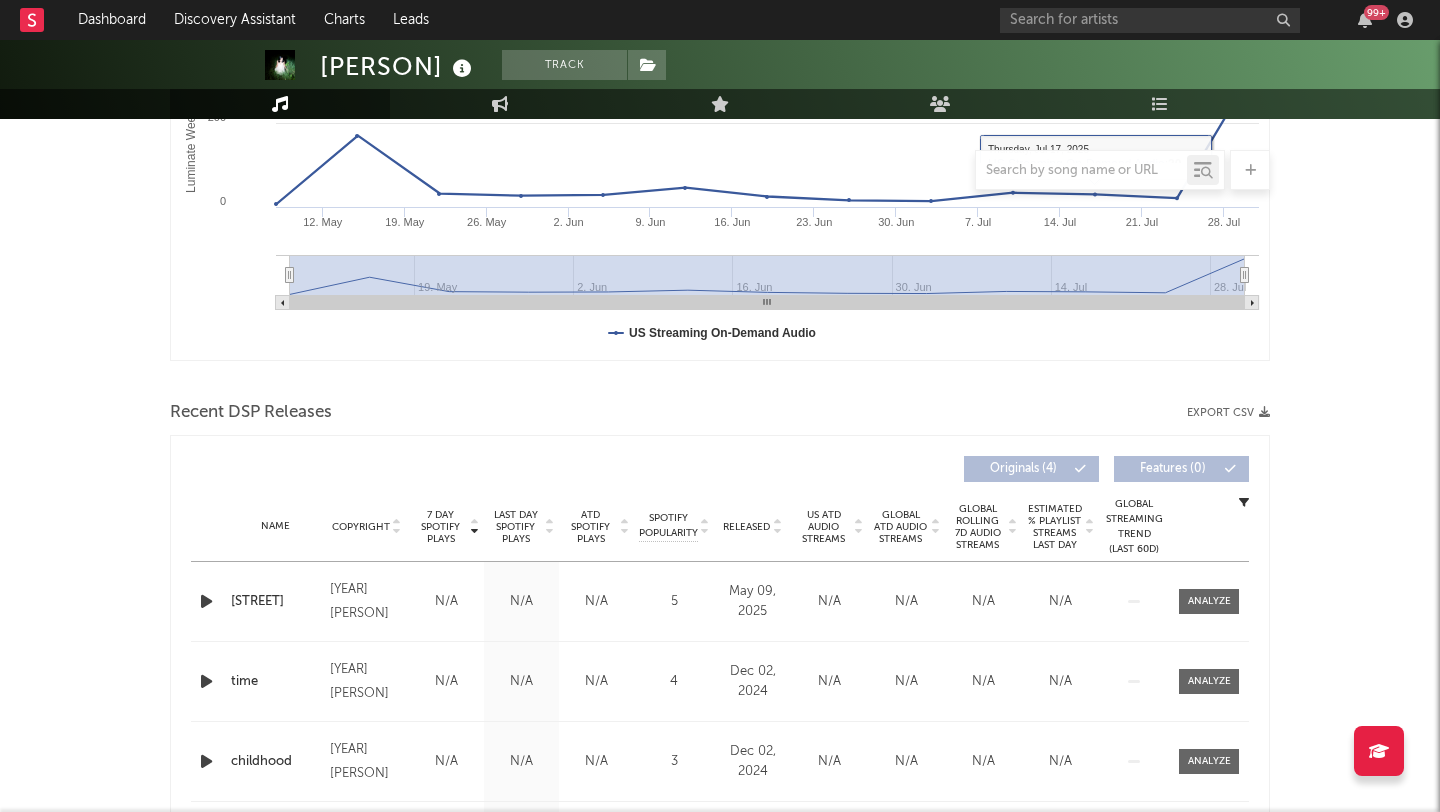scroll, scrollTop: 474, scrollLeft: 0, axis: vertical 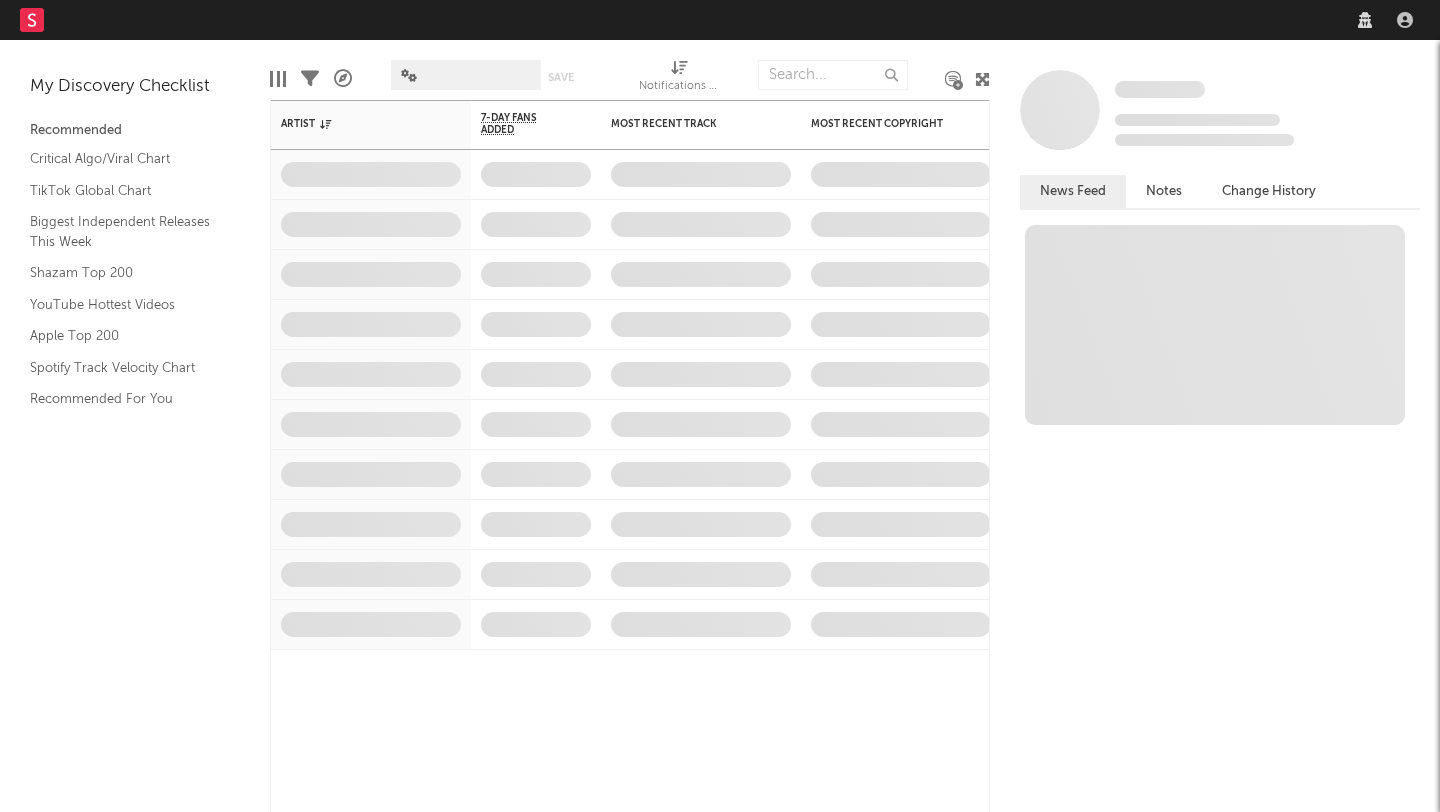 click on "Dashboard Discovery Assistant Charts Leads" at bounding box center (720, 20) 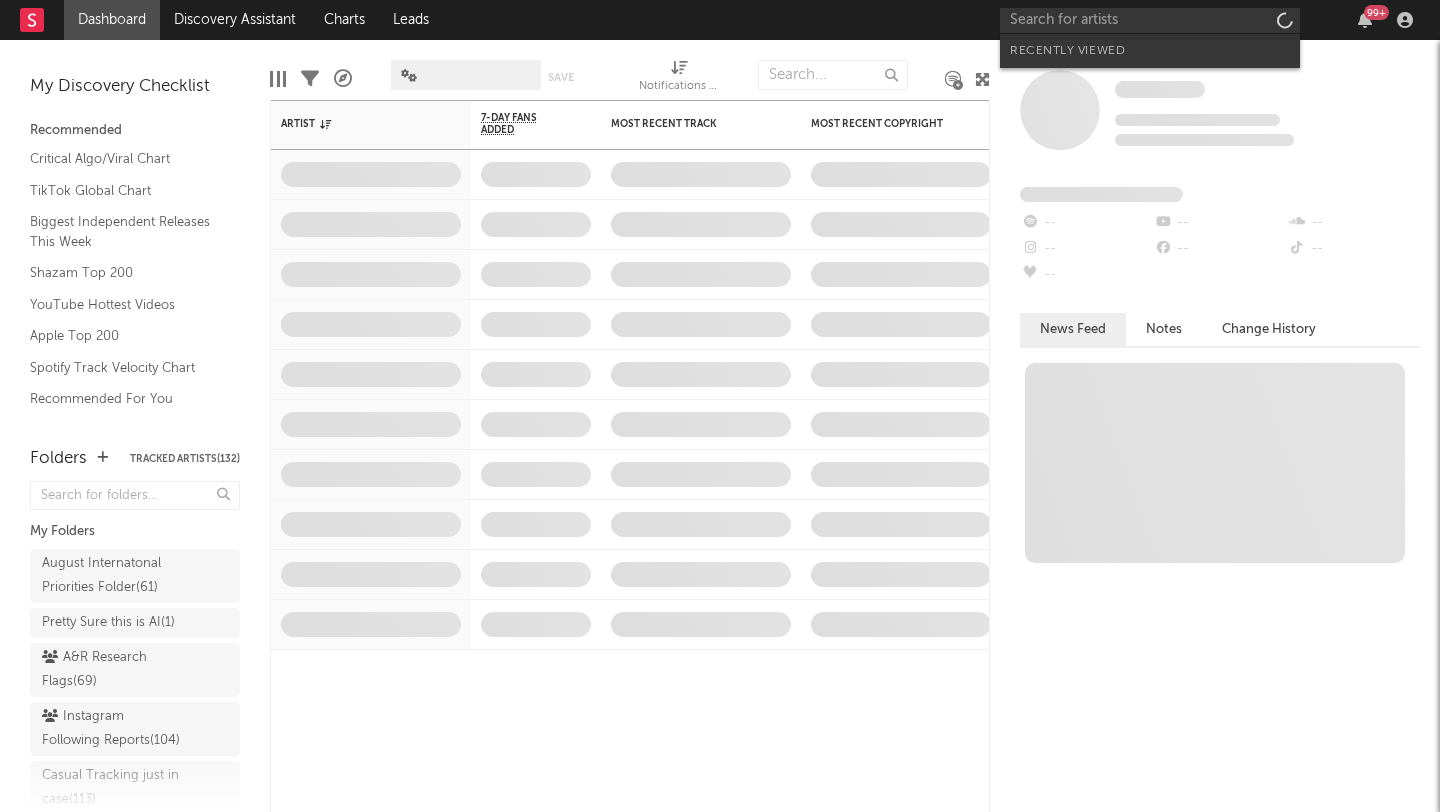 scroll, scrollTop: 0, scrollLeft: 0, axis: both 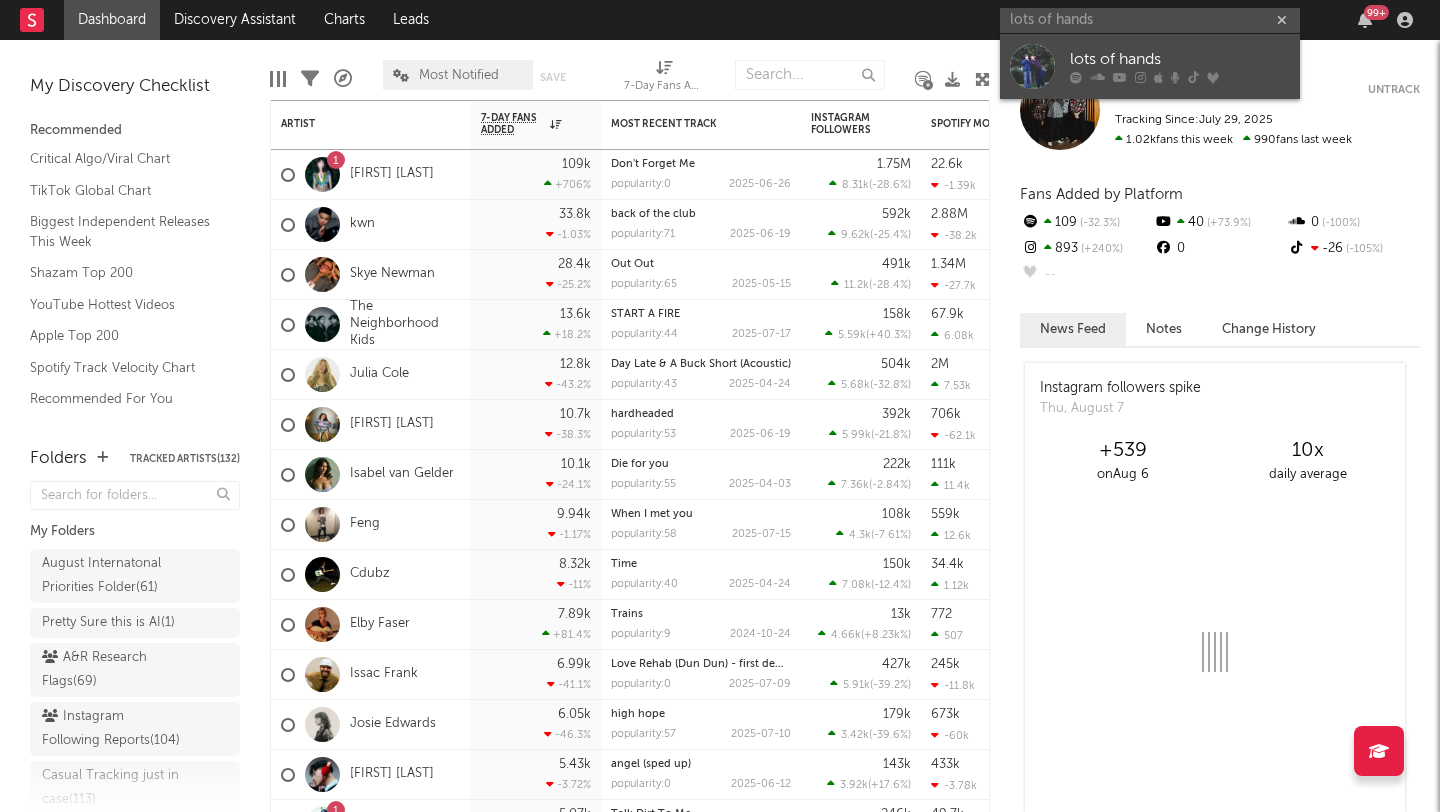 type on "lots of hands" 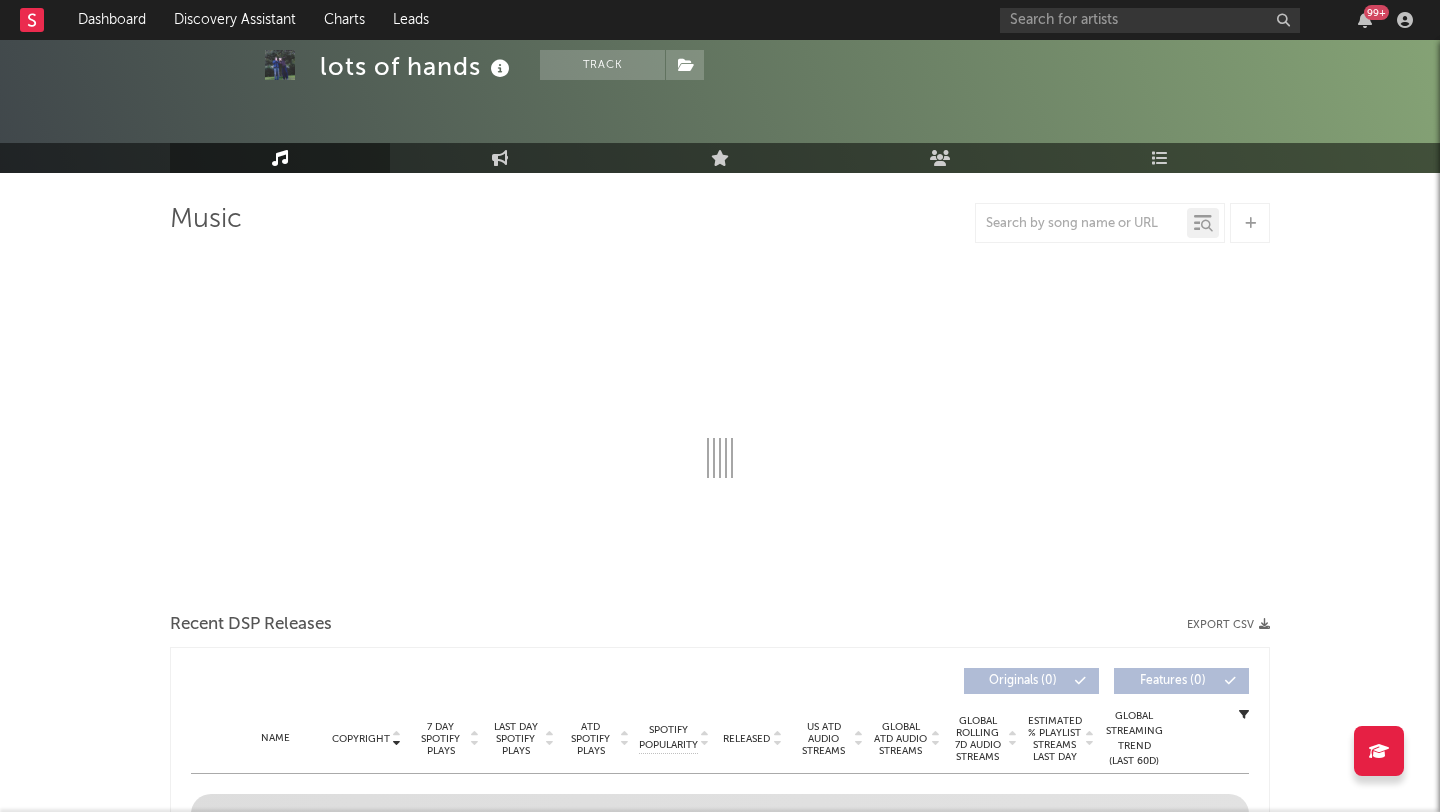 scroll, scrollTop: 46, scrollLeft: 0, axis: vertical 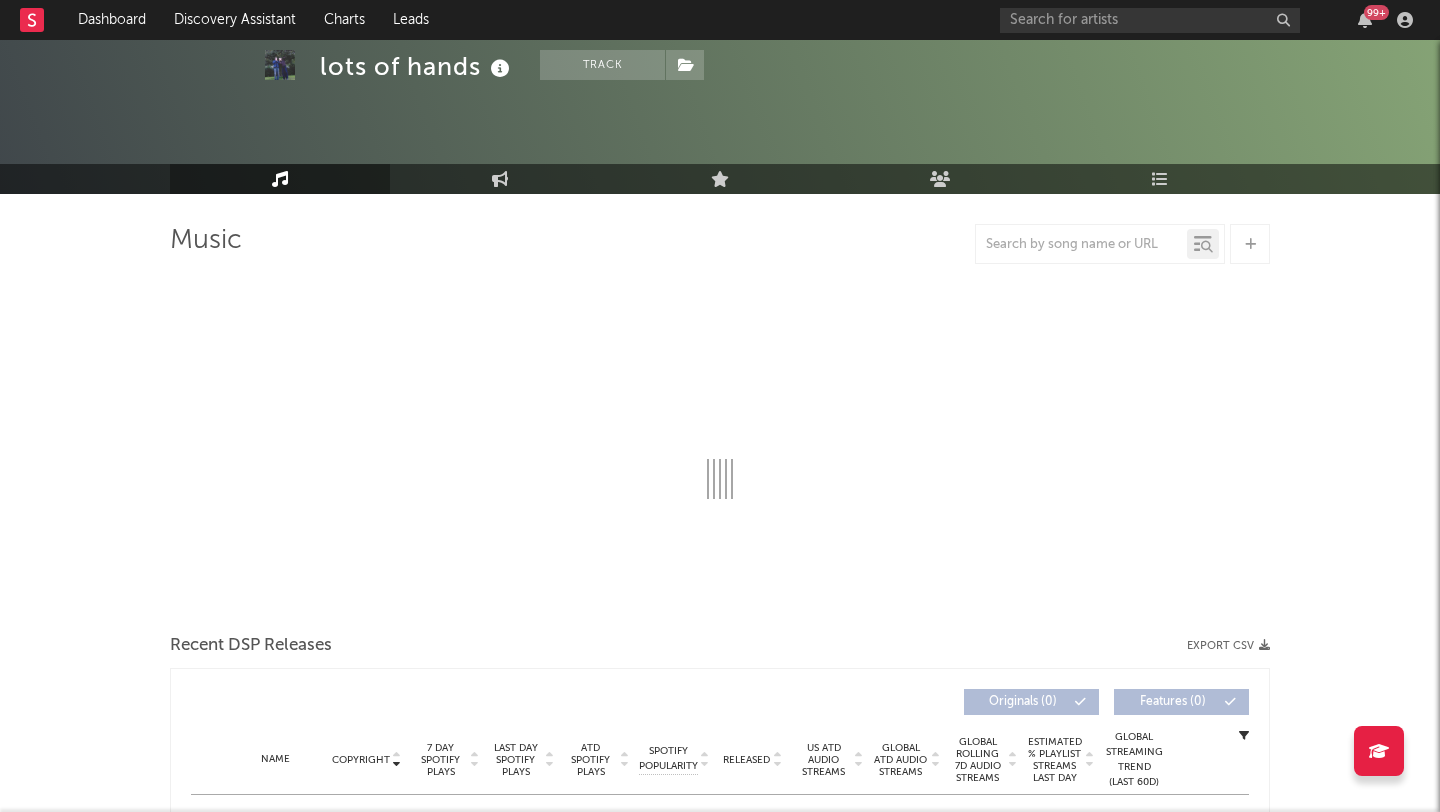 select on "6m" 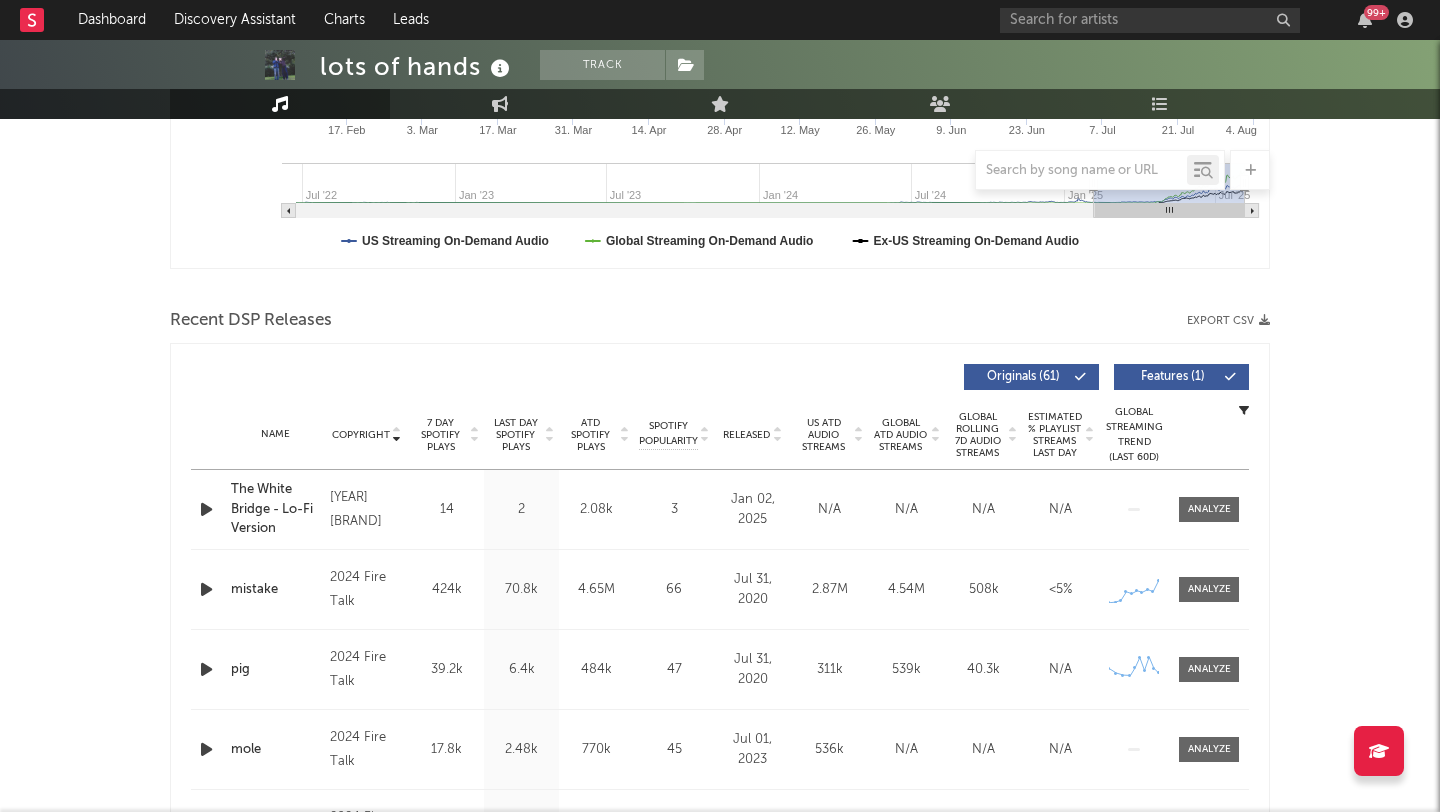 scroll, scrollTop: 705, scrollLeft: 0, axis: vertical 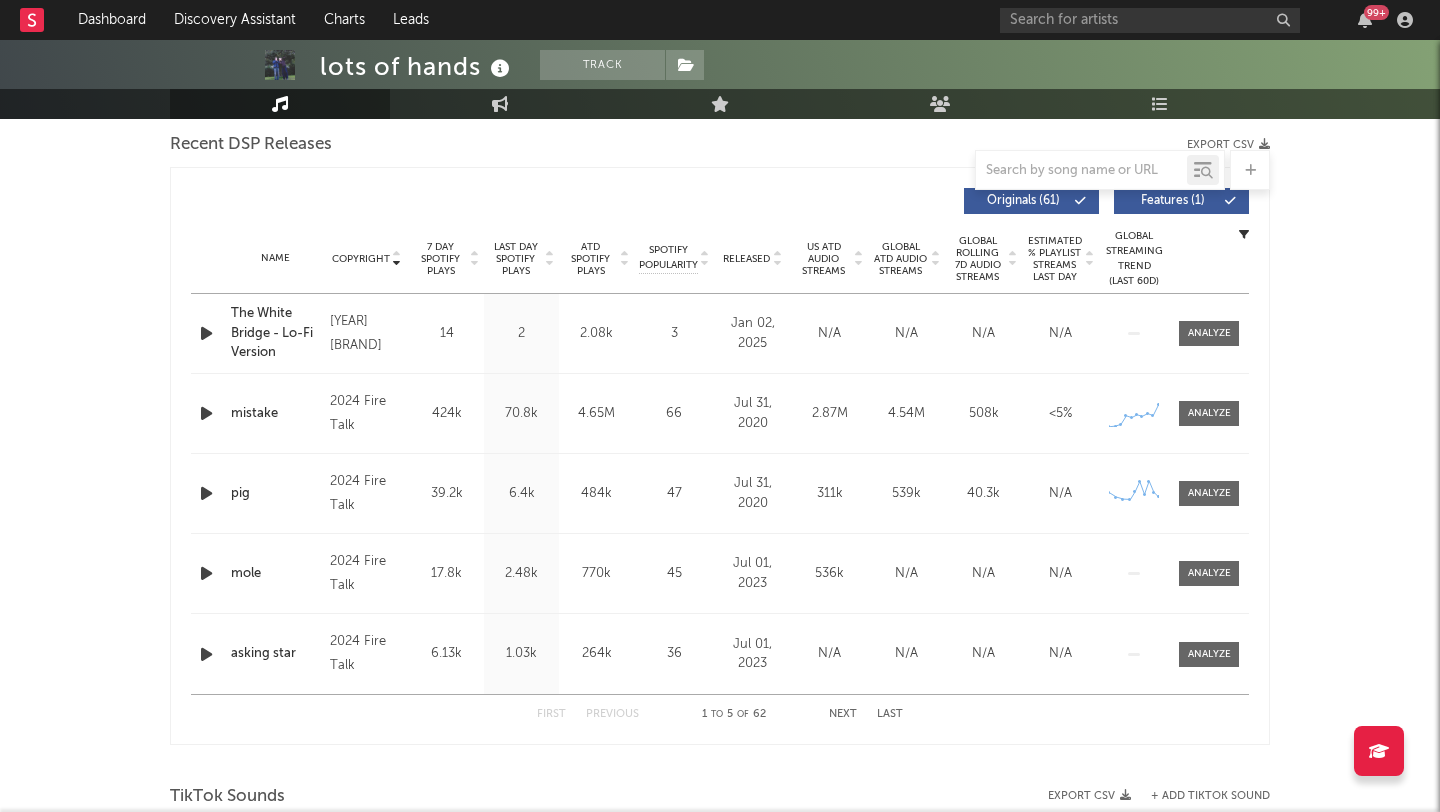 click on "Last Day Spotify Plays" at bounding box center (515, 259) 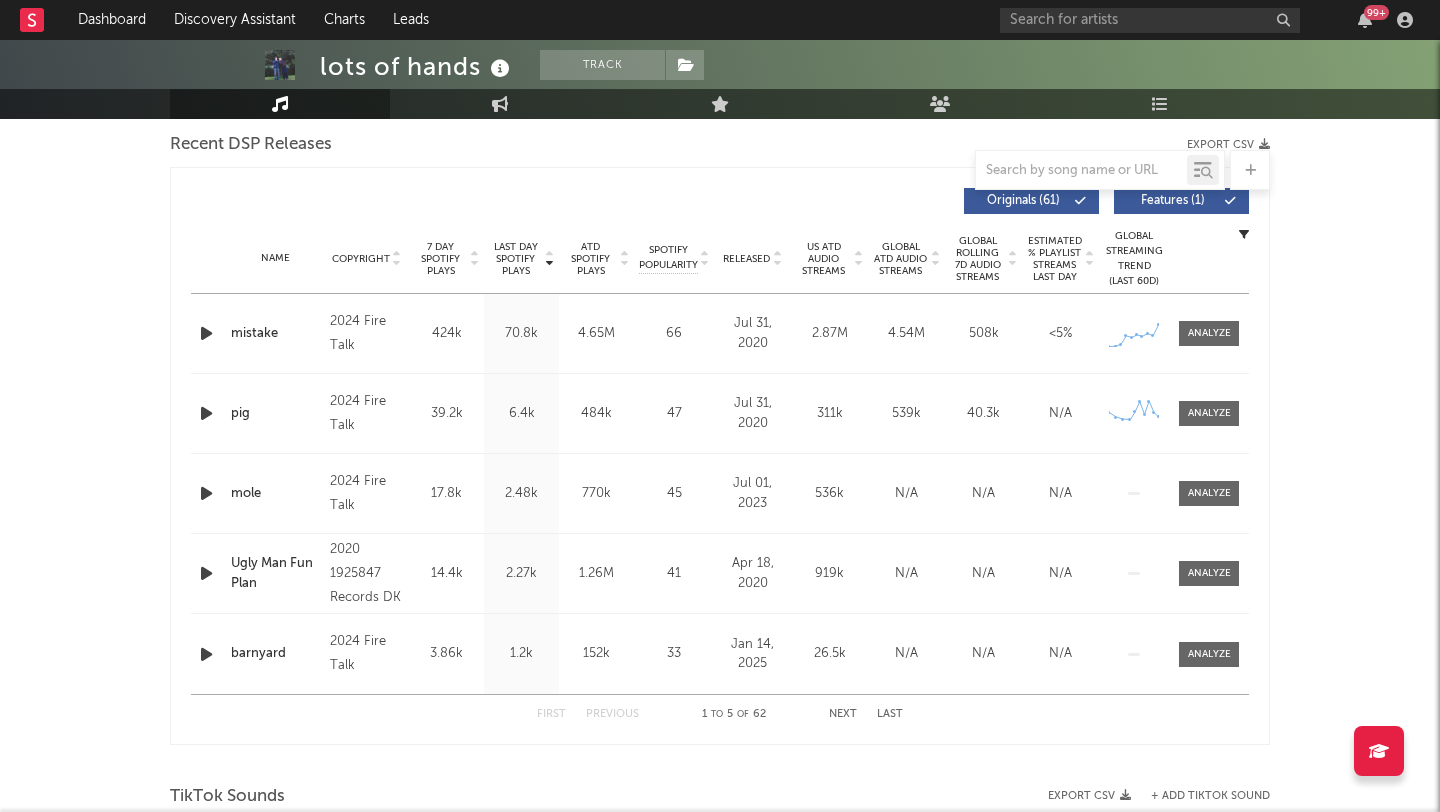 click on "7 Day Spotify Plays" at bounding box center (440, 259) 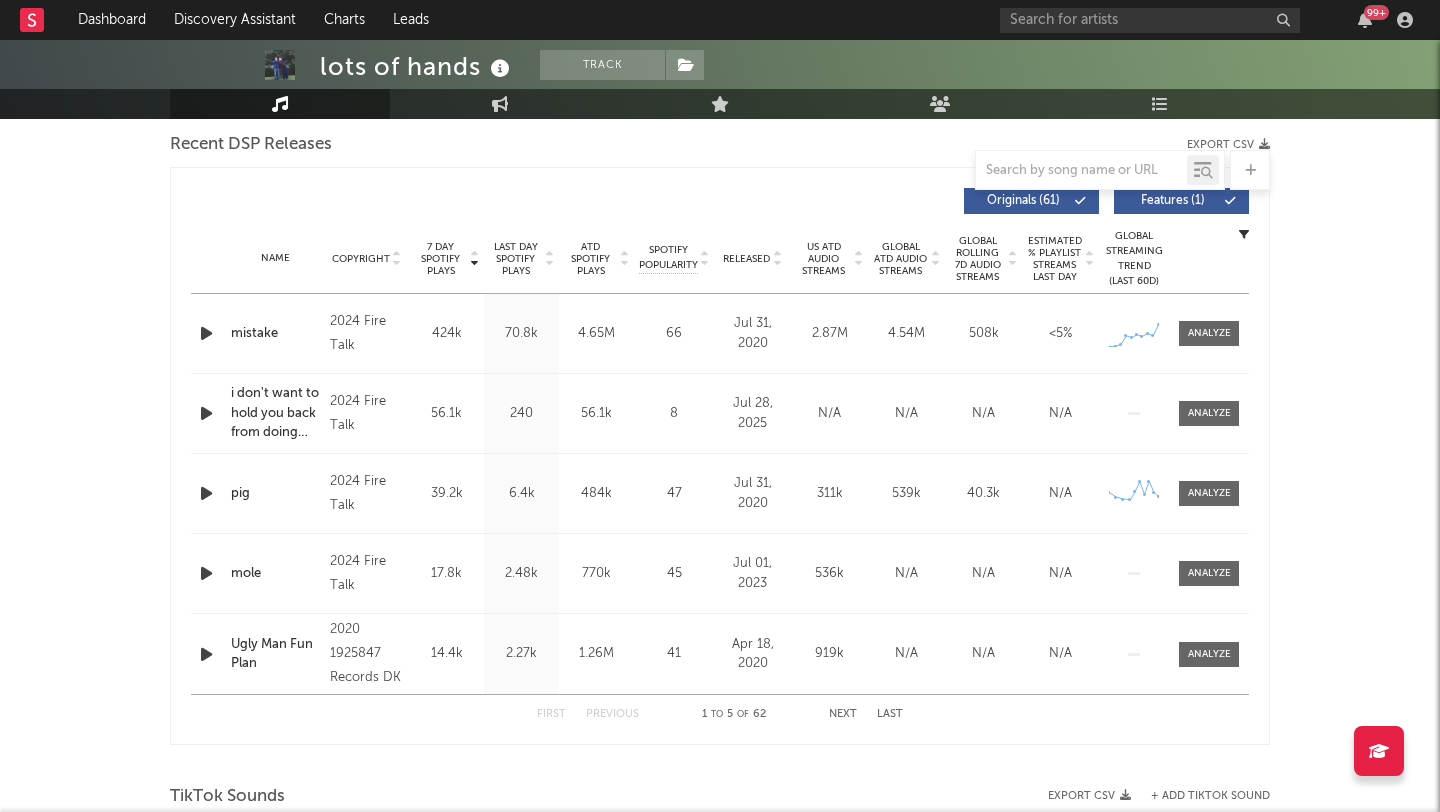 click on "Released" at bounding box center [746, 259] 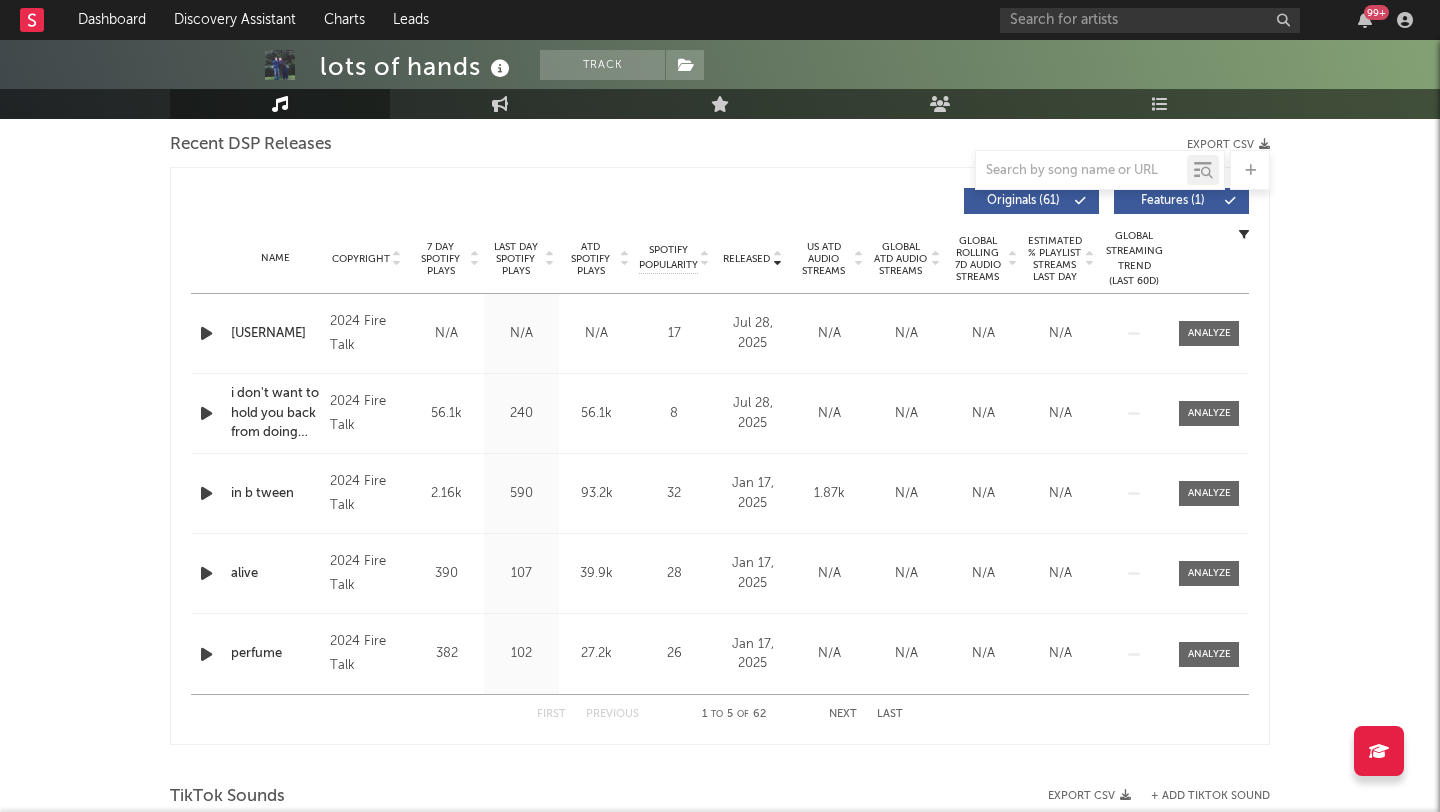 click on "7 Day Spotify Plays" at bounding box center (440, 259) 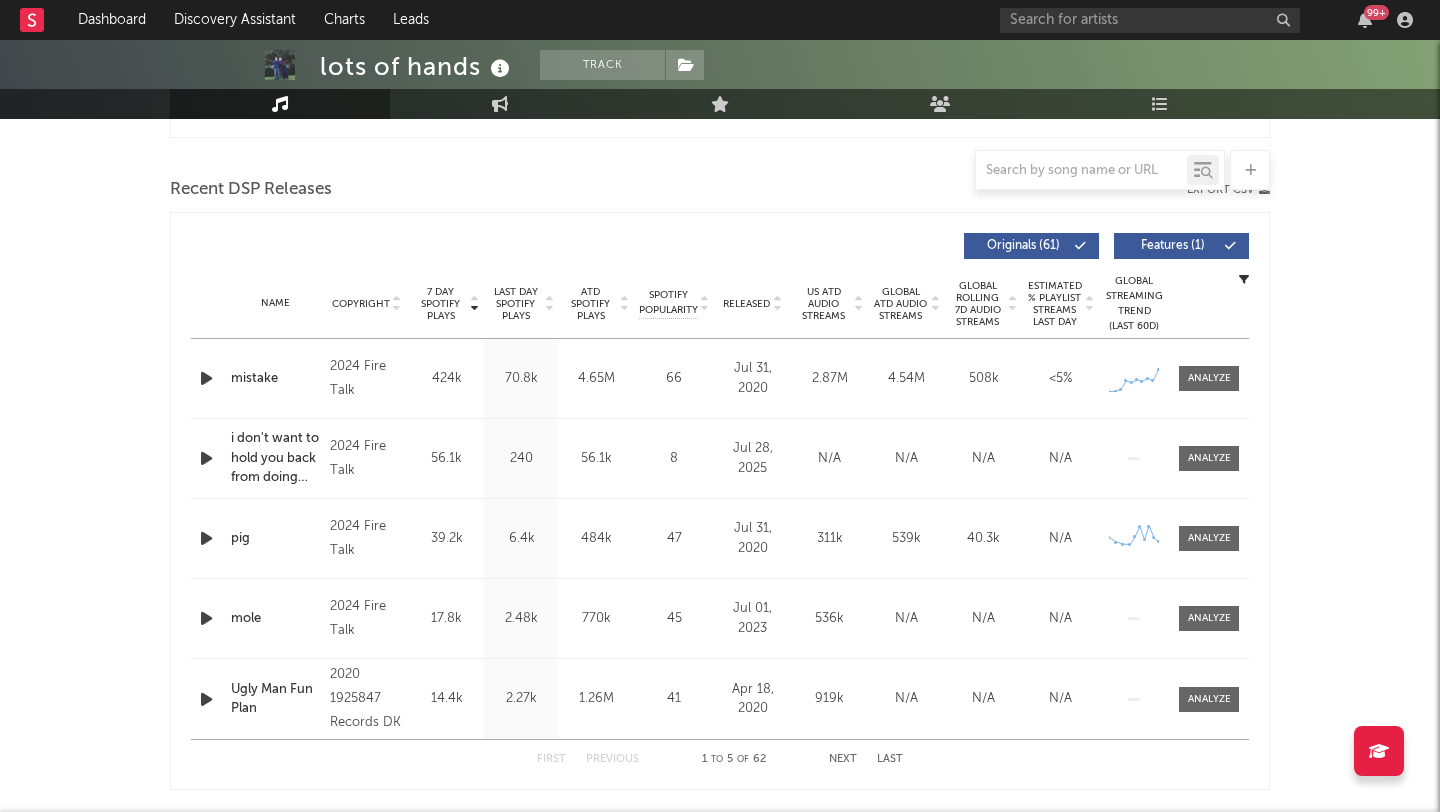 scroll, scrollTop: 657, scrollLeft: 0, axis: vertical 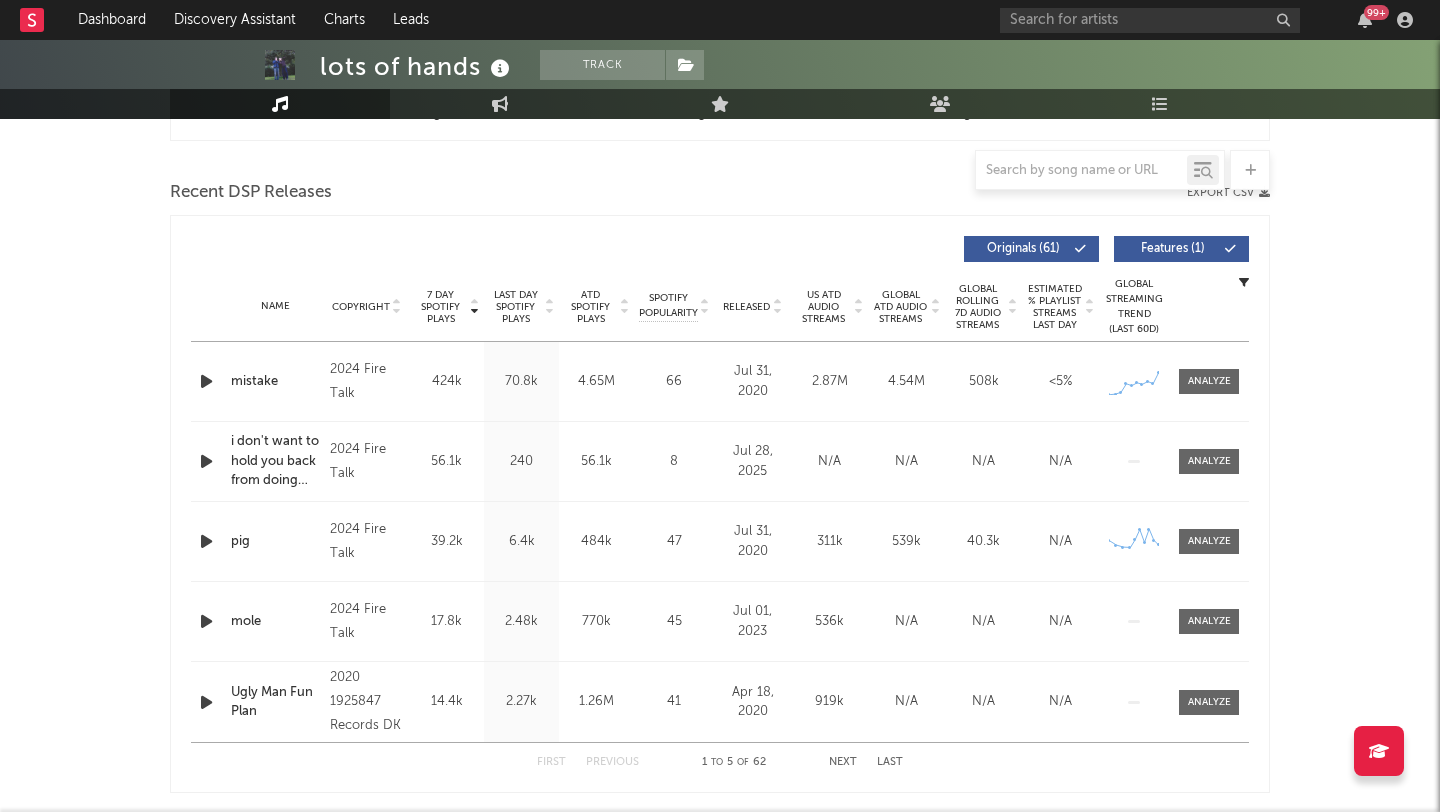 click on "7 Day Spotify Plays" at bounding box center (440, 307) 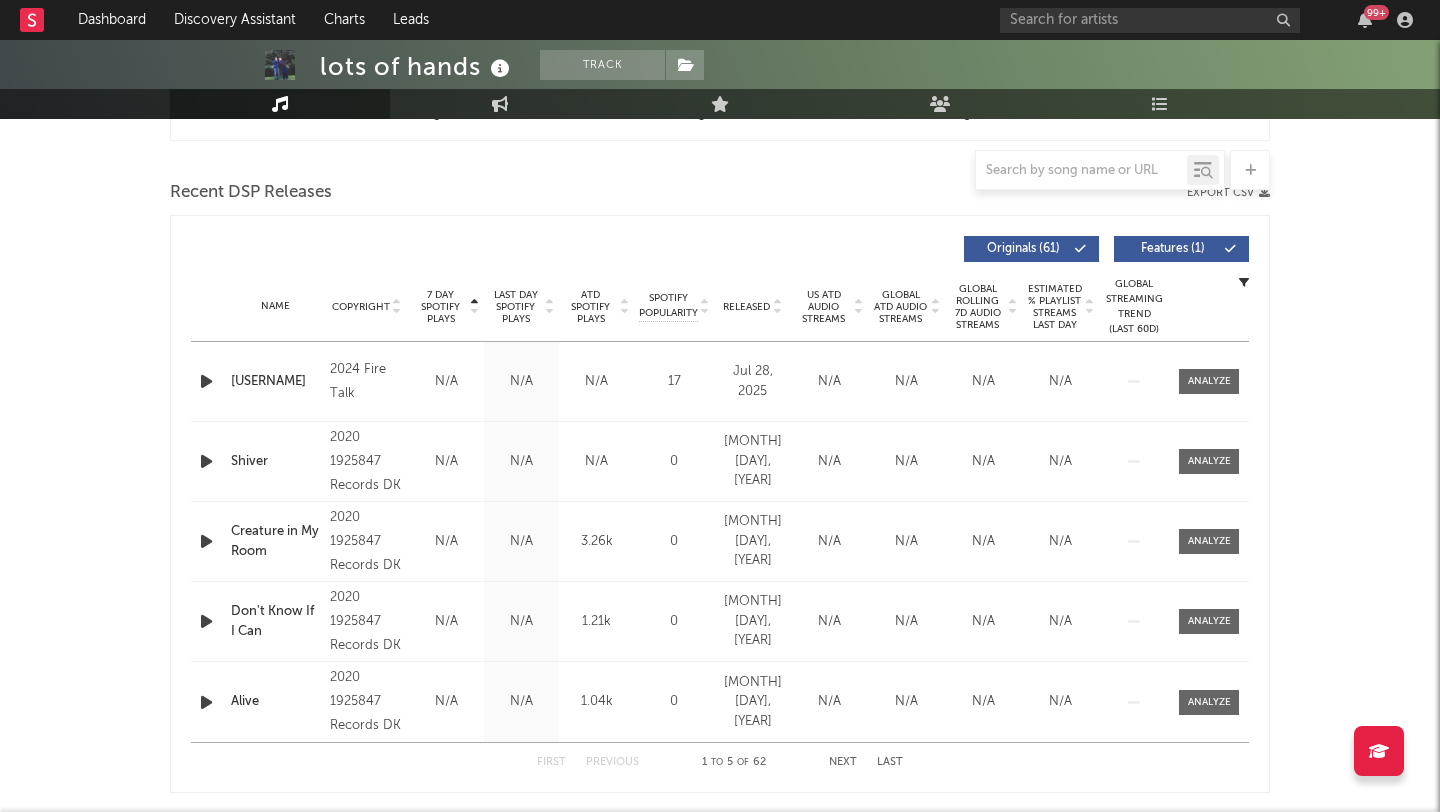 click on "7 Day Spotify Plays" at bounding box center [440, 307] 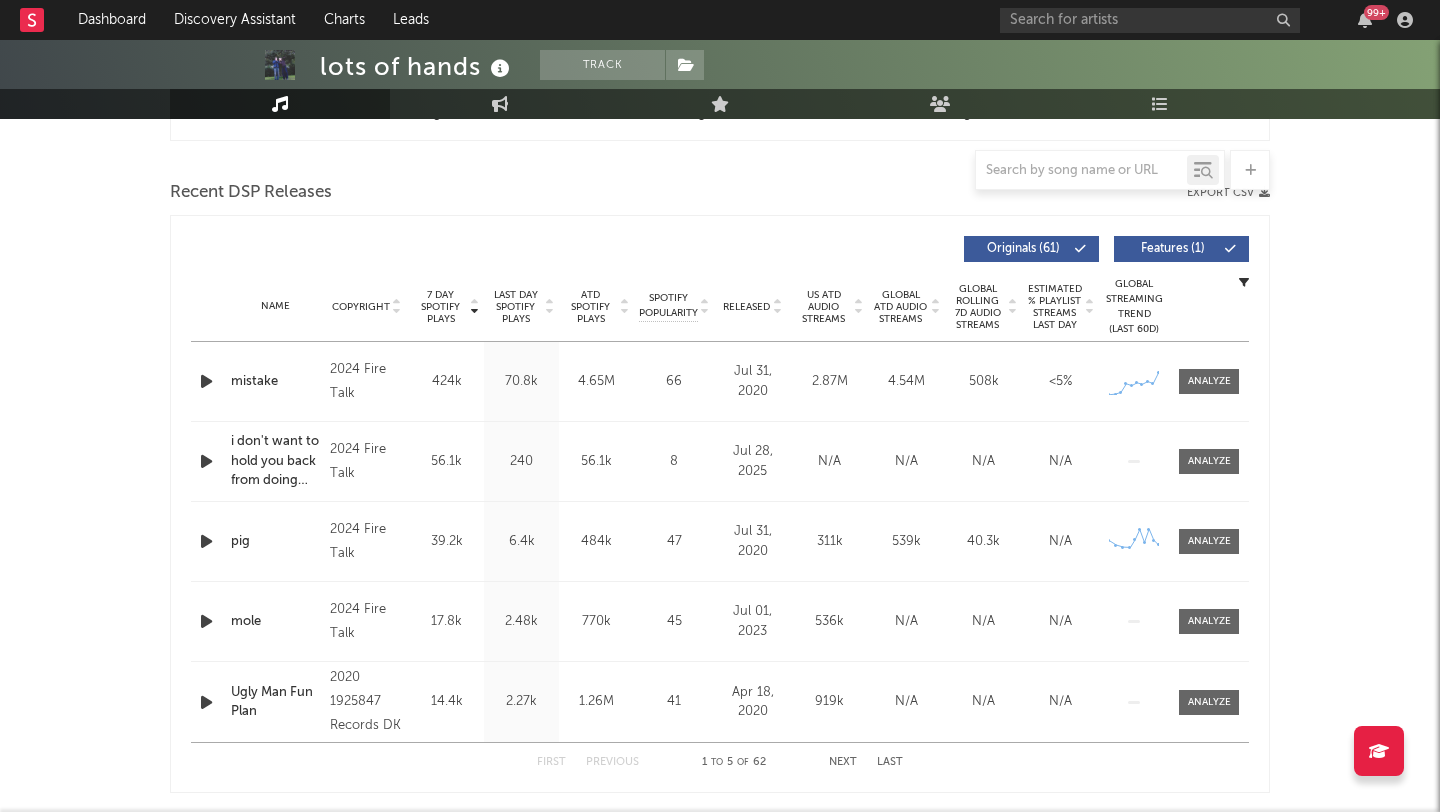 click on "Last Day Spotify Plays" at bounding box center [515, 307] 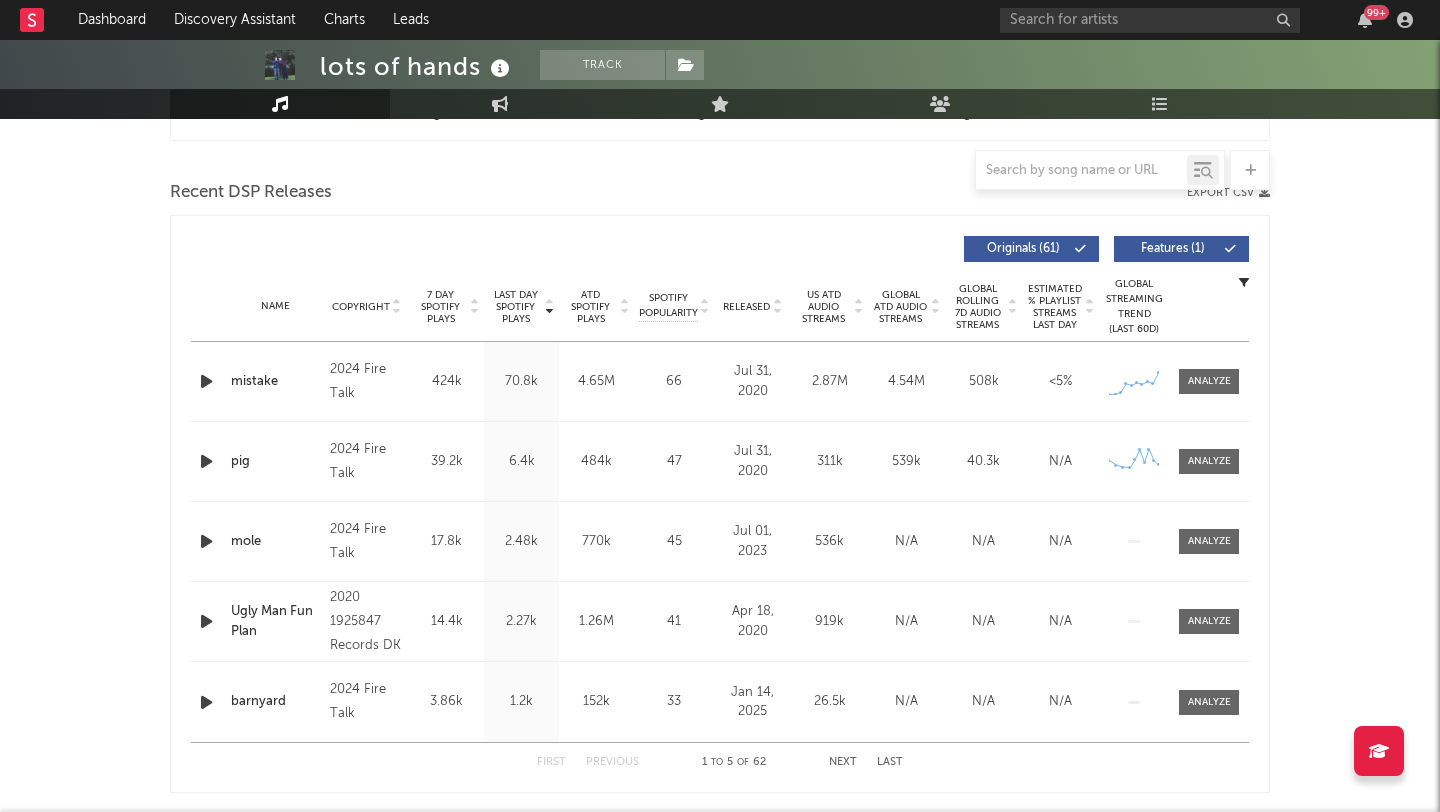 click at bounding box center [473, 307] 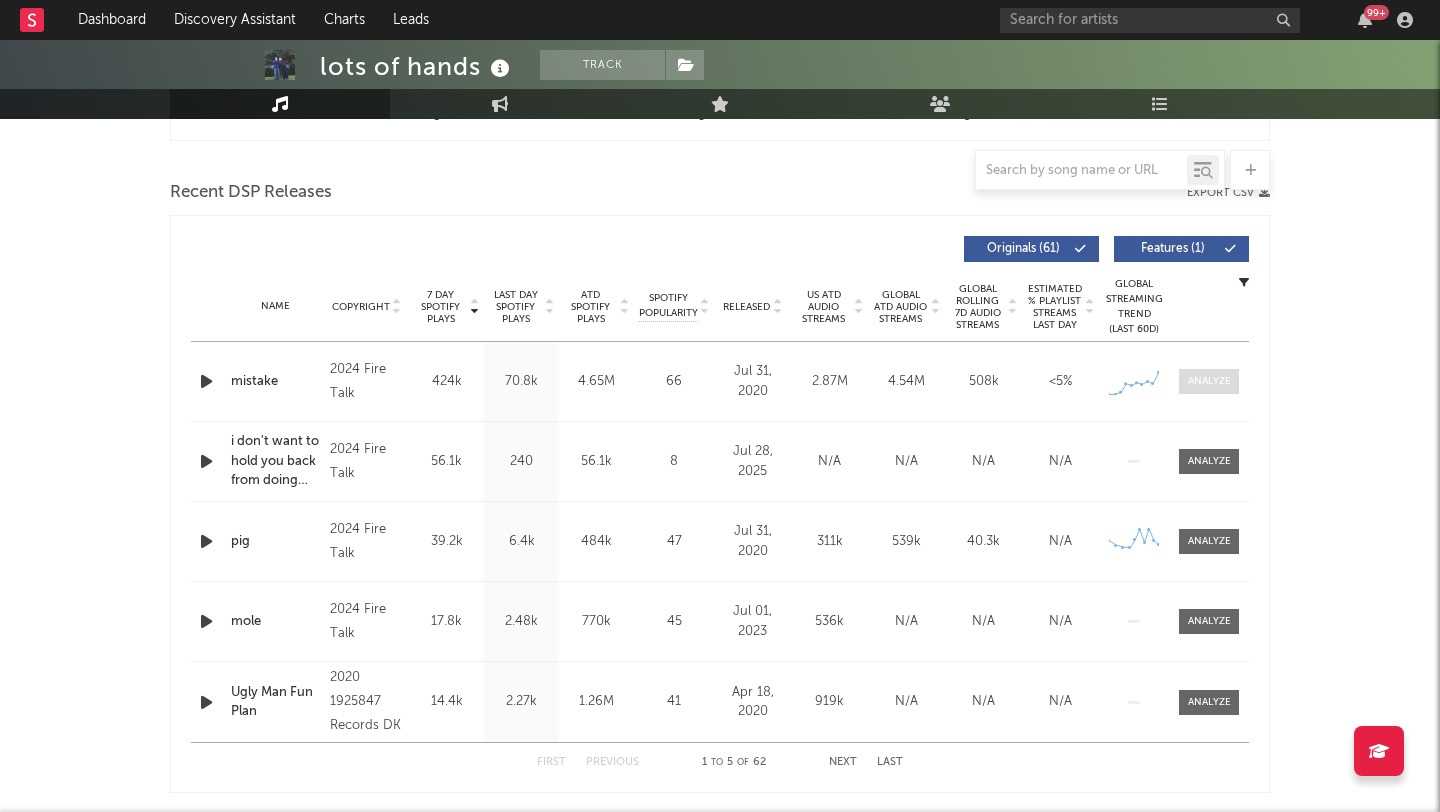 click at bounding box center (1209, 381) 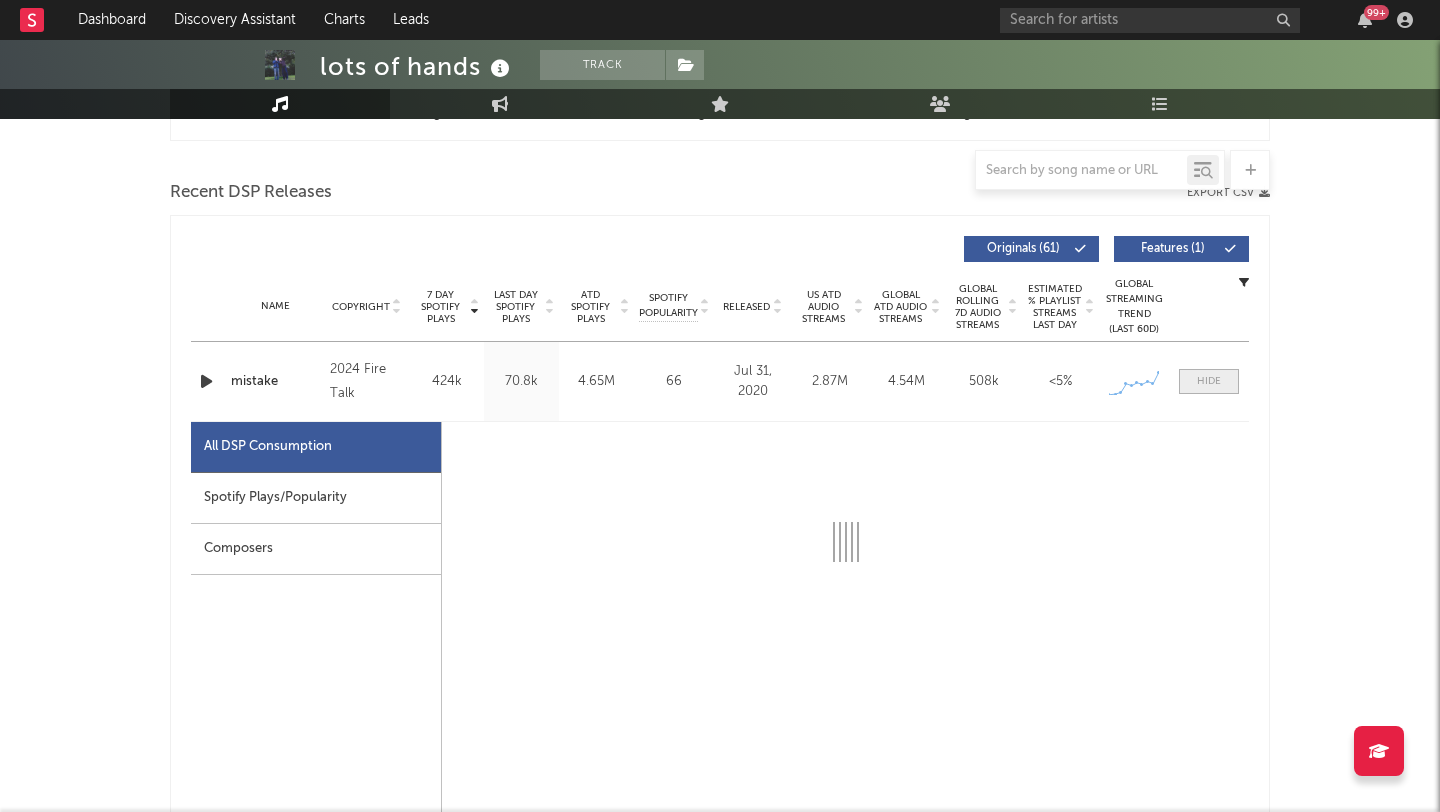 select on "1w" 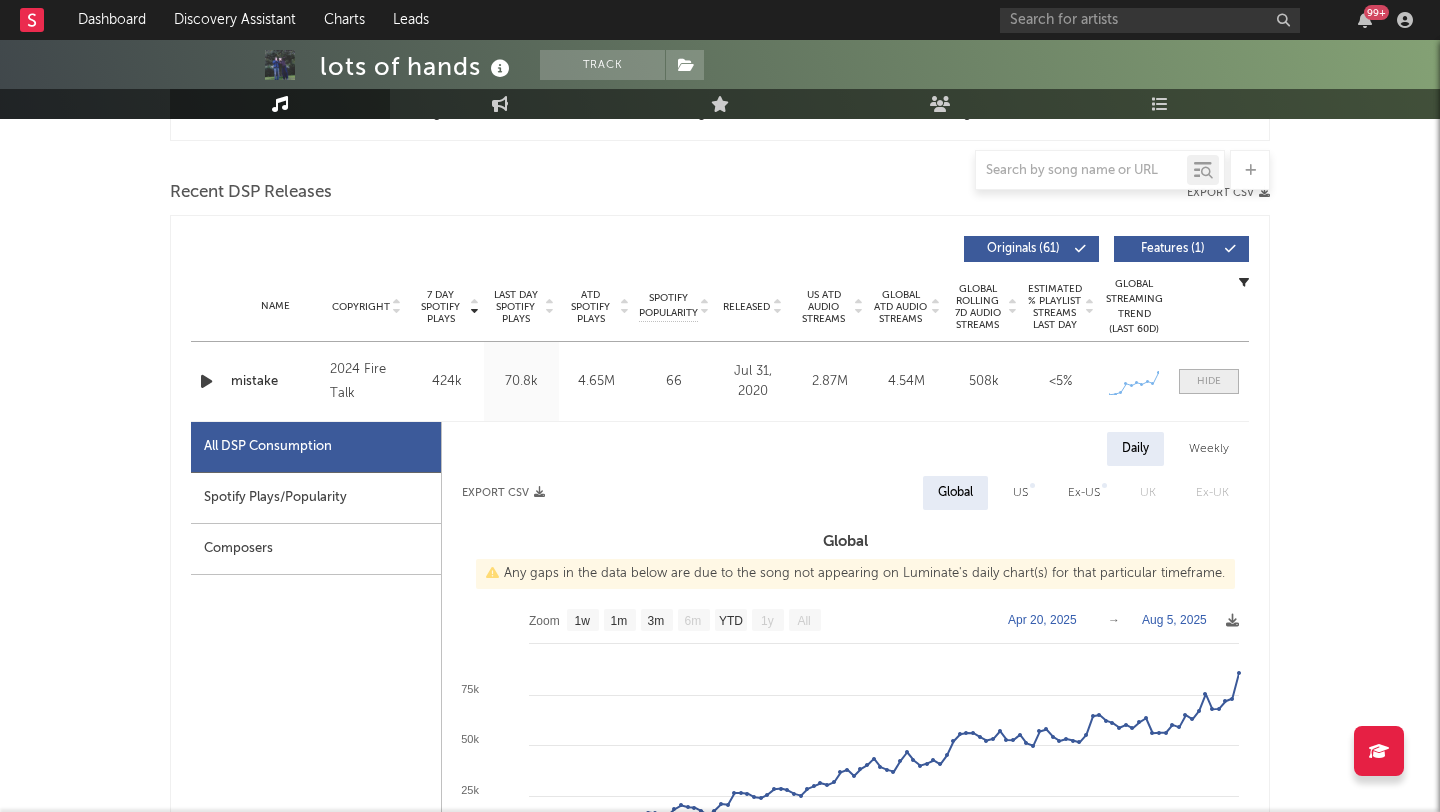 click at bounding box center (1209, 381) 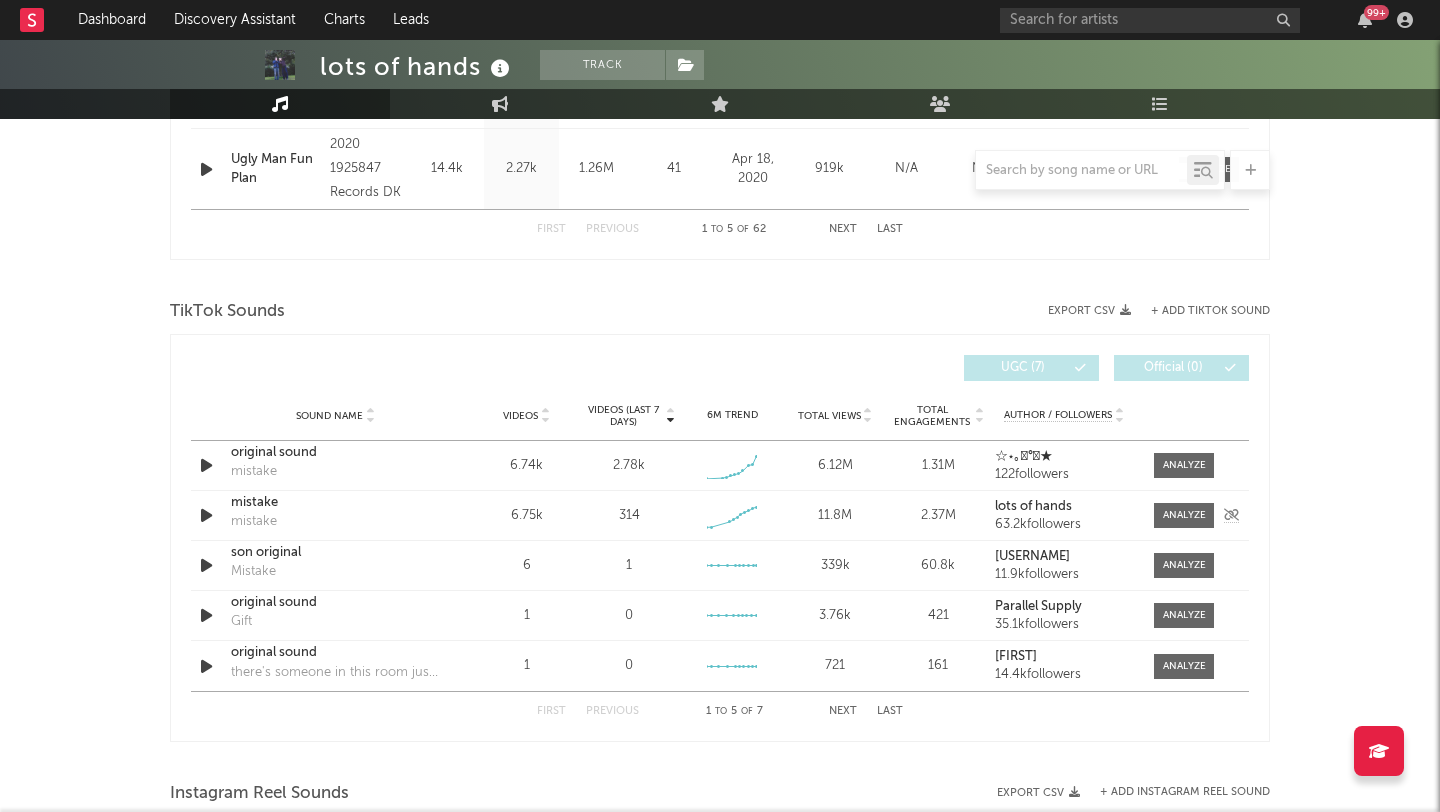 scroll, scrollTop: 855, scrollLeft: 0, axis: vertical 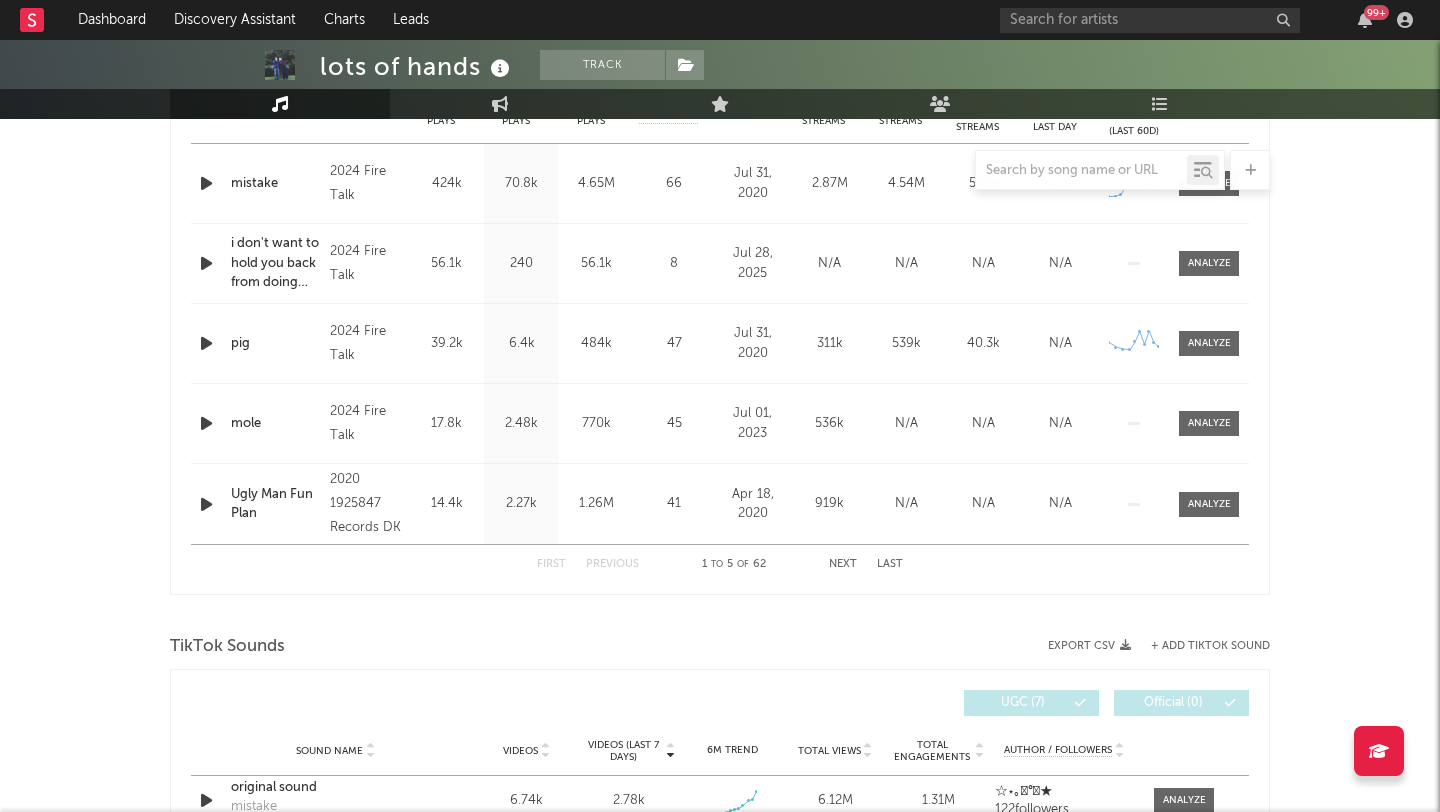 click on "Next" at bounding box center [843, 564] 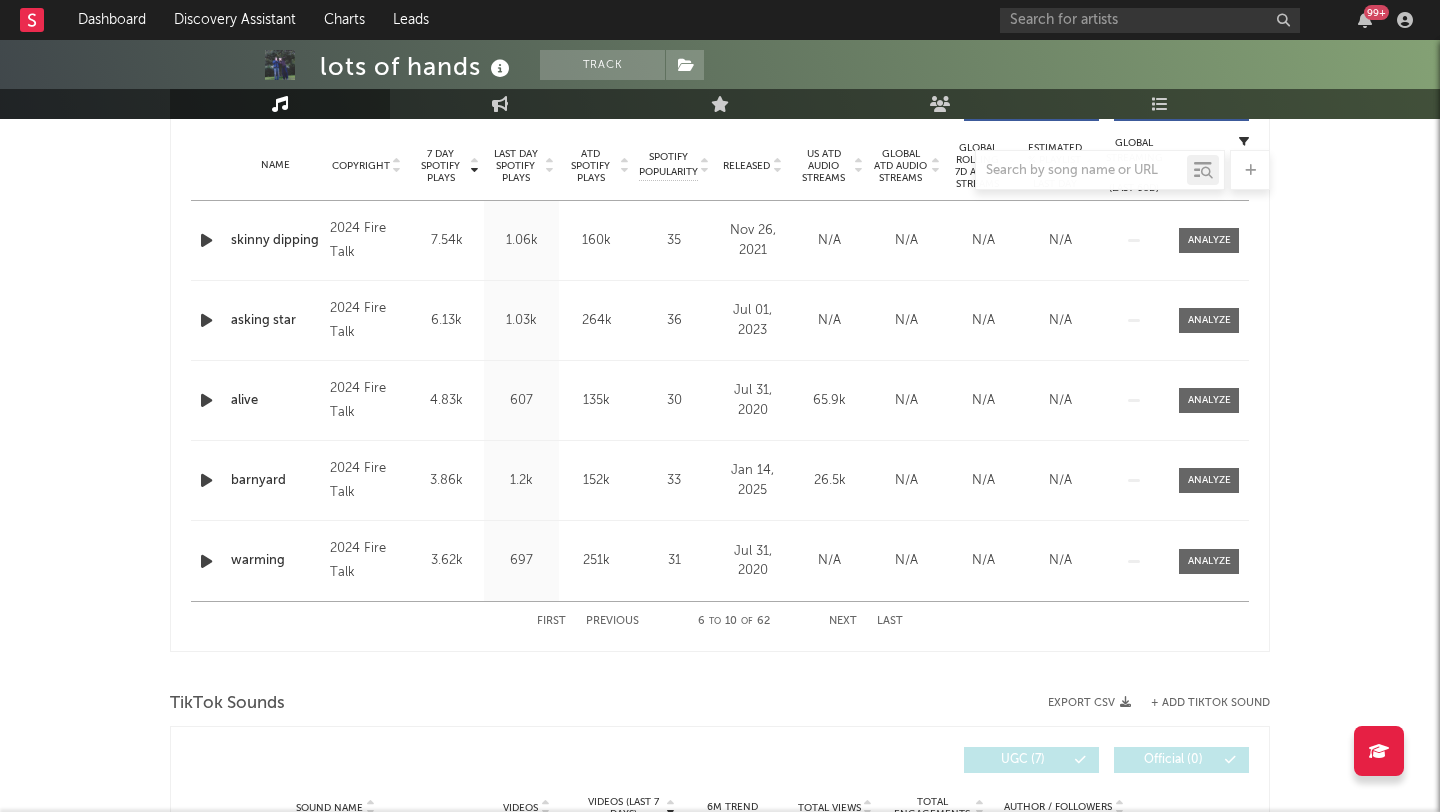 scroll, scrollTop: 754, scrollLeft: 0, axis: vertical 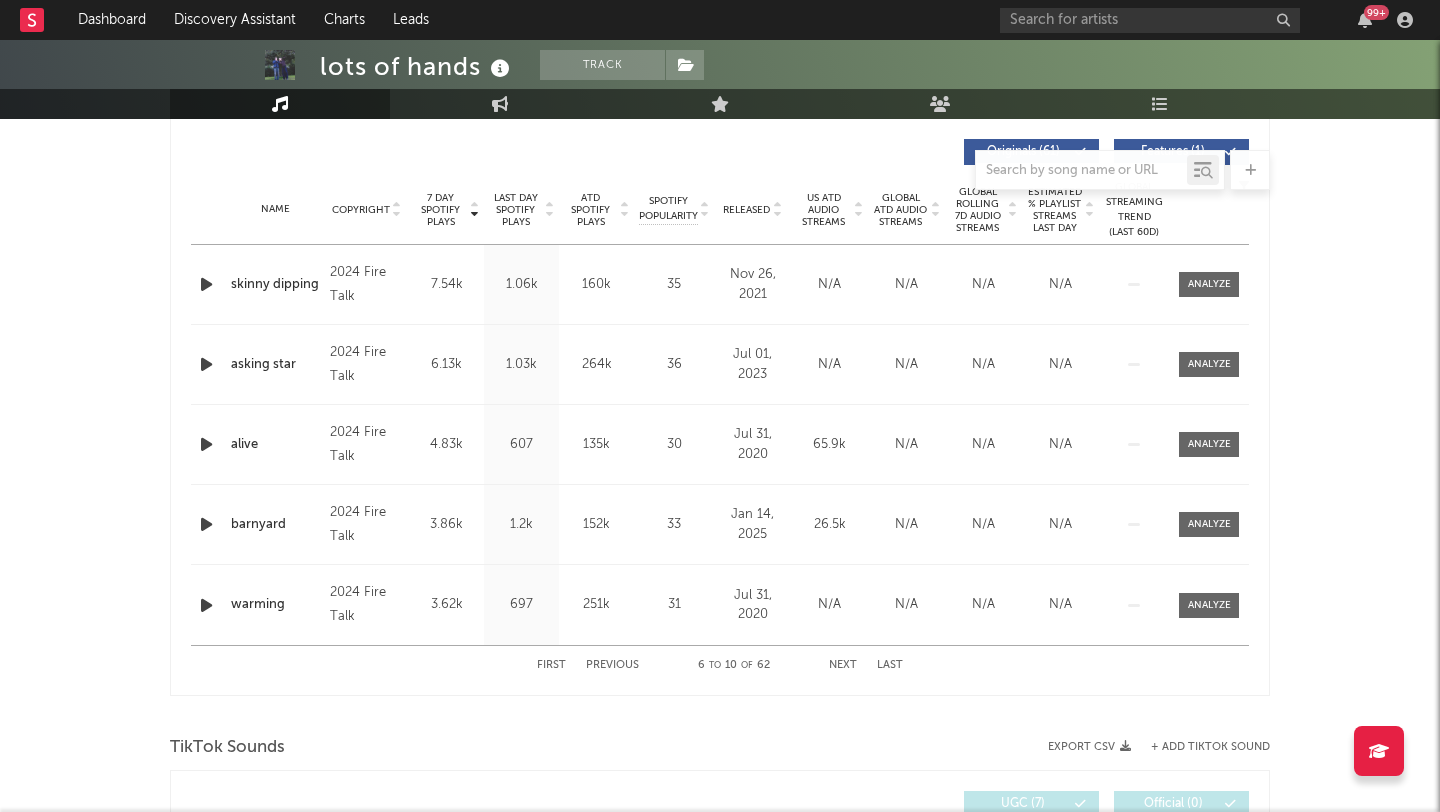 click on "First Previous 6   to   10   of   62 Next Last" at bounding box center (720, 665) 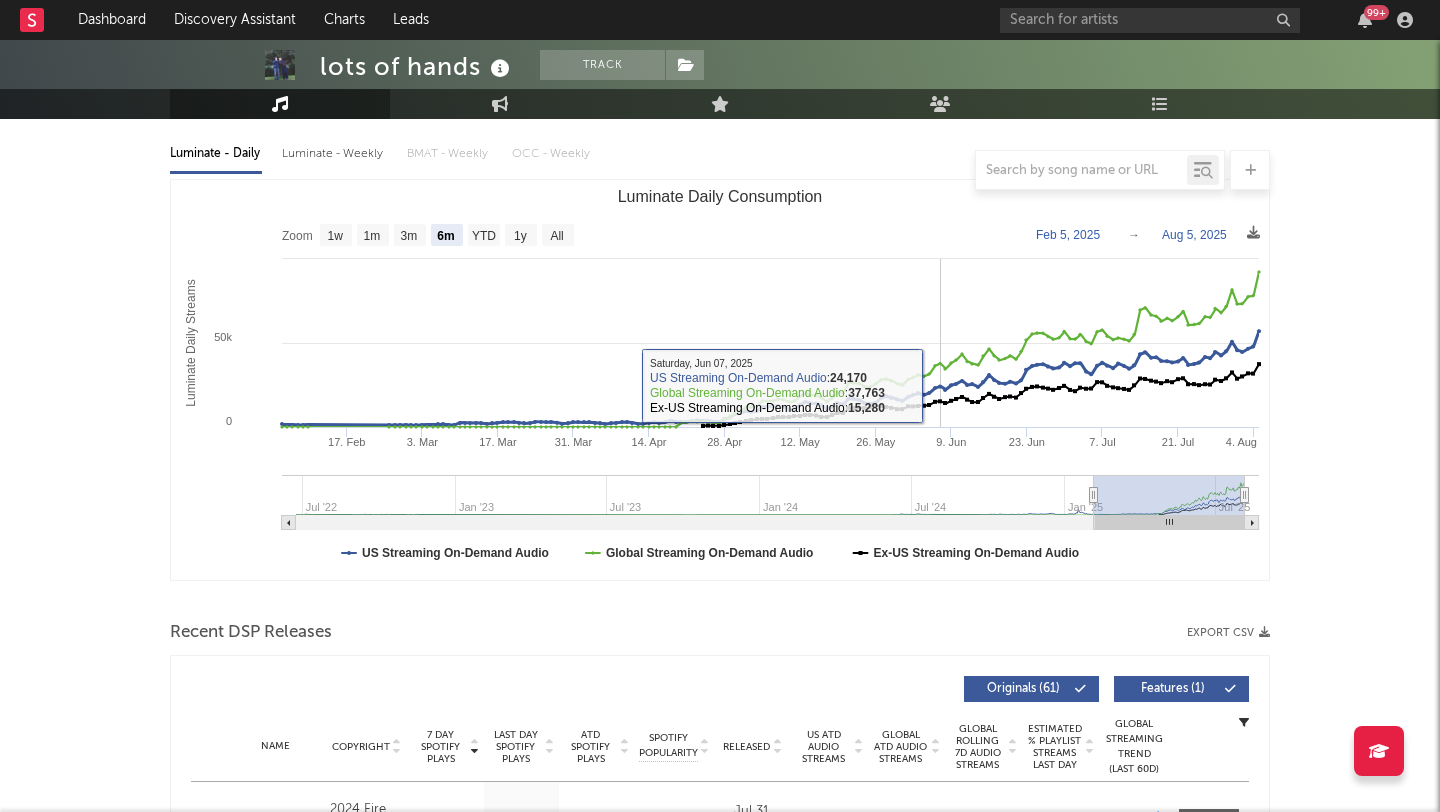 scroll, scrollTop: 0, scrollLeft: 0, axis: both 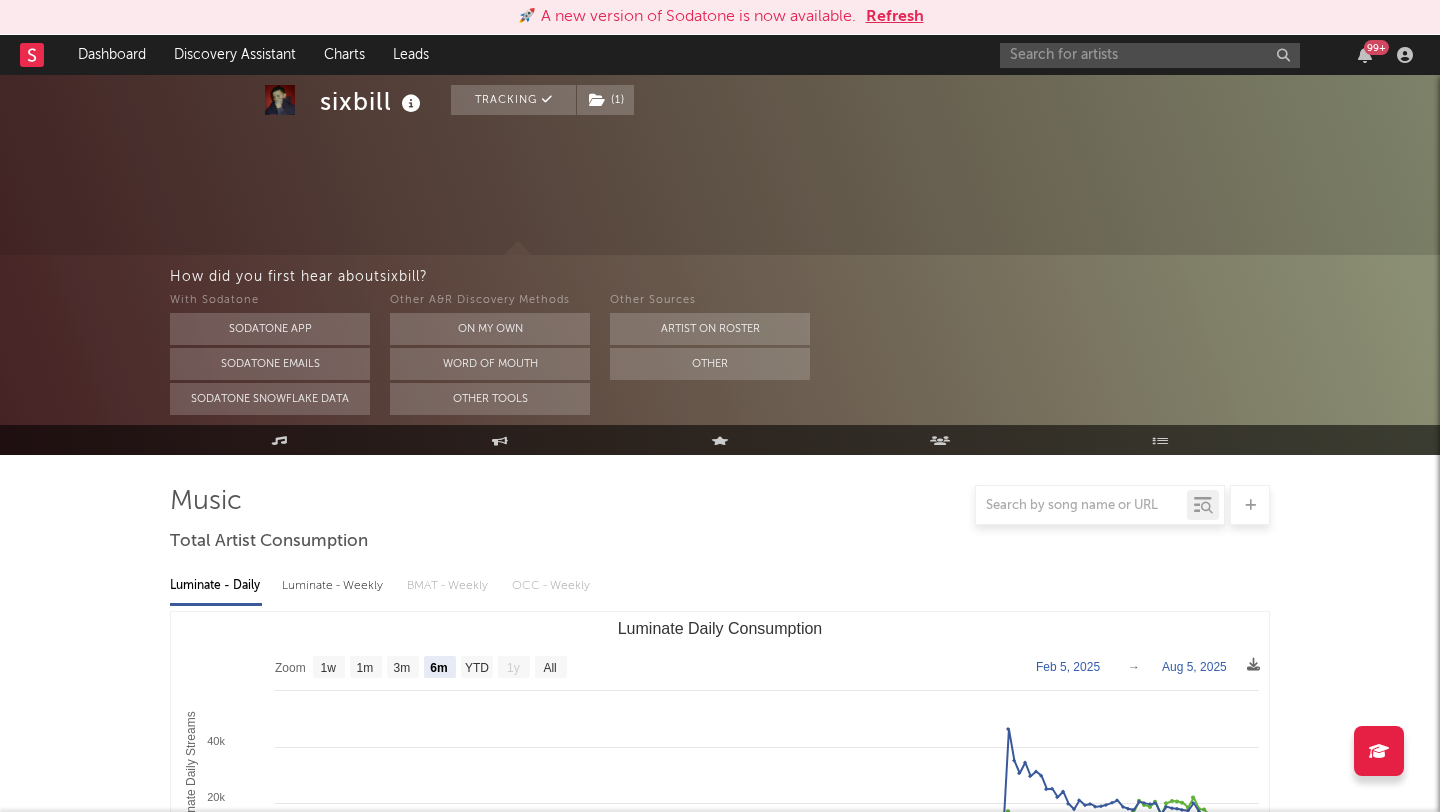select on "6m" 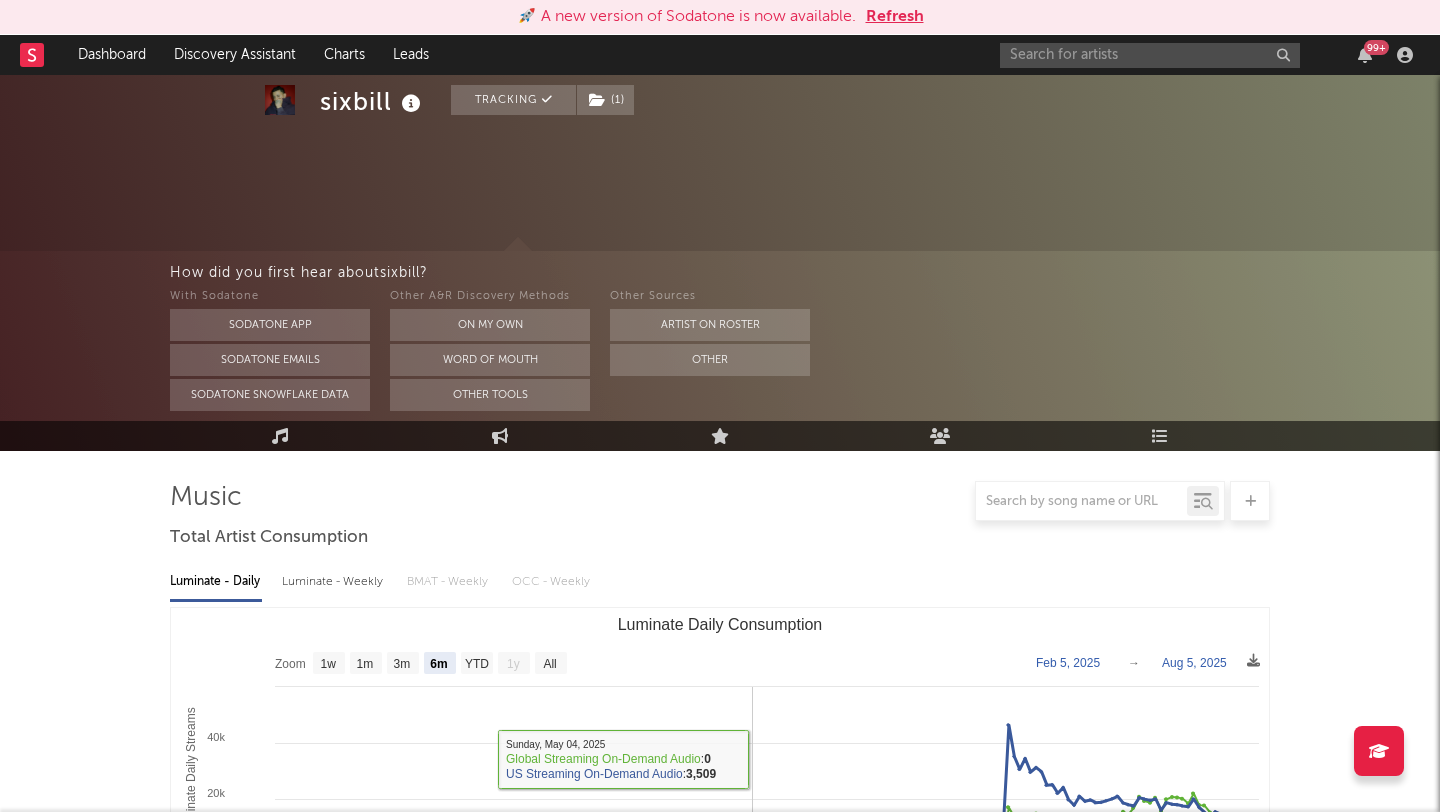 scroll, scrollTop: 0, scrollLeft: 0, axis: both 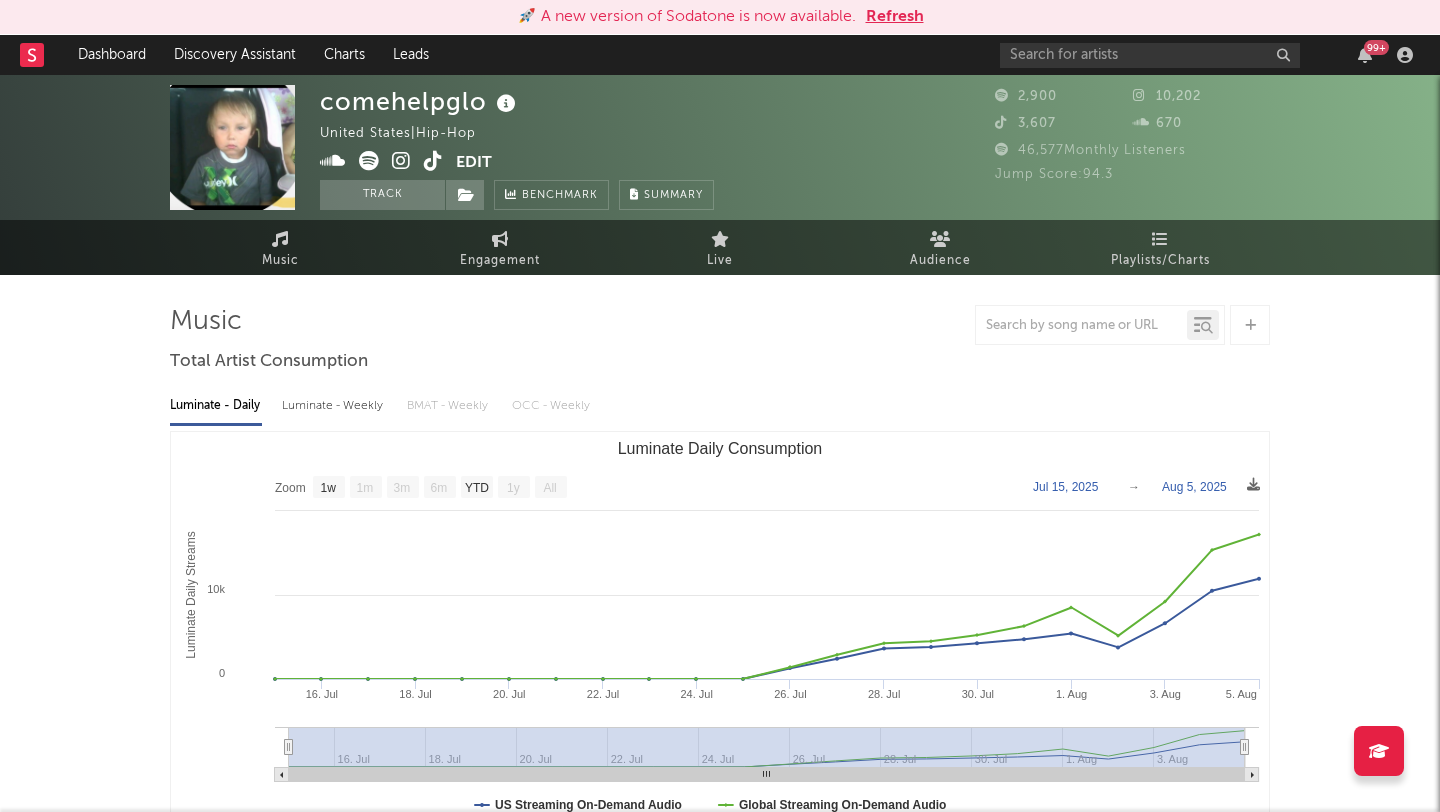 select on "1w" 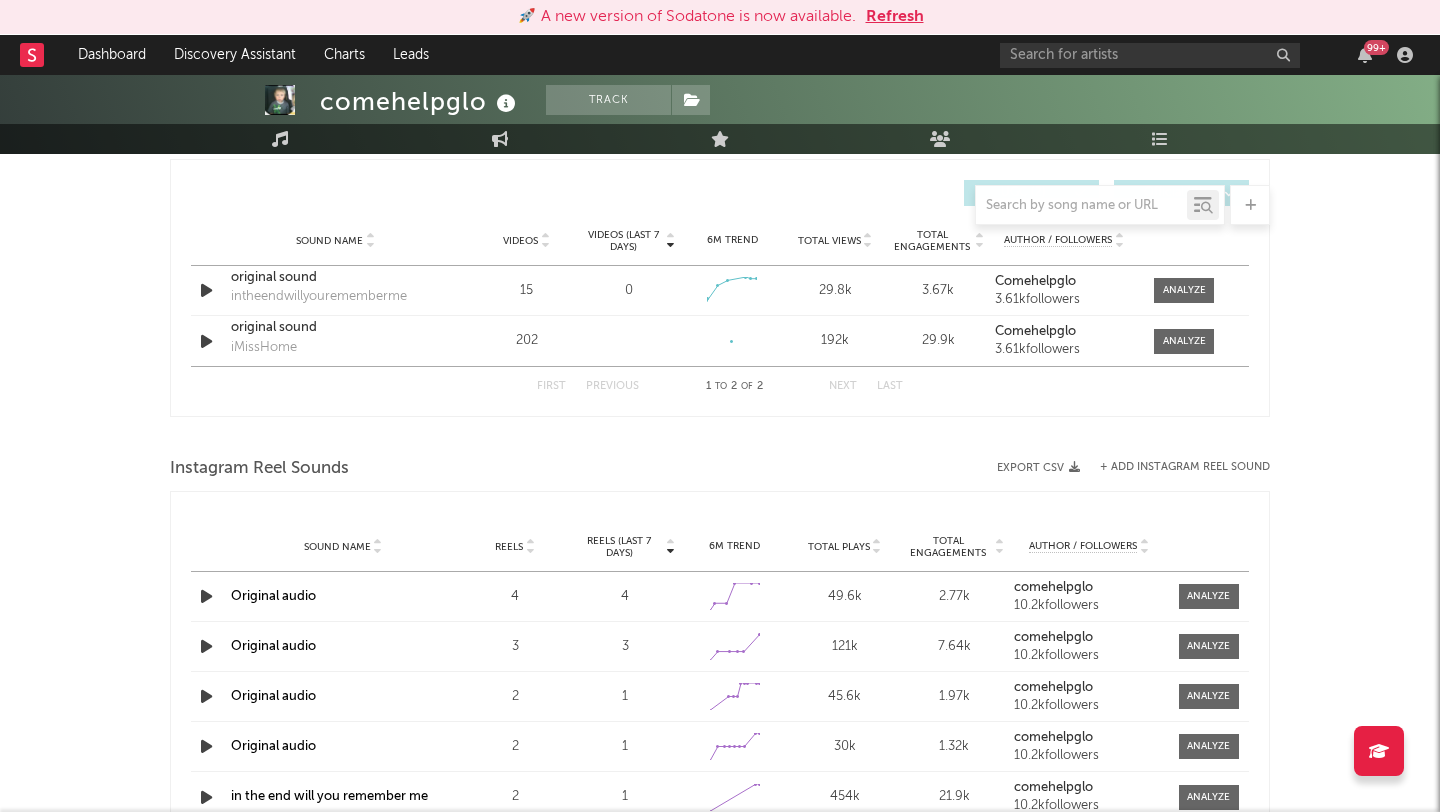 scroll, scrollTop: 1399, scrollLeft: 0, axis: vertical 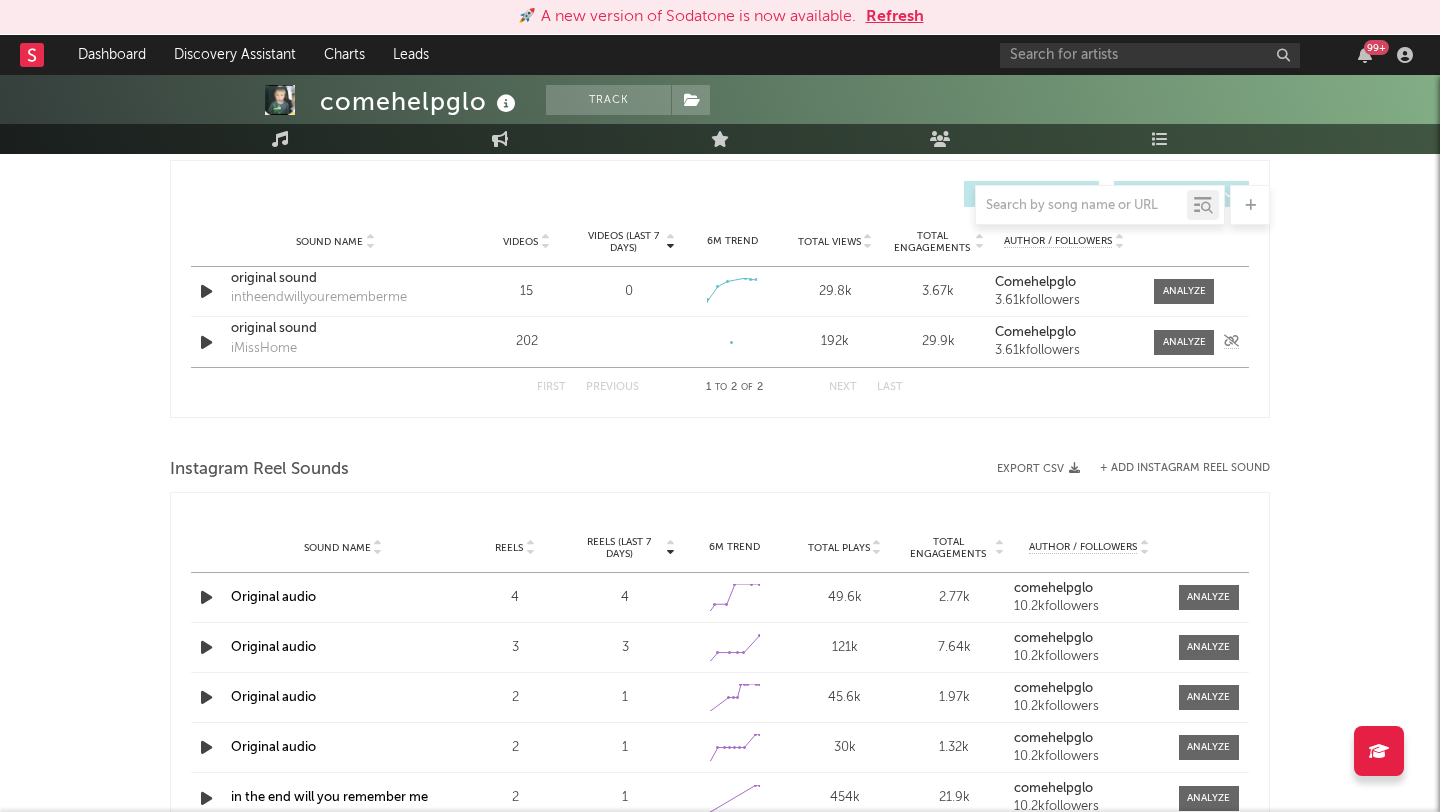 click at bounding box center (206, 342) 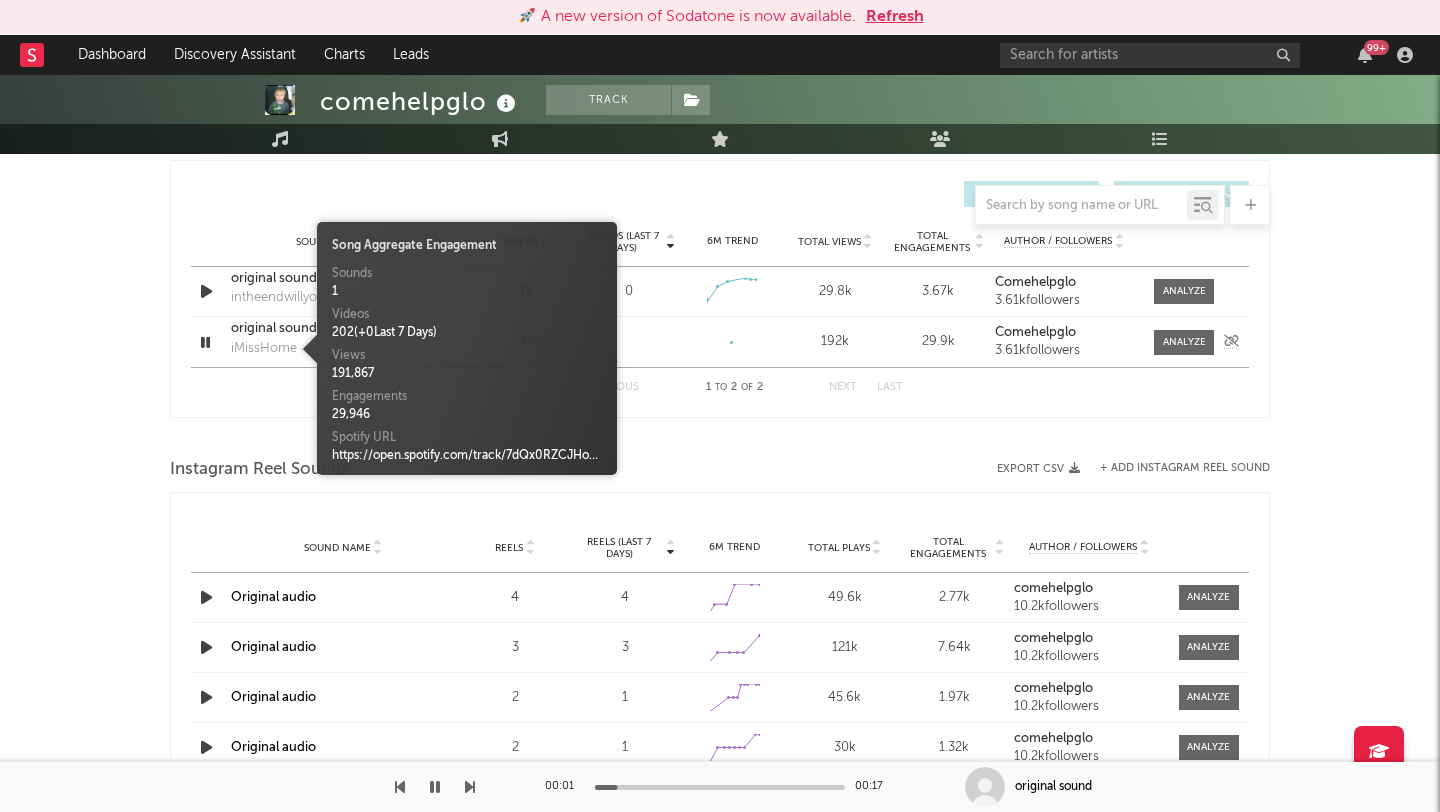 click on "iMissHome" at bounding box center [264, 349] 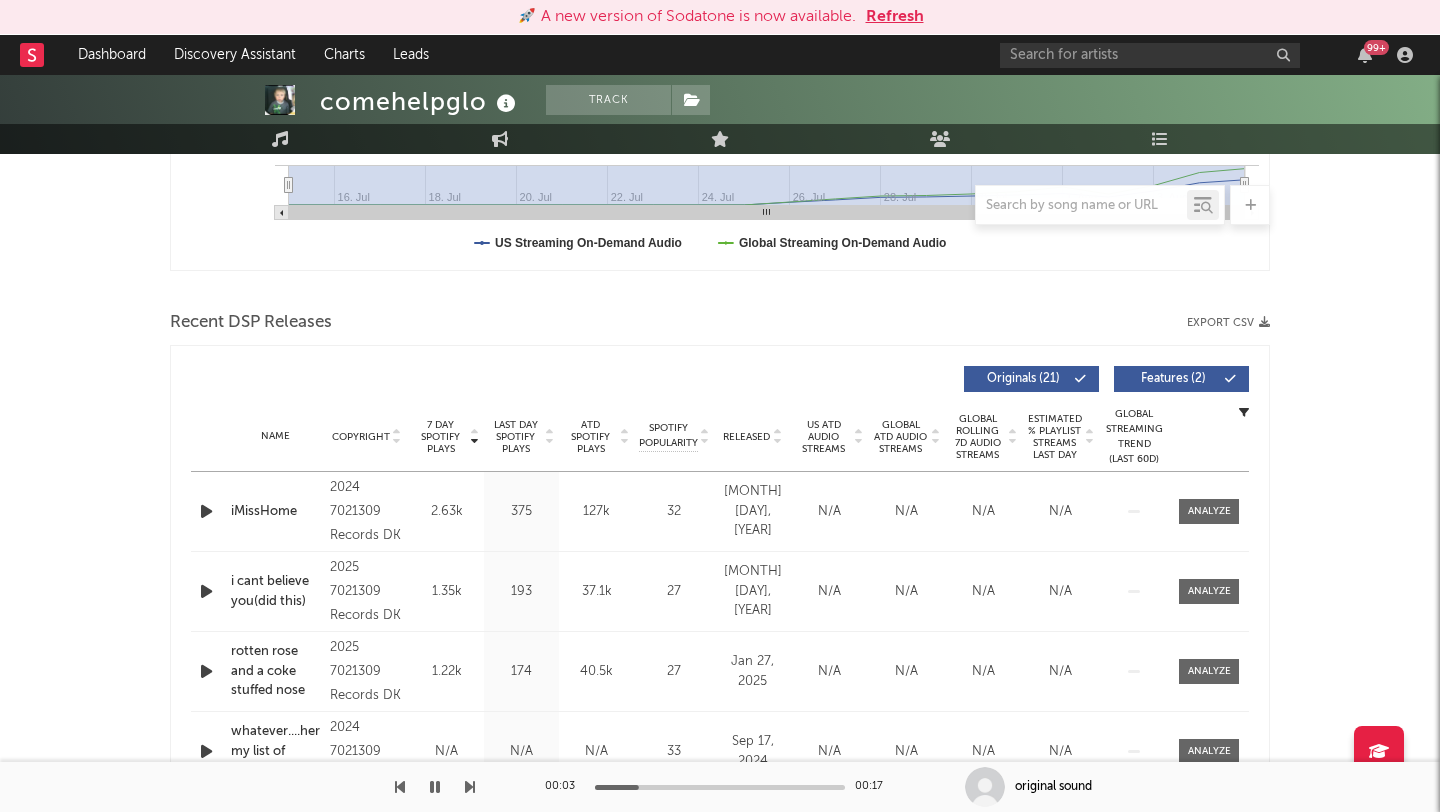 scroll, scrollTop: 0, scrollLeft: 0, axis: both 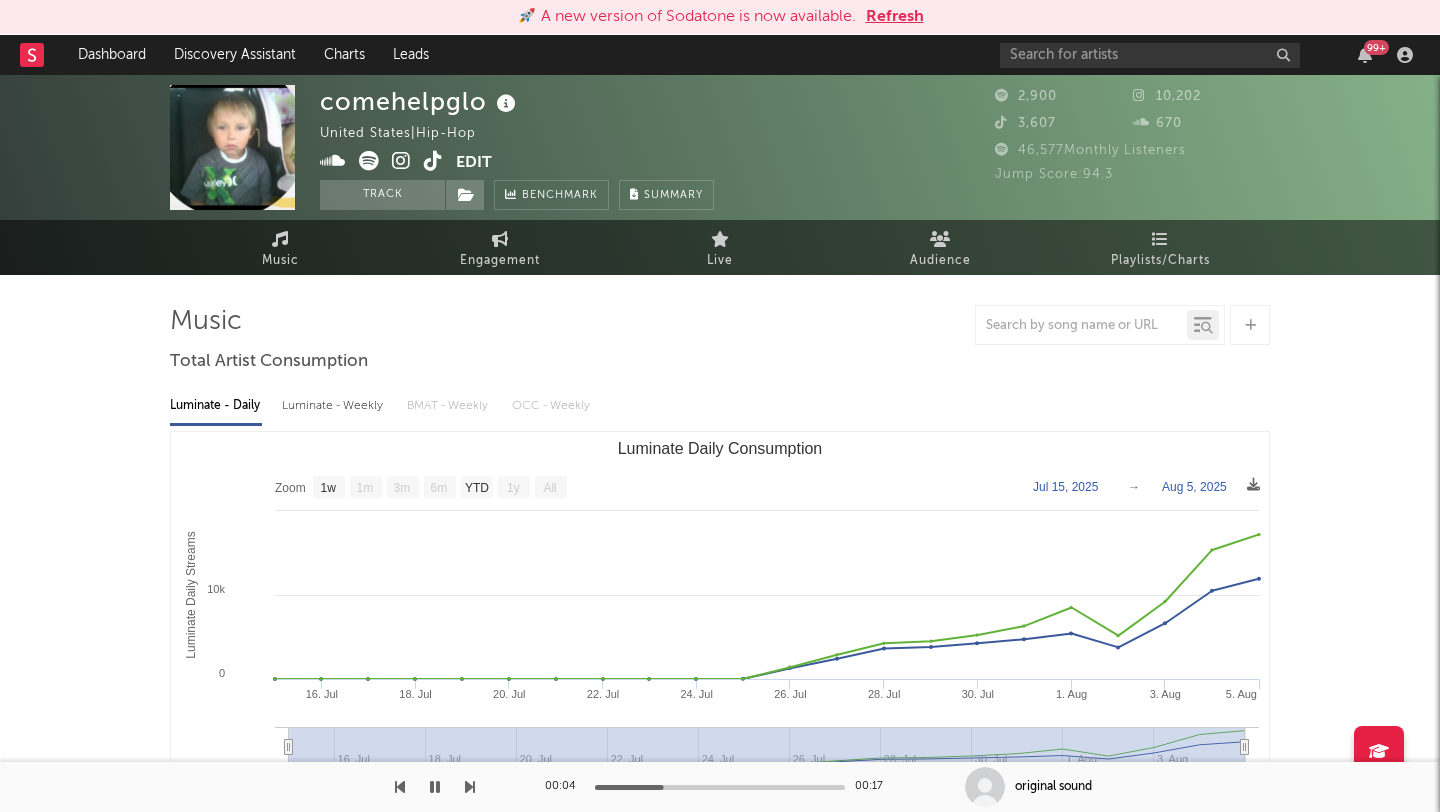 click at bounding box center (433, 161) 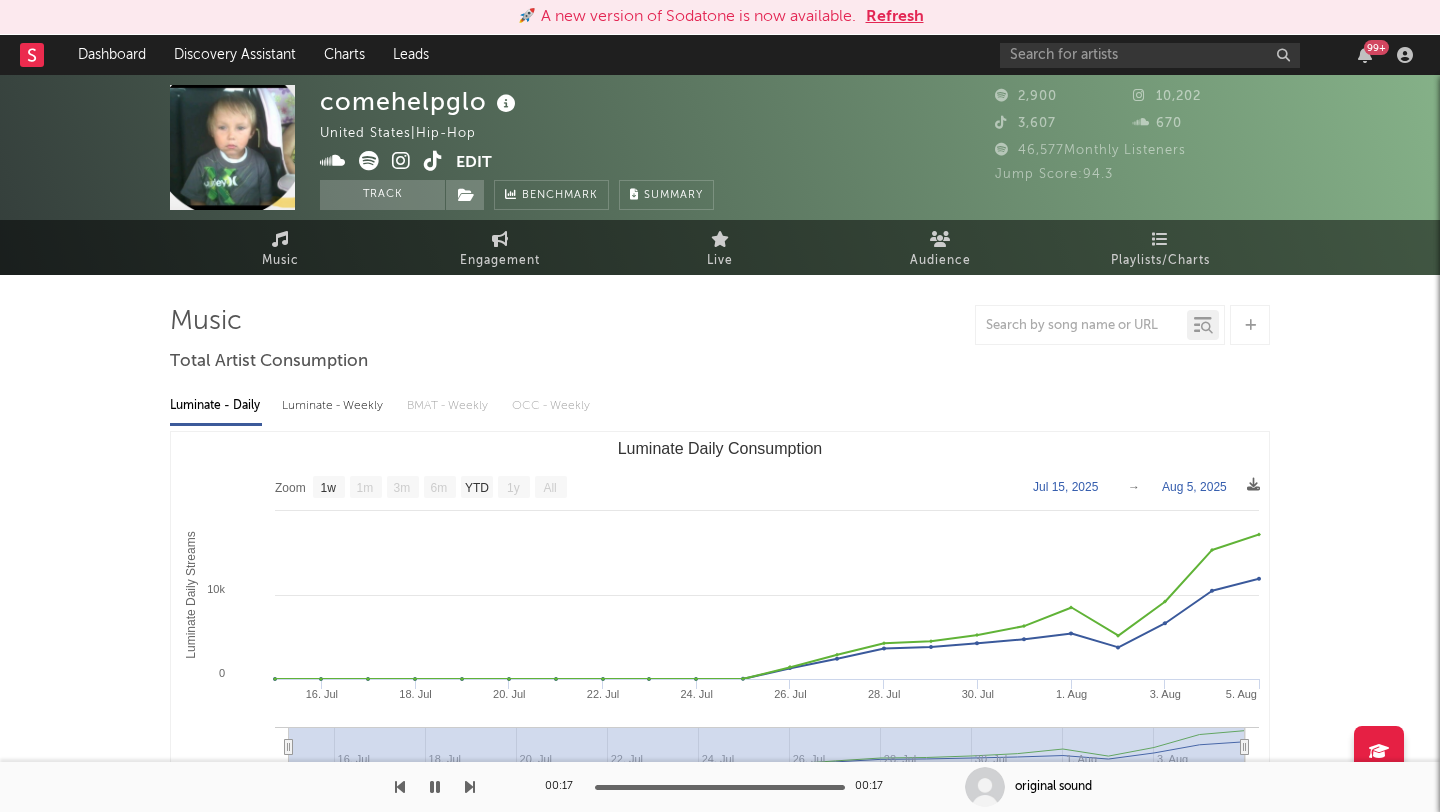 click at bounding box center [401, 161] 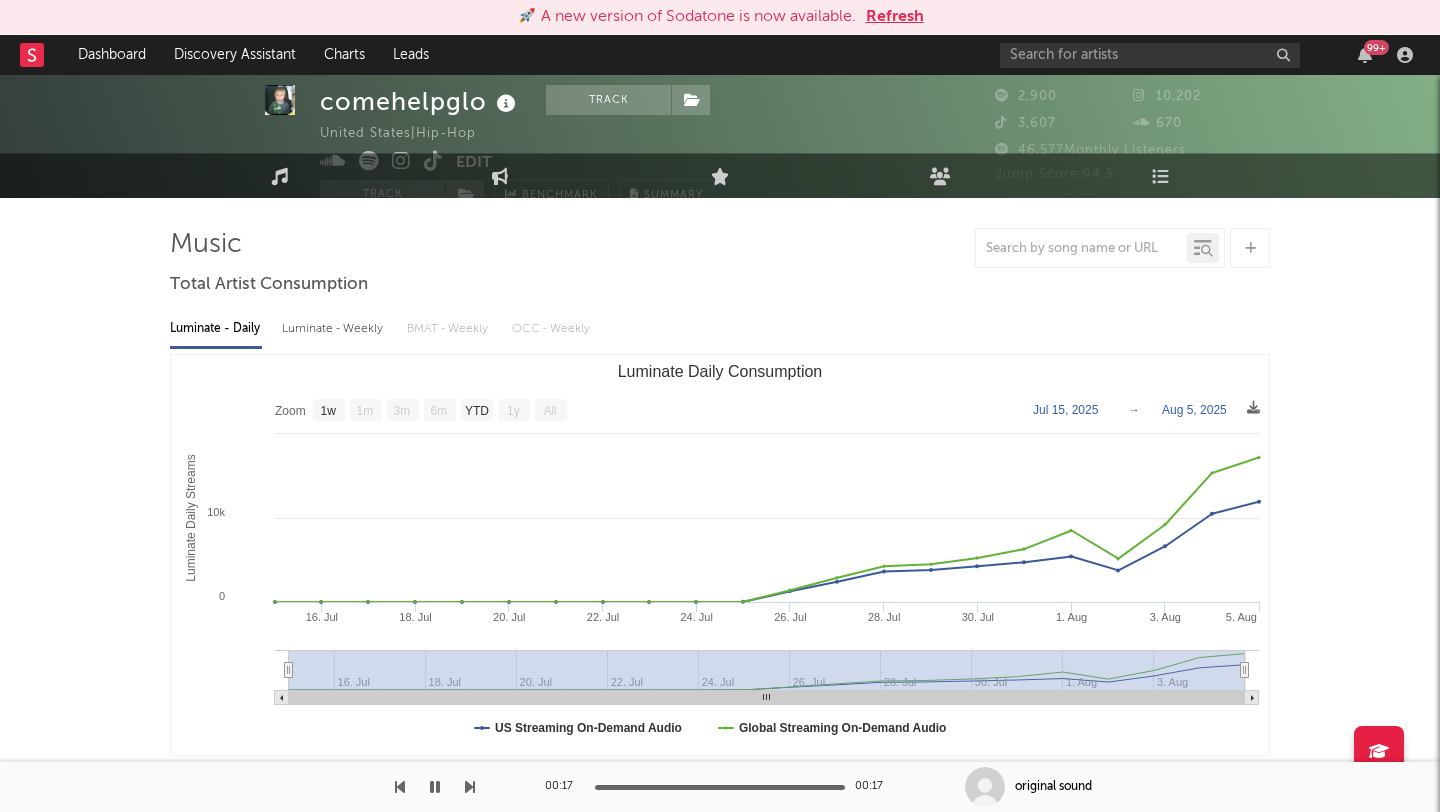 scroll, scrollTop: 0, scrollLeft: 0, axis: both 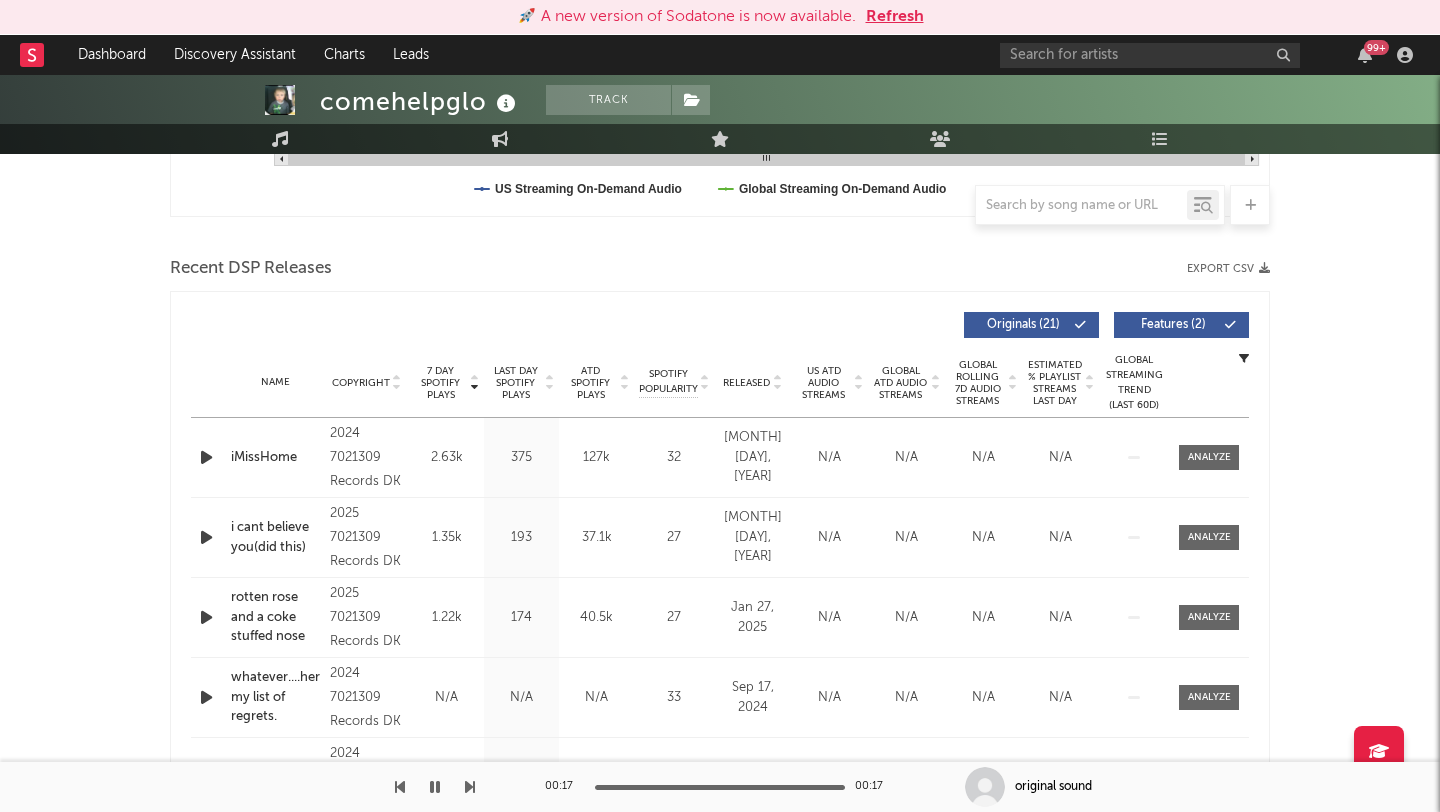 click at bounding box center [206, 457] 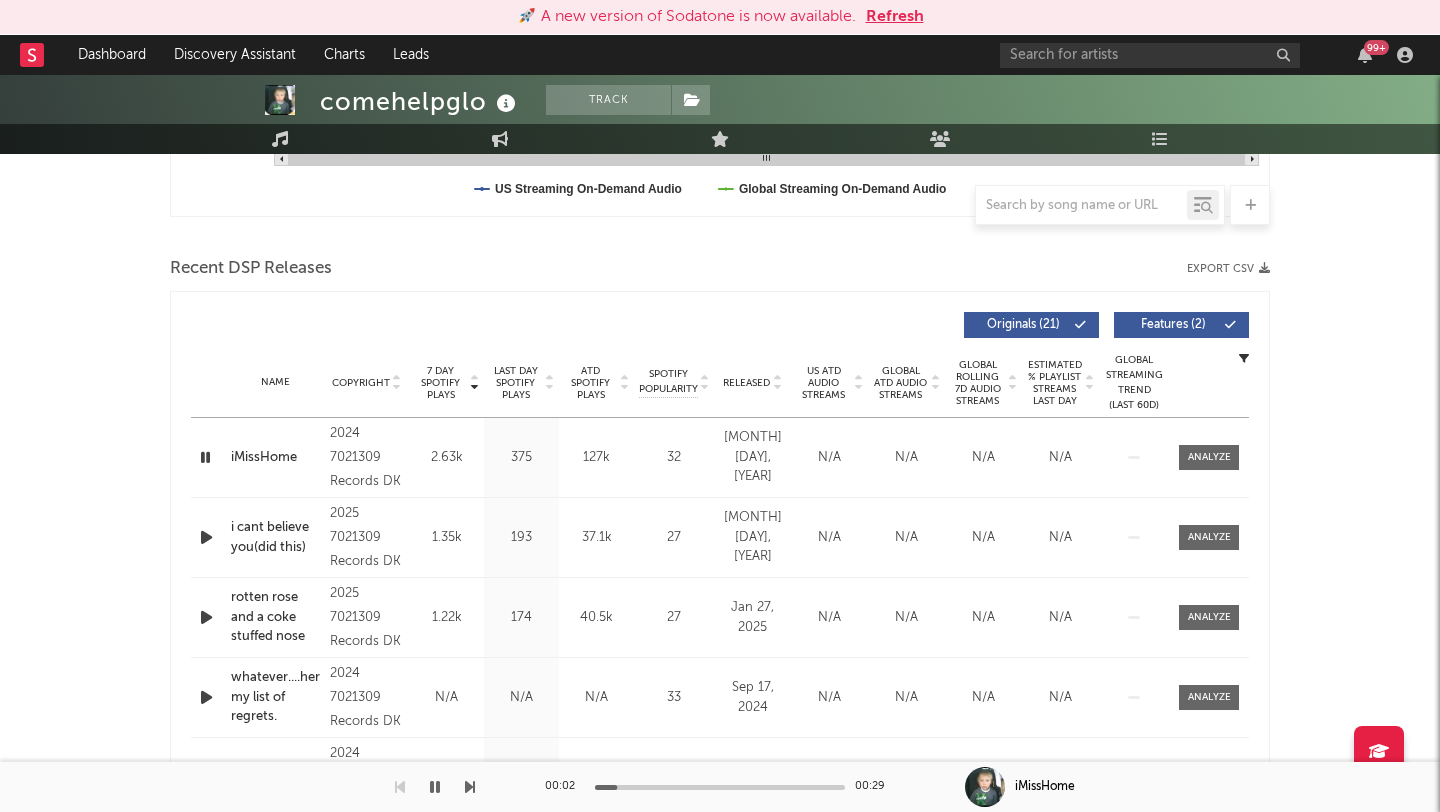 click at bounding box center (206, 537) 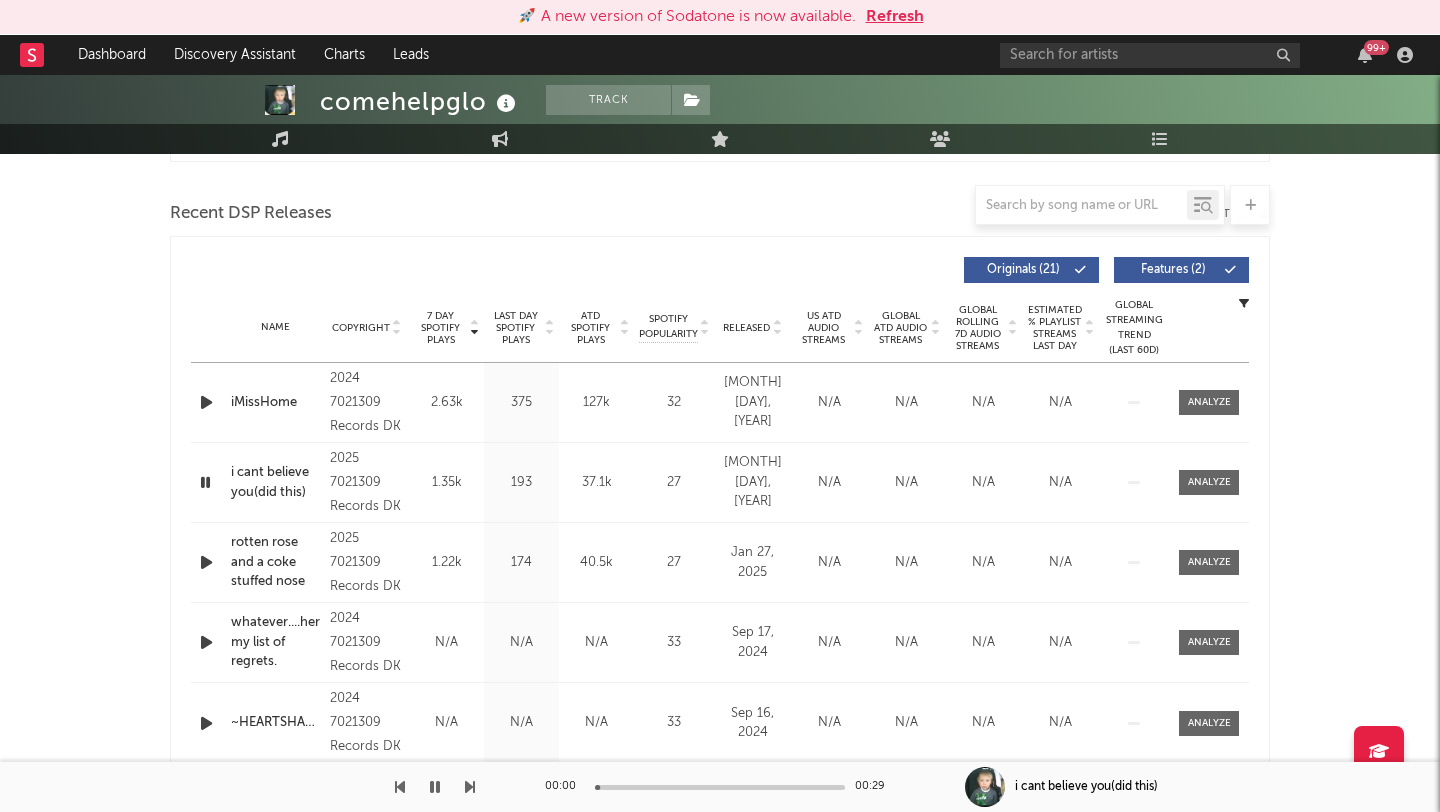 scroll, scrollTop: 677, scrollLeft: 0, axis: vertical 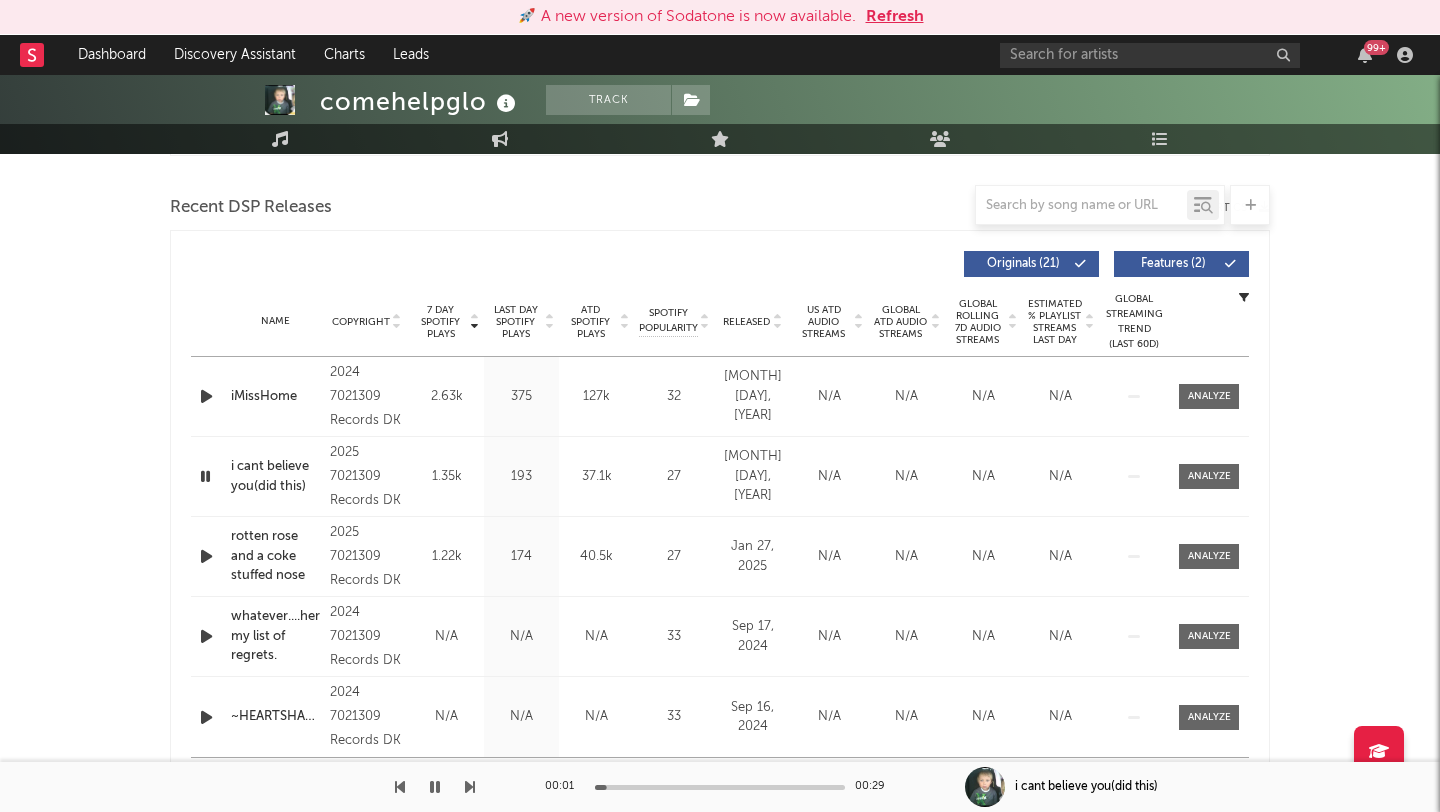 click at bounding box center [206, 556] 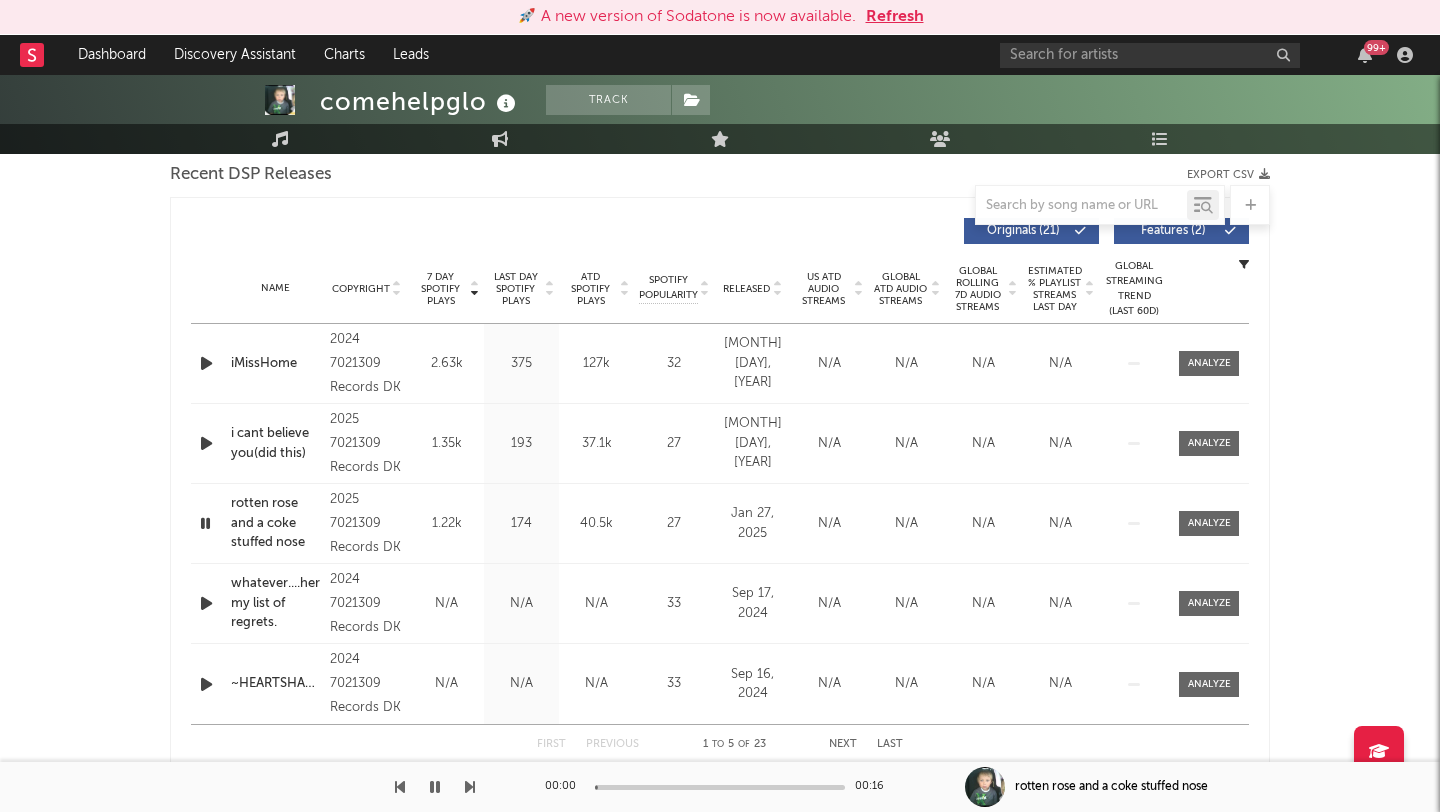 scroll, scrollTop: 744, scrollLeft: 0, axis: vertical 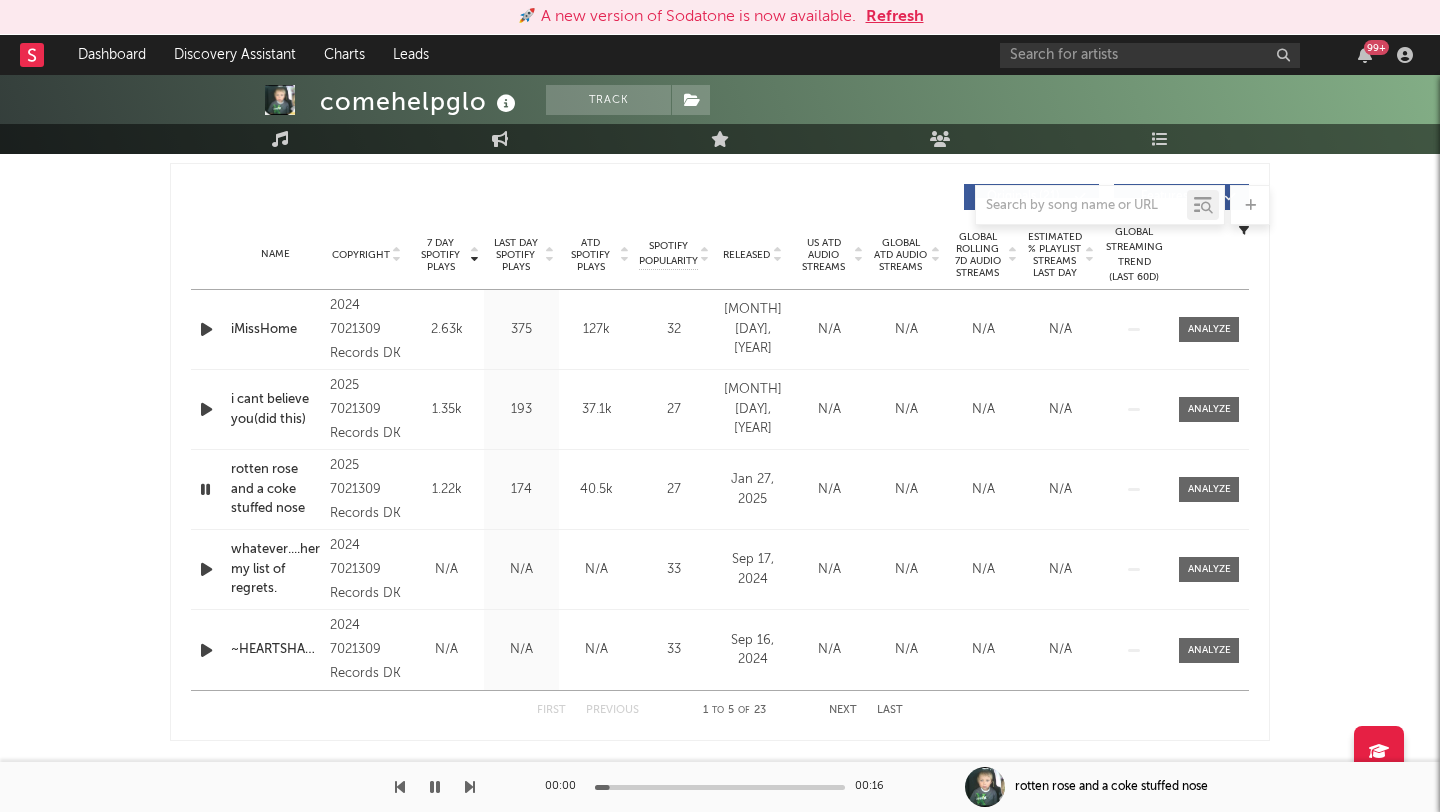 click at bounding box center [206, 569] 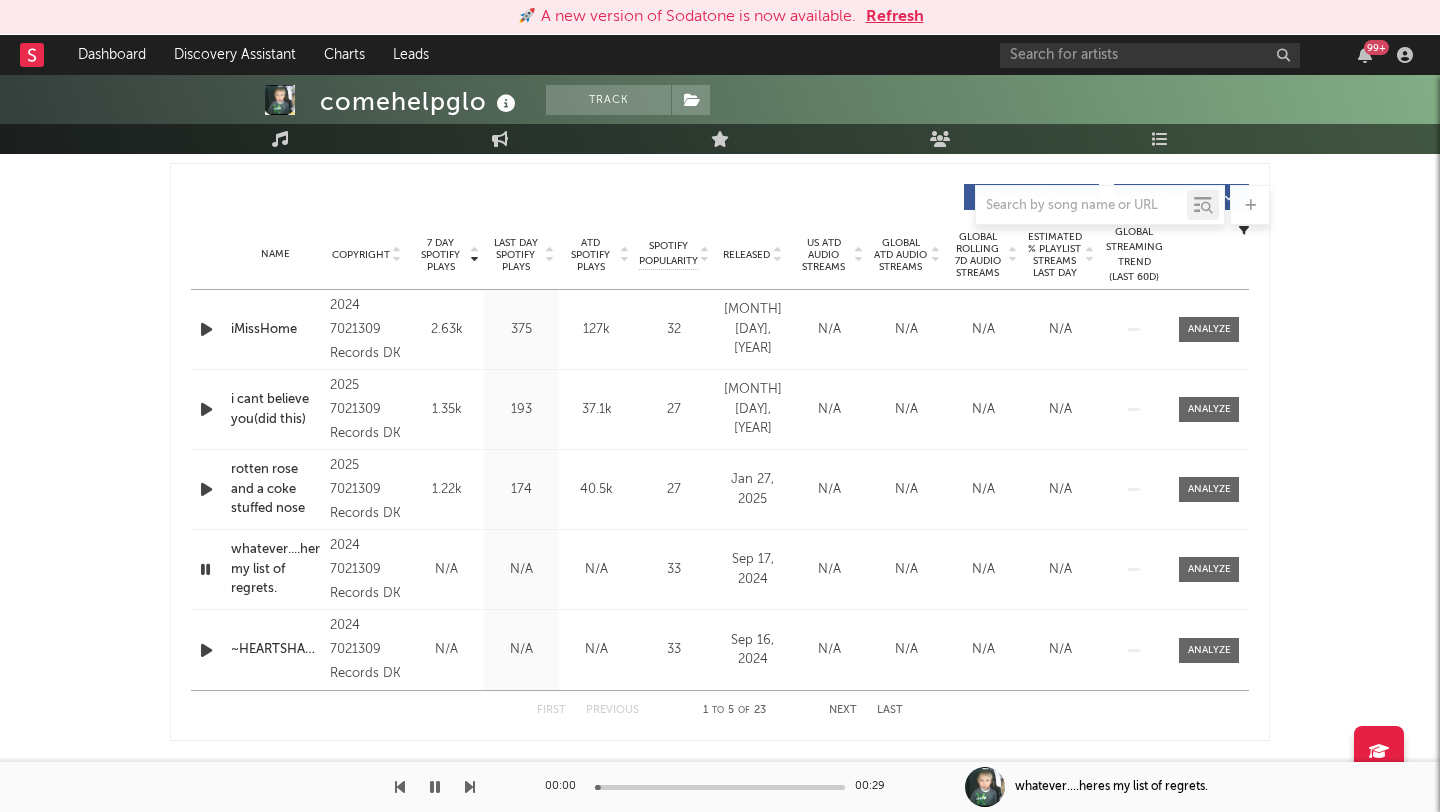 click at bounding box center (206, 650) 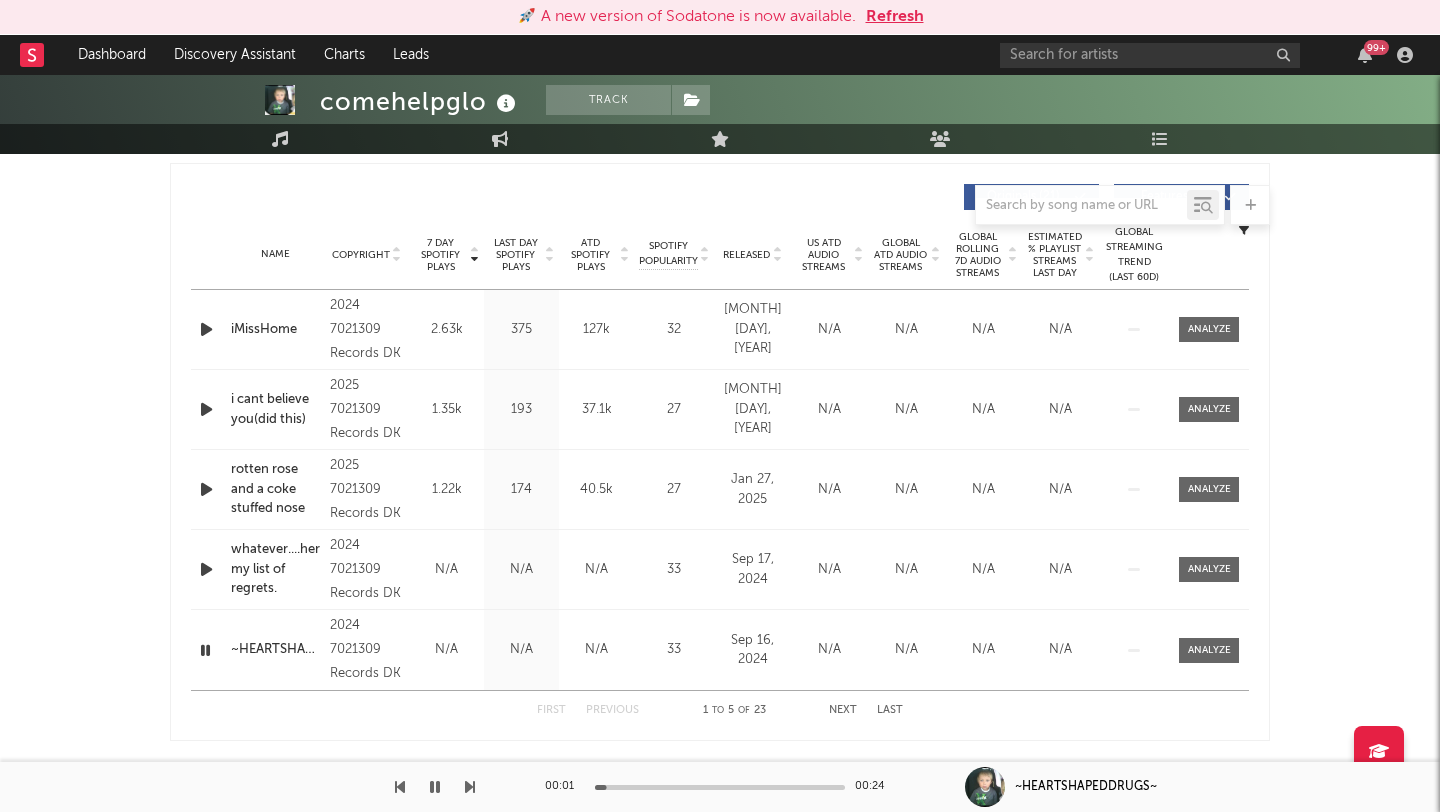 click on "Released" at bounding box center [746, 255] 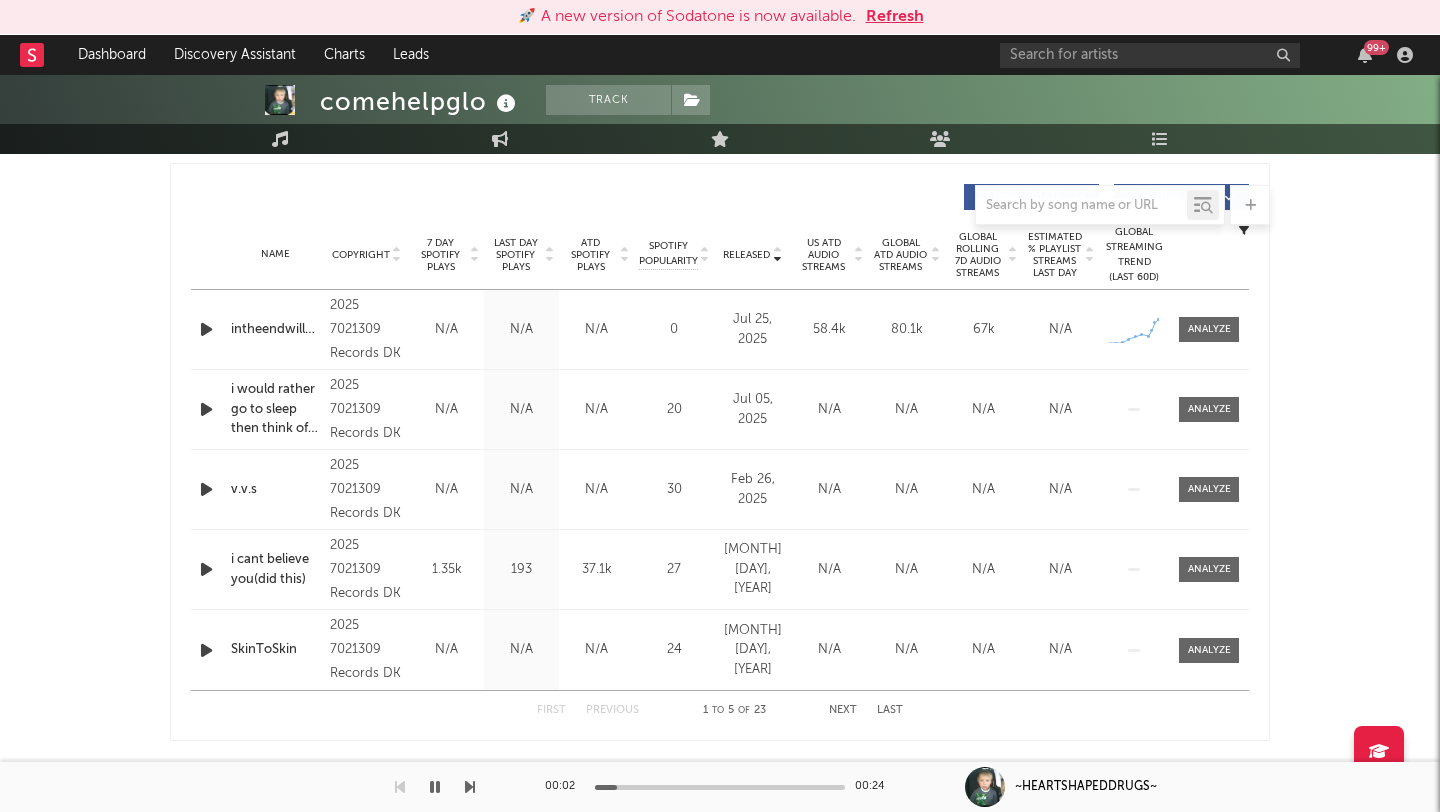 click at bounding box center [208, 329] 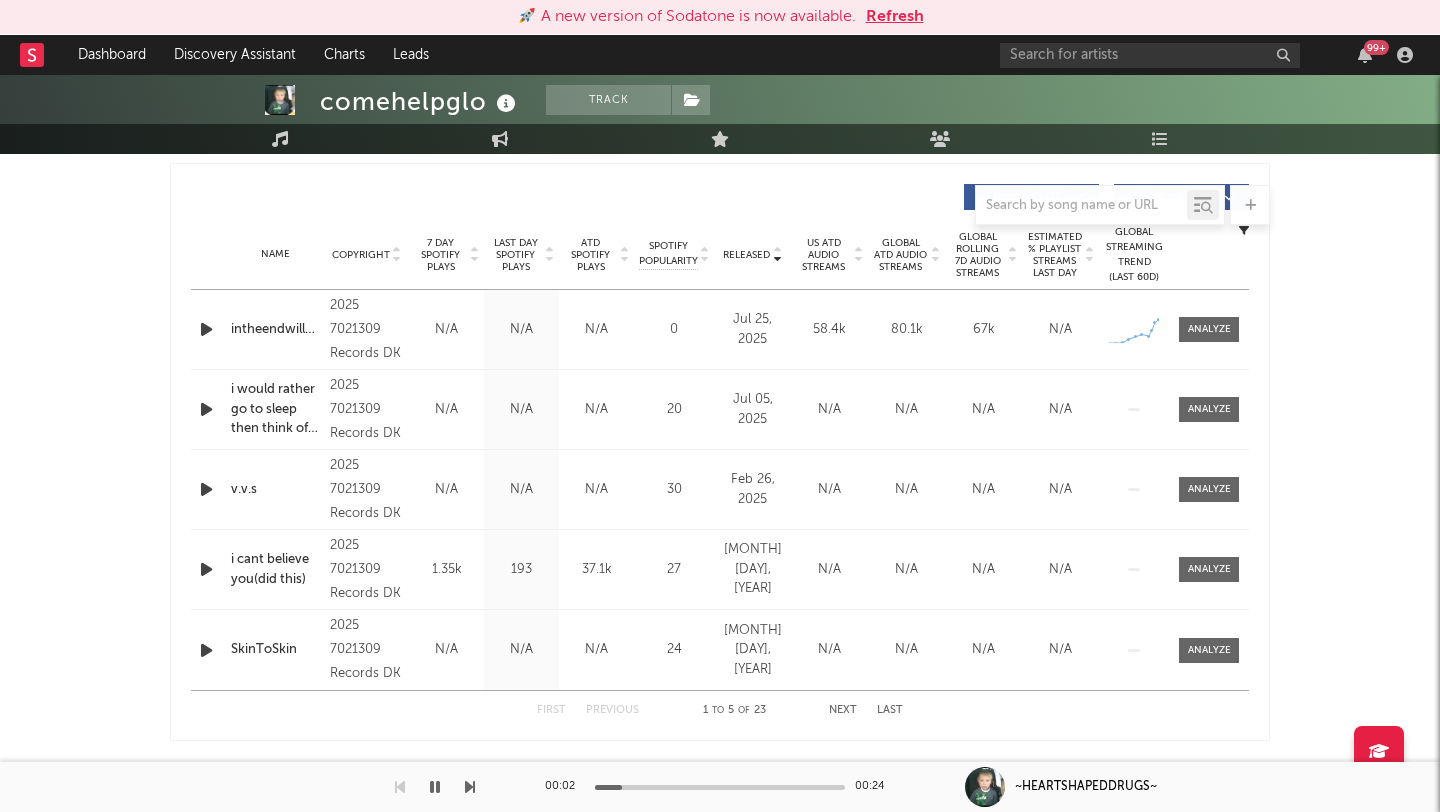 click at bounding box center [206, 329] 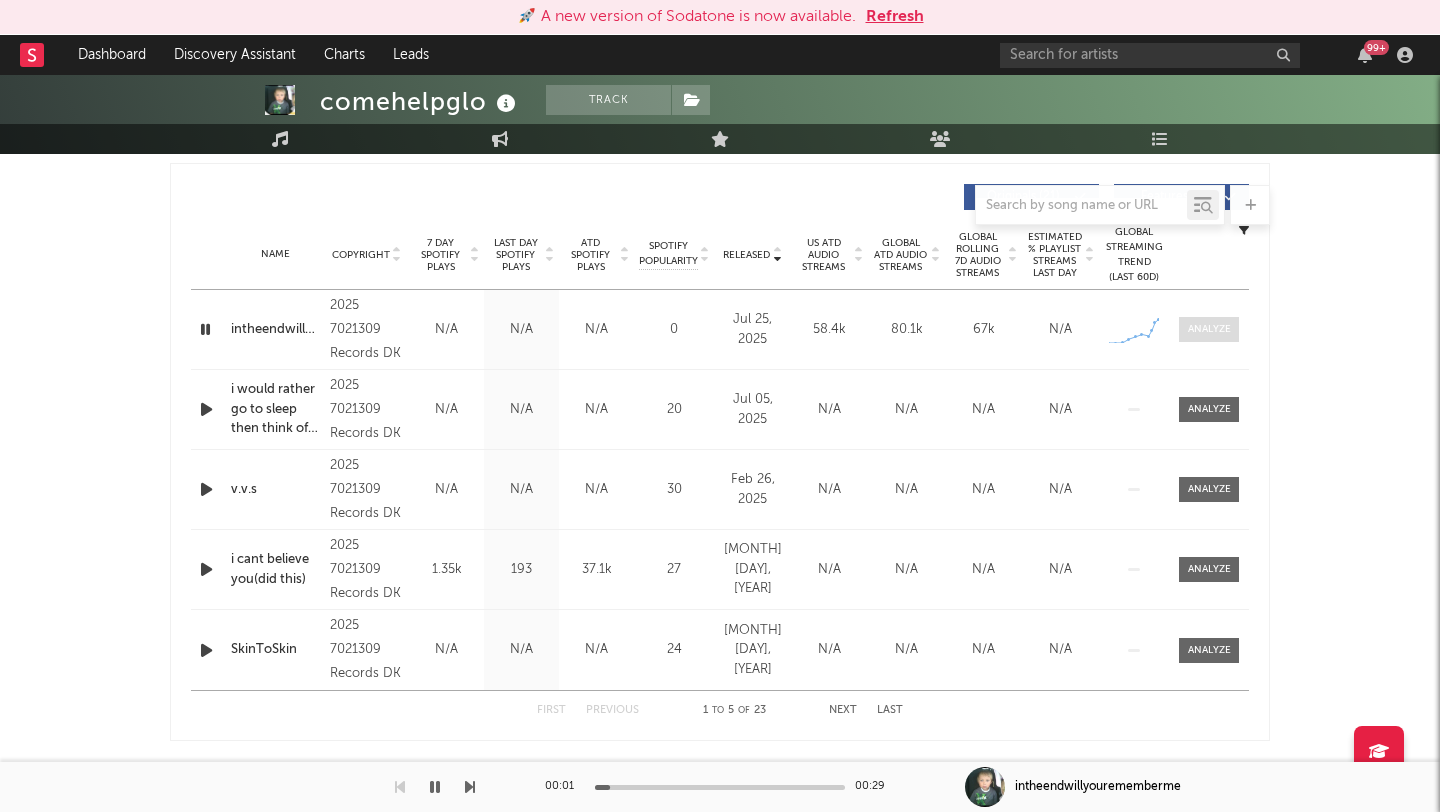 click at bounding box center [1209, 329] 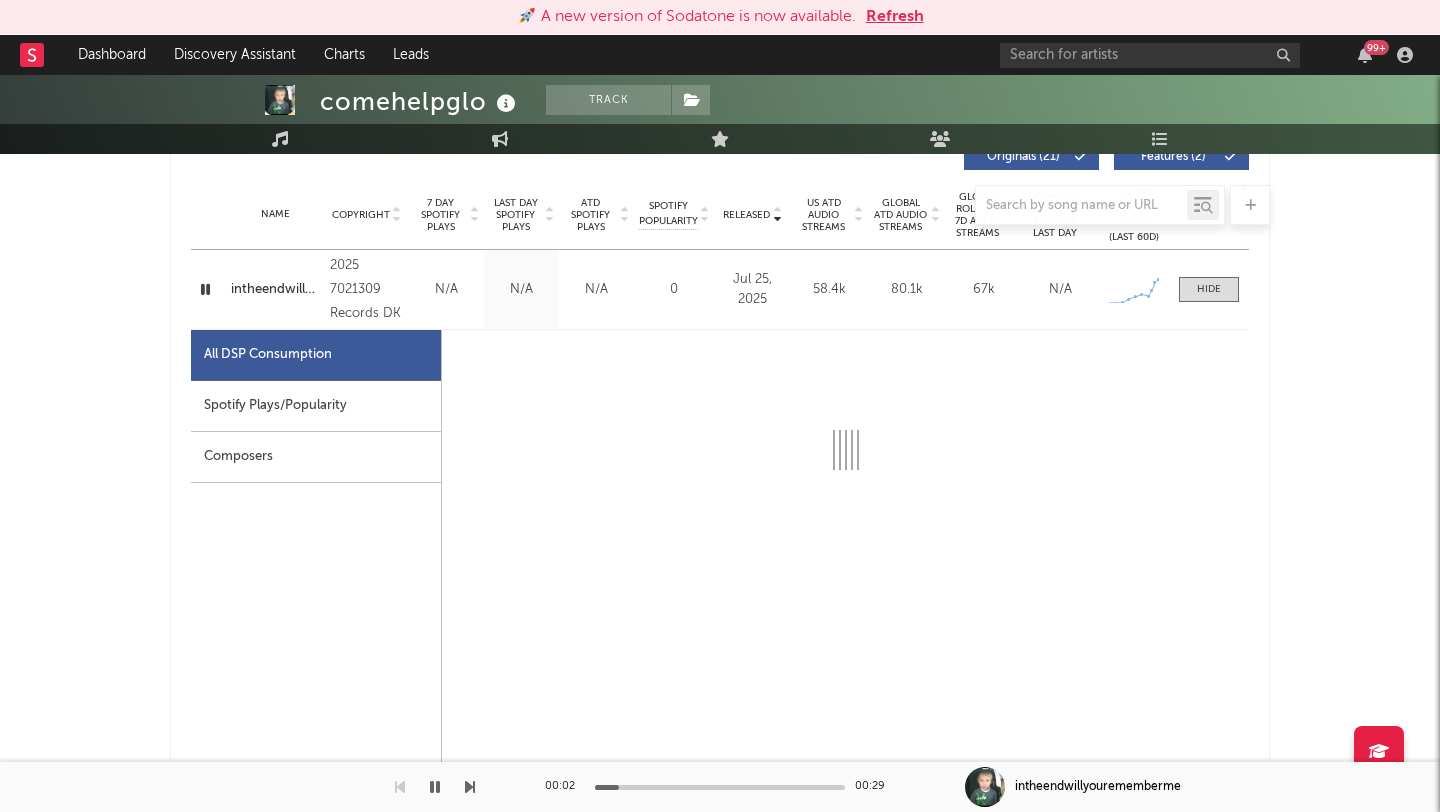 scroll, scrollTop: 811, scrollLeft: 0, axis: vertical 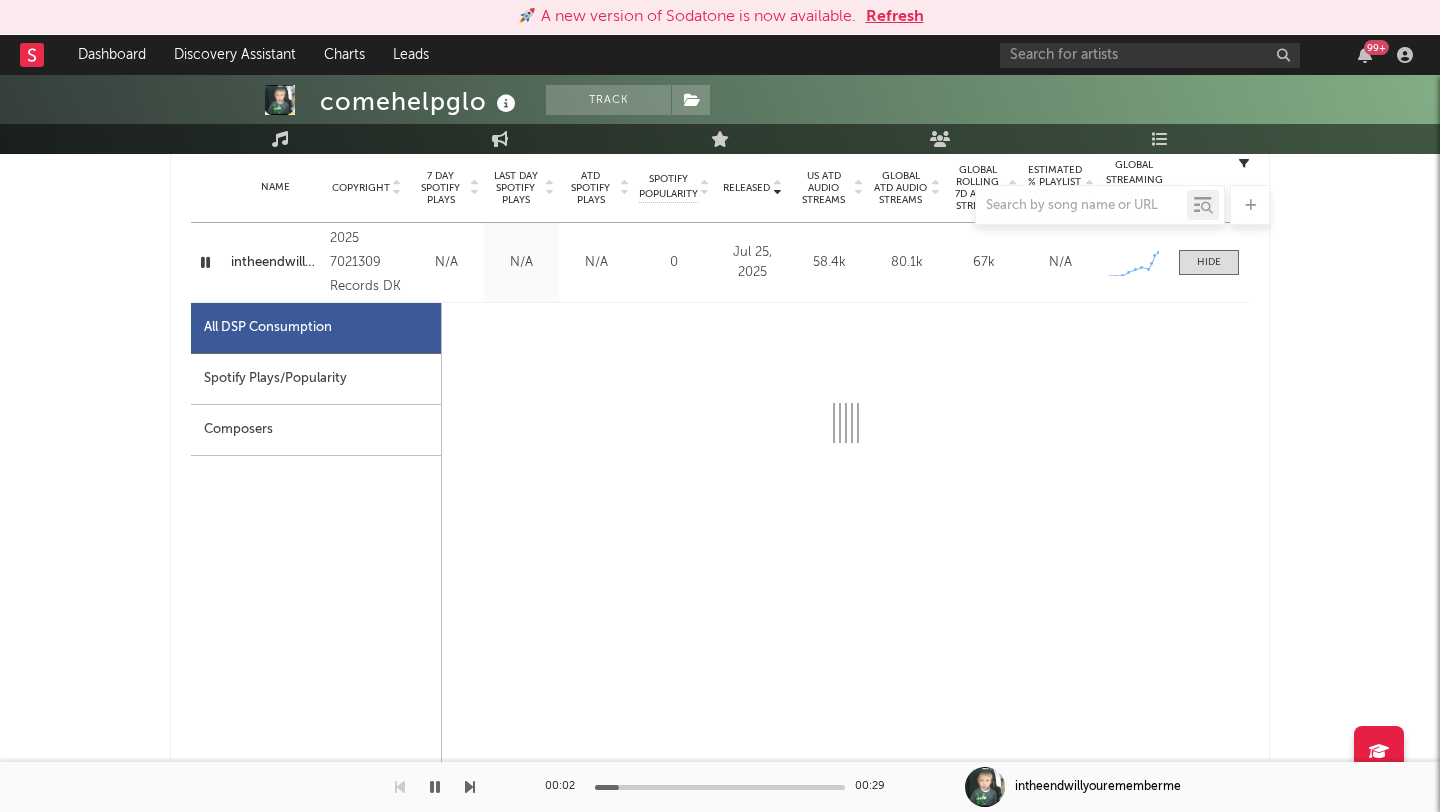 select on "1w" 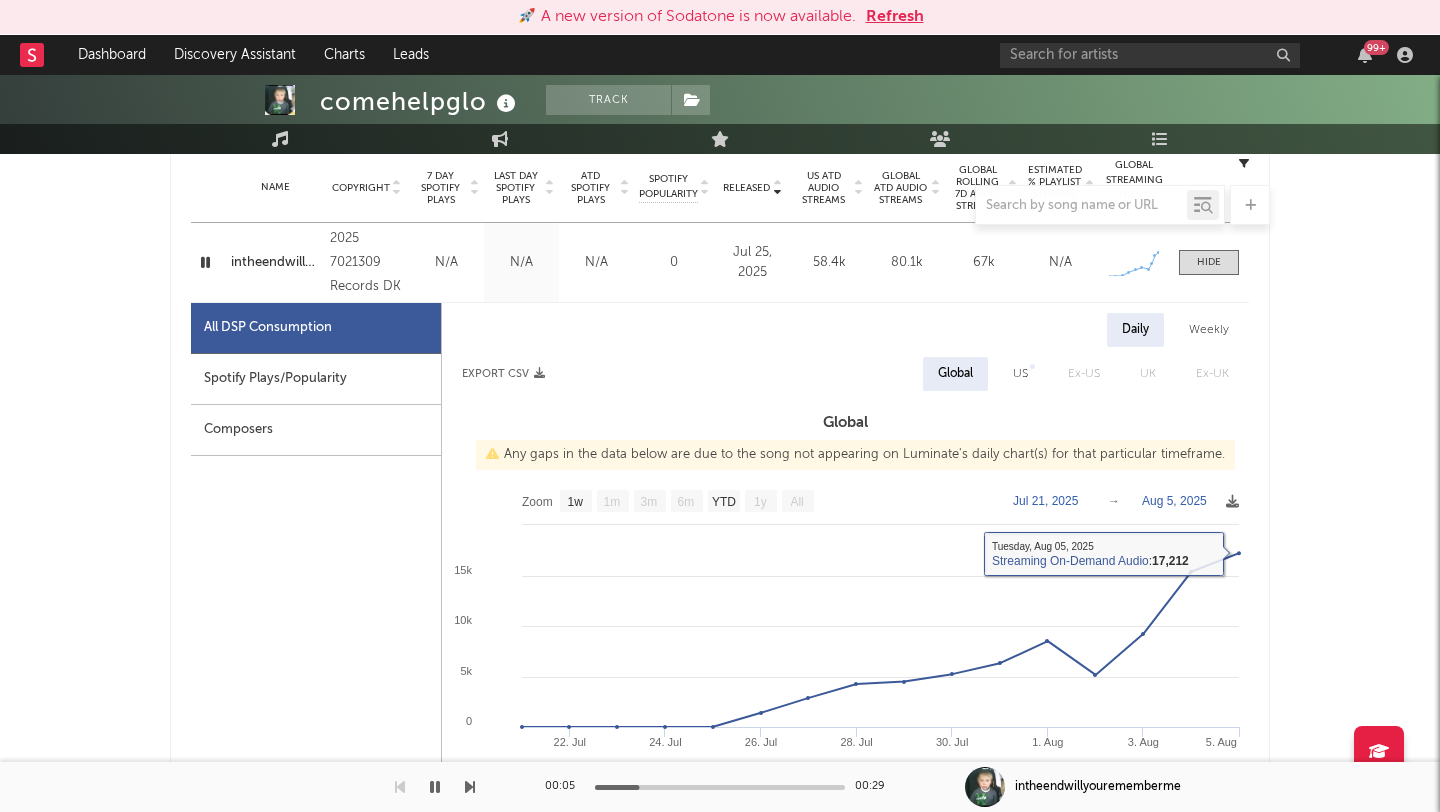 click on "US" at bounding box center (1020, 374) 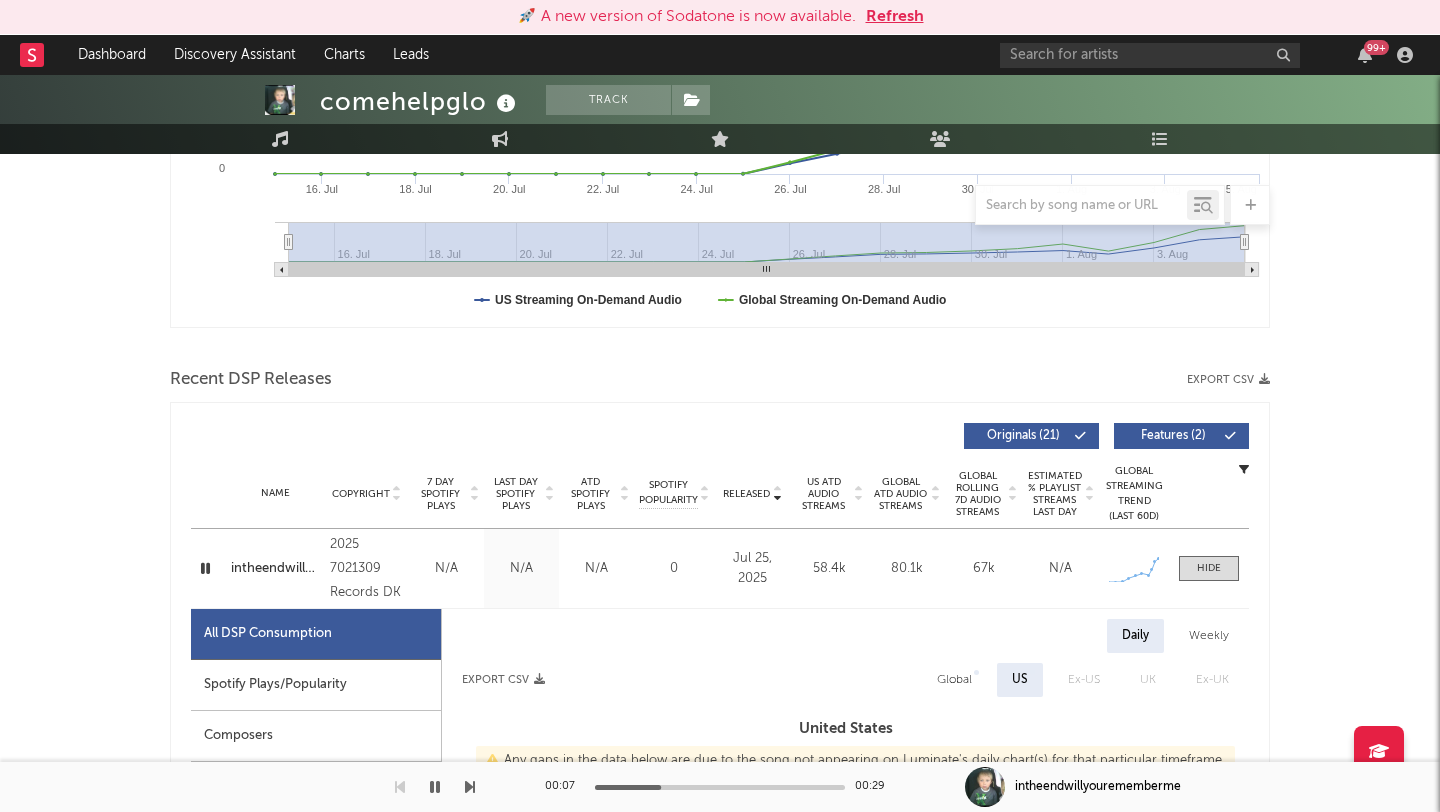 scroll, scrollTop: 514, scrollLeft: 0, axis: vertical 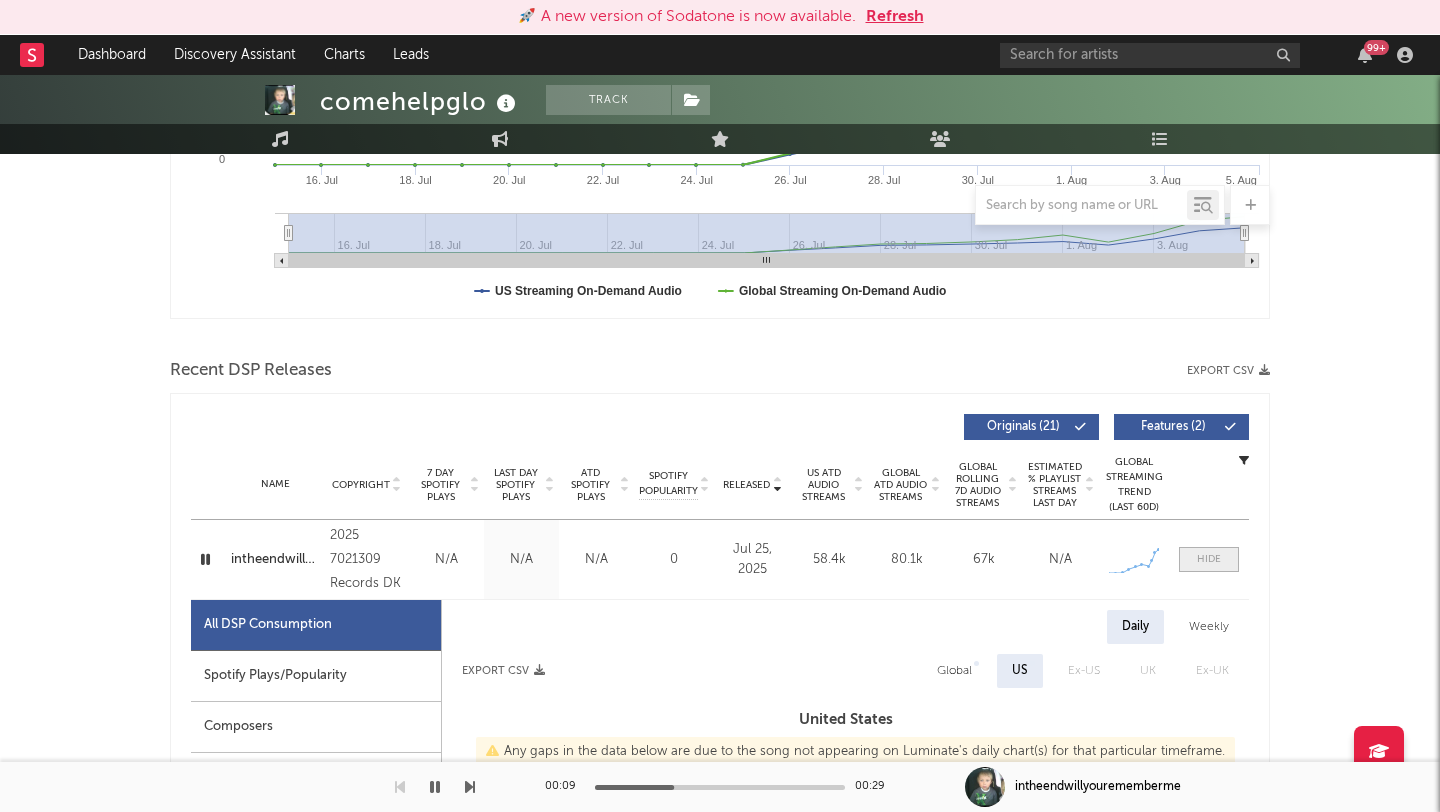 click at bounding box center [1209, 559] 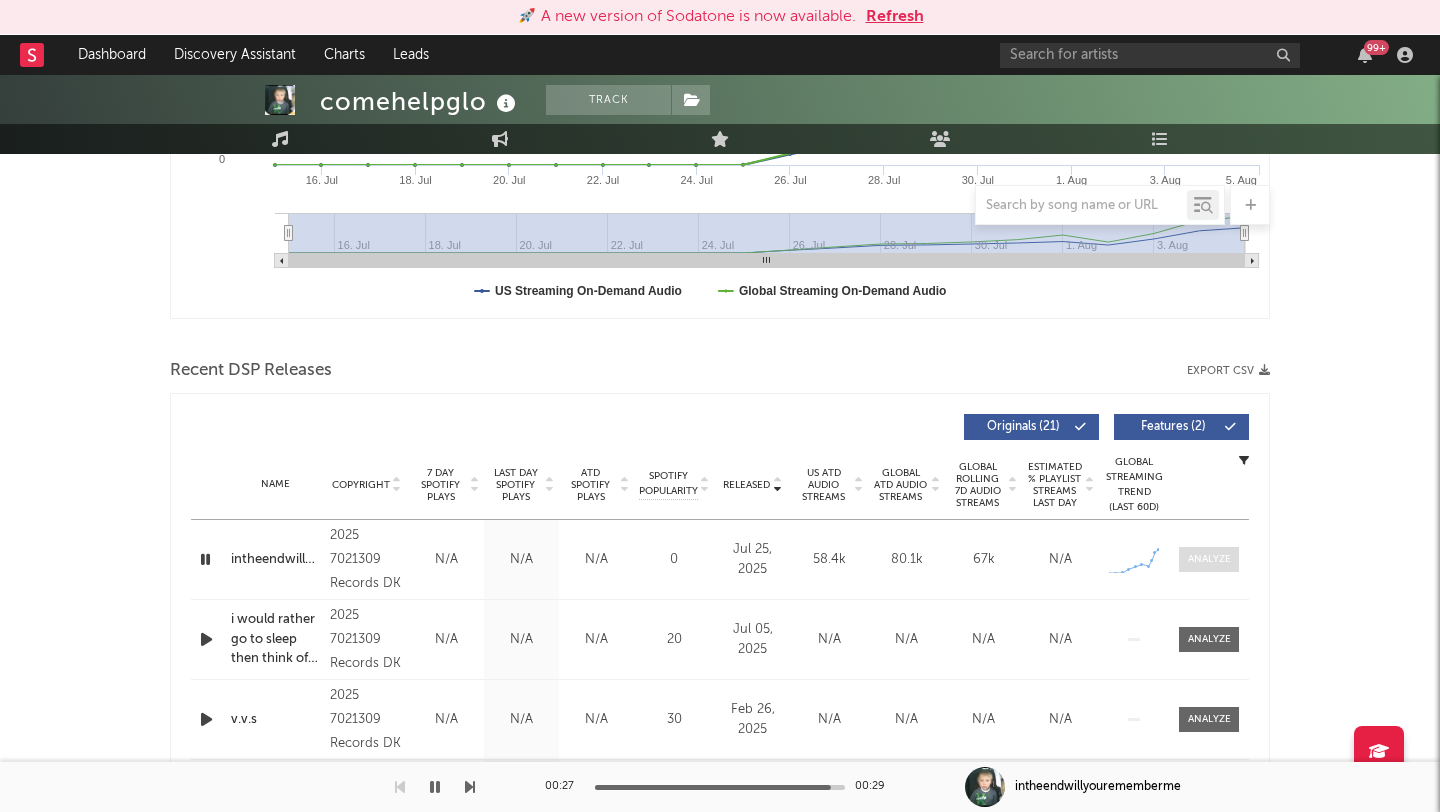 click at bounding box center [1209, 559] 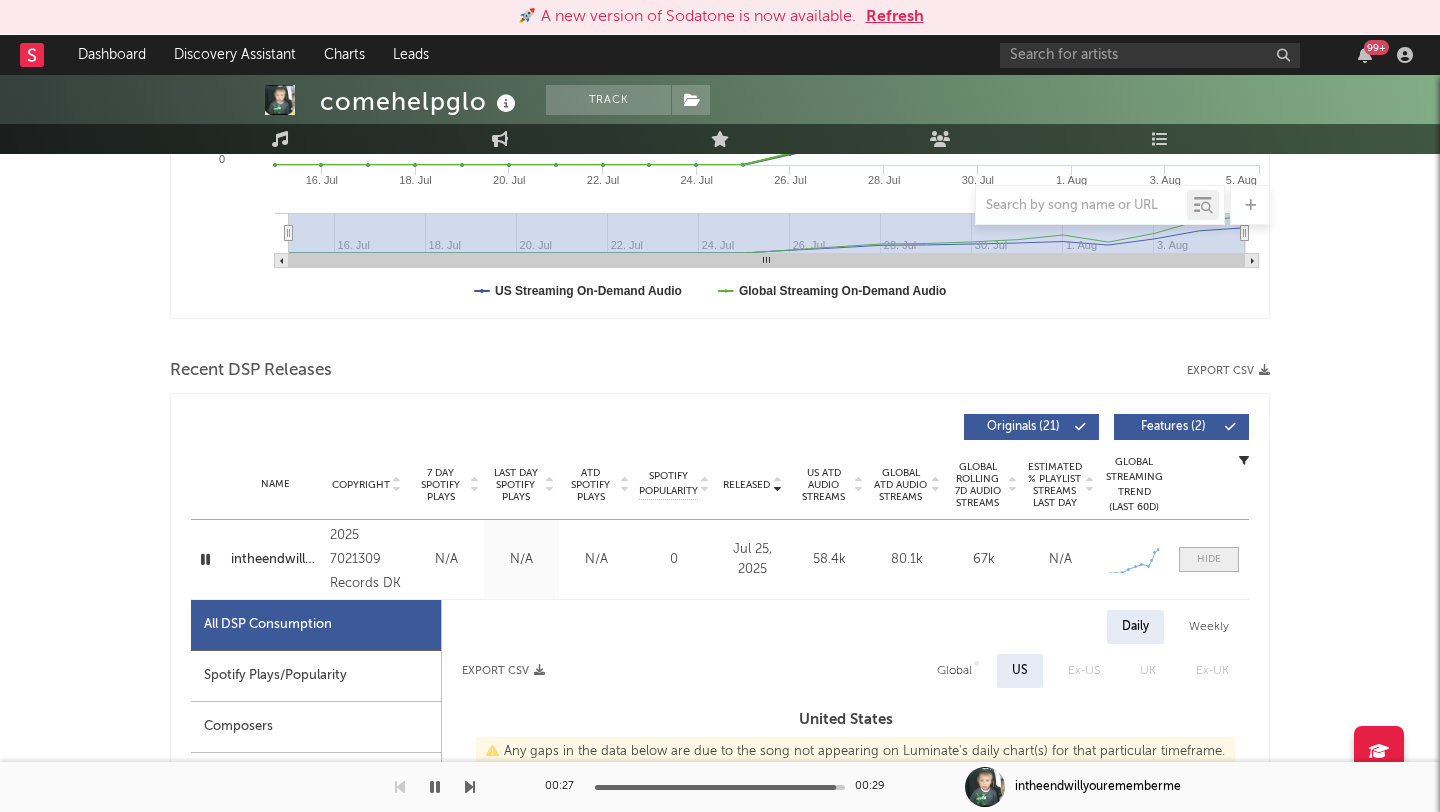 click at bounding box center [1209, 559] 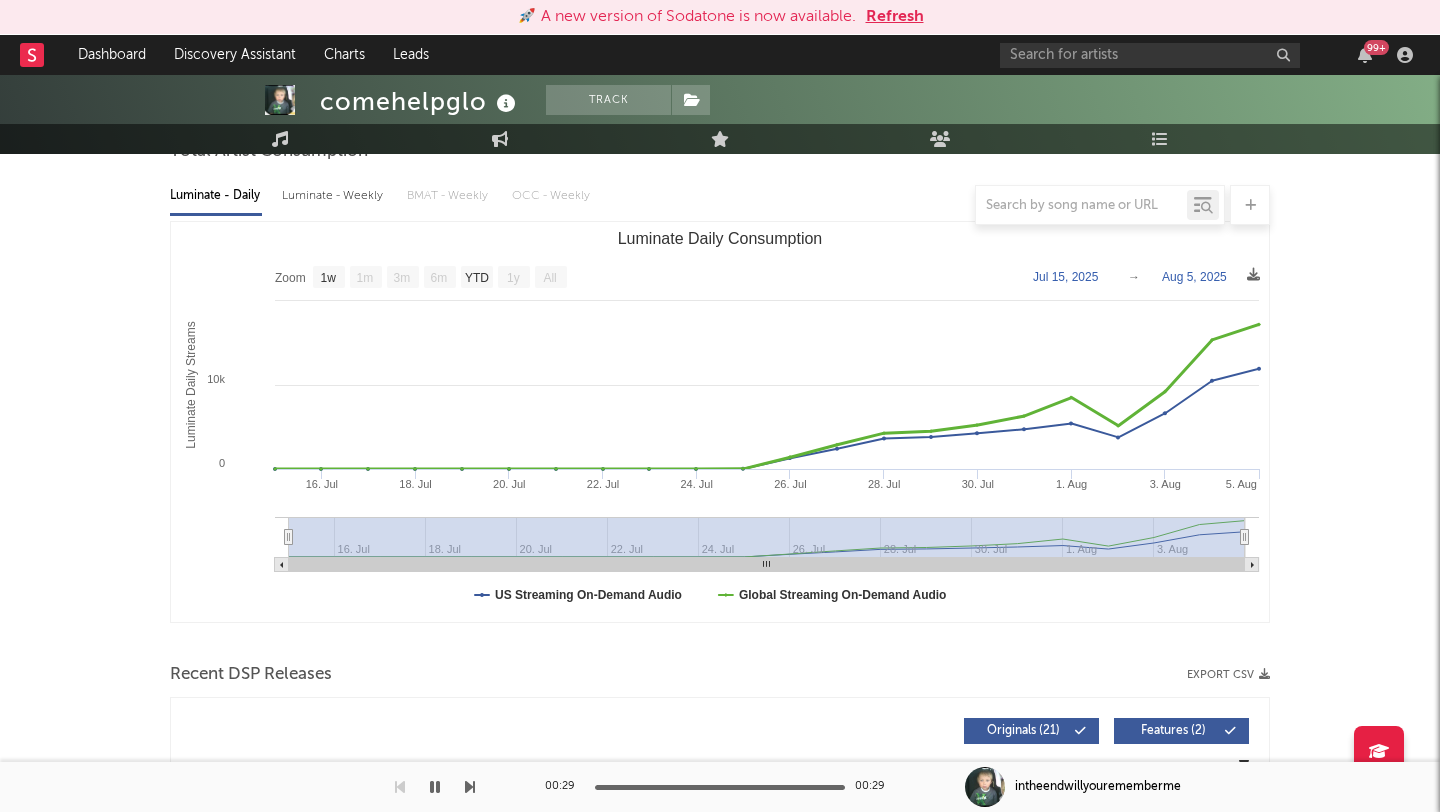 scroll, scrollTop: 556, scrollLeft: 0, axis: vertical 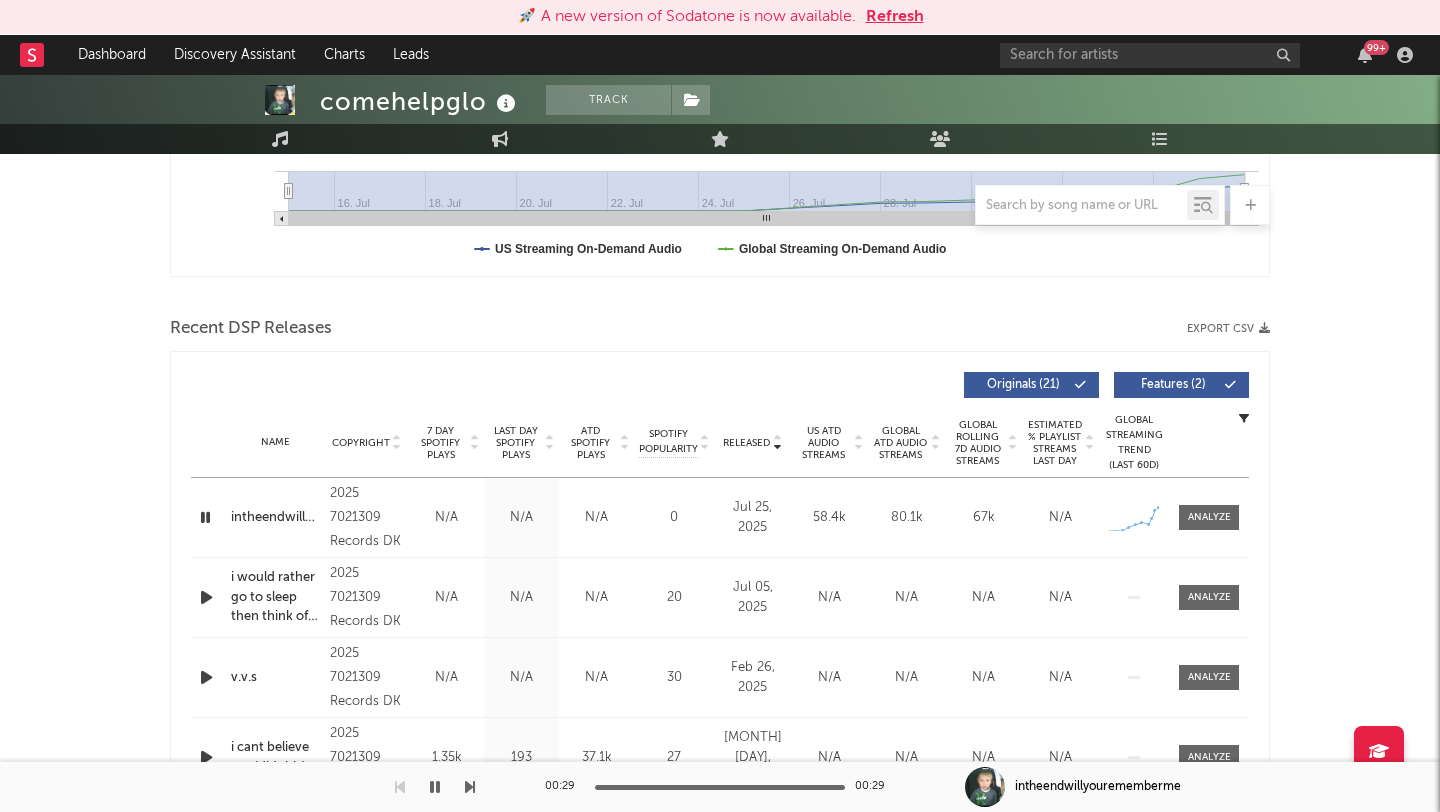 click at bounding box center (205, 517) 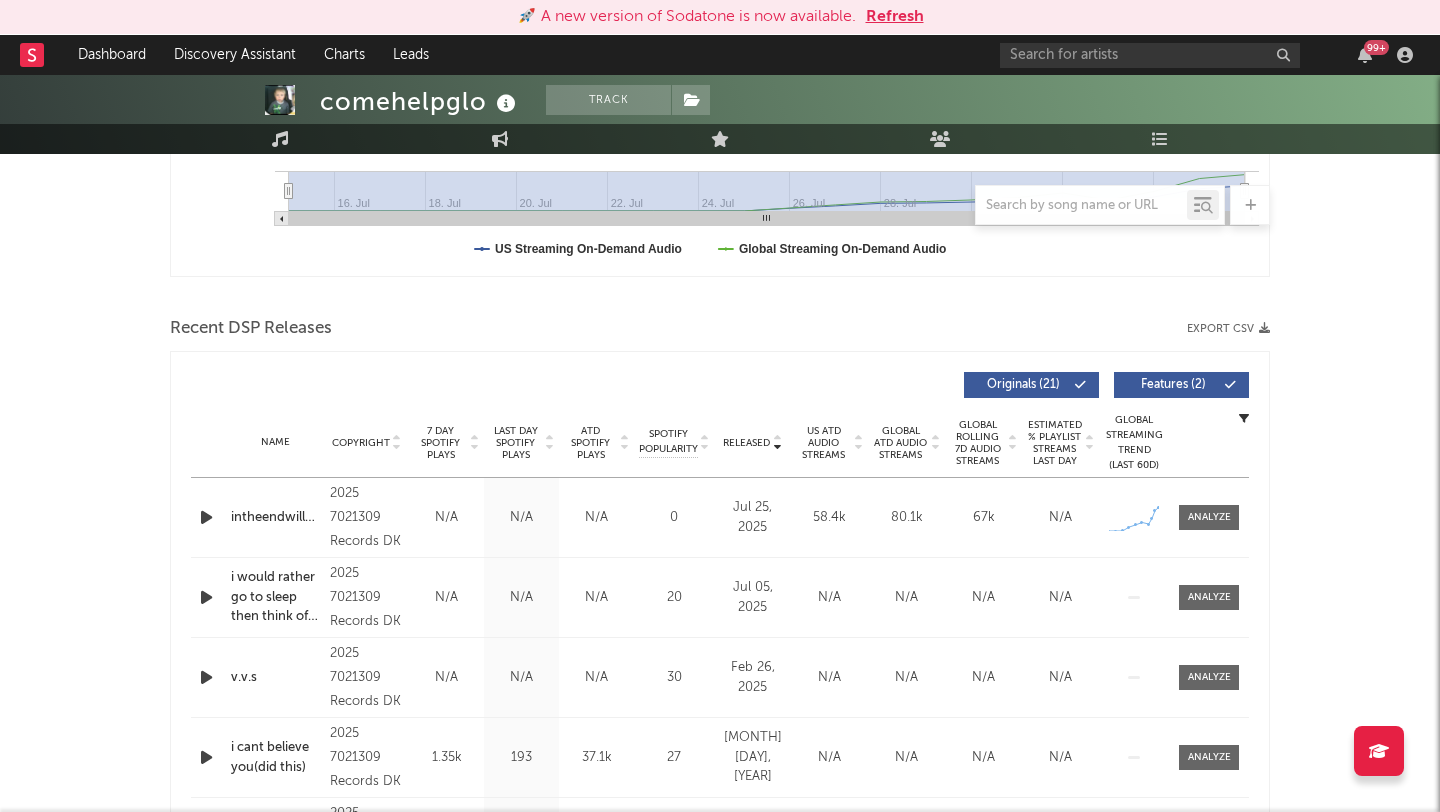 click at bounding box center (206, 517) 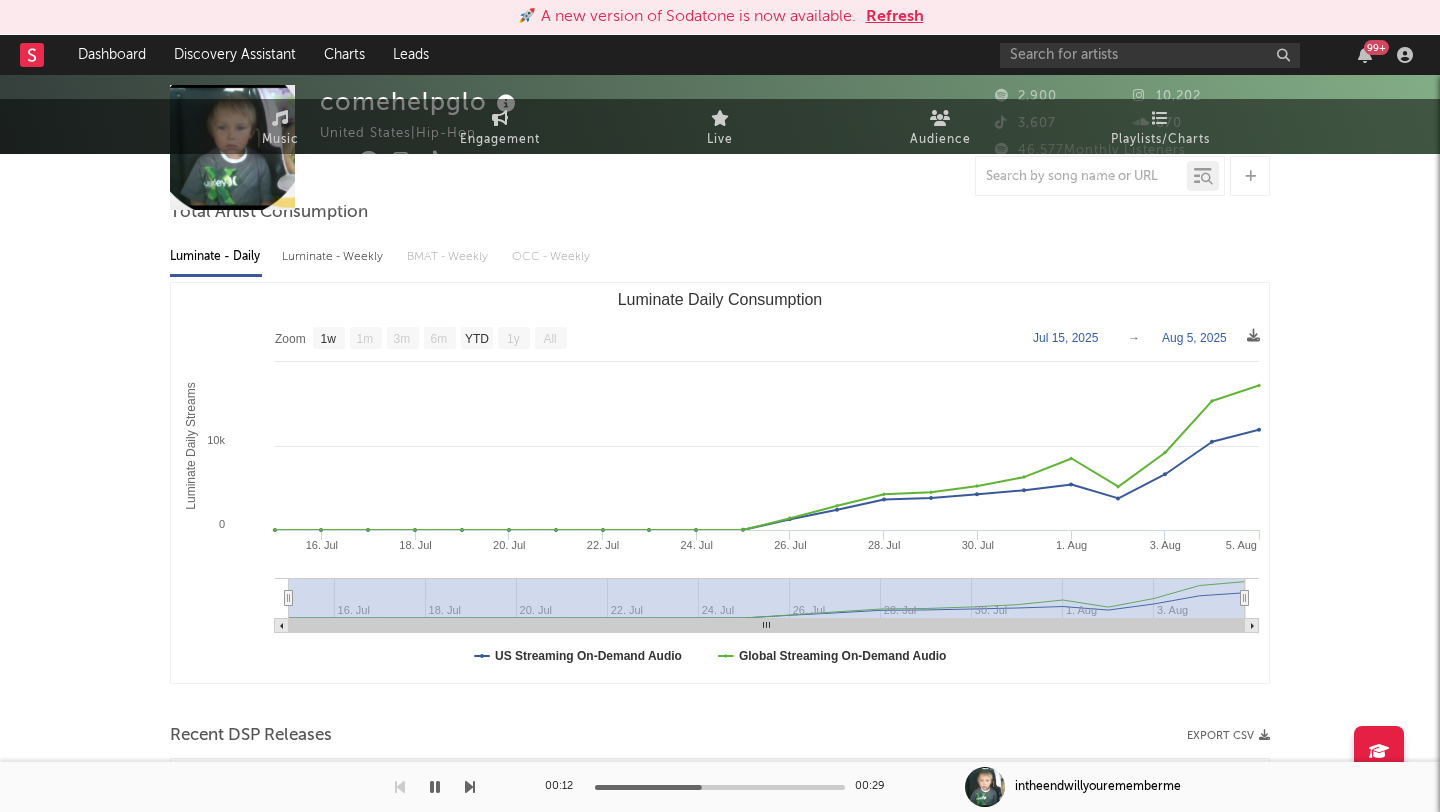 scroll, scrollTop: 0, scrollLeft: 0, axis: both 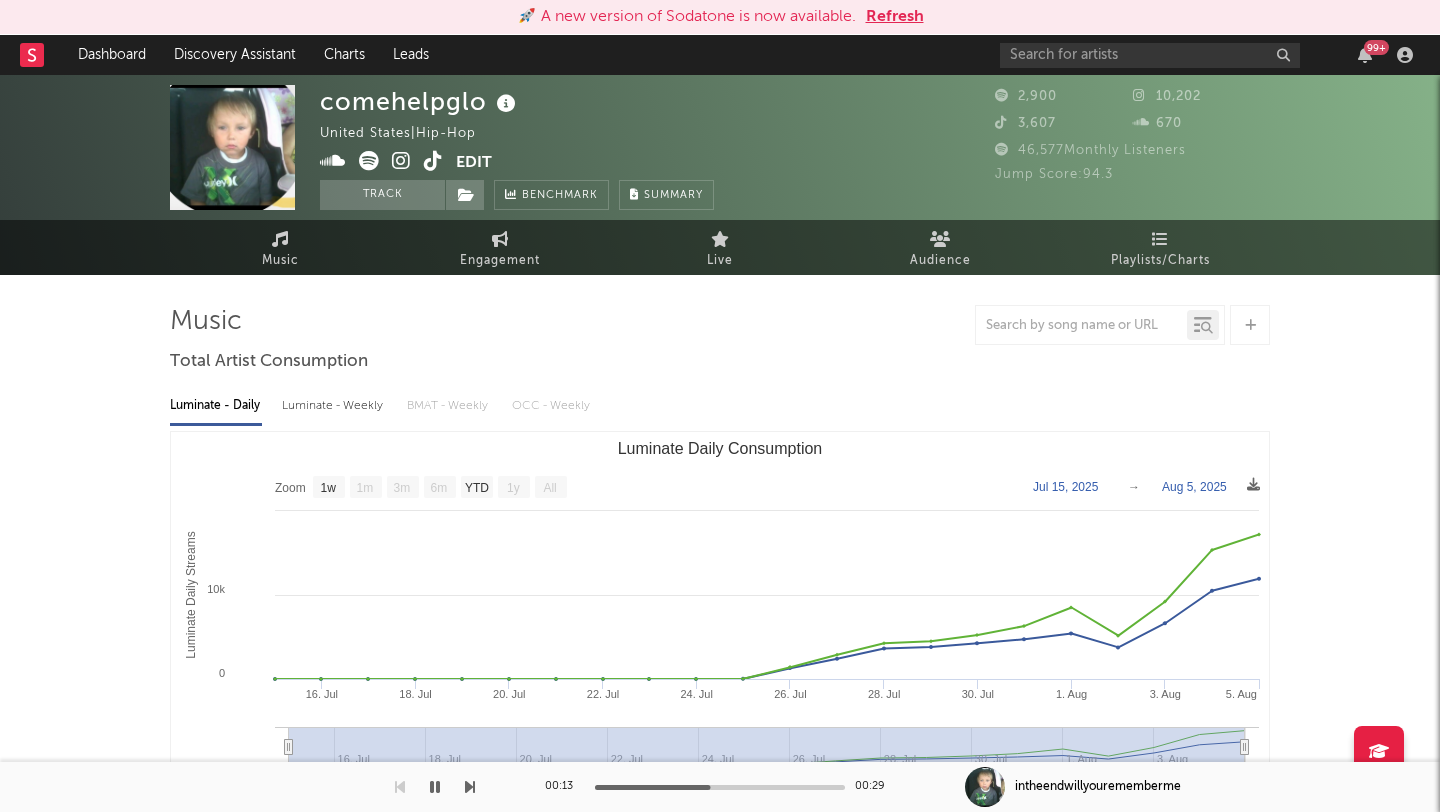 click at bounding box center [369, 161] 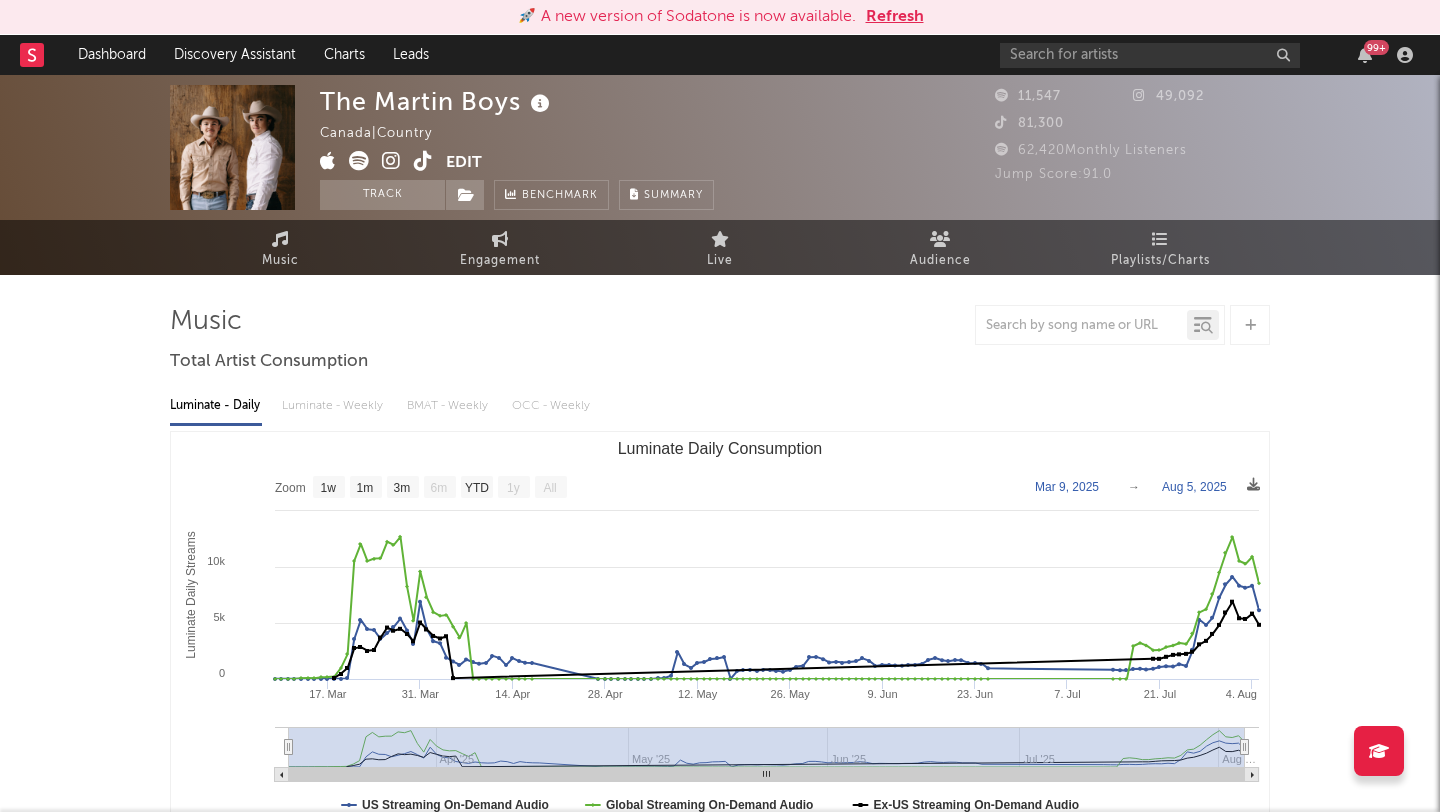 select on "1w" 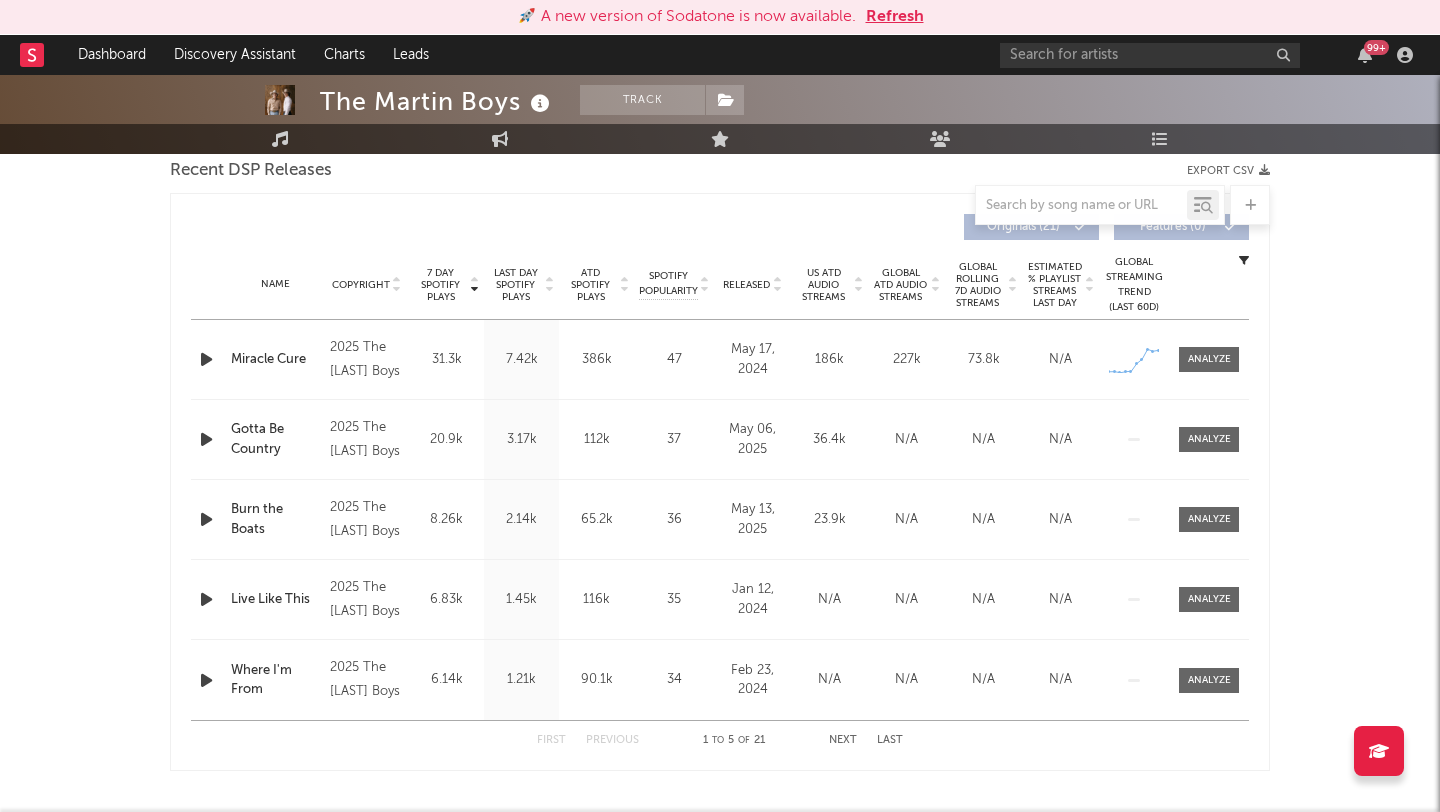 scroll, scrollTop: 716, scrollLeft: 0, axis: vertical 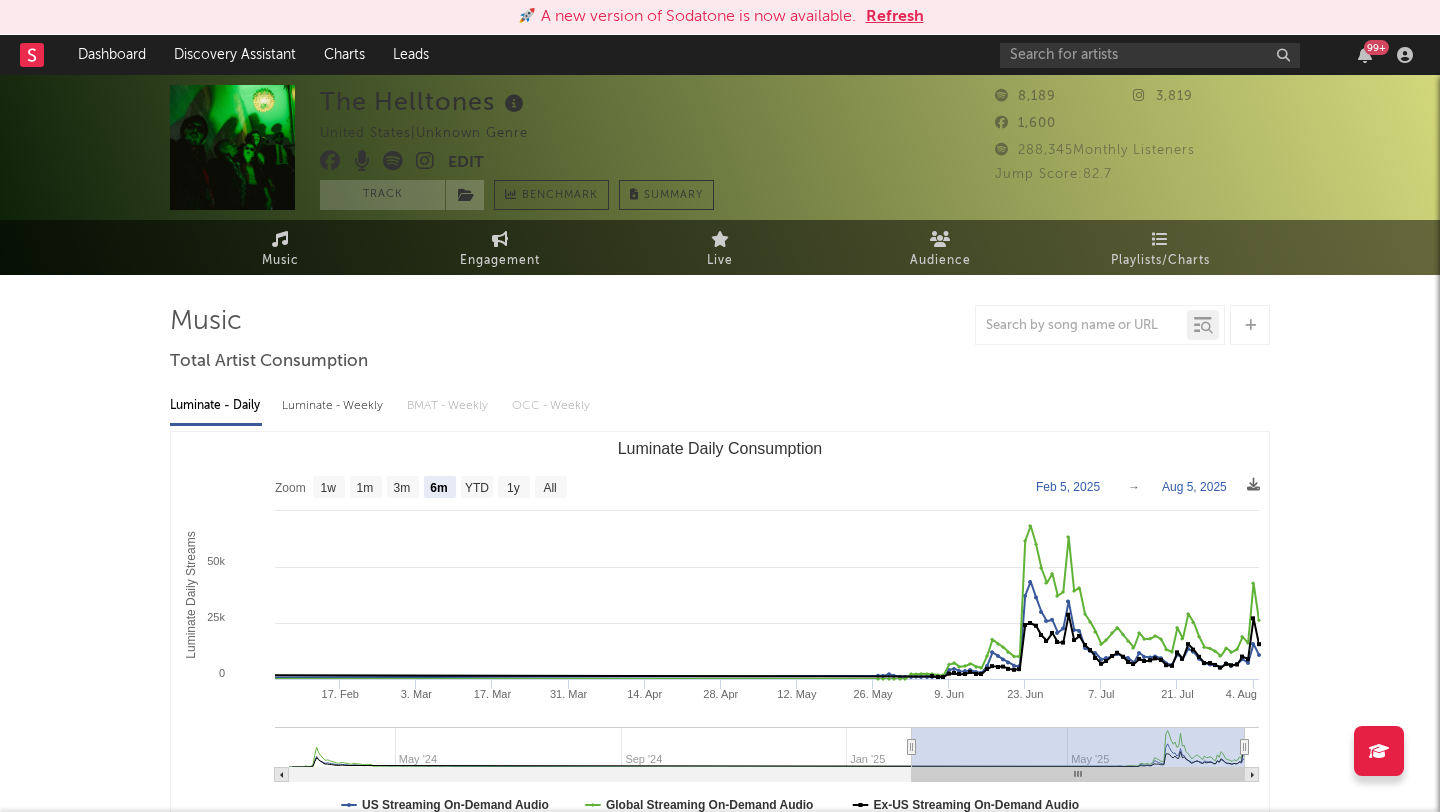 select on "6m" 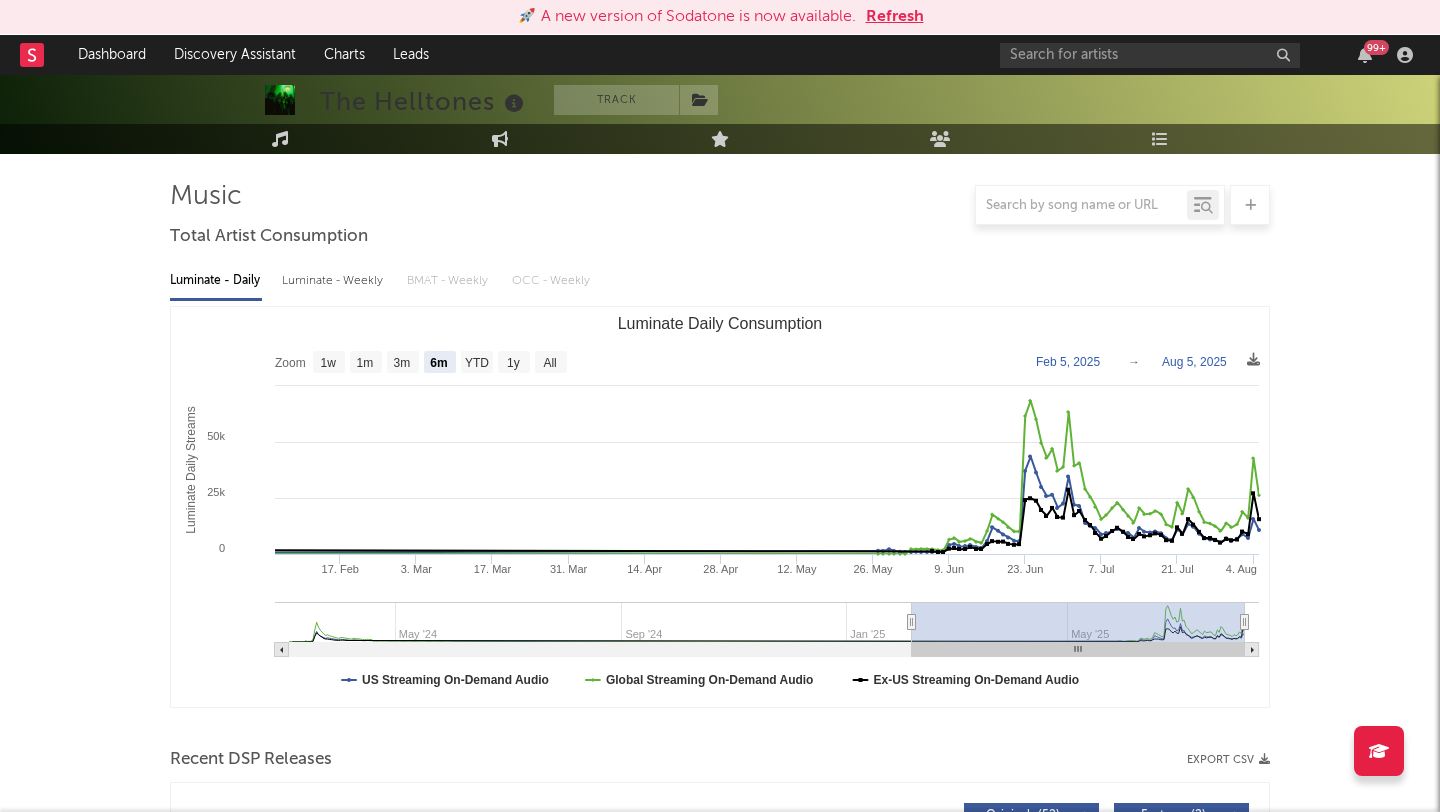 scroll, scrollTop: 0, scrollLeft: 0, axis: both 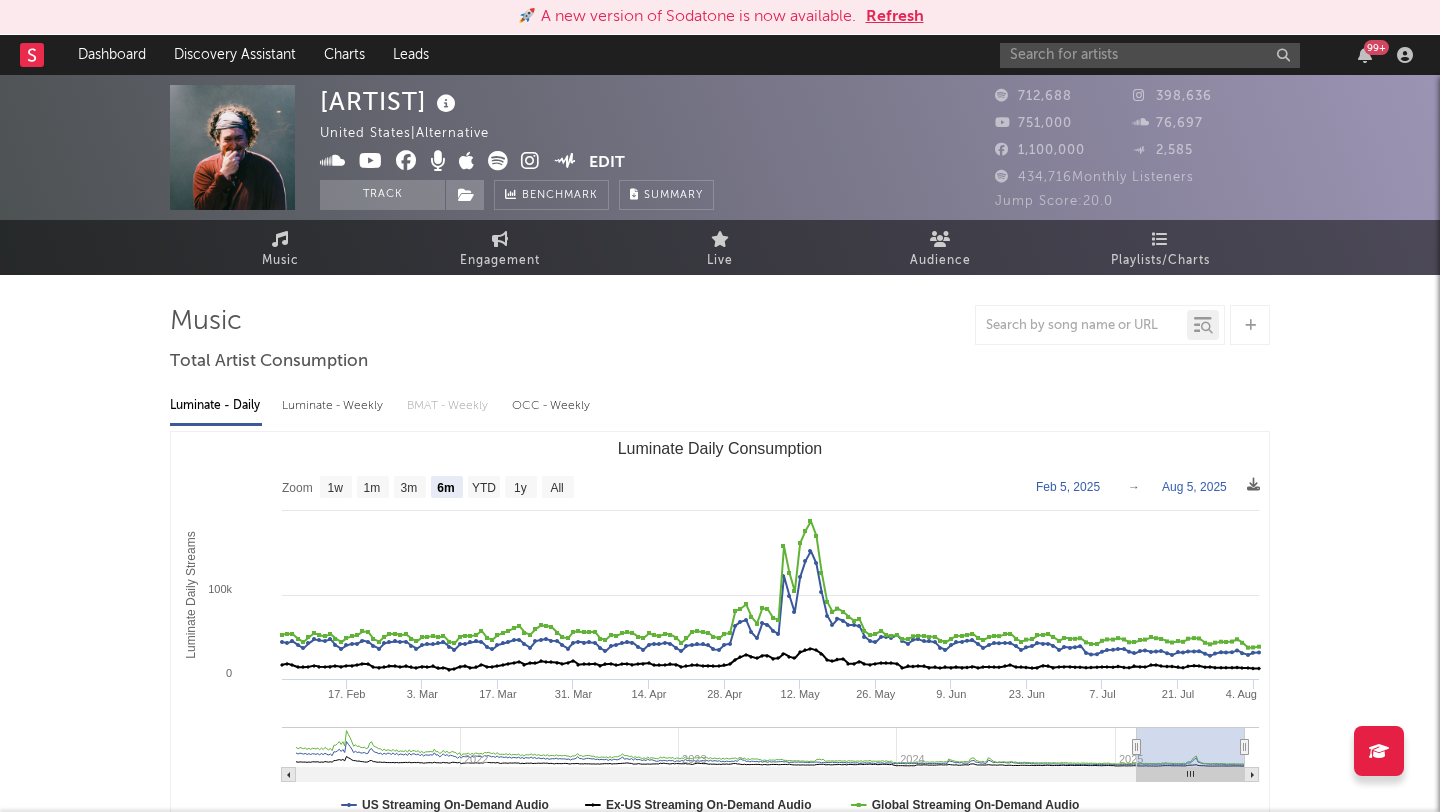 select on "6m" 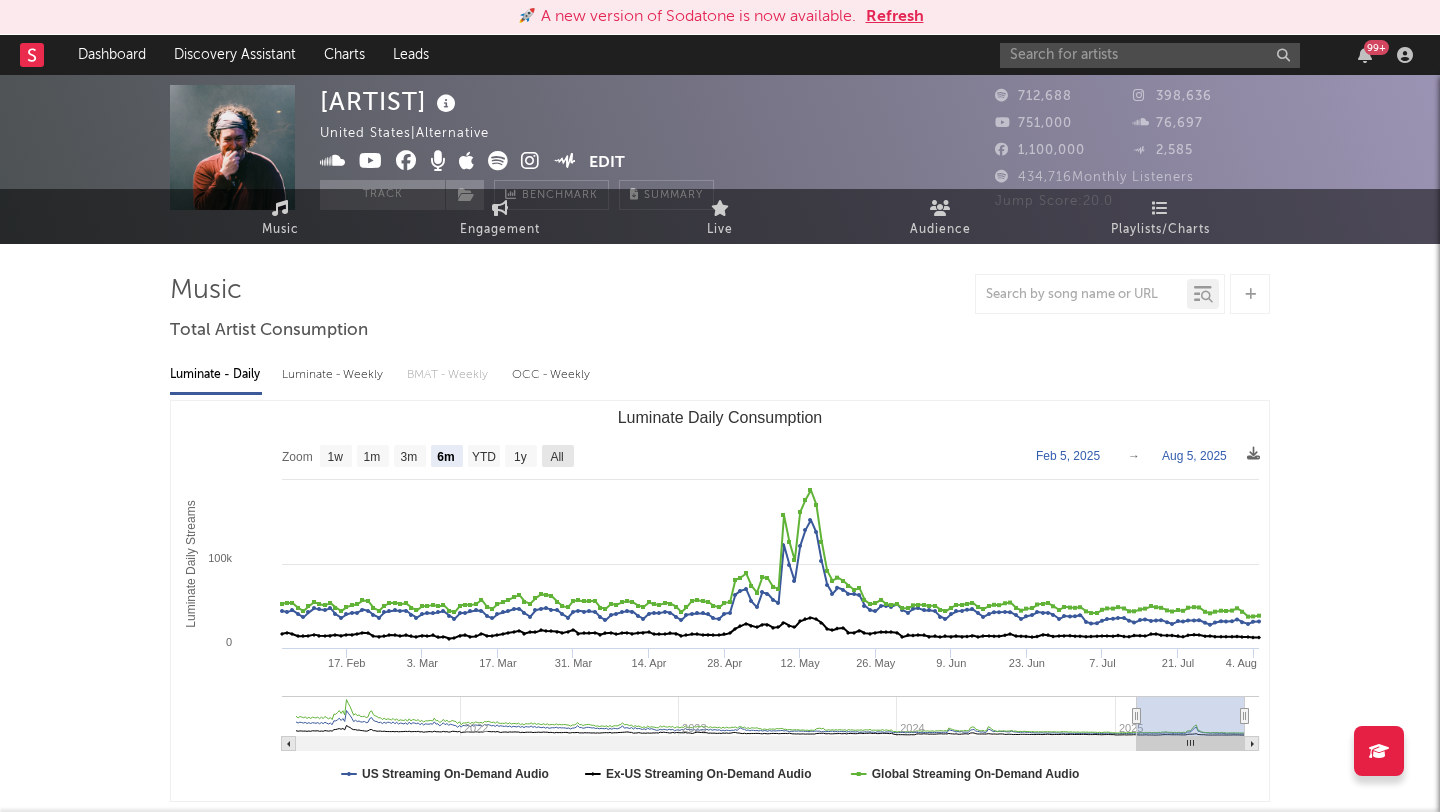 scroll, scrollTop: 0, scrollLeft: 0, axis: both 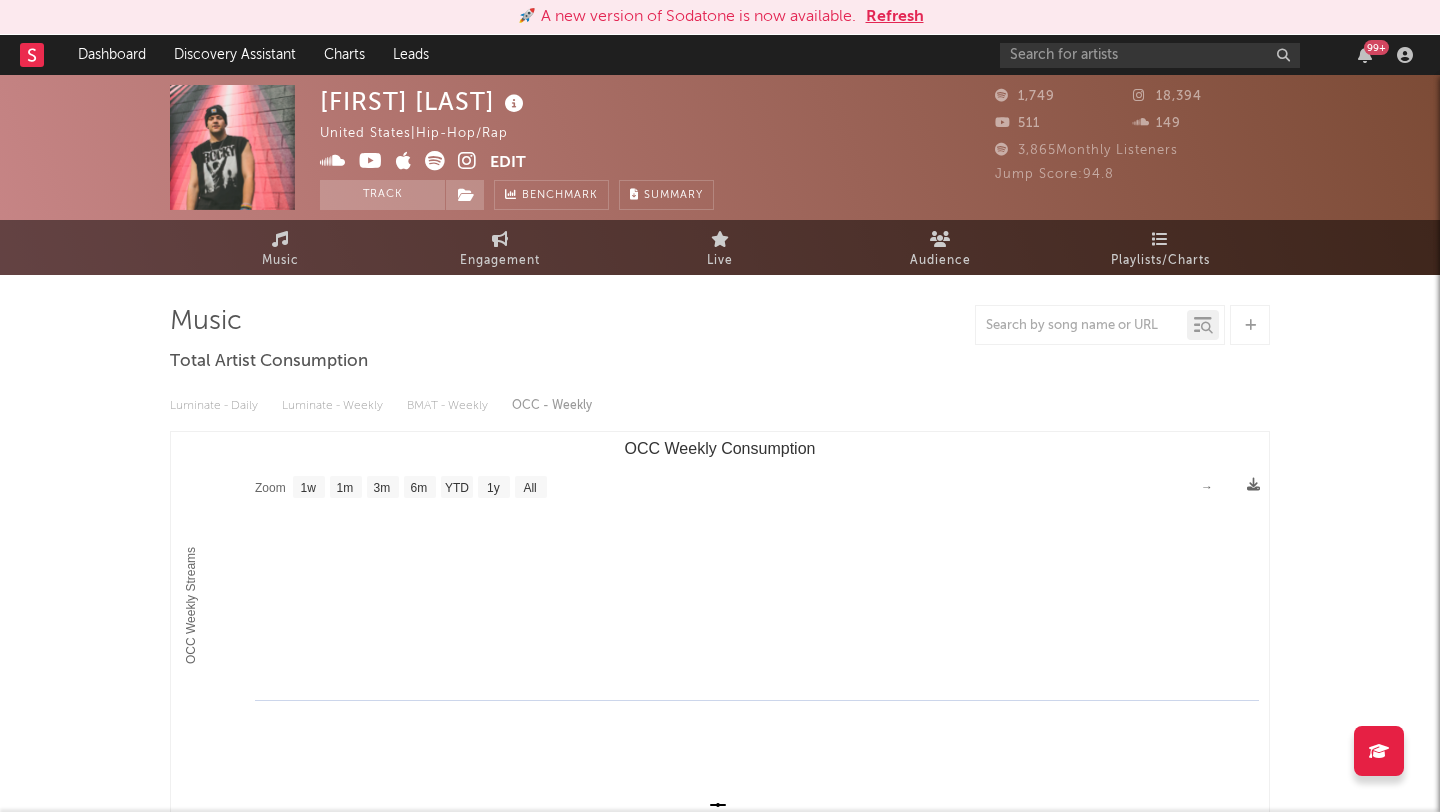 select on "1w" 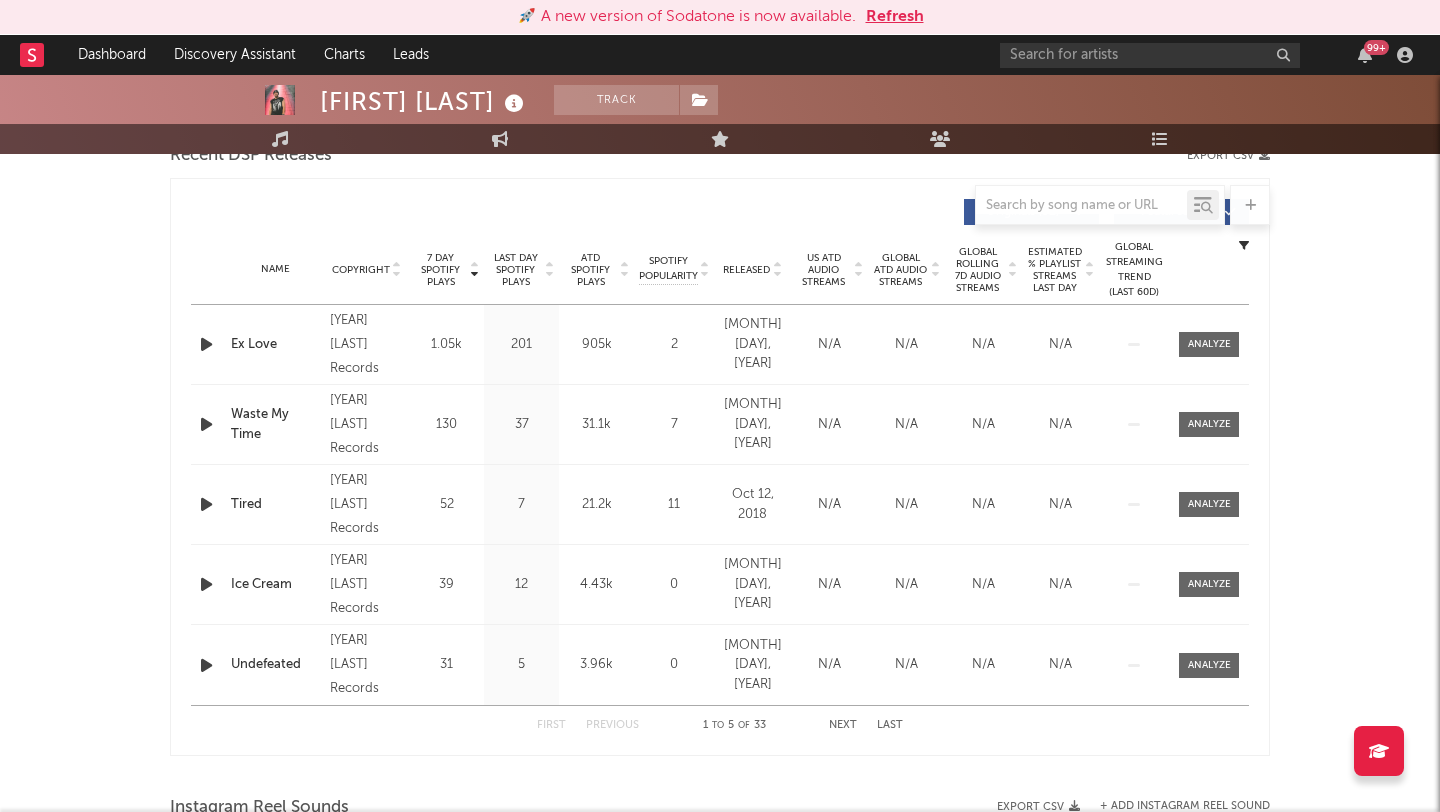 scroll, scrollTop: 684, scrollLeft: 0, axis: vertical 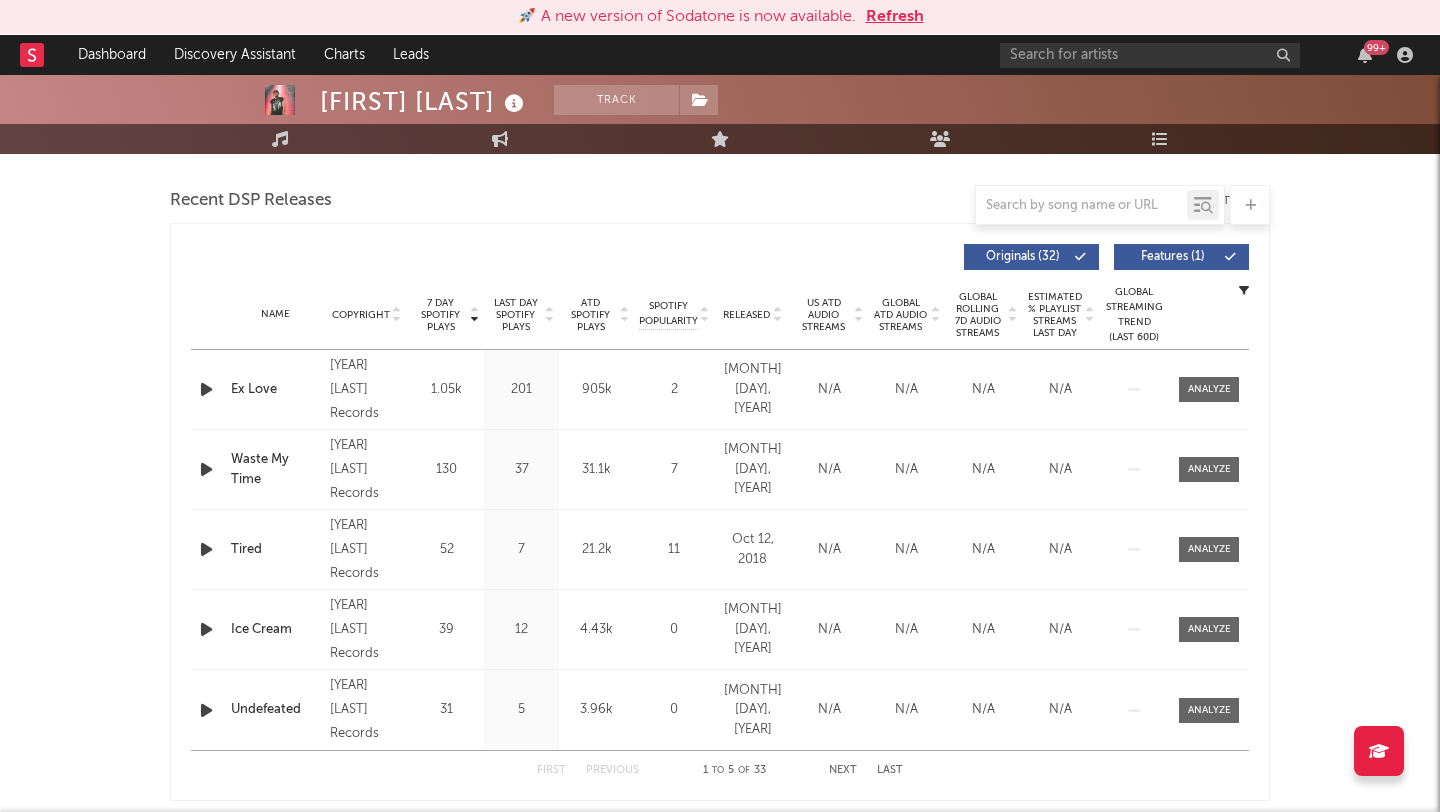 click on "Last Day Spotify Plays" at bounding box center [515, 315] 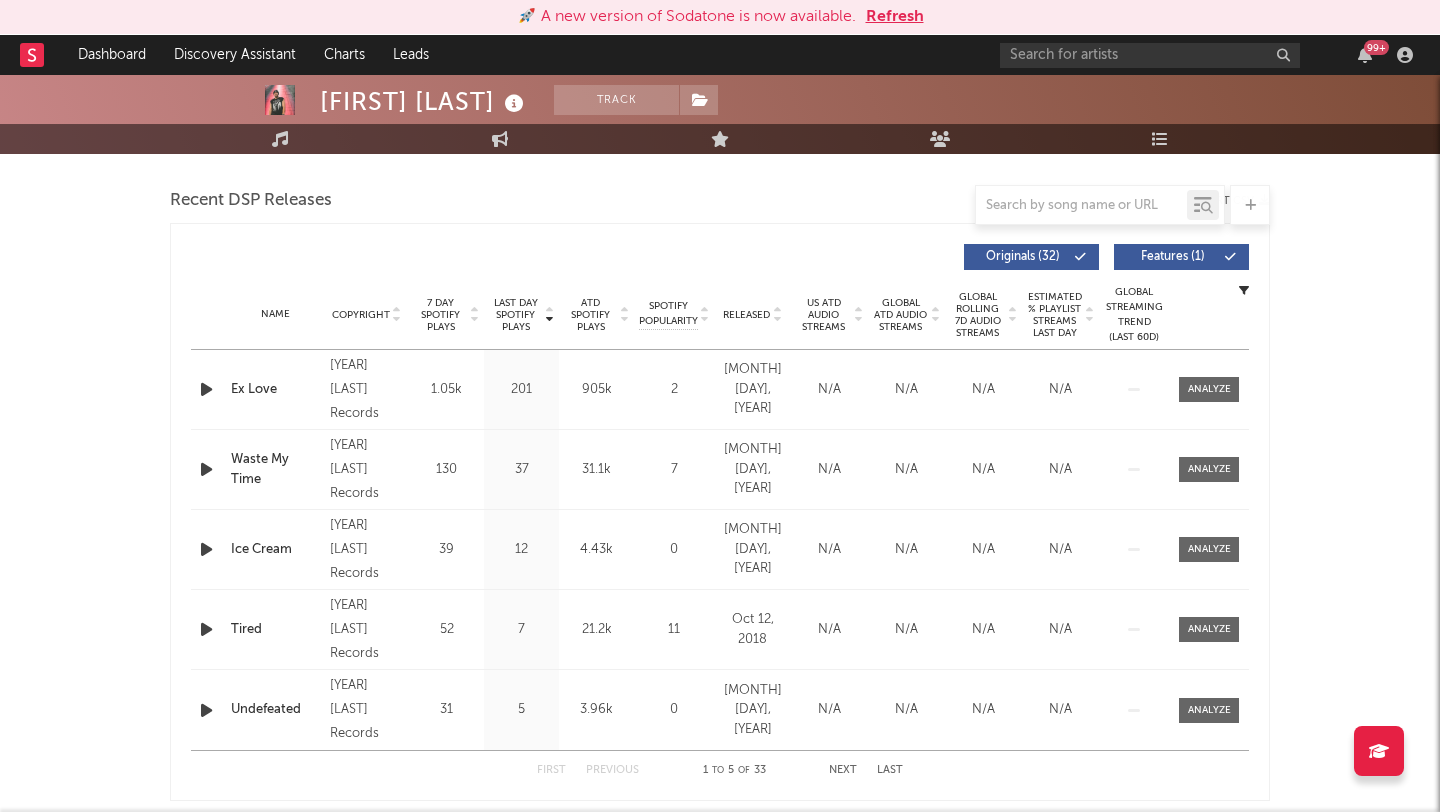 click on "7 Day Spotify Plays" at bounding box center [440, 315] 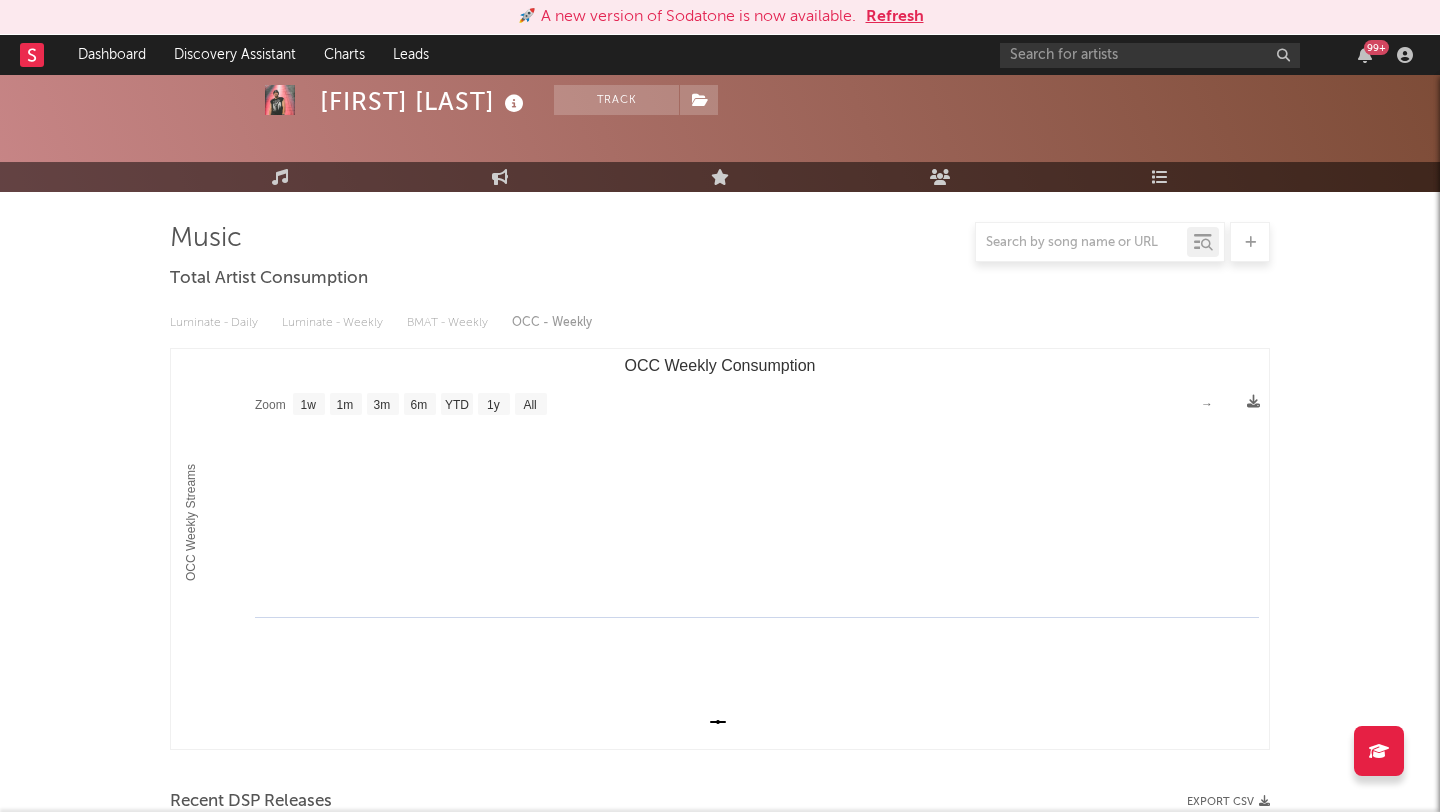 scroll, scrollTop: 0, scrollLeft: 0, axis: both 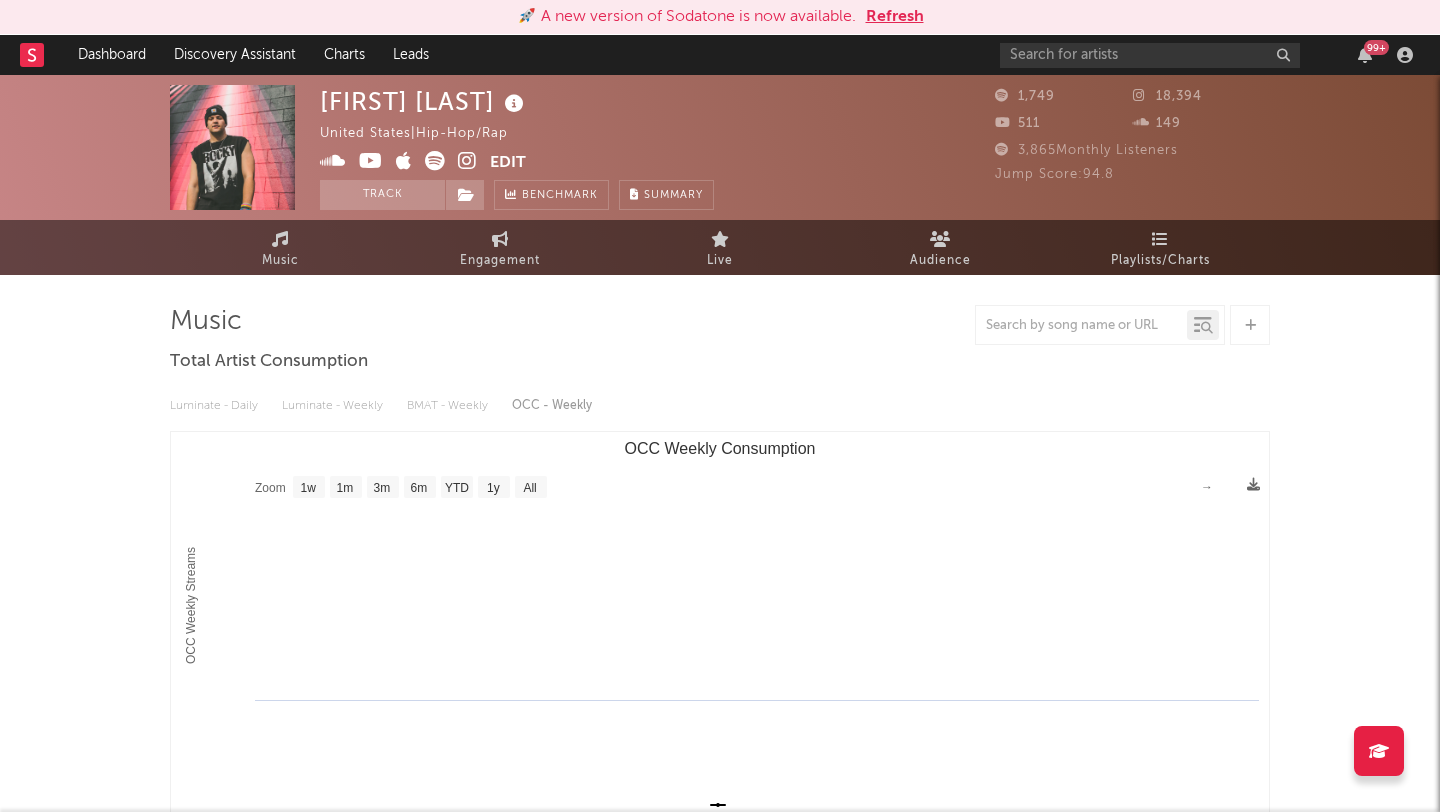 click at bounding box center (467, 161) 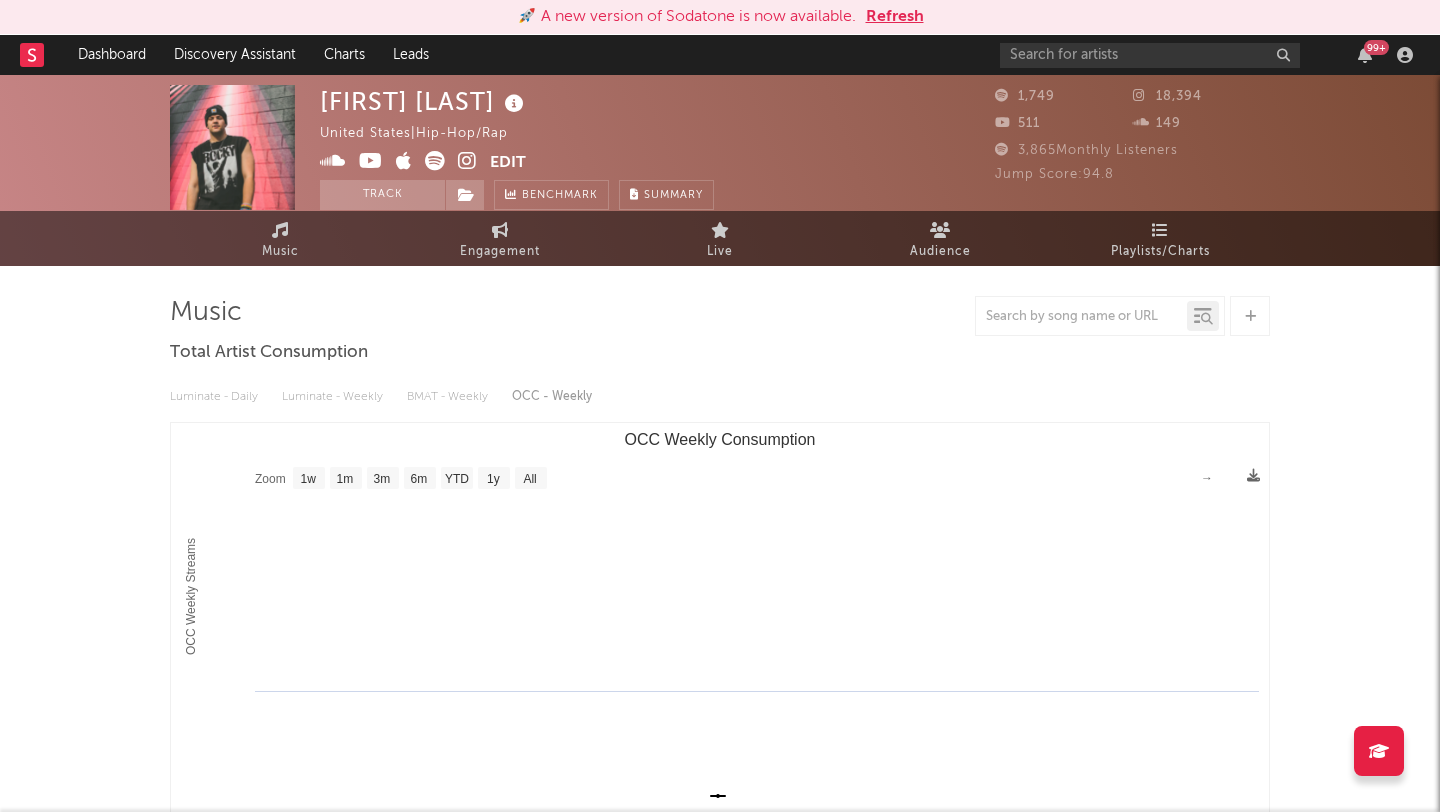 scroll, scrollTop: 0, scrollLeft: 0, axis: both 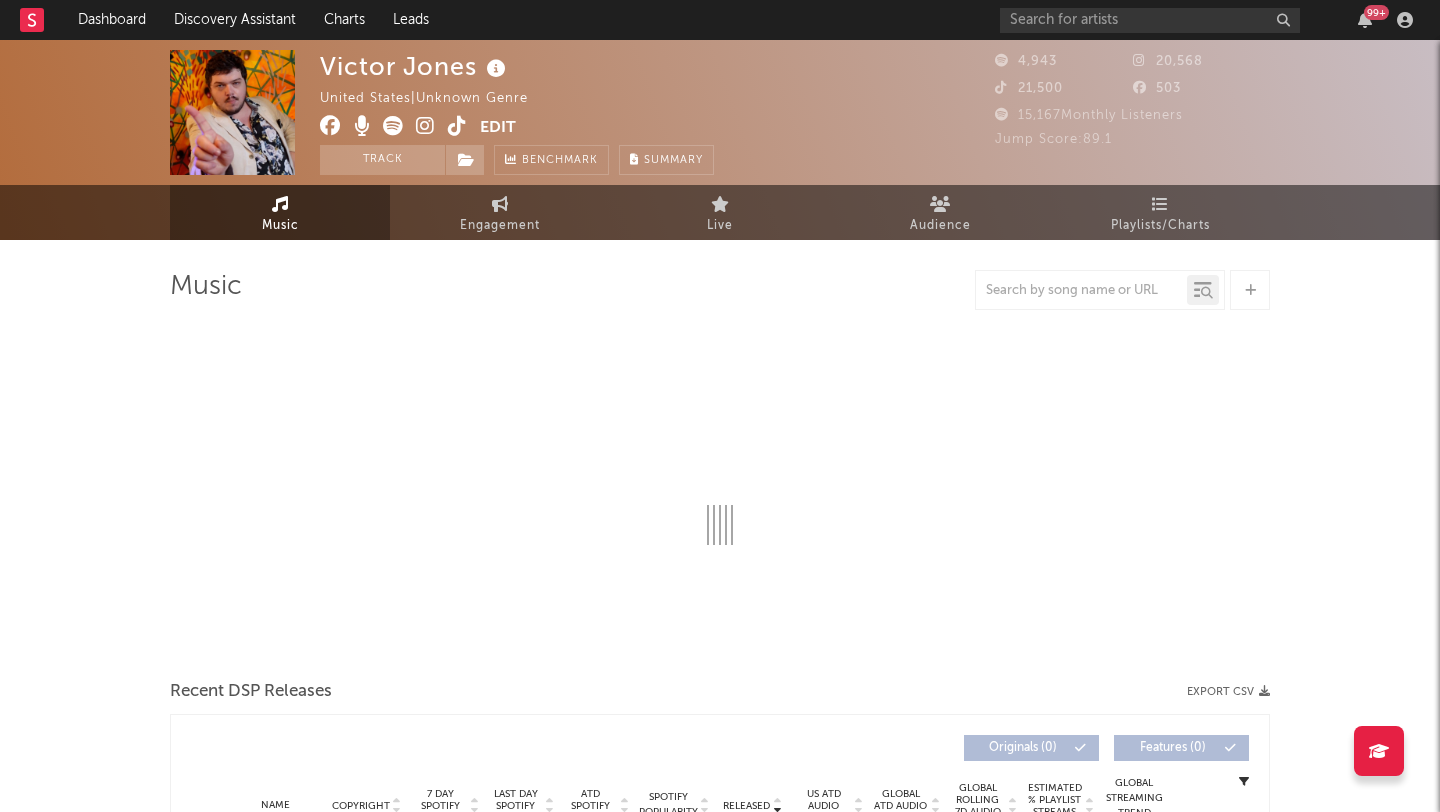 select on "1w" 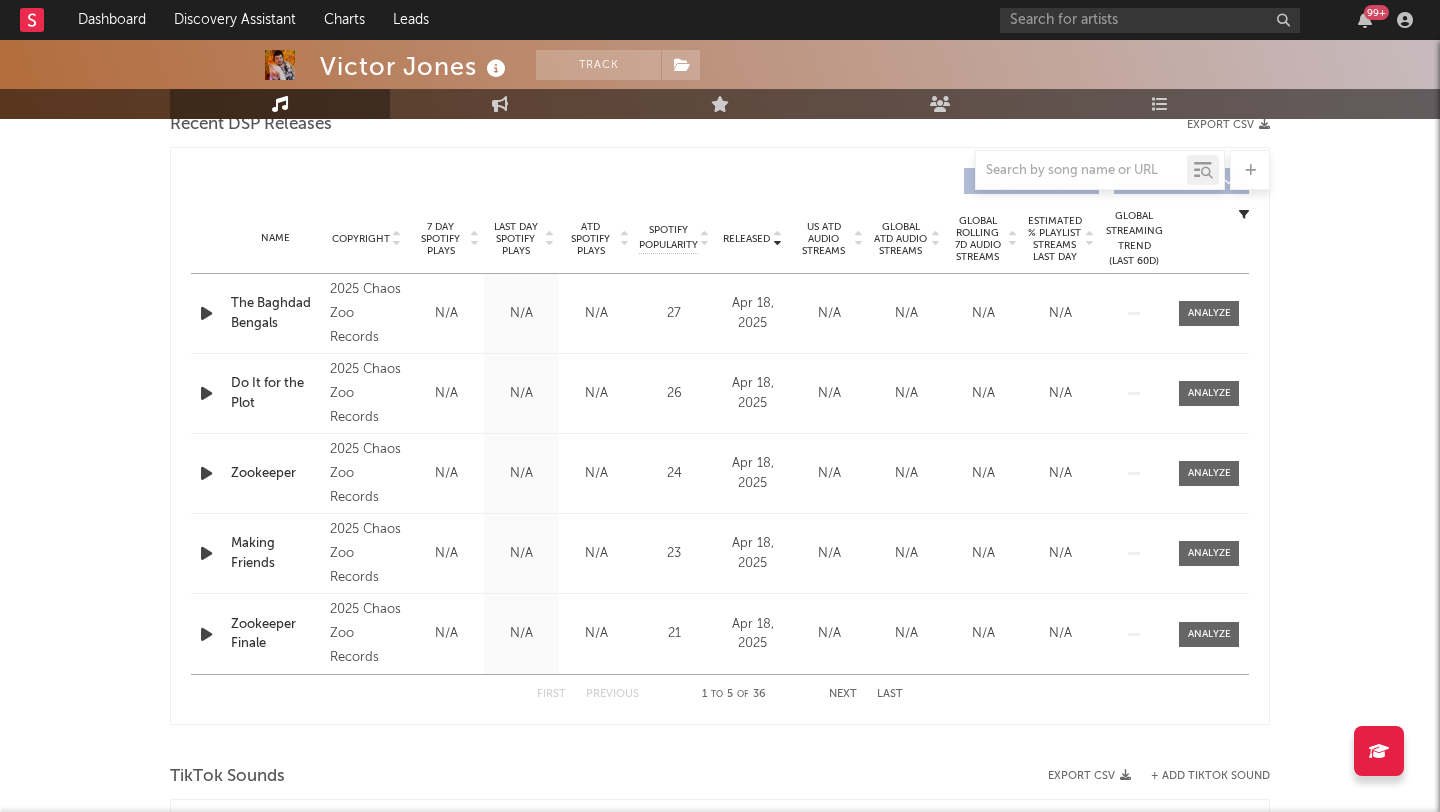 scroll, scrollTop: 626, scrollLeft: 0, axis: vertical 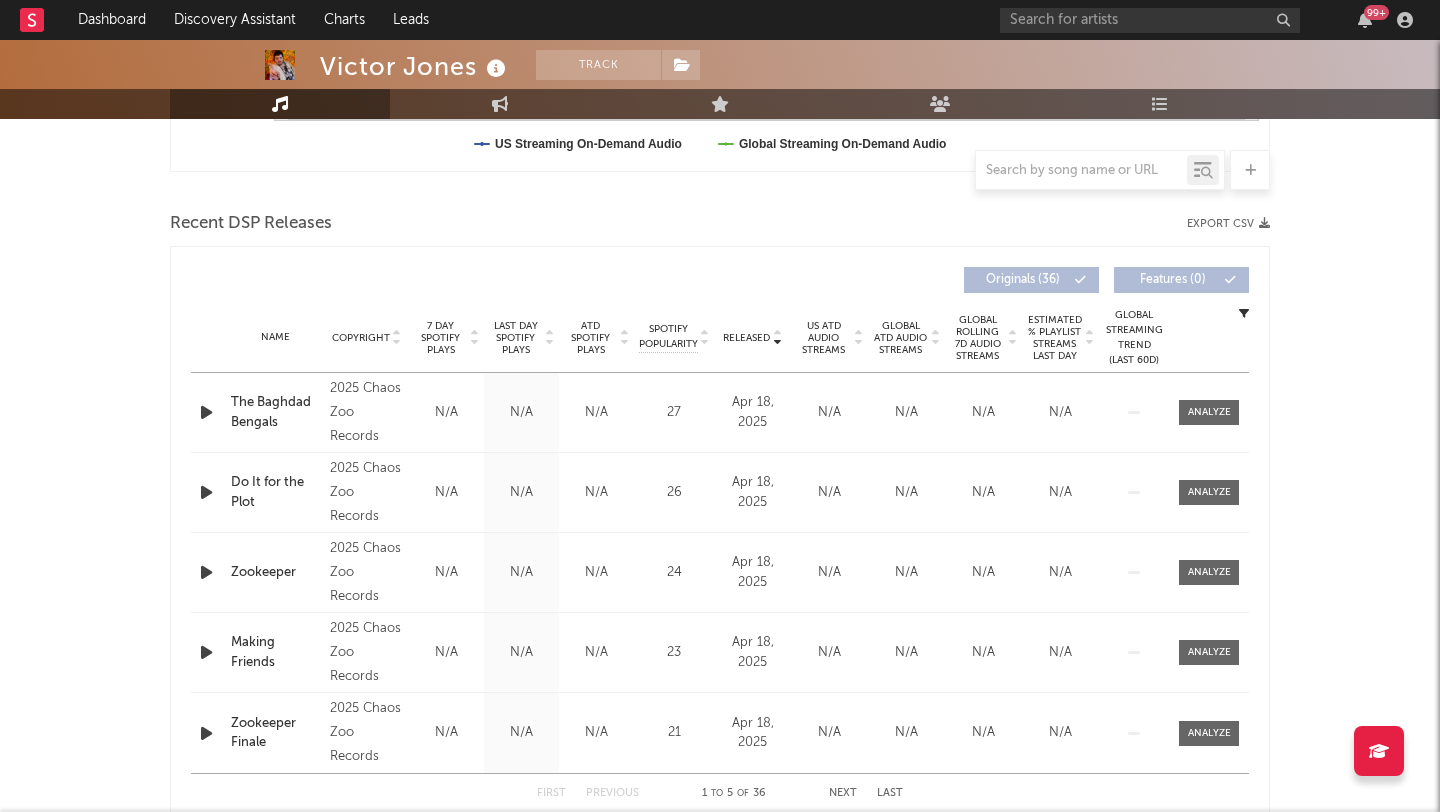 click on "7 Day Spotify Plays" at bounding box center (440, 338) 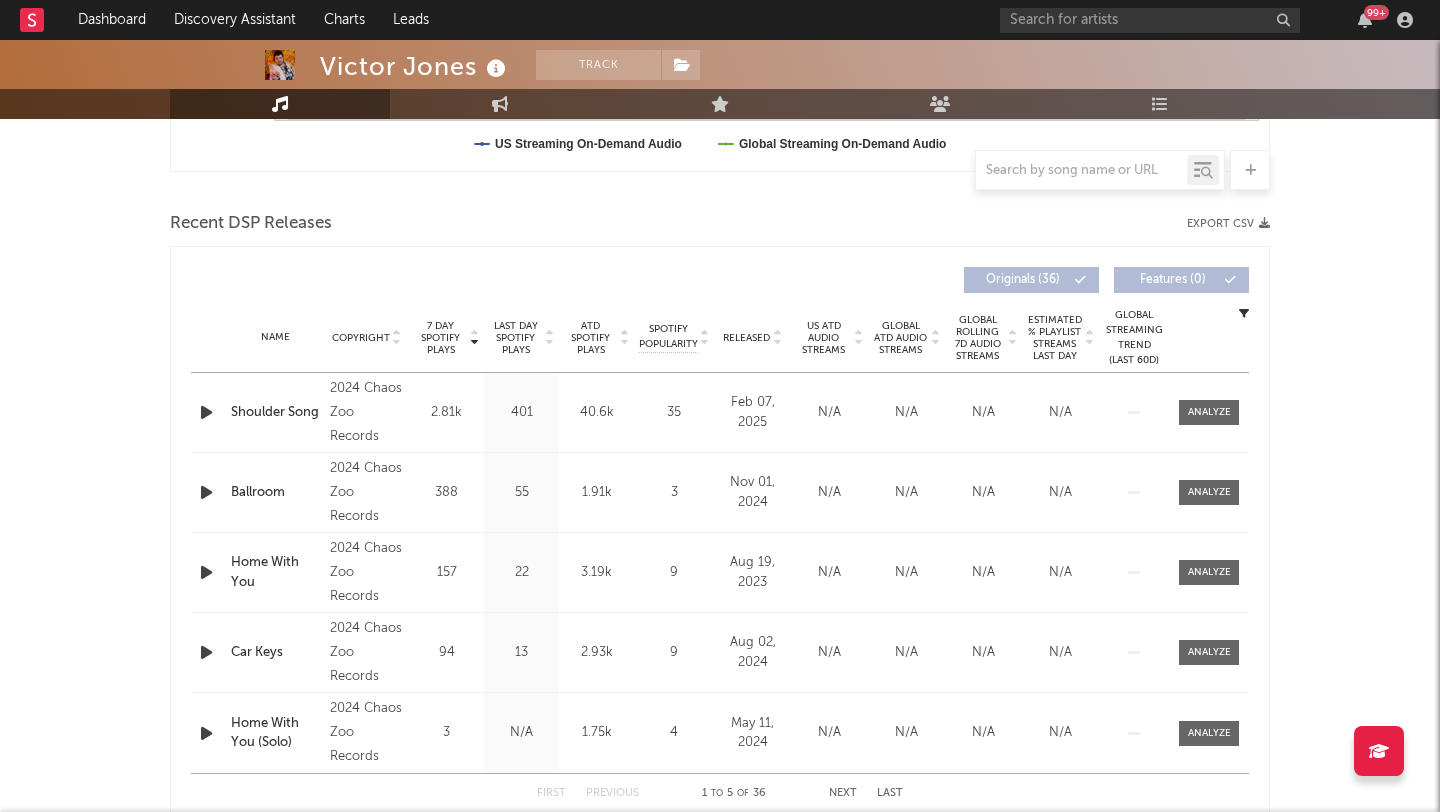 click at bounding box center [206, 412] 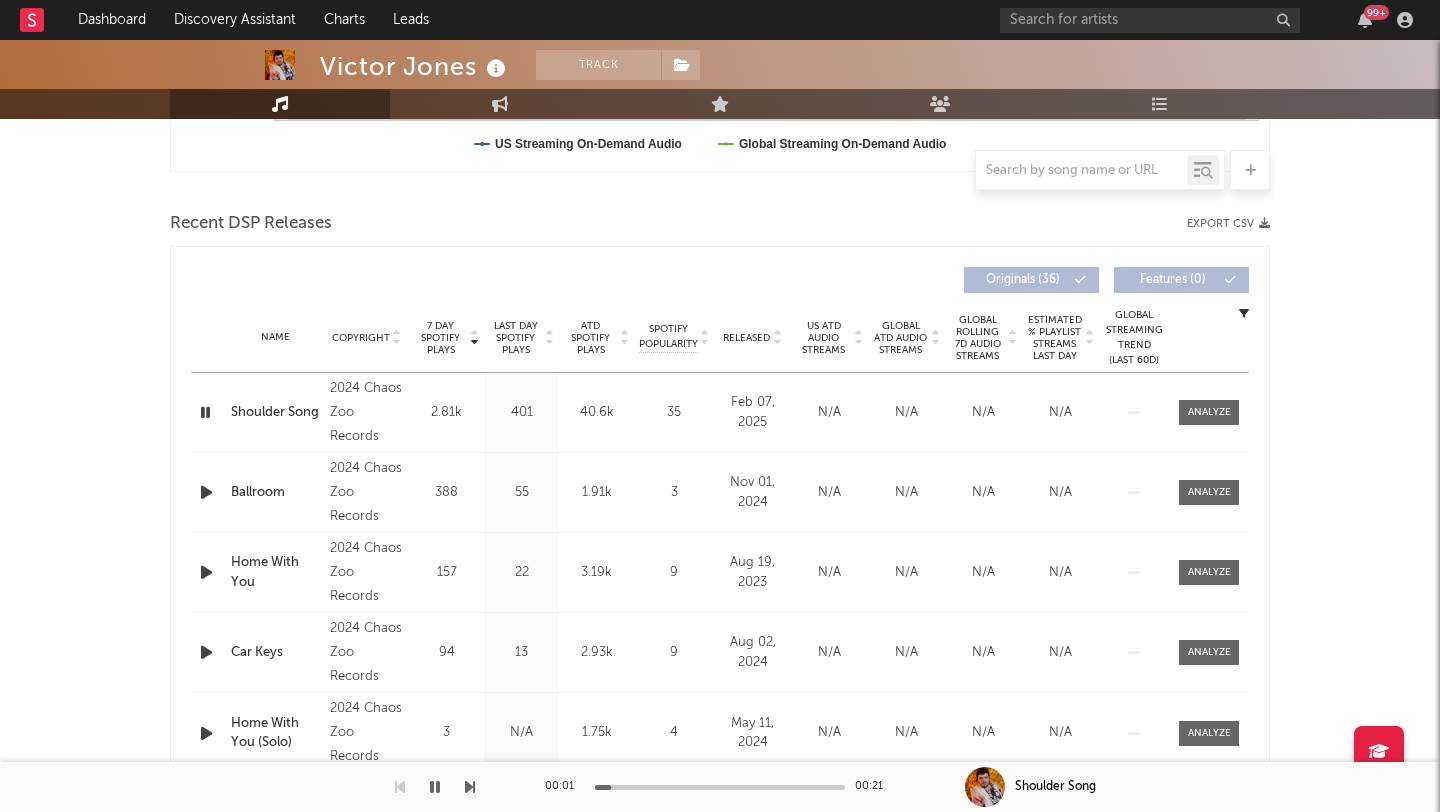click at bounding box center [720, 787] 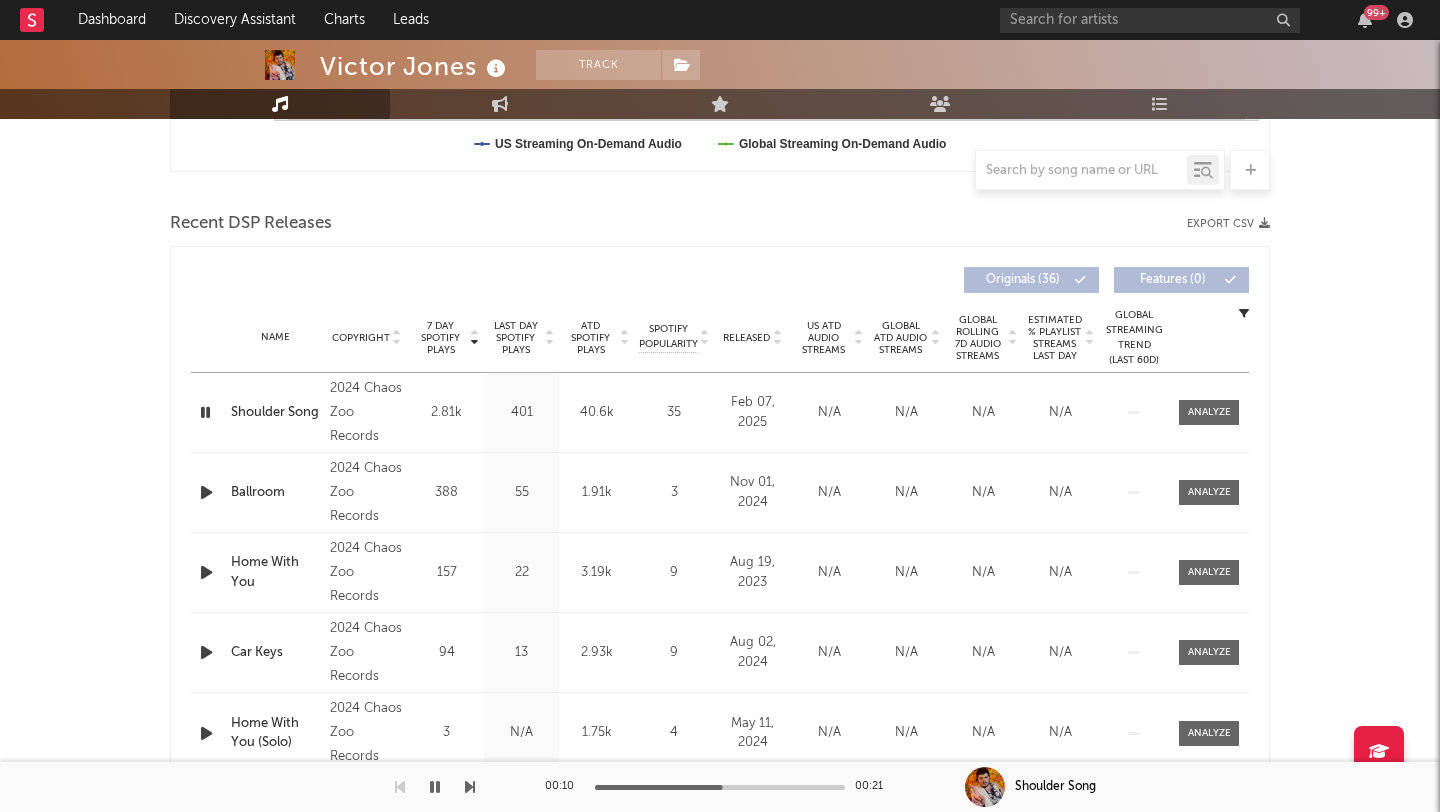 click at bounding box center [206, 492] 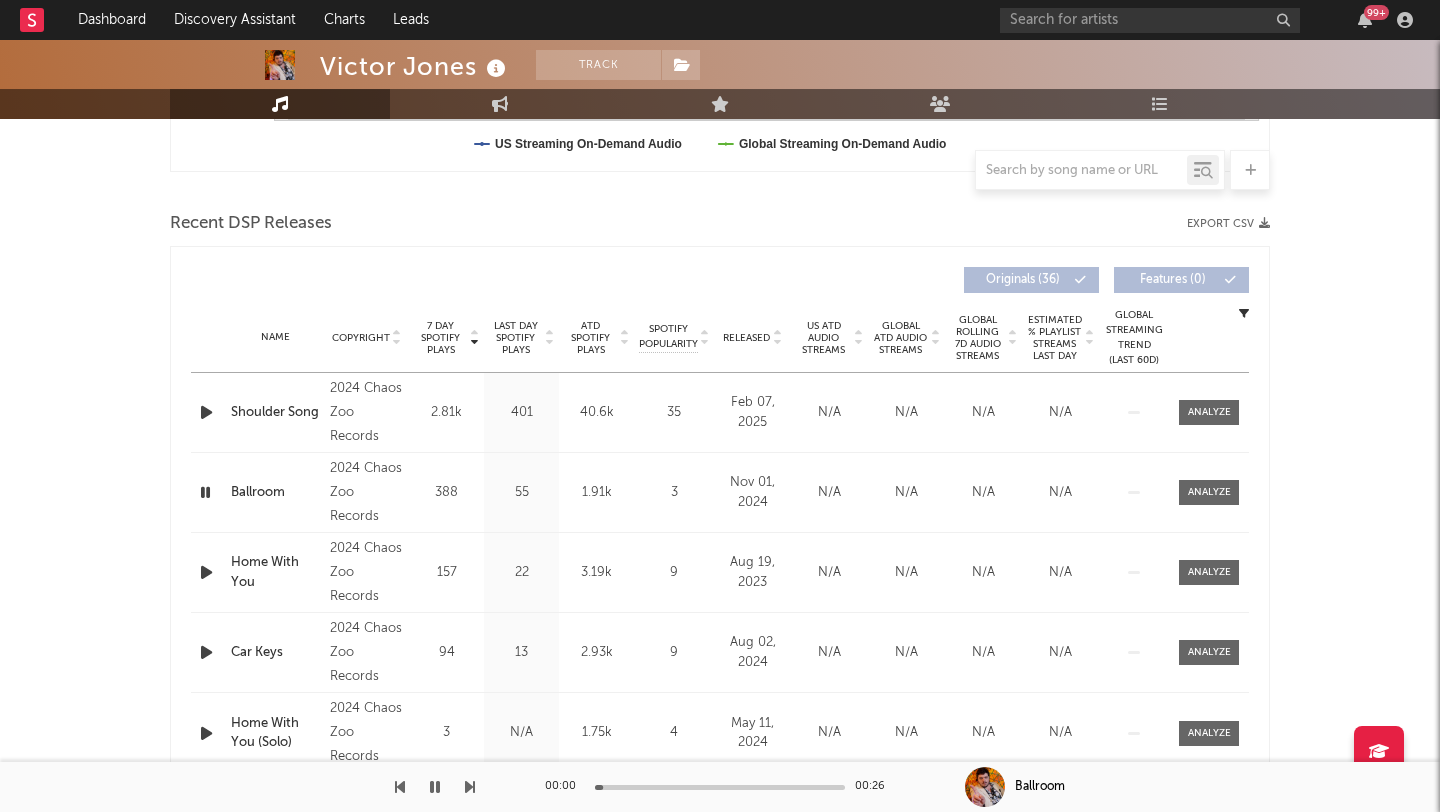 click at bounding box center [206, 572] 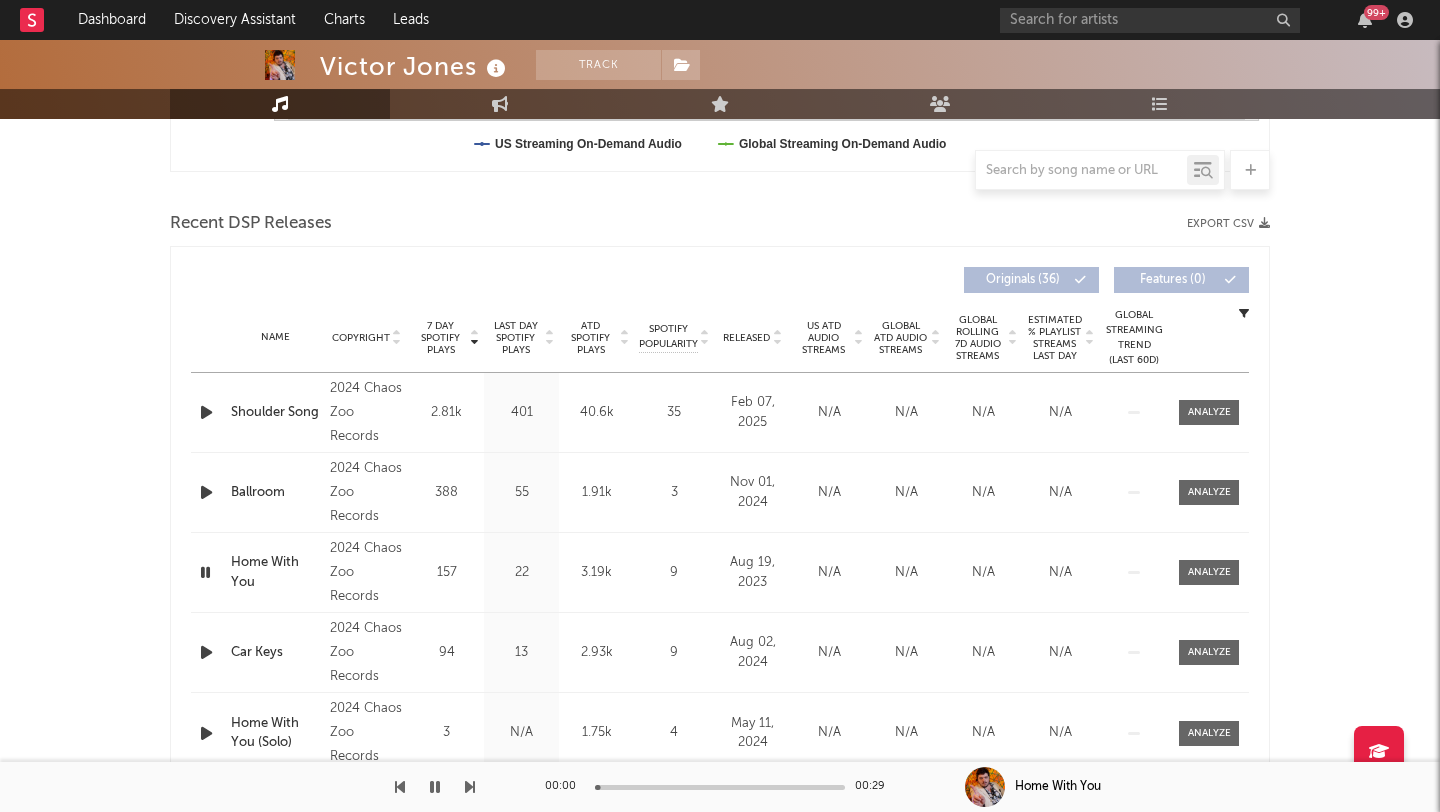 click on "Released" at bounding box center [752, 337] 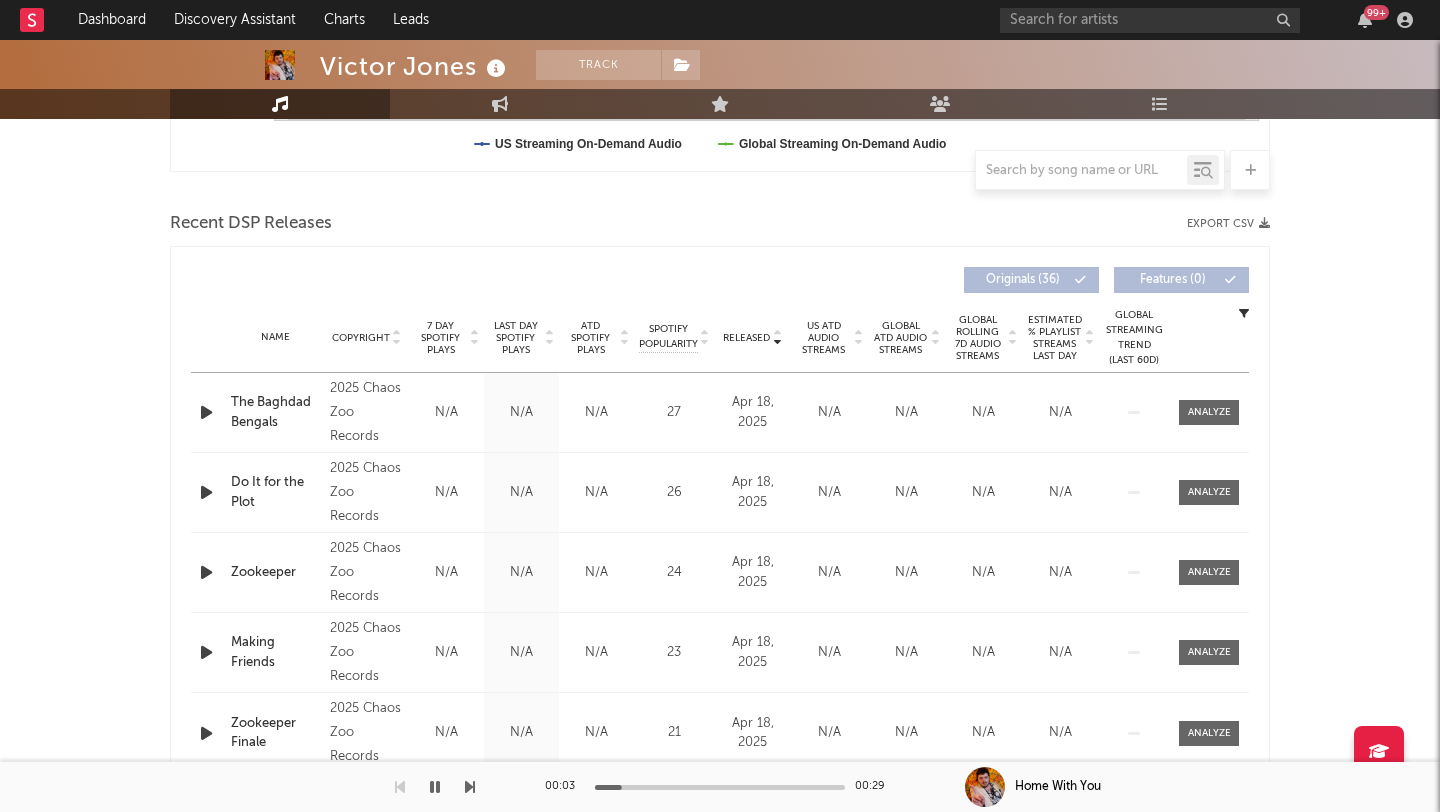 click on "7 Day Spotify Plays" at bounding box center [440, 338] 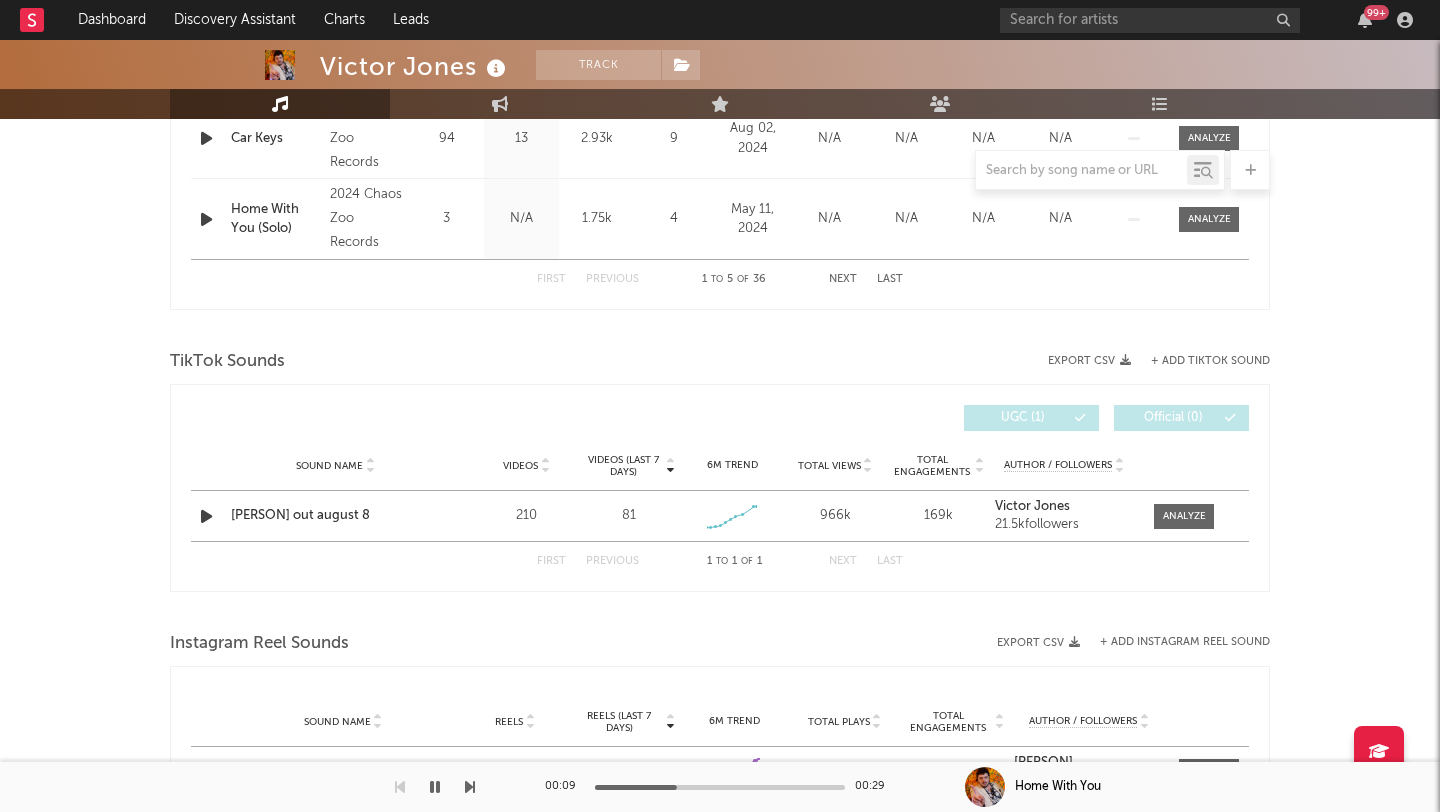 scroll, scrollTop: 1136, scrollLeft: 0, axis: vertical 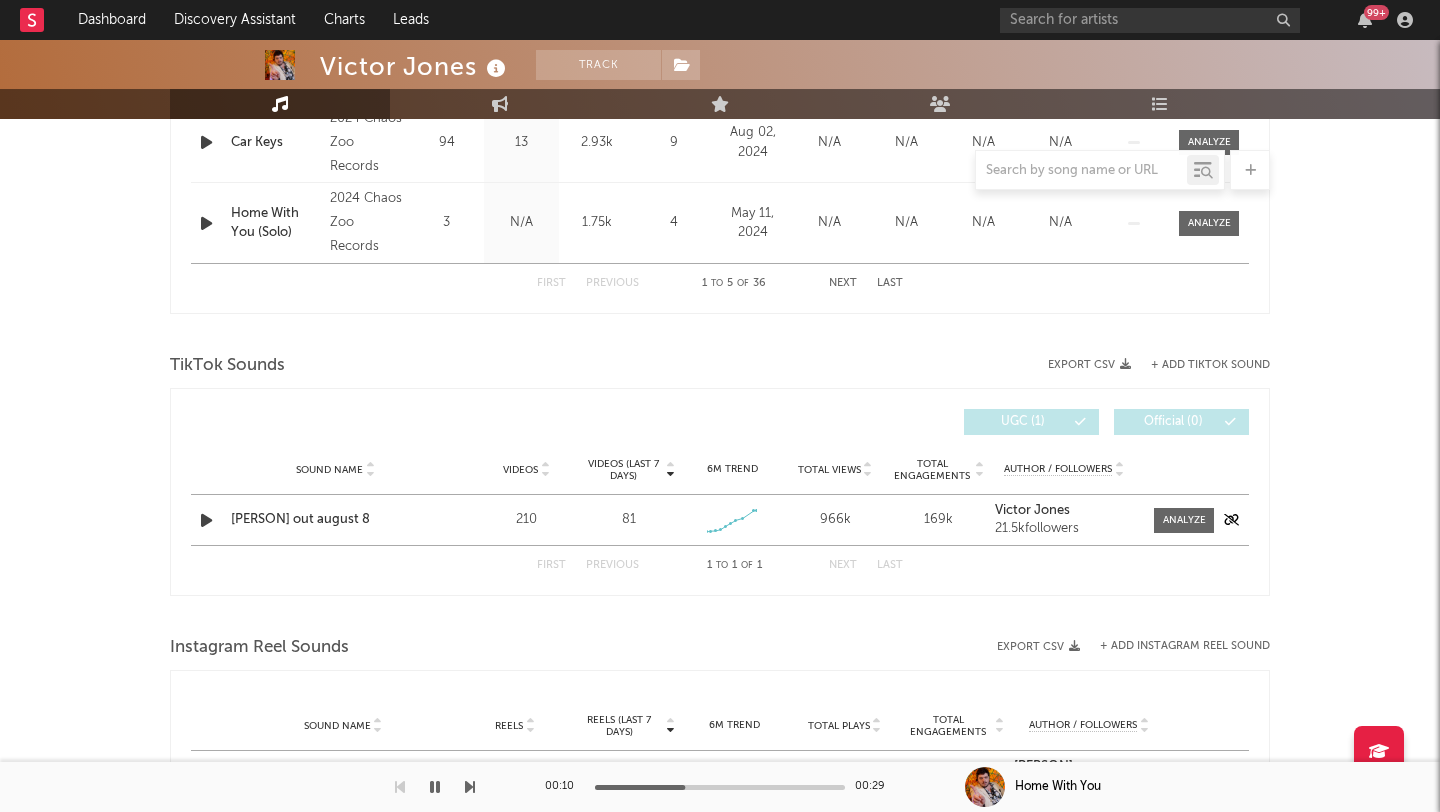 click at bounding box center (206, 520) 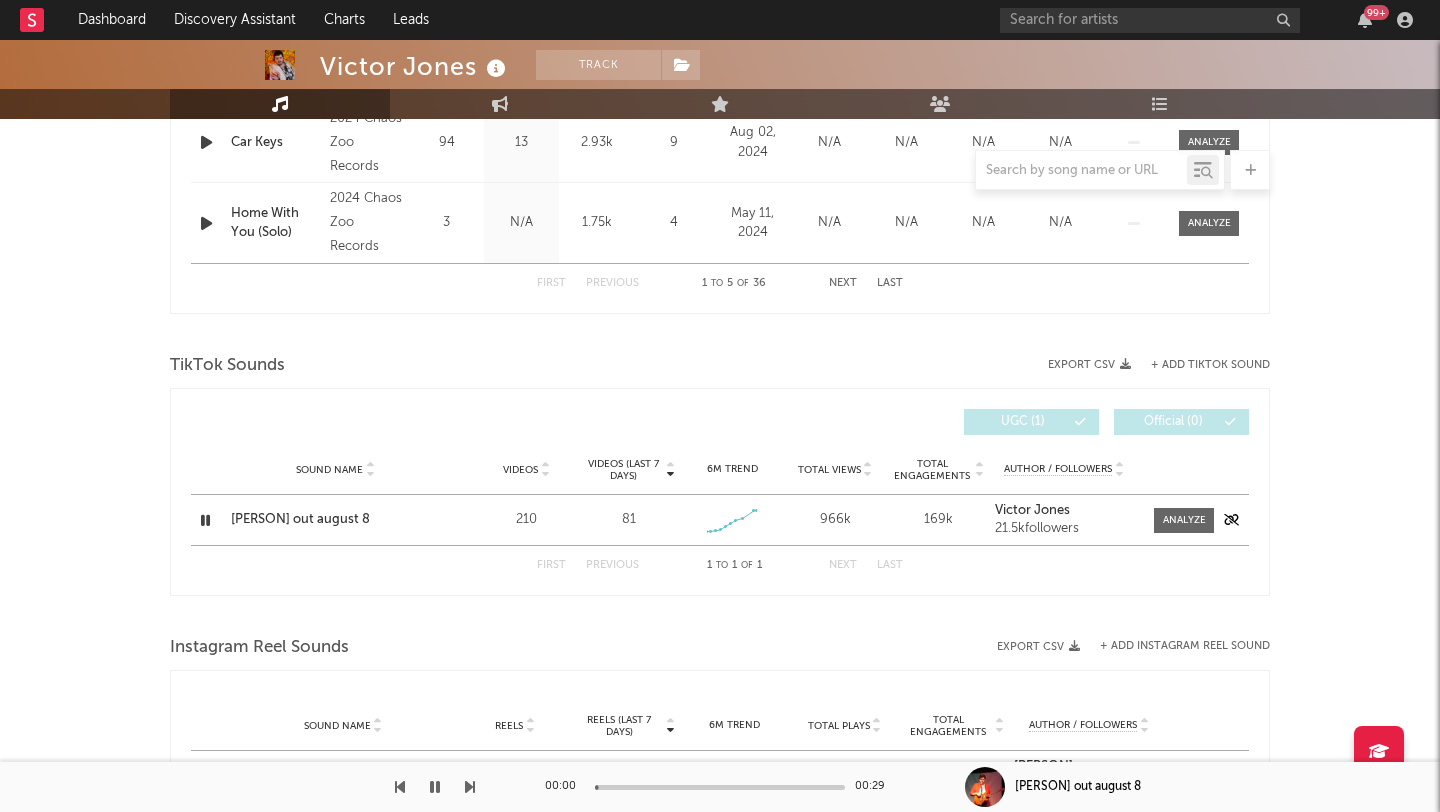 click on "Mother Teresa out august 8" at bounding box center [335, 520] 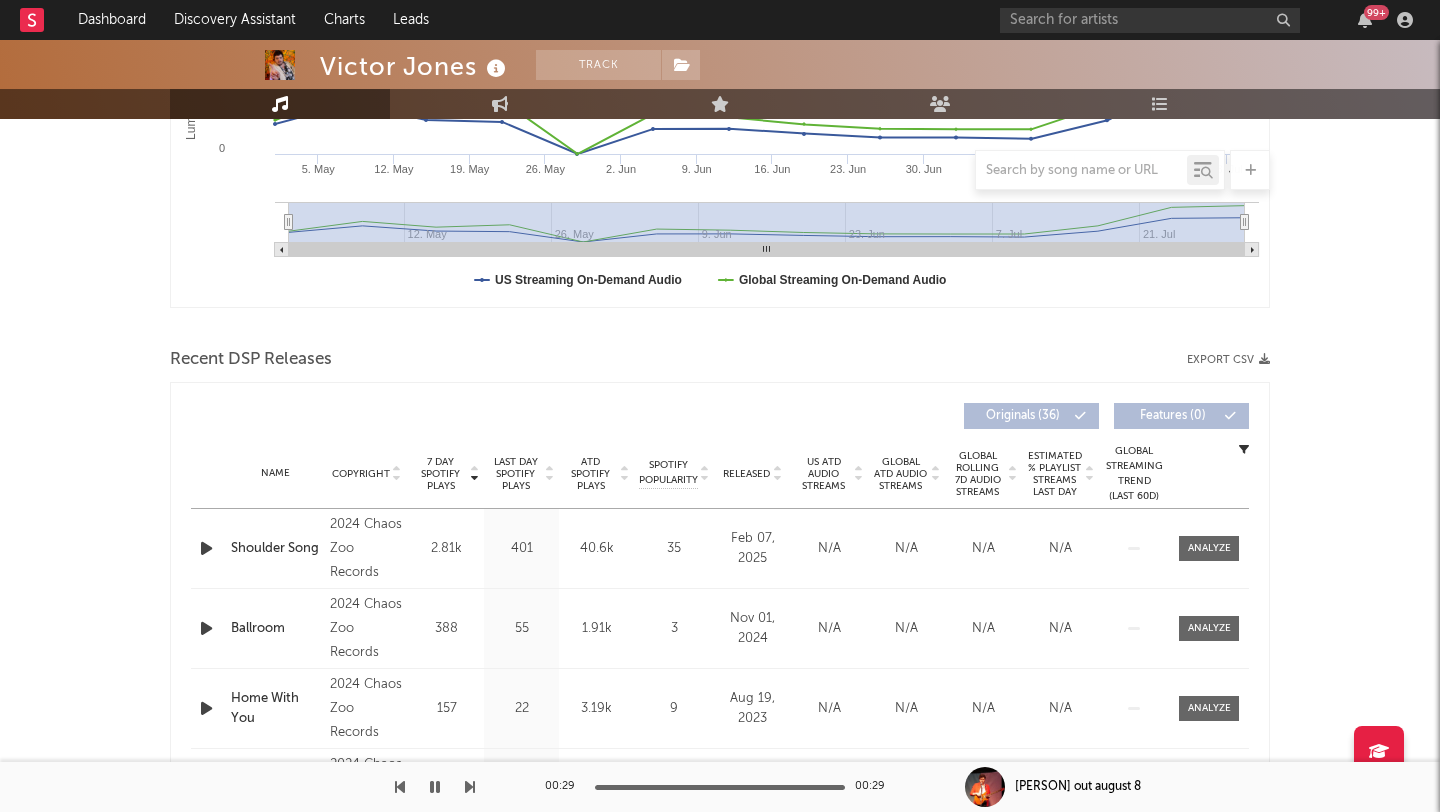 scroll, scrollTop: 1106, scrollLeft: 0, axis: vertical 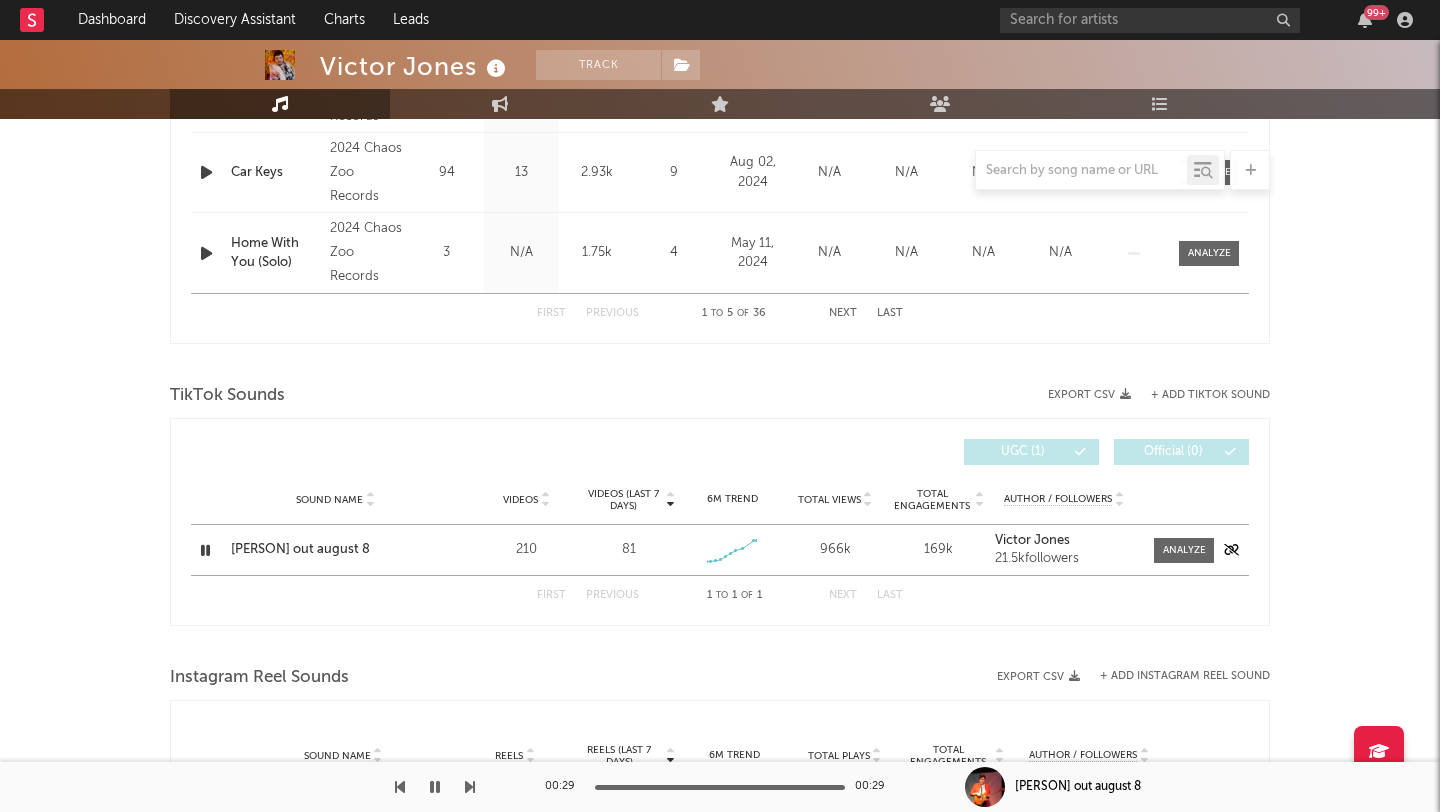 click at bounding box center [208, 550] 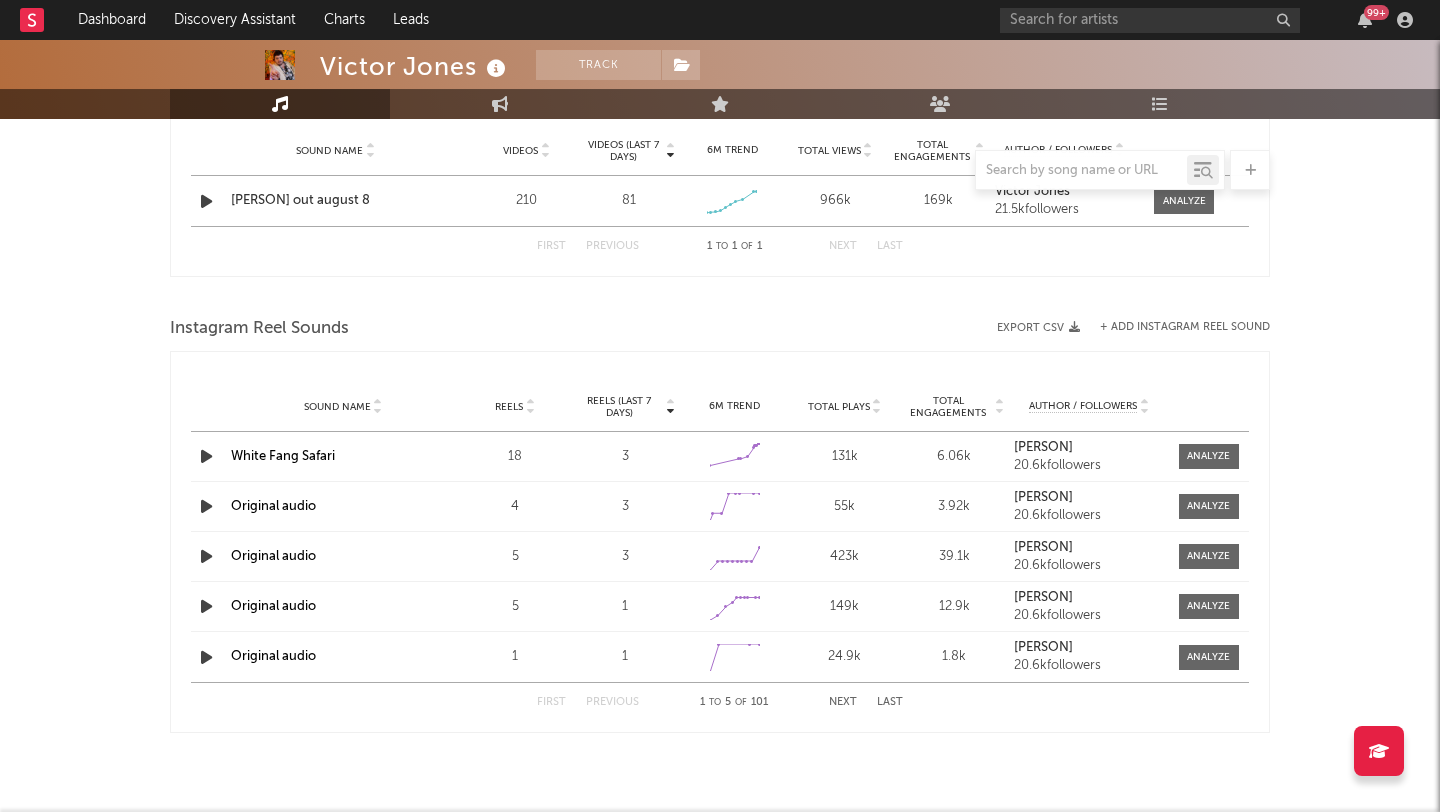 scroll, scrollTop: 1471, scrollLeft: 0, axis: vertical 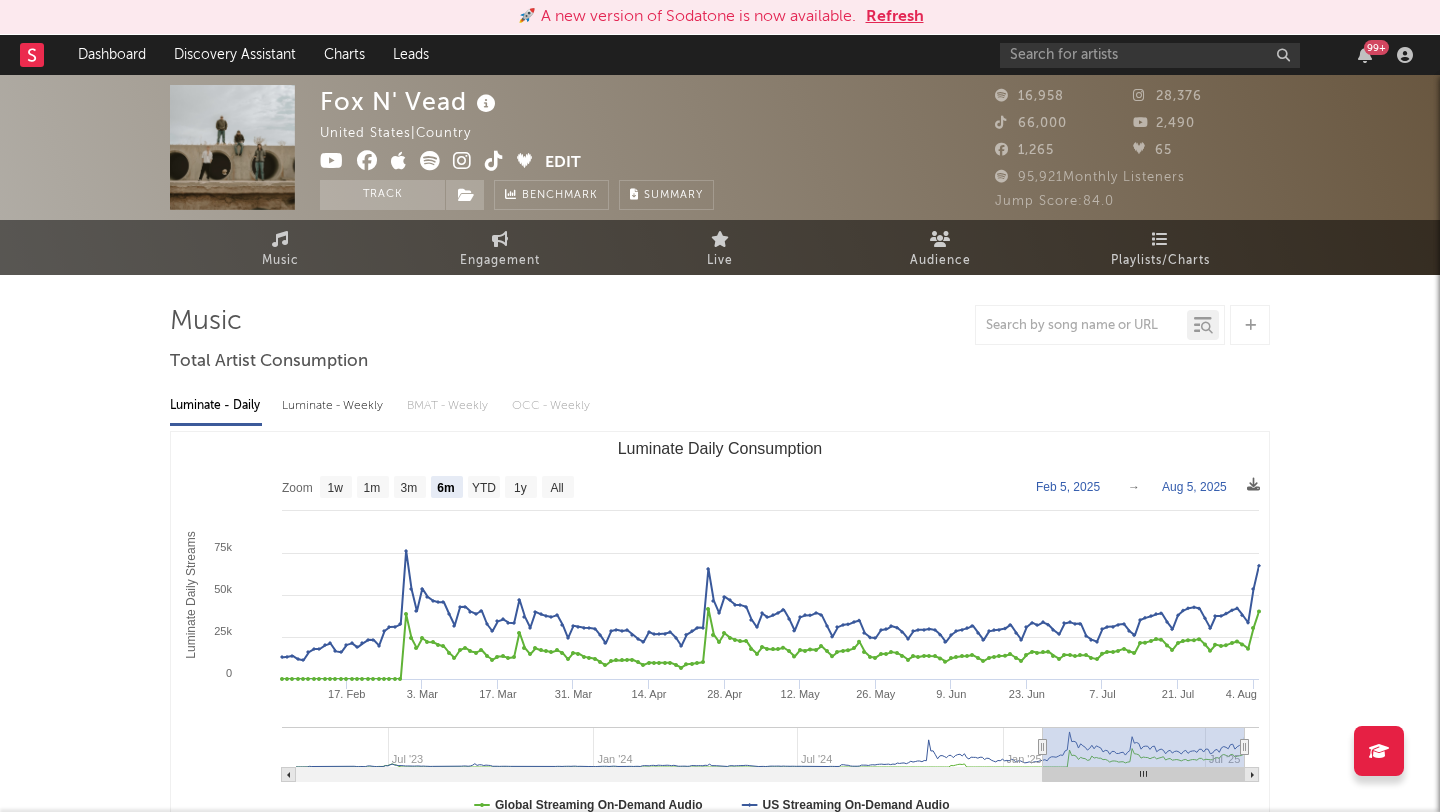 select on "6m" 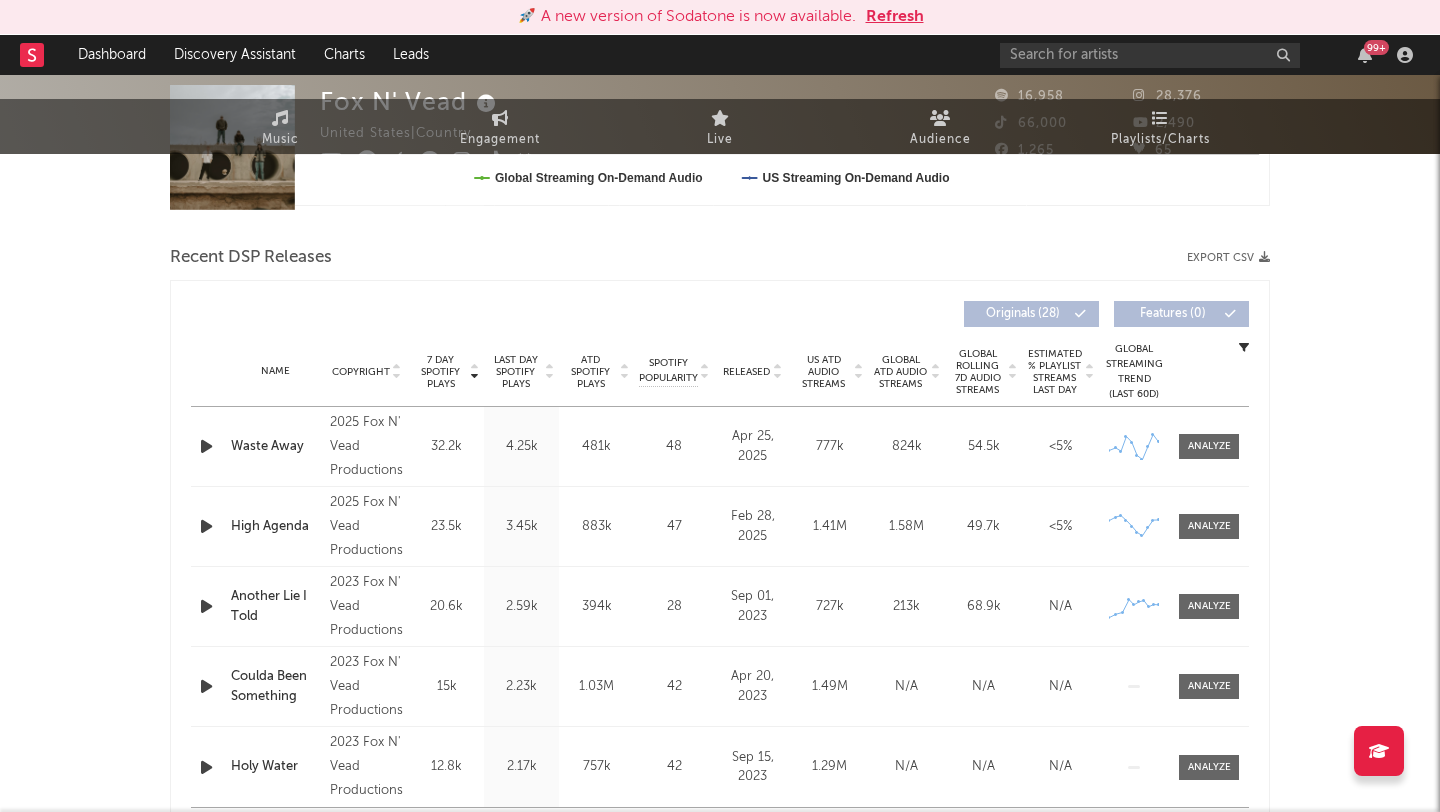 scroll, scrollTop: 0, scrollLeft: 0, axis: both 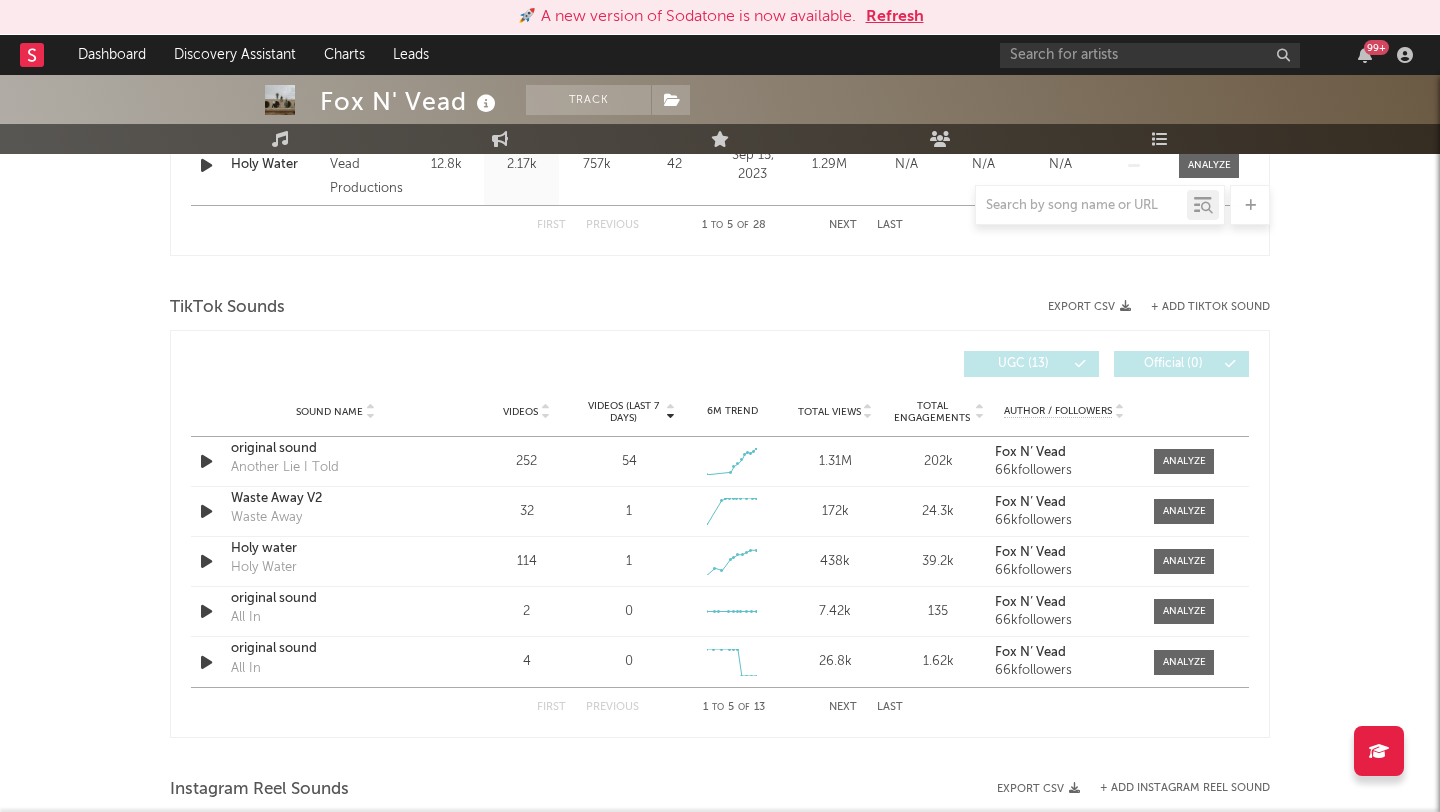 click on "TikTok Sounds" at bounding box center [720, 308] 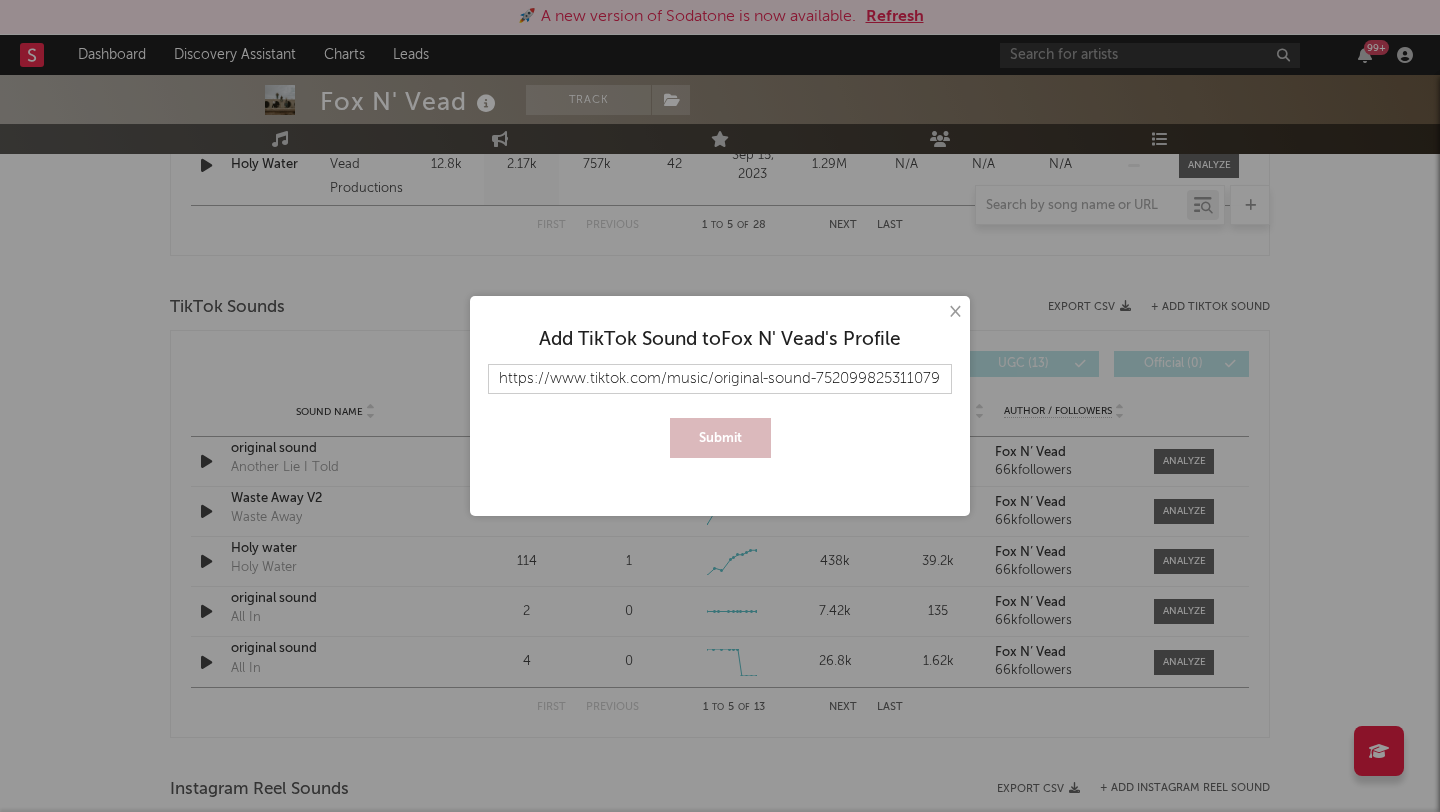 scroll, scrollTop: 0, scrollLeft: 32, axis: horizontal 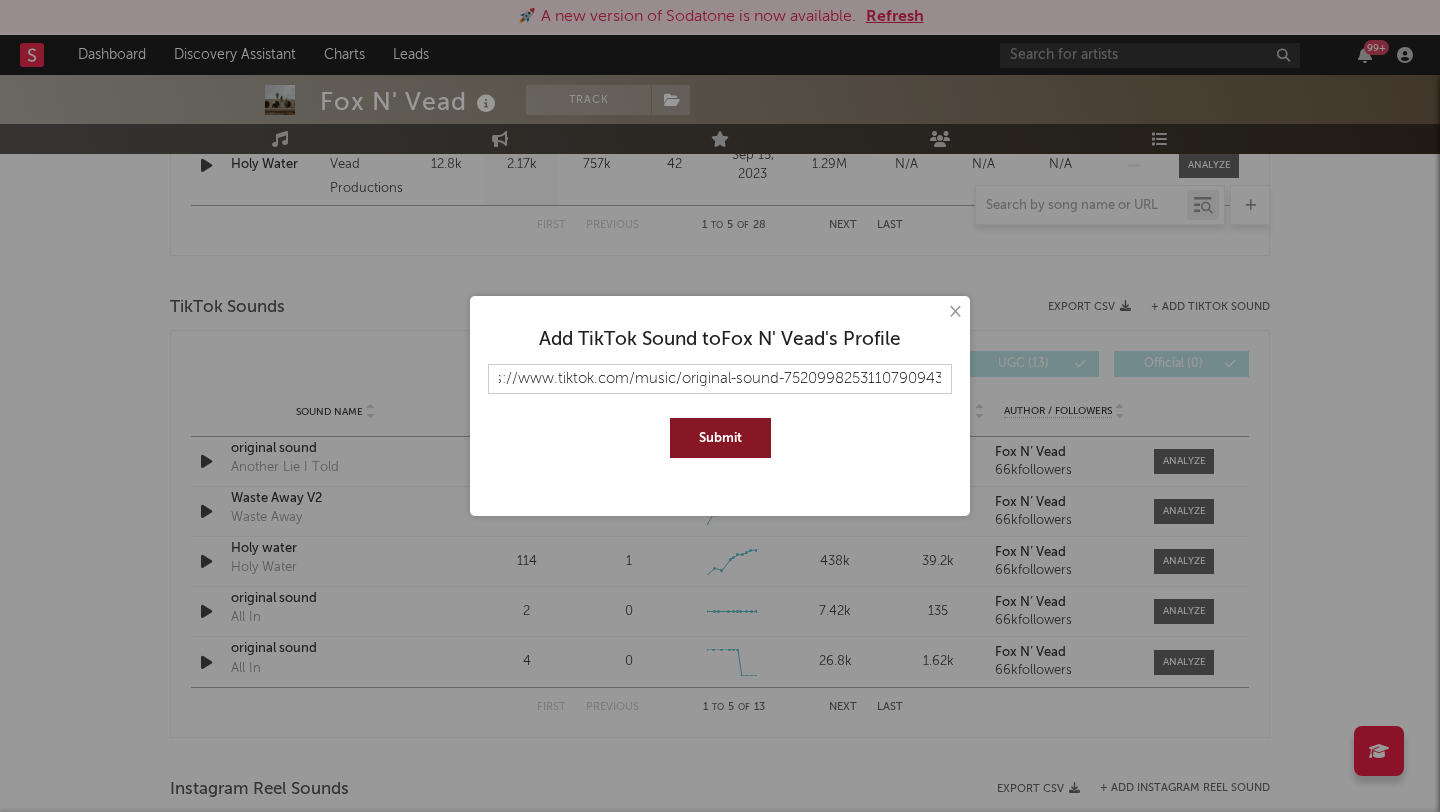 type on "https://www.tiktok.com/music/original-sound-7520998253110790943" 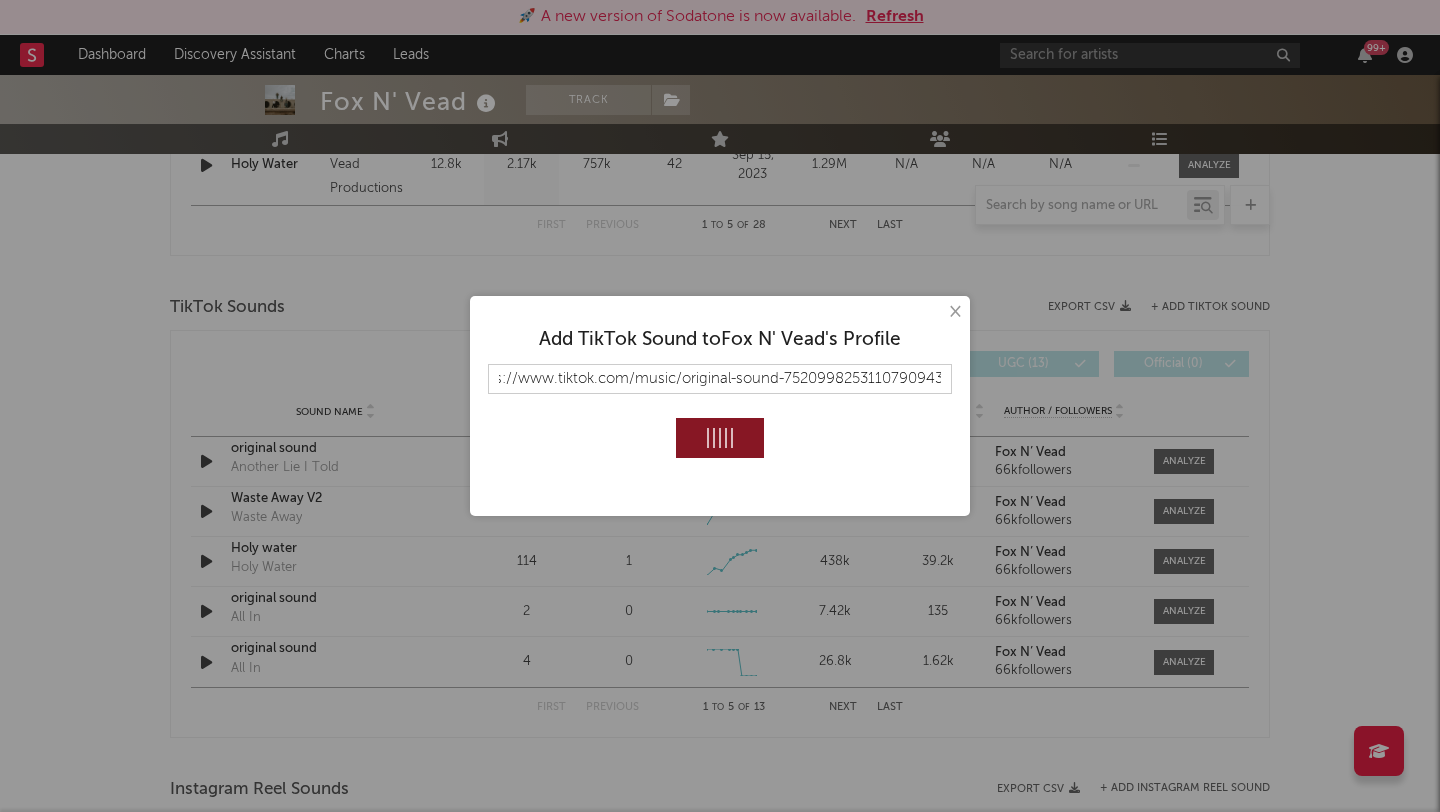 type 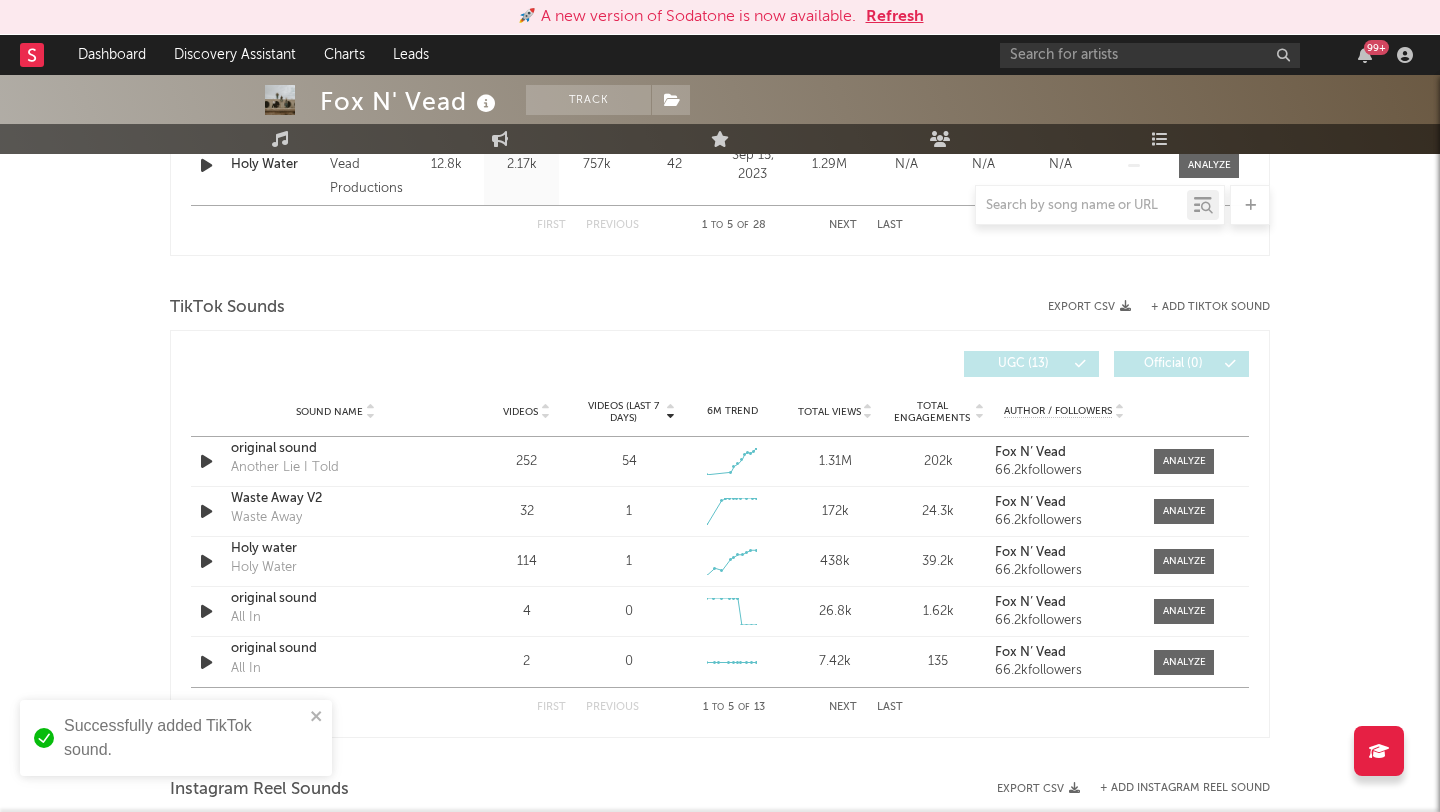 scroll, scrollTop: 0, scrollLeft: 0, axis: both 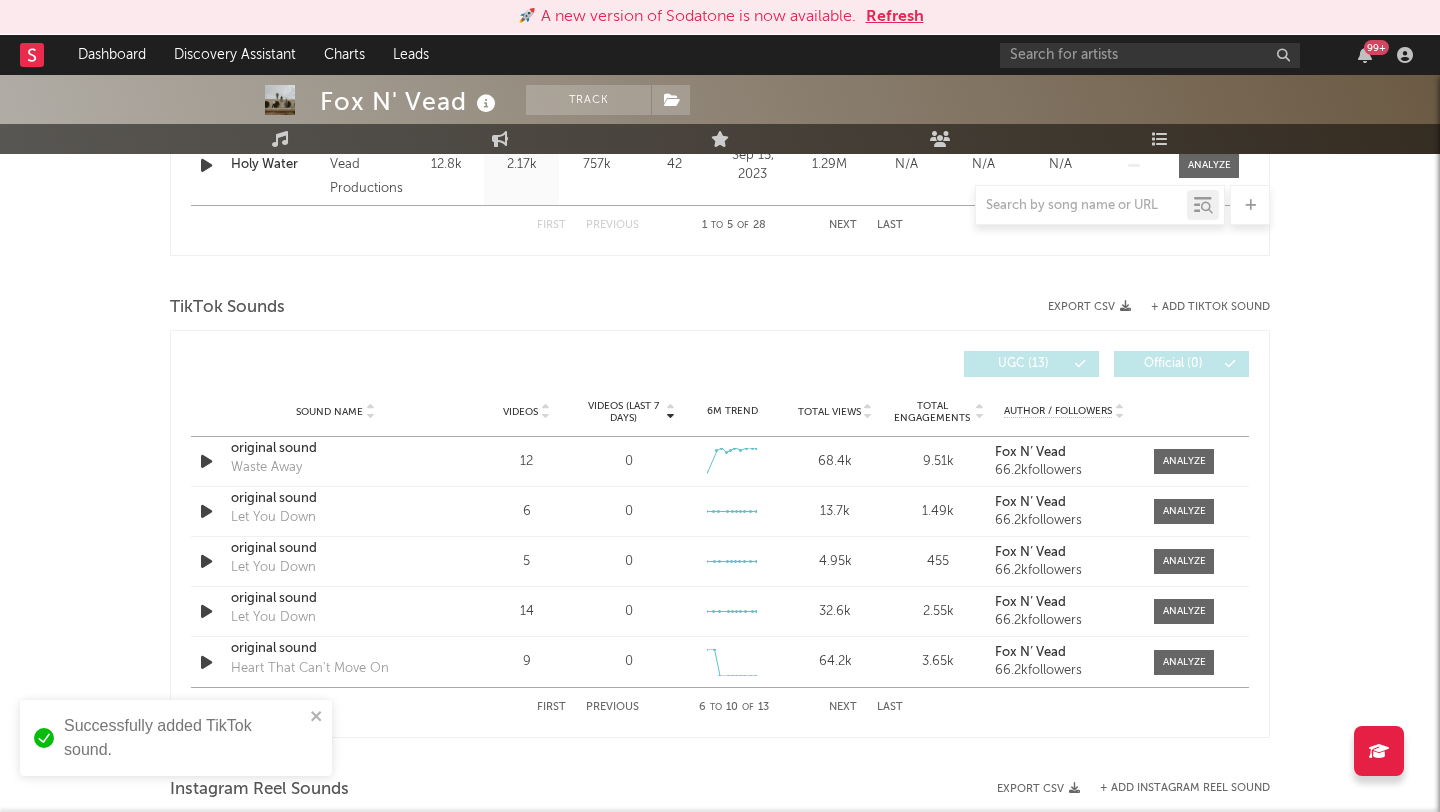 click on "Next" at bounding box center [843, 707] 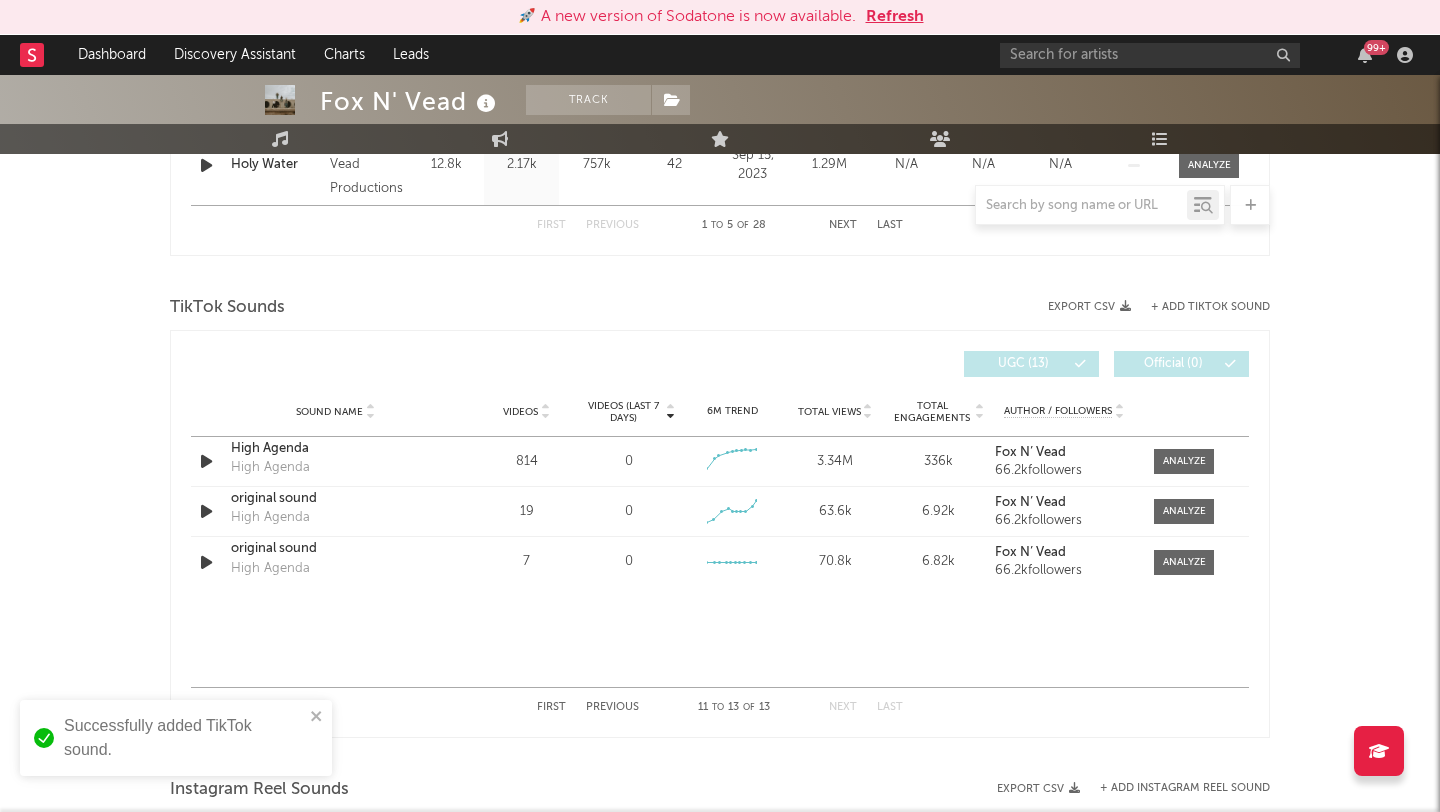 click on "Previous" at bounding box center [612, 707] 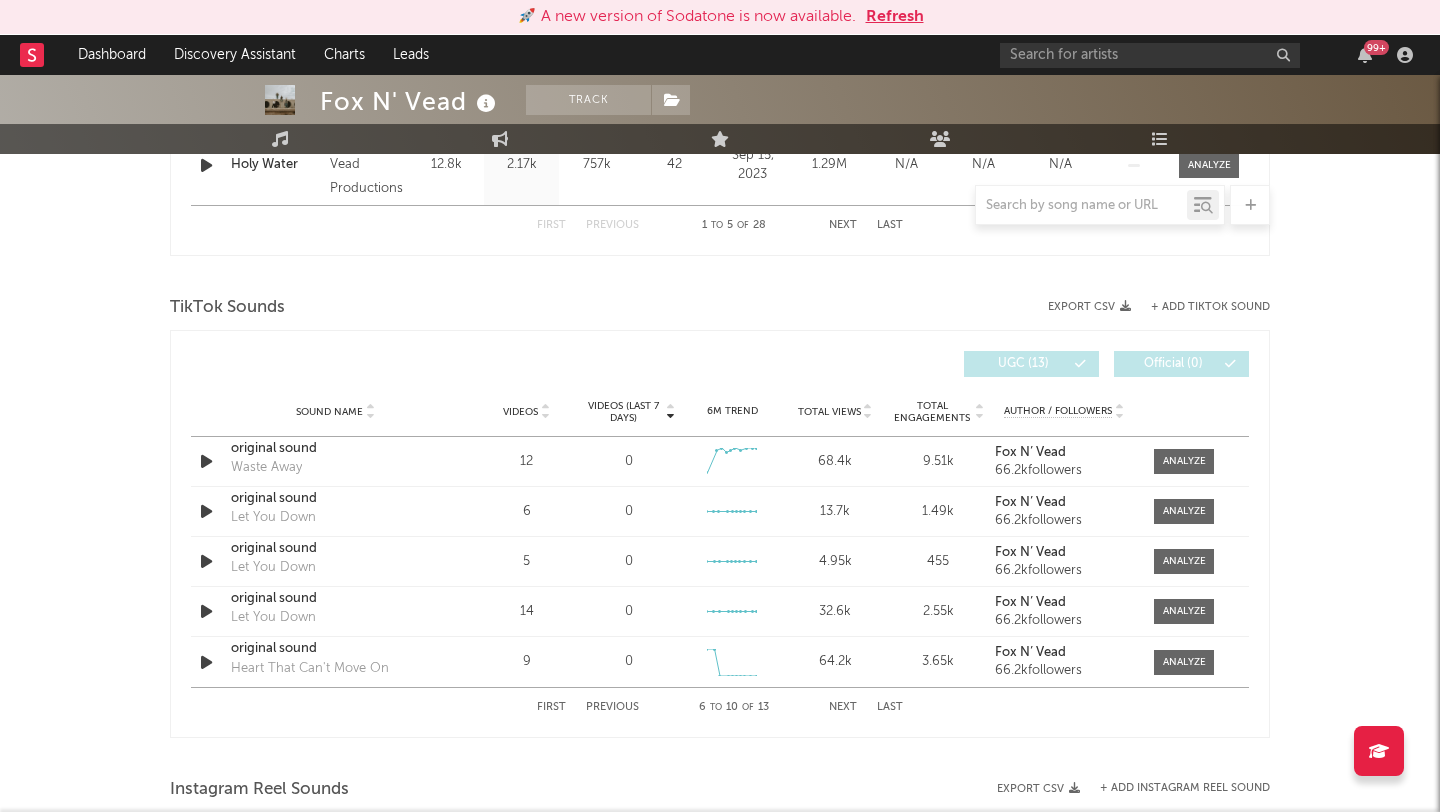 click on "Previous" at bounding box center [612, 707] 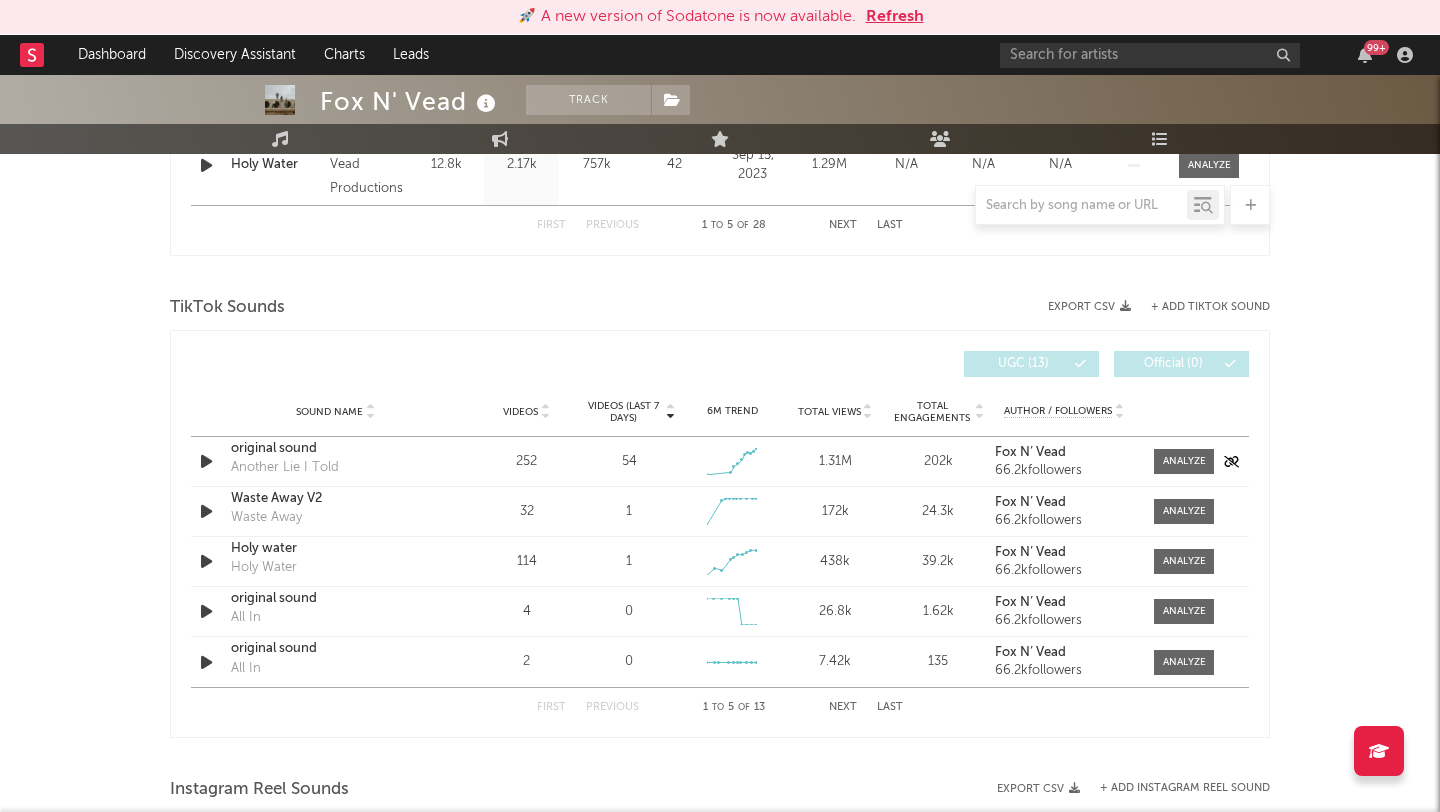 click at bounding box center (206, 461) 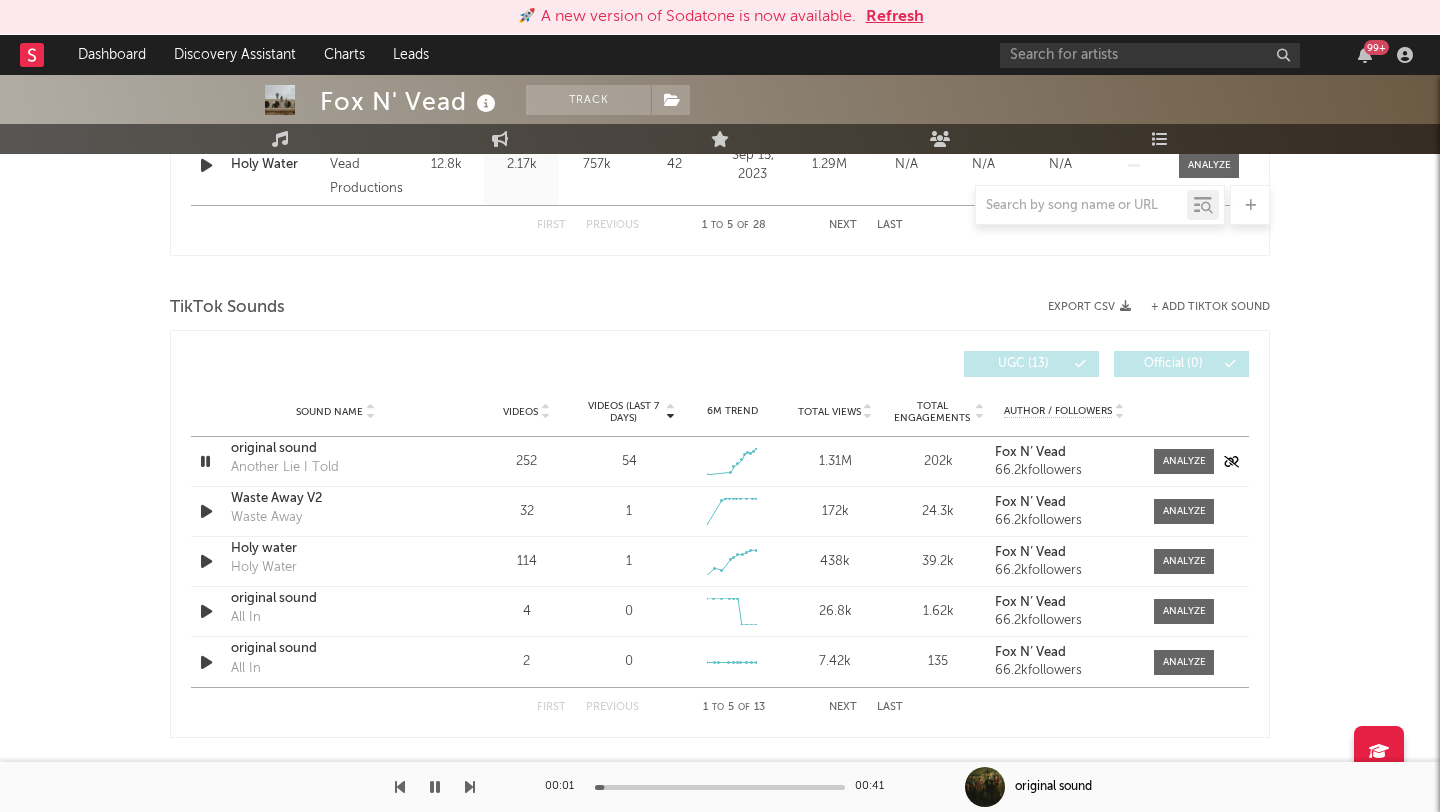 click on "original sound" at bounding box center [335, 449] 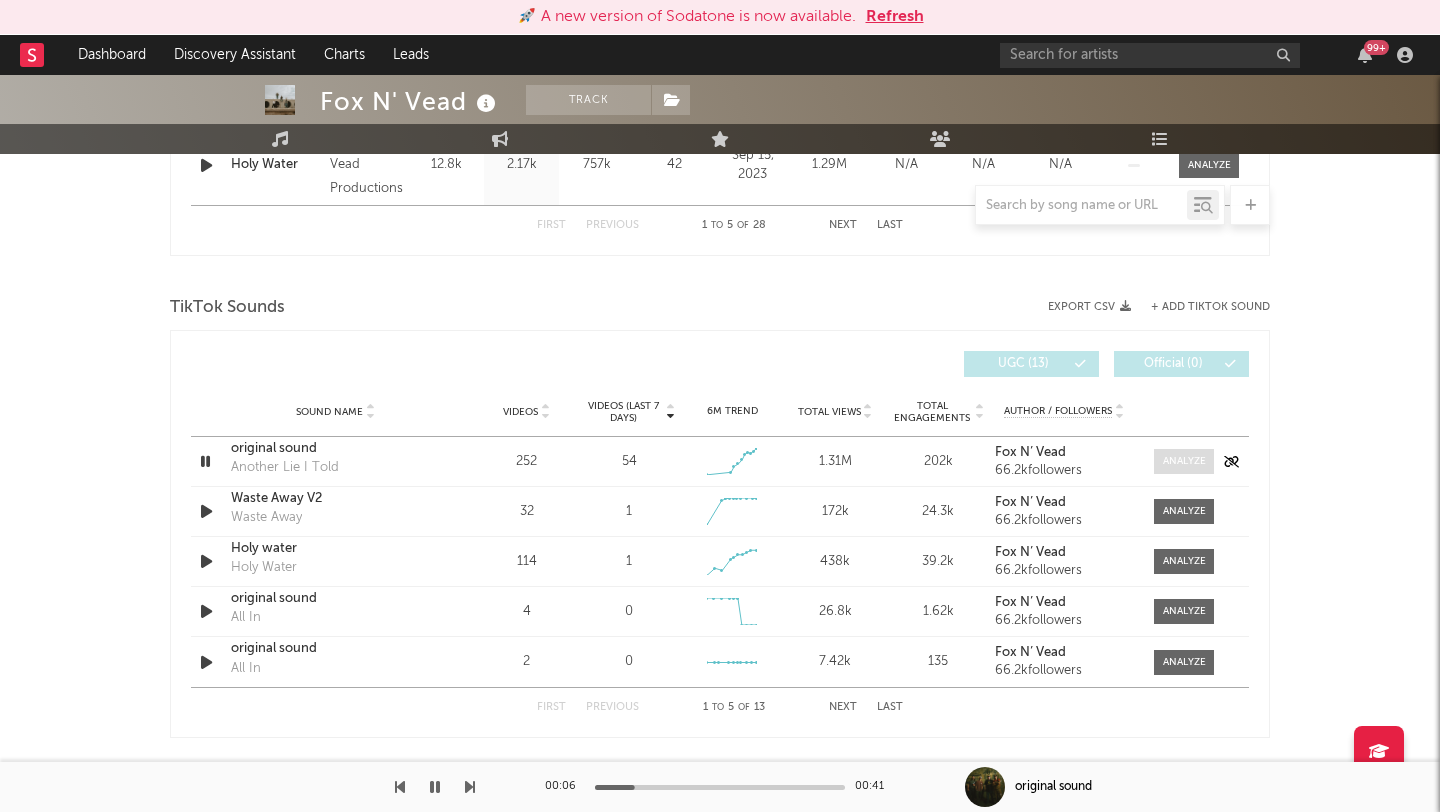 click at bounding box center [1184, 461] 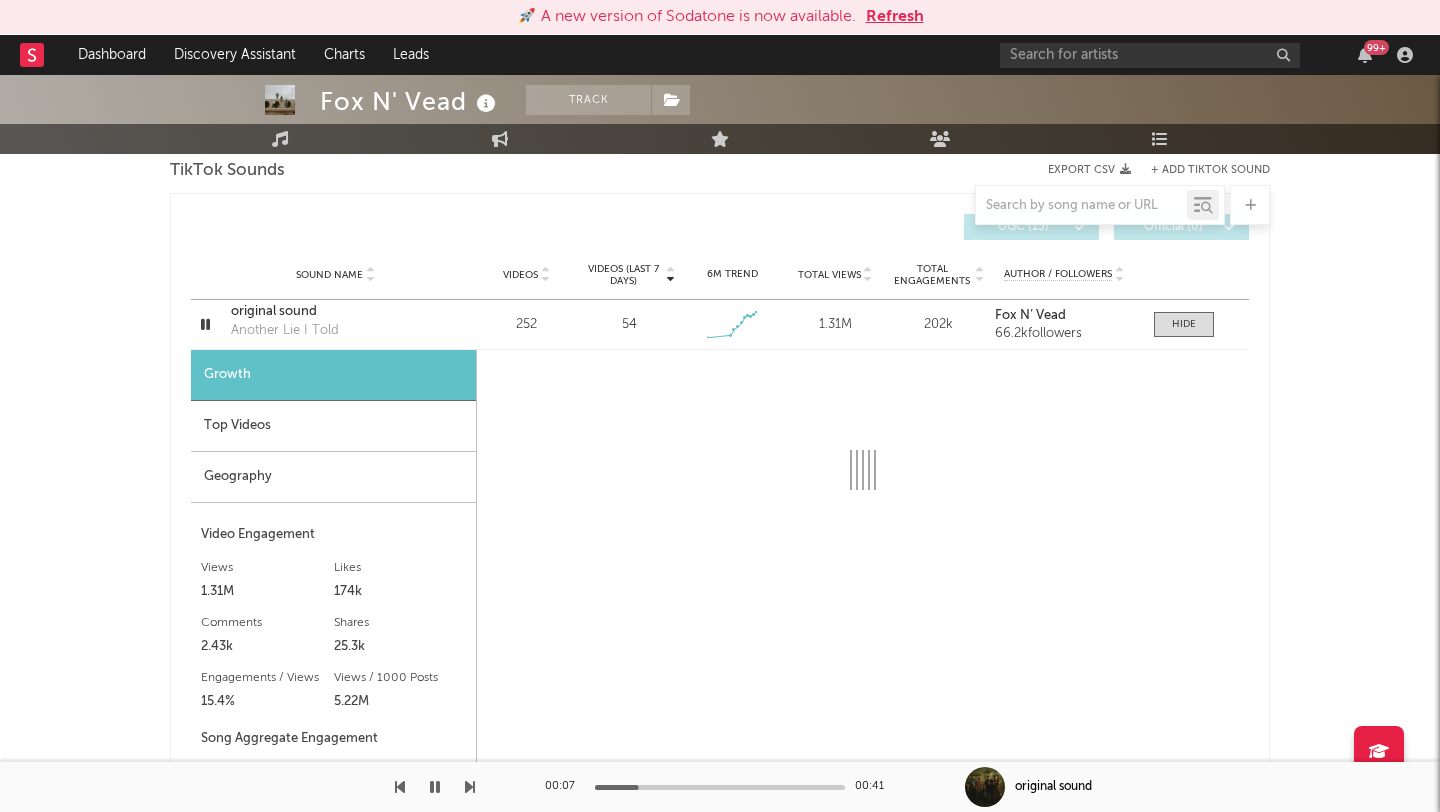 select on "1w" 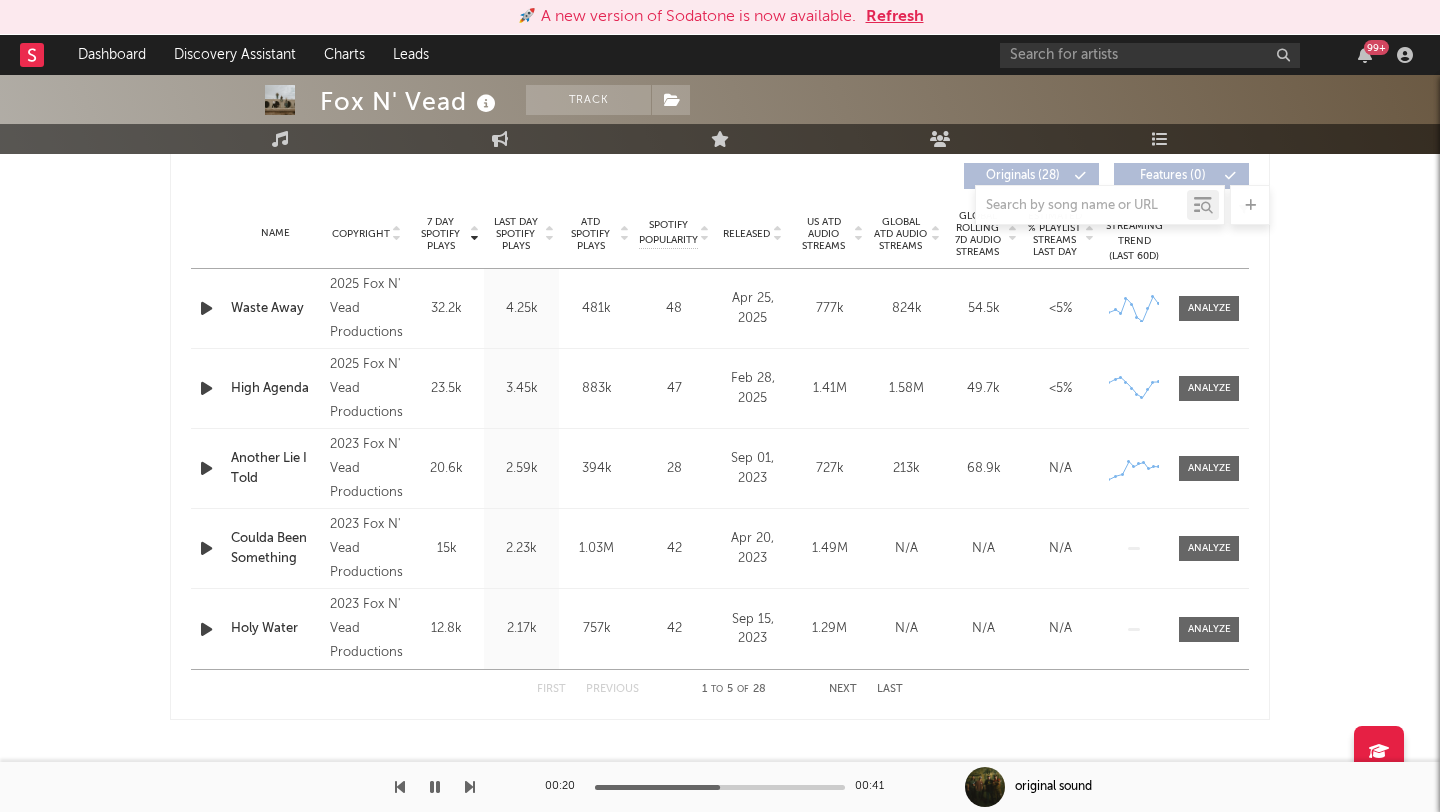 scroll, scrollTop: 757, scrollLeft: 0, axis: vertical 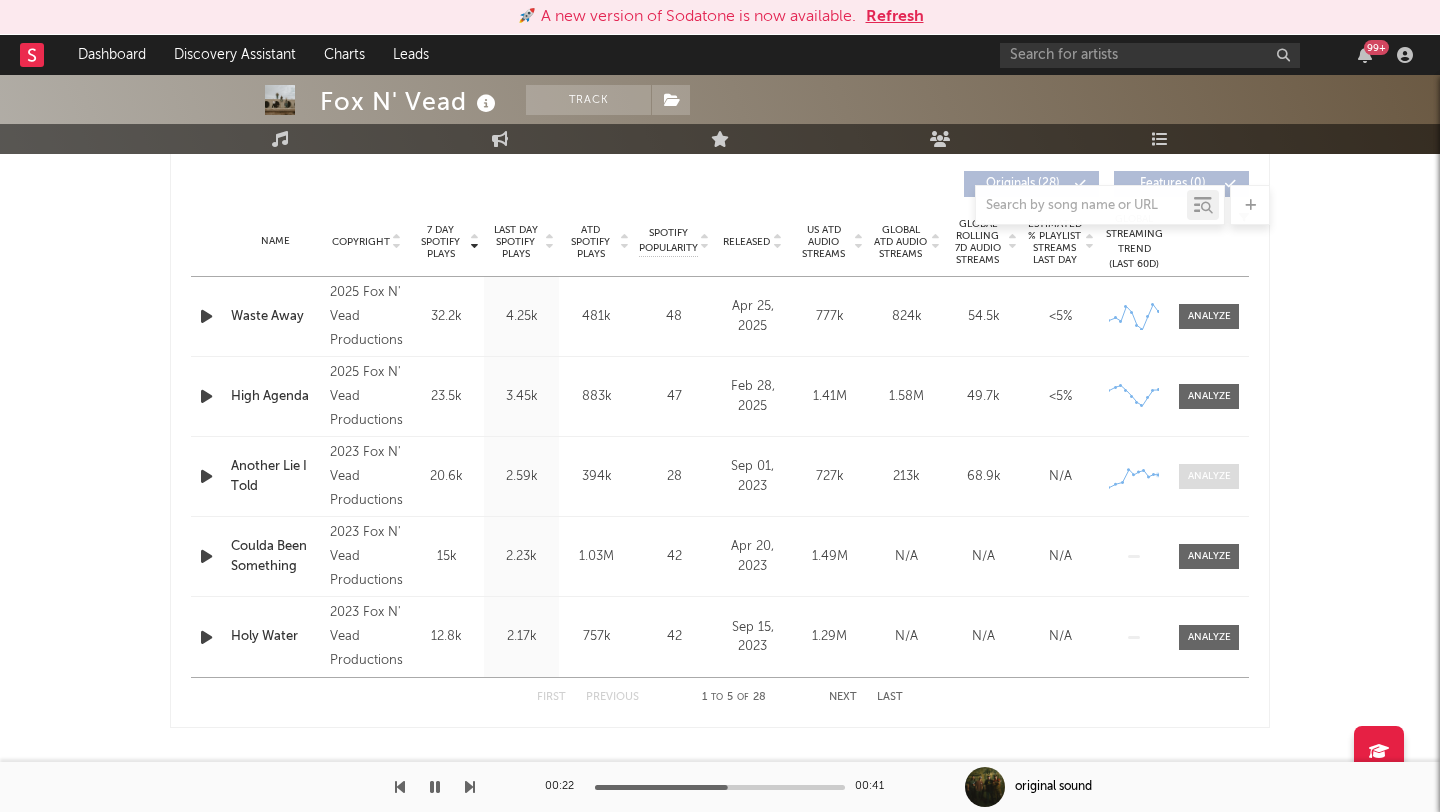 click at bounding box center (1209, 476) 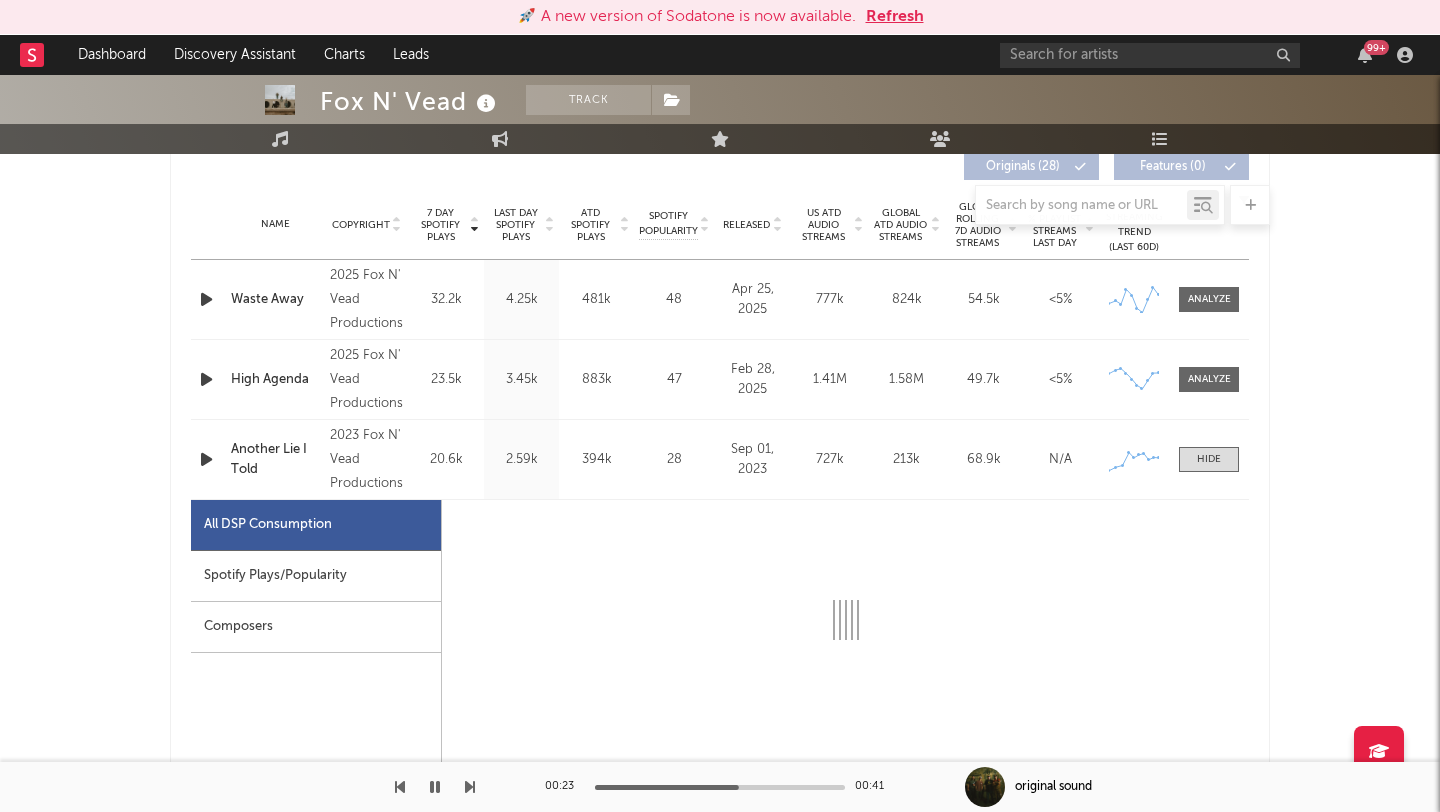 select on "1w" 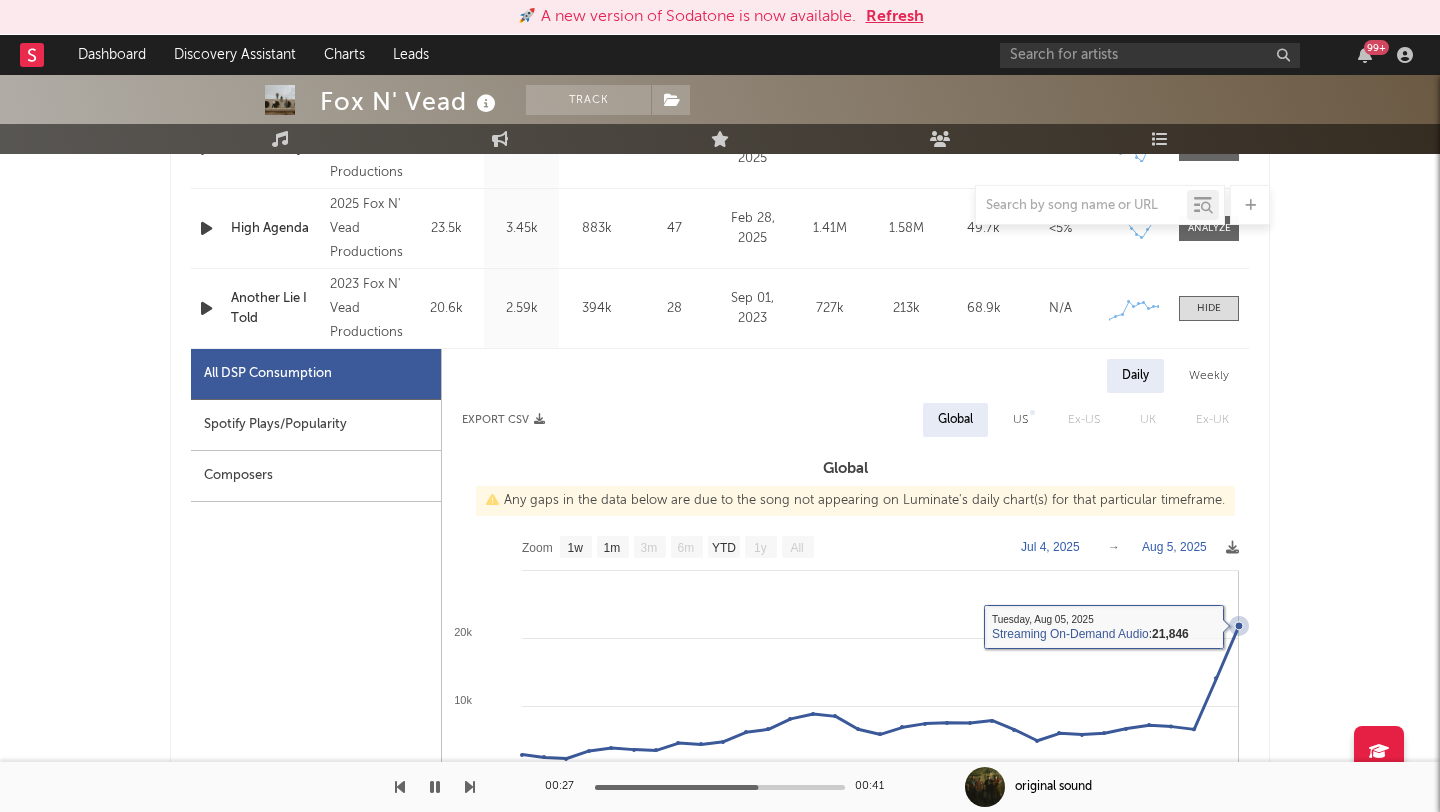 scroll, scrollTop: 848, scrollLeft: 0, axis: vertical 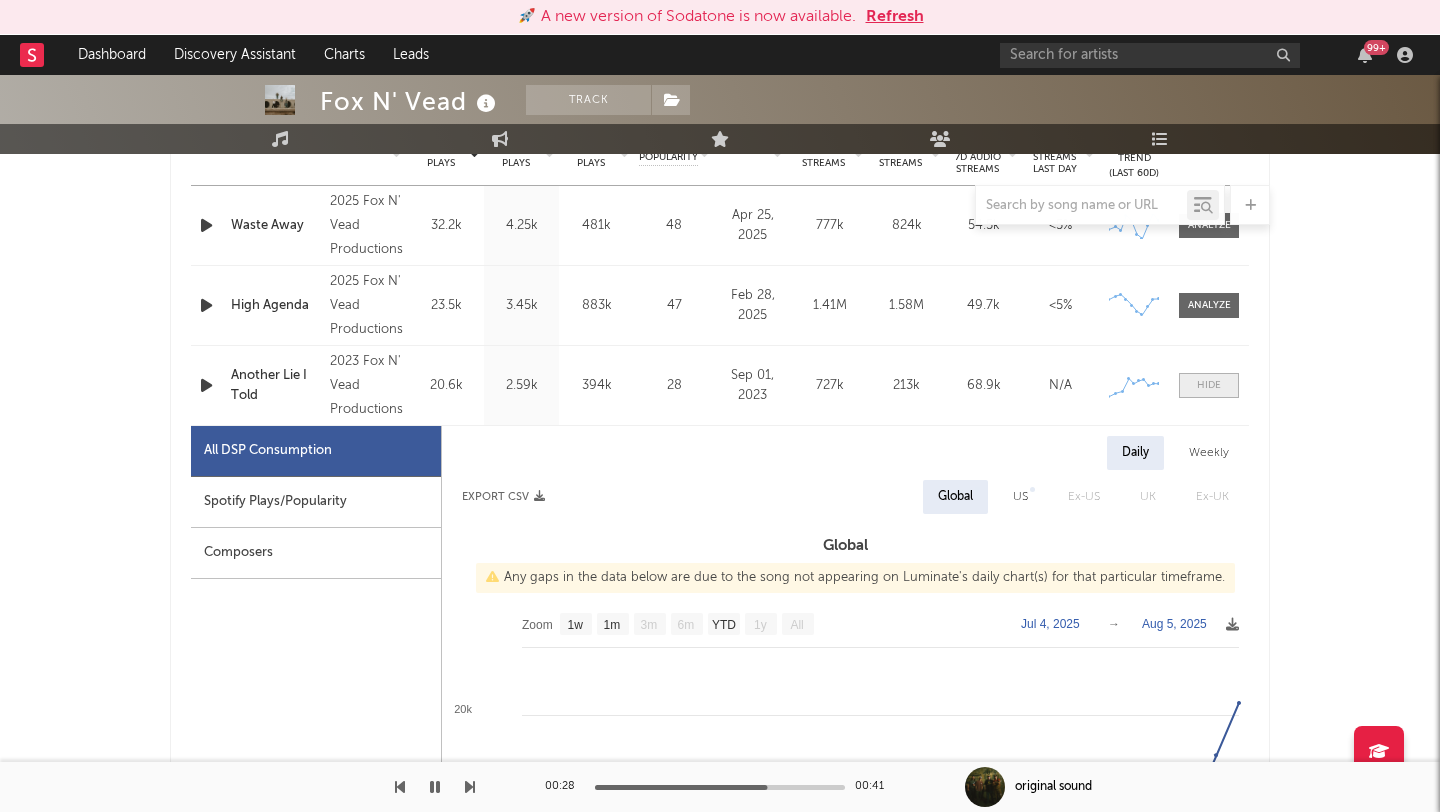 click at bounding box center (1209, 385) 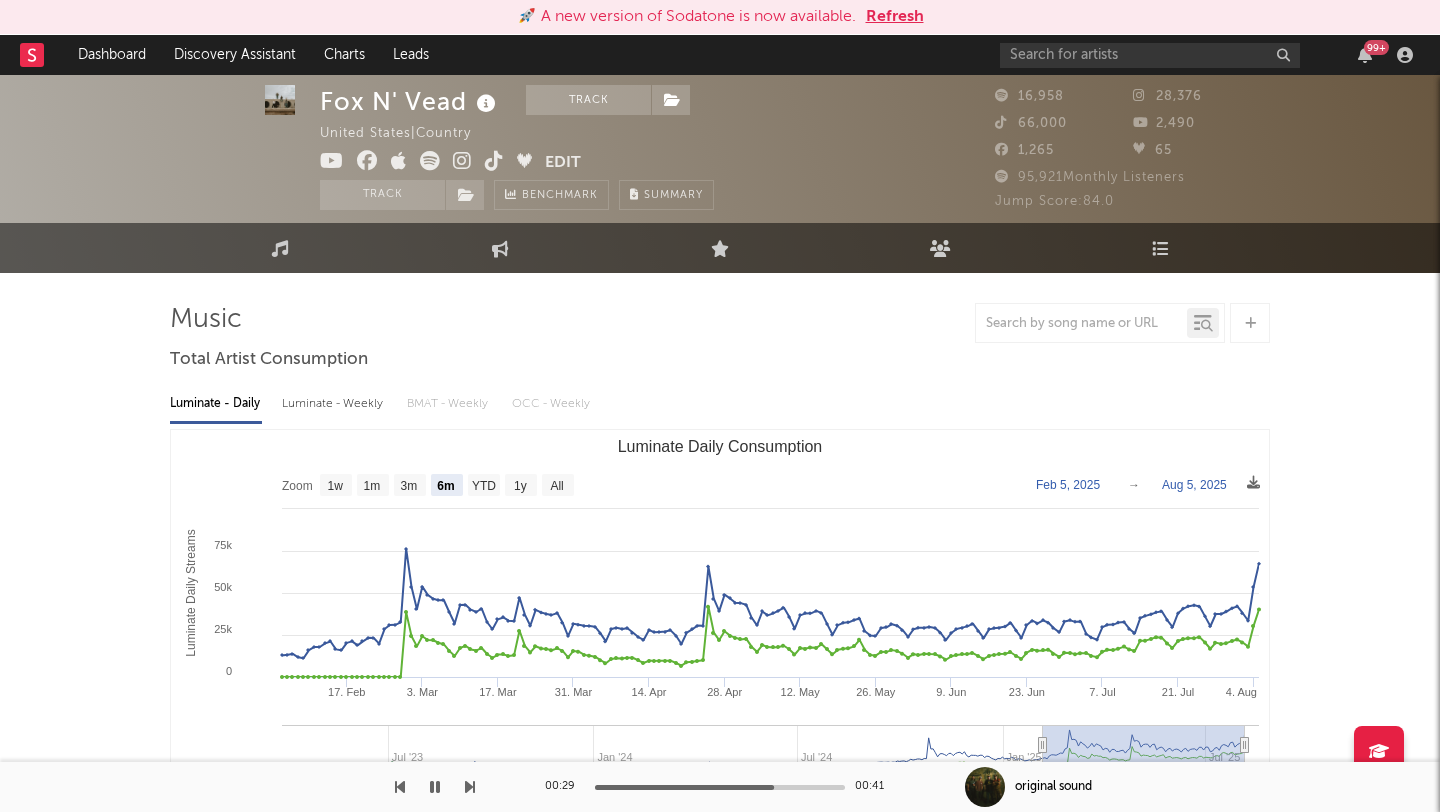 scroll, scrollTop: 0, scrollLeft: 0, axis: both 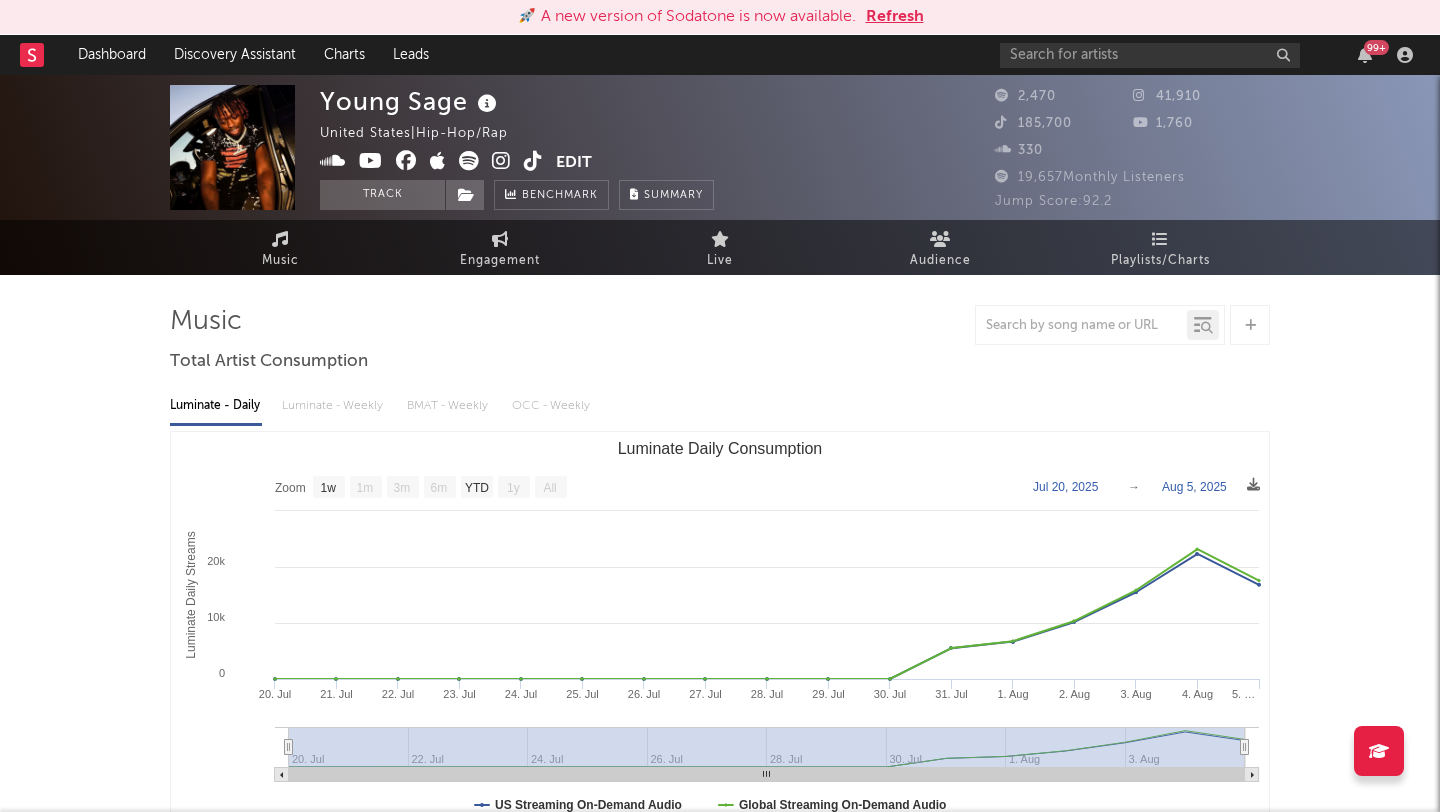 select on "1w" 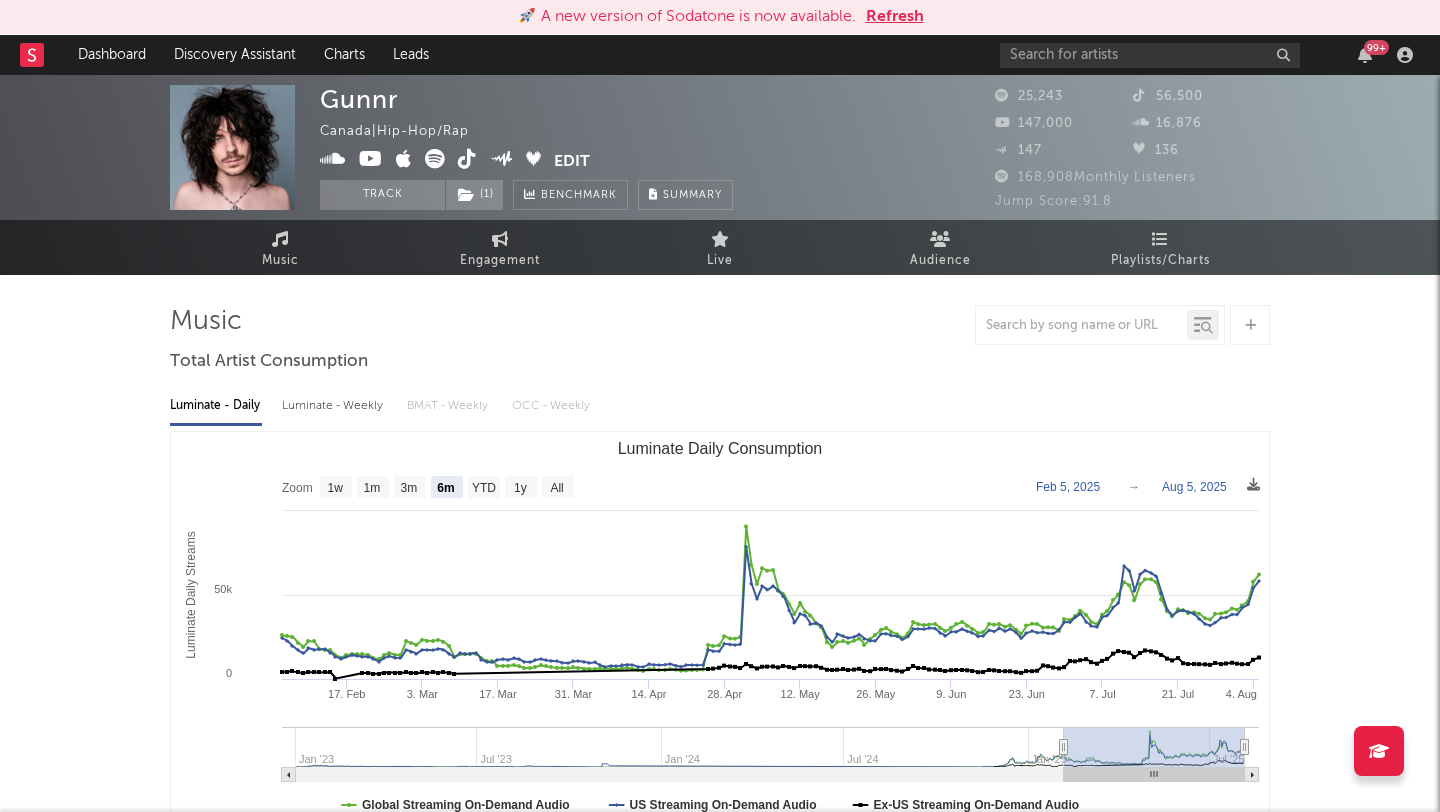 select on "6m" 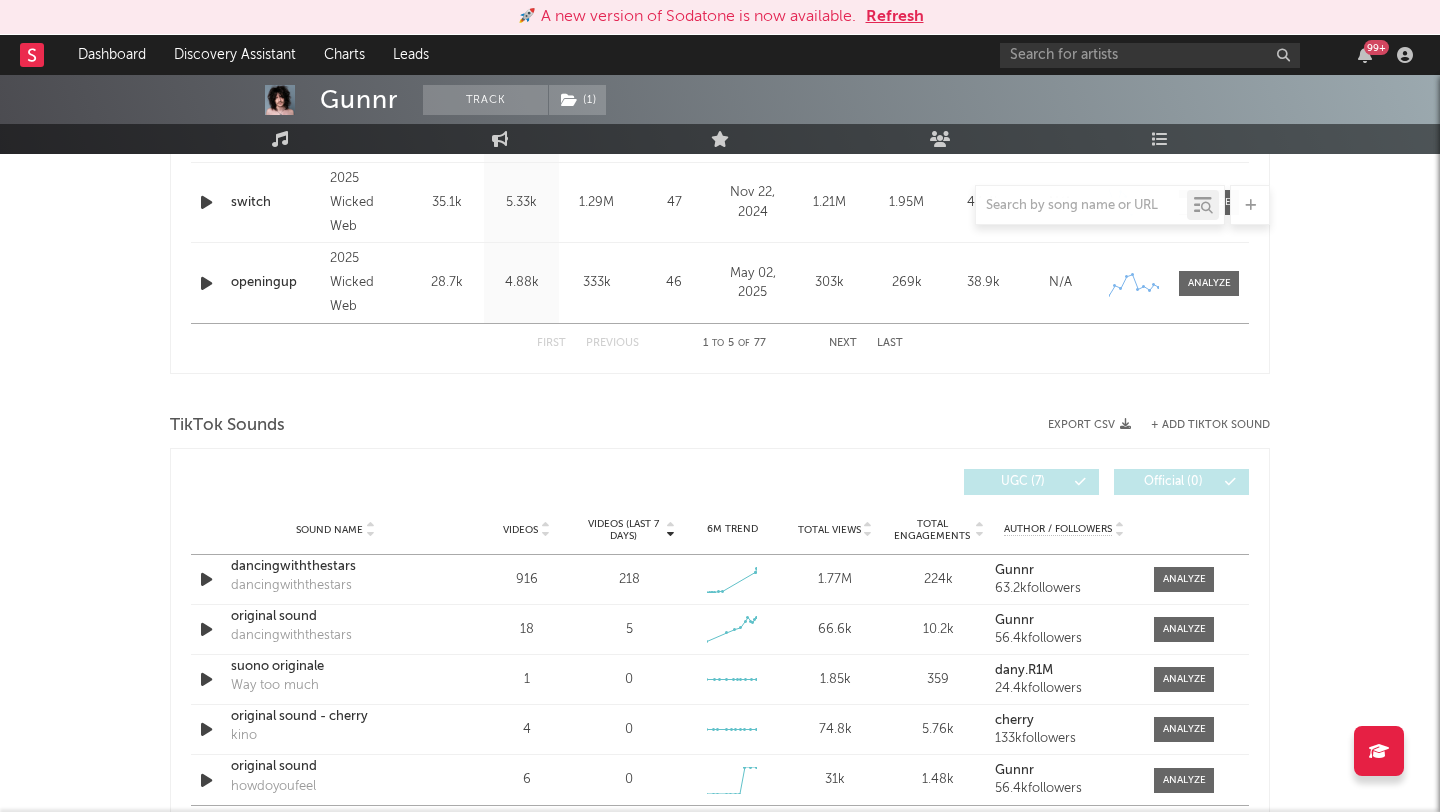 scroll, scrollTop: 1105, scrollLeft: 0, axis: vertical 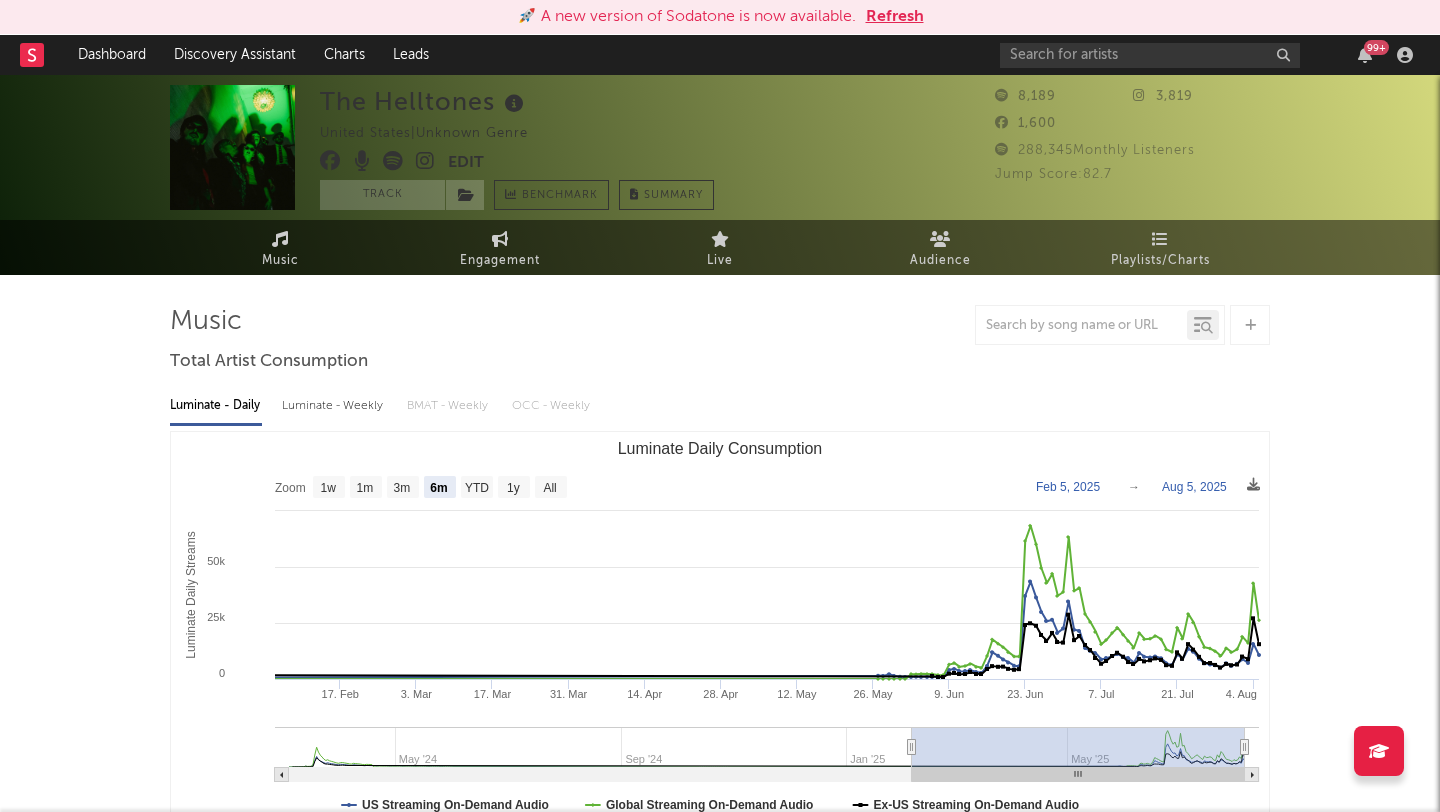 select on "6m" 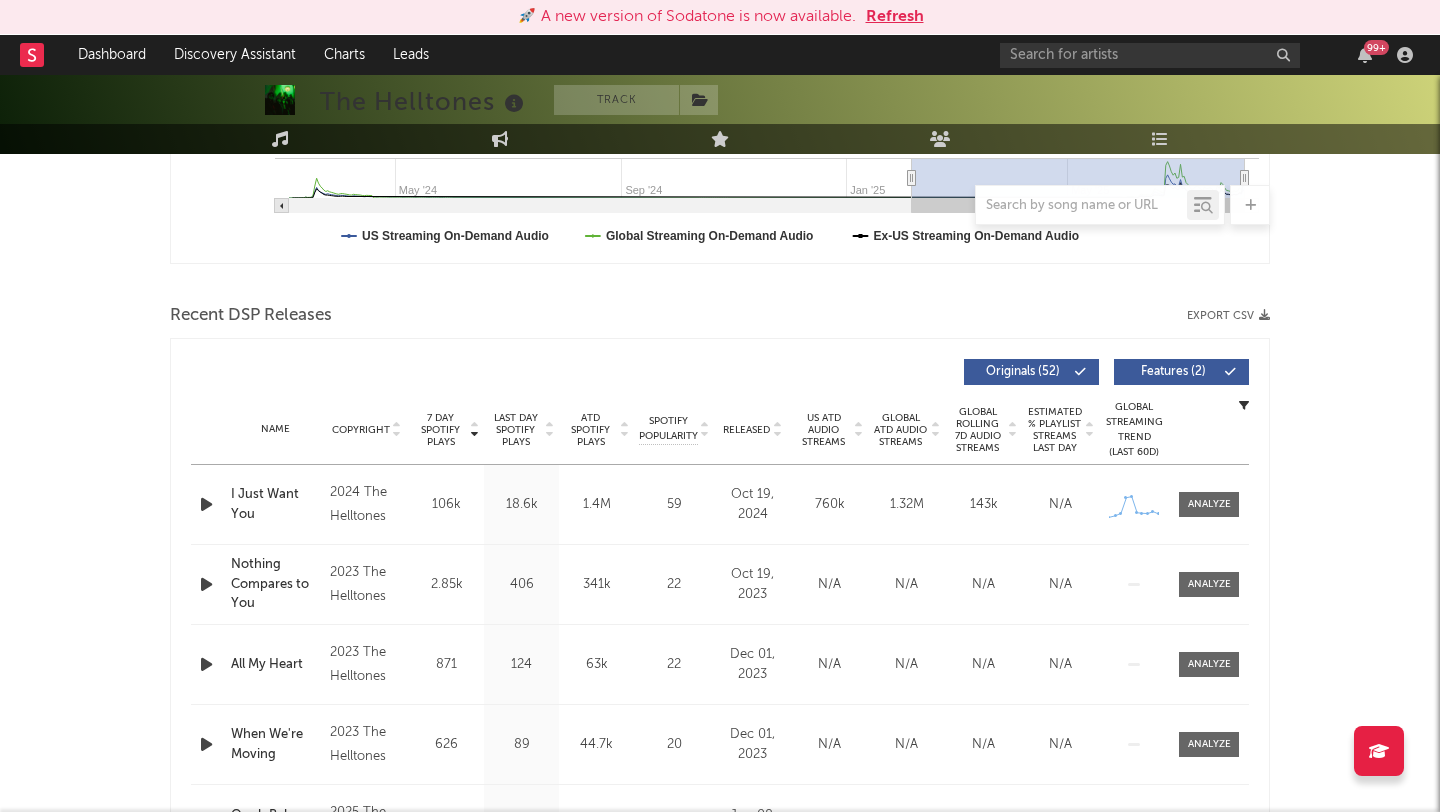 scroll, scrollTop: 518, scrollLeft: 0, axis: vertical 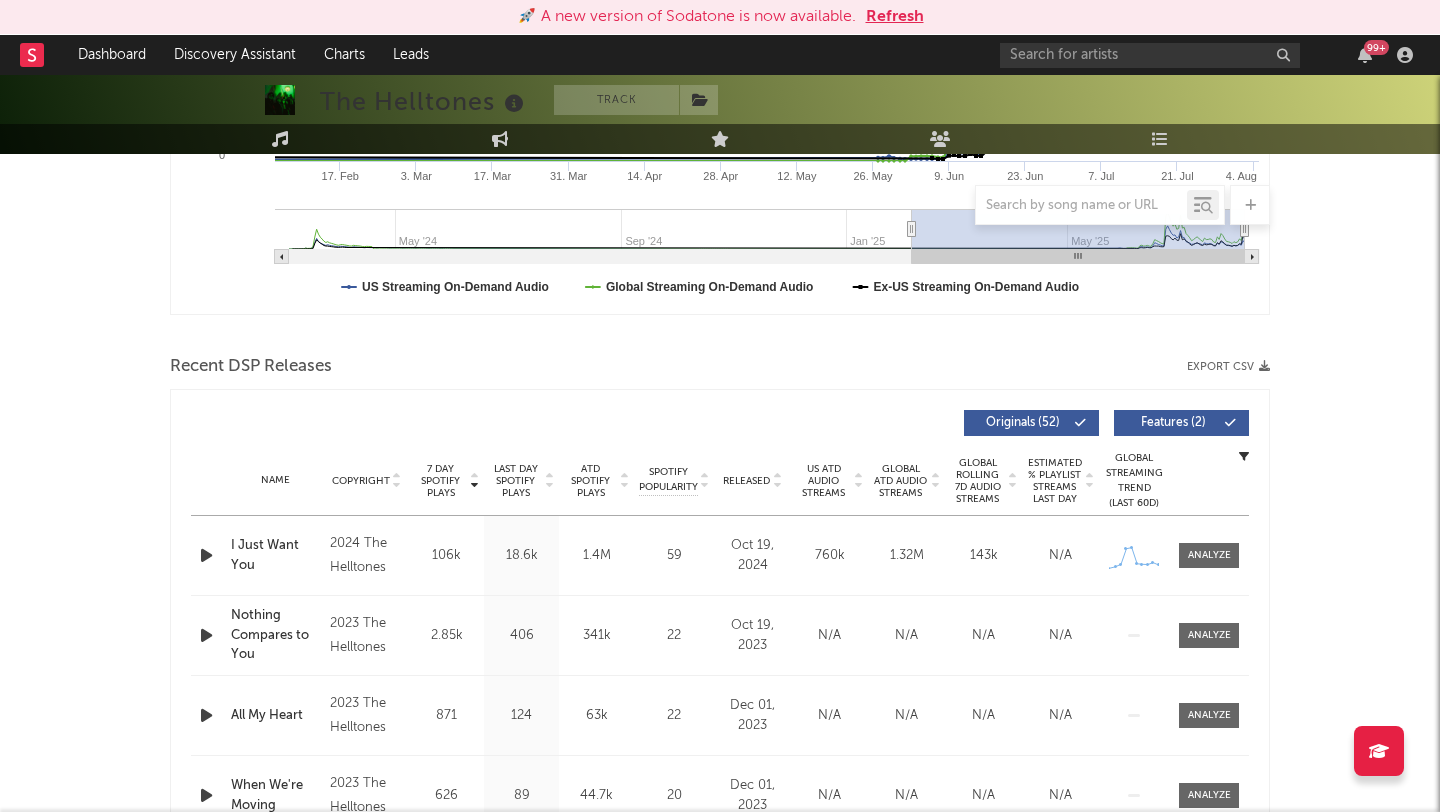 click at bounding box center (208, 555) 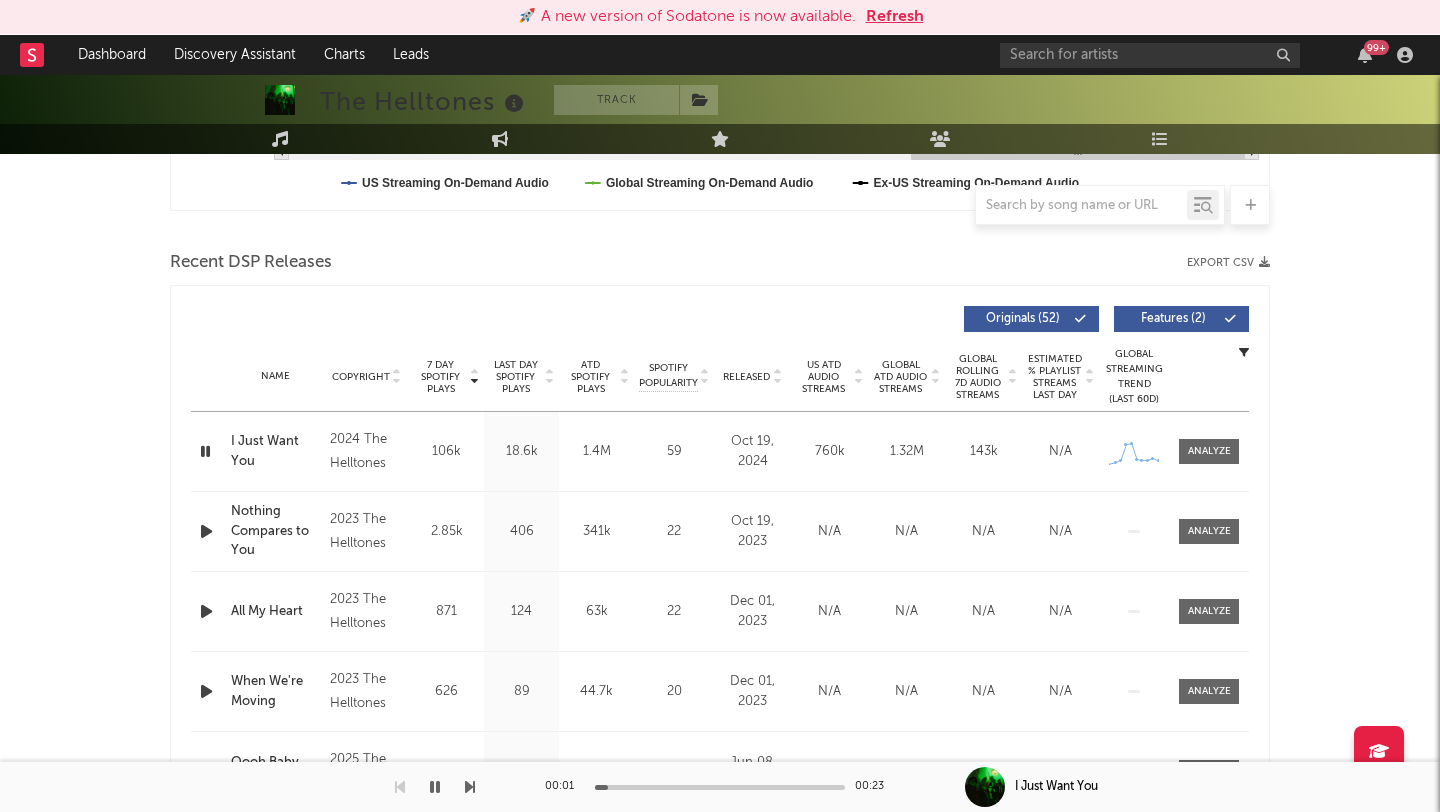 scroll, scrollTop: 674, scrollLeft: 0, axis: vertical 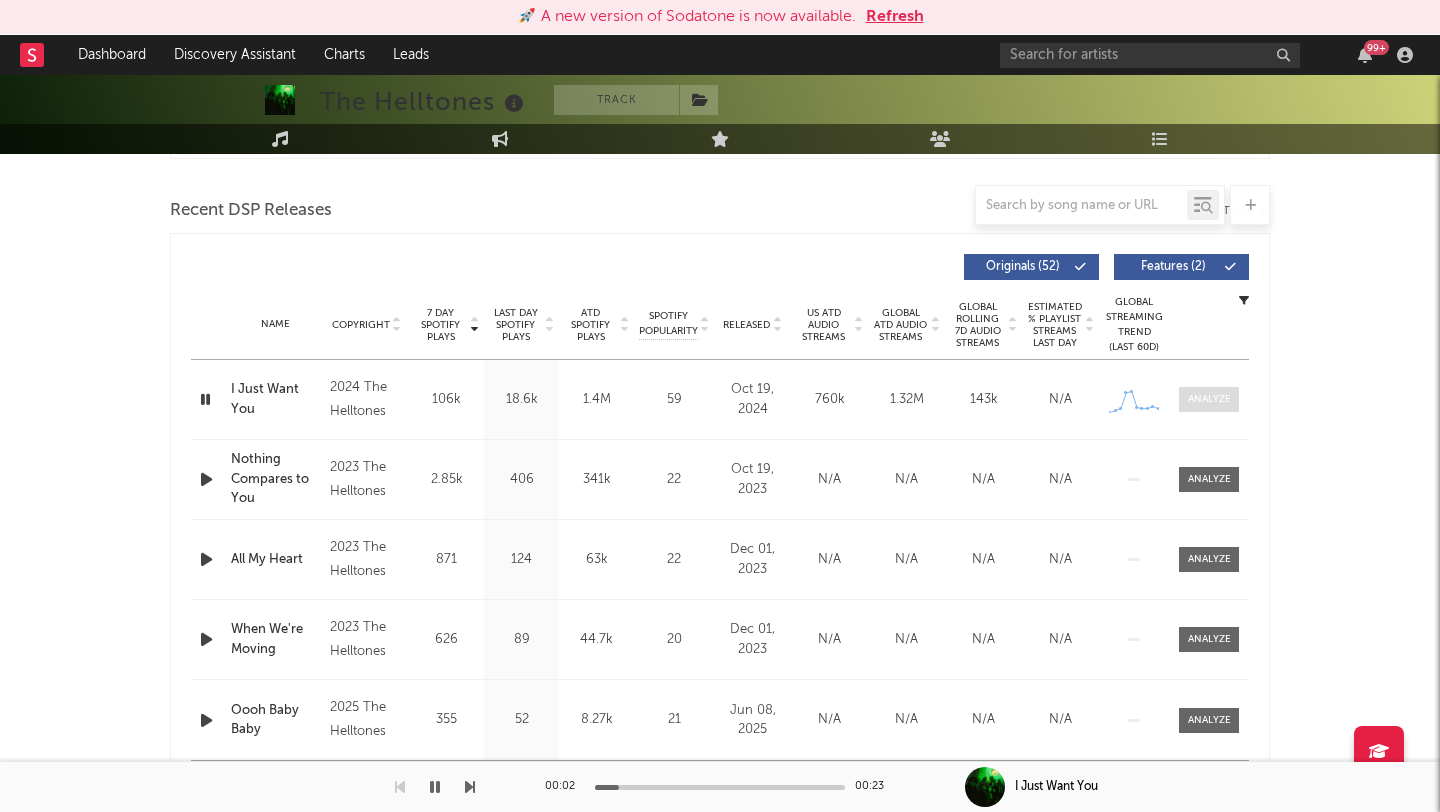 click at bounding box center [1209, 399] 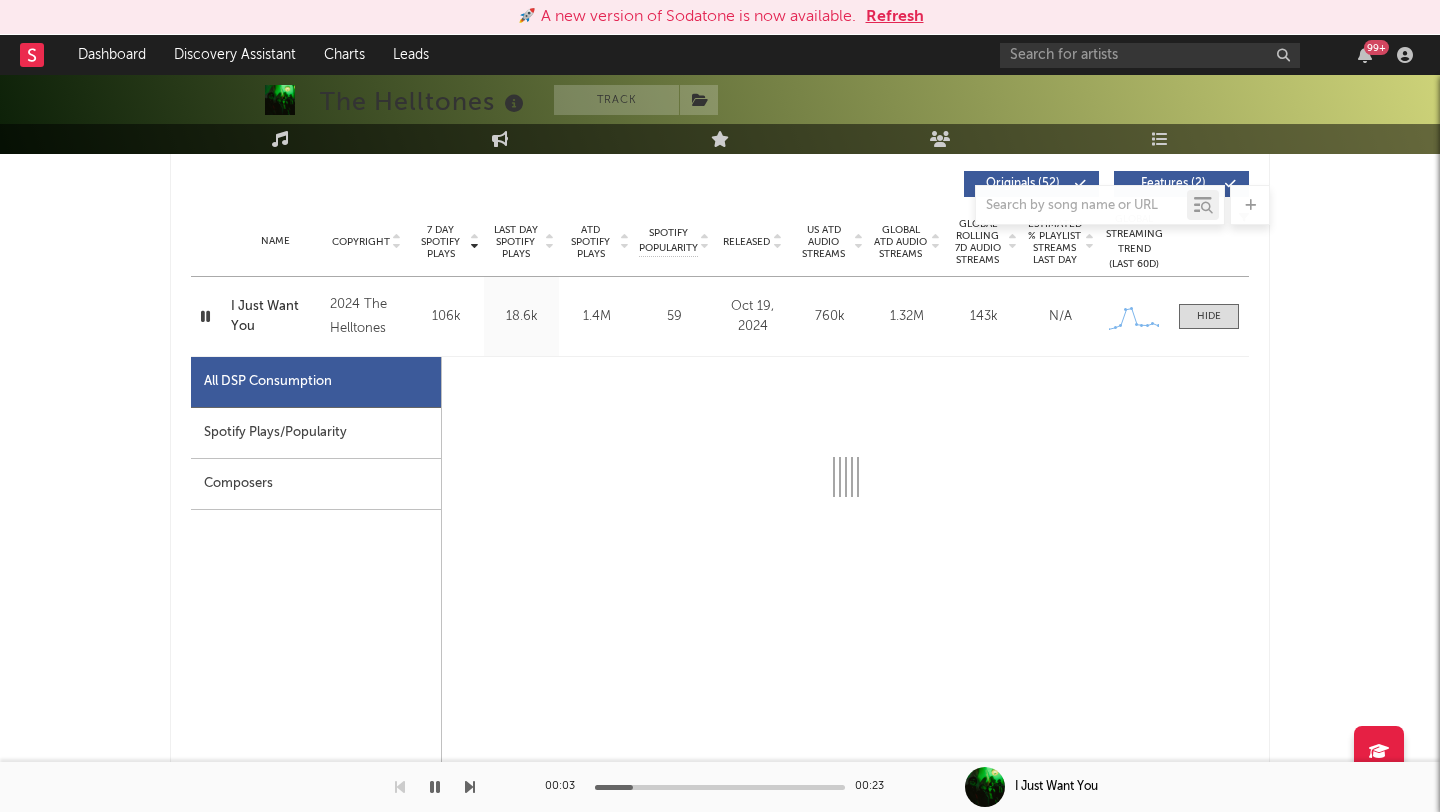 select on "1w" 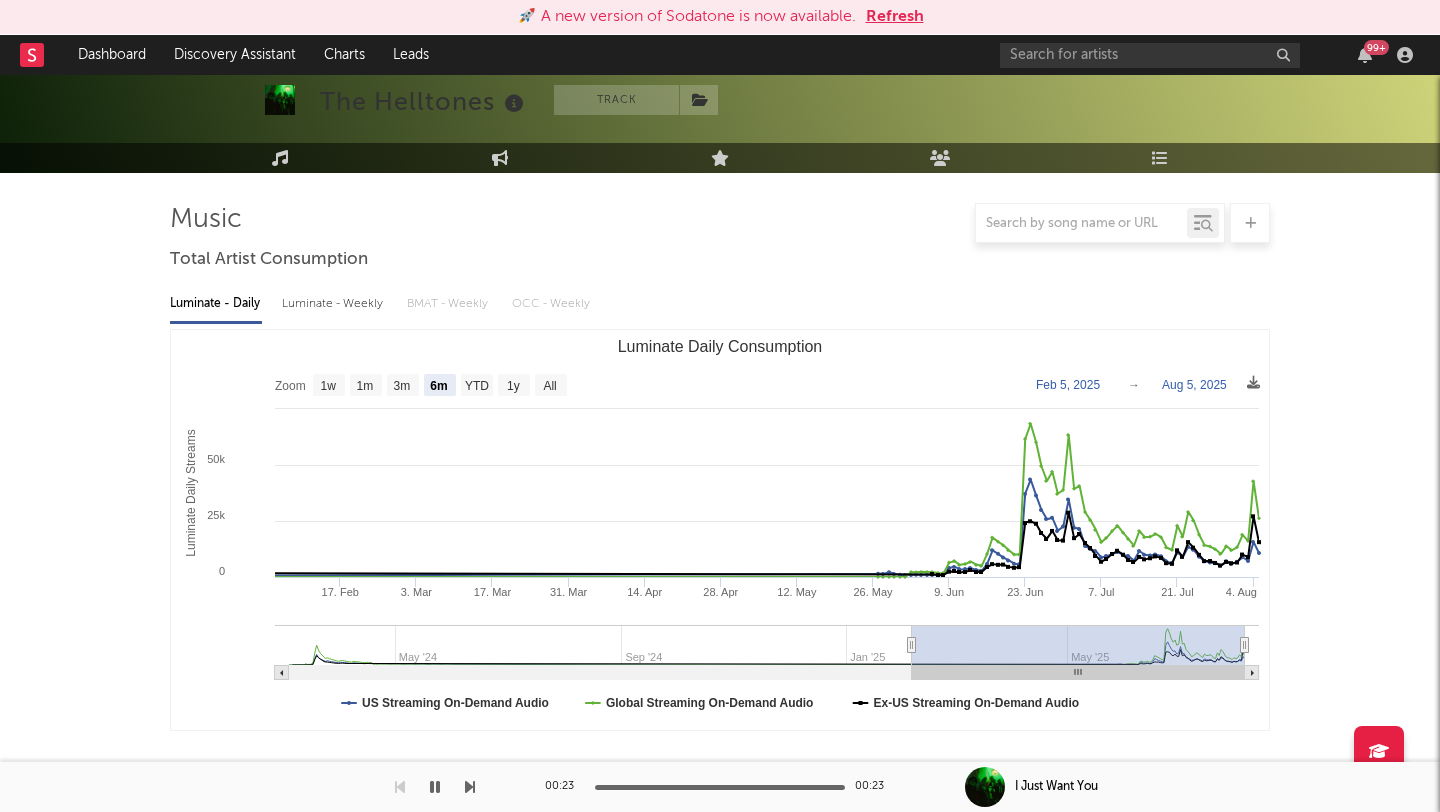 scroll, scrollTop: 0, scrollLeft: 0, axis: both 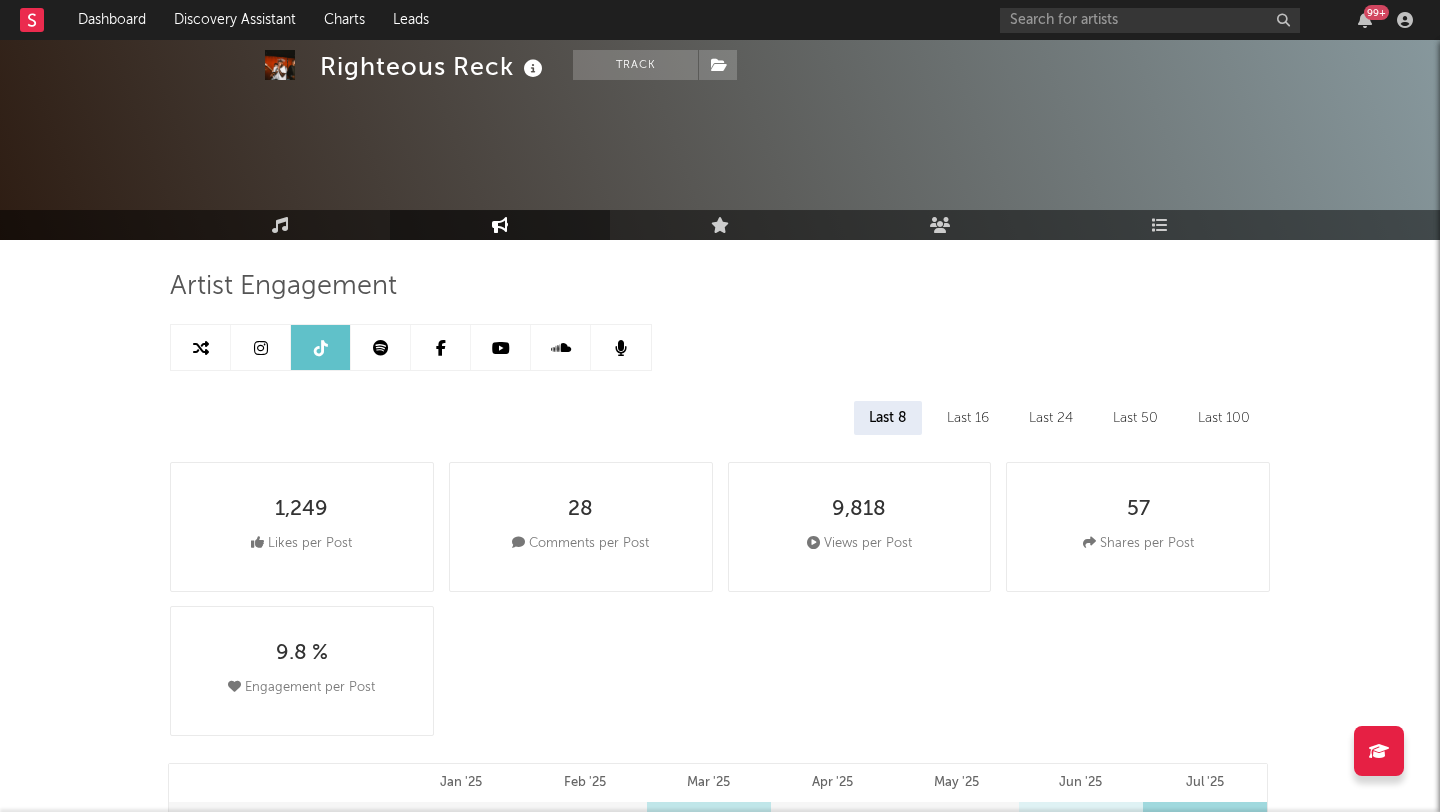 select on "6m" 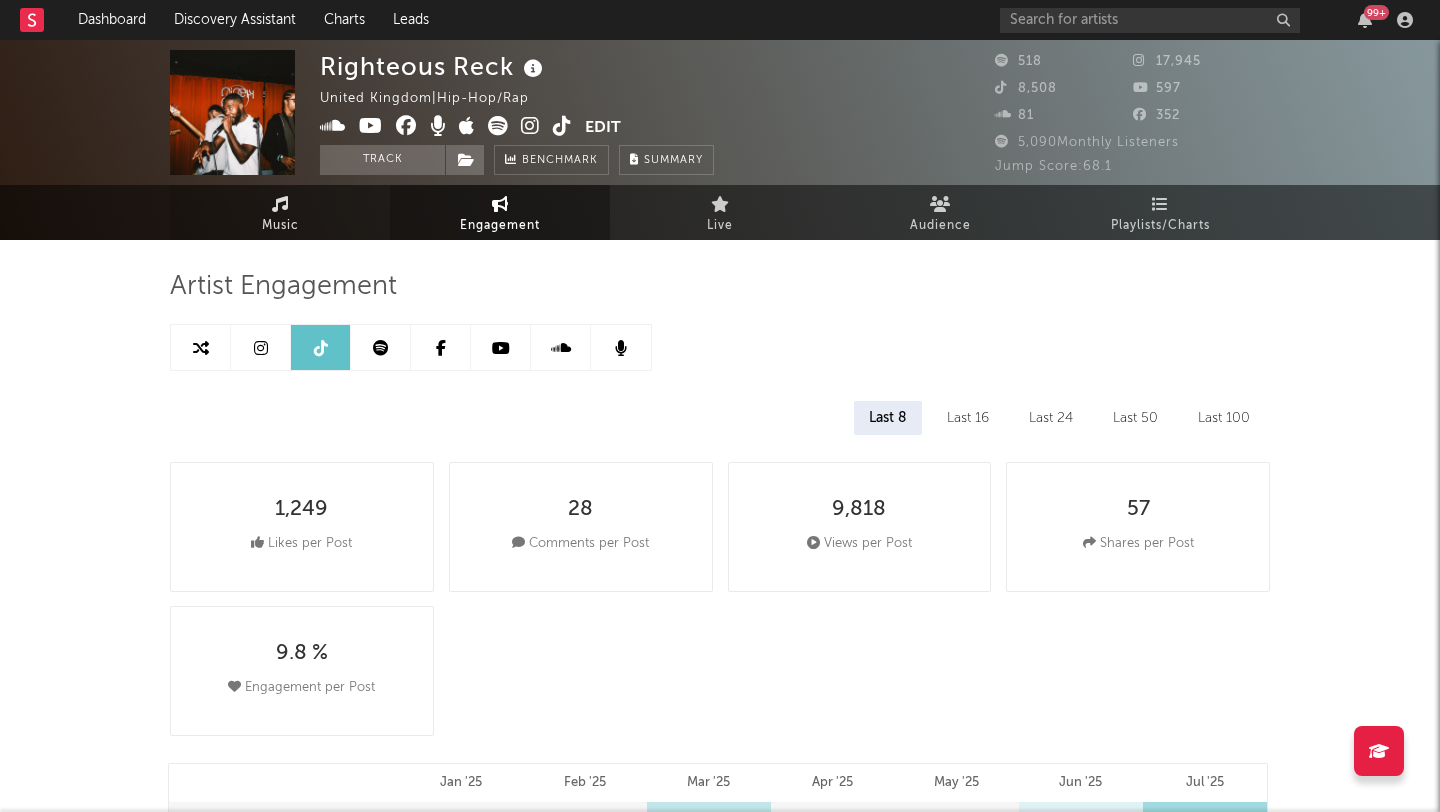 click on "Music" at bounding box center [280, 226] 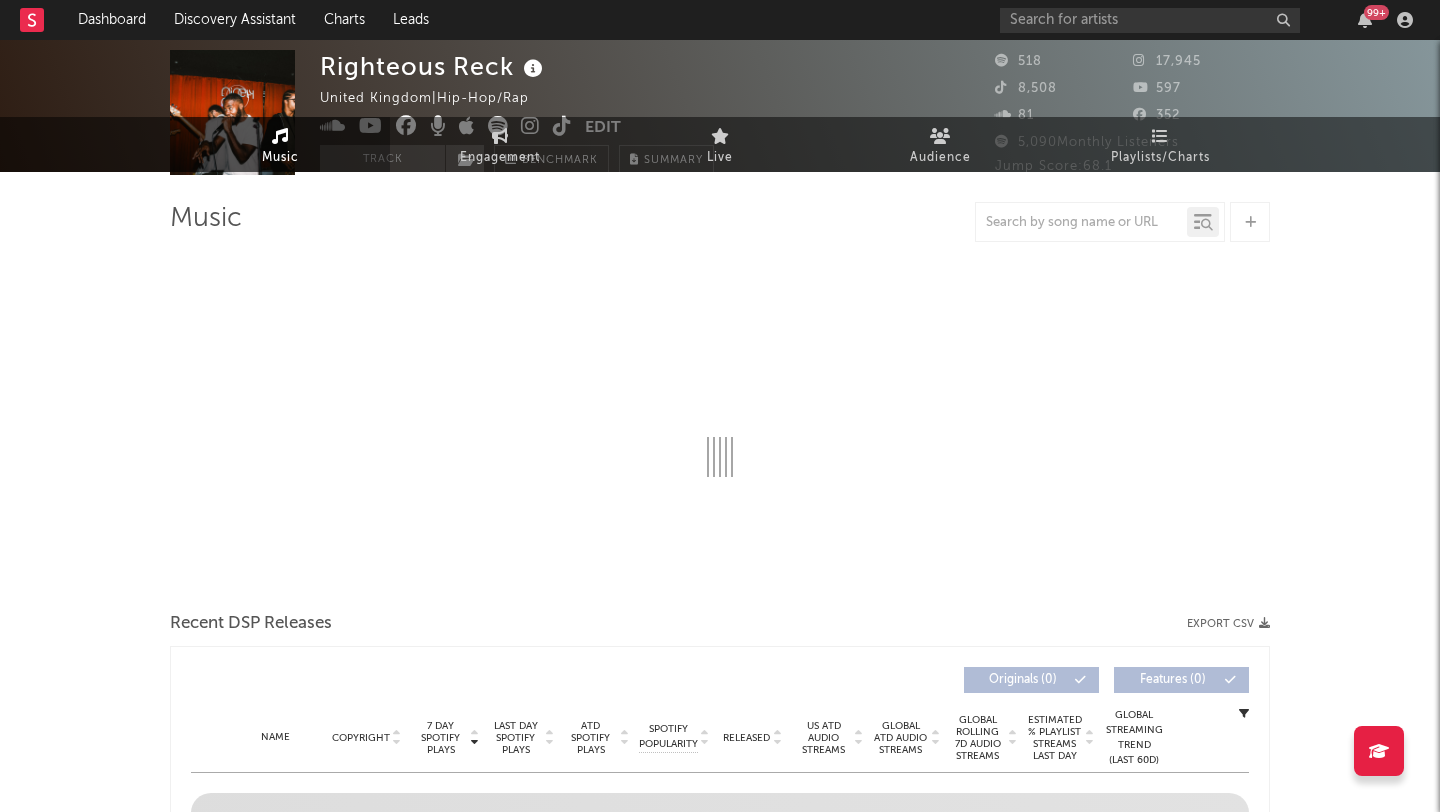 select on "1w" 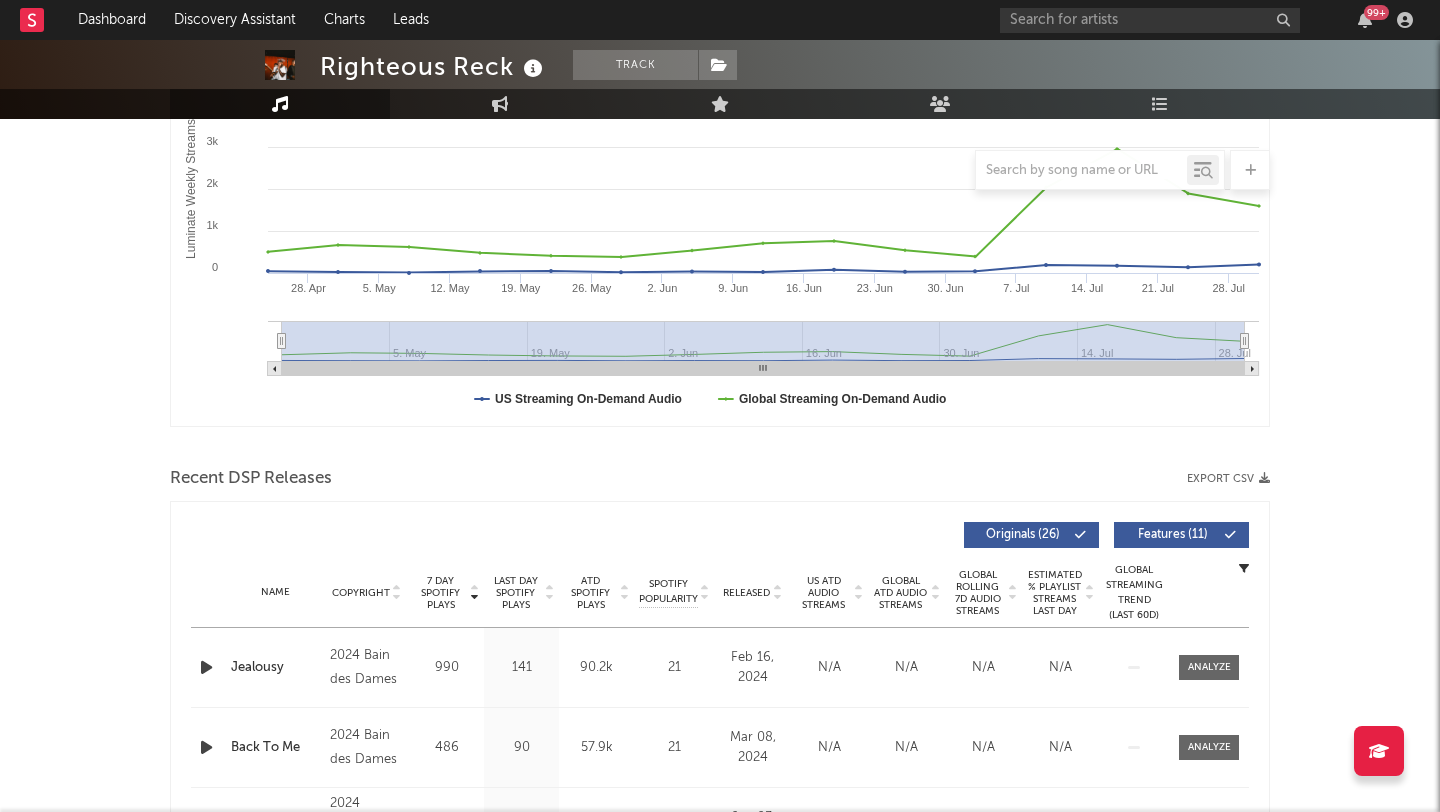scroll, scrollTop: 364, scrollLeft: 0, axis: vertical 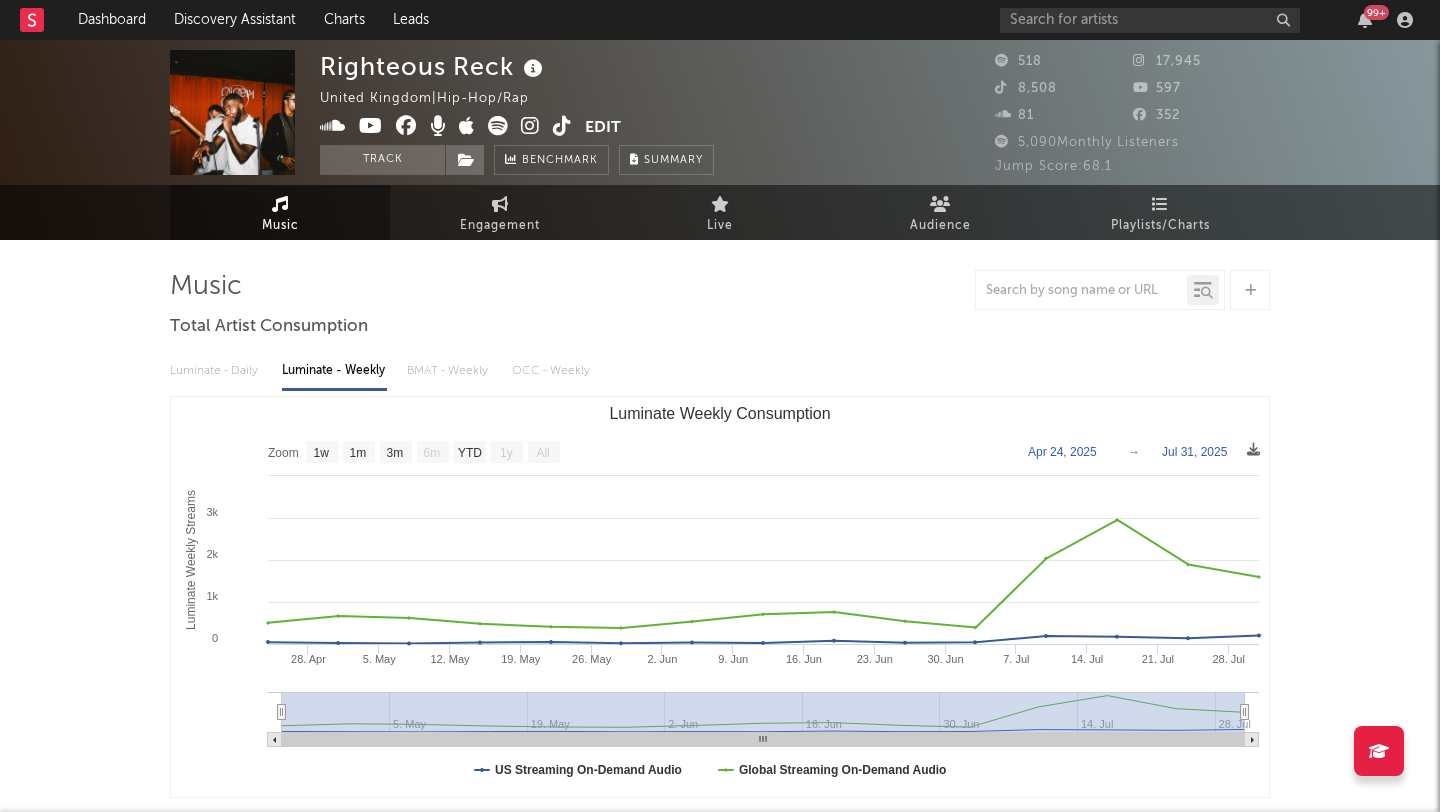 click at bounding box center (562, 126) 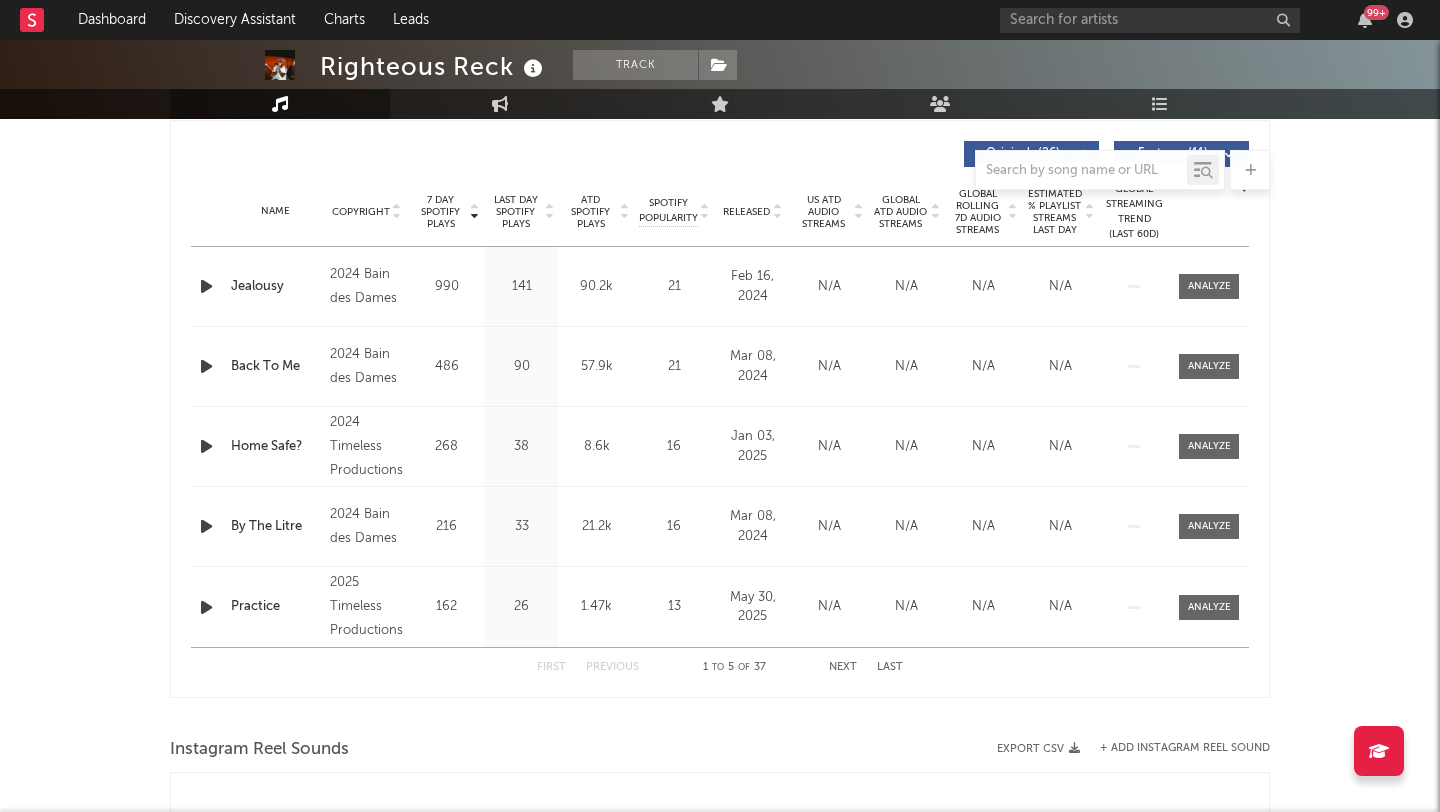 scroll, scrollTop: 750, scrollLeft: 0, axis: vertical 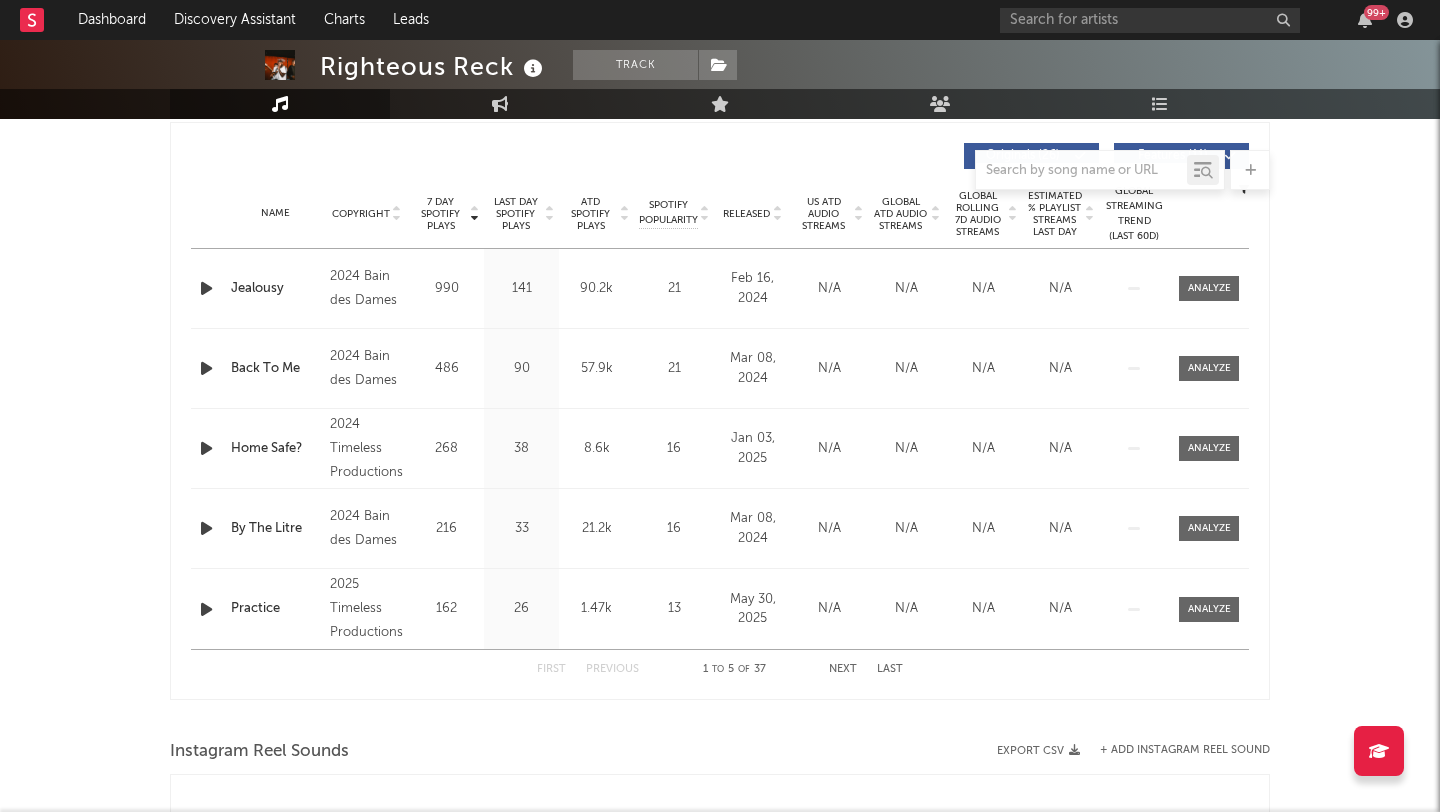 click on "Released" at bounding box center (746, 214) 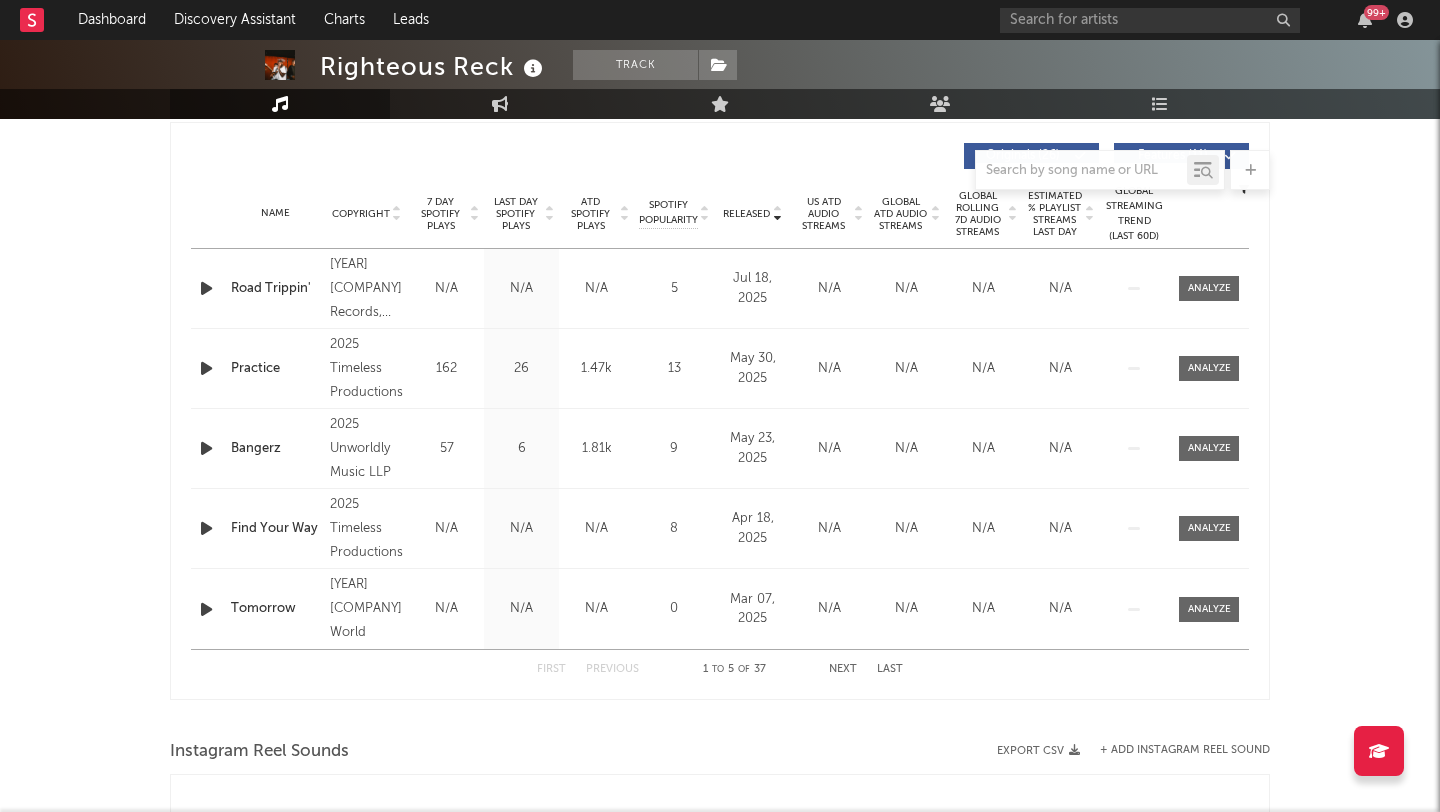click on "7 Day Spotify Plays" at bounding box center [440, 214] 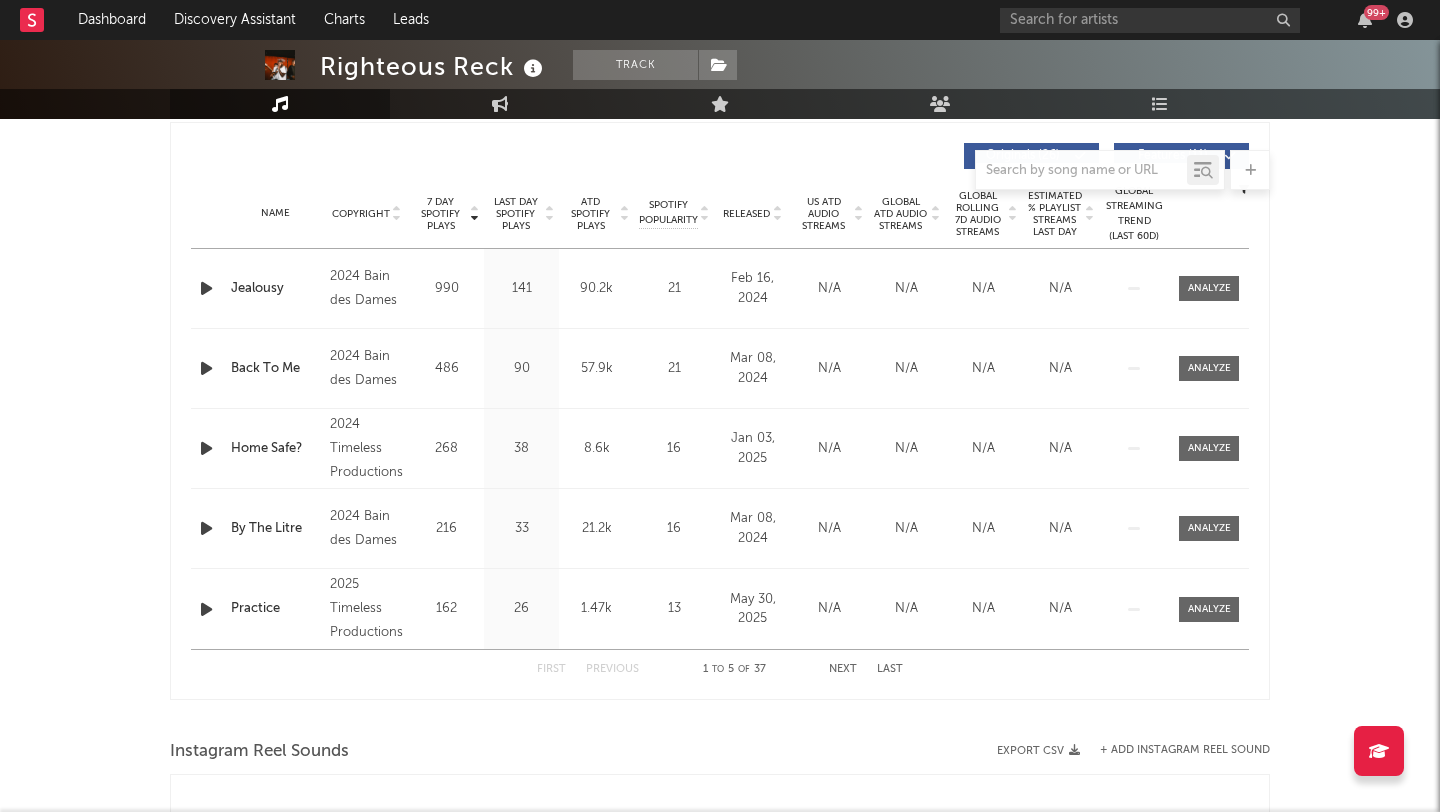 click at bounding box center (206, 288) 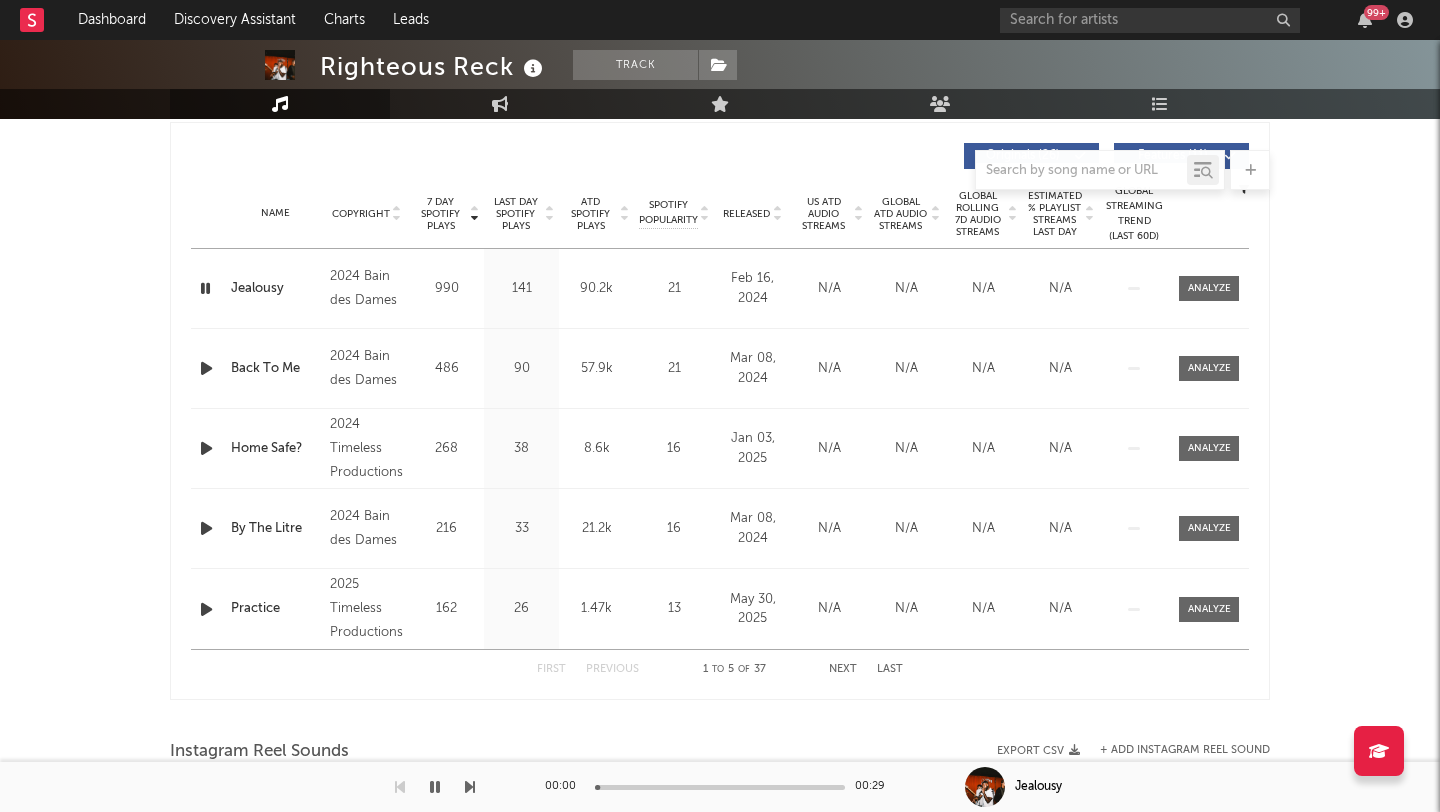 click at bounding box center (206, 368) 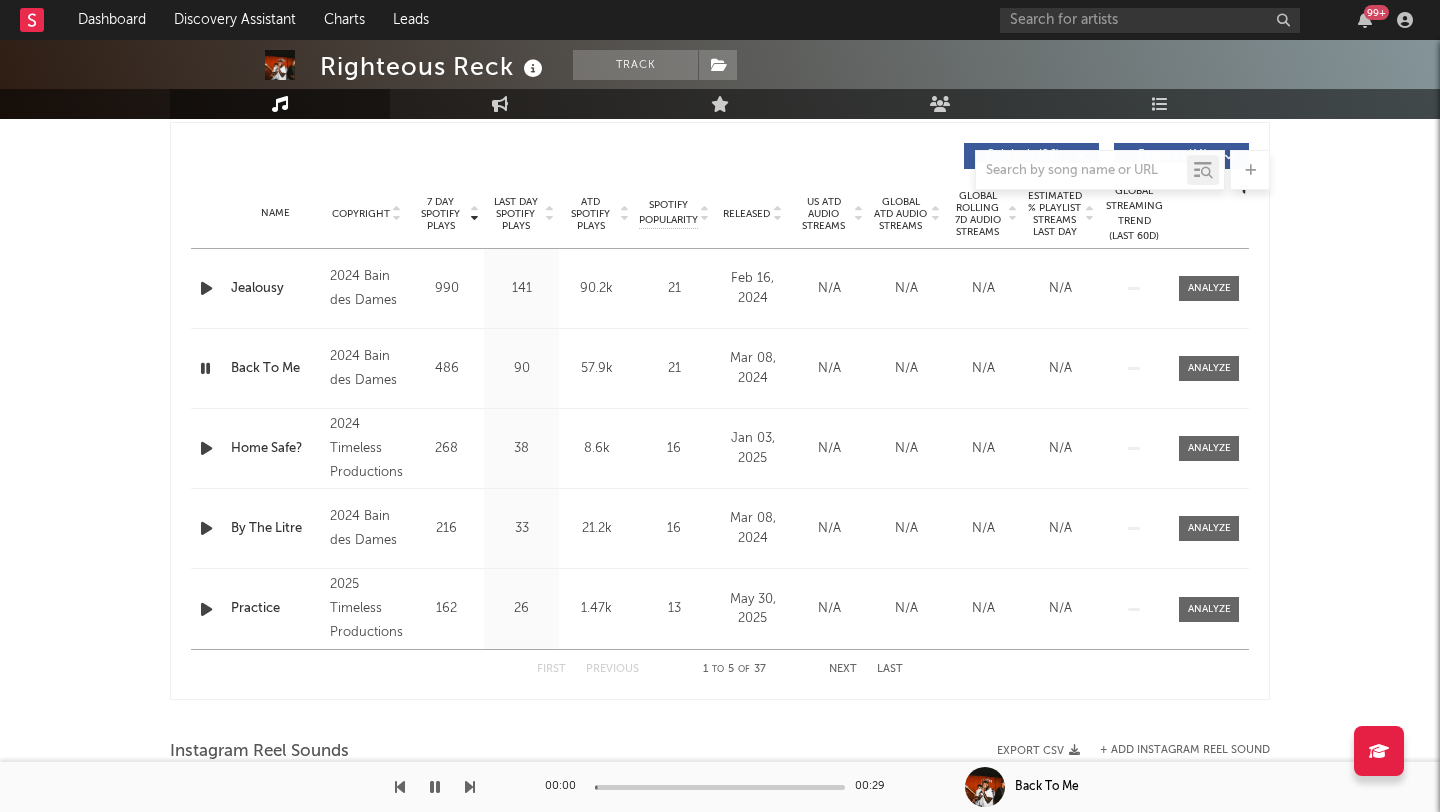 click at bounding box center [206, 448] 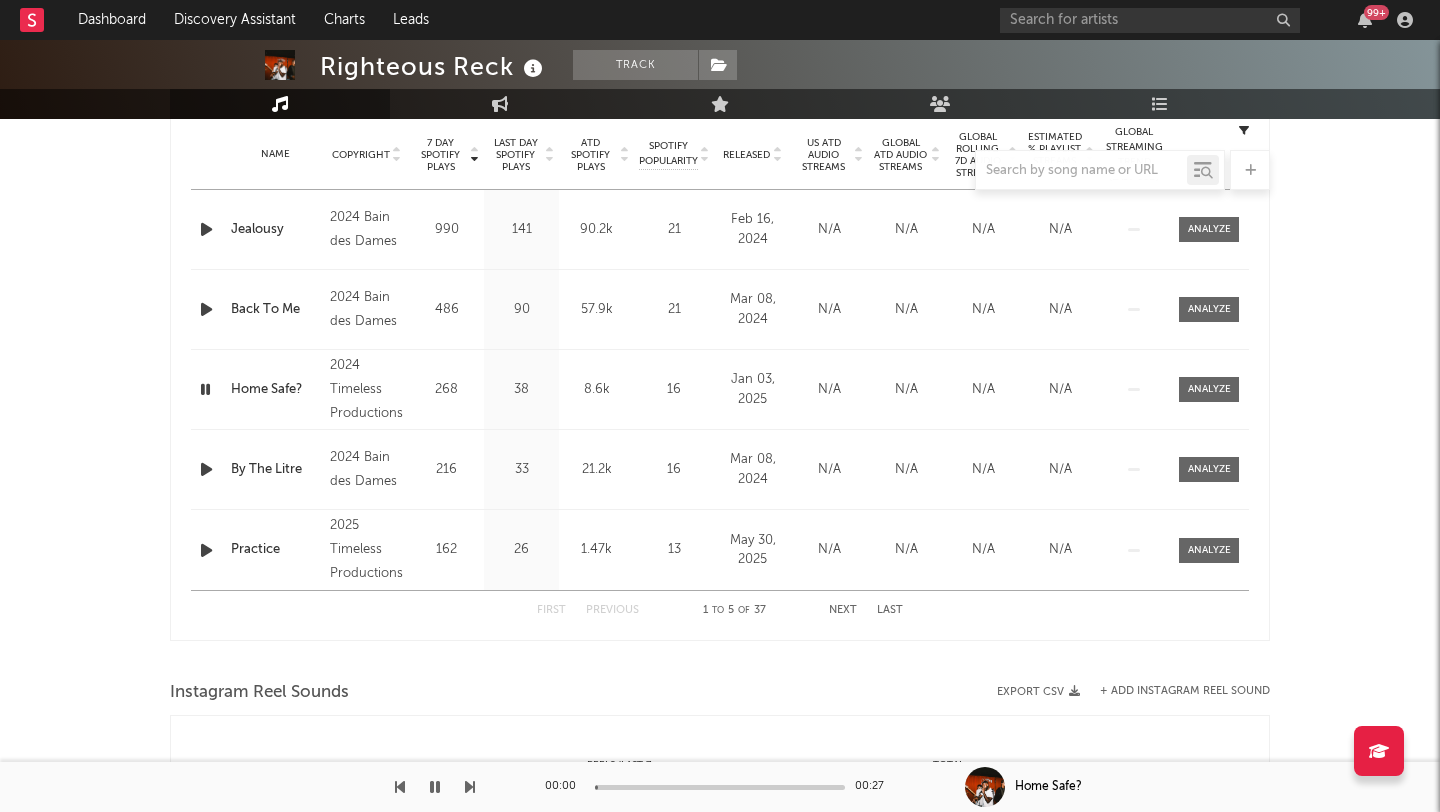 scroll, scrollTop: 811, scrollLeft: 0, axis: vertical 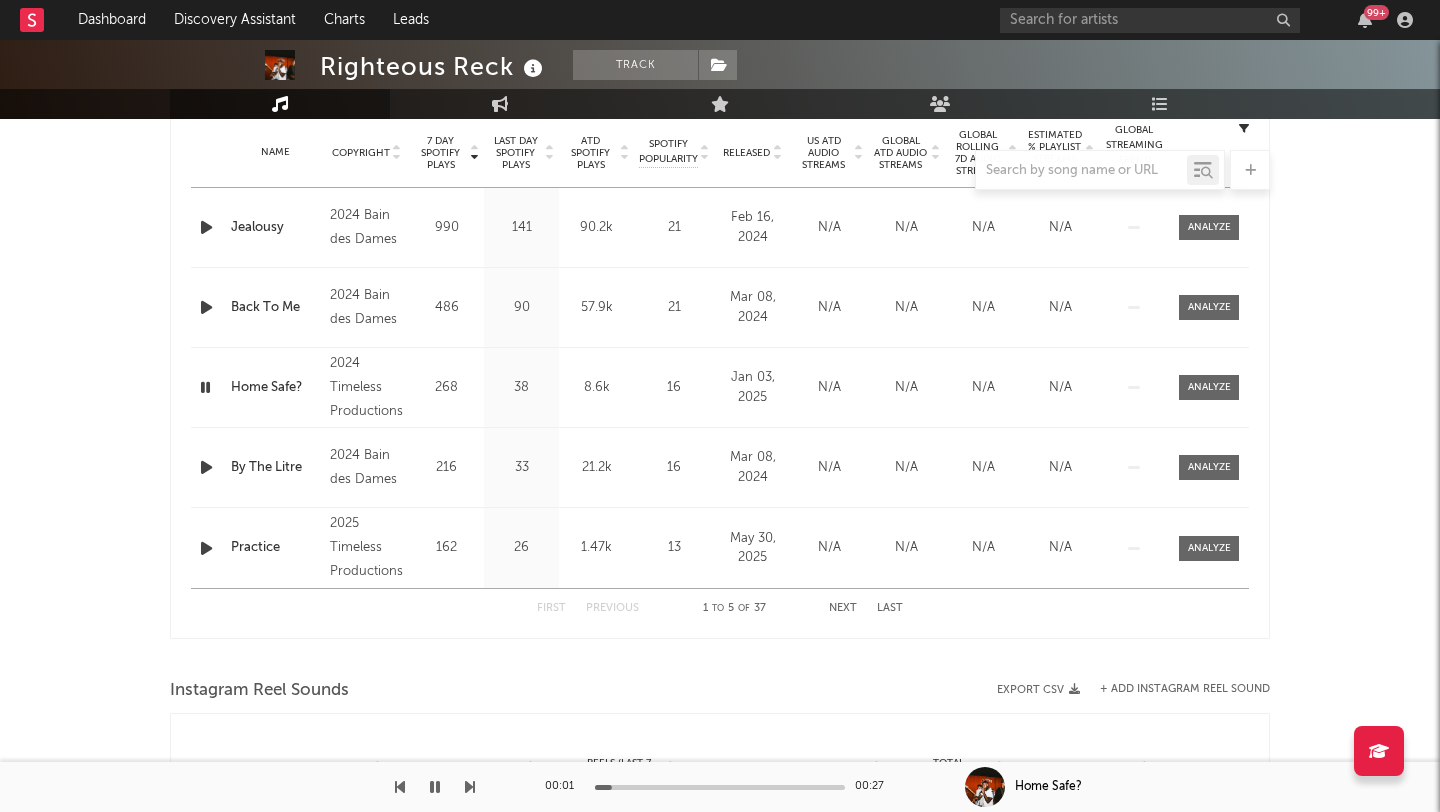 click at bounding box center [206, 467] 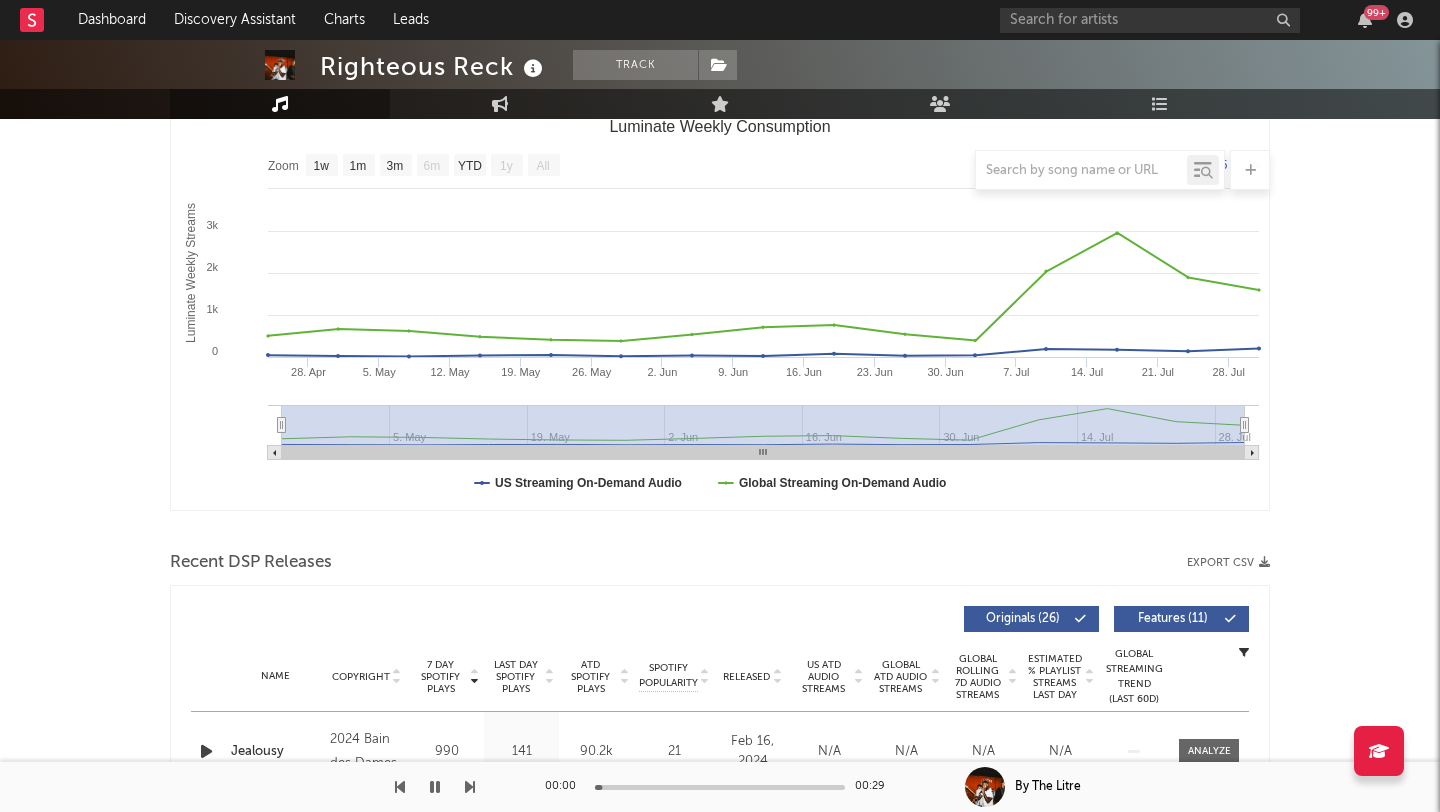 scroll, scrollTop: 0, scrollLeft: 0, axis: both 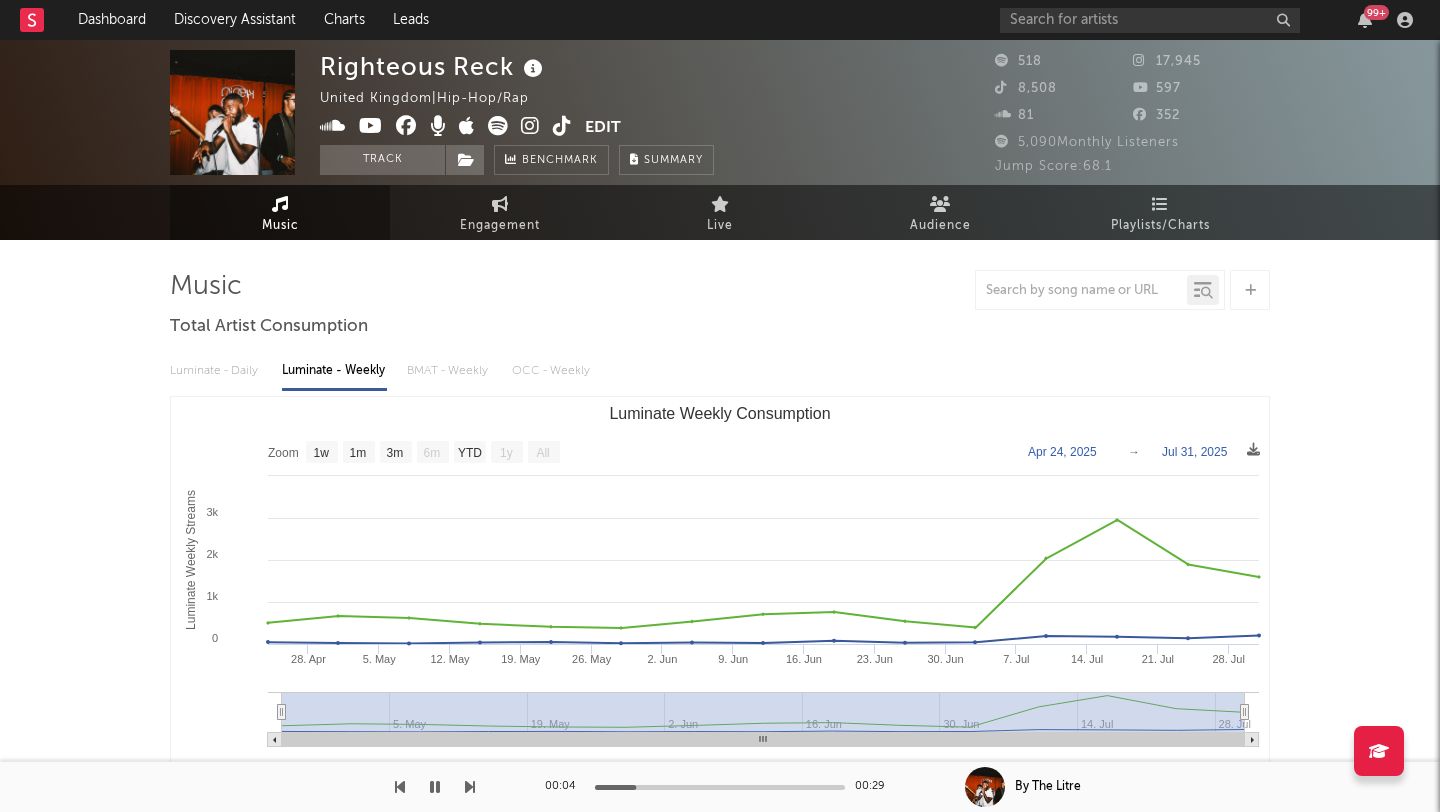click at bounding box center [720, 290] 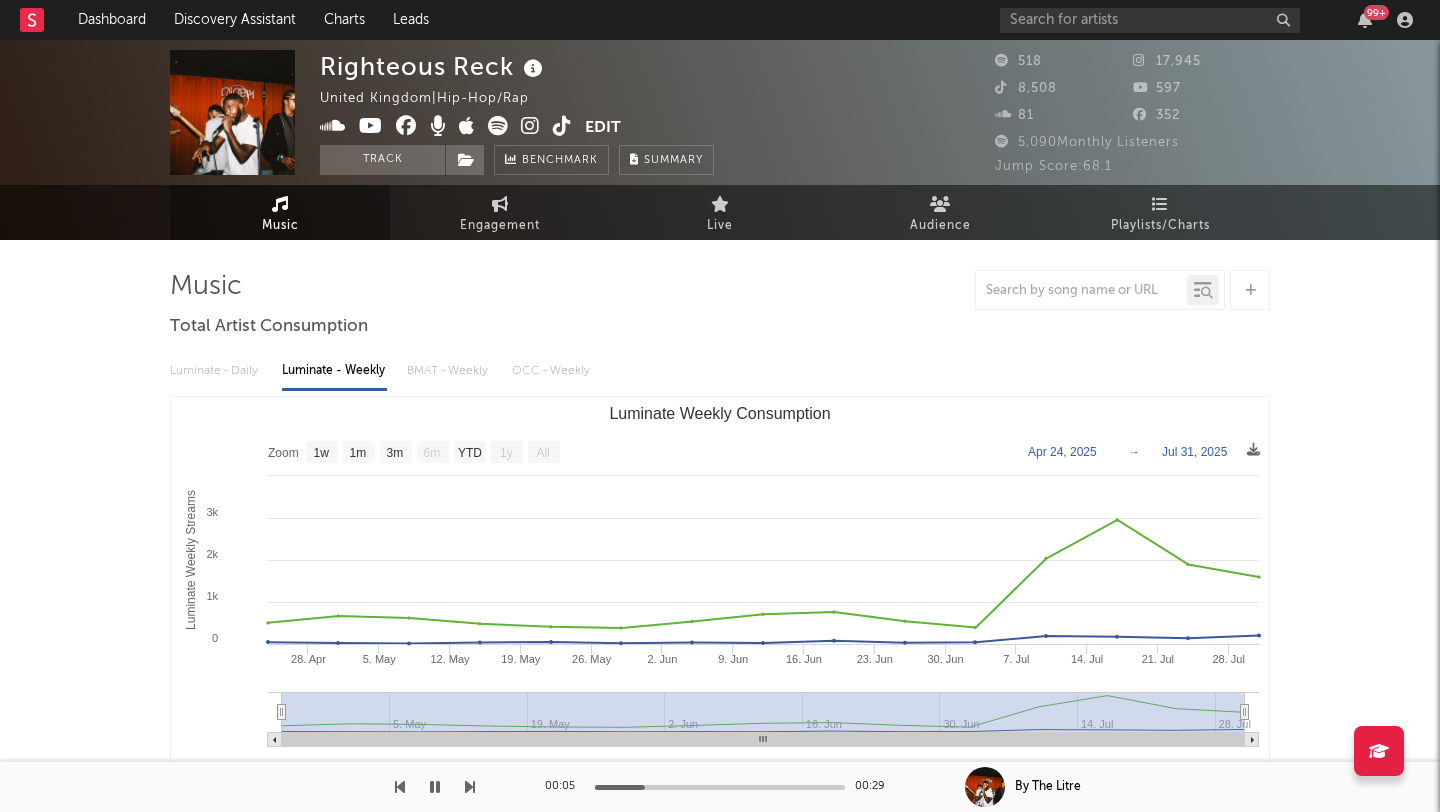 click at bounding box center (530, 126) 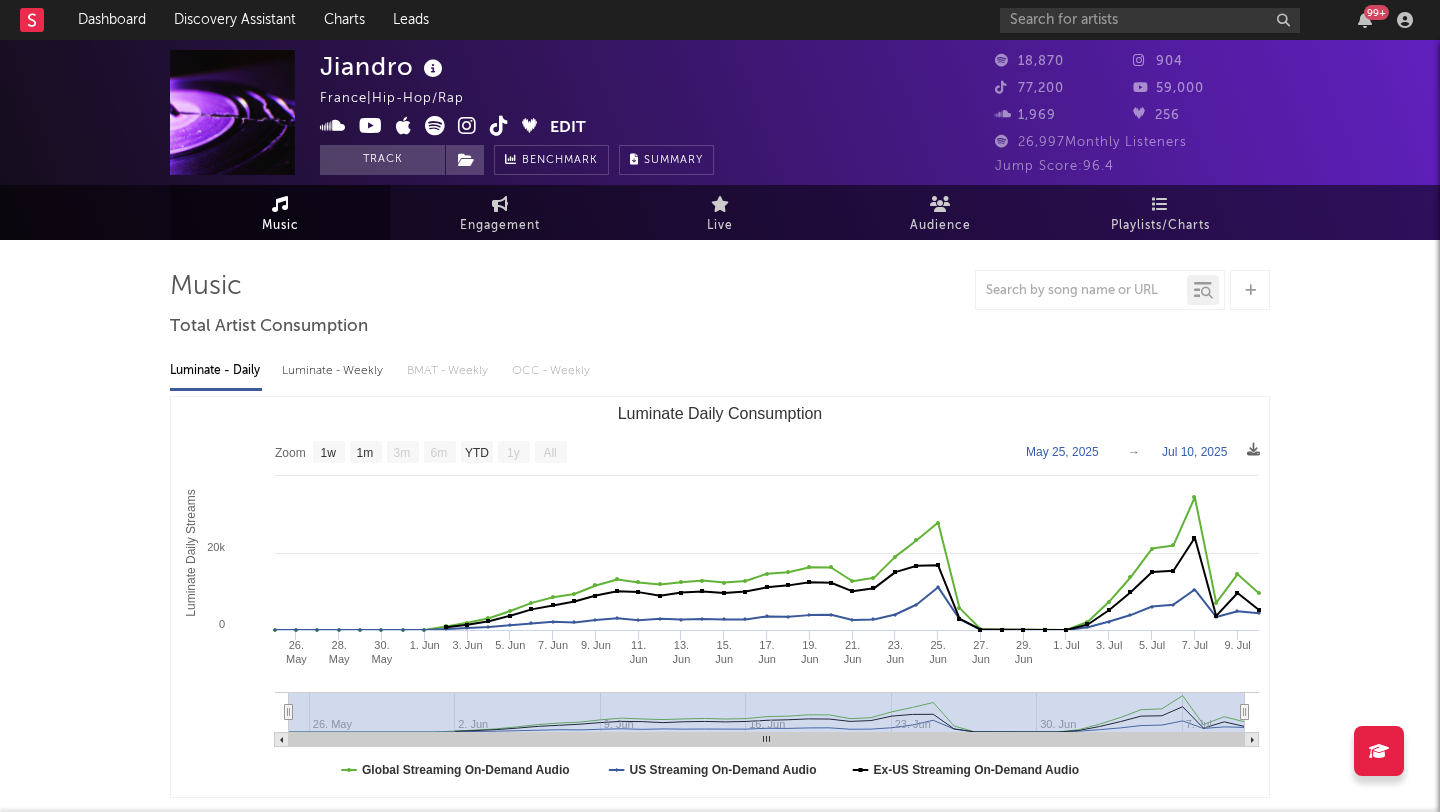 select on "1w" 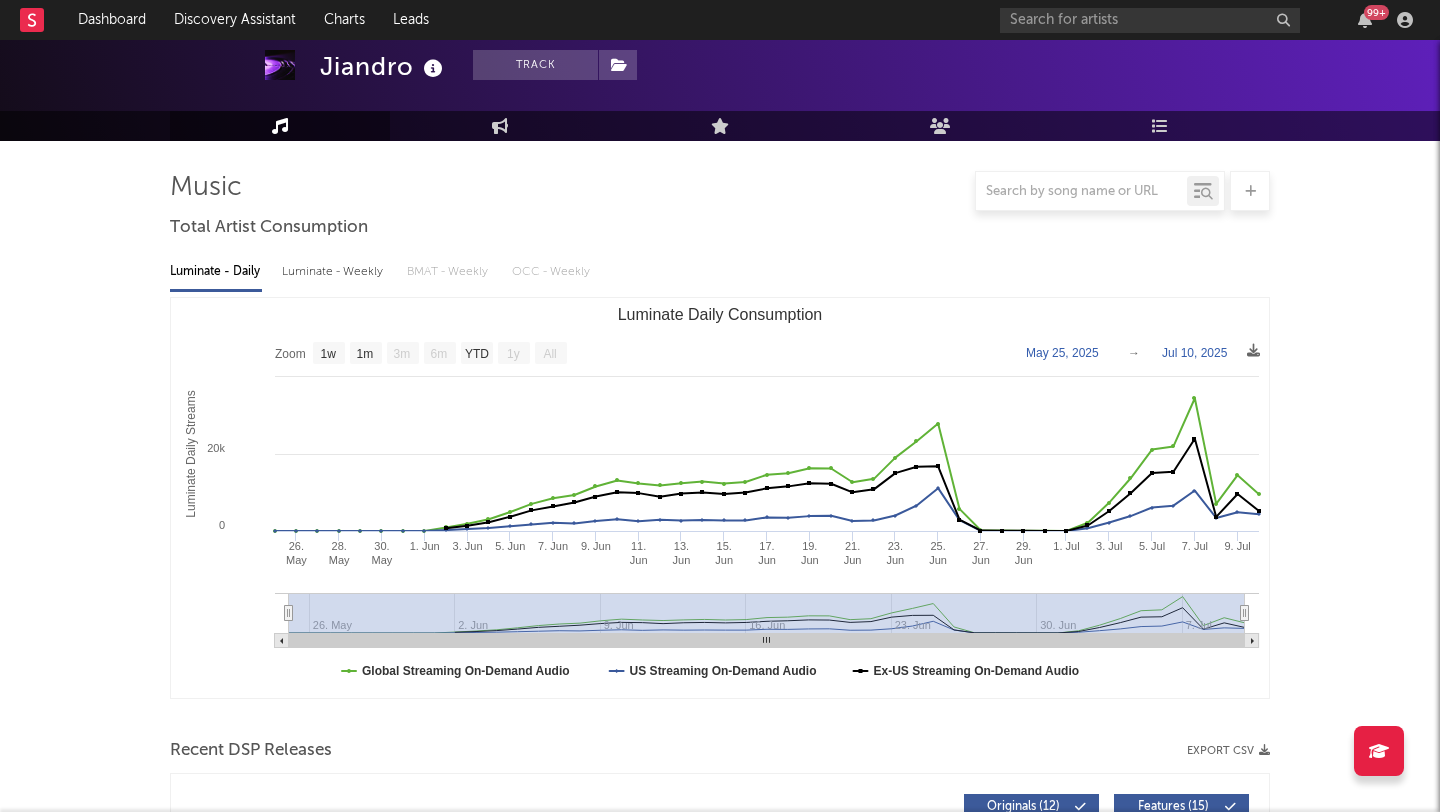scroll, scrollTop: 40, scrollLeft: 0, axis: vertical 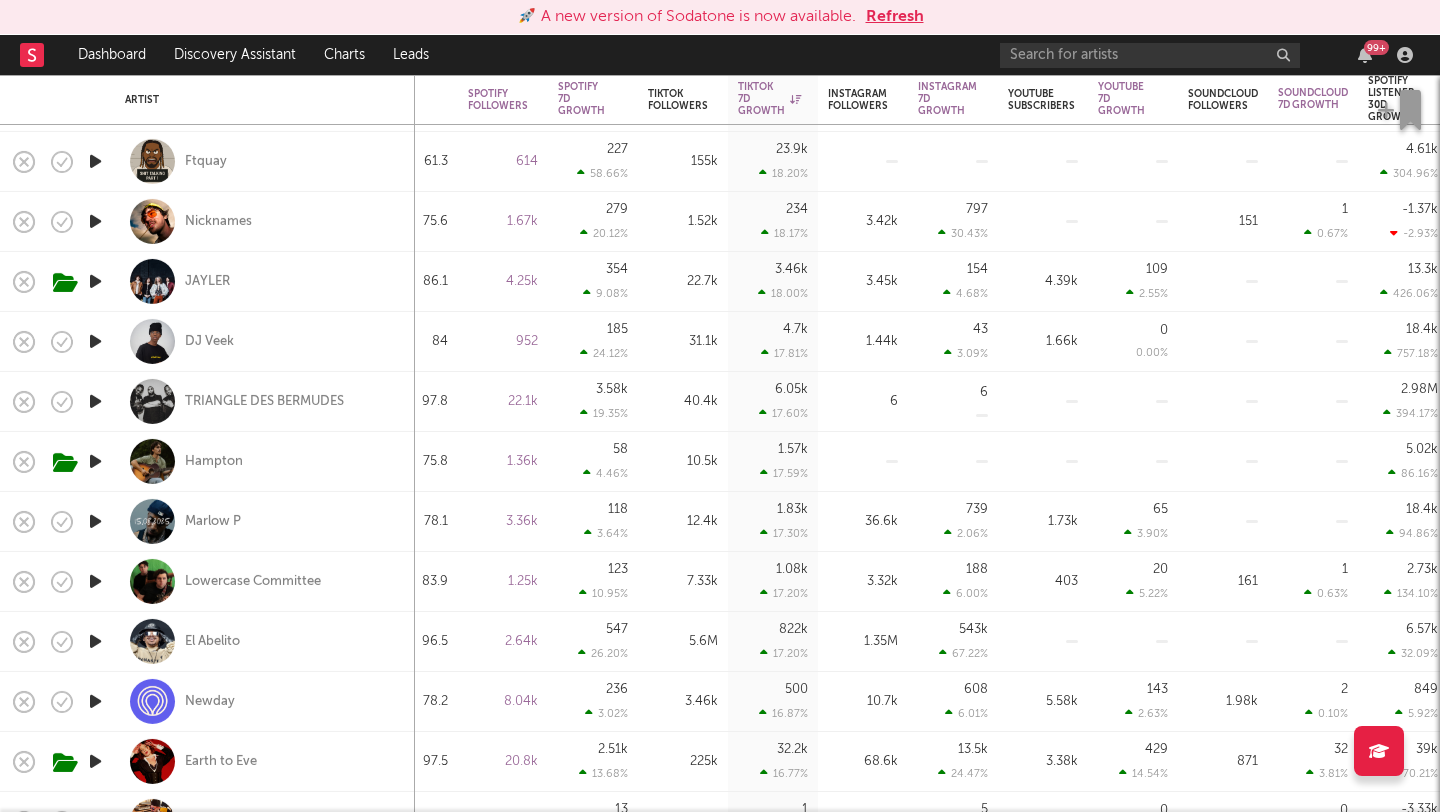click at bounding box center [95, 341] 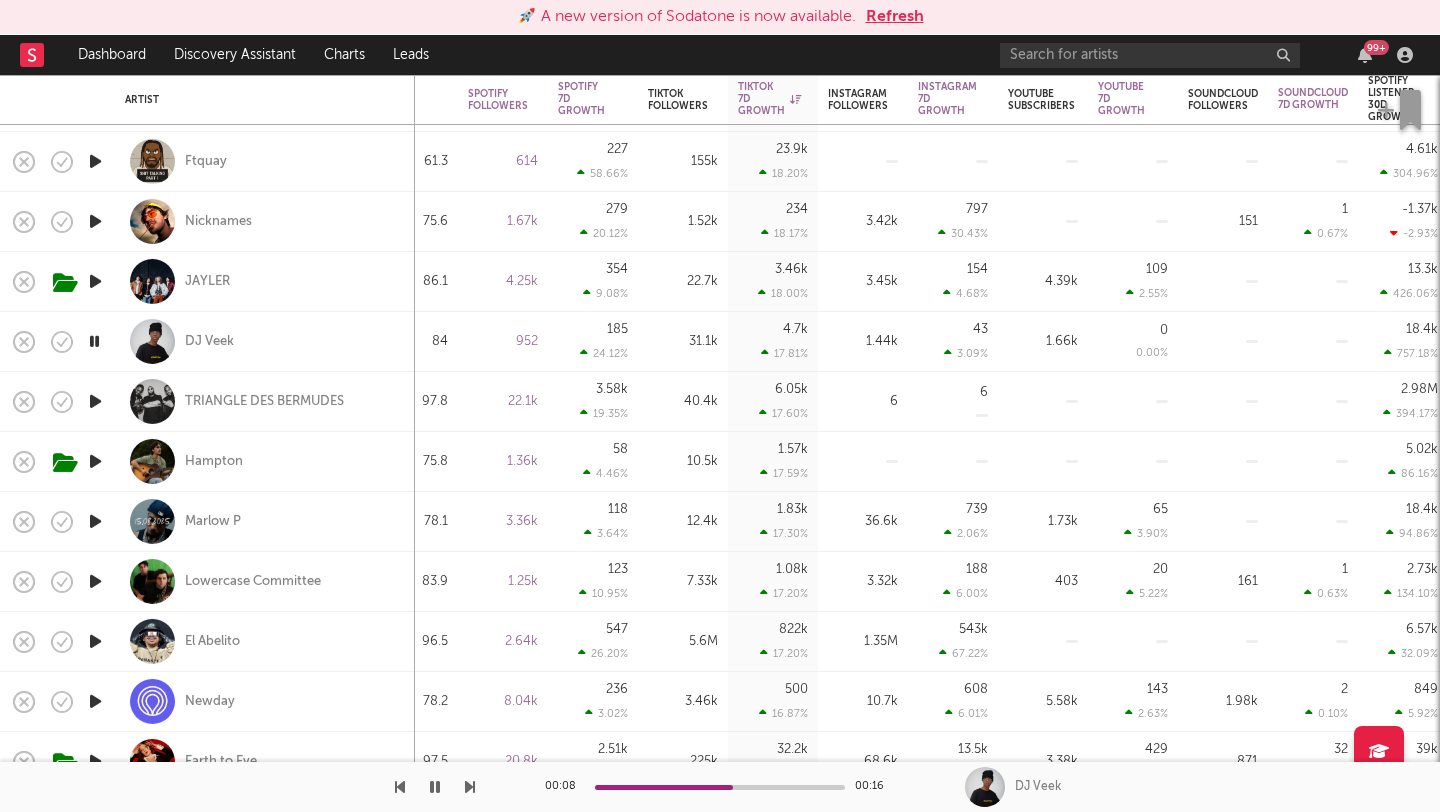 click at bounding box center (94, 341) 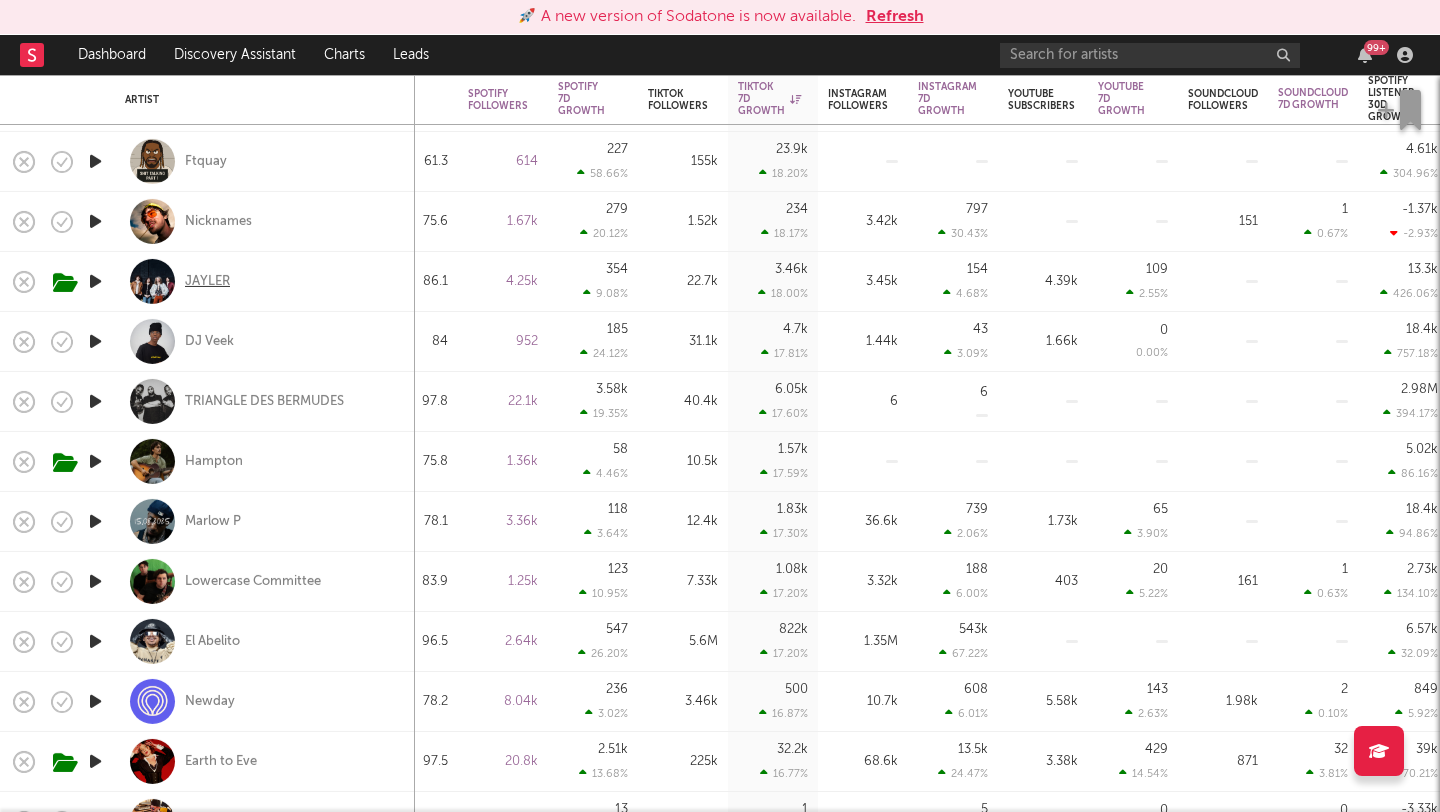 click on "JAYLER" at bounding box center (207, 281) 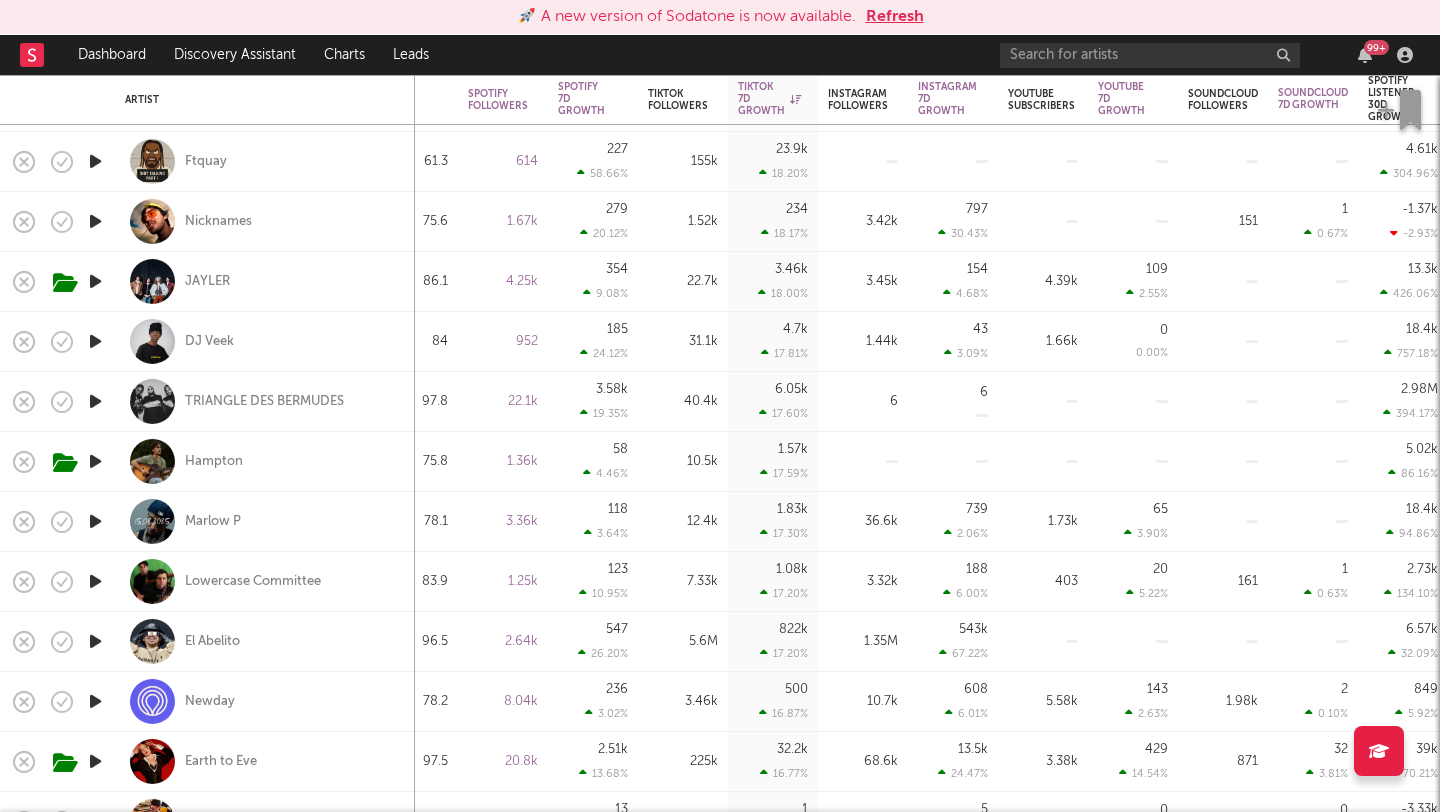 click at bounding box center (95, 221) 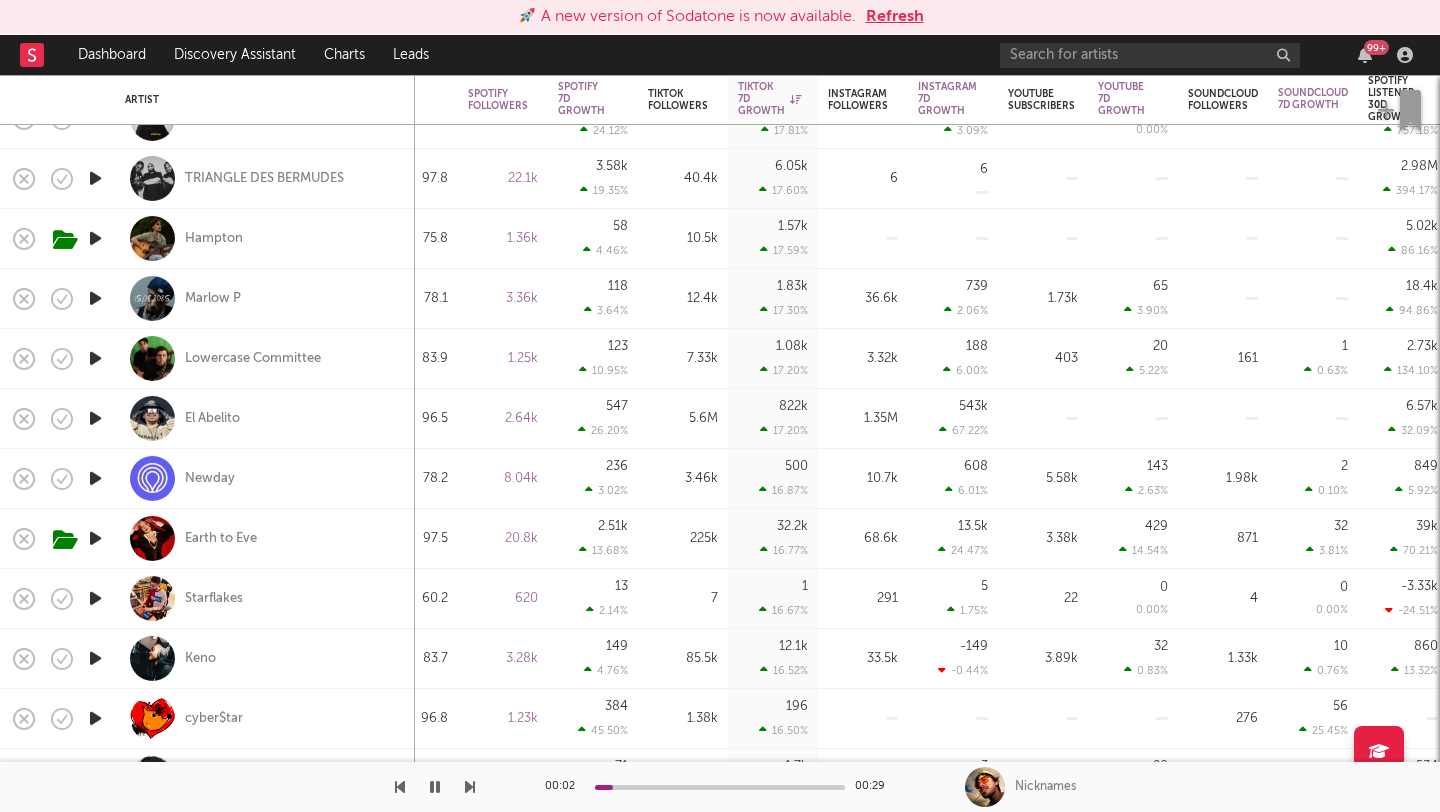 click at bounding box center (95, 298) 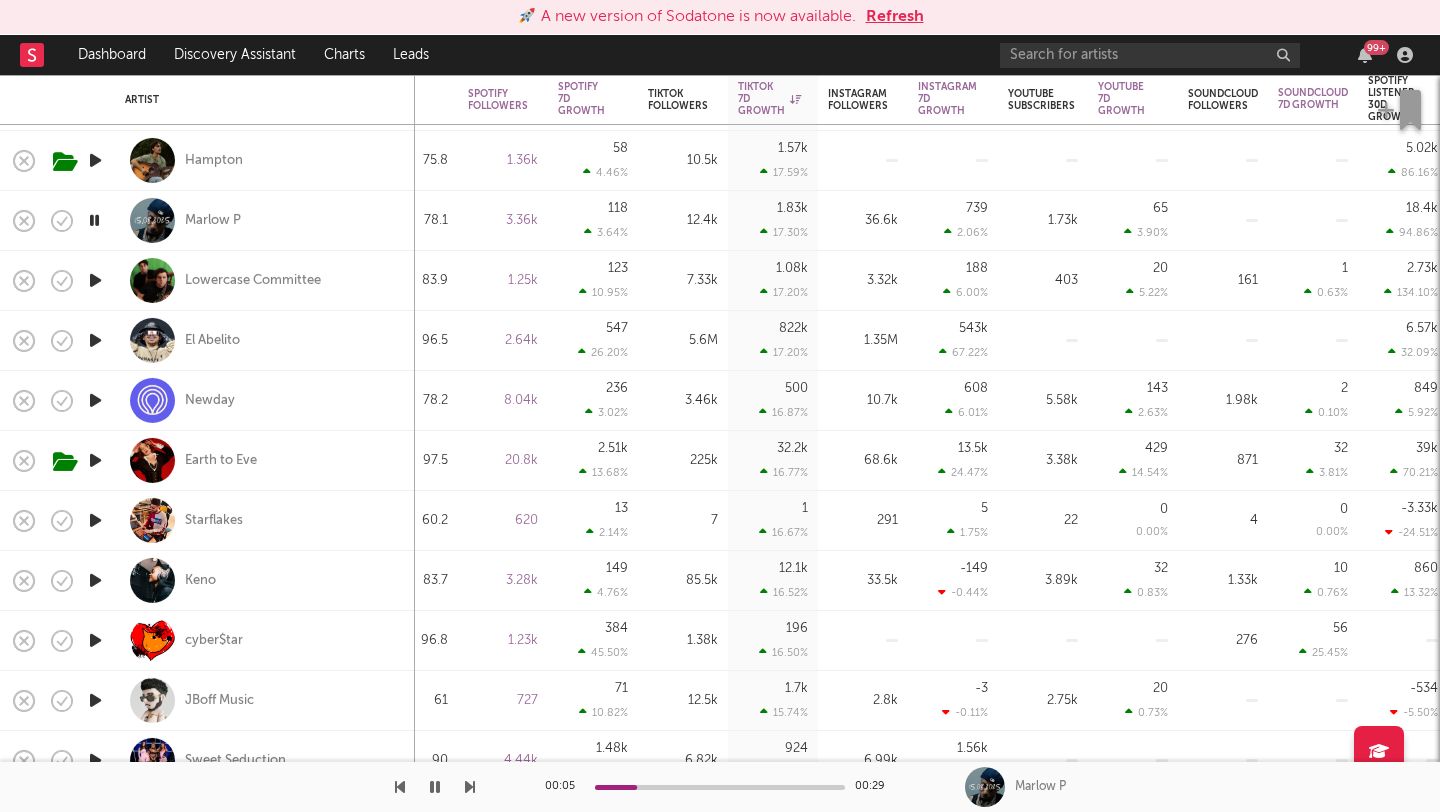 click at bounding box center (95, 280) 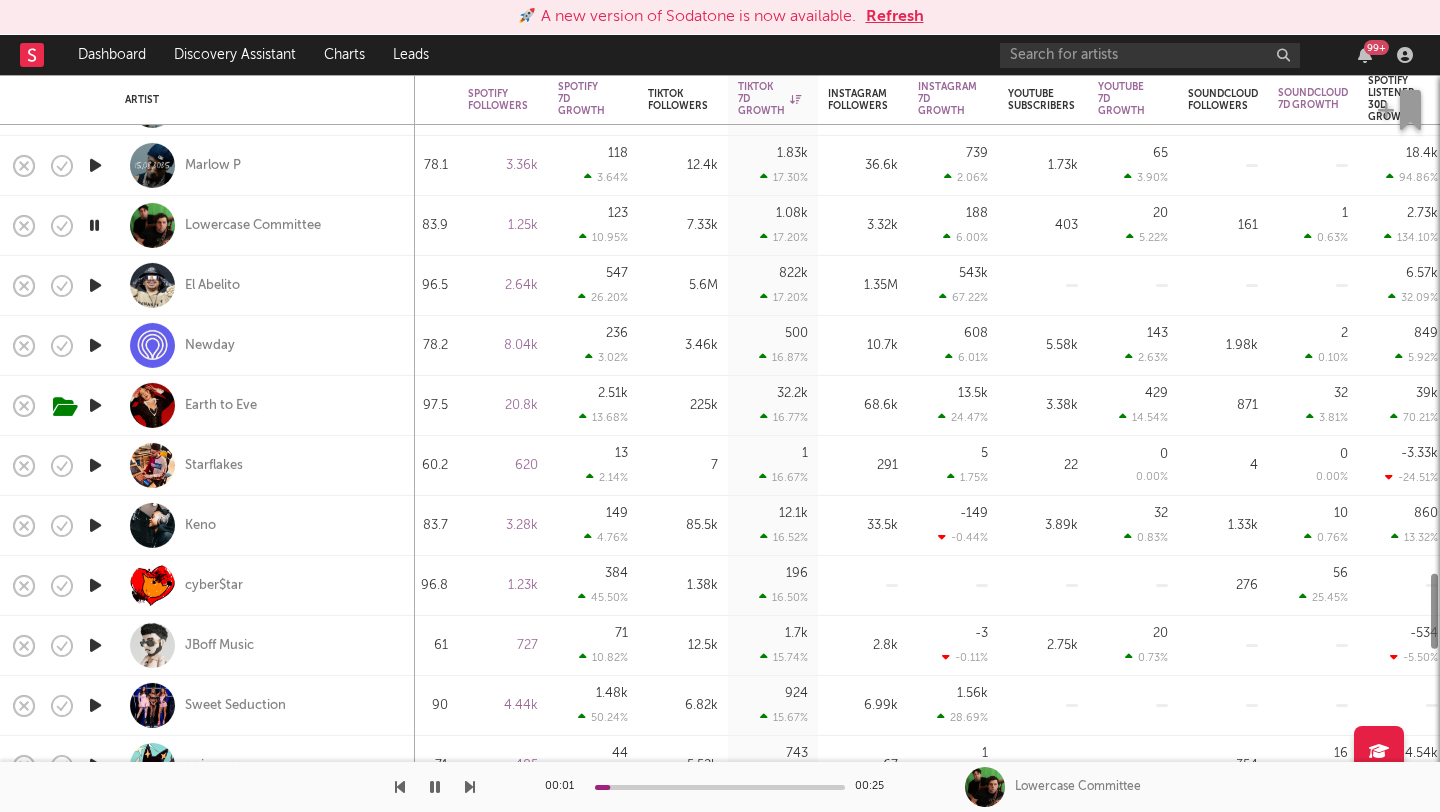 click at bounding box center (95, 285) 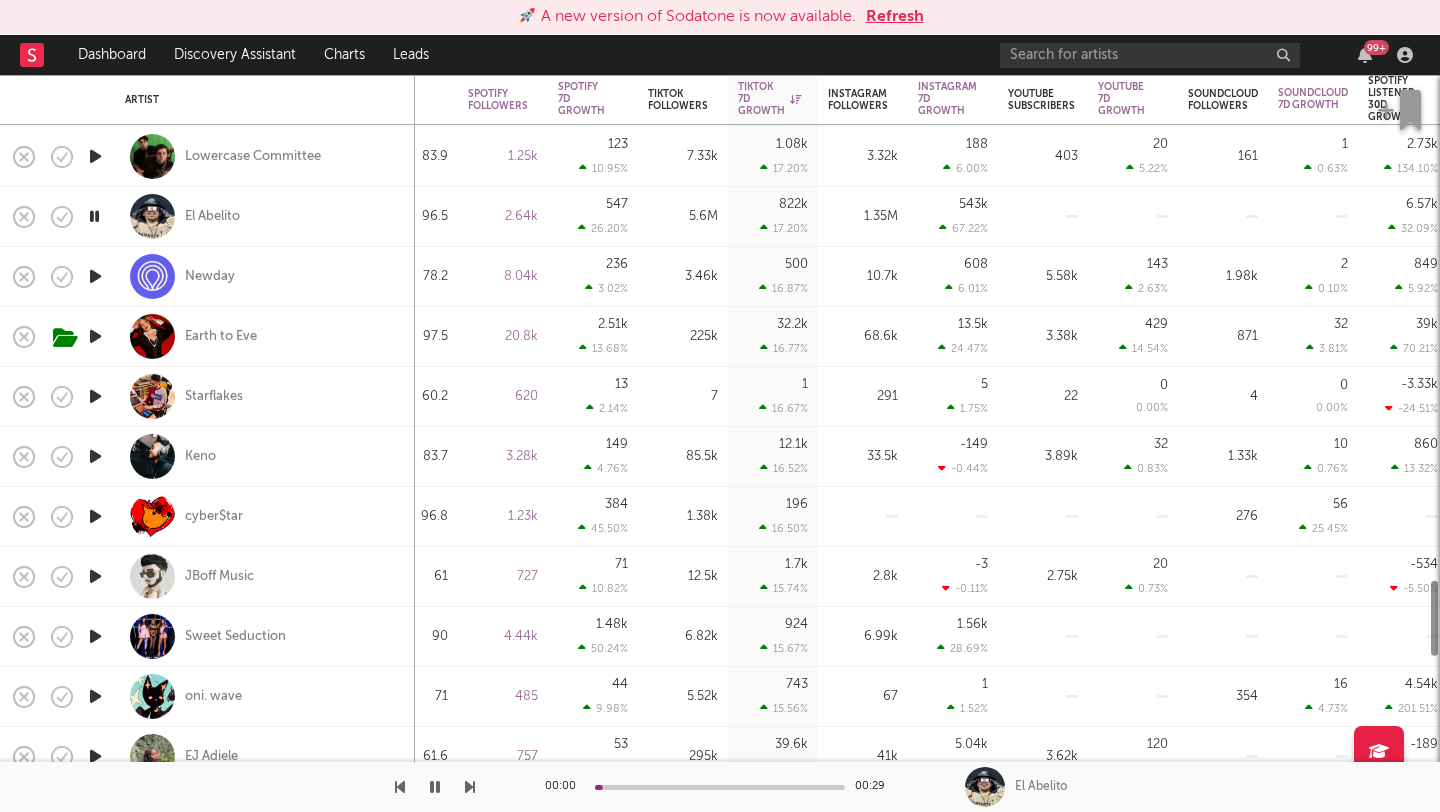 click at bounding box center (95, 276) 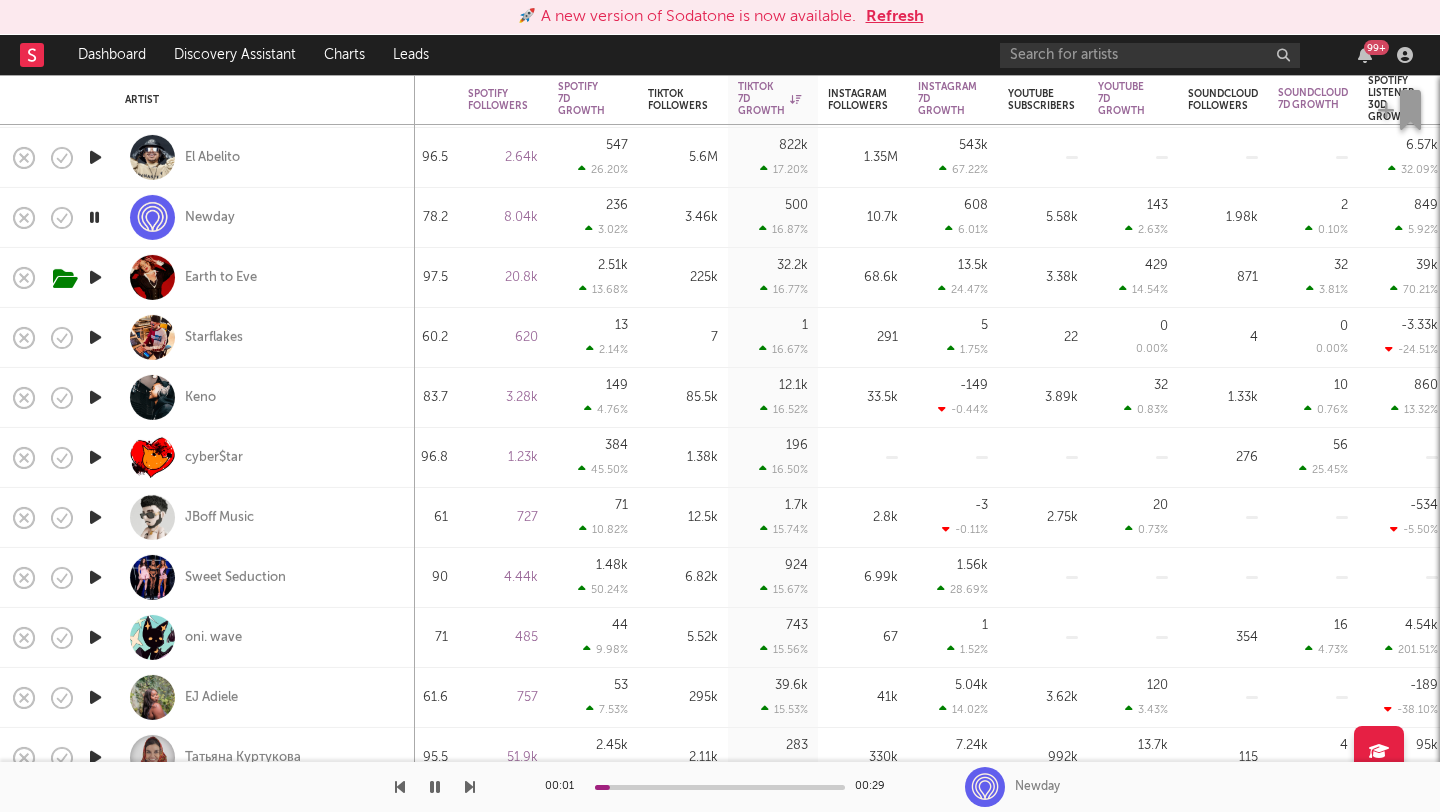 click at bounding box center [95, 397] 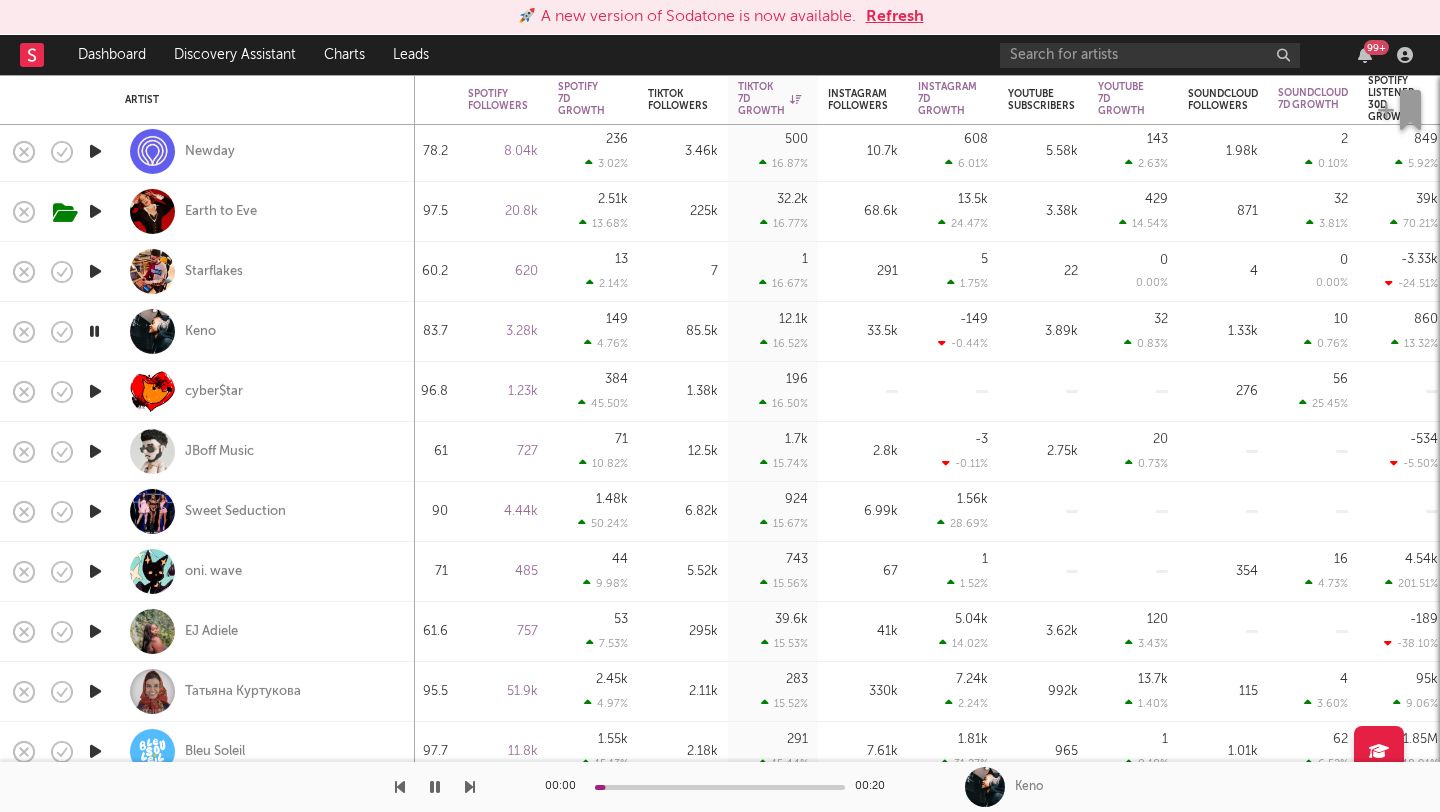 click at bounding box center (95, 391) 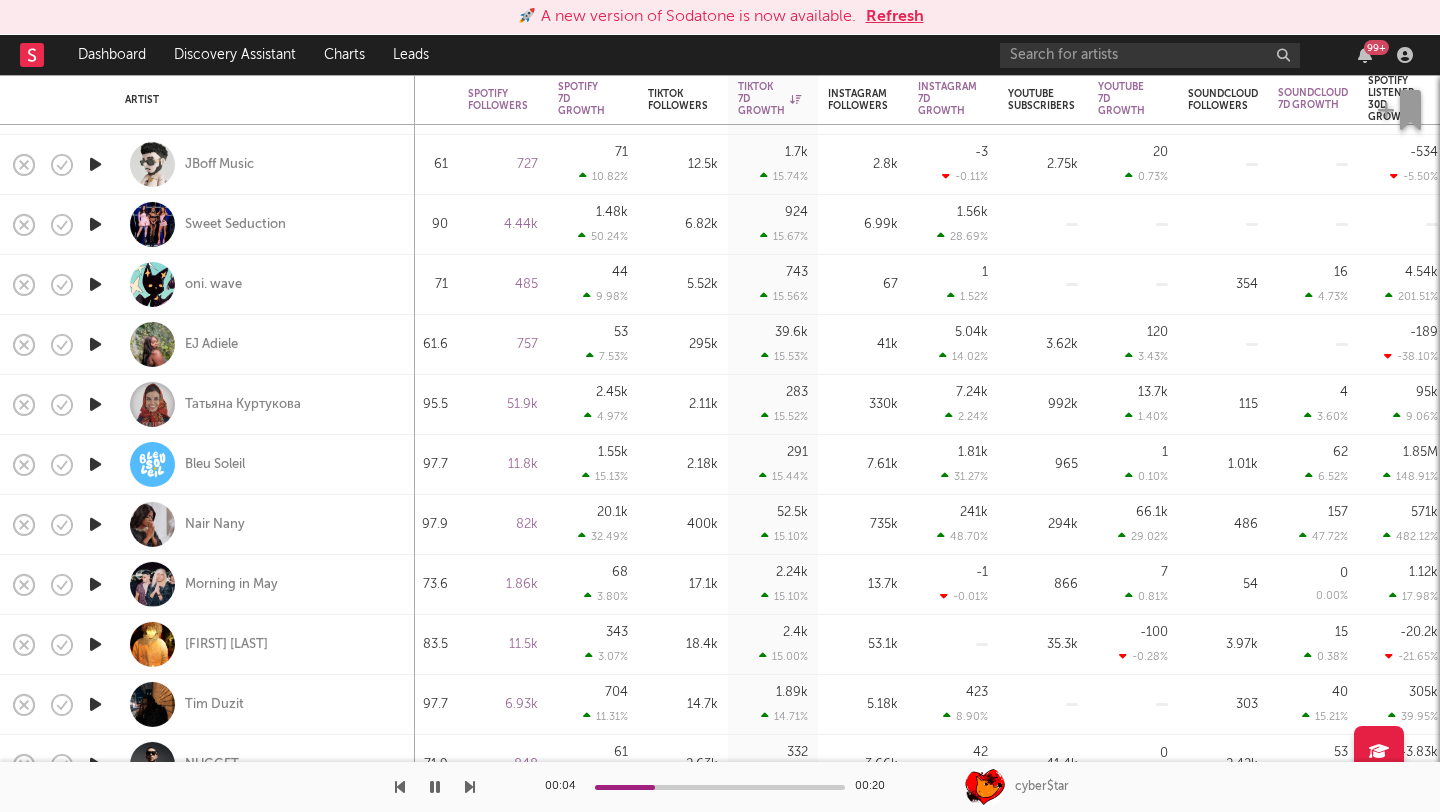 click at bounding box center [95, 344] 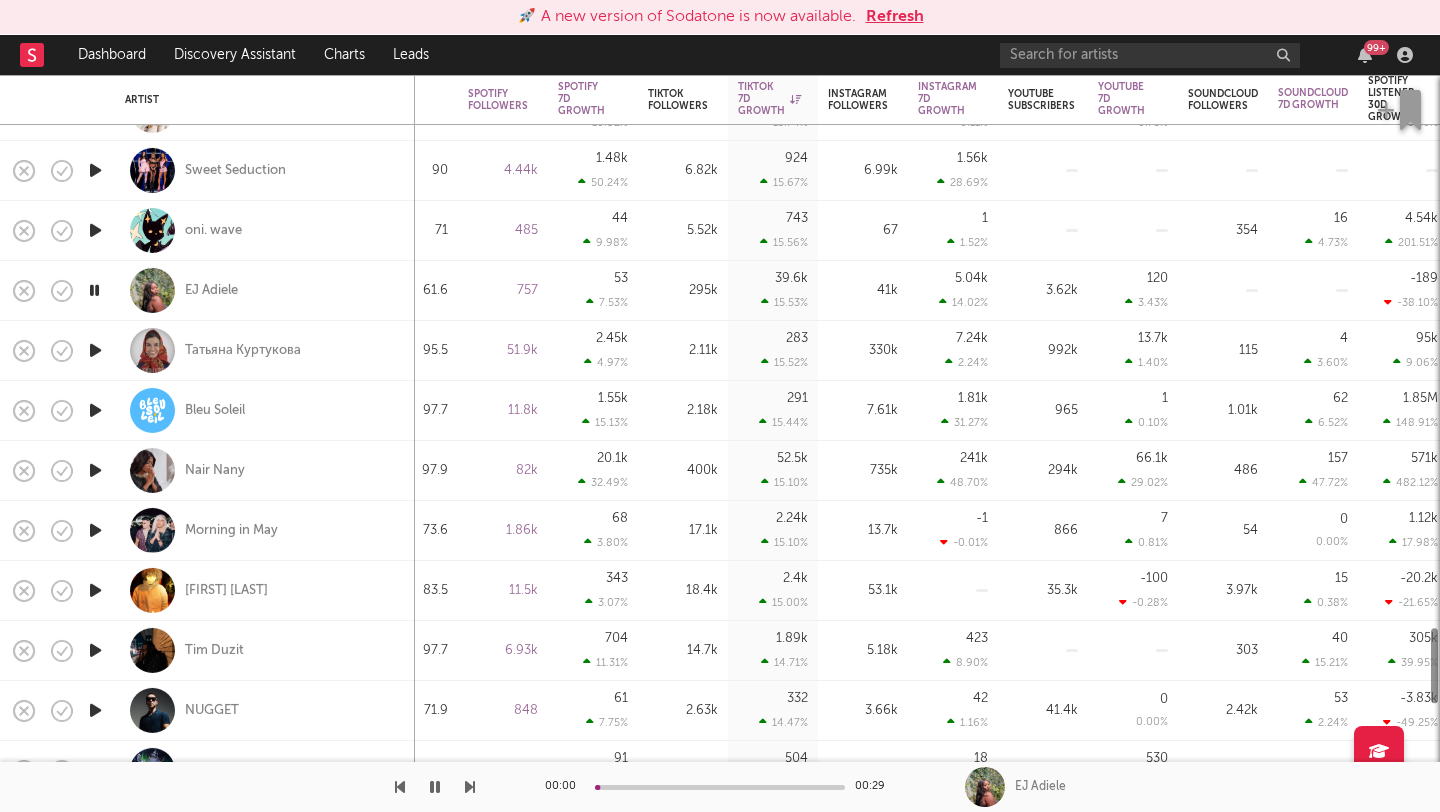 click at bounding box center [95, 350] 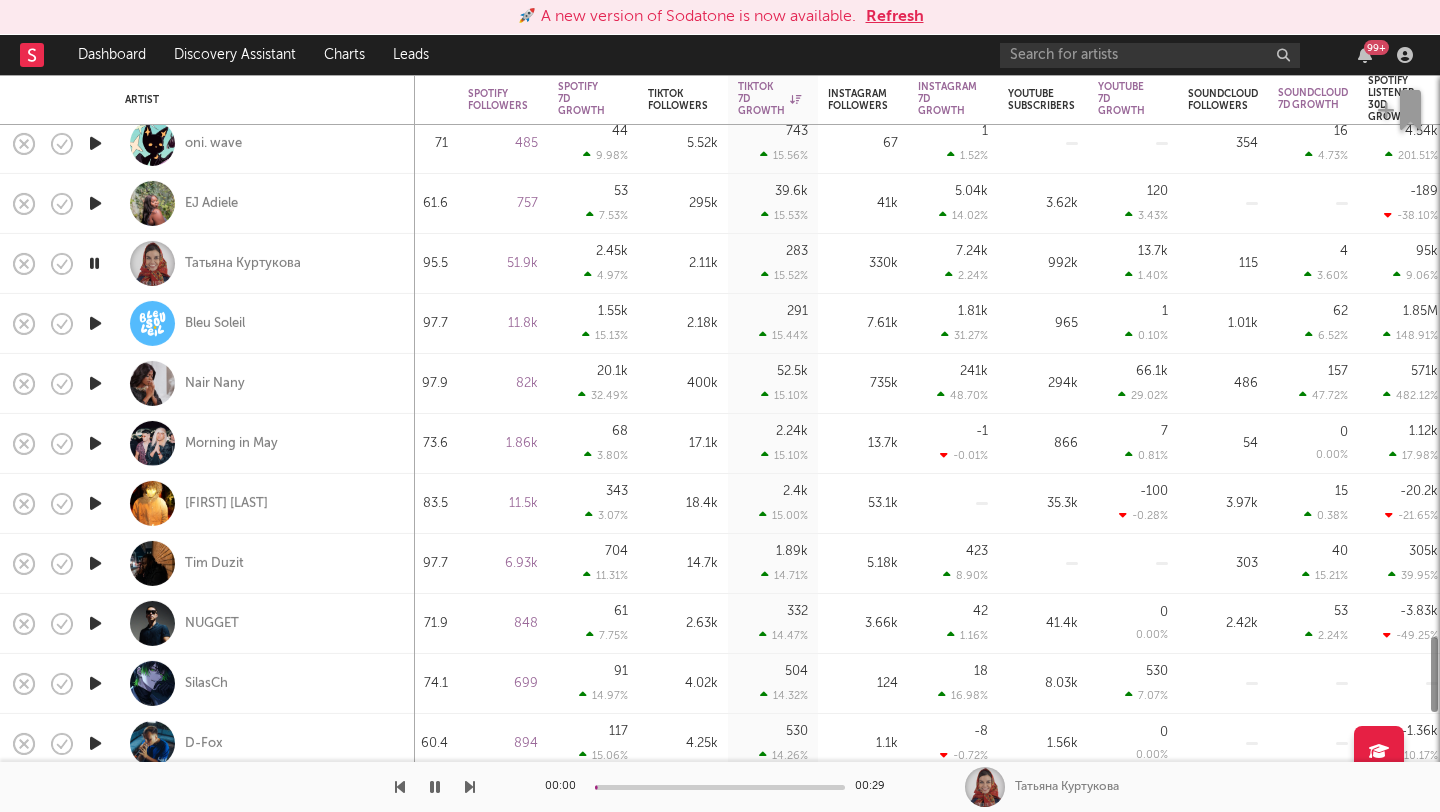 click at bounding box center (95, 324) 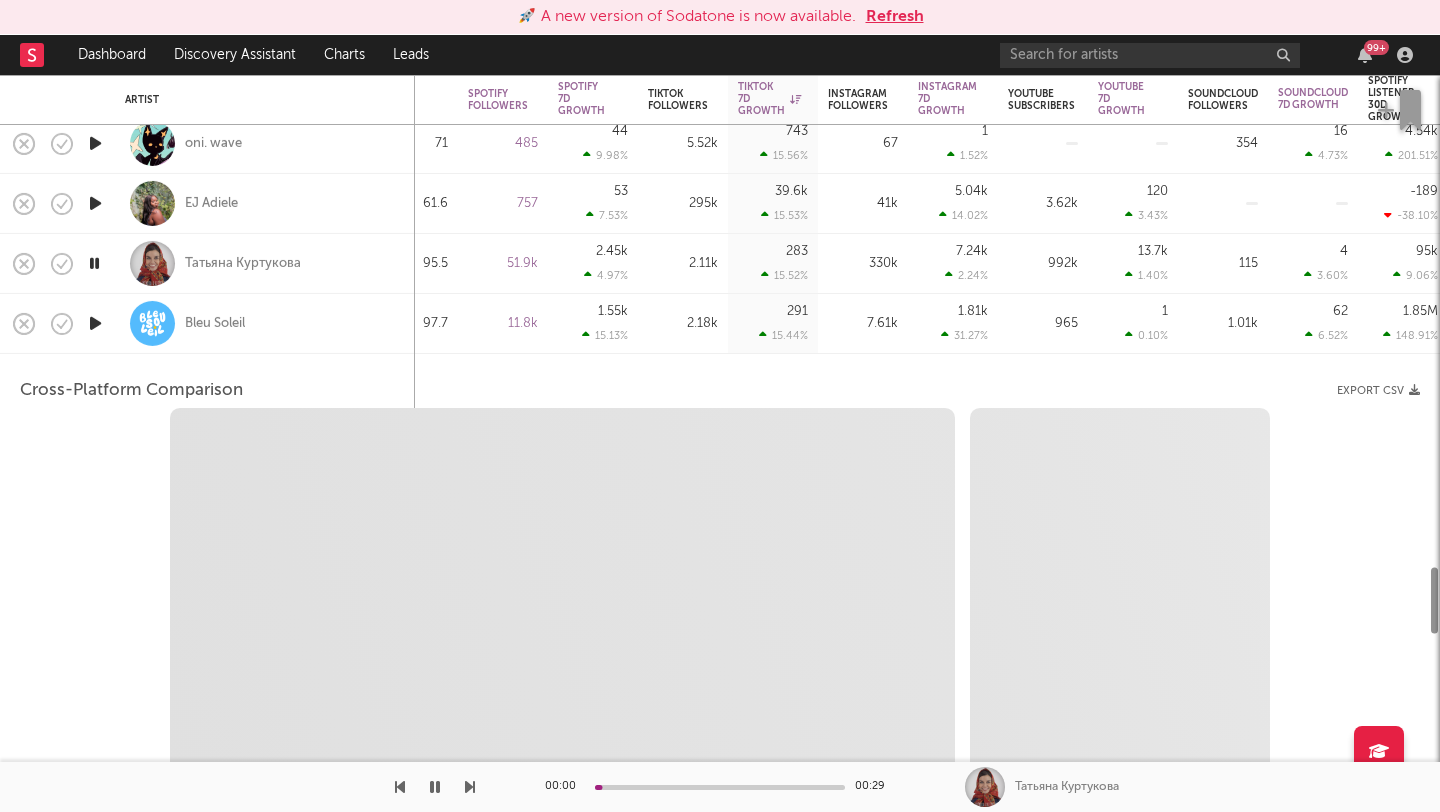 select on "1w" 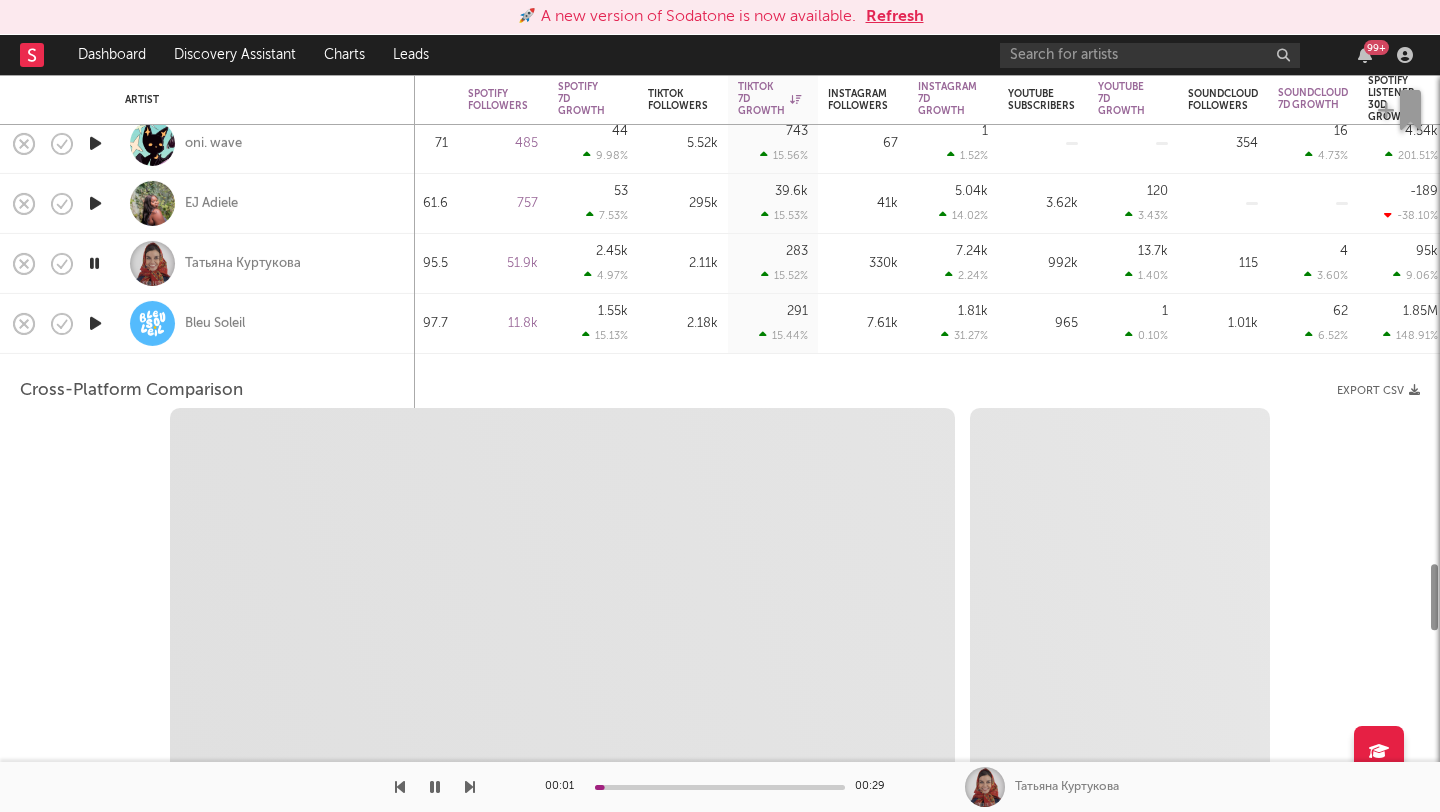 click at bounding box center [95, 324] 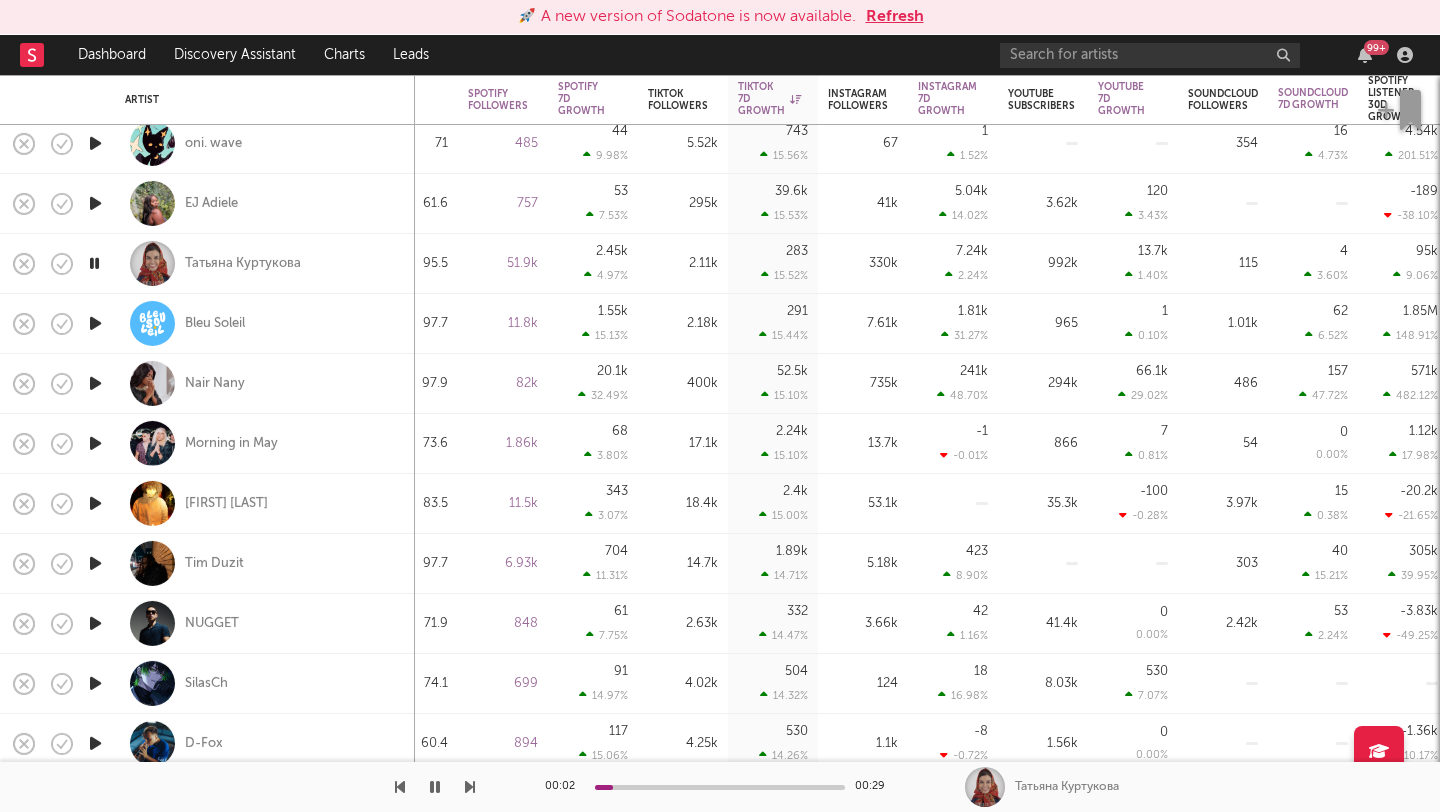 click at bounding box center (95, 444) 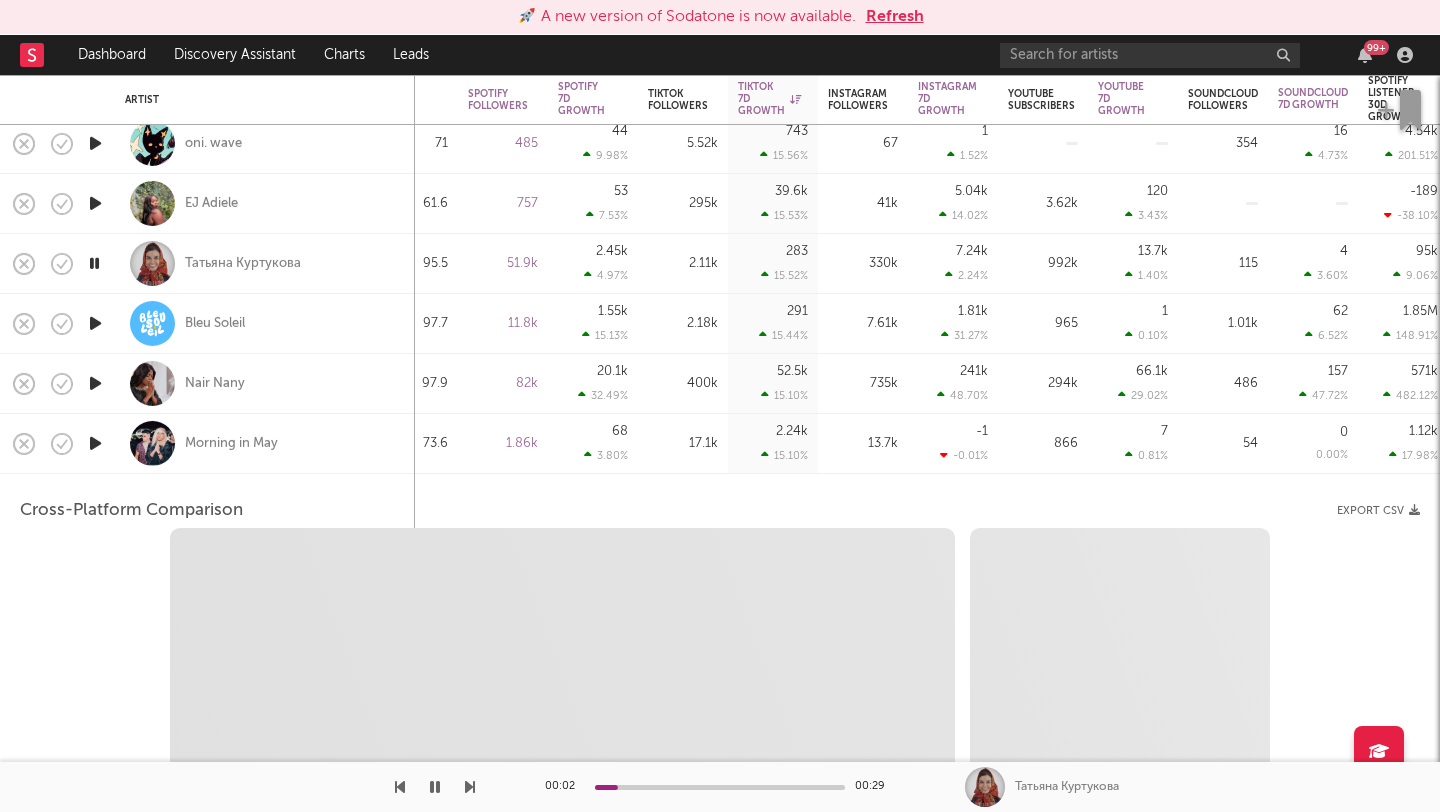 select on "1w" 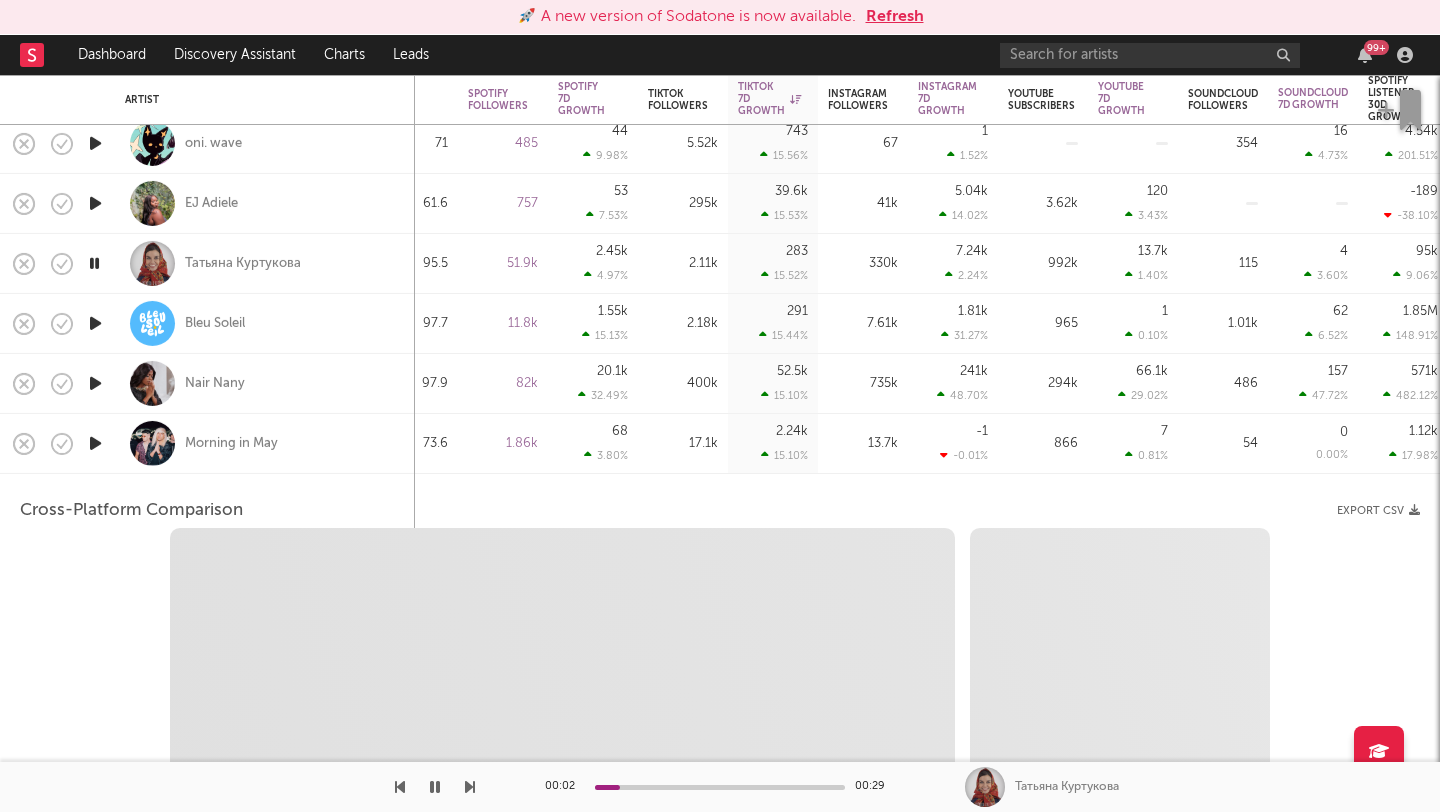 click at bounding box center [95, 443] 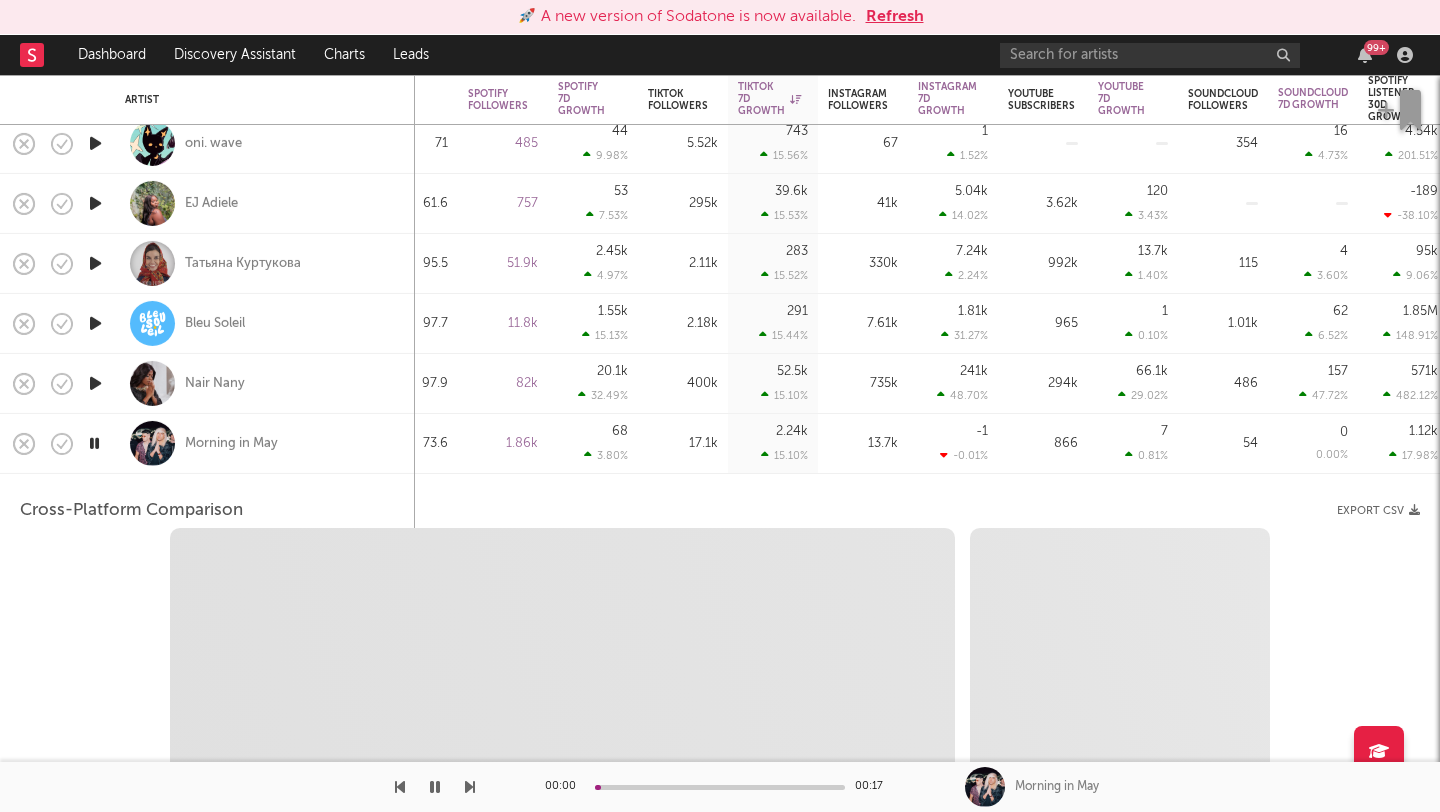 click at bounding box center (95, 444) 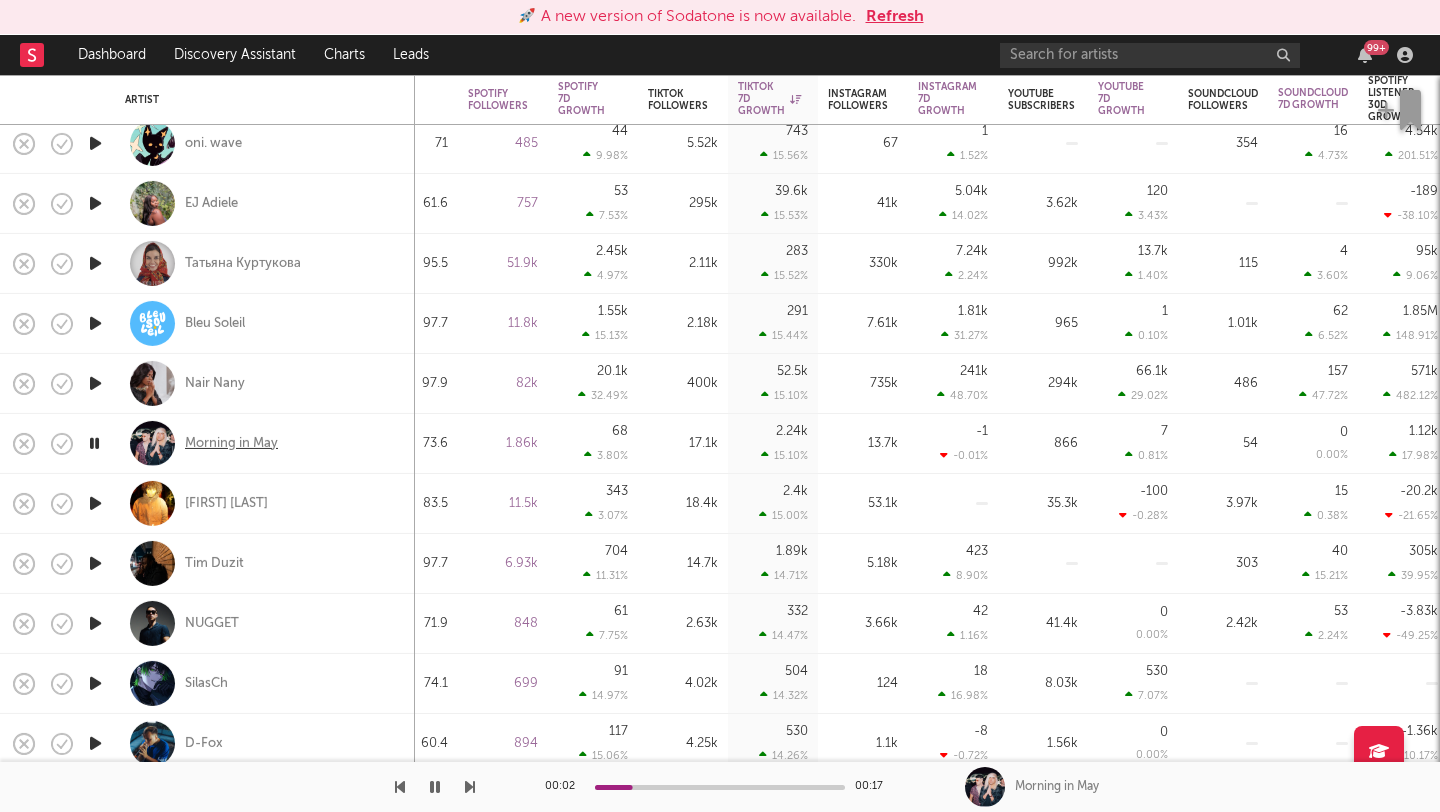 click on "Morning in May" at bounding box center [231, 443] 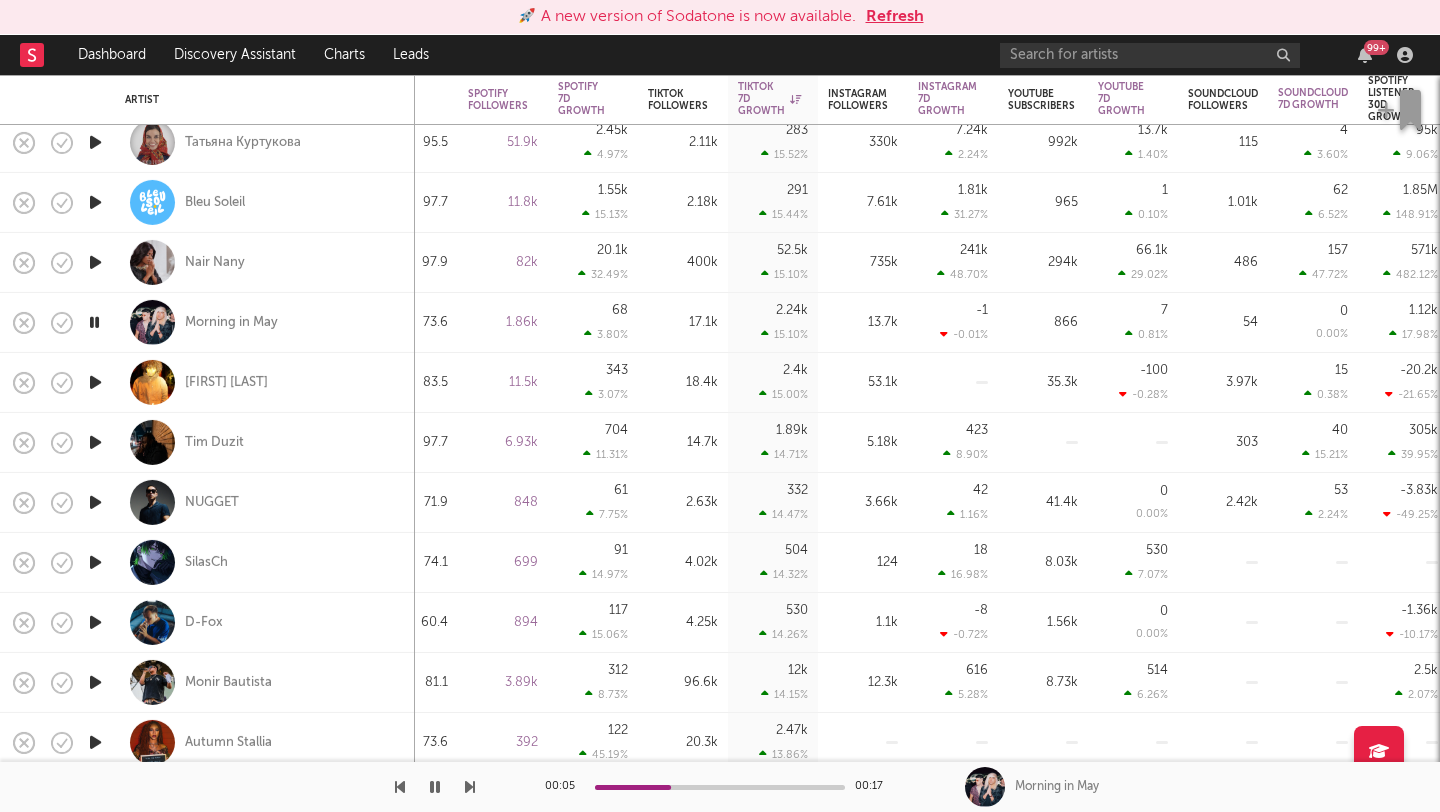 click at bounding box center (95, 382) 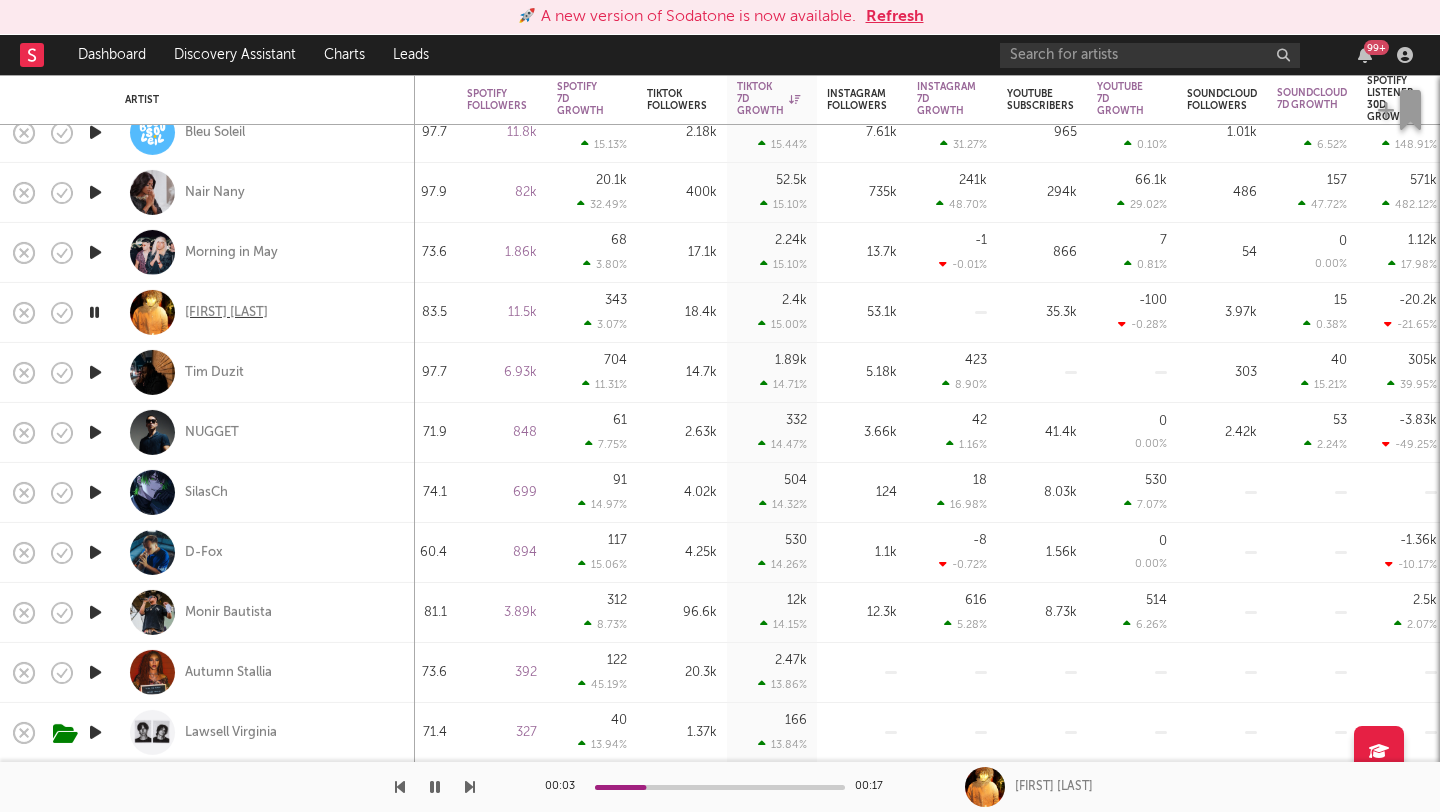 click on "Rsieh Raxan" at bounding box center (226, 312) 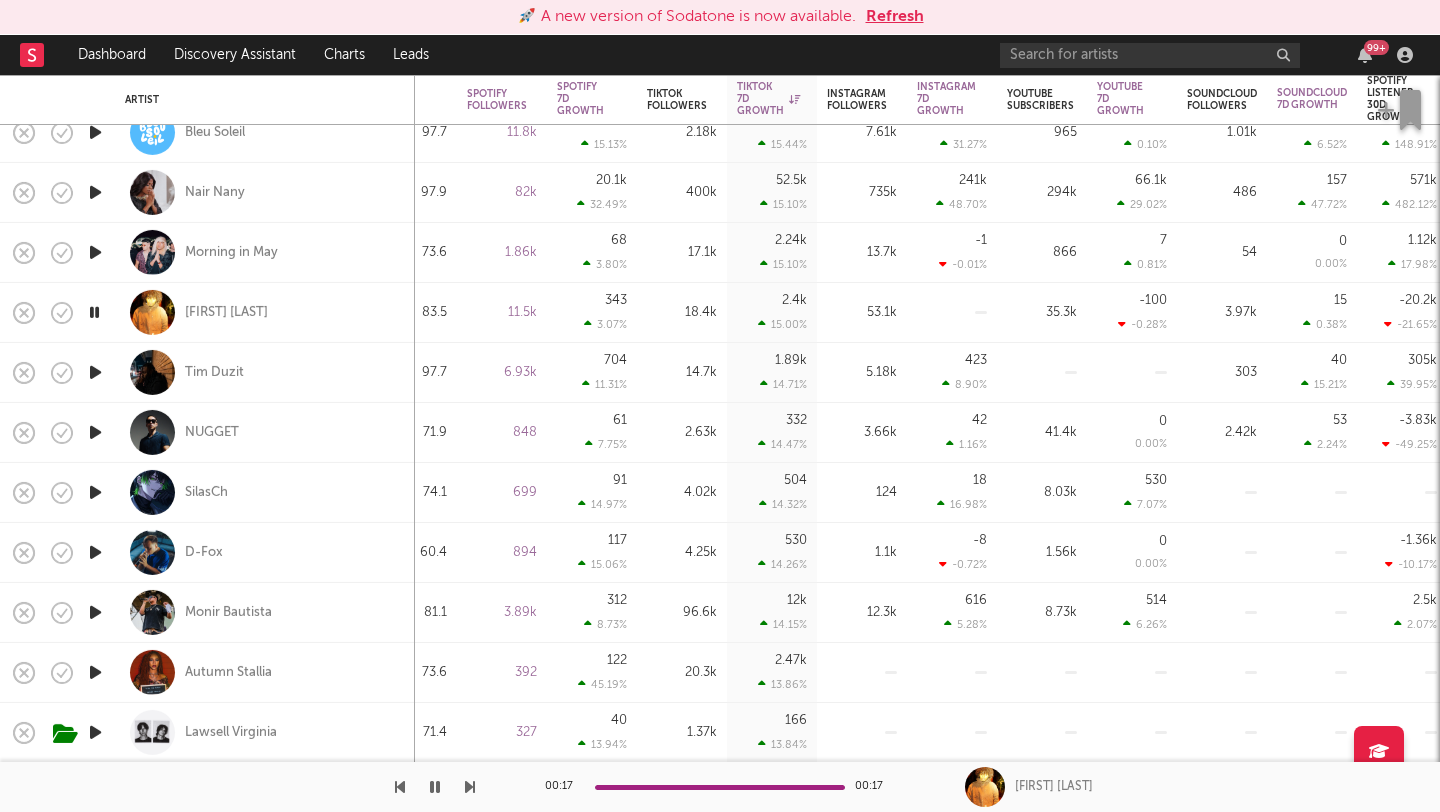 click at bounding box center [95, 372] 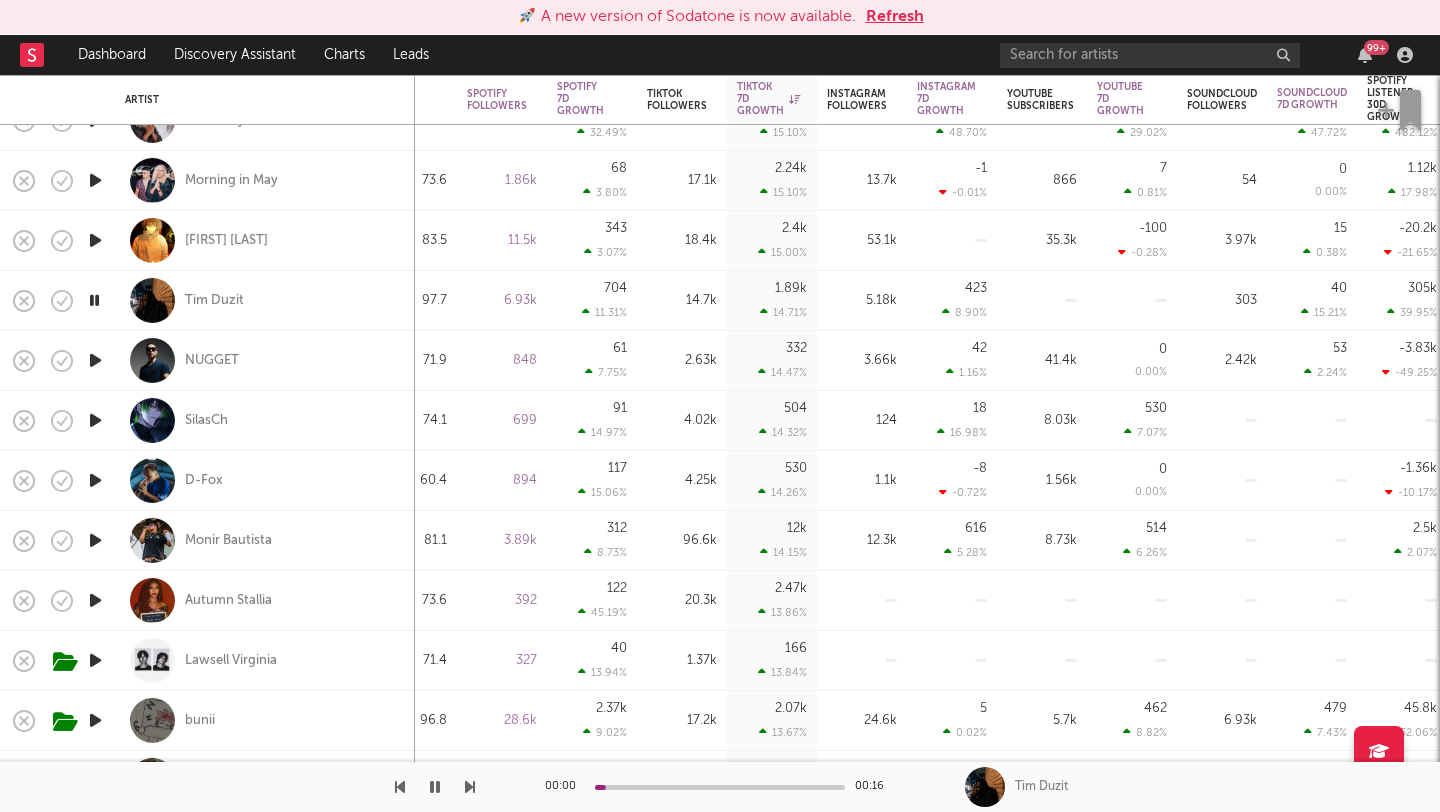 click at bounding box center (95, 360) 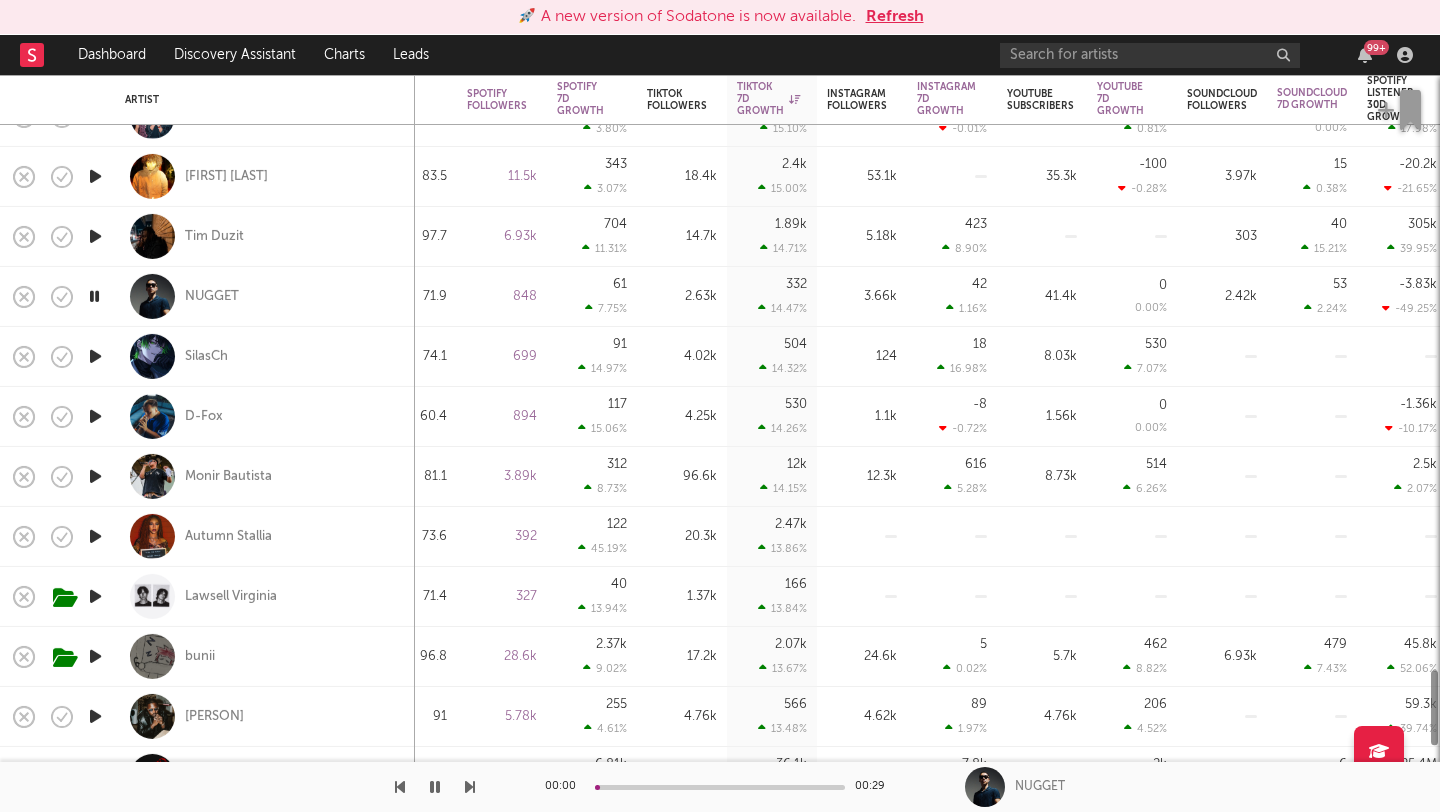 click at bounding box center [95, 356] 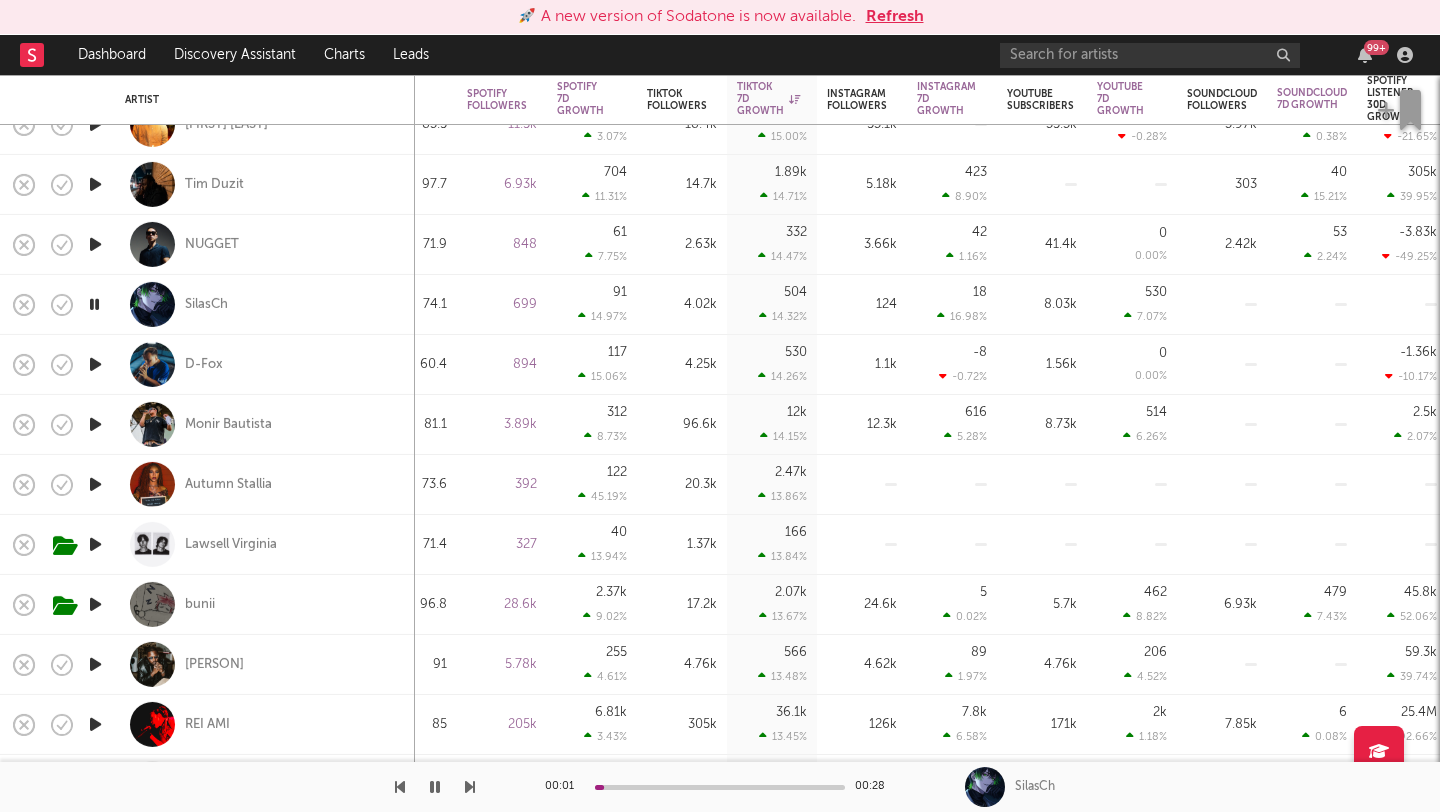 click at bounding box center [95, 364] 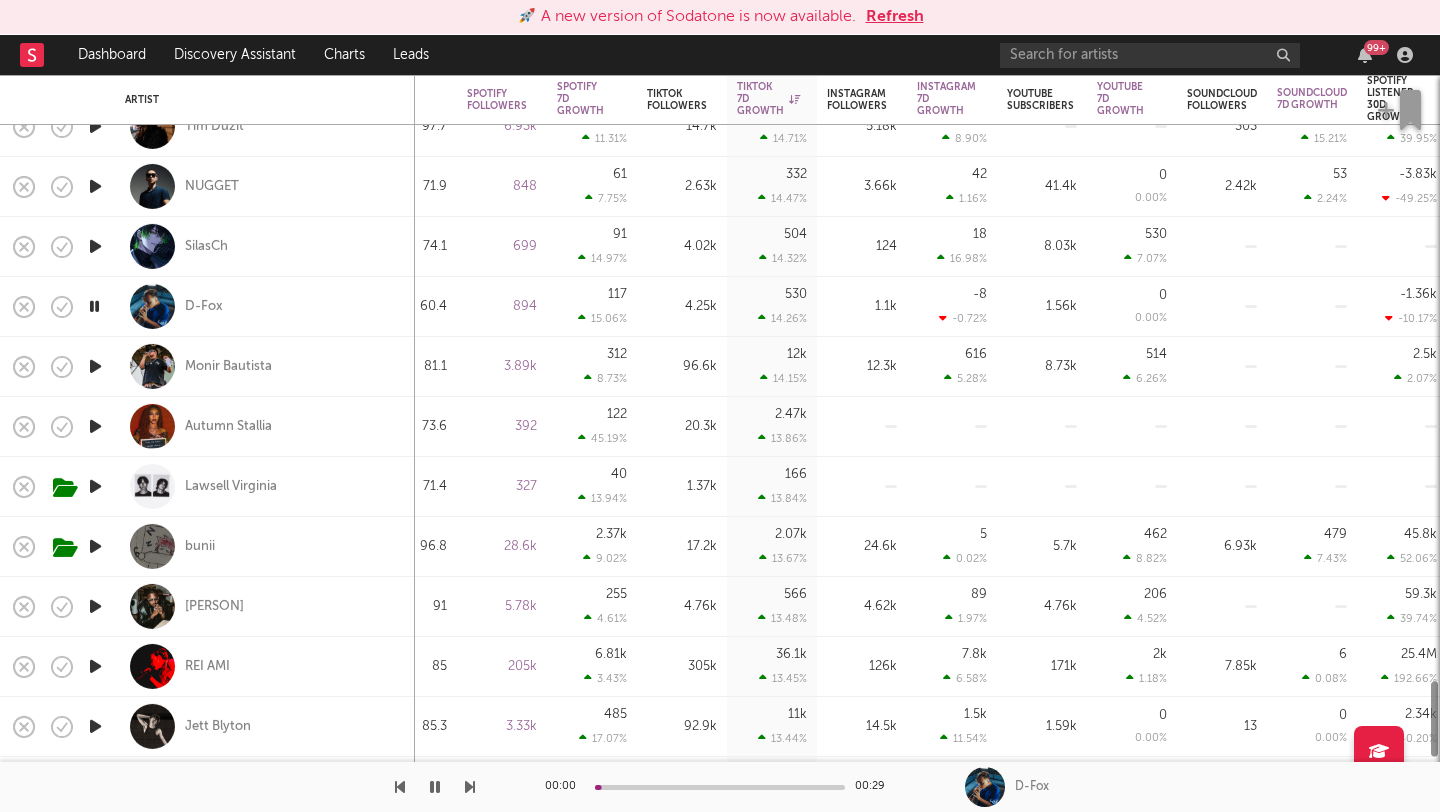click at bounding box center [95, 366] 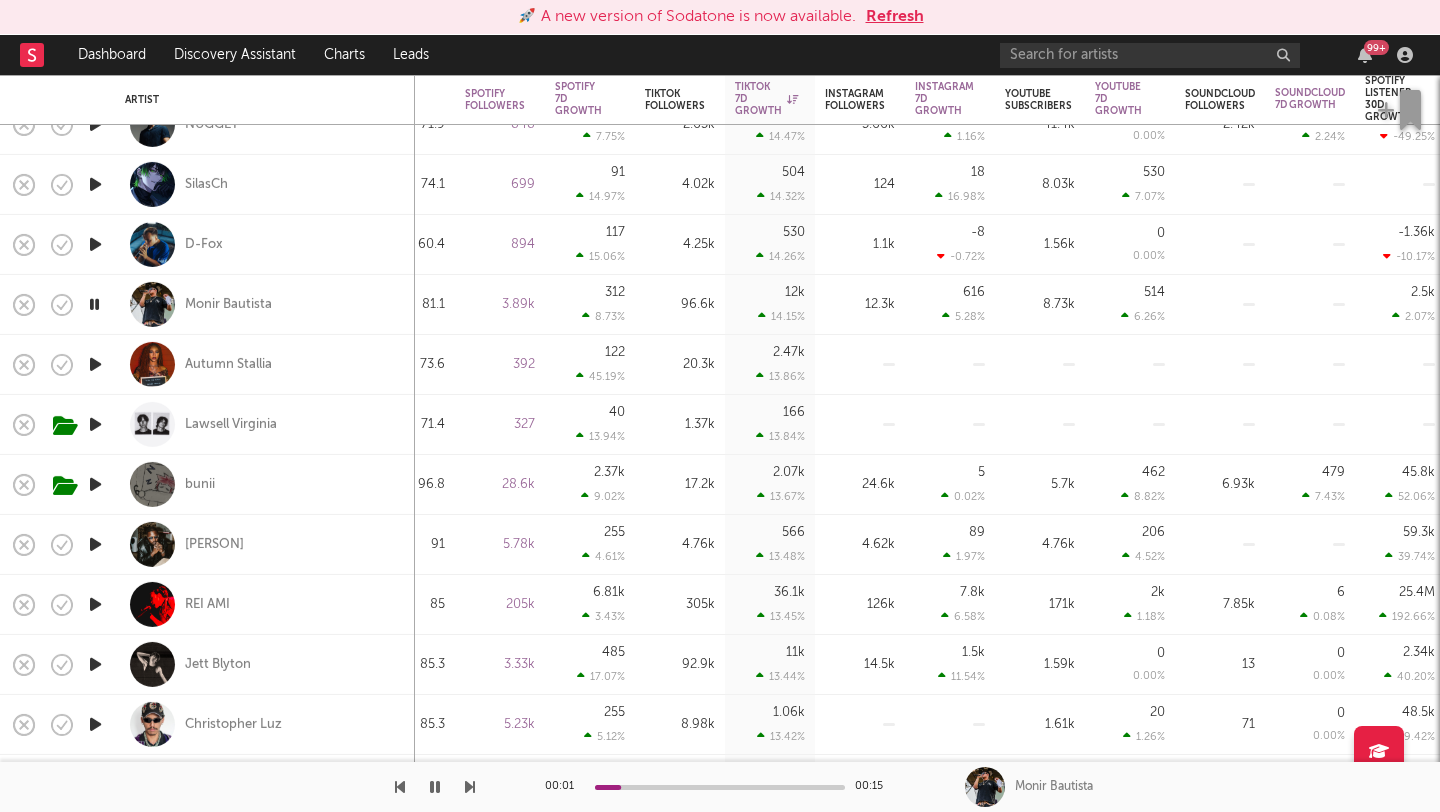 click at bounding box center [95, 364] 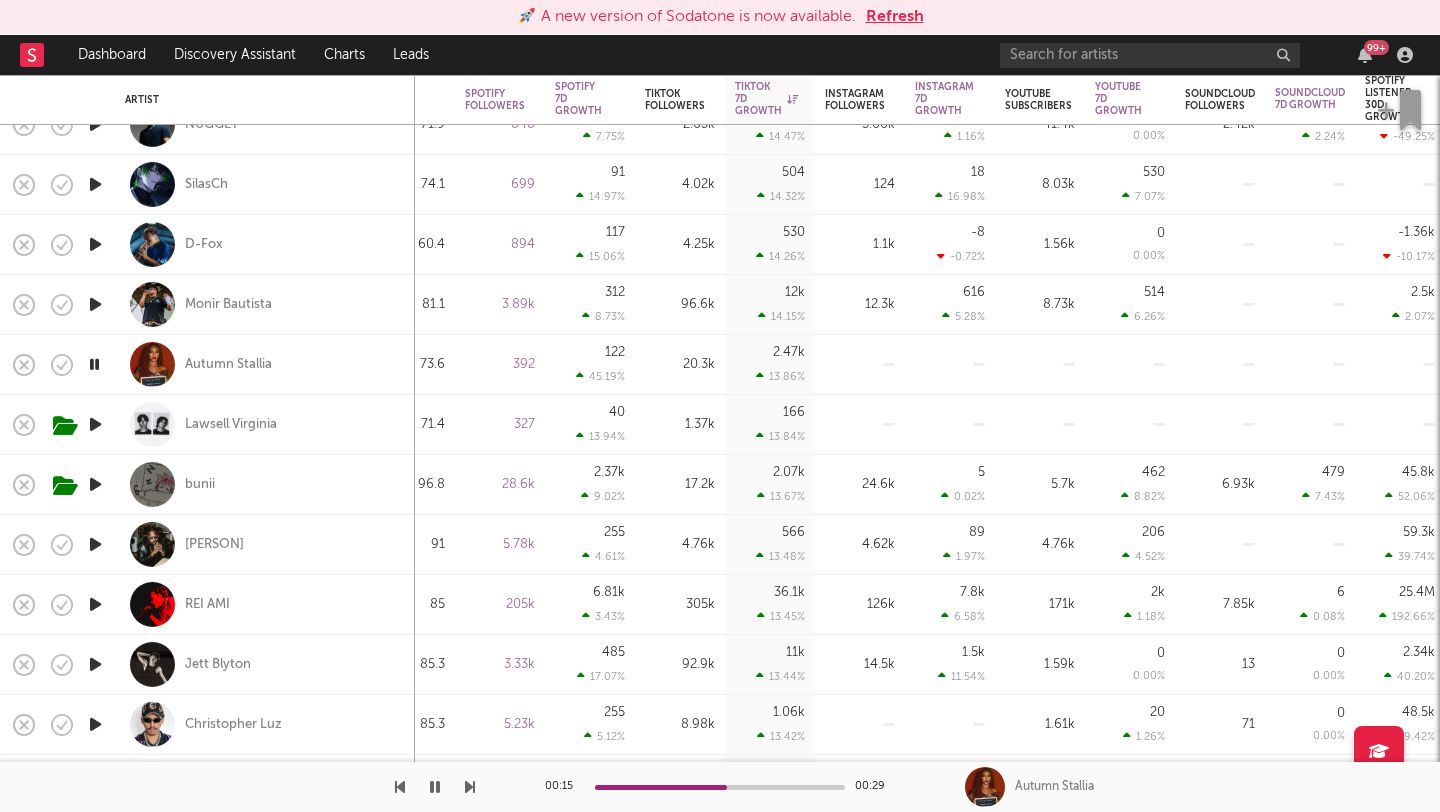 click at bounding box center [95, 424] 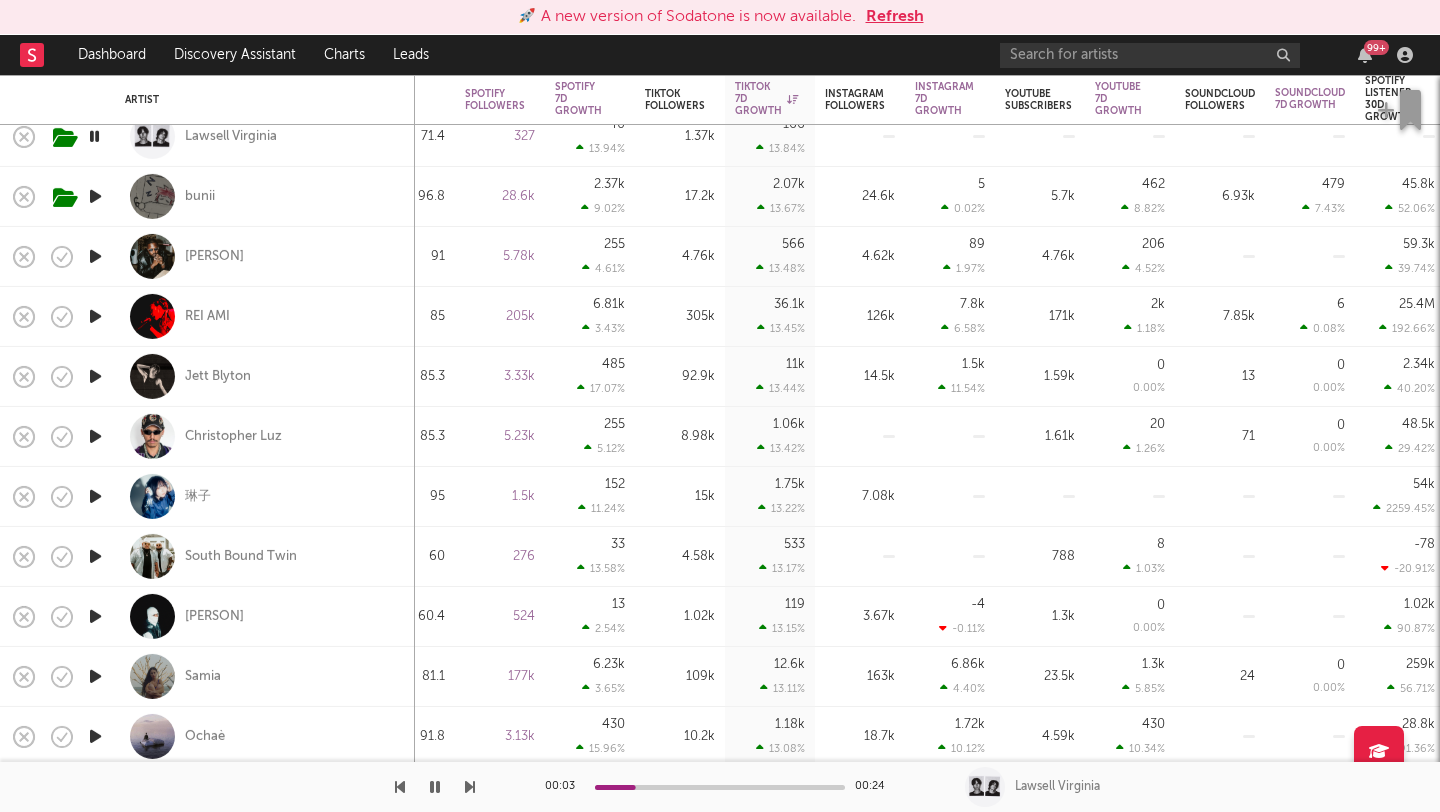 click at bounding box center (95, 317) 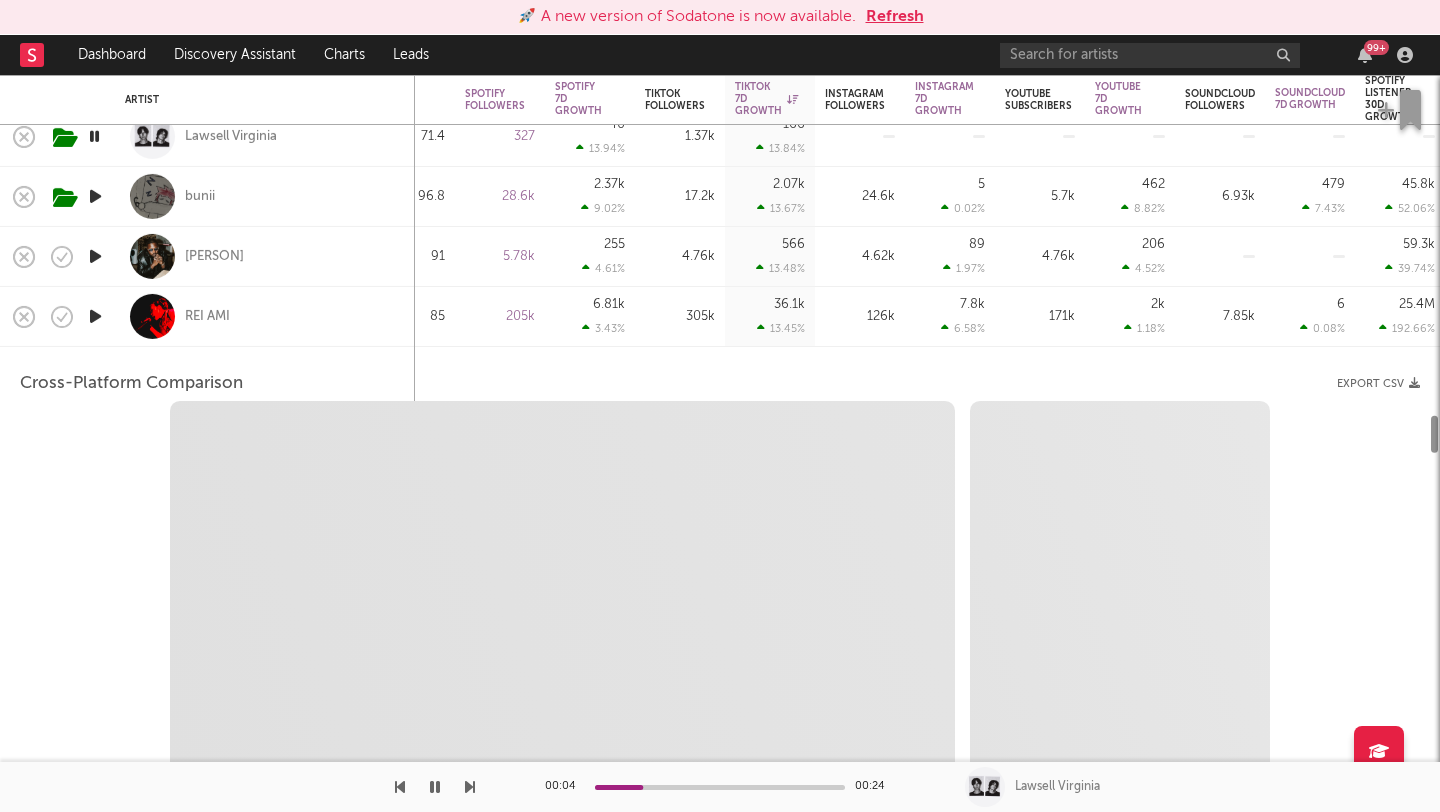 click at bounding box center (95, 316) 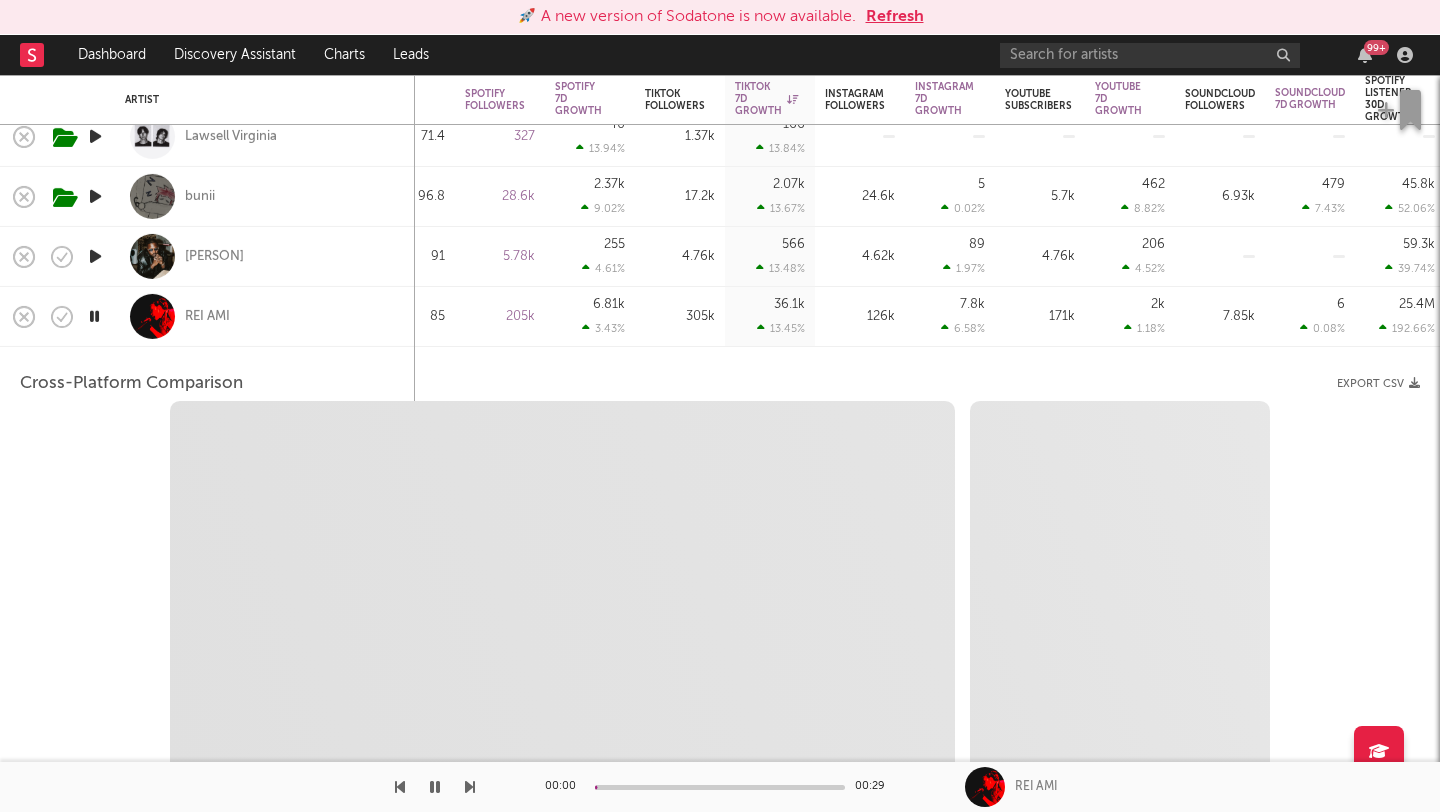 click at bounding box center (95, 317) 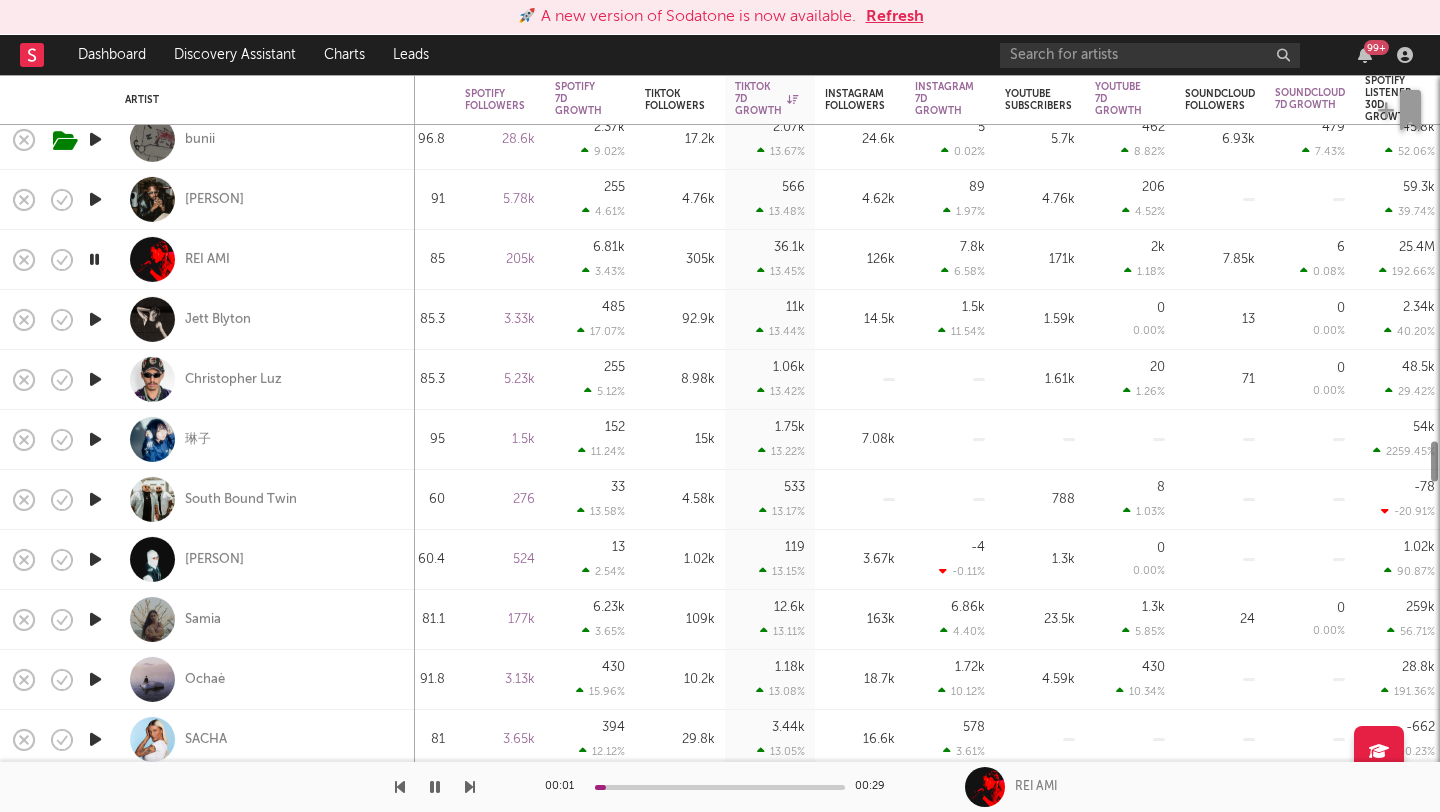 click at bounding box center (95, 319) 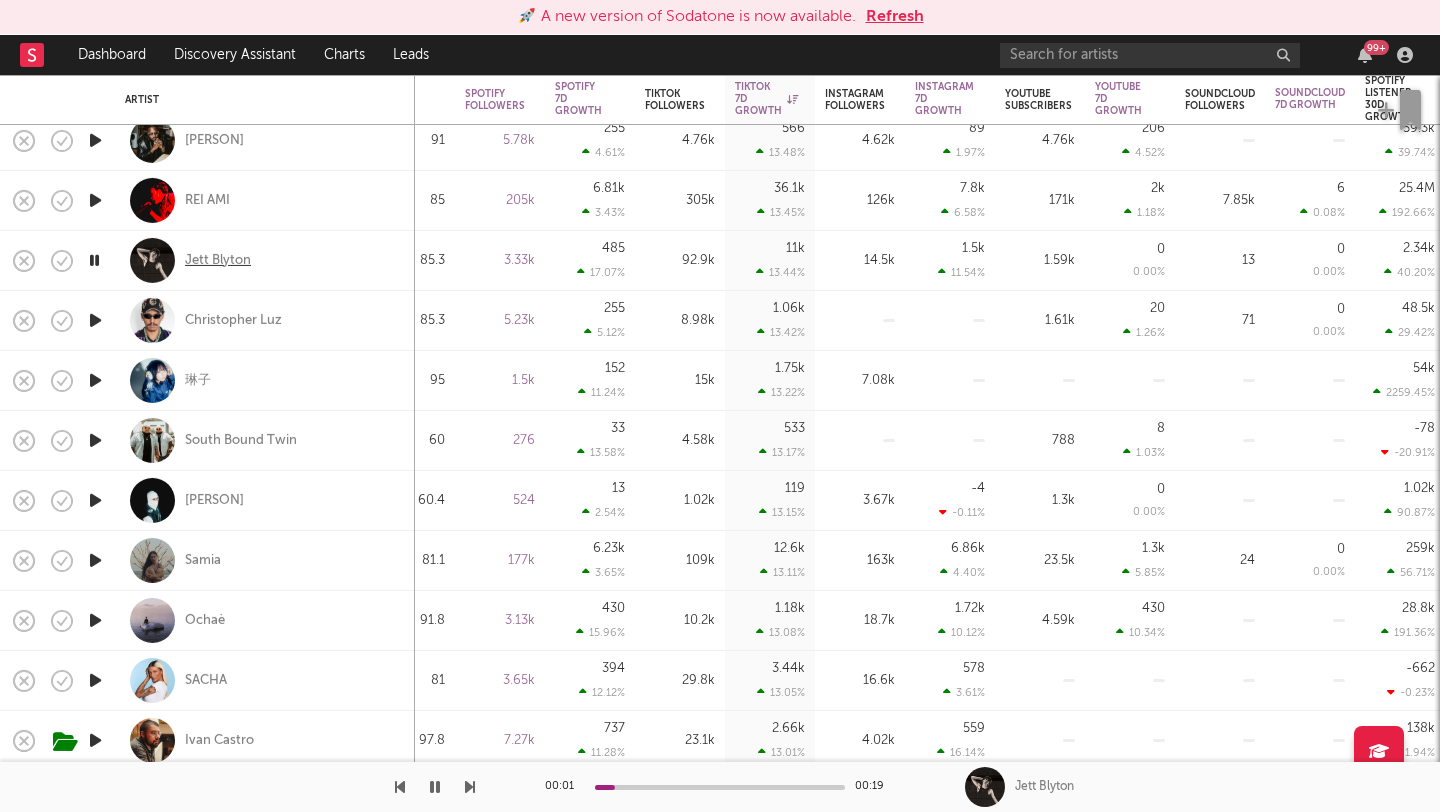 click on "Jett Blyton" at bounding box center (218, 260) 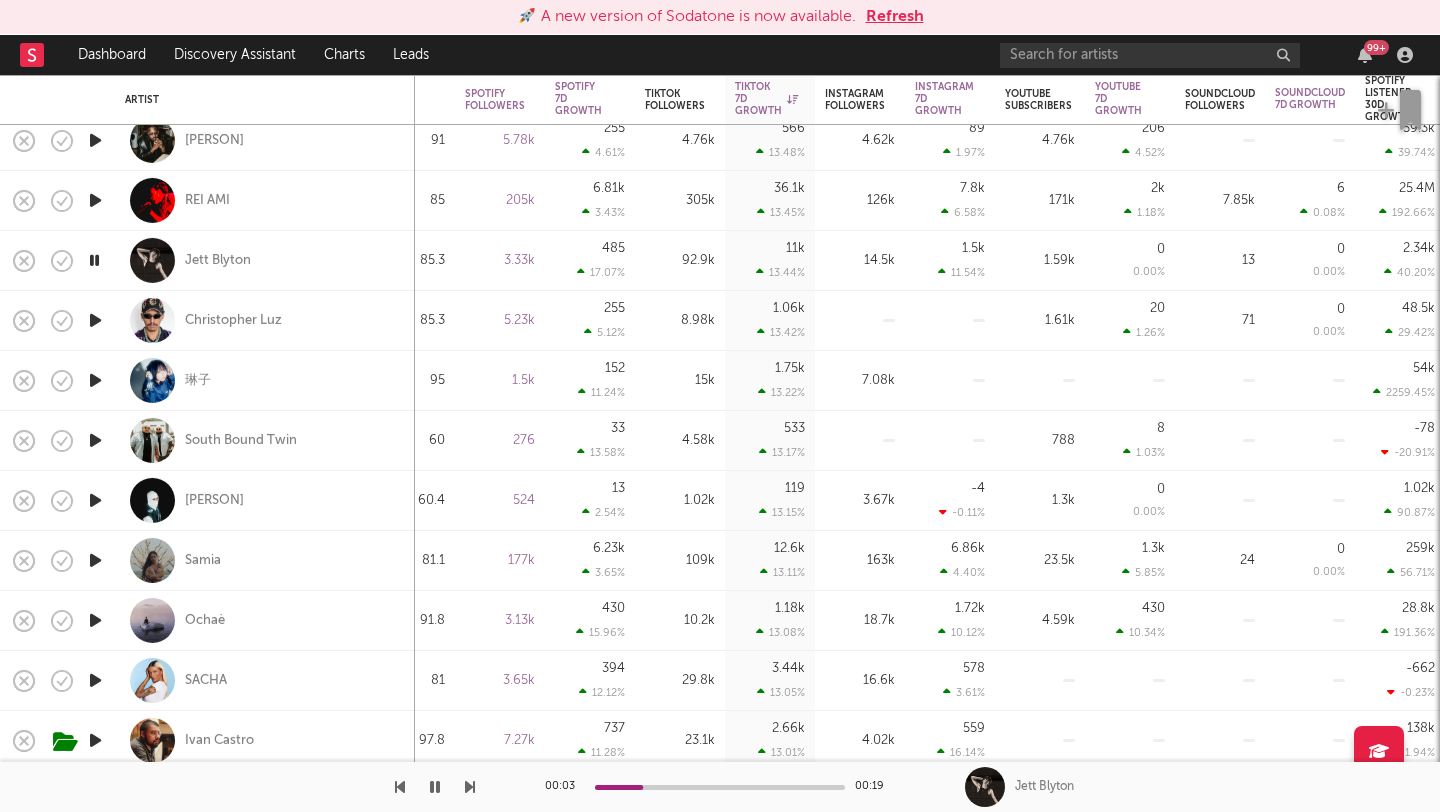 click at bounding box center [95, 320] 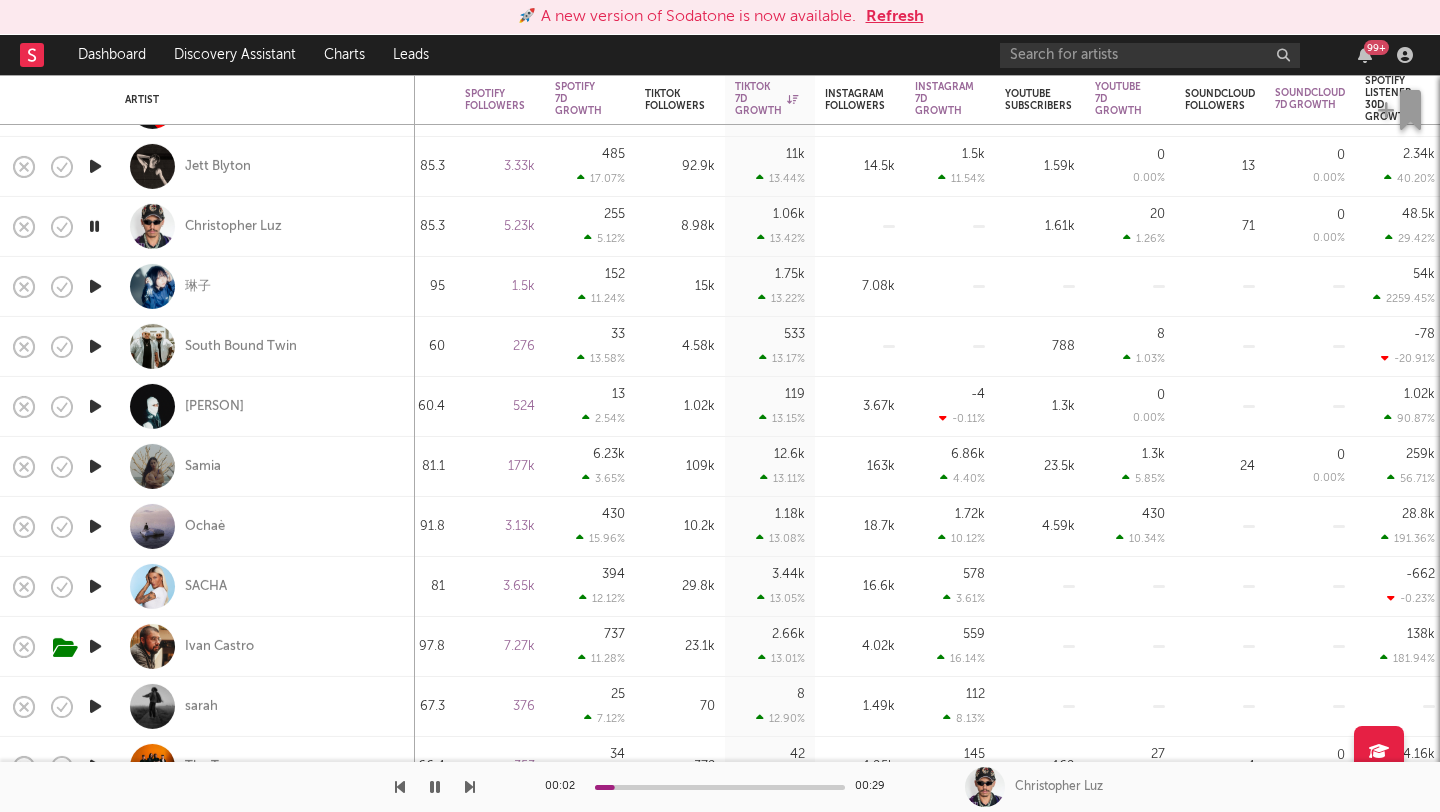 click at bounding box center [95, 286] 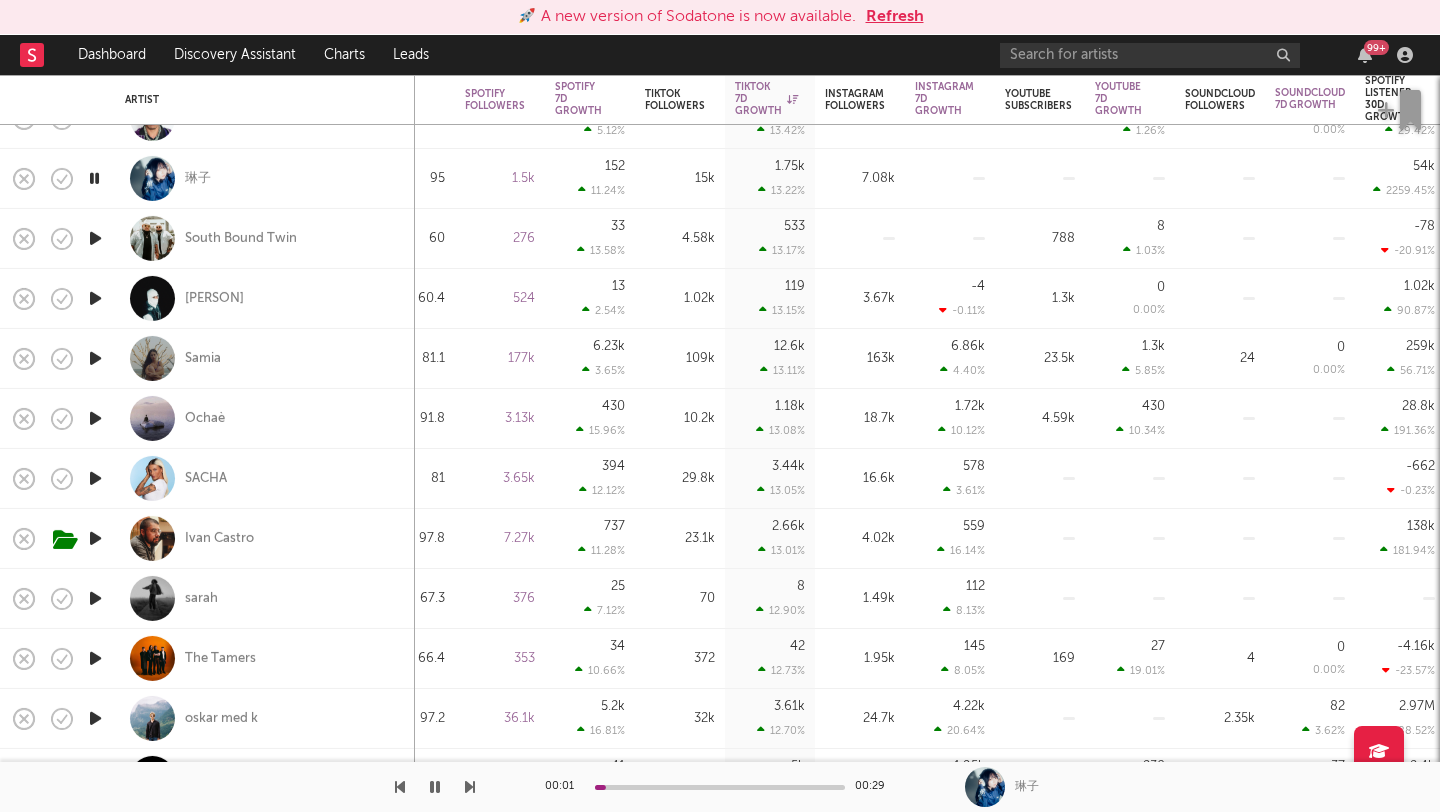 click at bounding box center (95, 238) 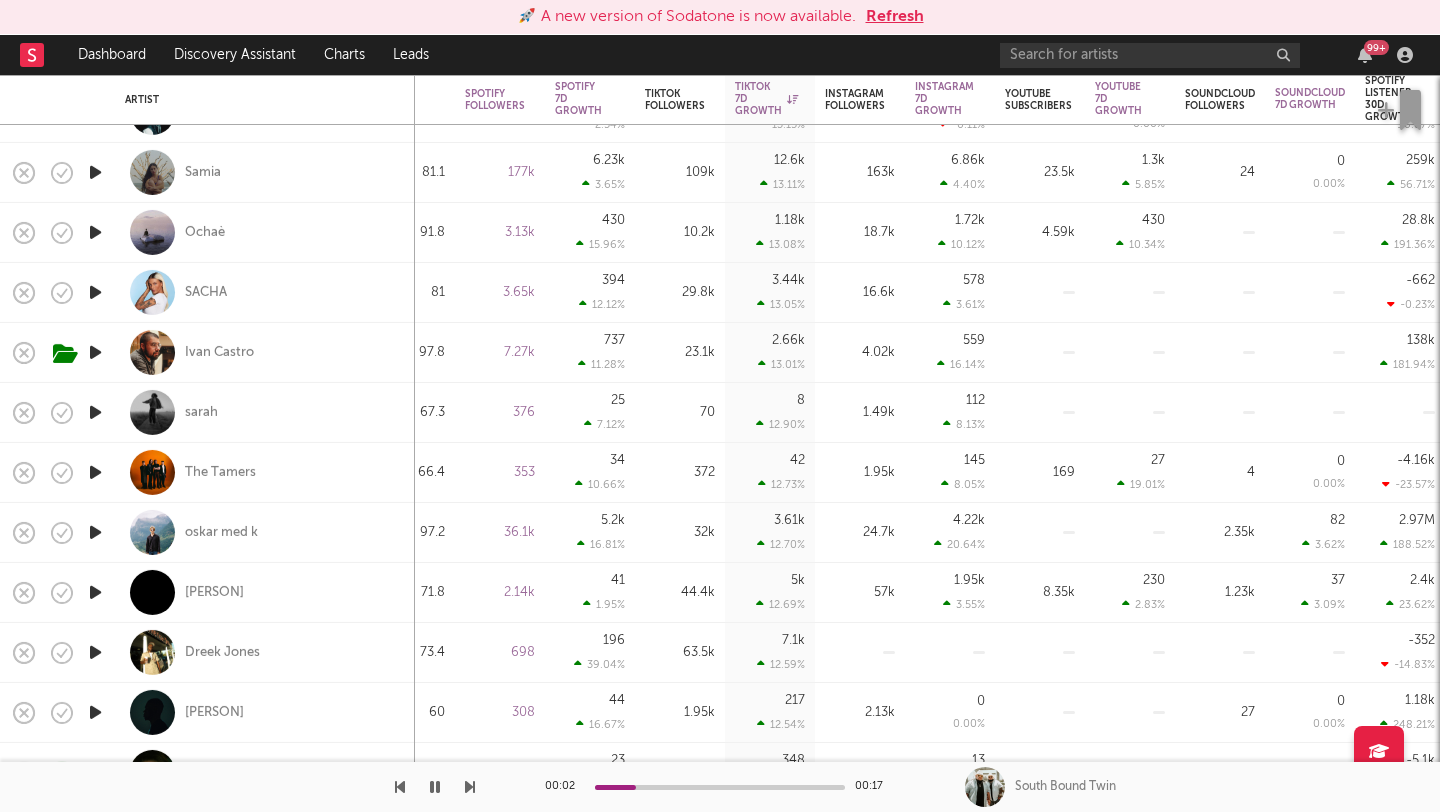 click at bounding box center (95, 292) 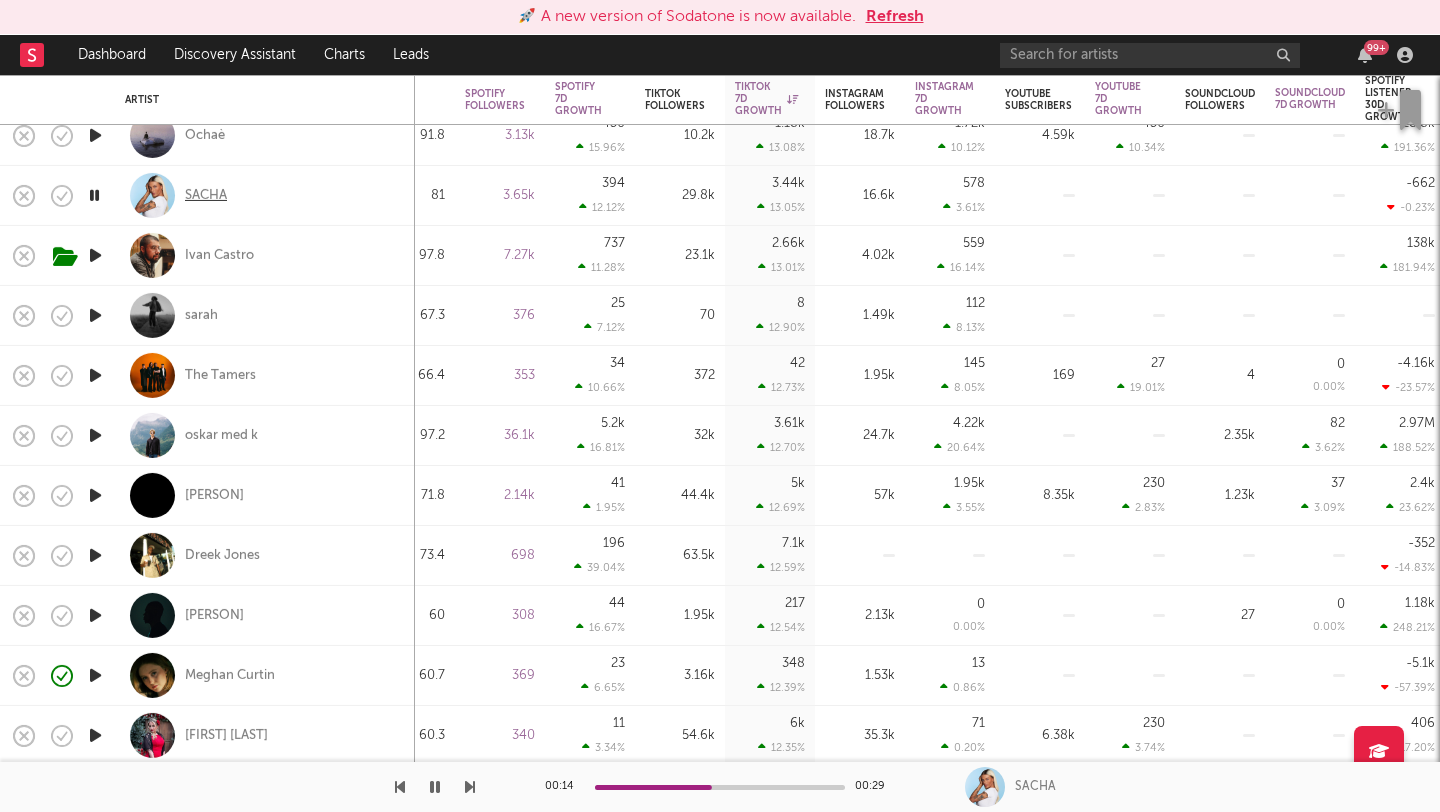 click on "SACHA" at bounding box center (206, 195) 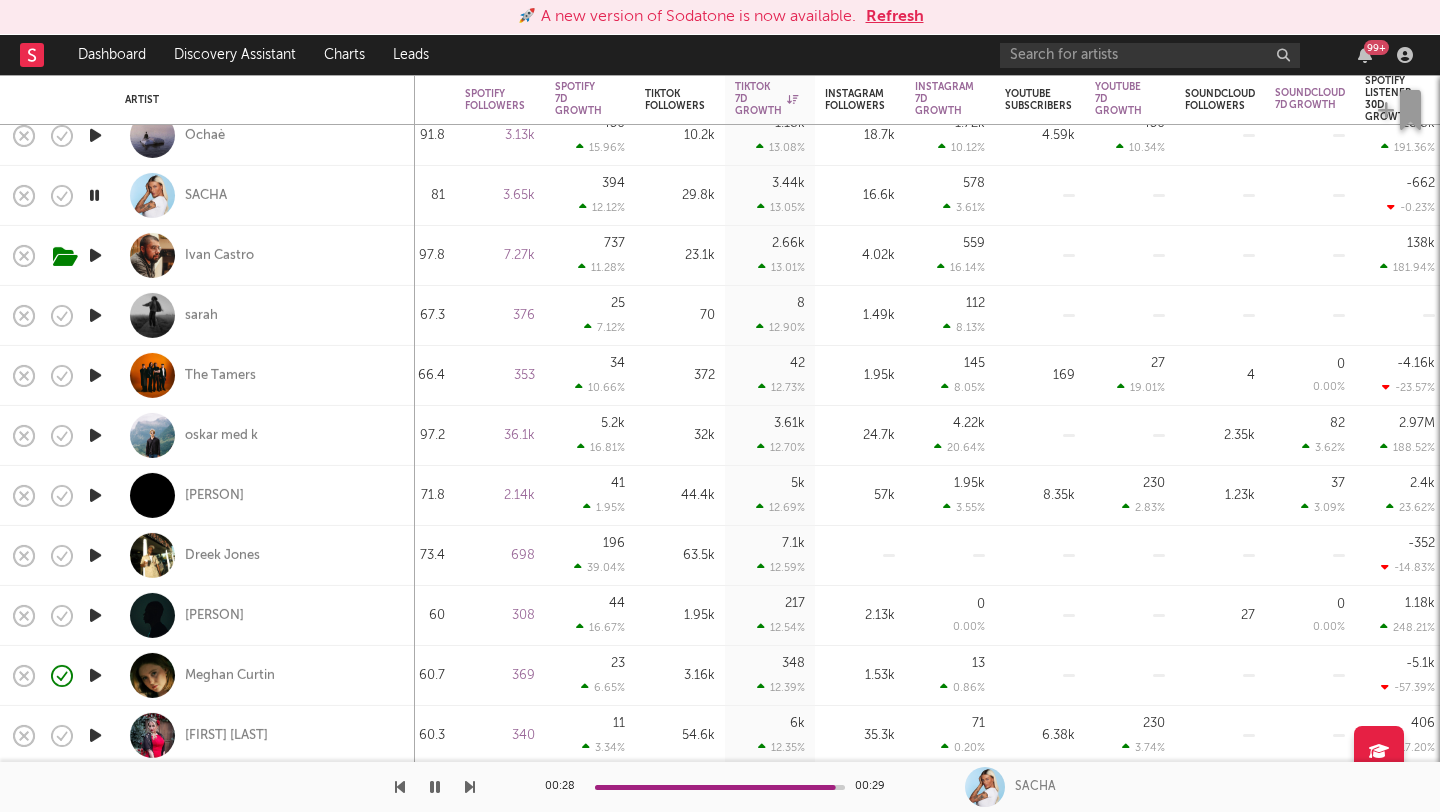 click at bounding box center (95, 496) 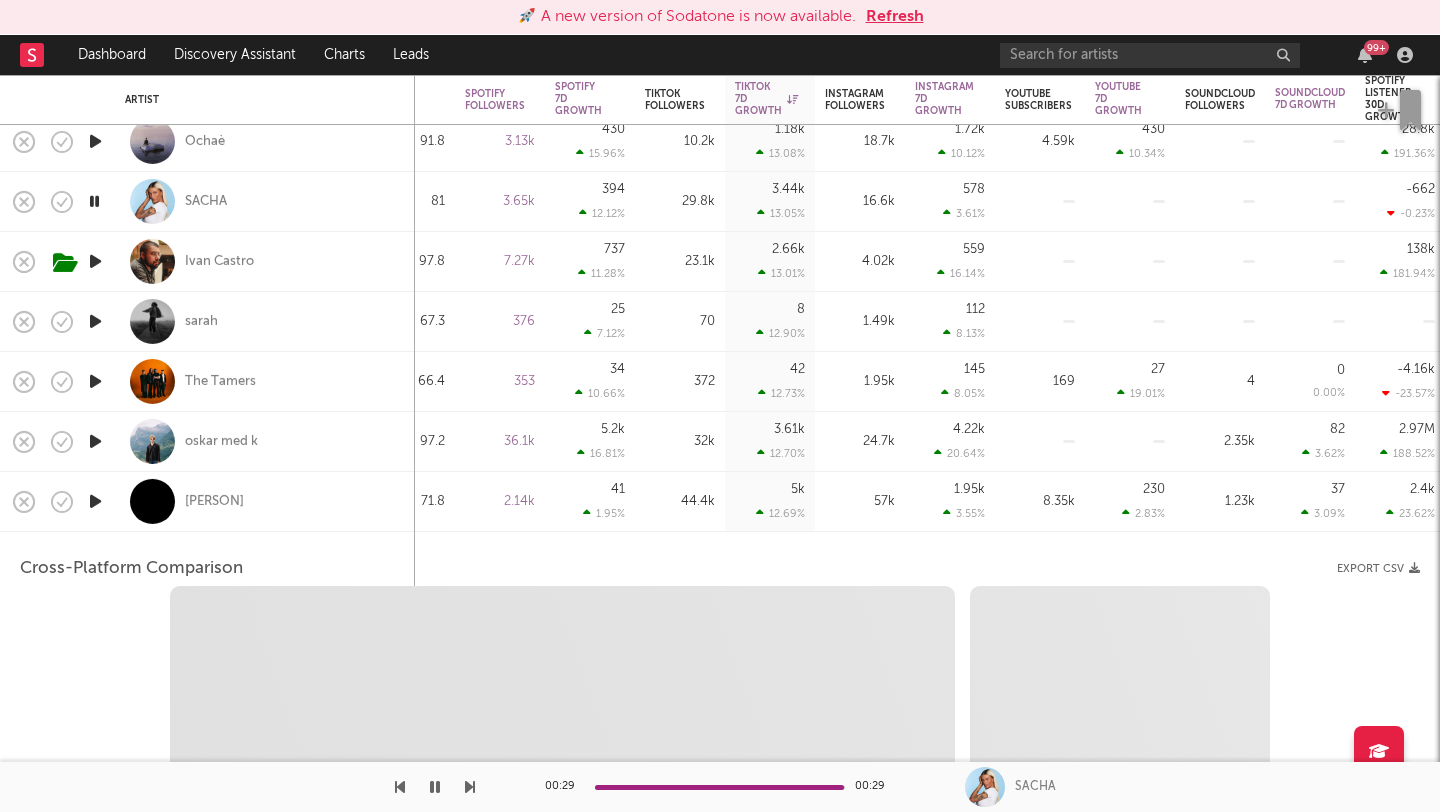 select on "6m" 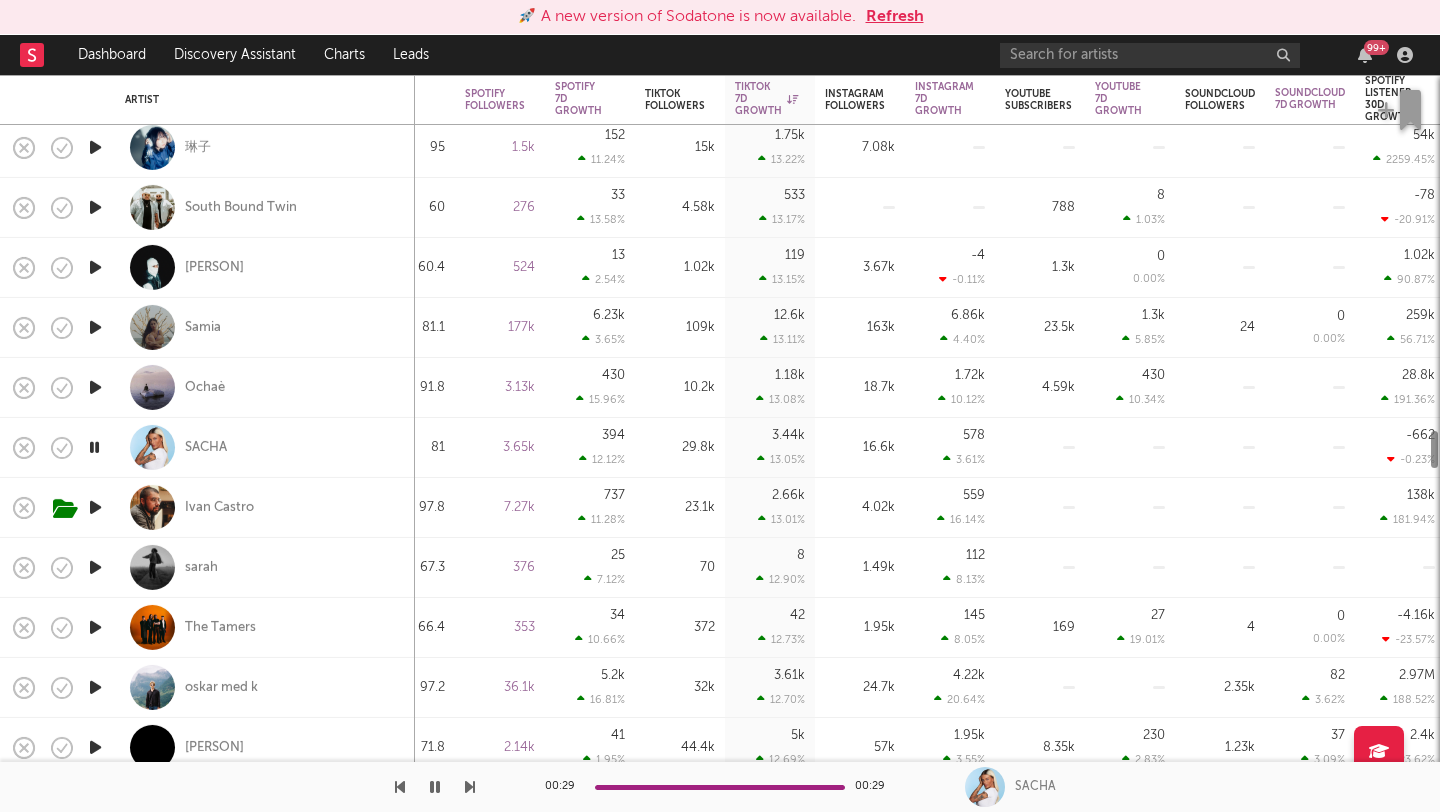 select on "1m" 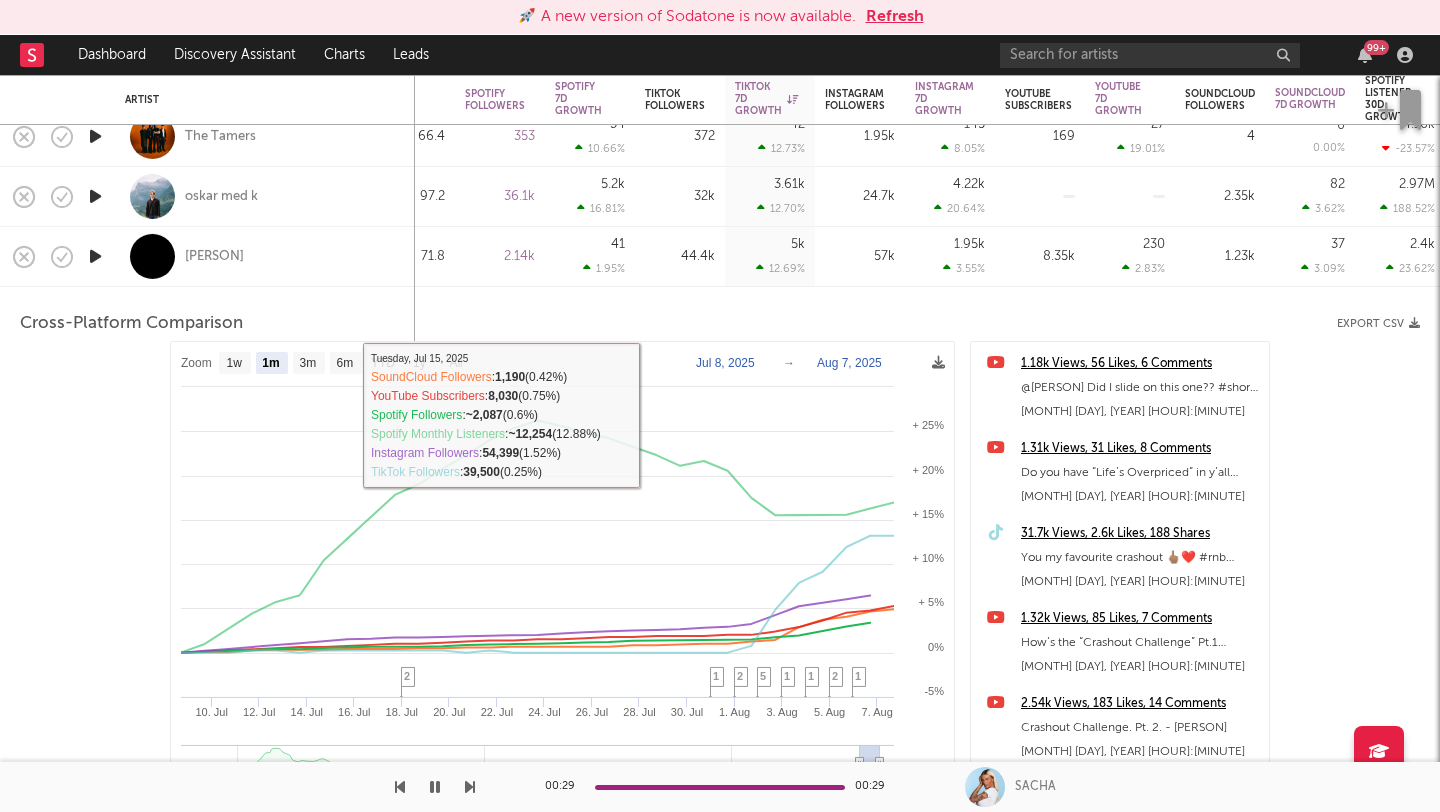 click on "ParisPlayedYou" at bounding box center (265, 256) 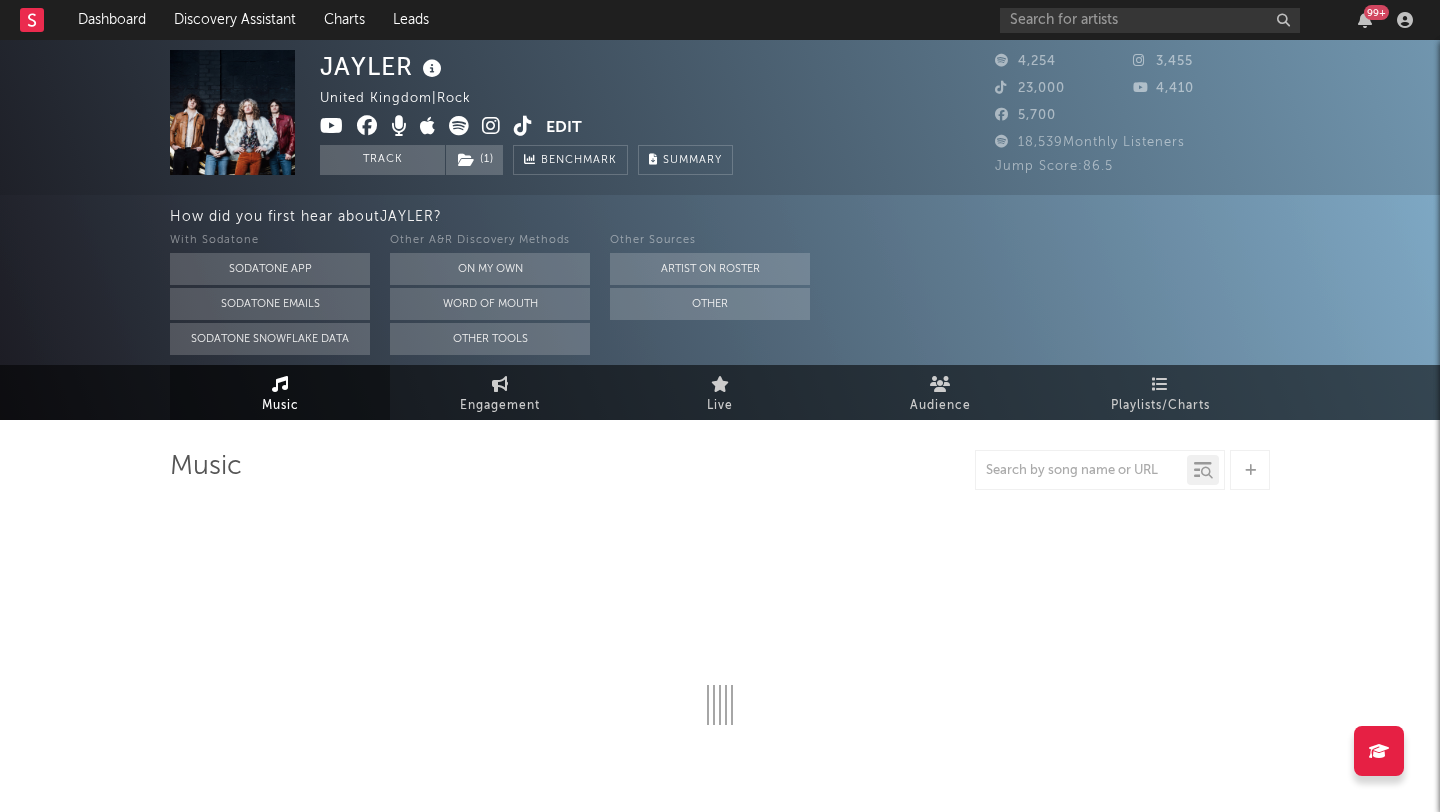 select on "6m" 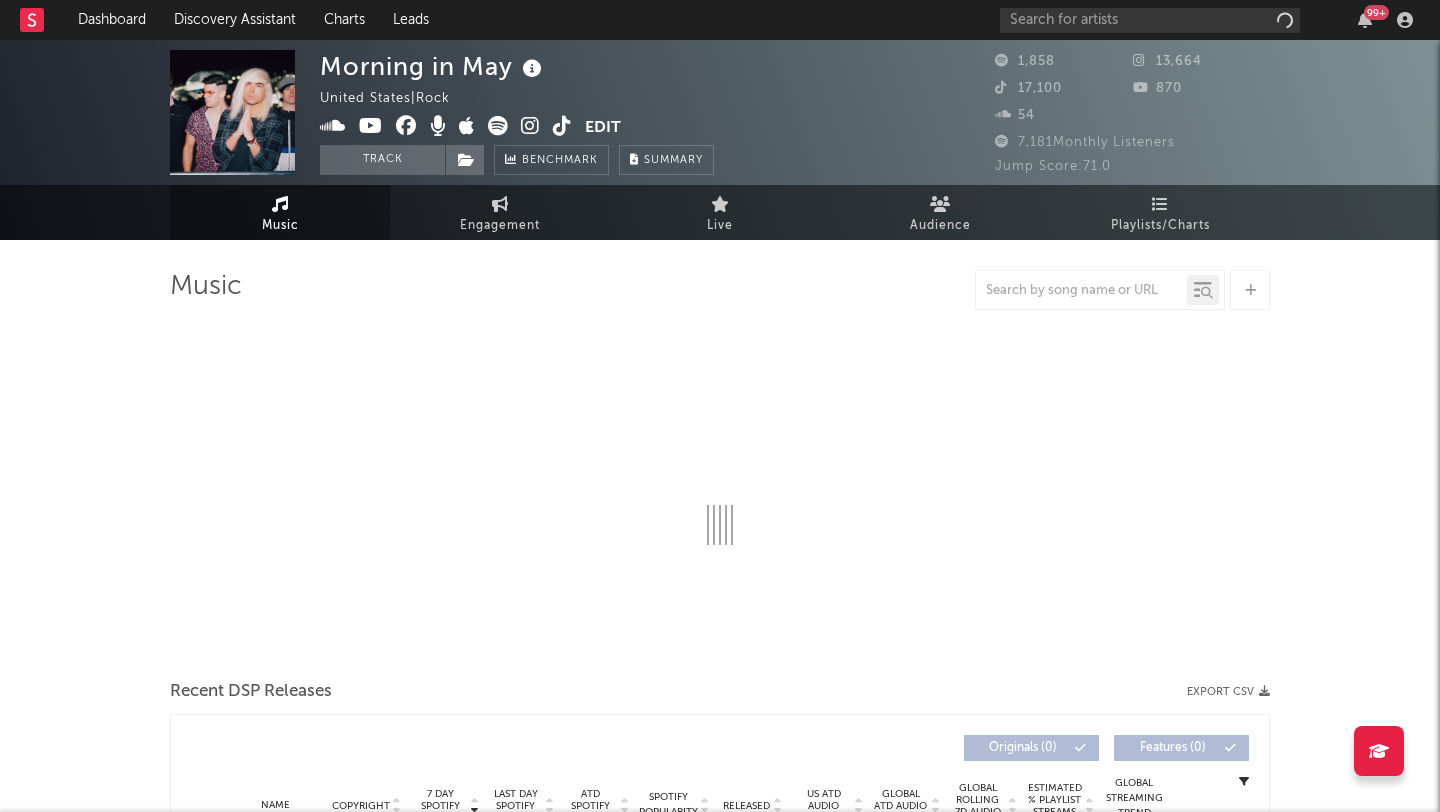 select on "1w" 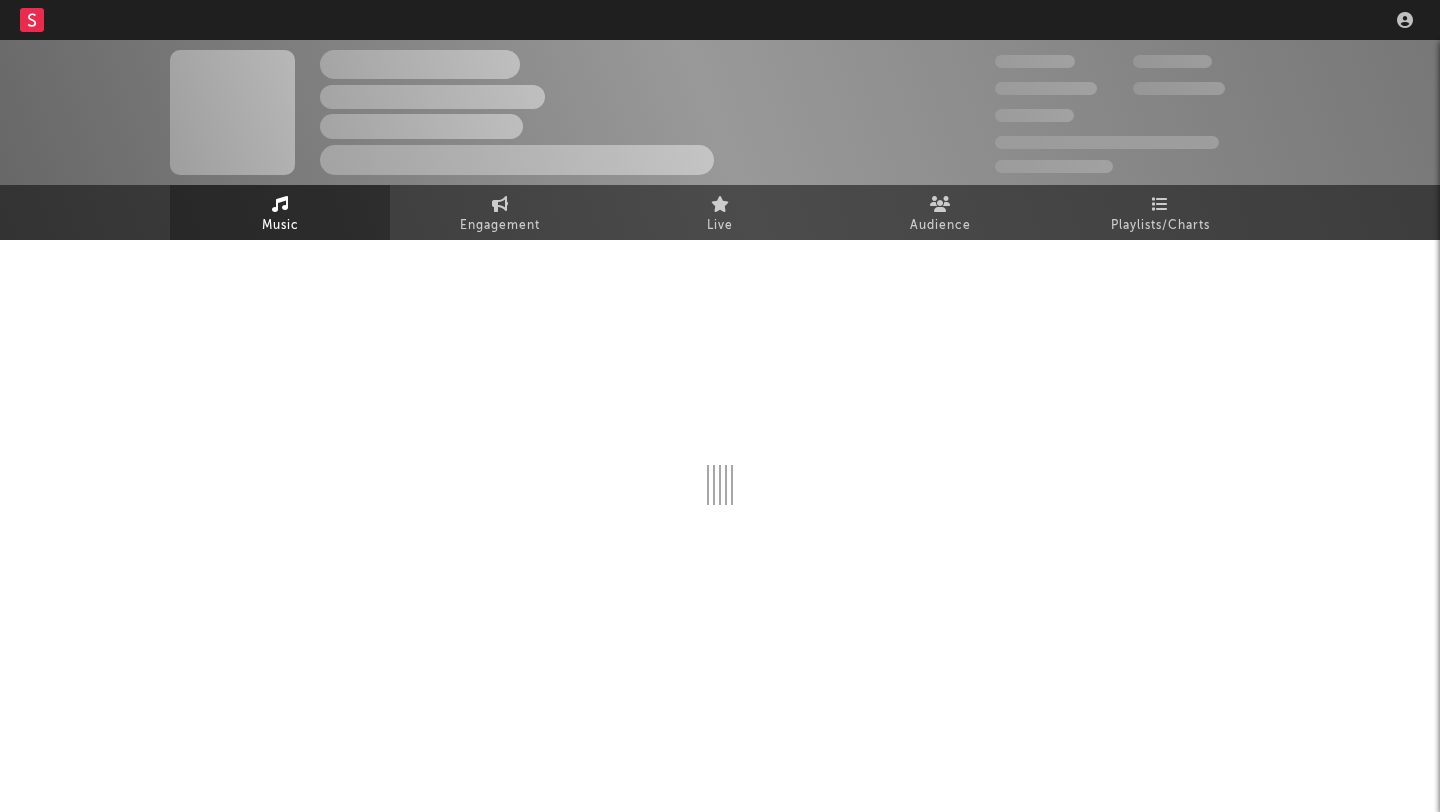 scroll, scrollTop: 0, scrollLeft: 0, axis: both 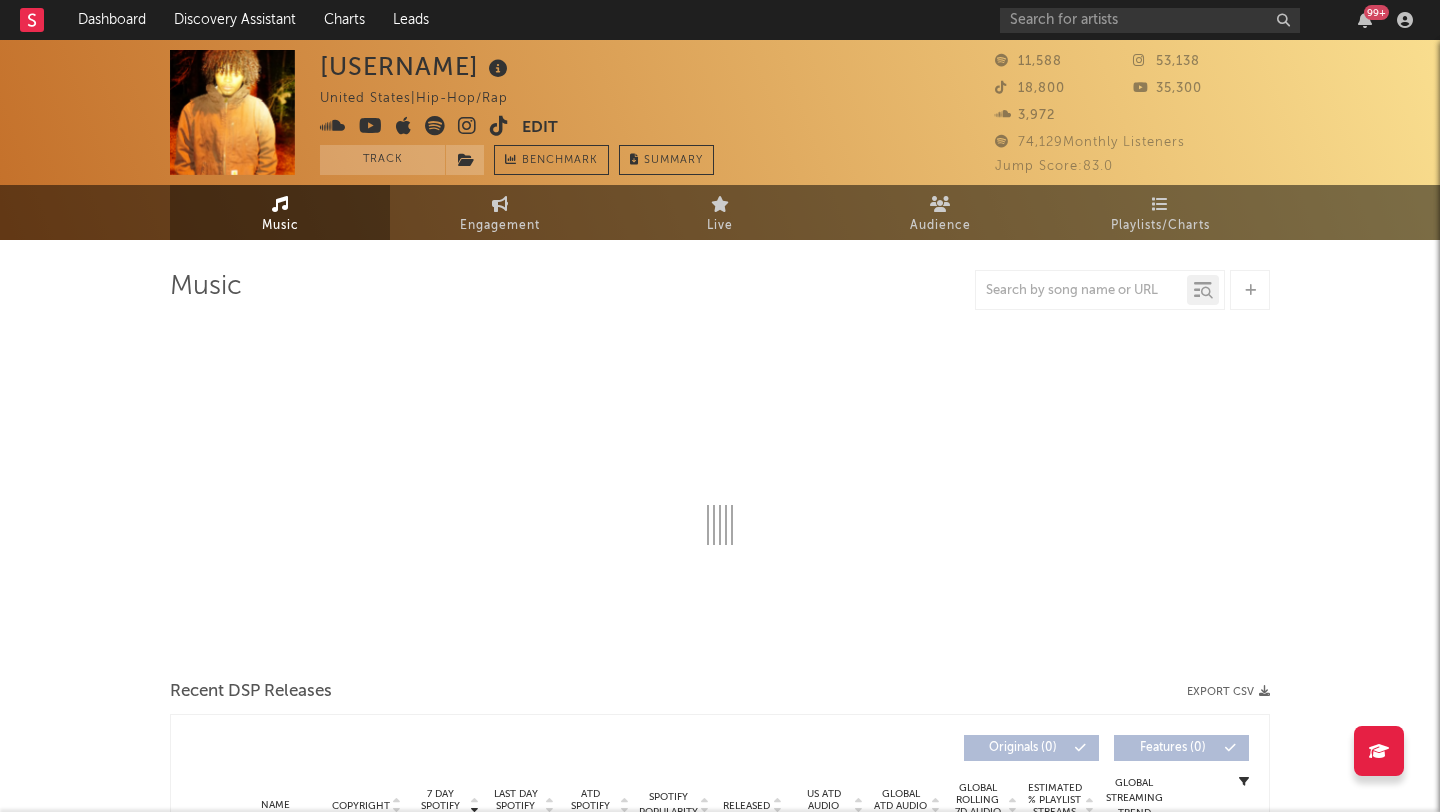 select on "6m" 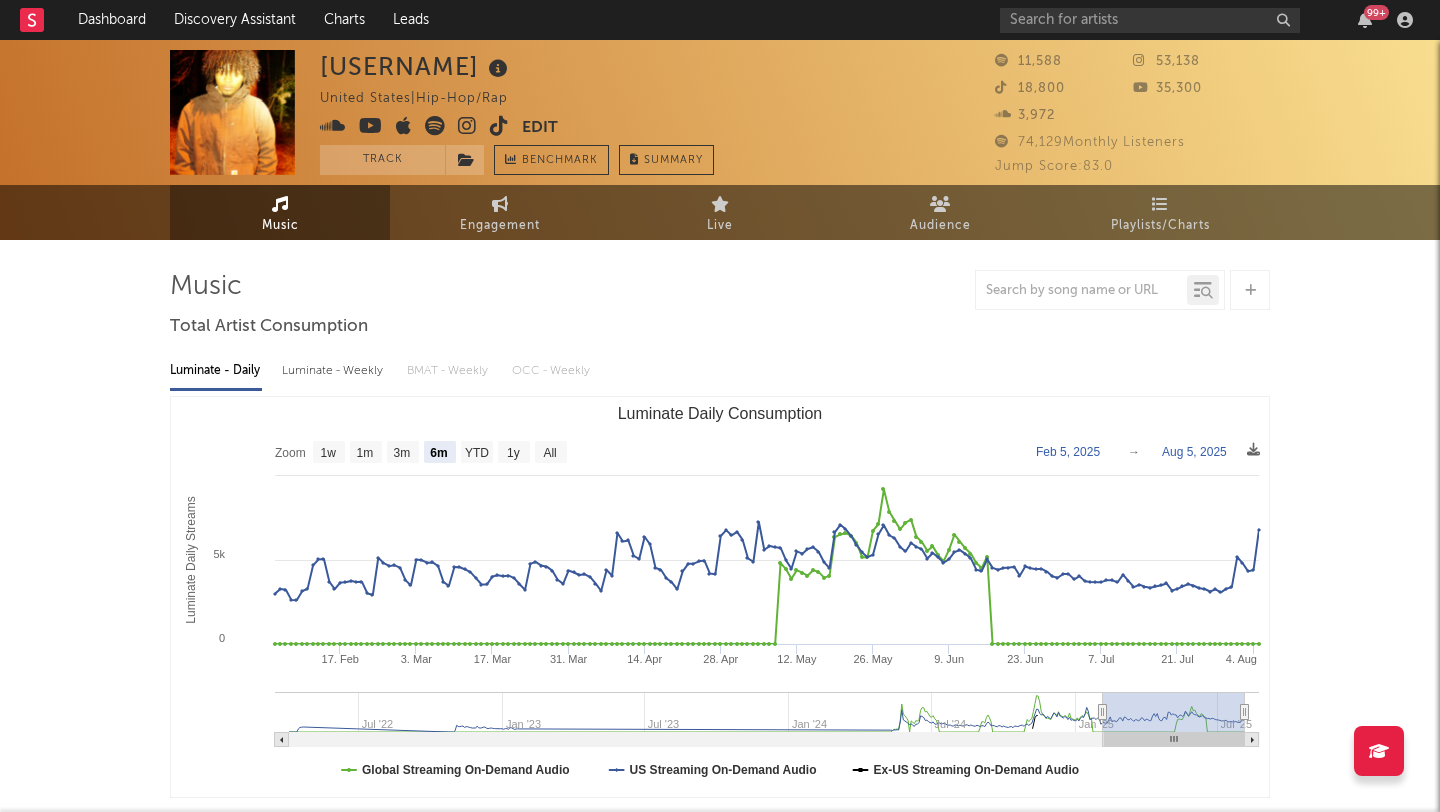 click at bounding box center (499, 126) 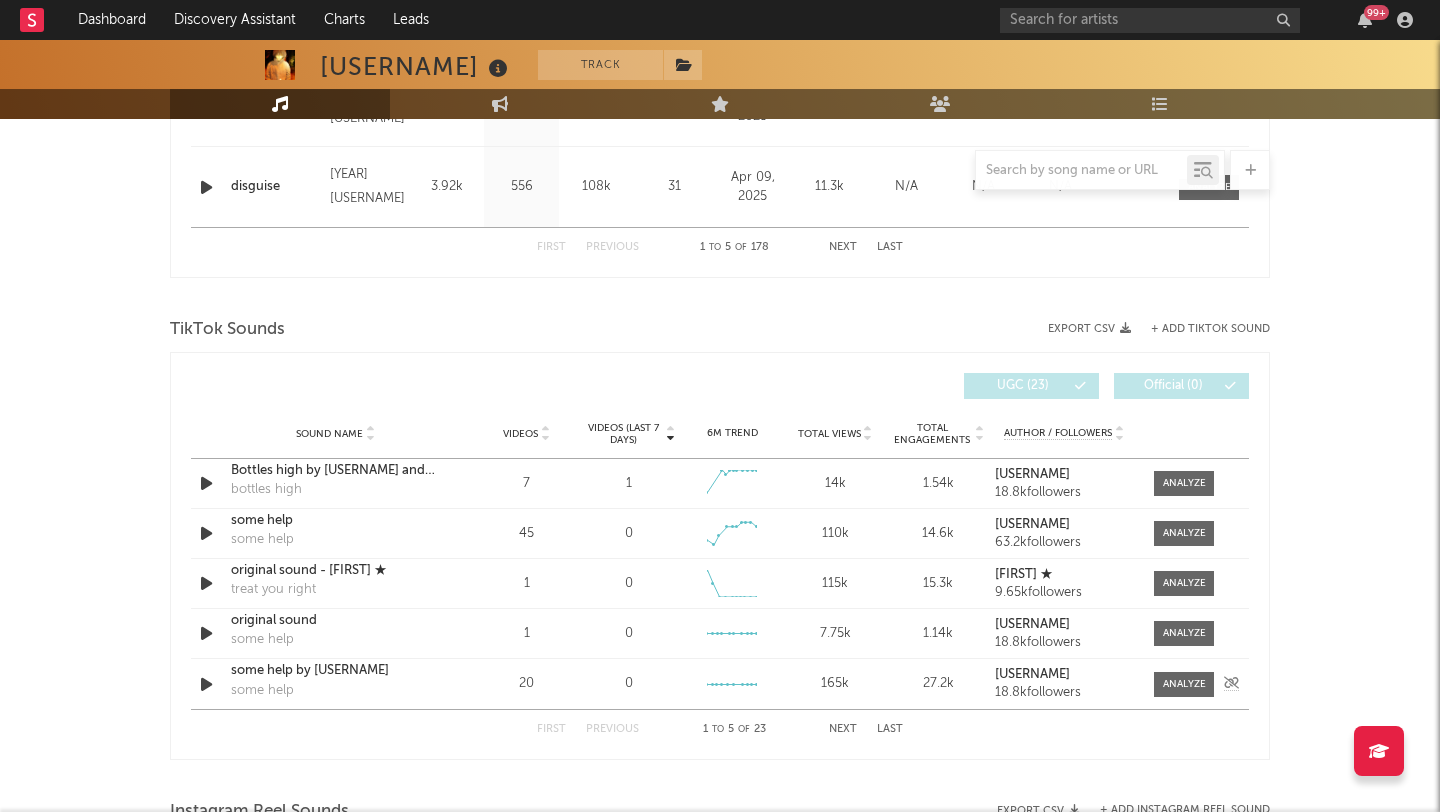 scroll, scrollTop: 1225, scrollLeft: 0, axis: vertical 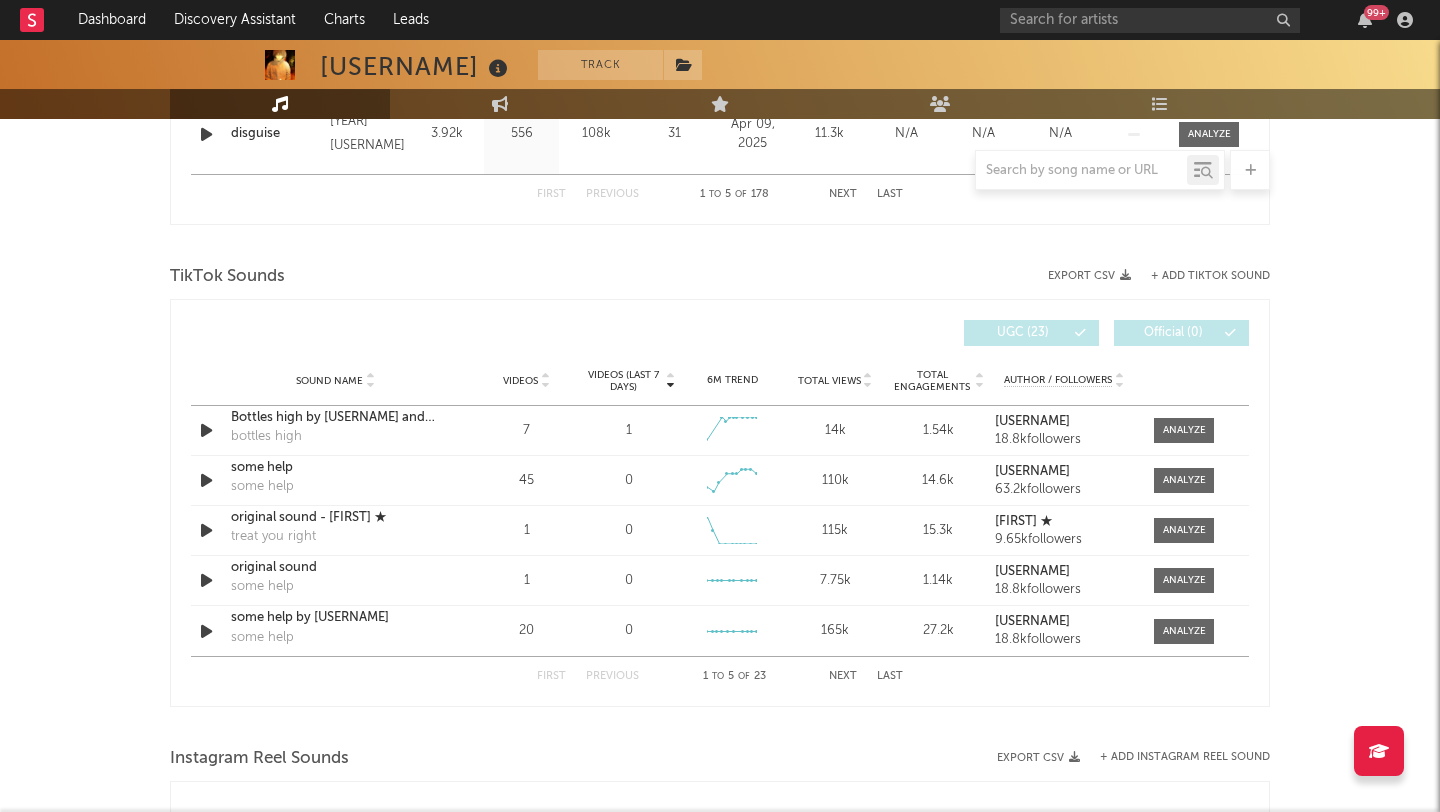 click on "Next" at bounding box center (843, 676) 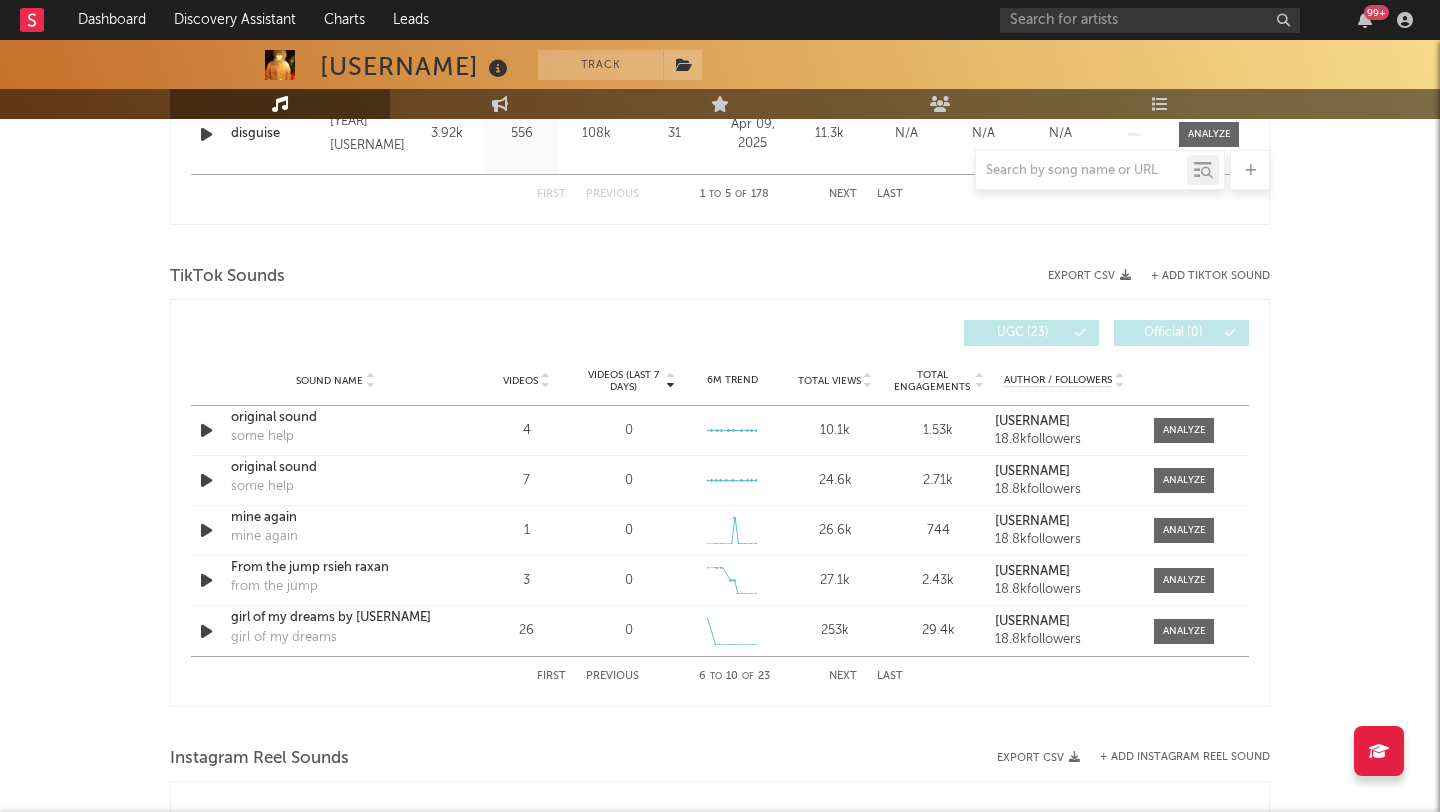 click on "Next" at bounding box center [843, 676] 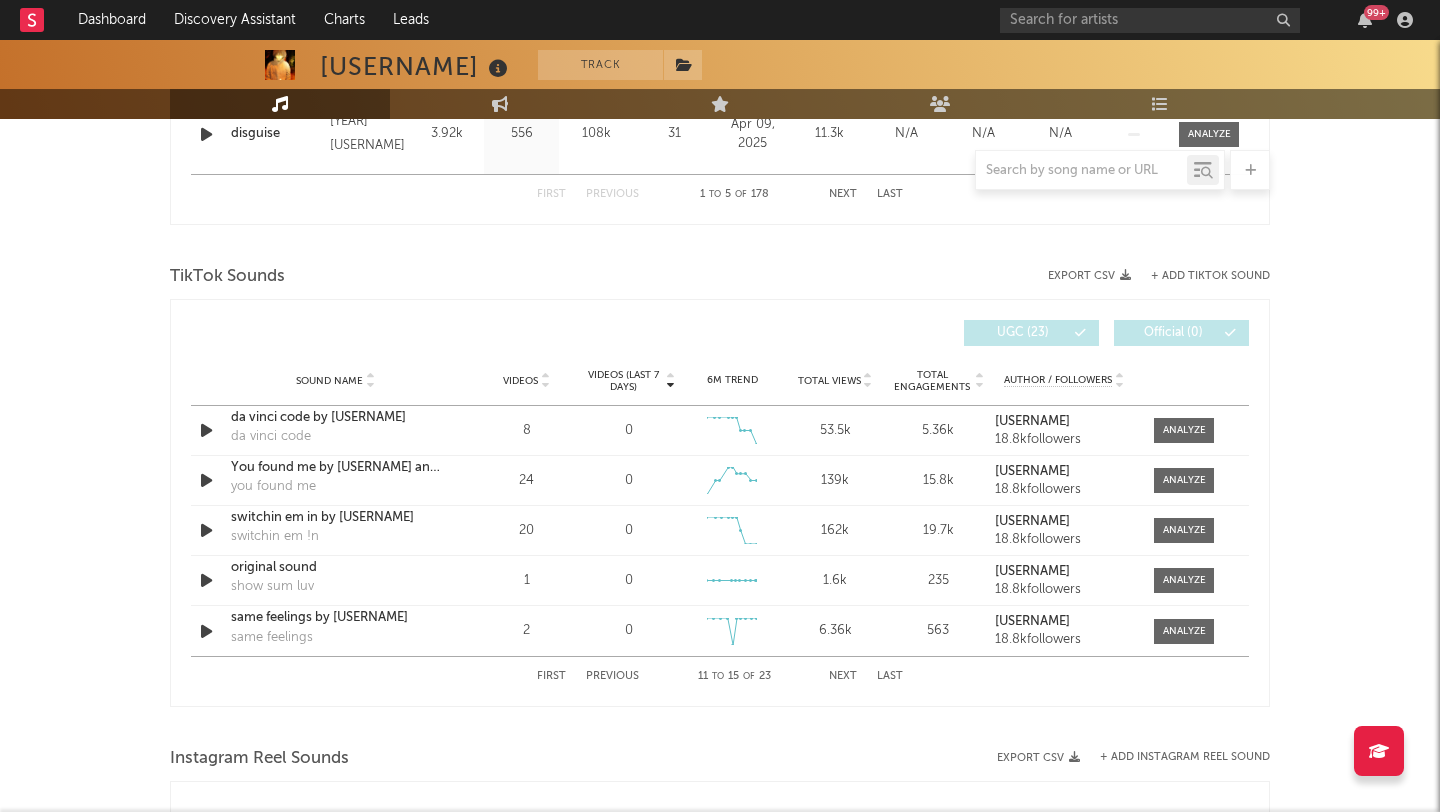 click on "Next" at bounding box center (843, 676) 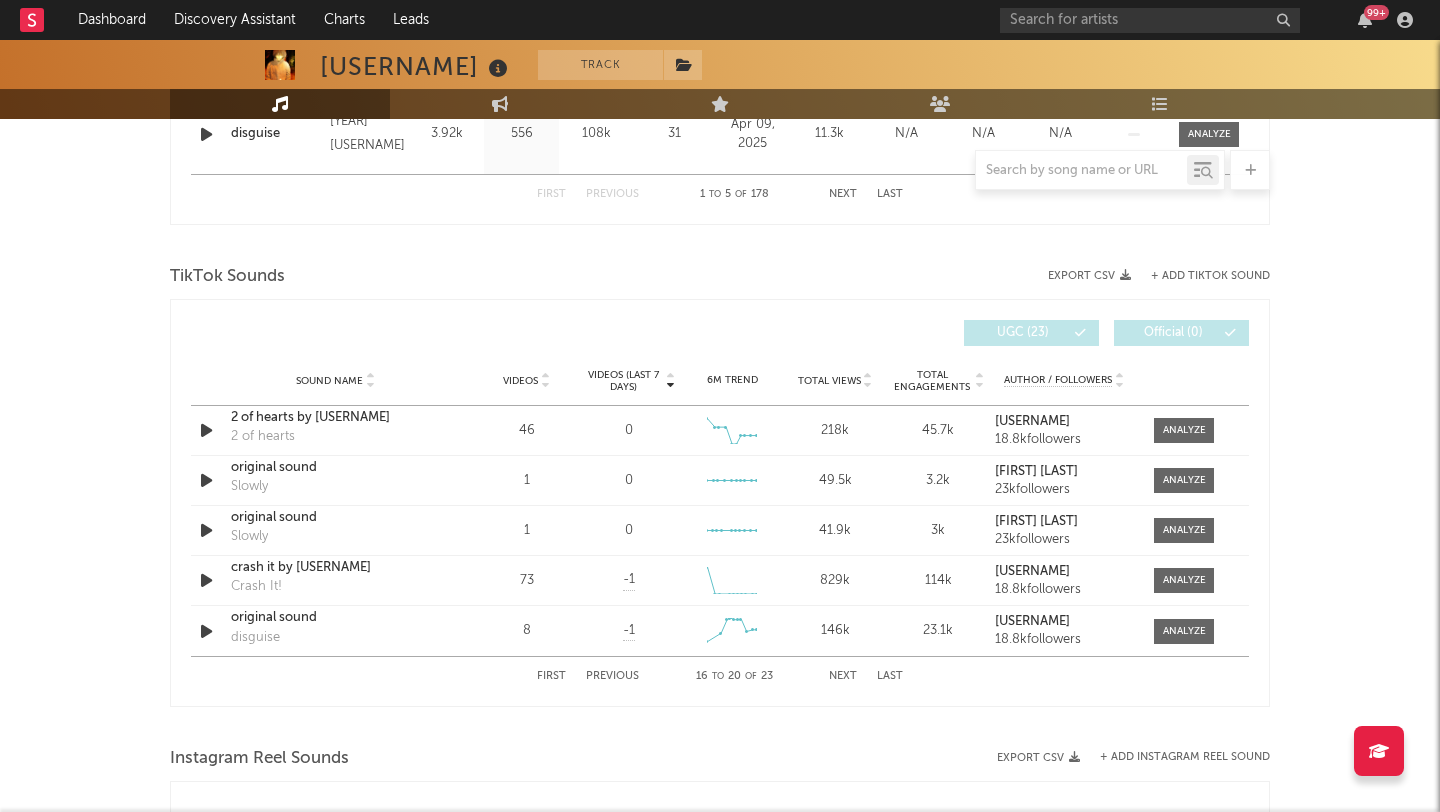 click on "Next" at bounding box center [843, 676] 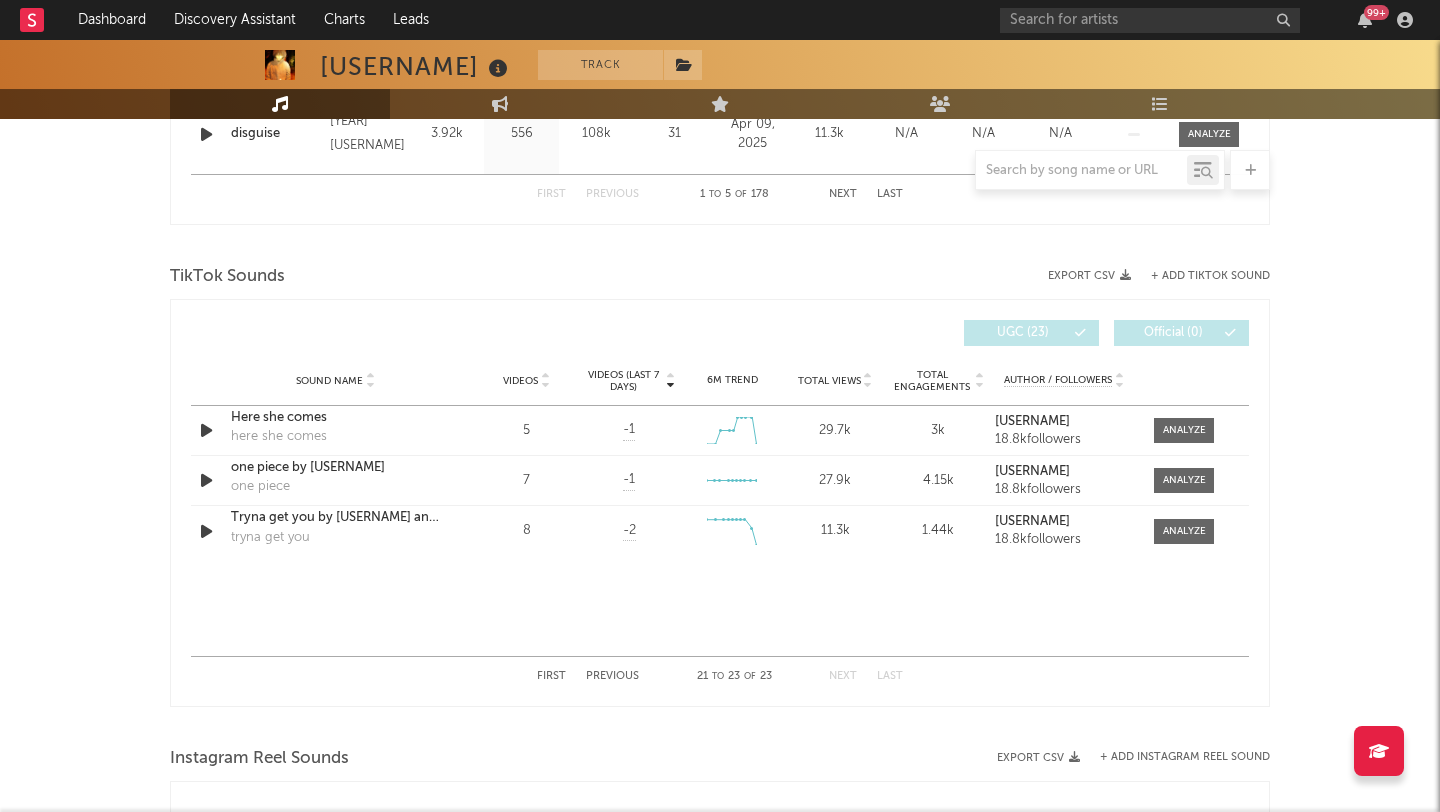 click on "Next" at bounding box center (843, 676) 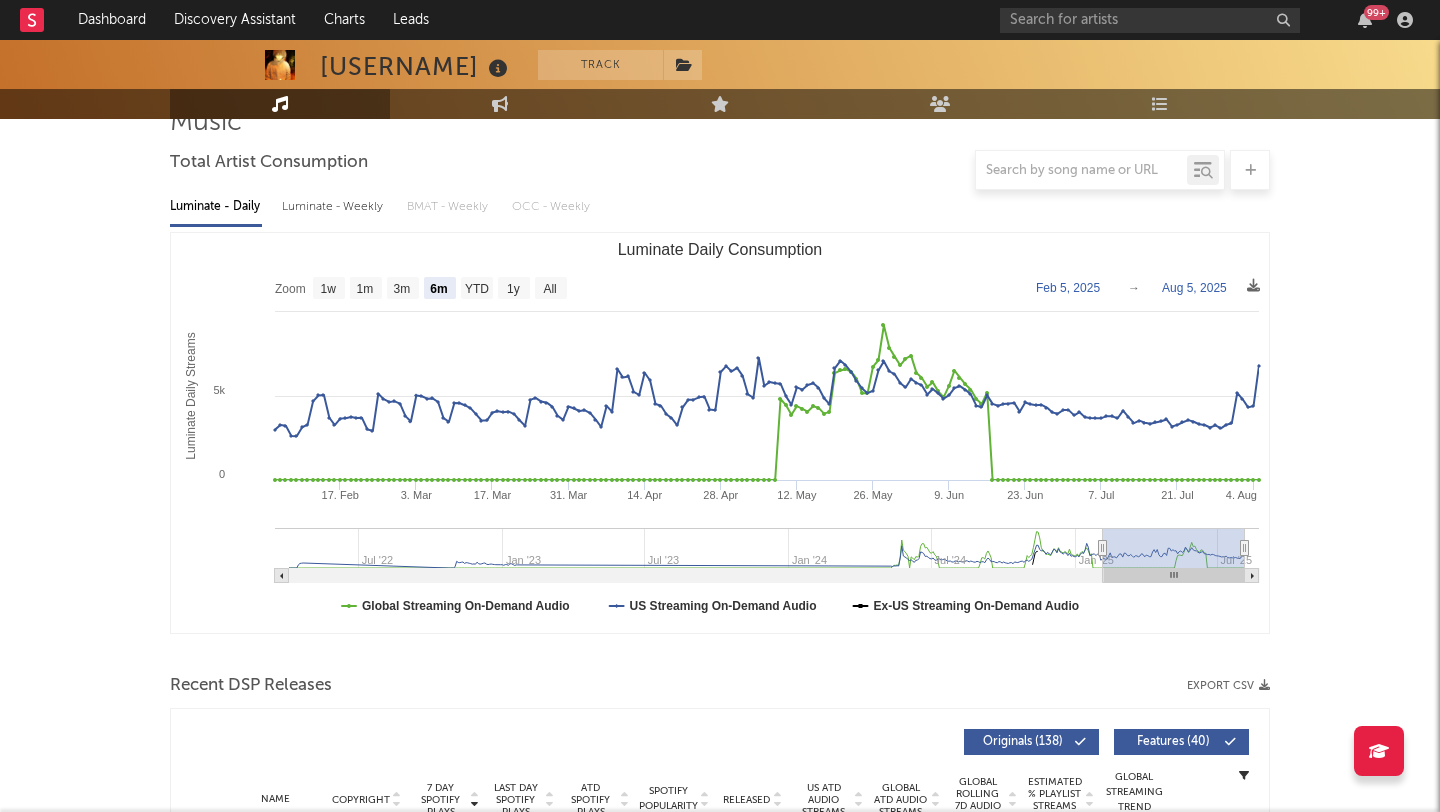 scroll, scrollTop: 0, scrollLeft: 0, axis: both 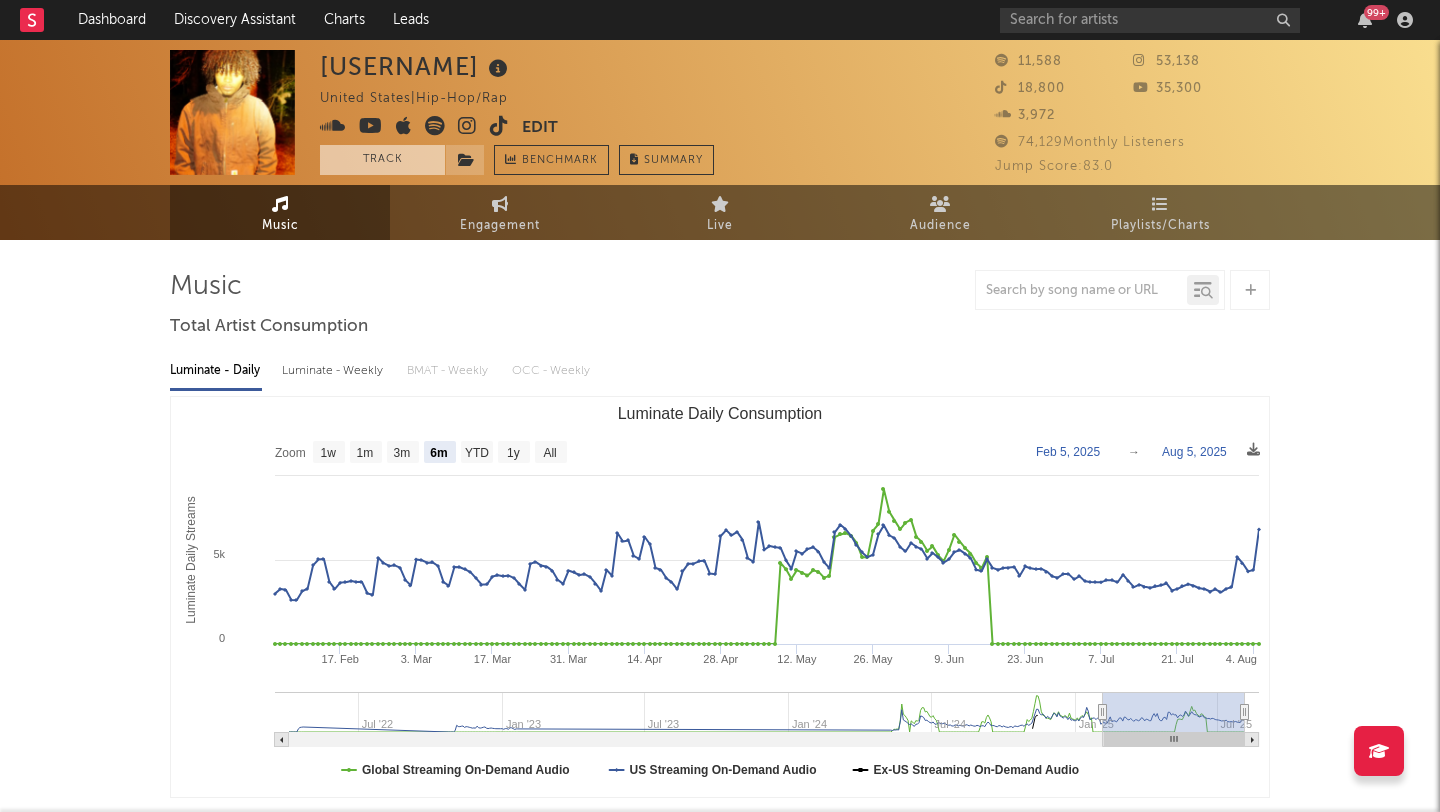click on "Track" at bounding box center [382, 160] 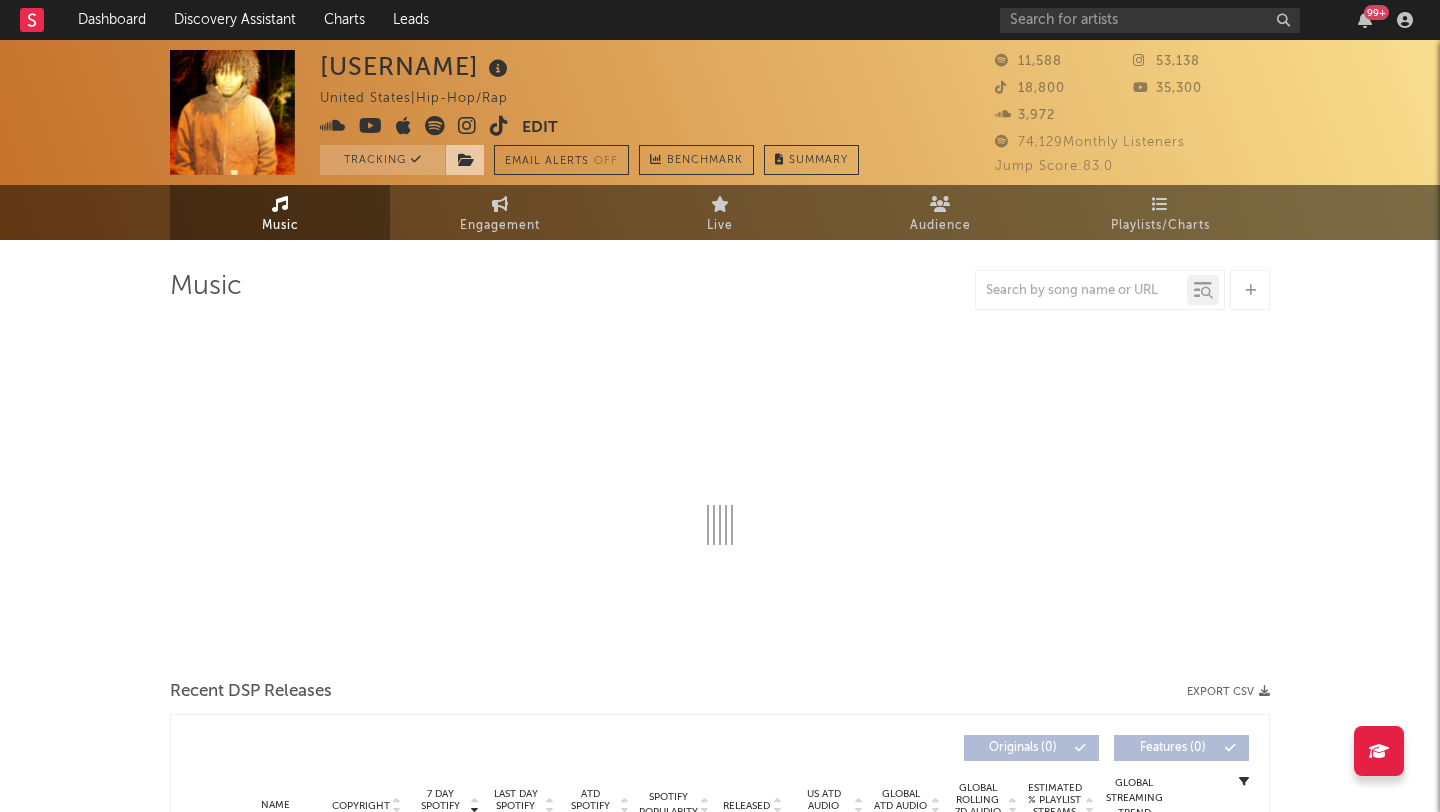 click at bounding box center [465, 160] 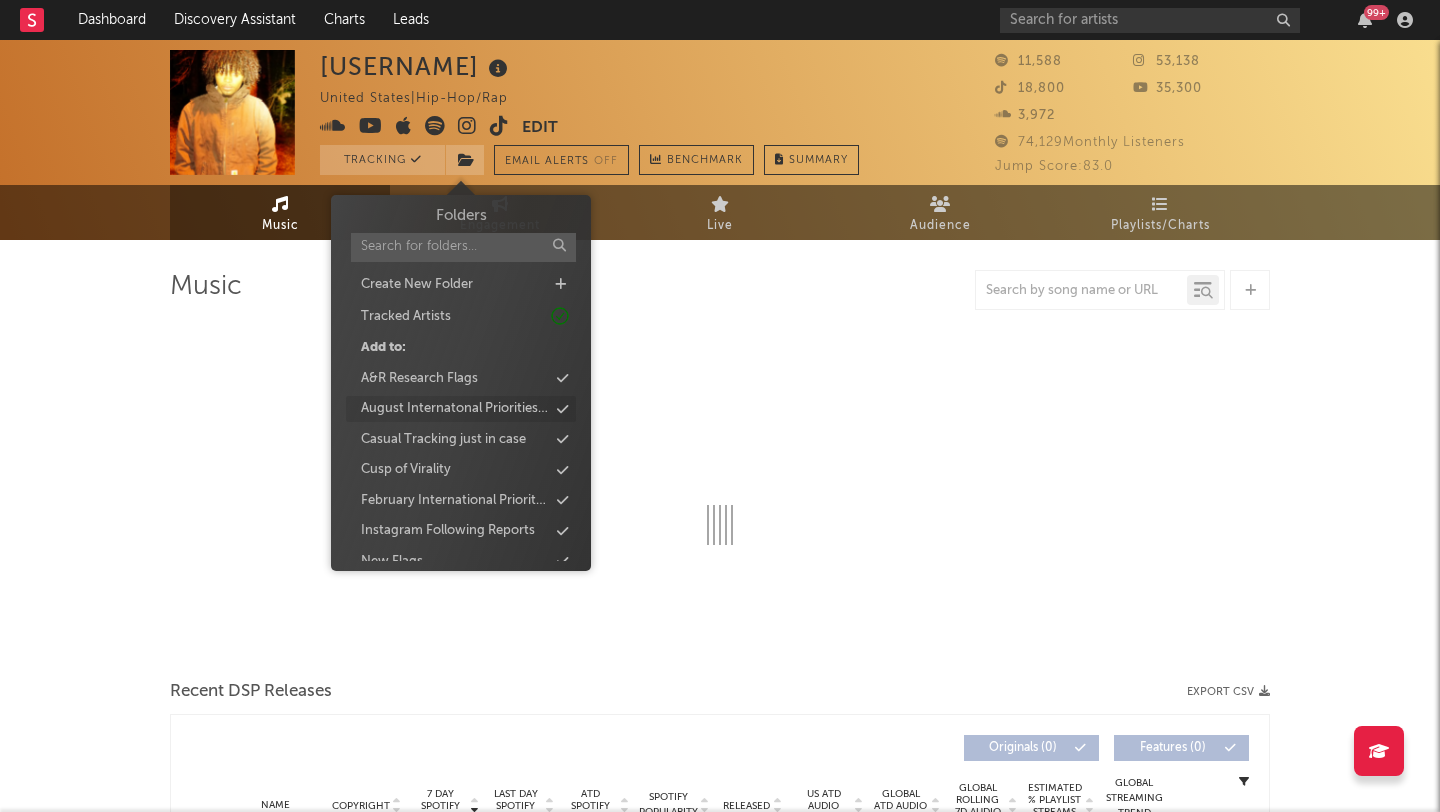select on "6m" 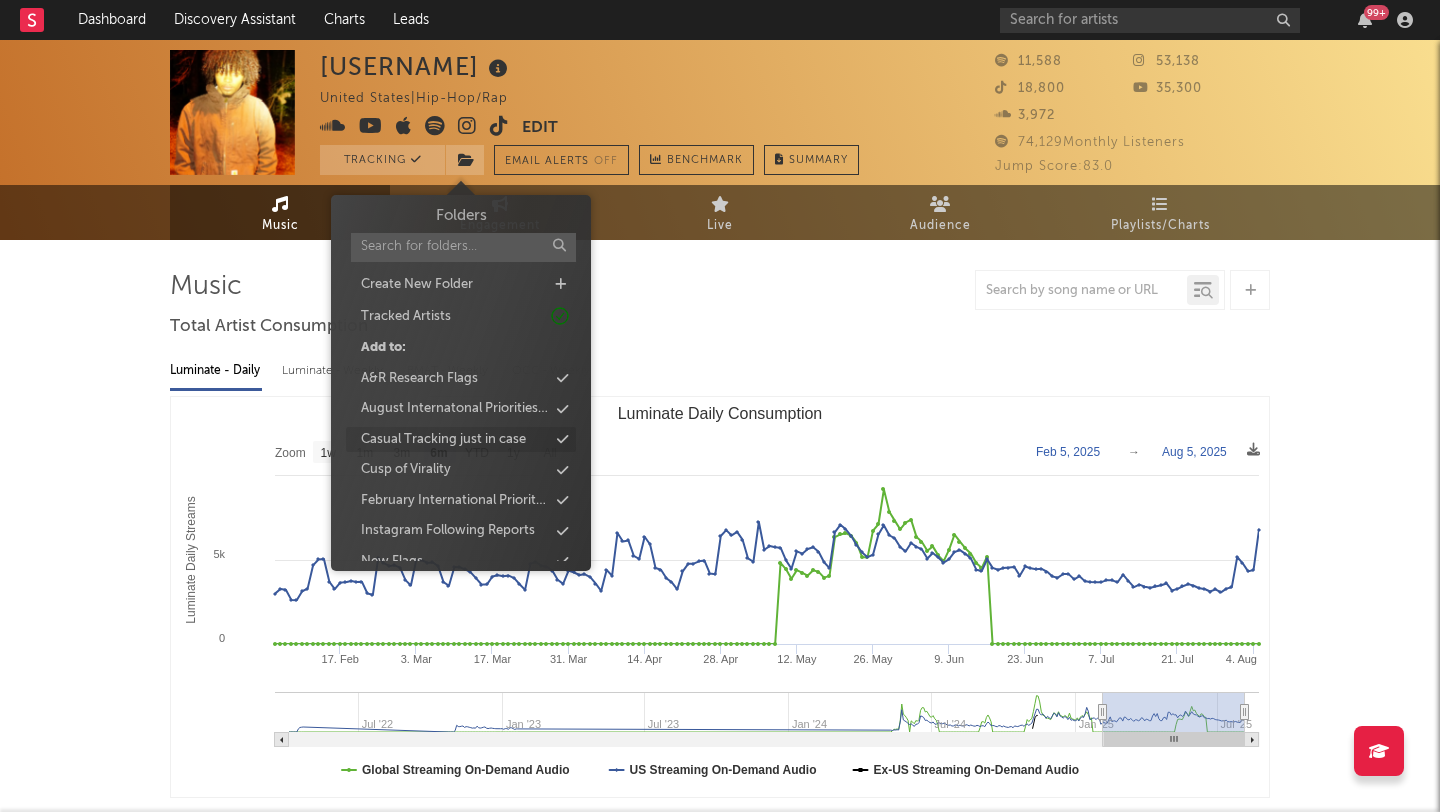 click on "Casual Tracking just in case" at bounding box center (443, 440) 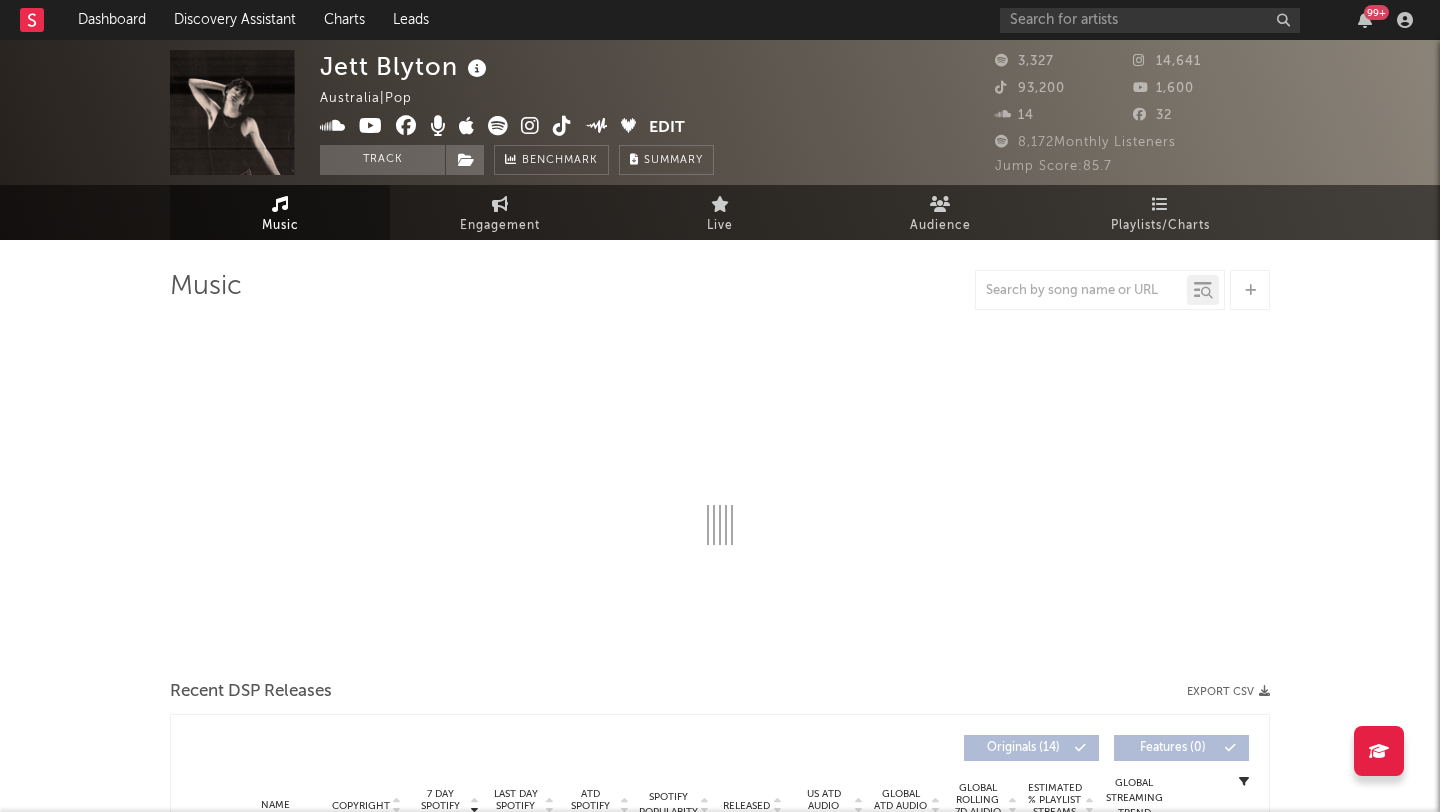 select on "6m" 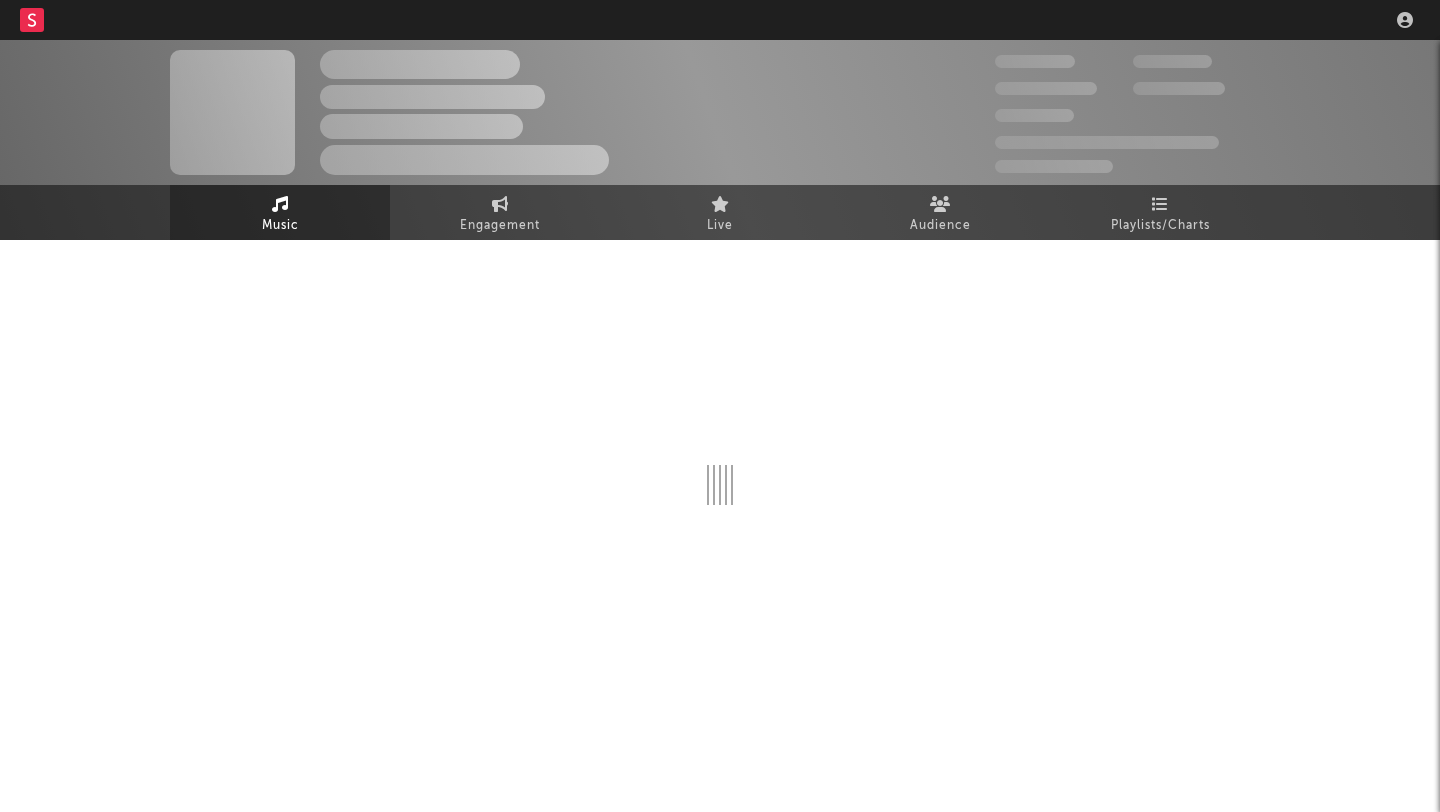 scroll, scrollTop: 0, scrollLeft: 0, axis: both 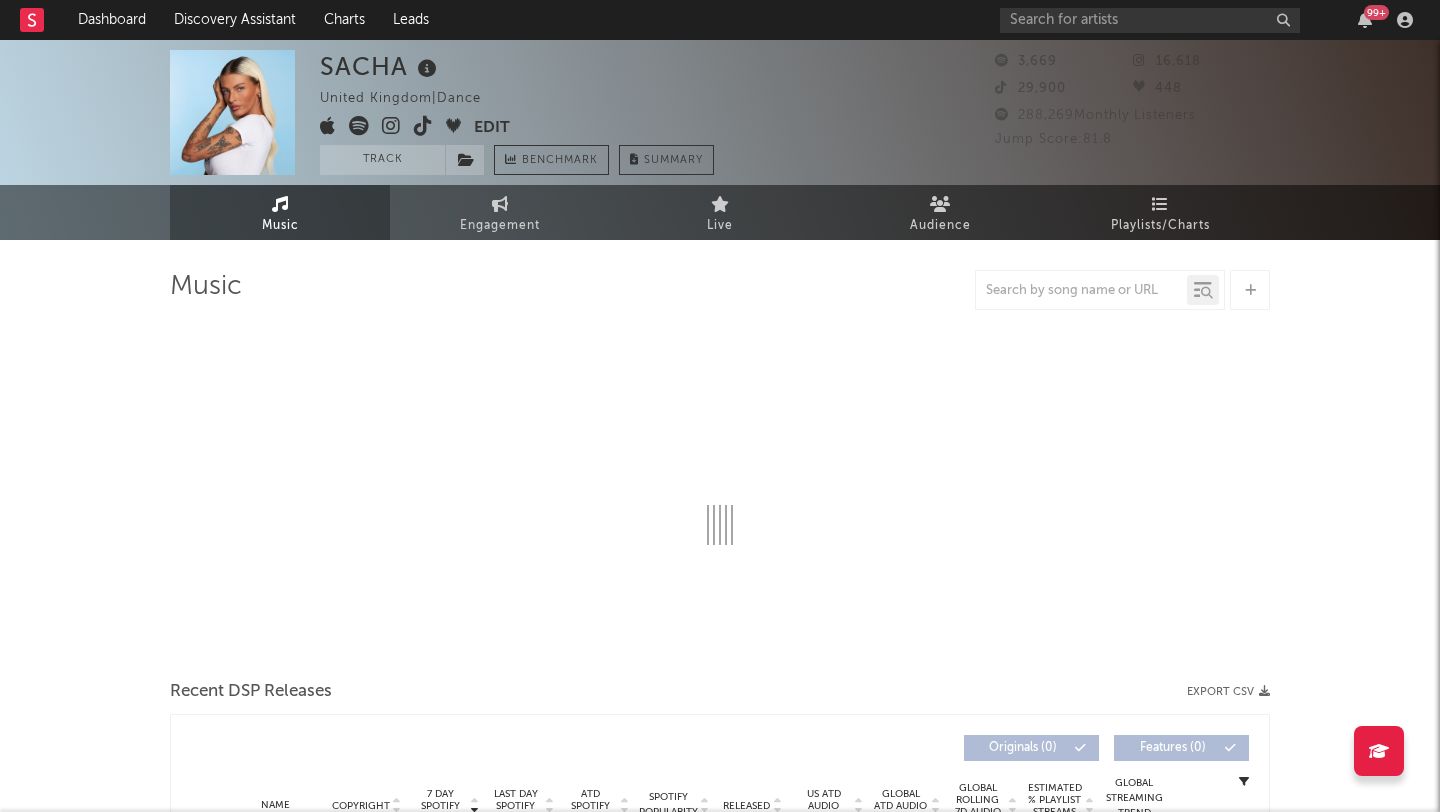 select on "1w" 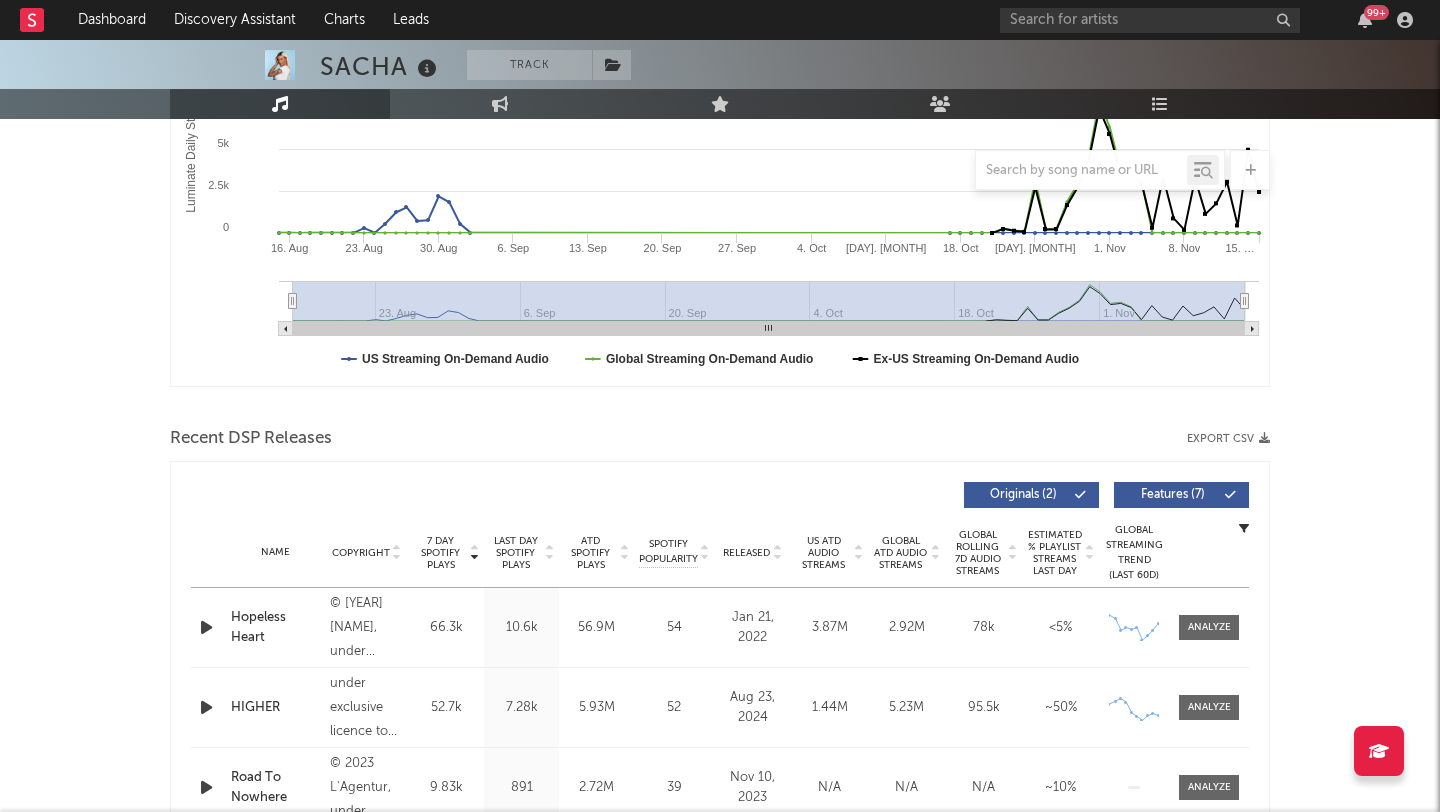scroll, scrollTop: 0, scrollLeft: 0, axis: both 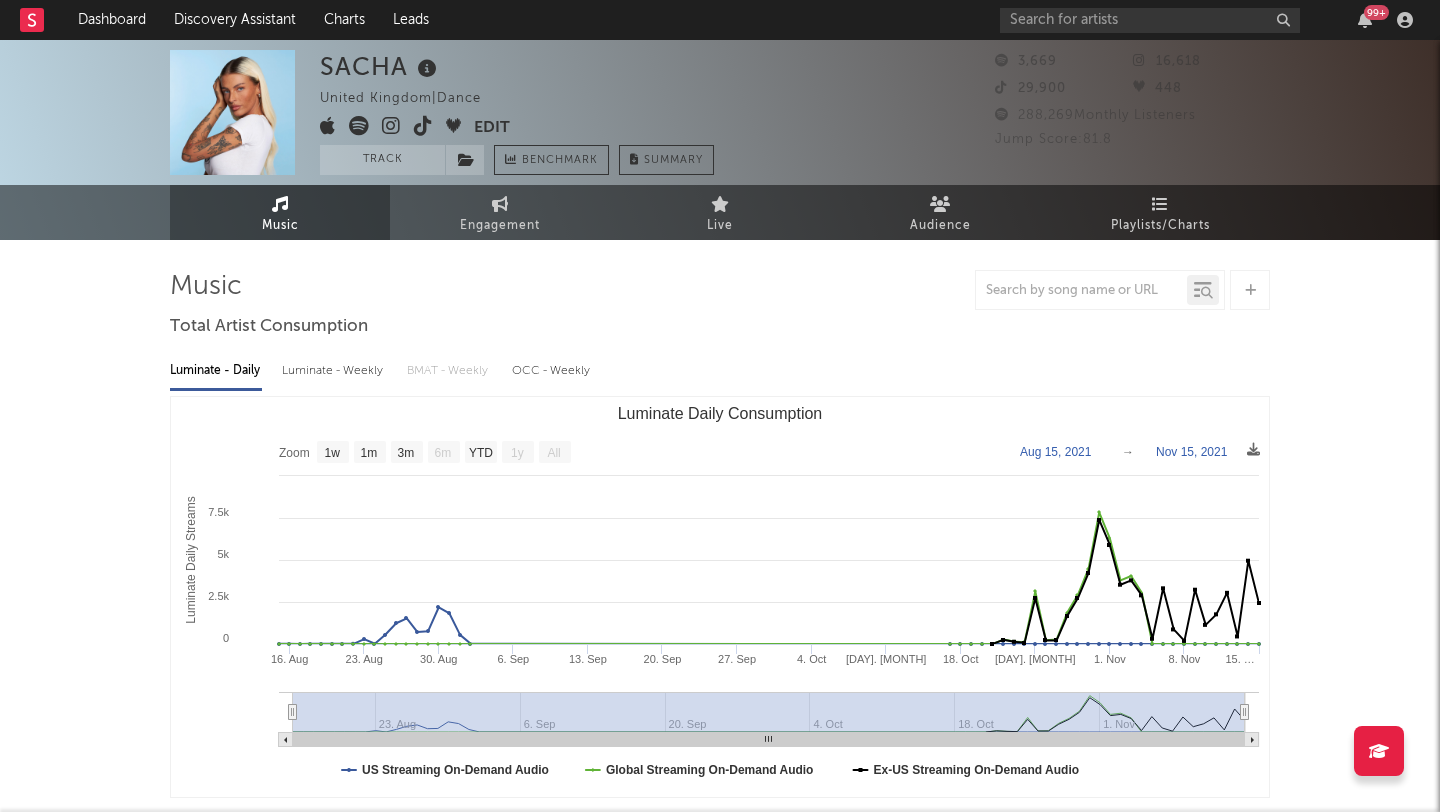 click at bounding box center (423, 126) 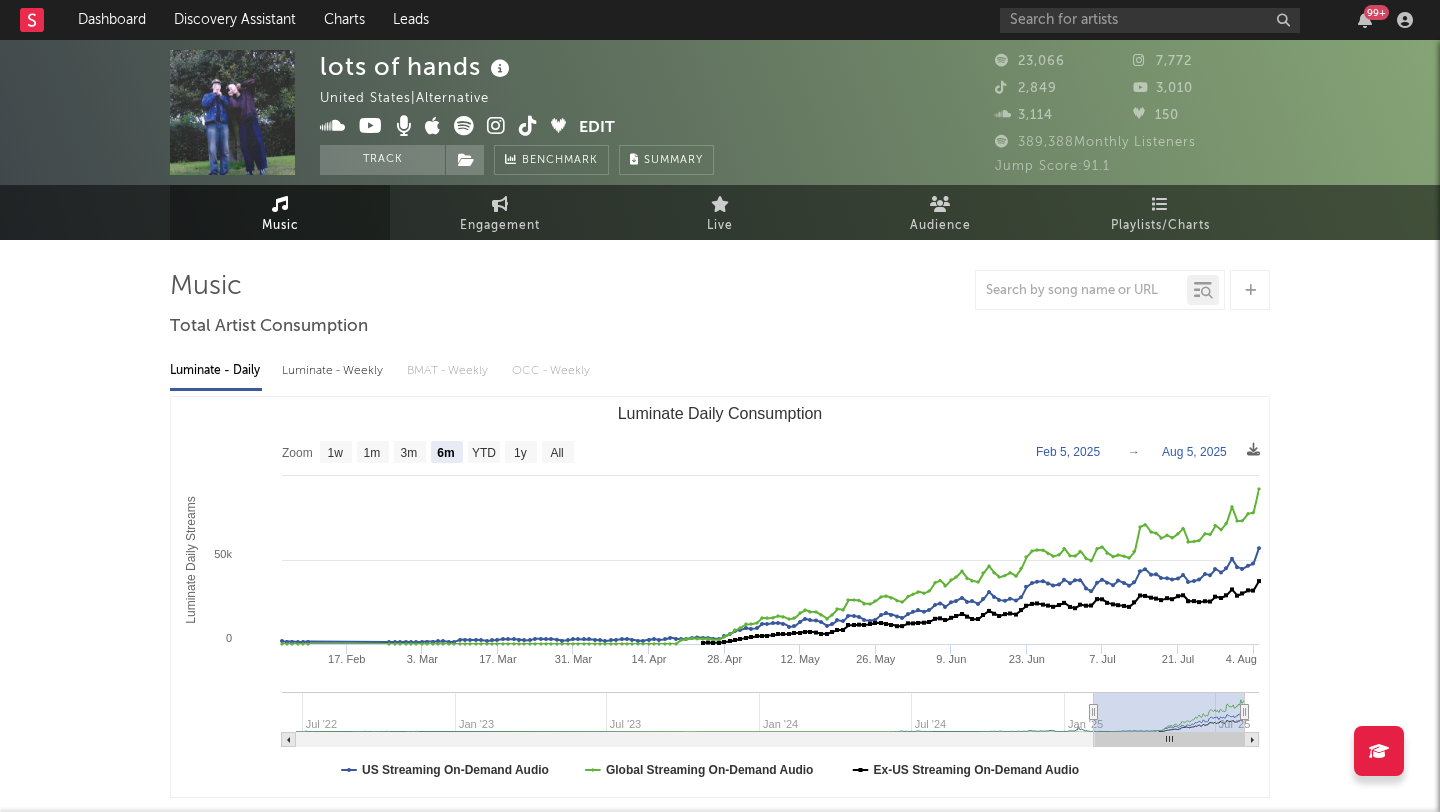 select on "6m" 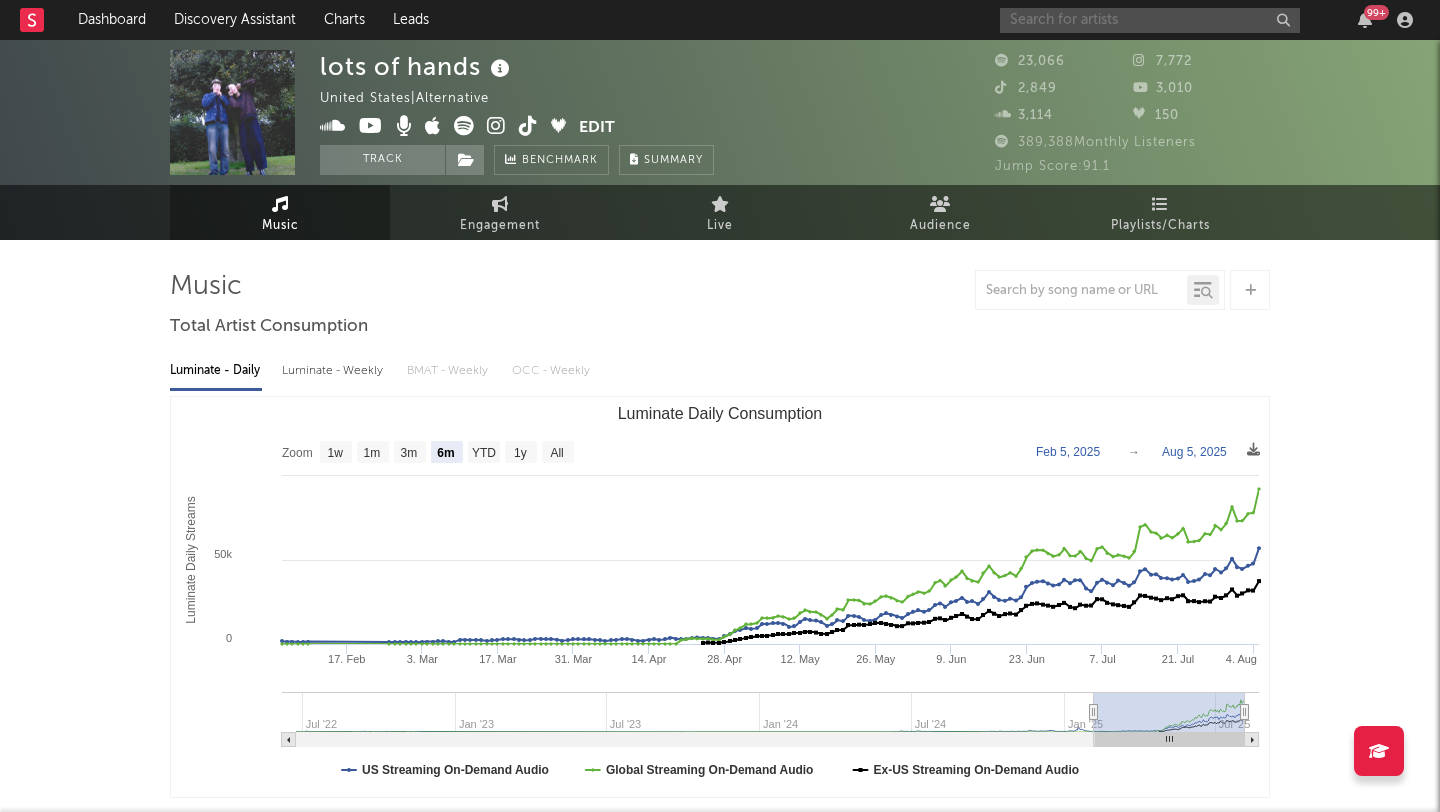 scroll, scrollTop: 0, scrollLeft: 0, axis: both 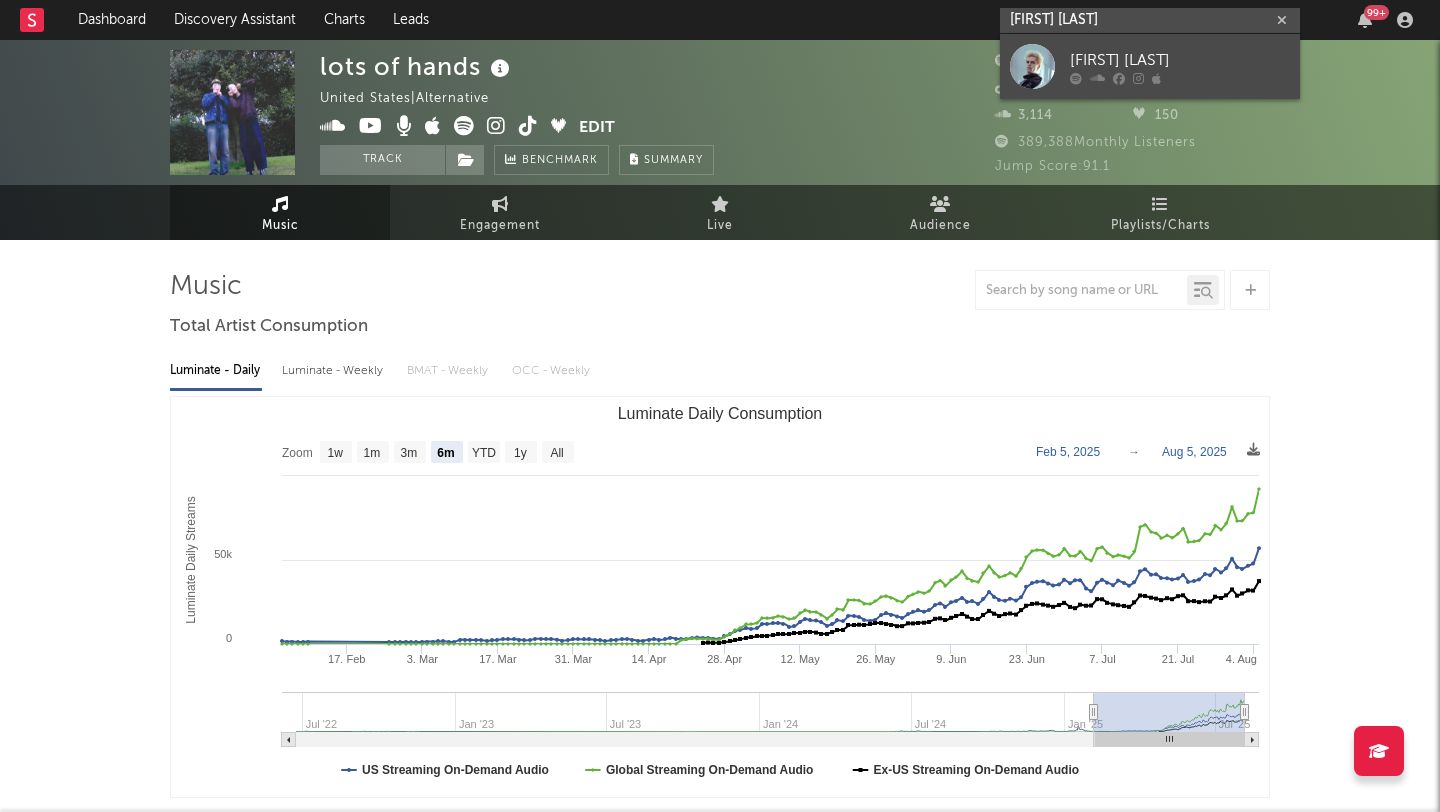 type on "[FIRST] [LAST]" 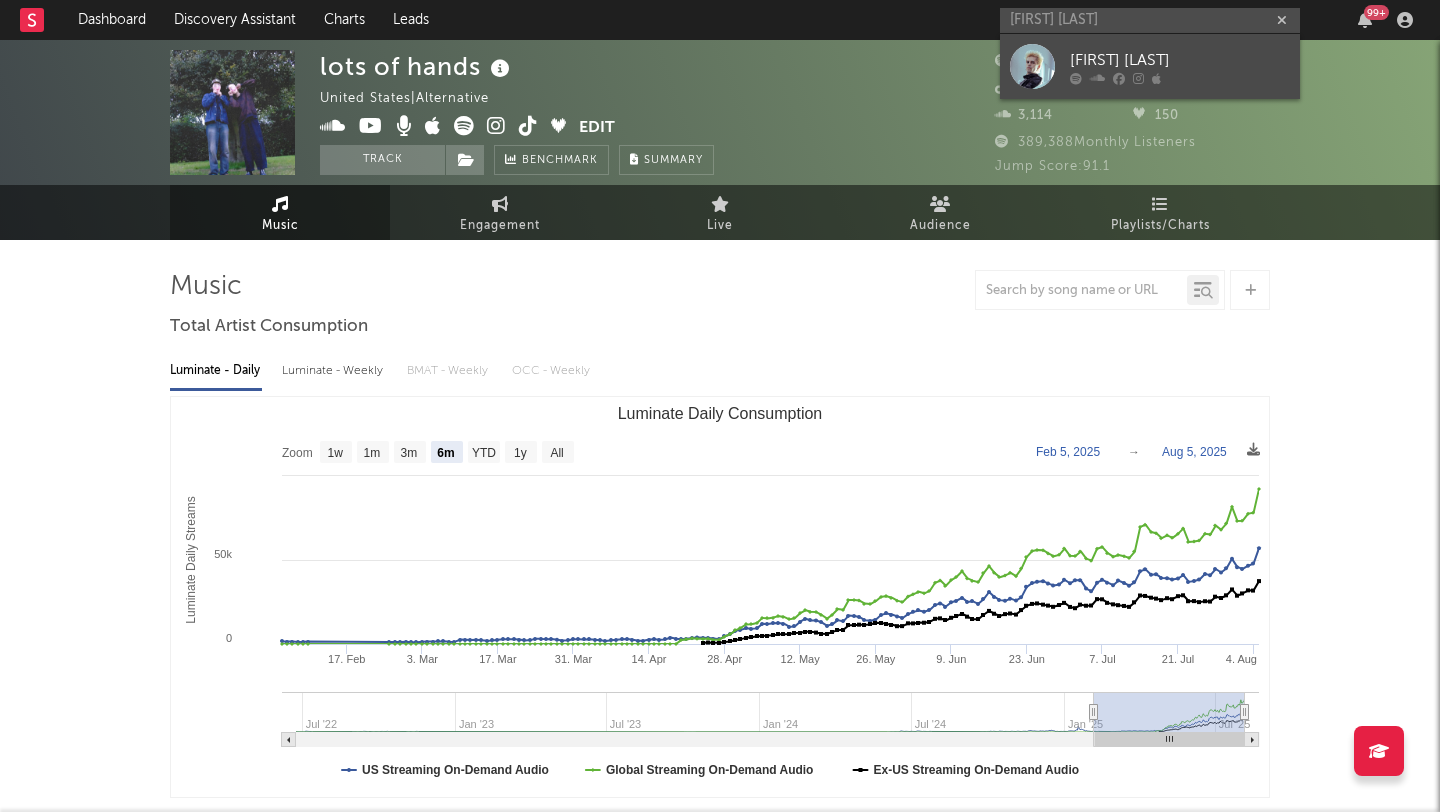 click at bounding box center [1032, 66] 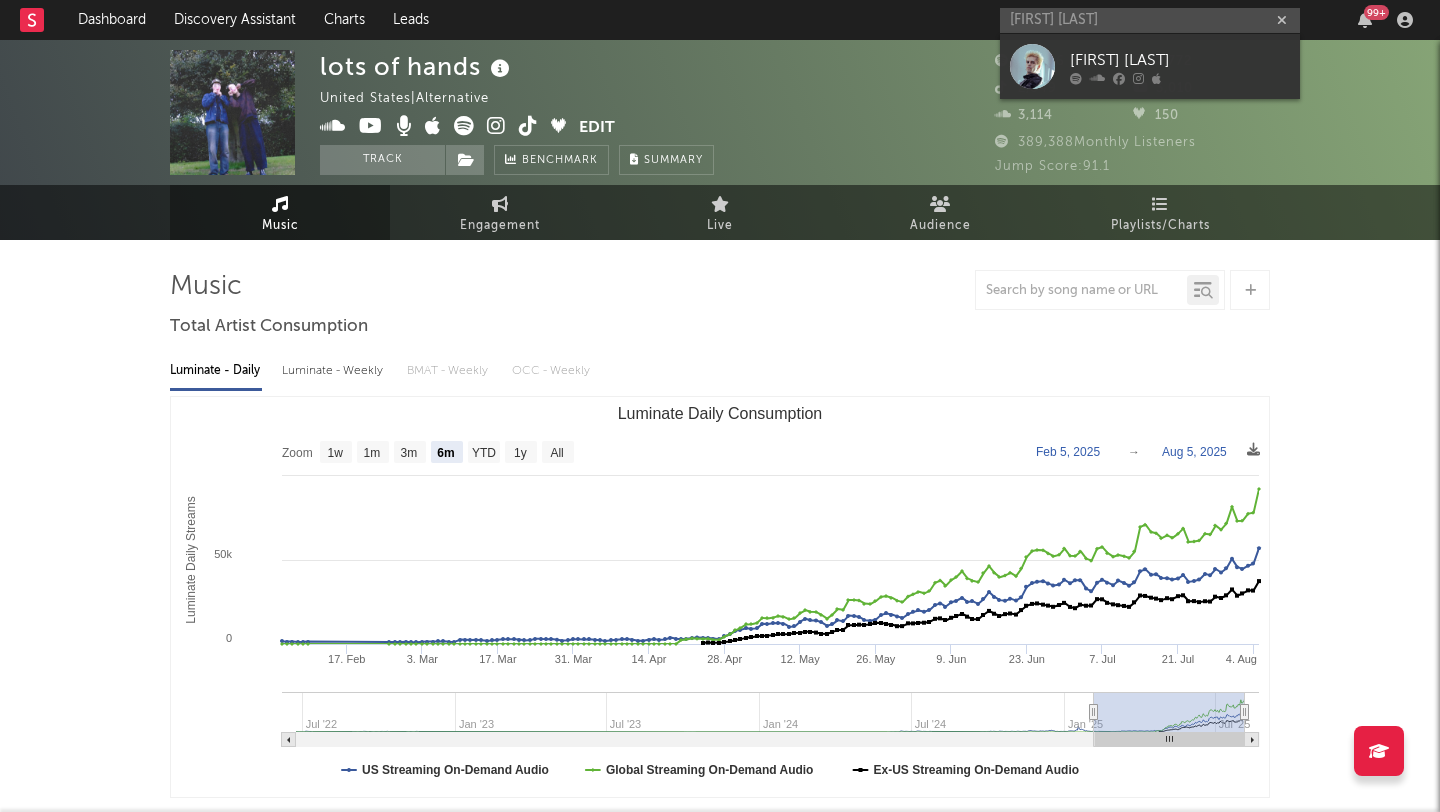 type 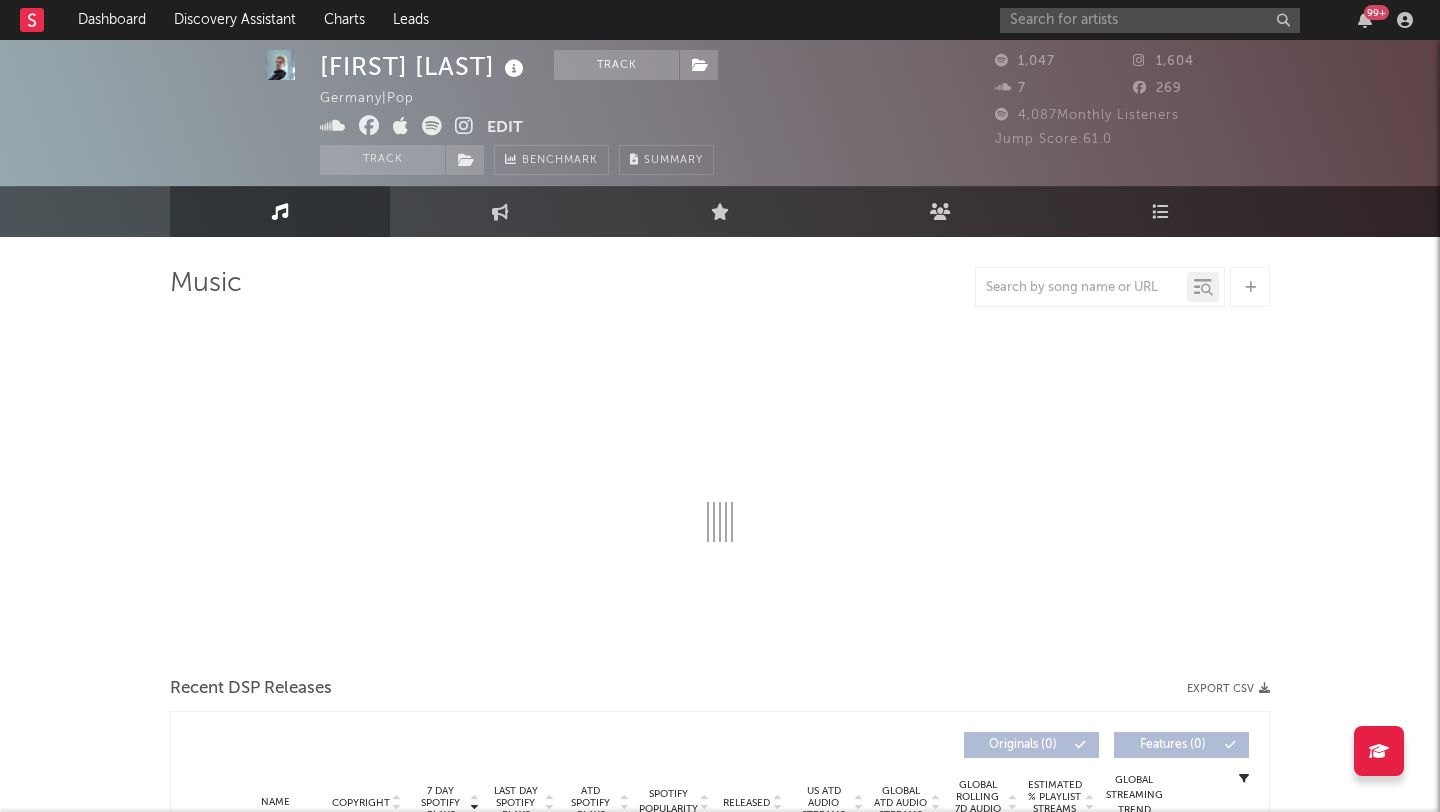 select on "1w" 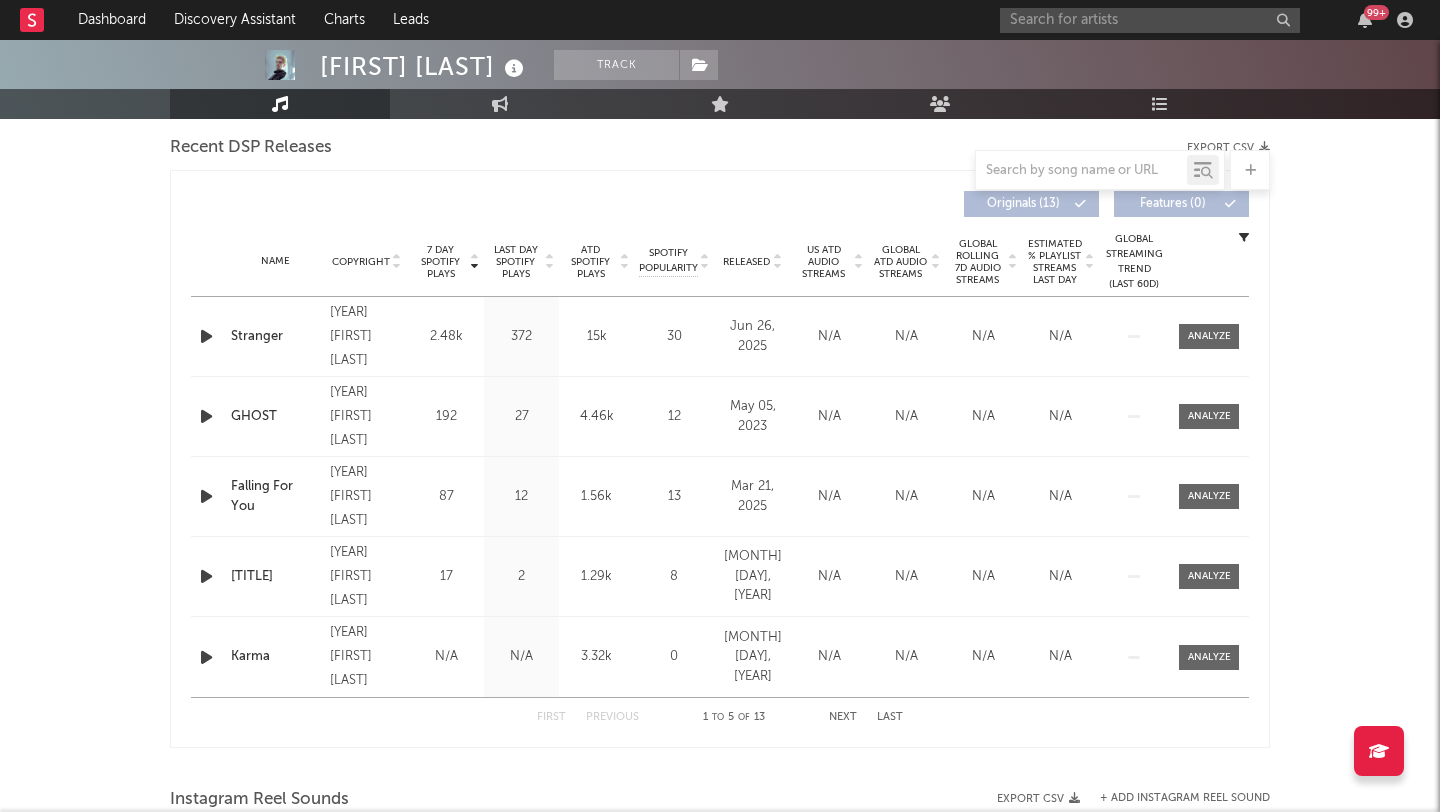 scroll, scrollTop: 0, scrollLeft: 0, axis: both 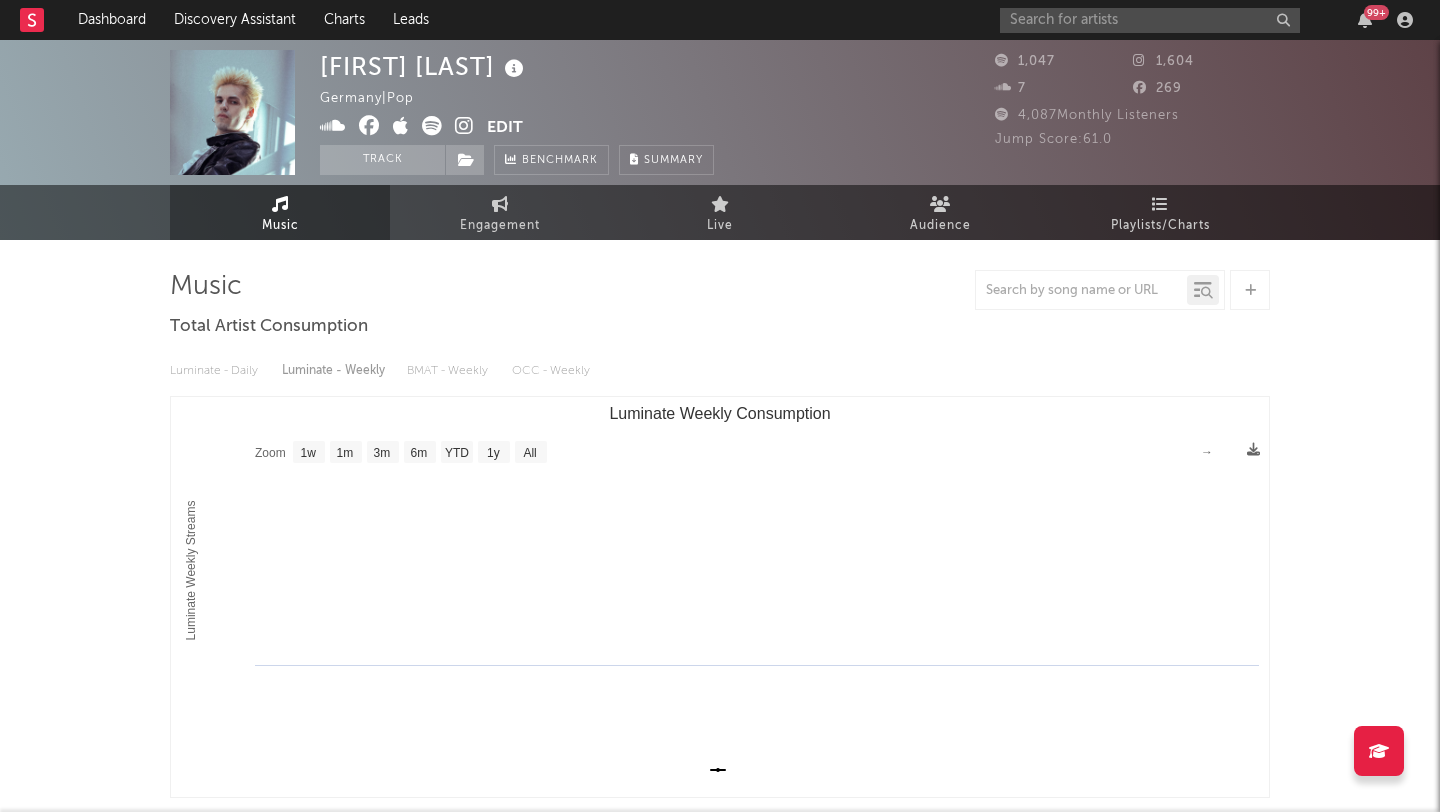click at bounding box center (432, 126) 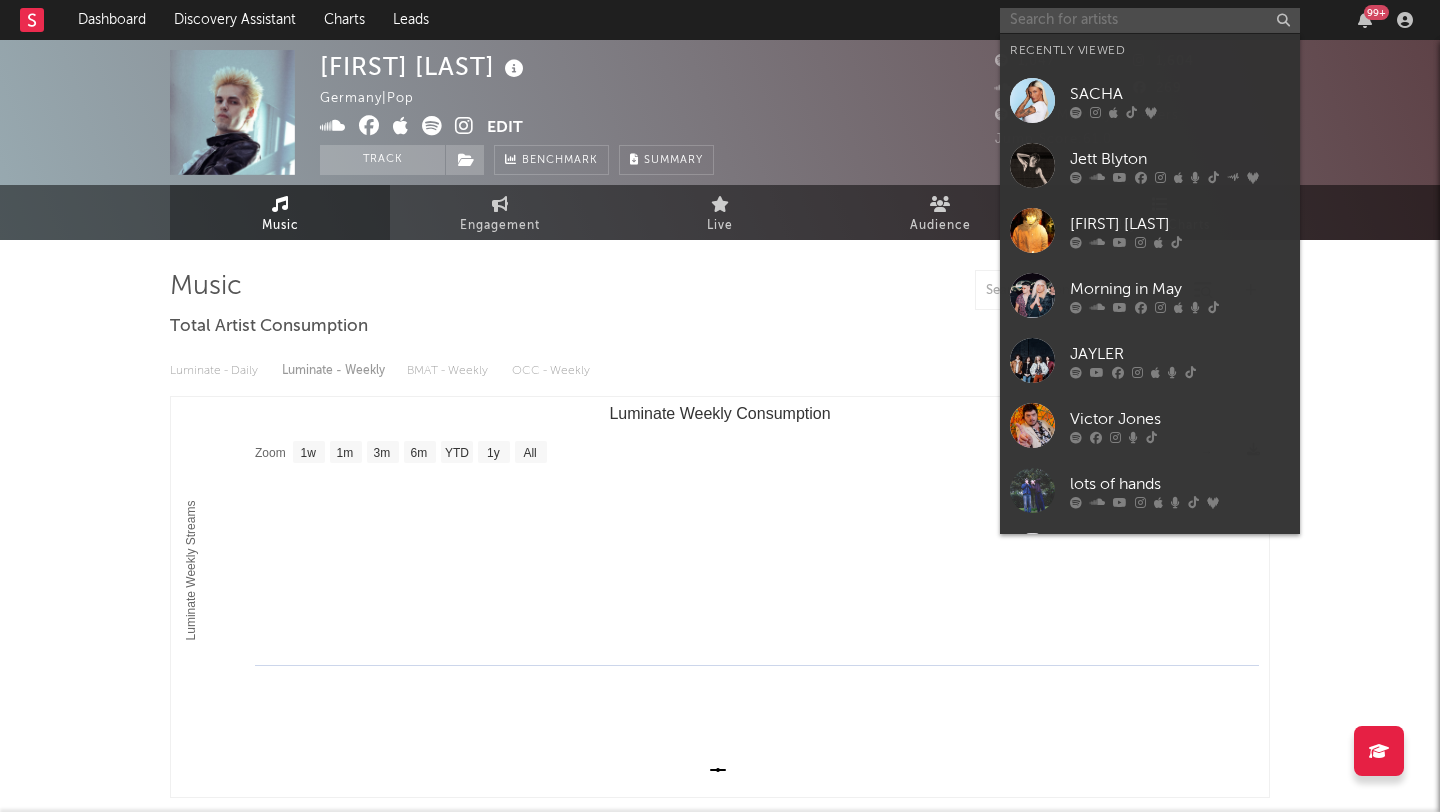 click at bounding box center [1150, 20] 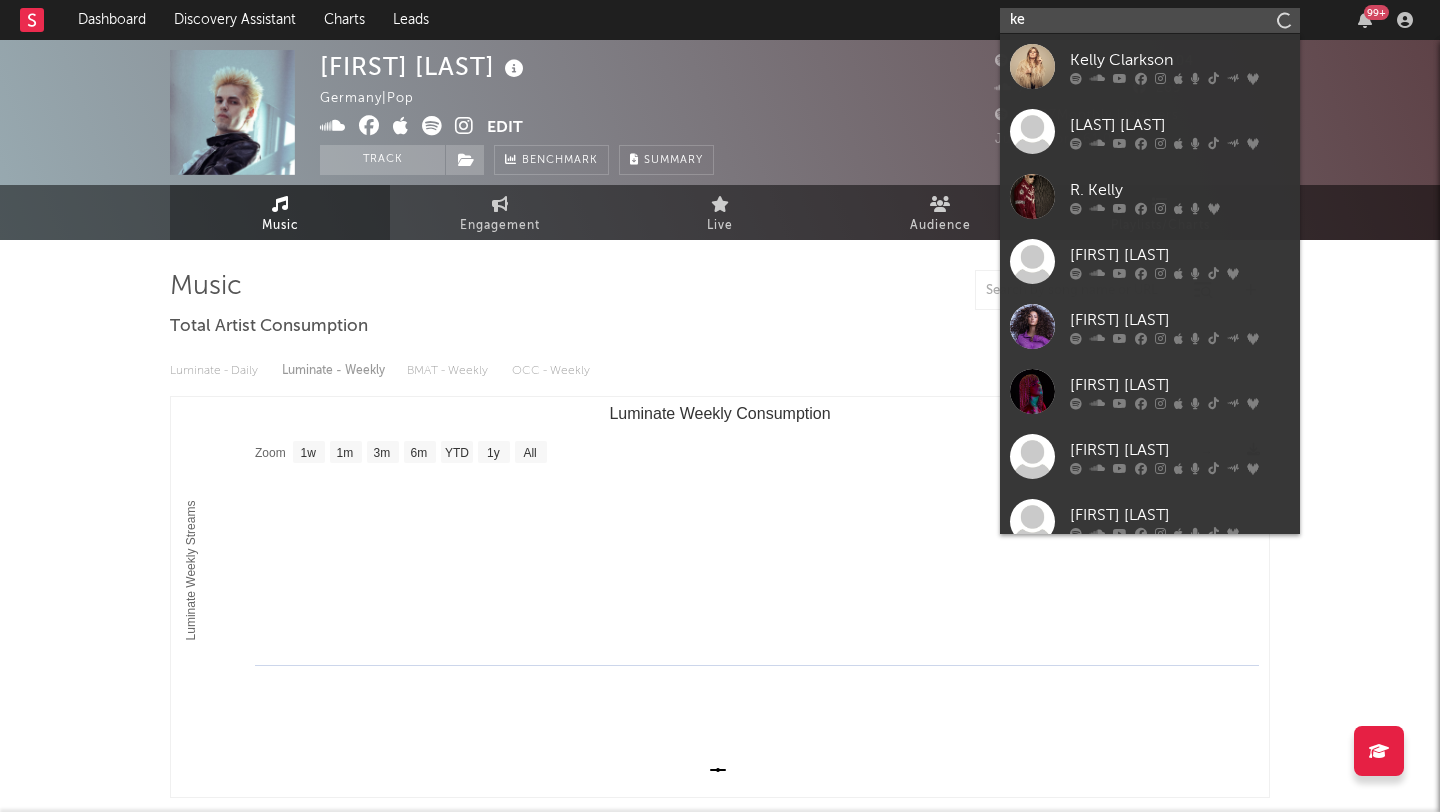 type on "k" 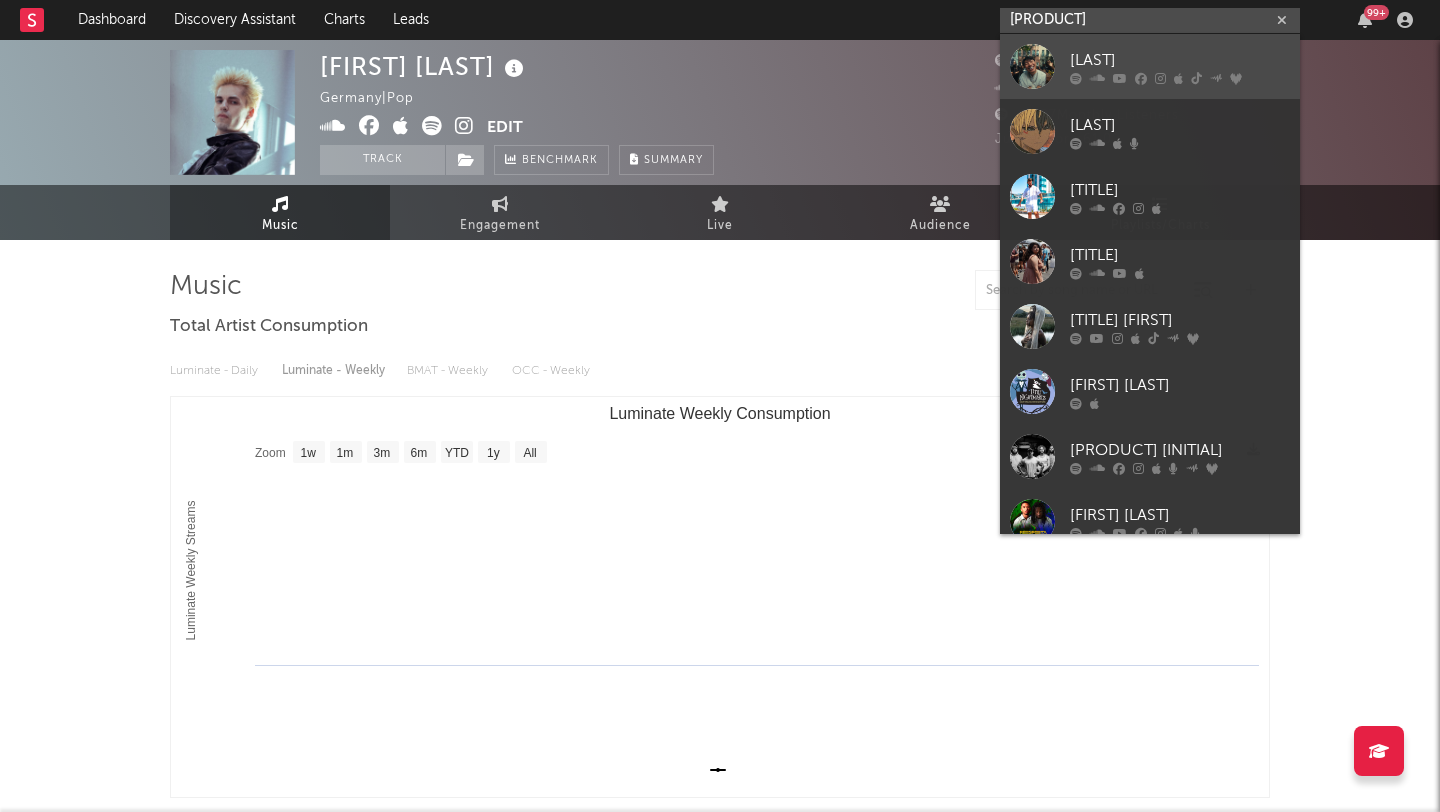 type on "[PRODUCT]" 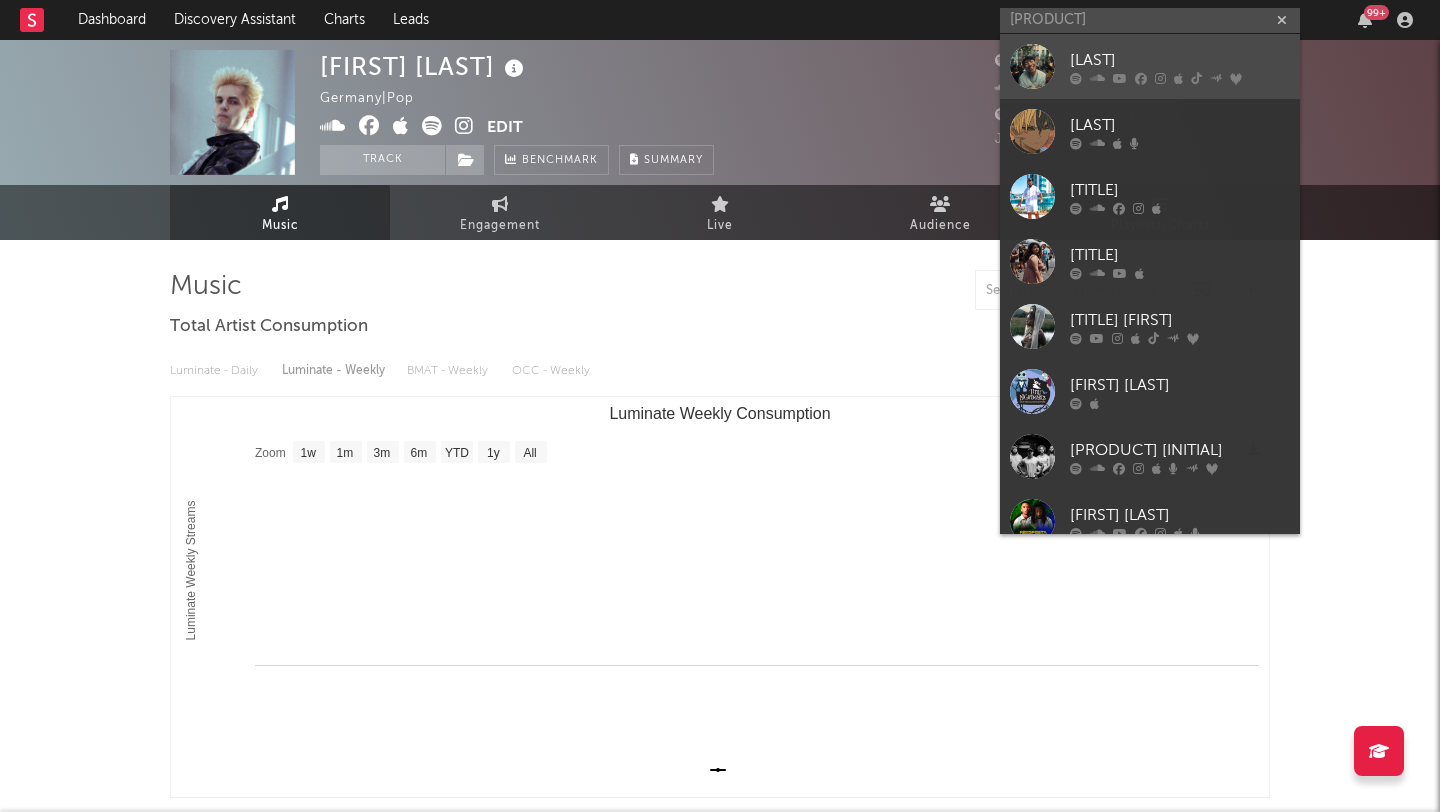 click at bounding box center [1032, 66] 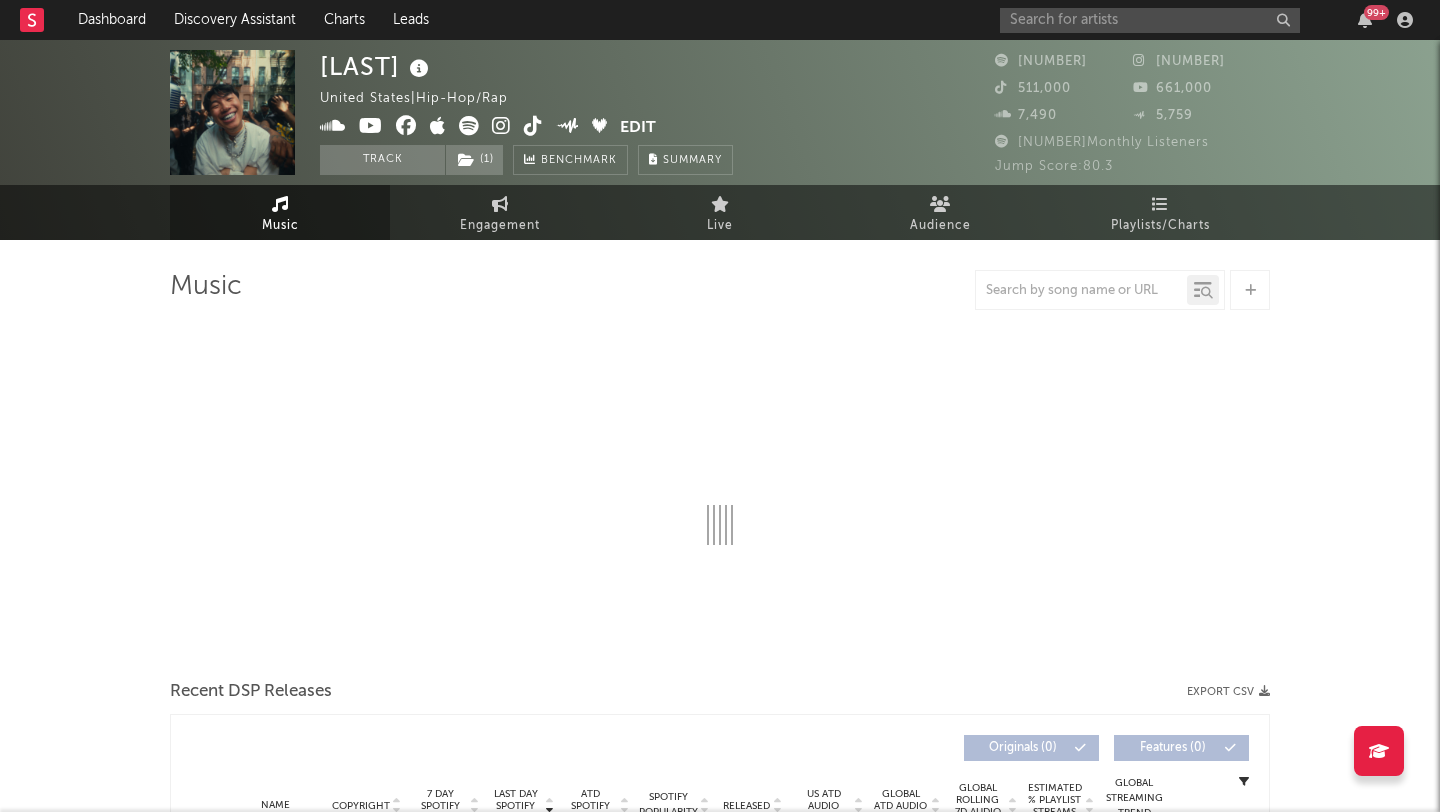 select on "6m" 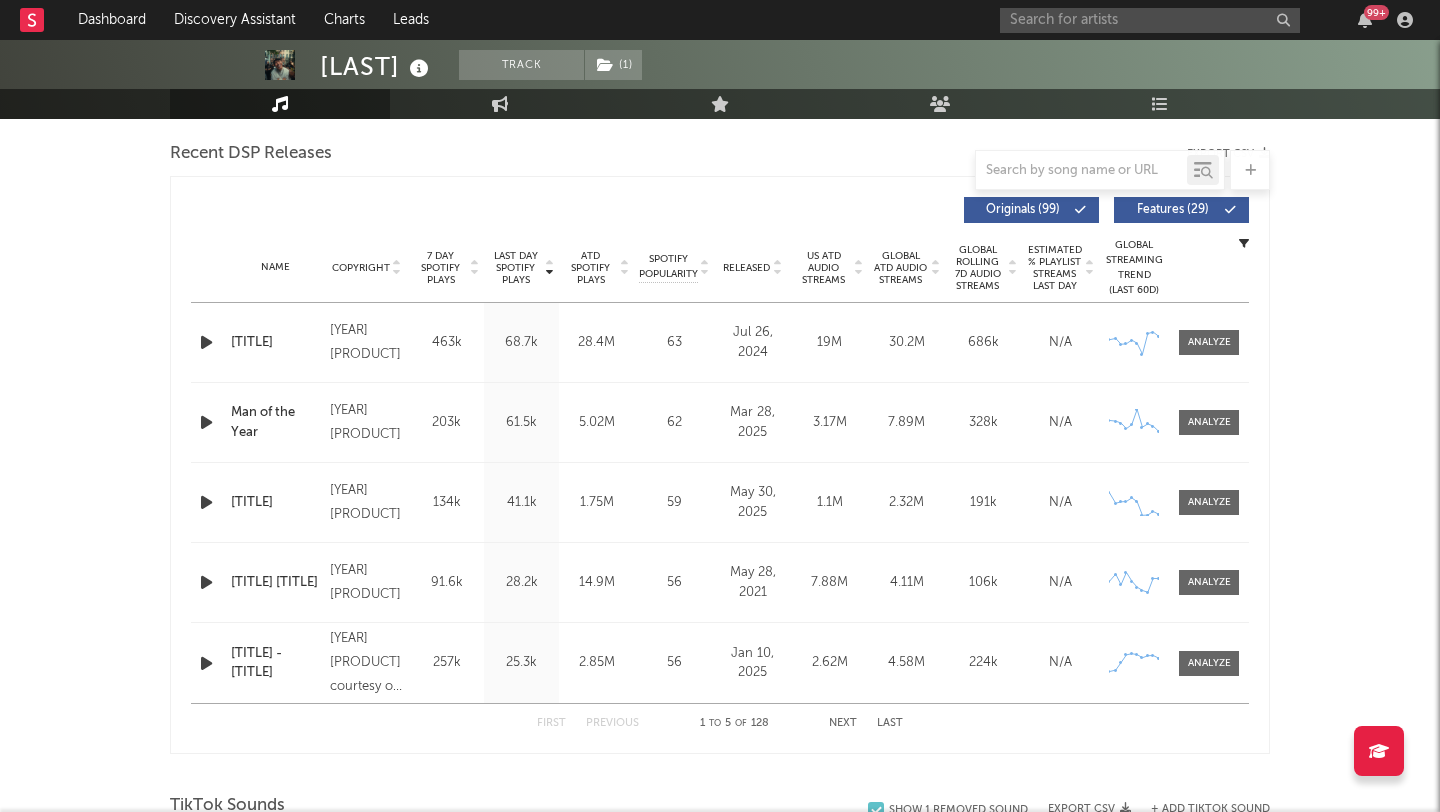 scroll, scrollTop: 711, scrollLeft: 0, axis: vertical 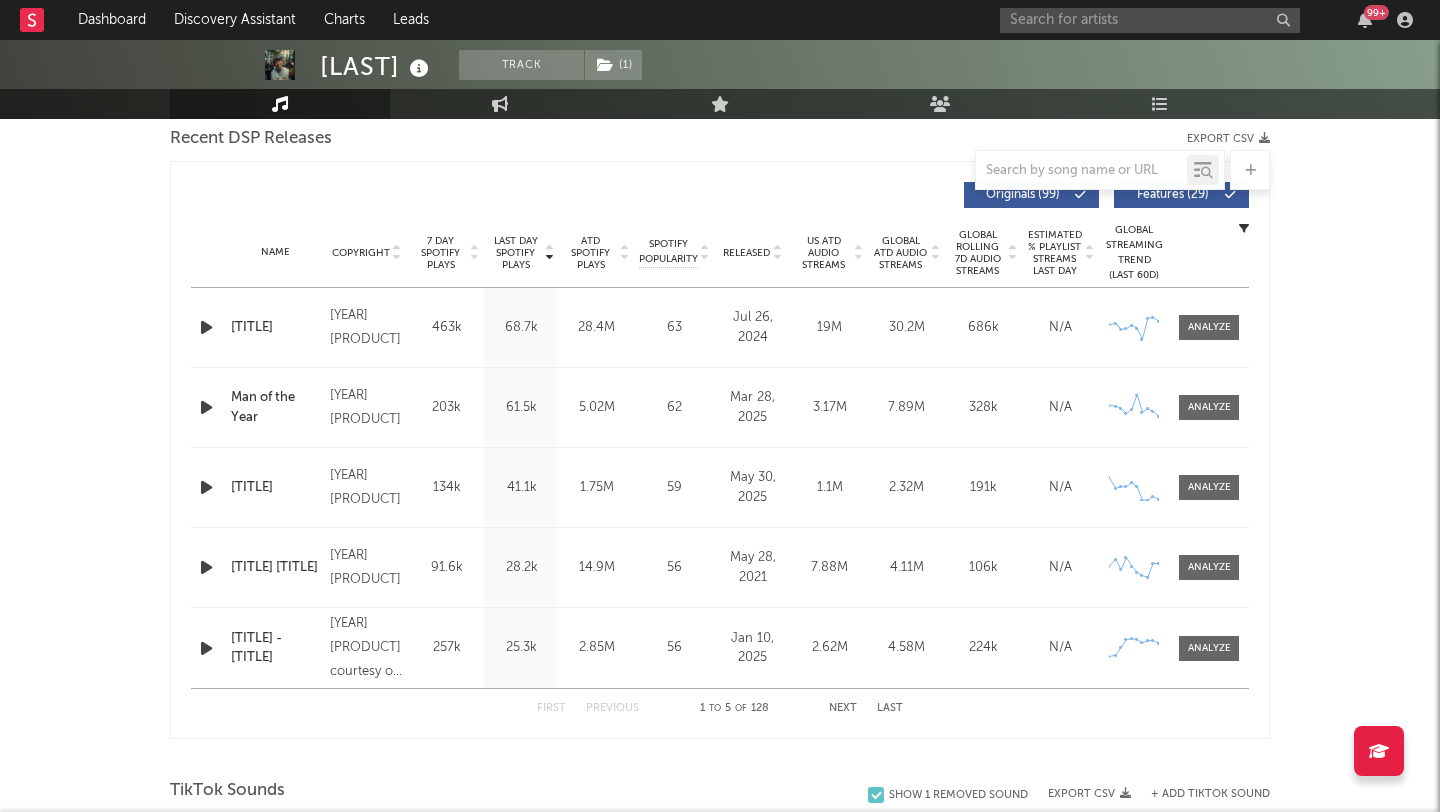 click at bounding box center [206, 327] 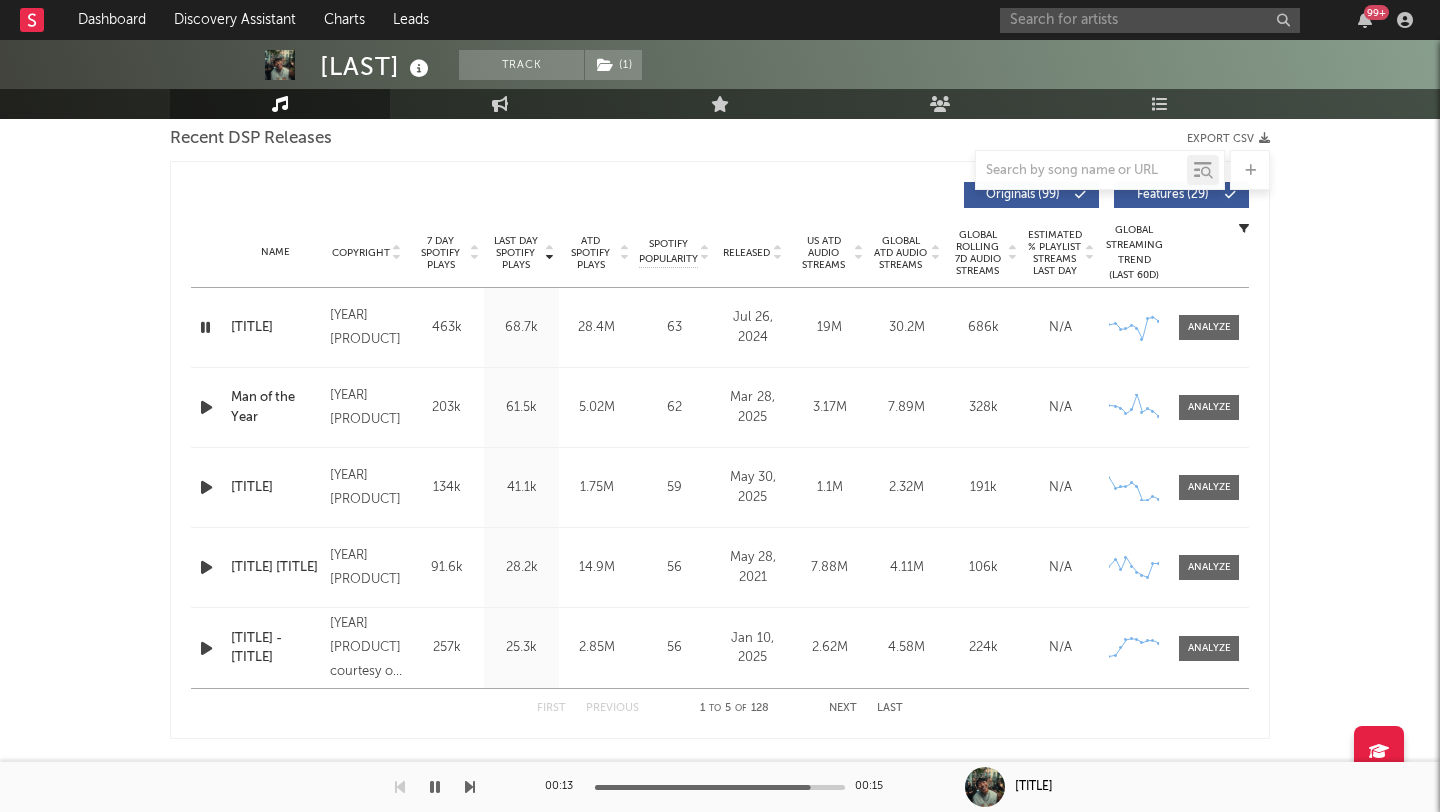 click at bounding box center [205, 327] 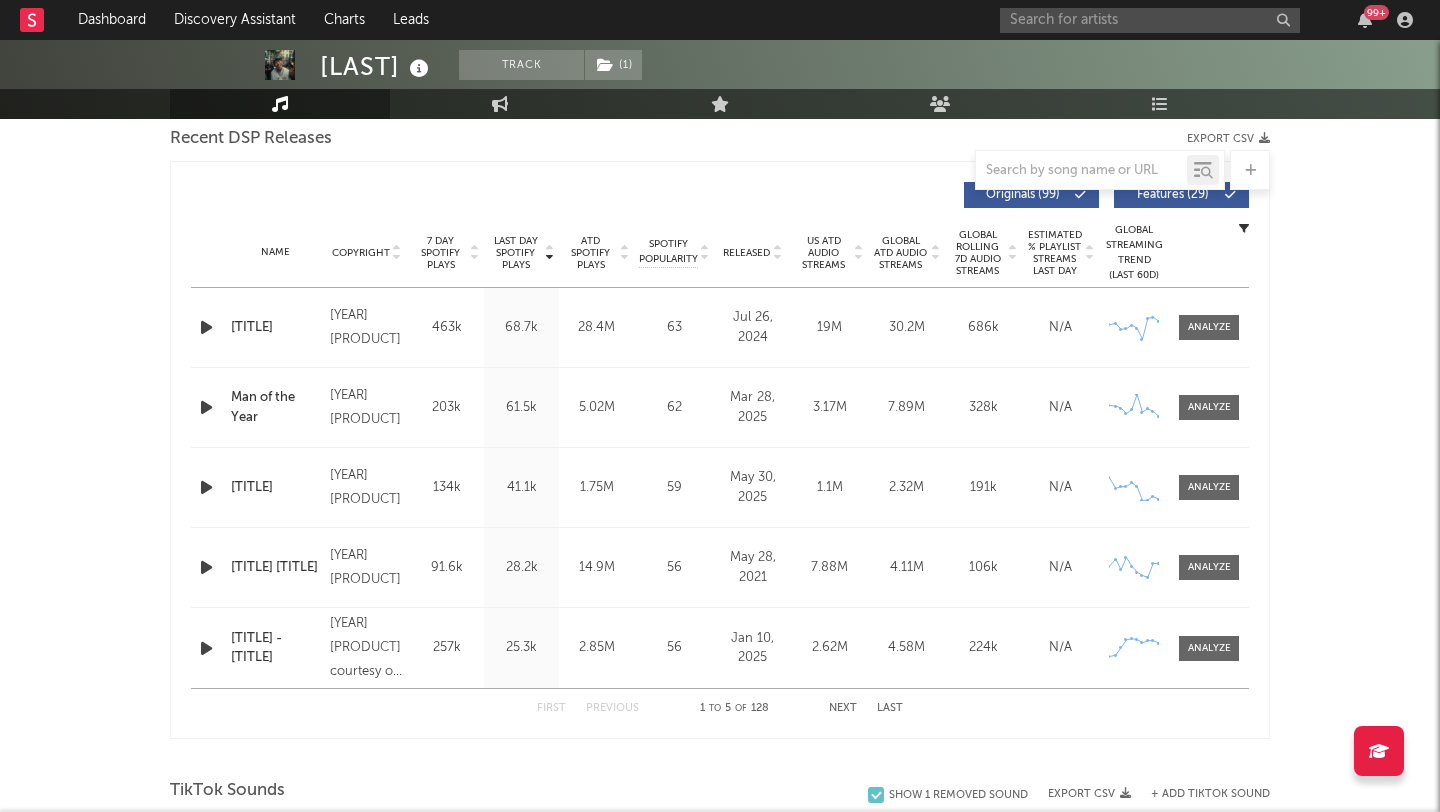 click on "US ATD Audio Streams" at bounding box center [823, 253] 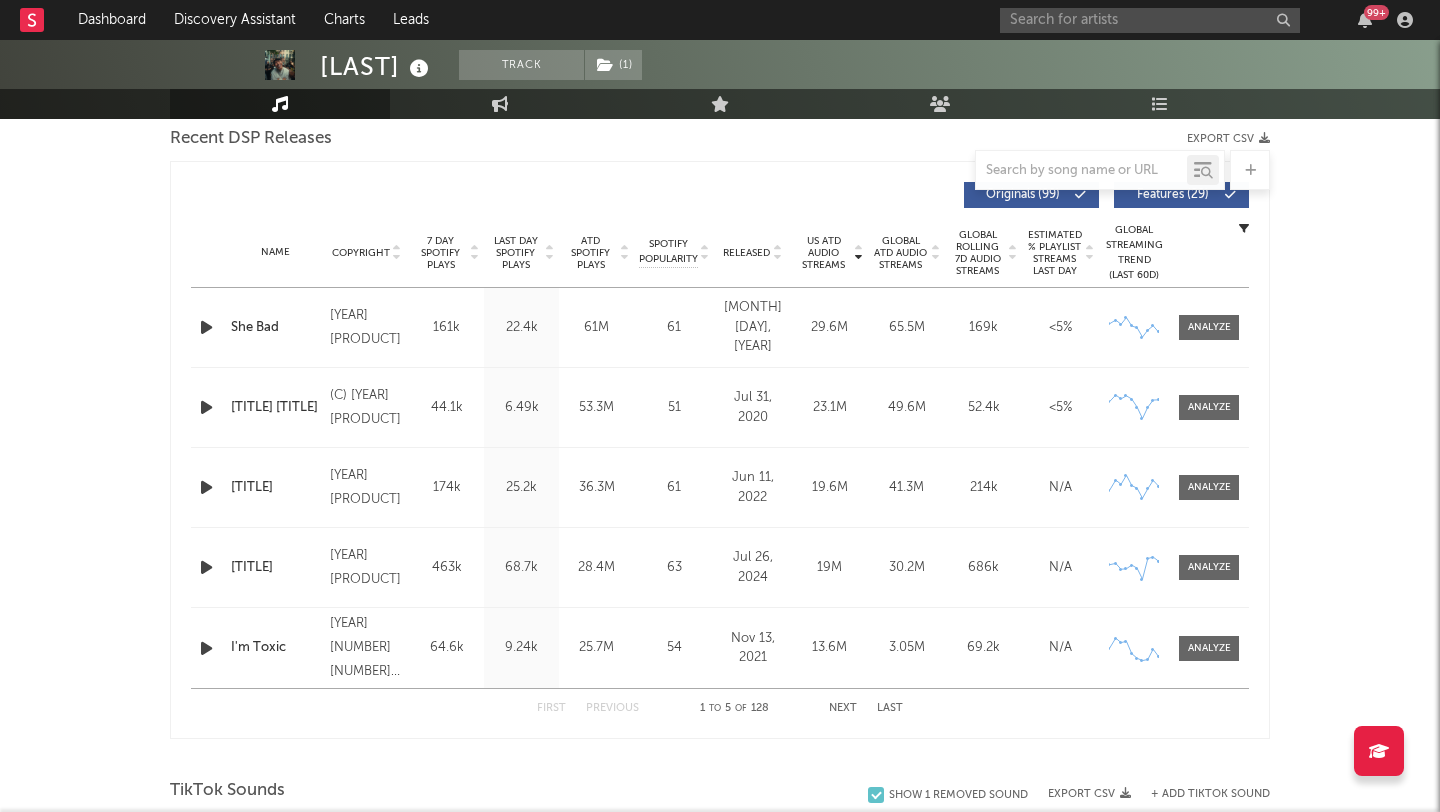 click on "Released" at bounding box center (746, 253) 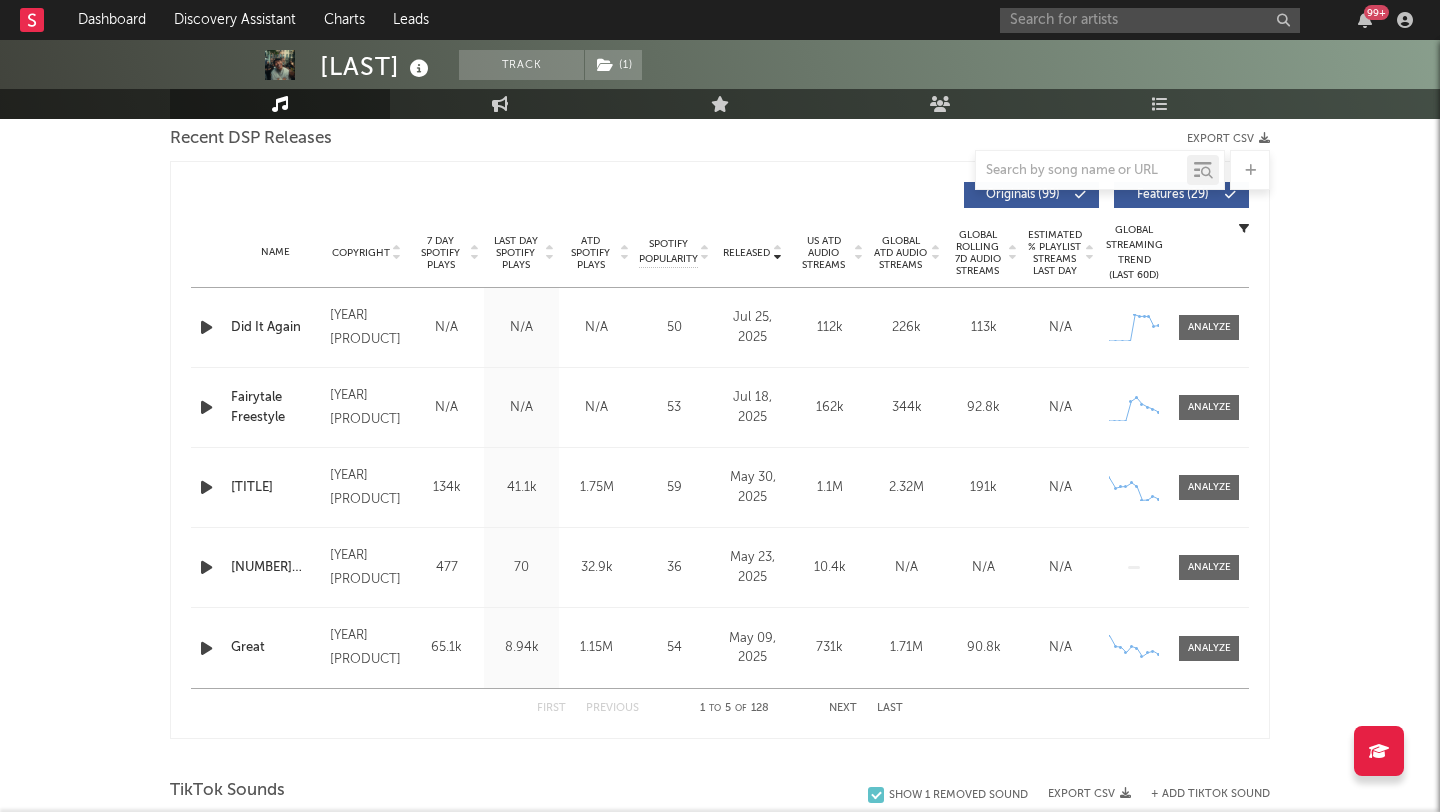 click at bounding box center (208, 407) 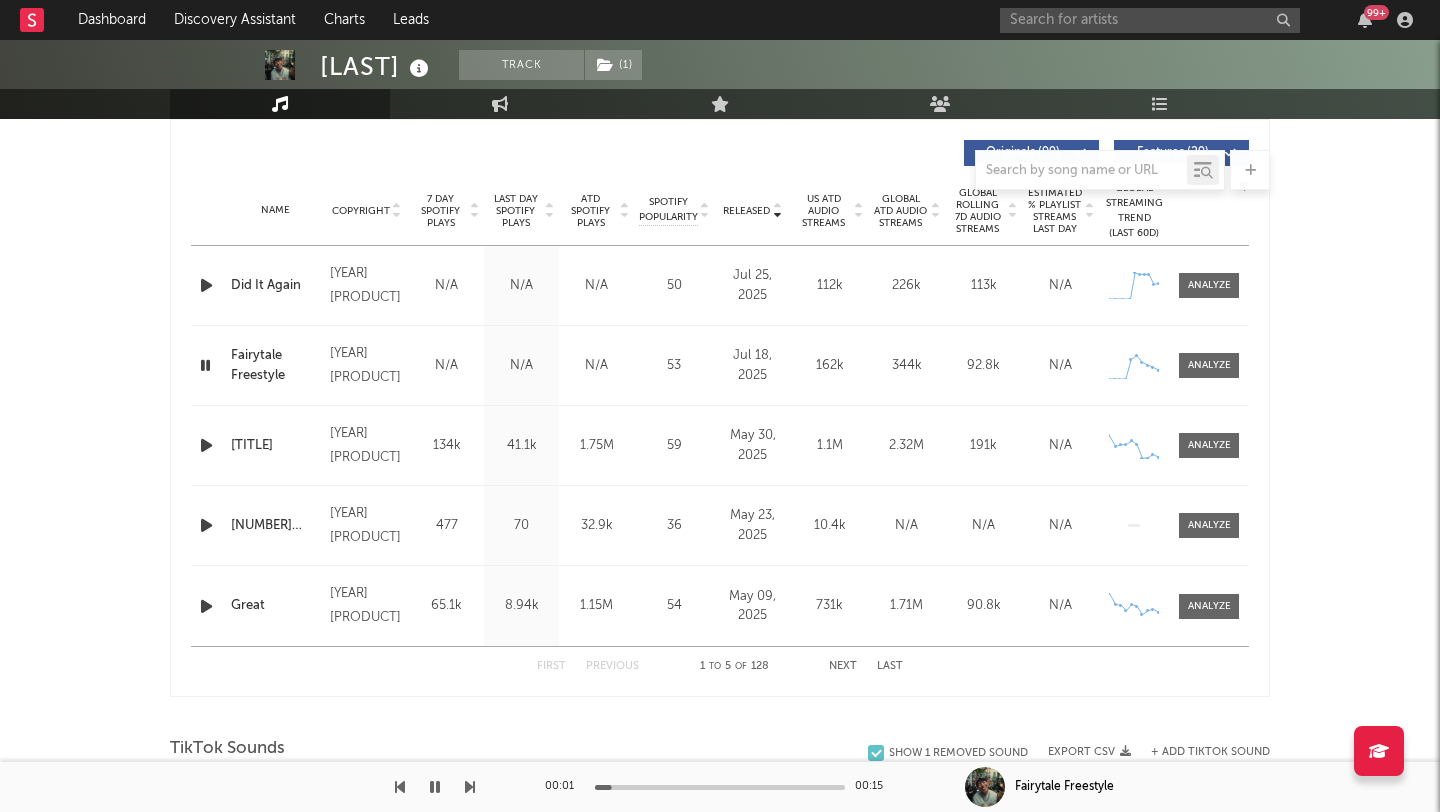 scroll, scrollTop: 768, scrollLeft: 0, axis: vertical 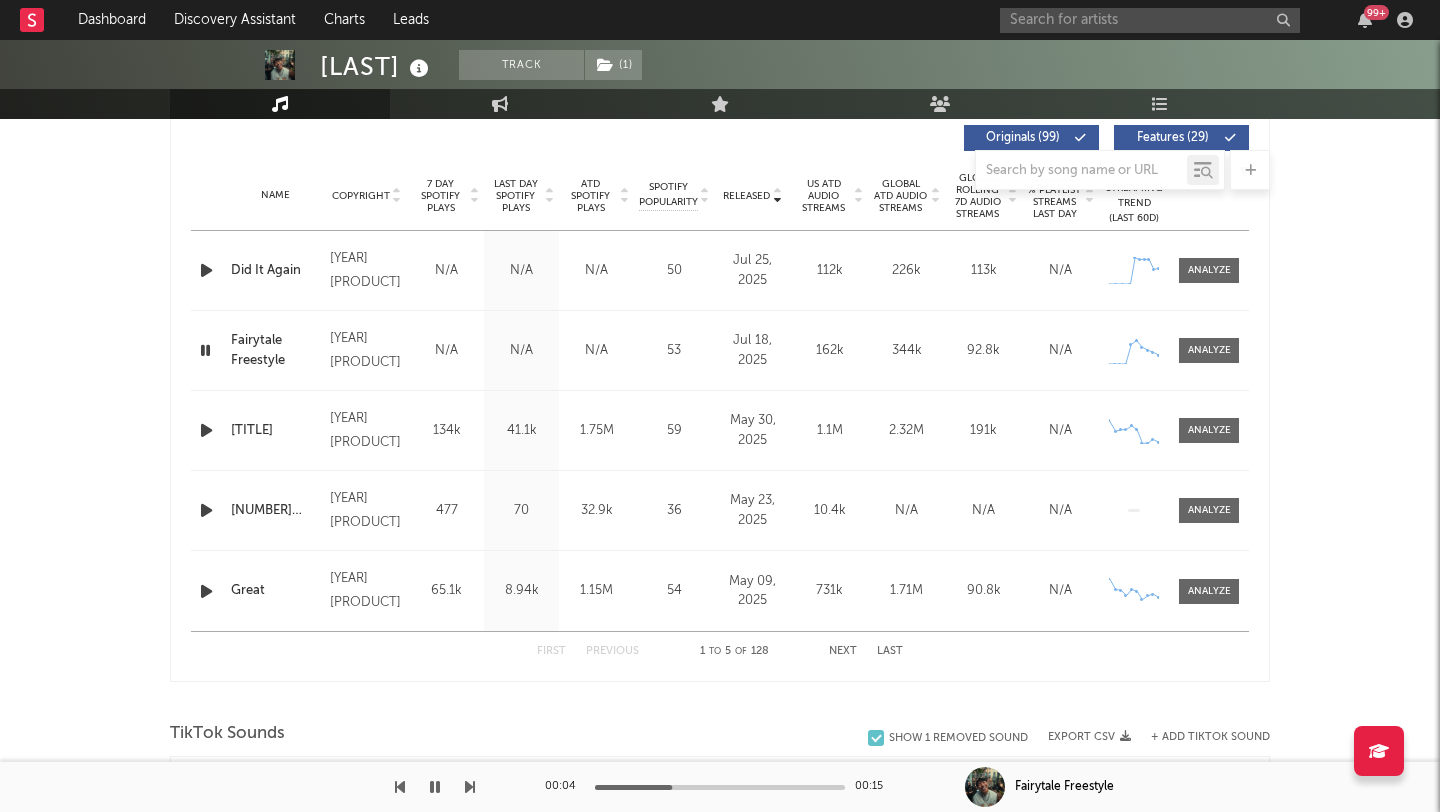 click at bounding box center [206, 270] 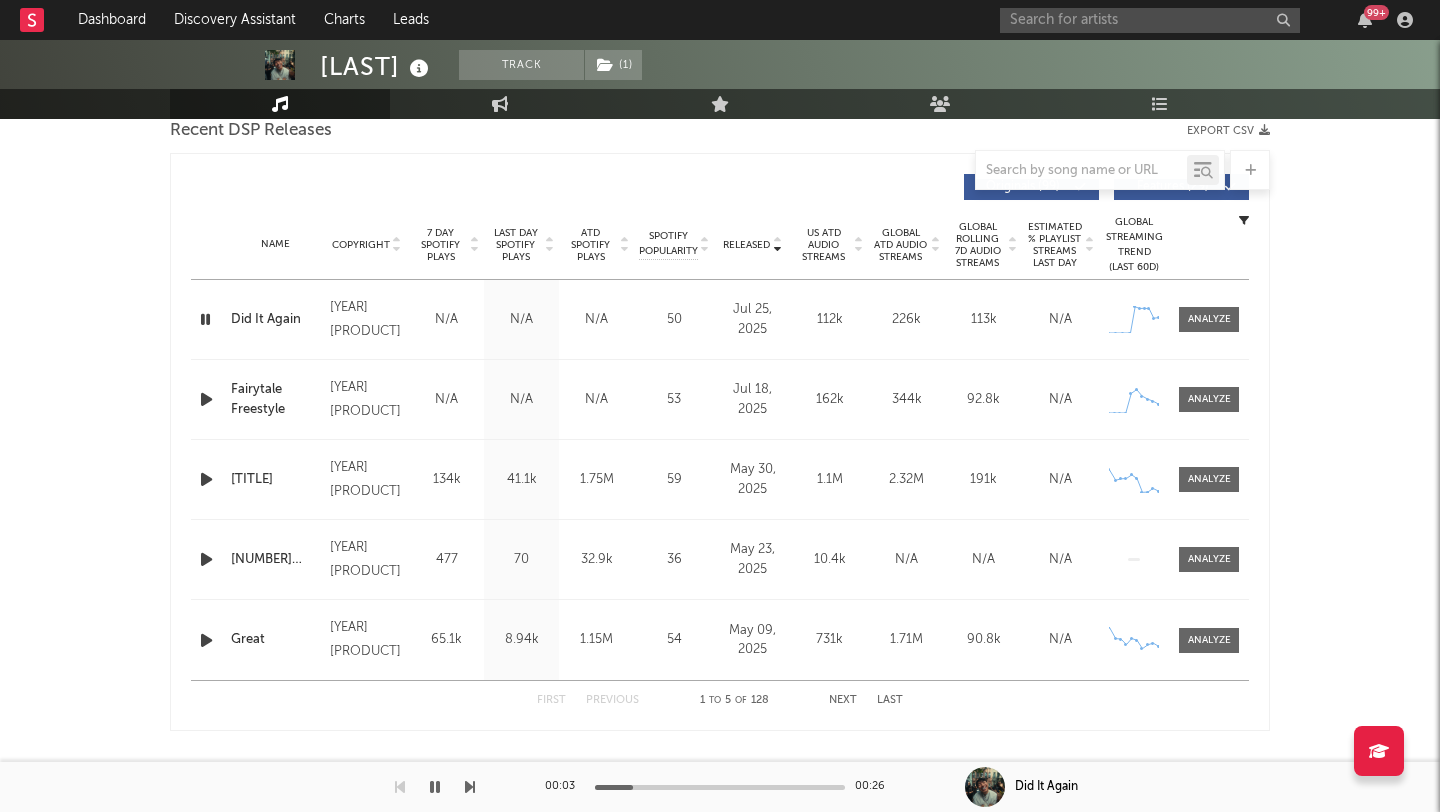 scroll, scrollTop: 711, scrollLeft: 0, axis: vertical 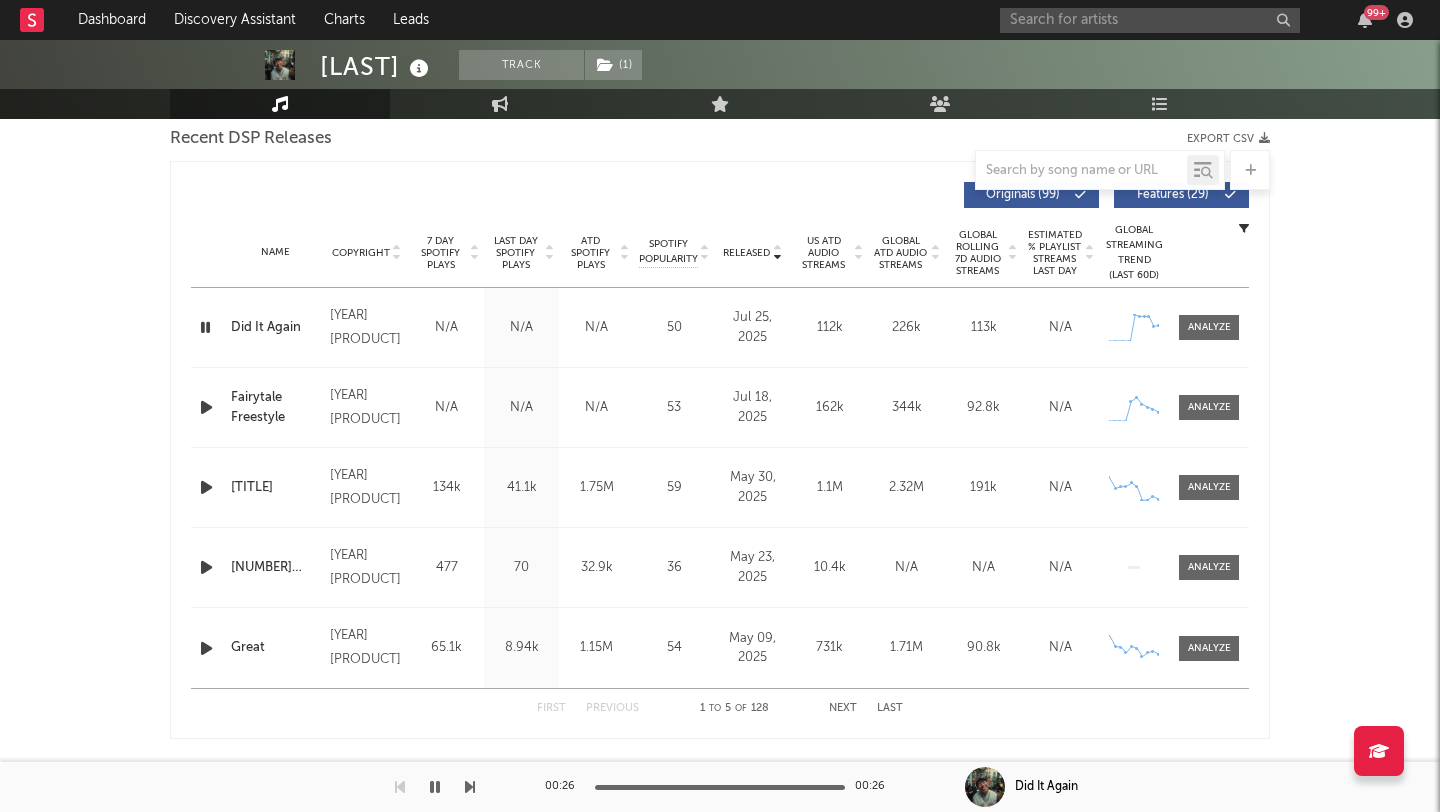 click at bounding box center [435, 787] 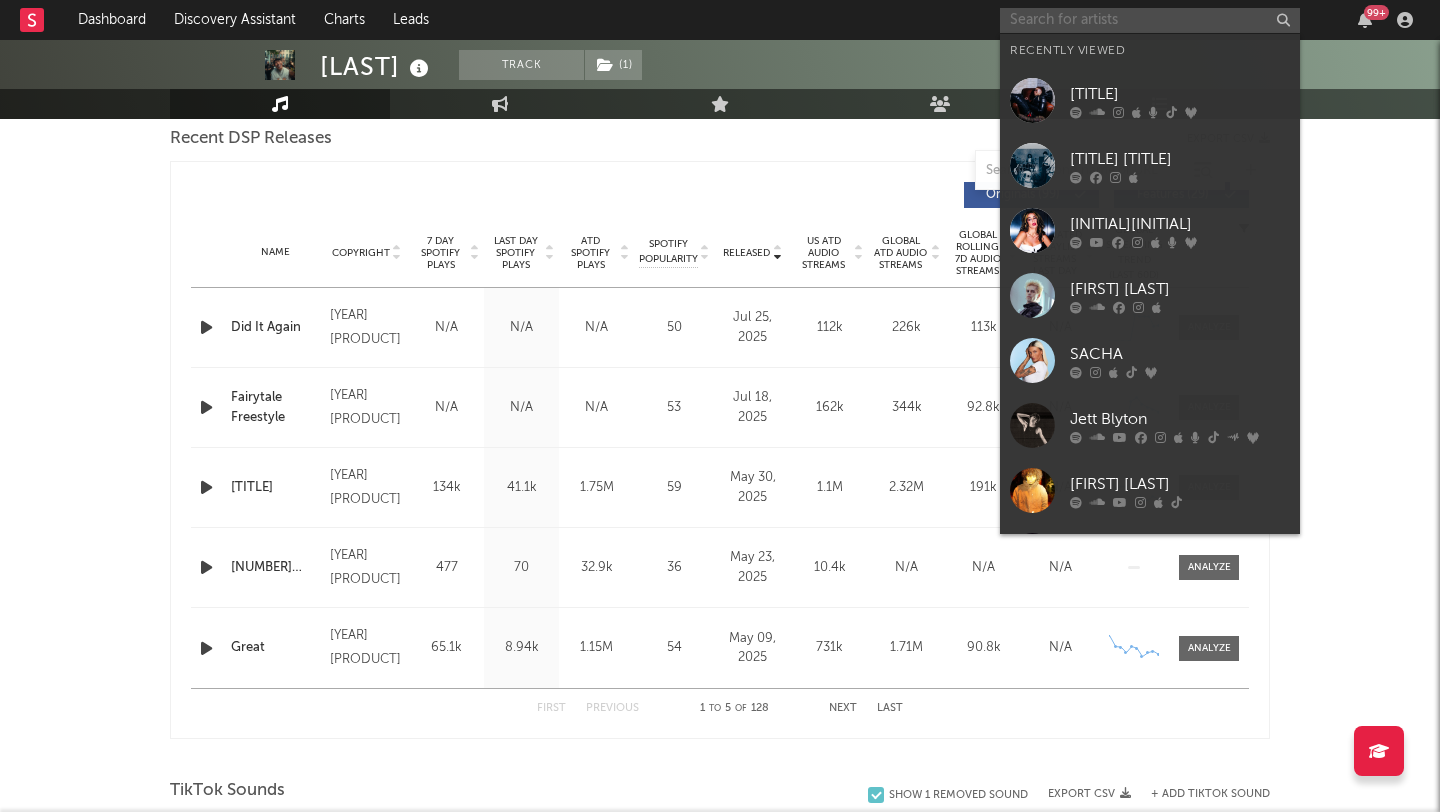 click at bounding box center (1150, 20) 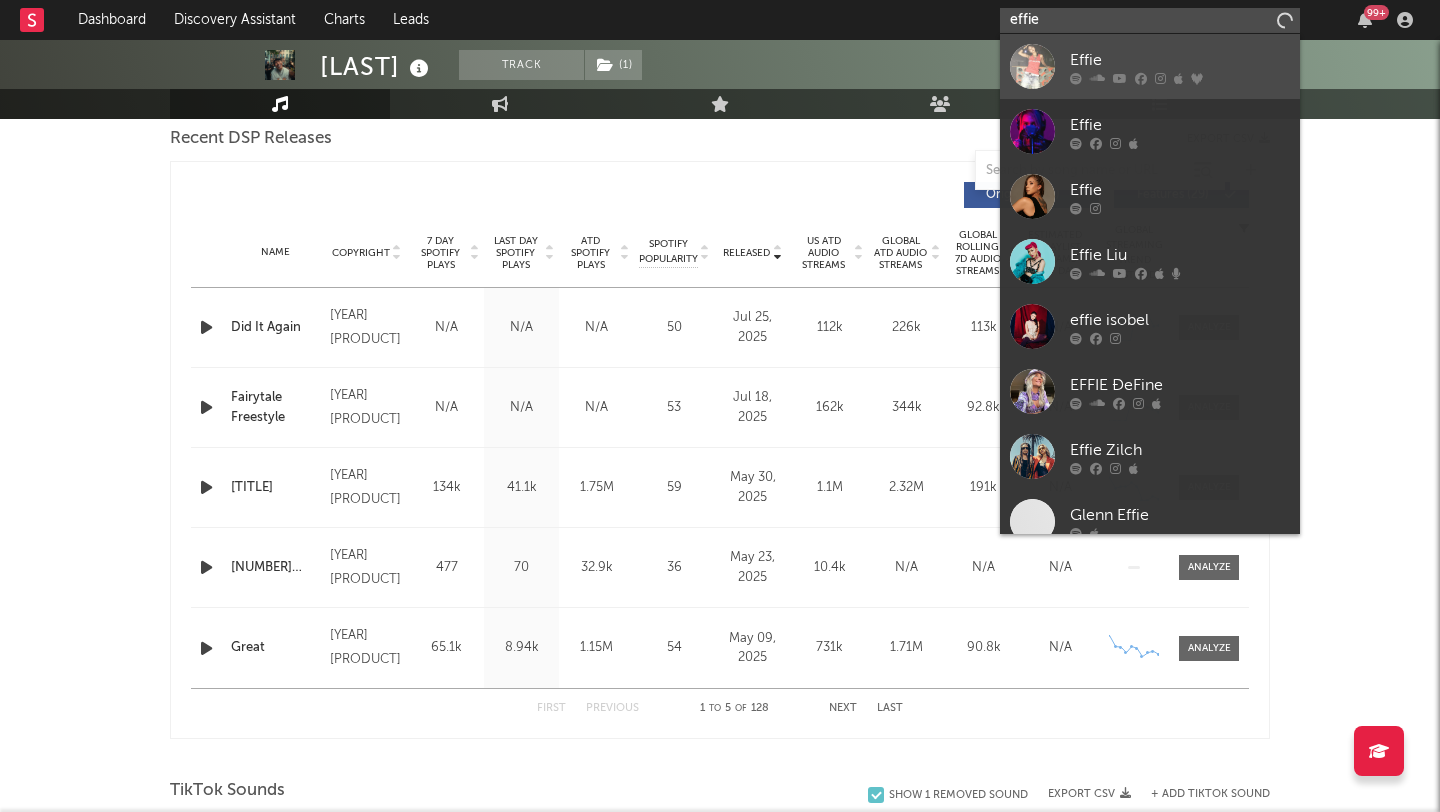 type on "effie" 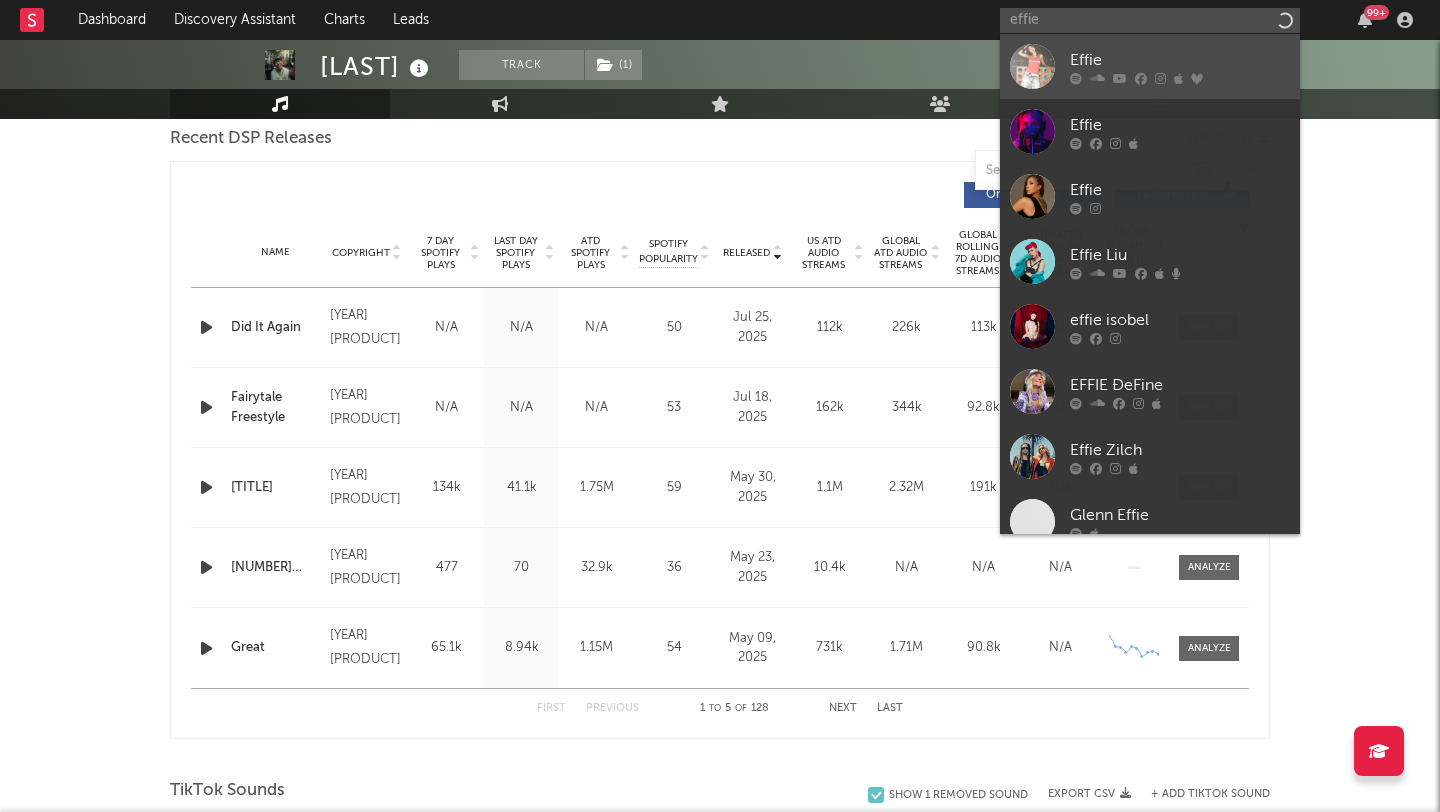 click on "Effie" at bounding box center [1150, 66] 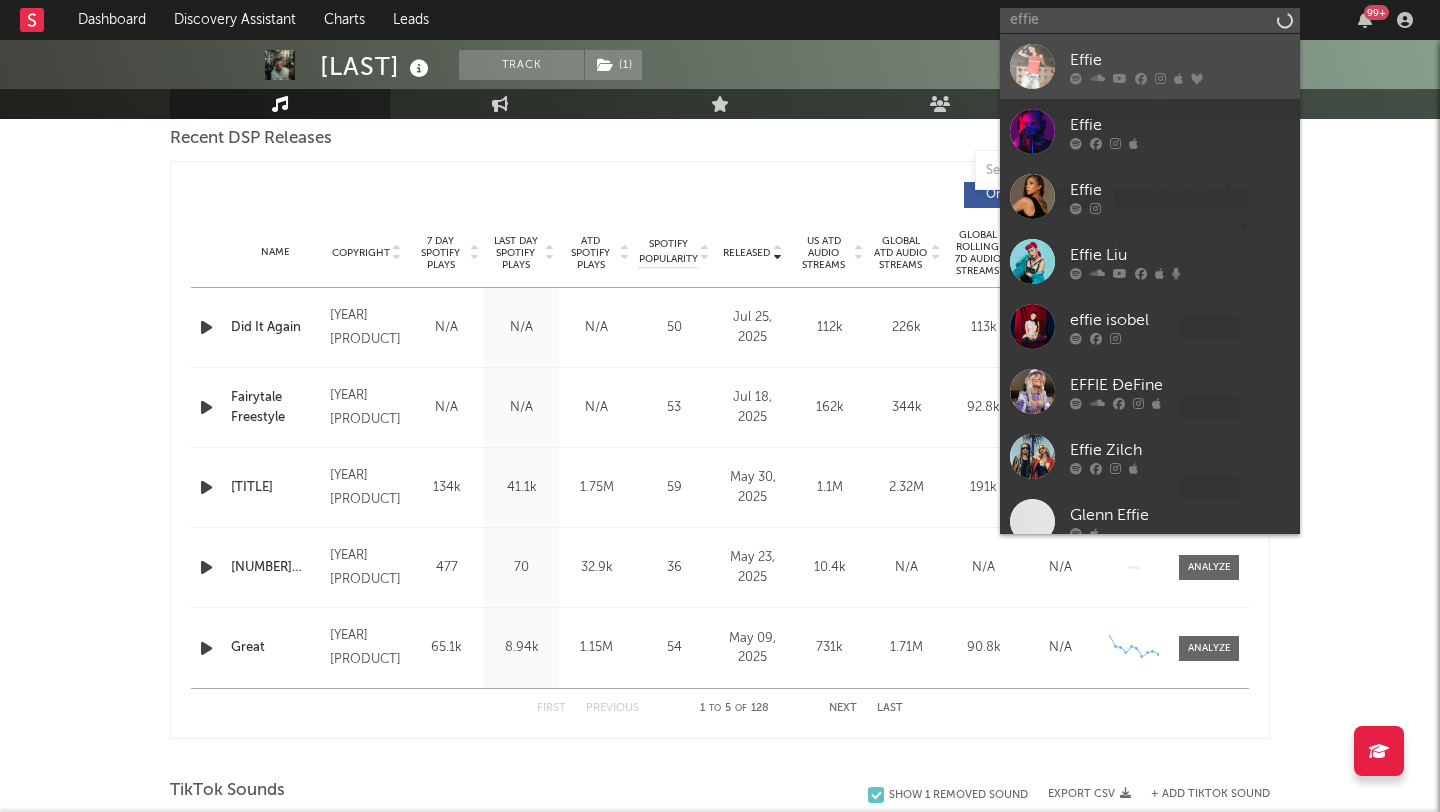 type 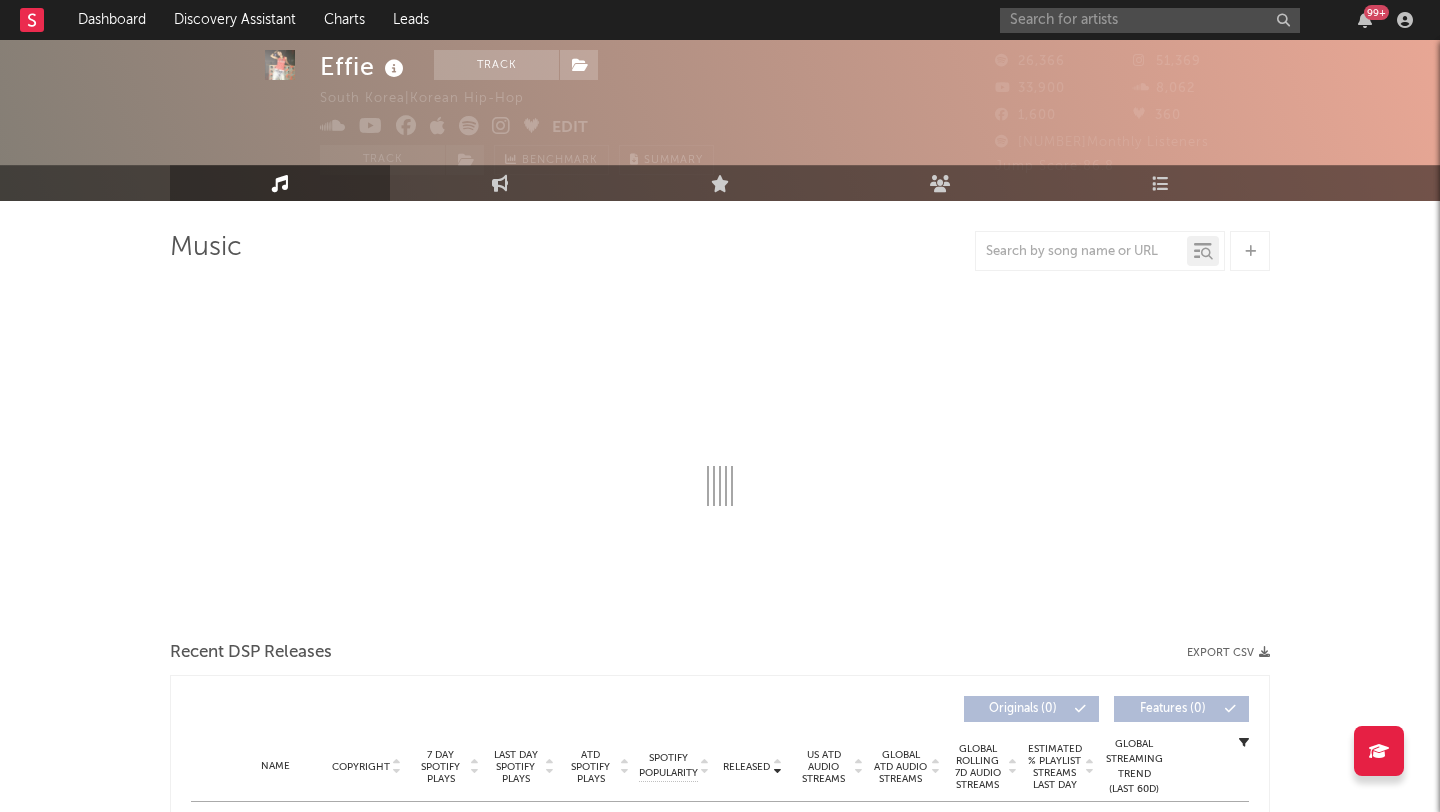 scroll, scrollTop: 52, scrollLeft: 0, axis: vertical 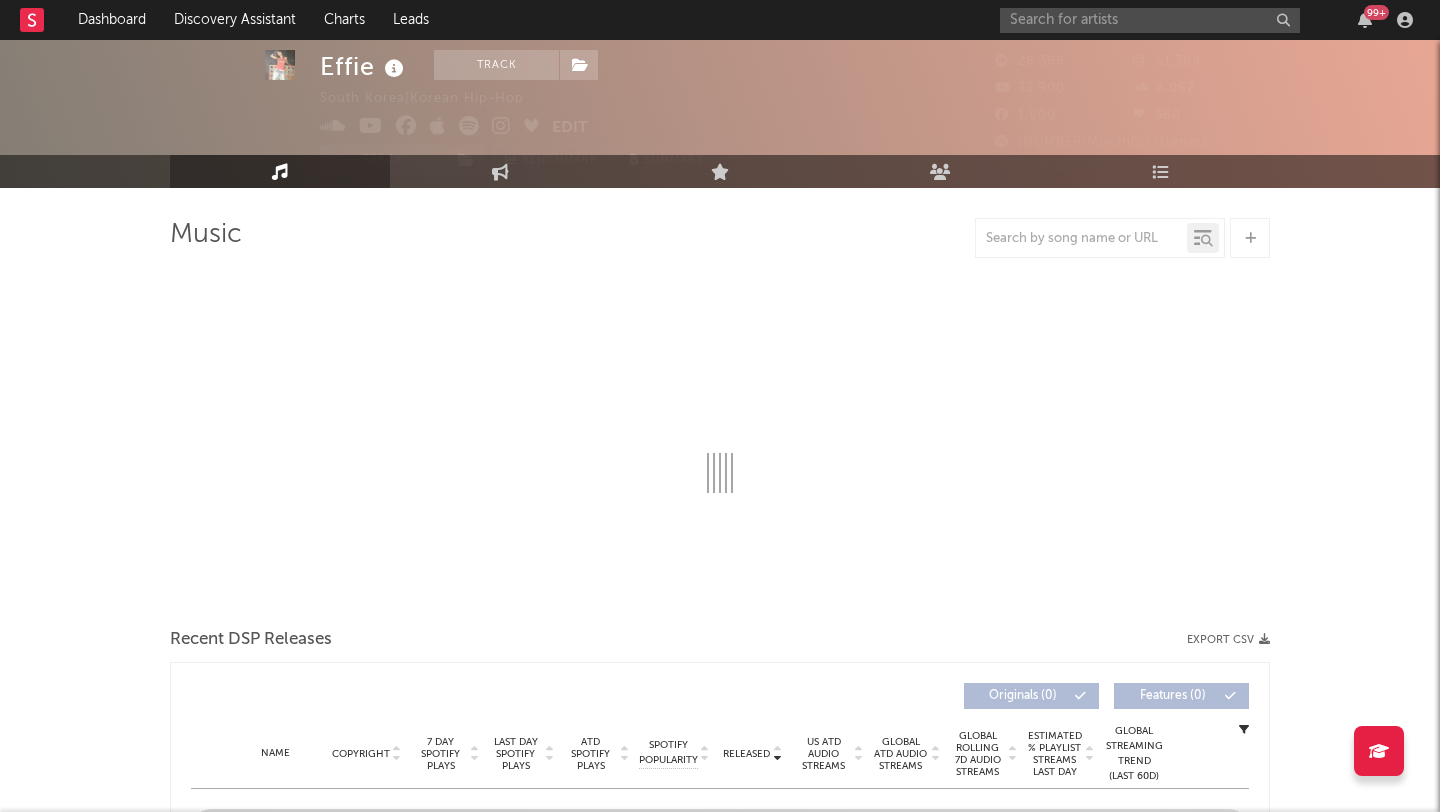 select on "6m" 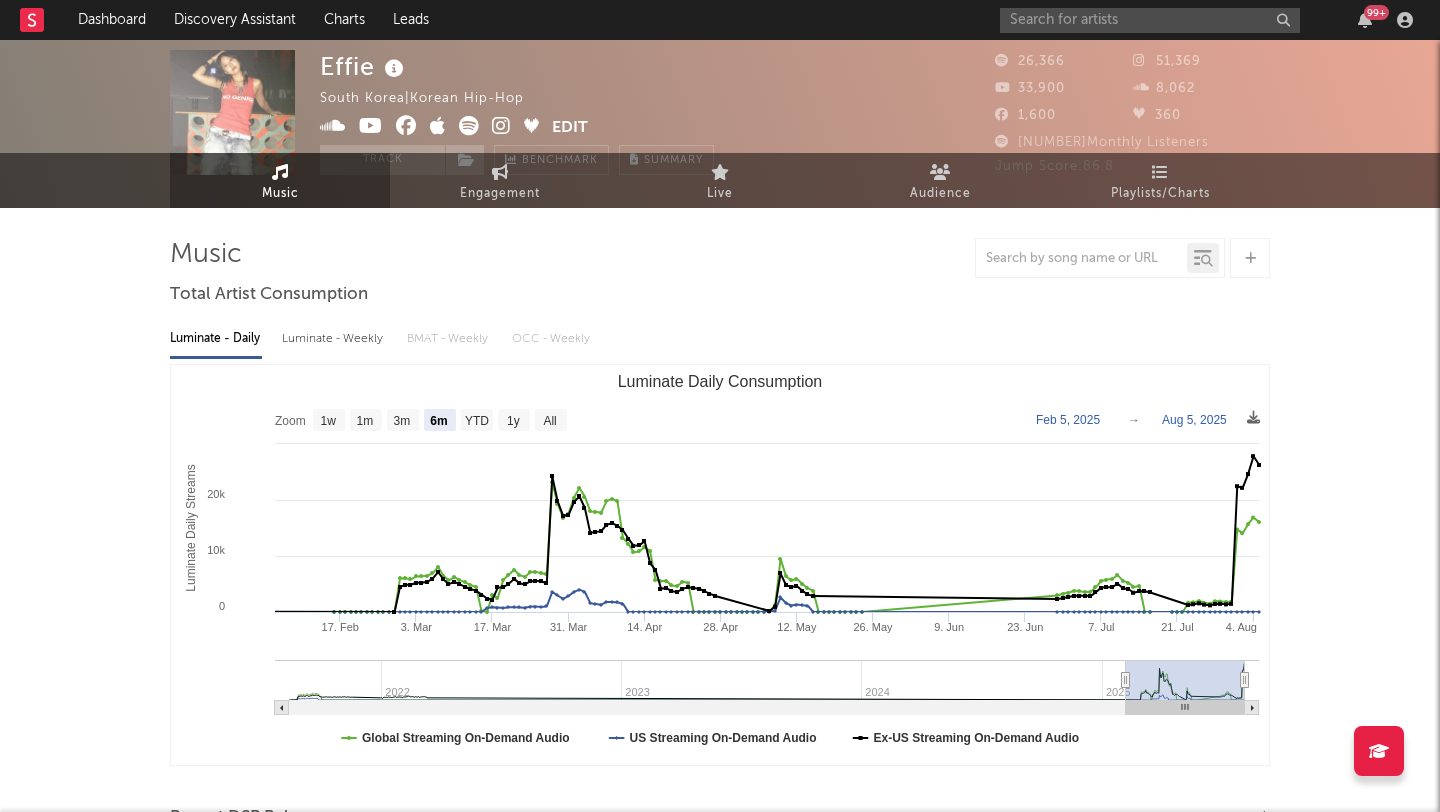 scroll, scrollTop: 0, scrollLeft: 0, axis: both 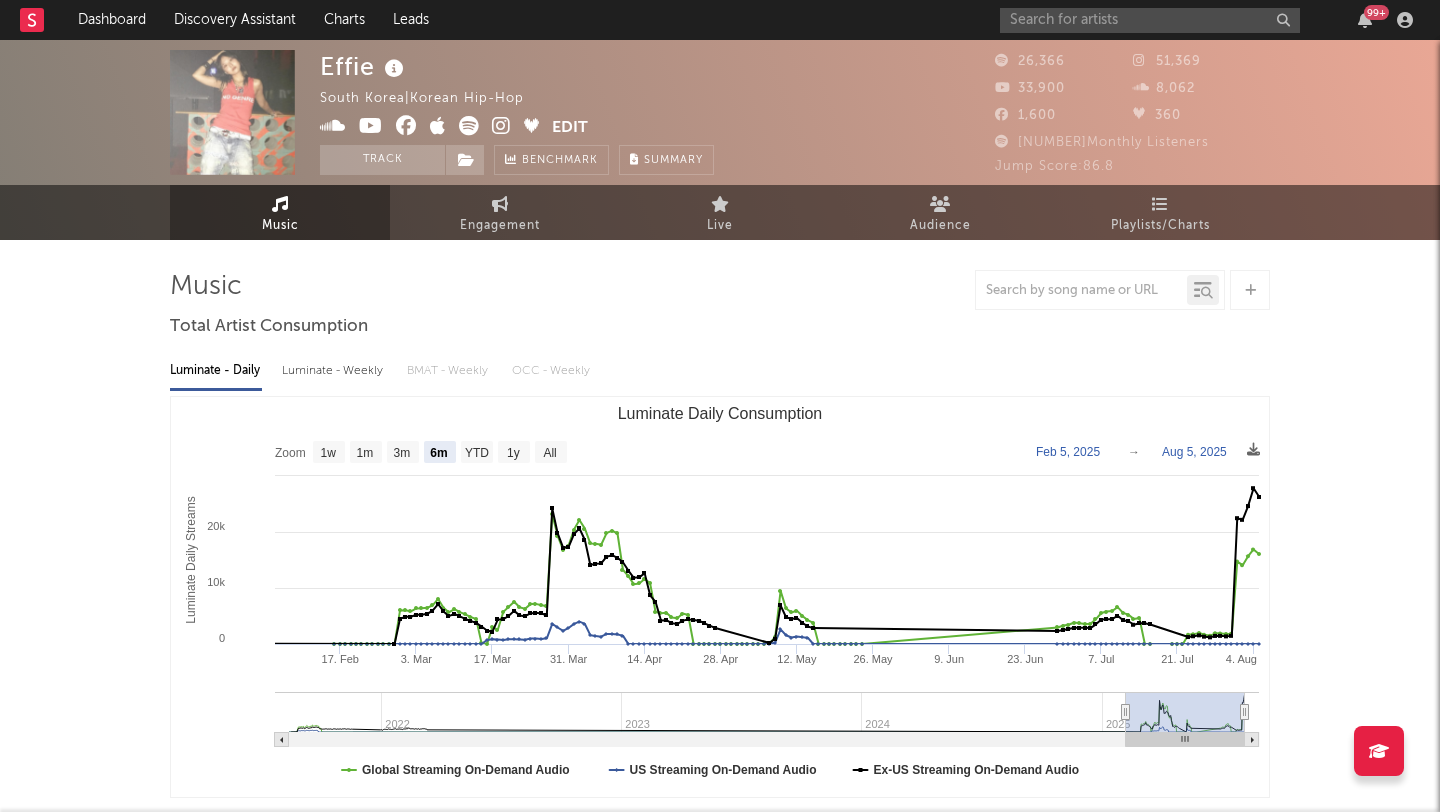 click on "Effie South Korea  |  Korean Hip-Hop Edit Track Benchmark Summary 26,366 51,369 33,900 8,062 1,600 360 98,239  Monthly Listeners Jump Score:  86.8" at bounding box center (720, 112) 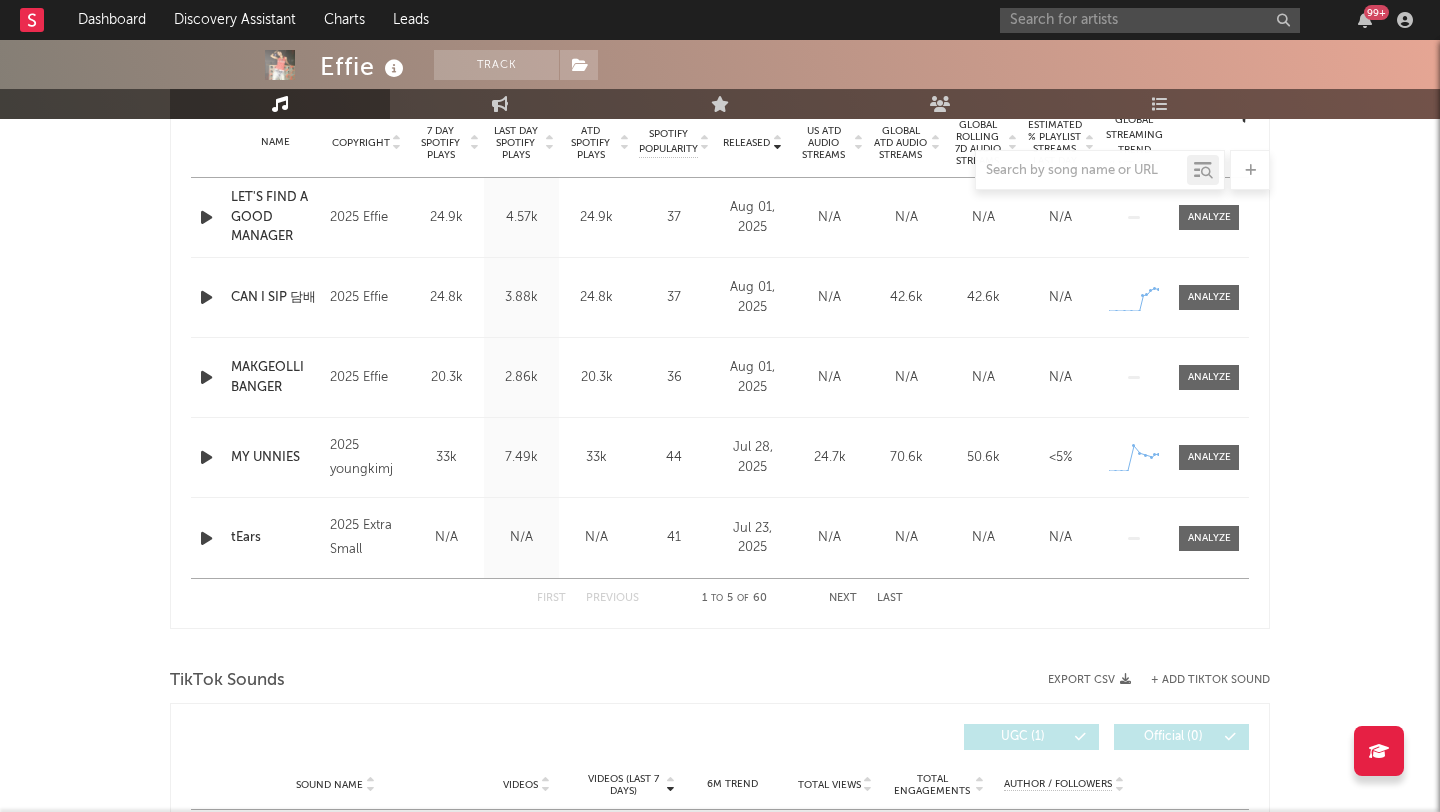 scroll, scrollTop: 834, scrollLeft: 0, axis: vertical 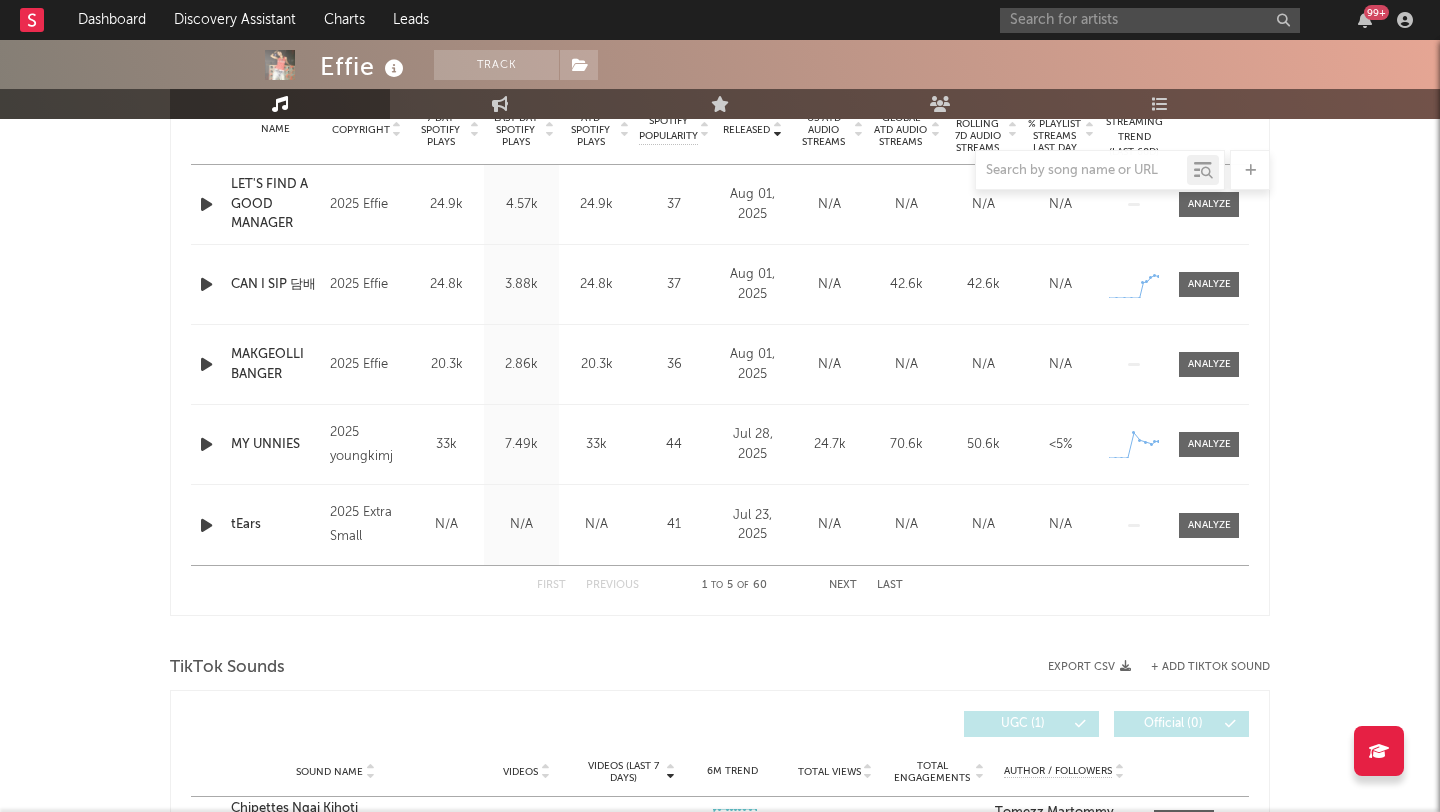 click at bounding box center (206, 204) 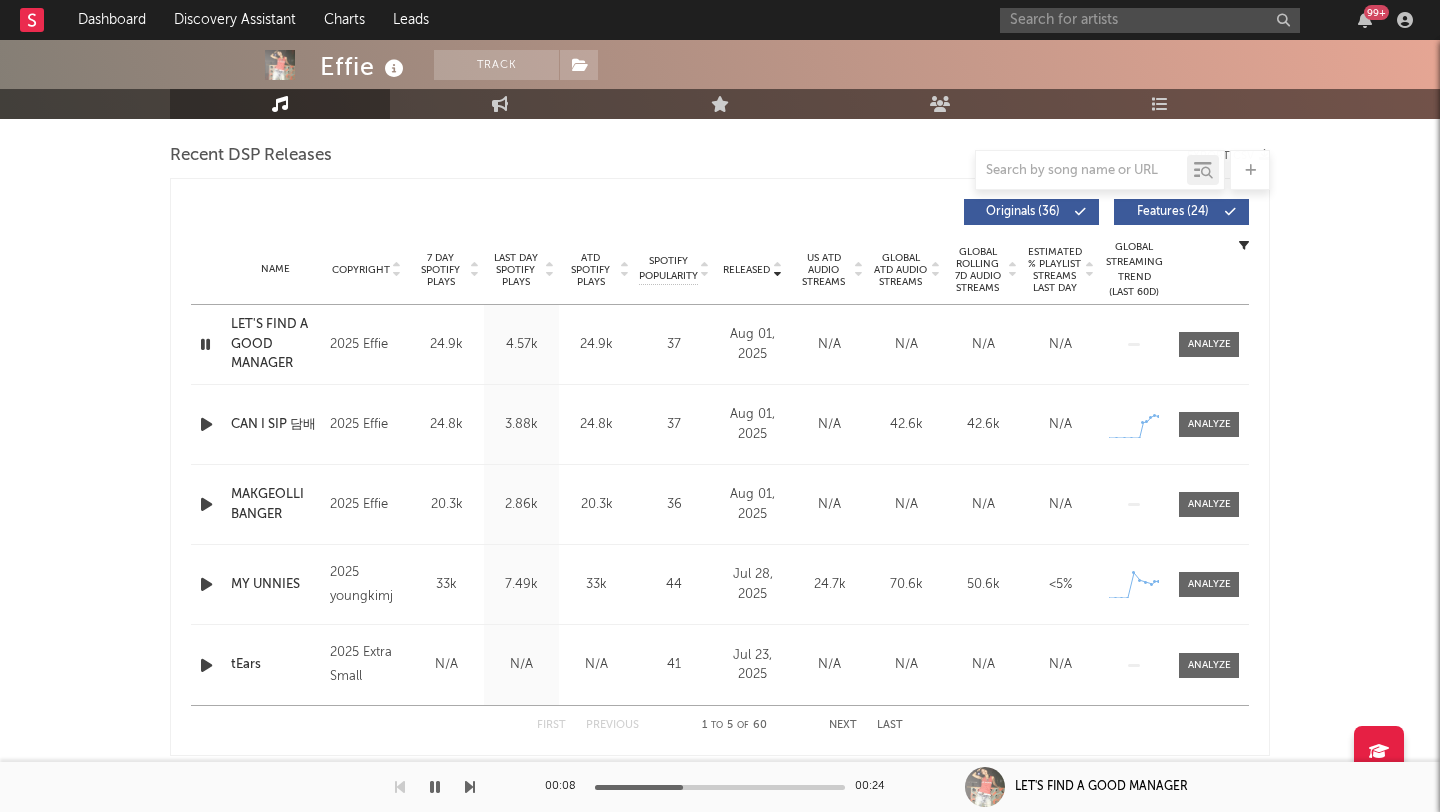 scroll, scrollTop: 692, scrollLeft: 0, axis: vertical 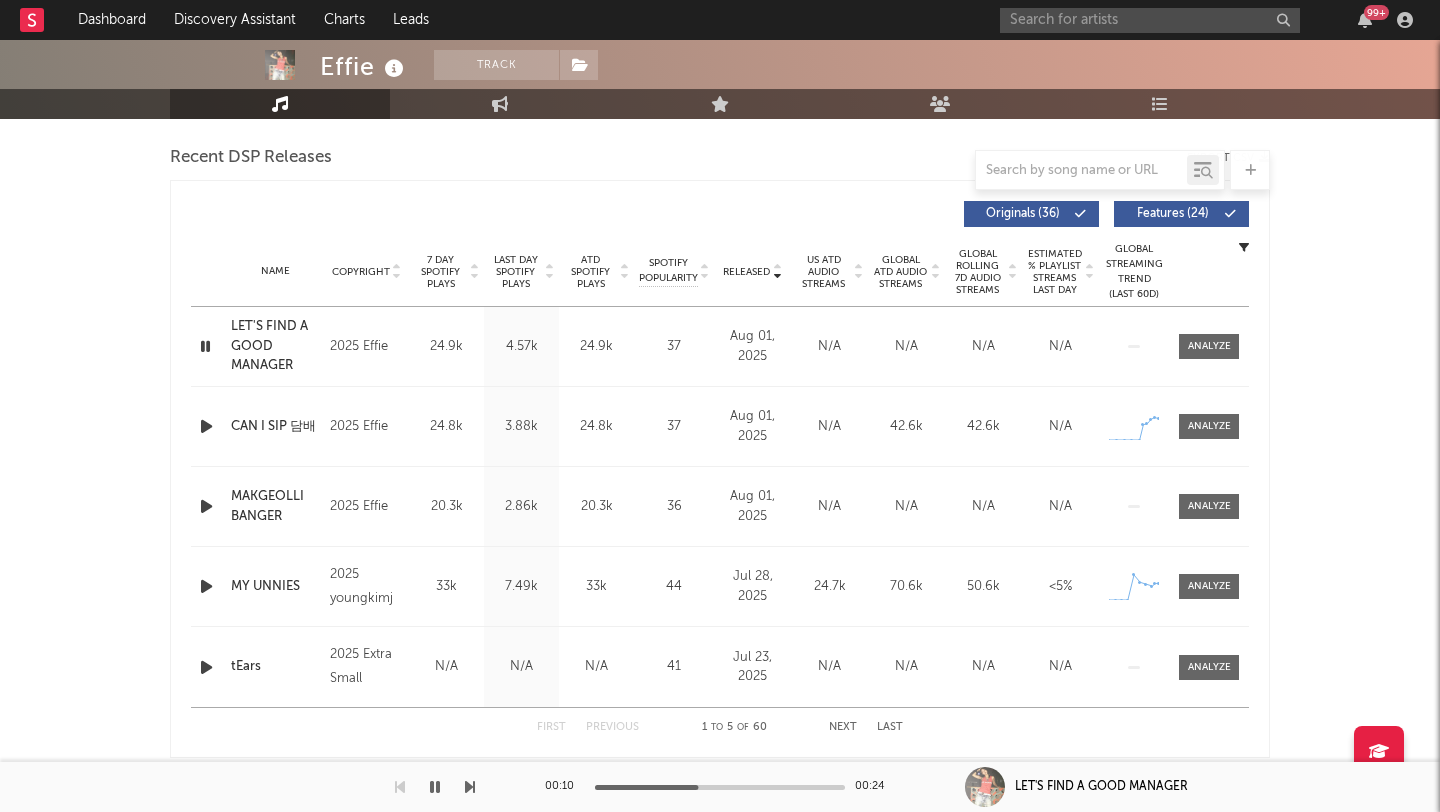click on "7 Day Spotify Plays" at bounding box center [440, 272] 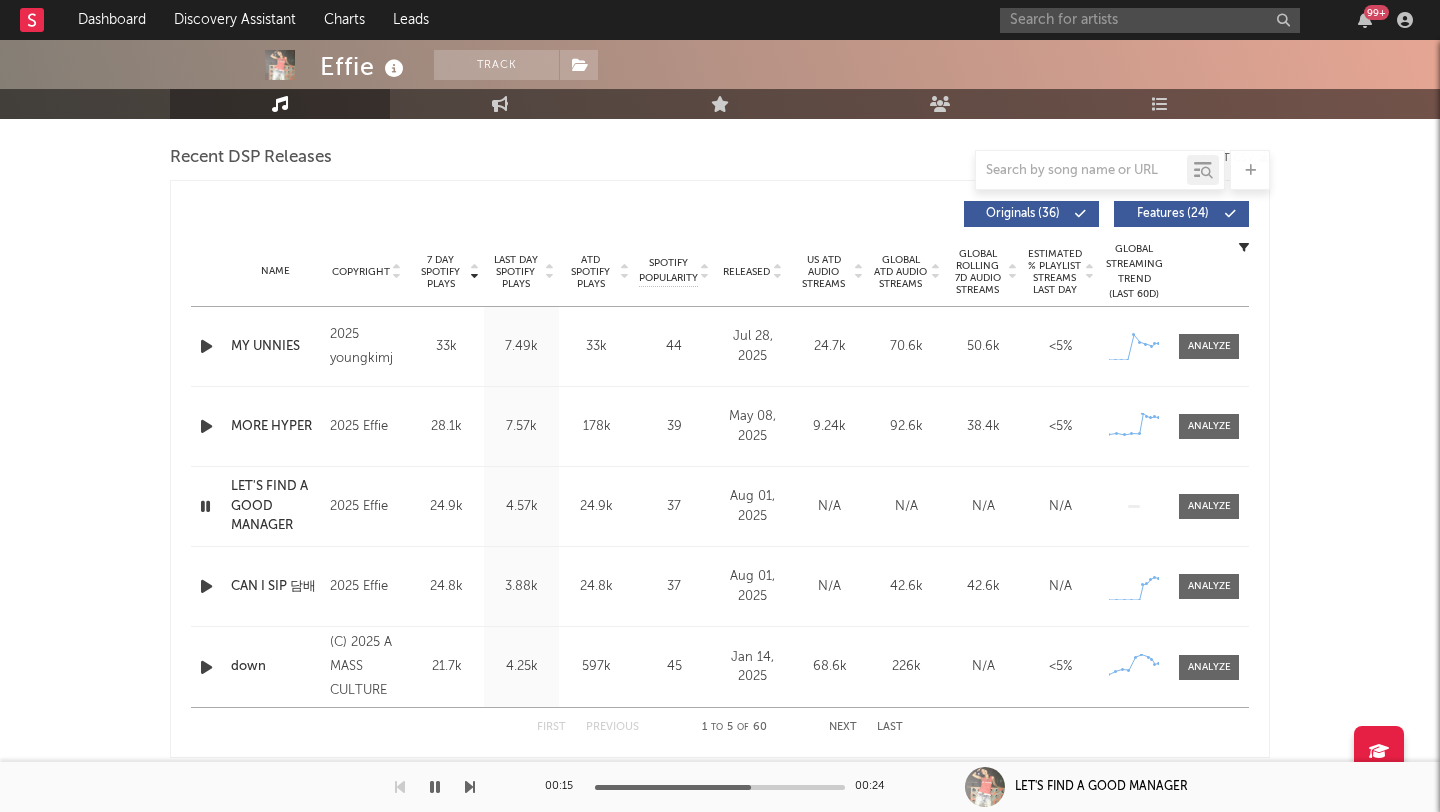 click at bounding box center [206, 346] 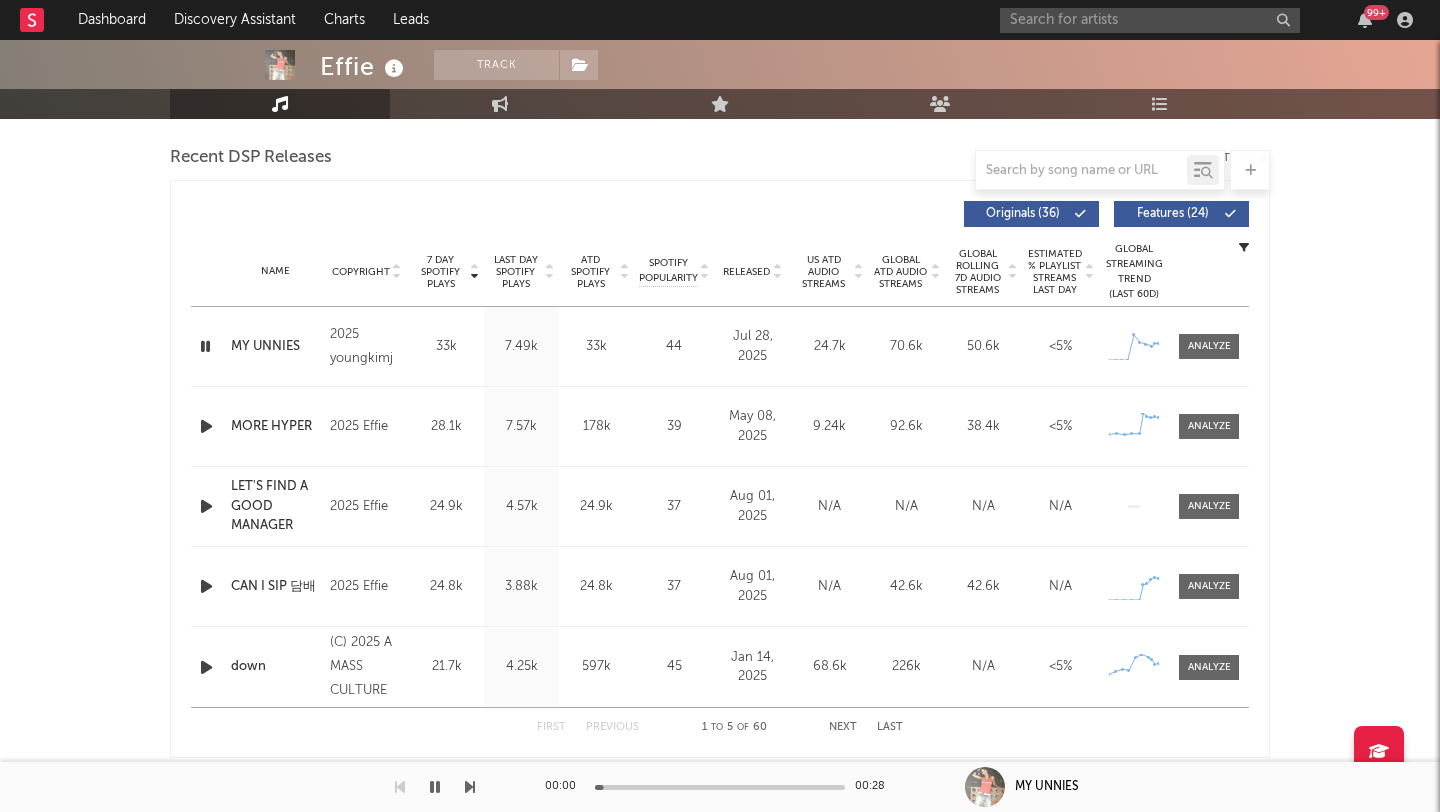 click at bounding box center [1206, 346] 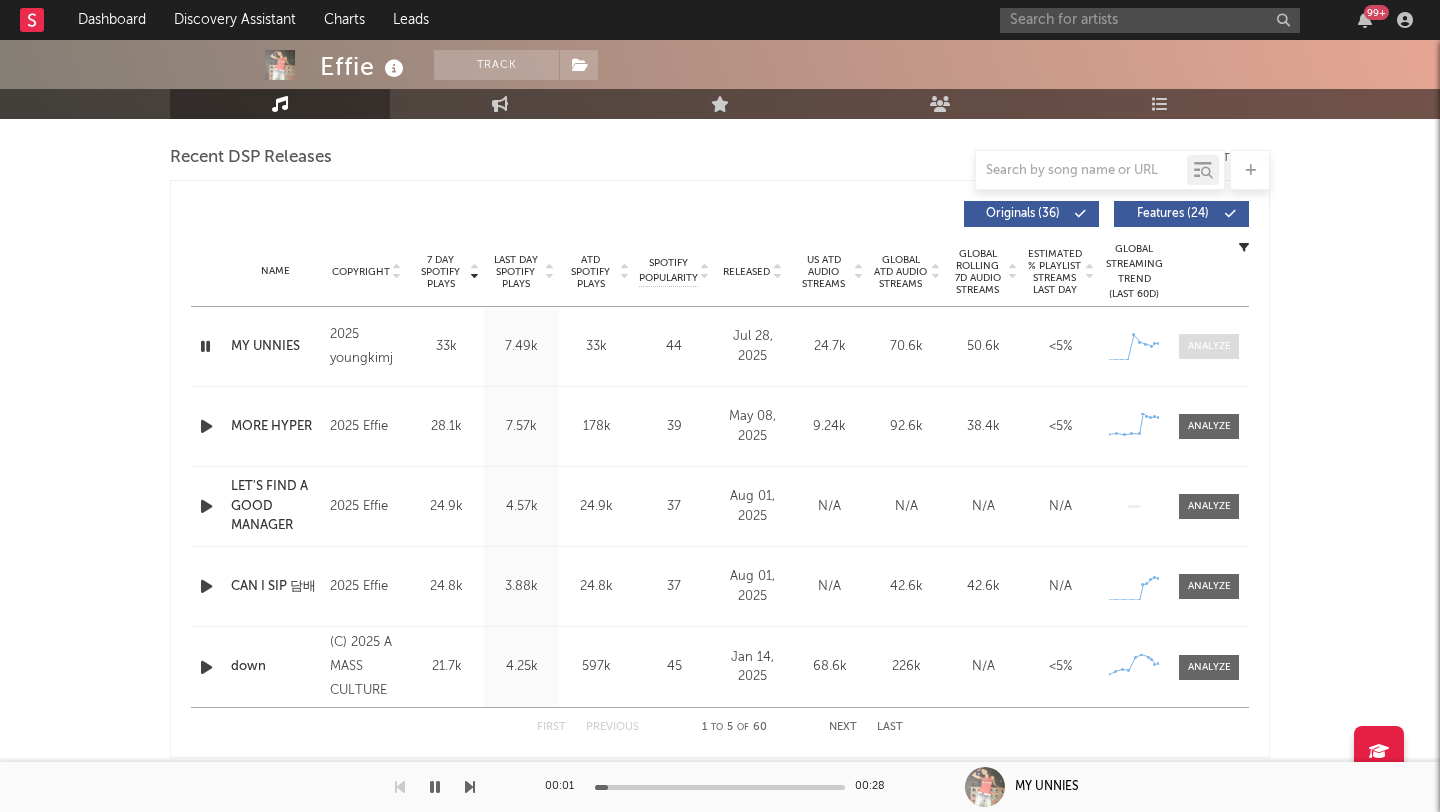 click at bounding box center [1209, 346] 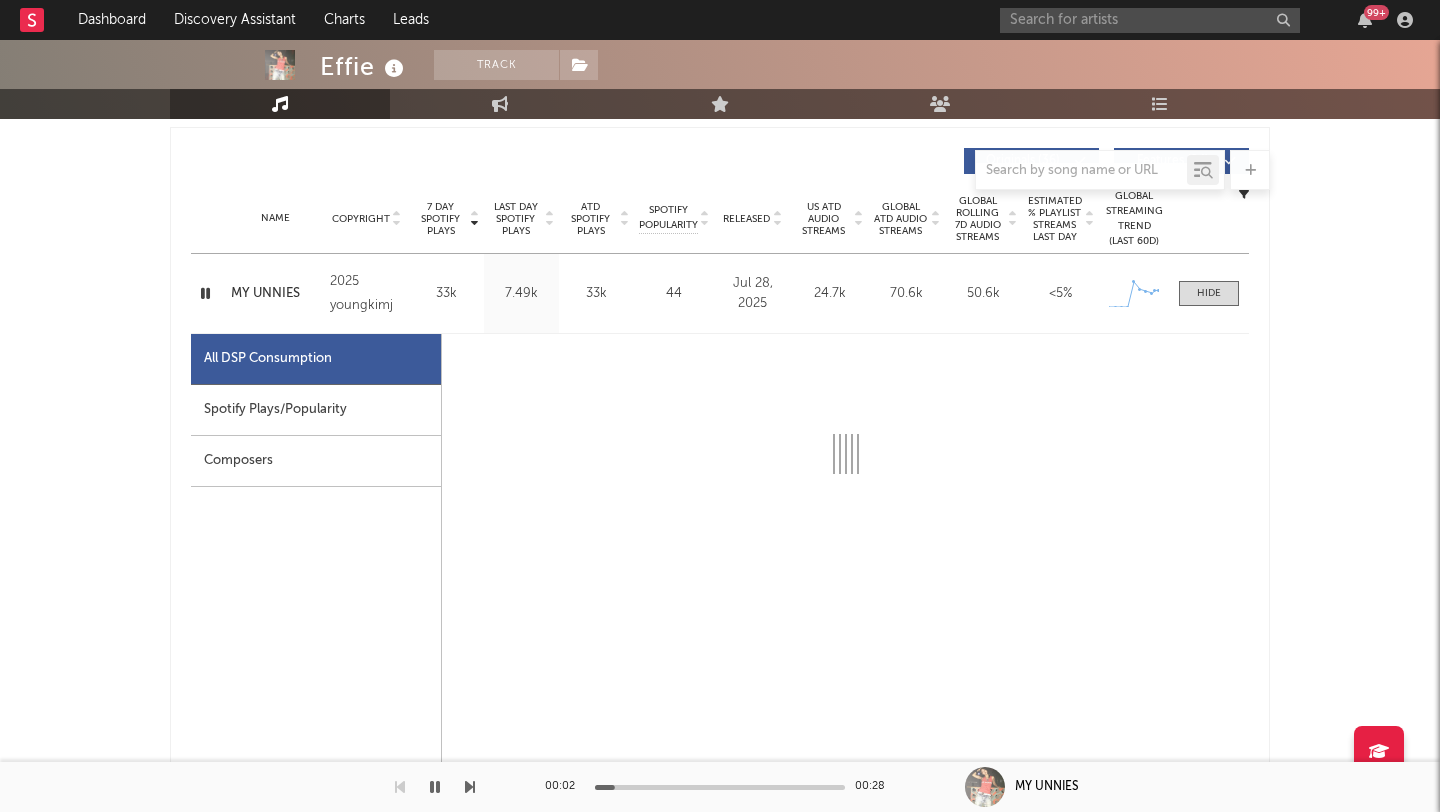 select on "1w" 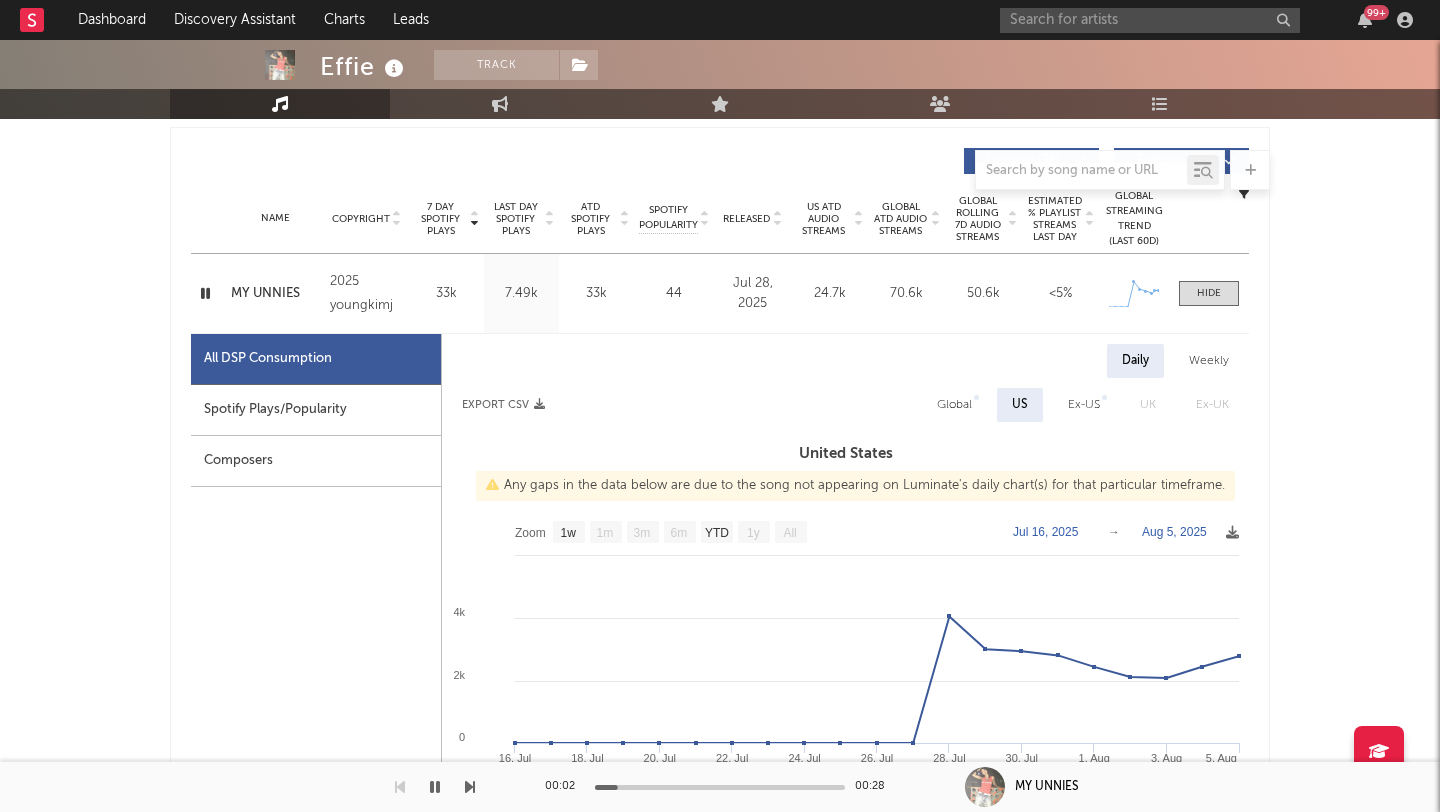 scroll, scrollTop: 804, scrollLeft: 0, axis: vertical 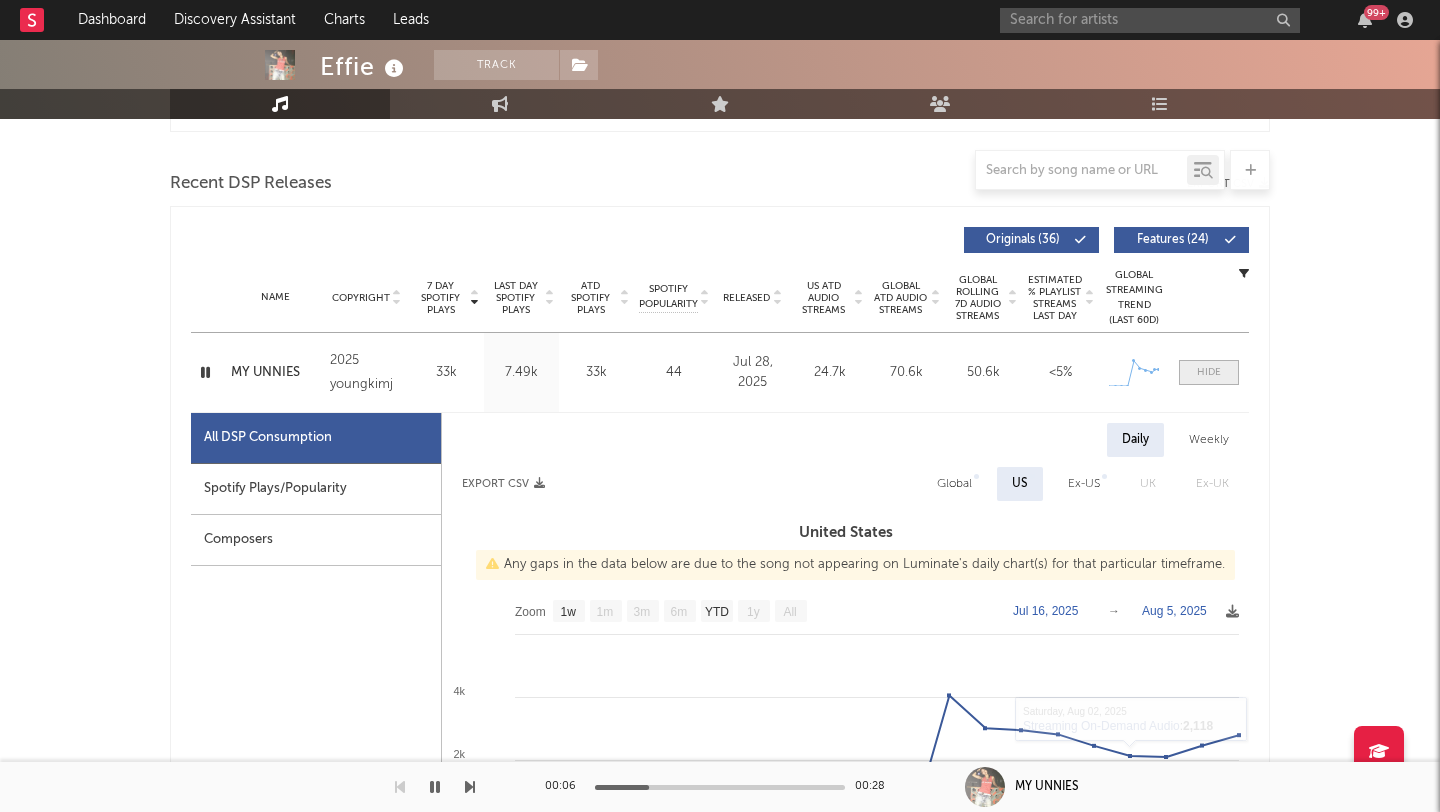 click at bounding box center [1209, 372] 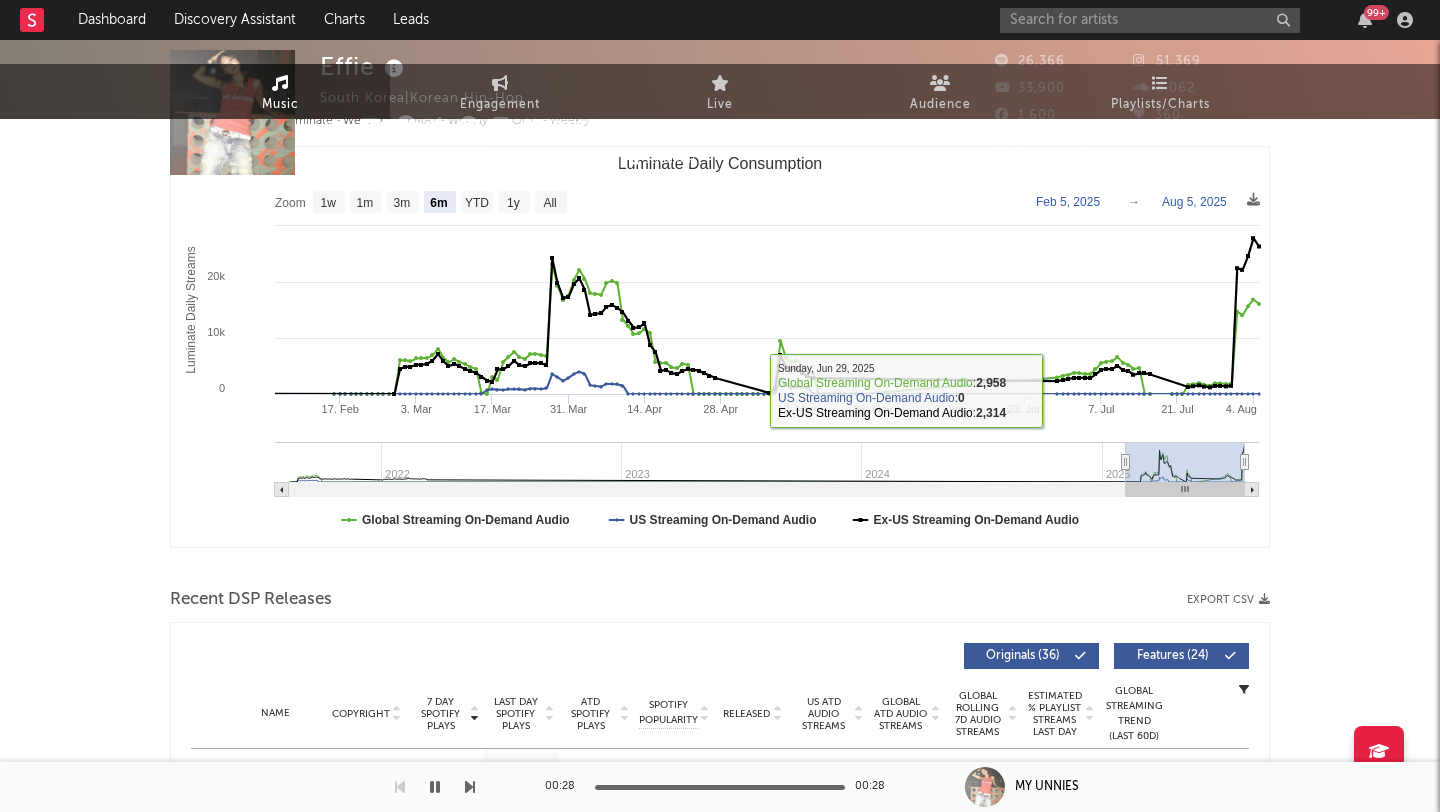 scroll, scrollTop: 0, scrollLeft: 0, axis: both 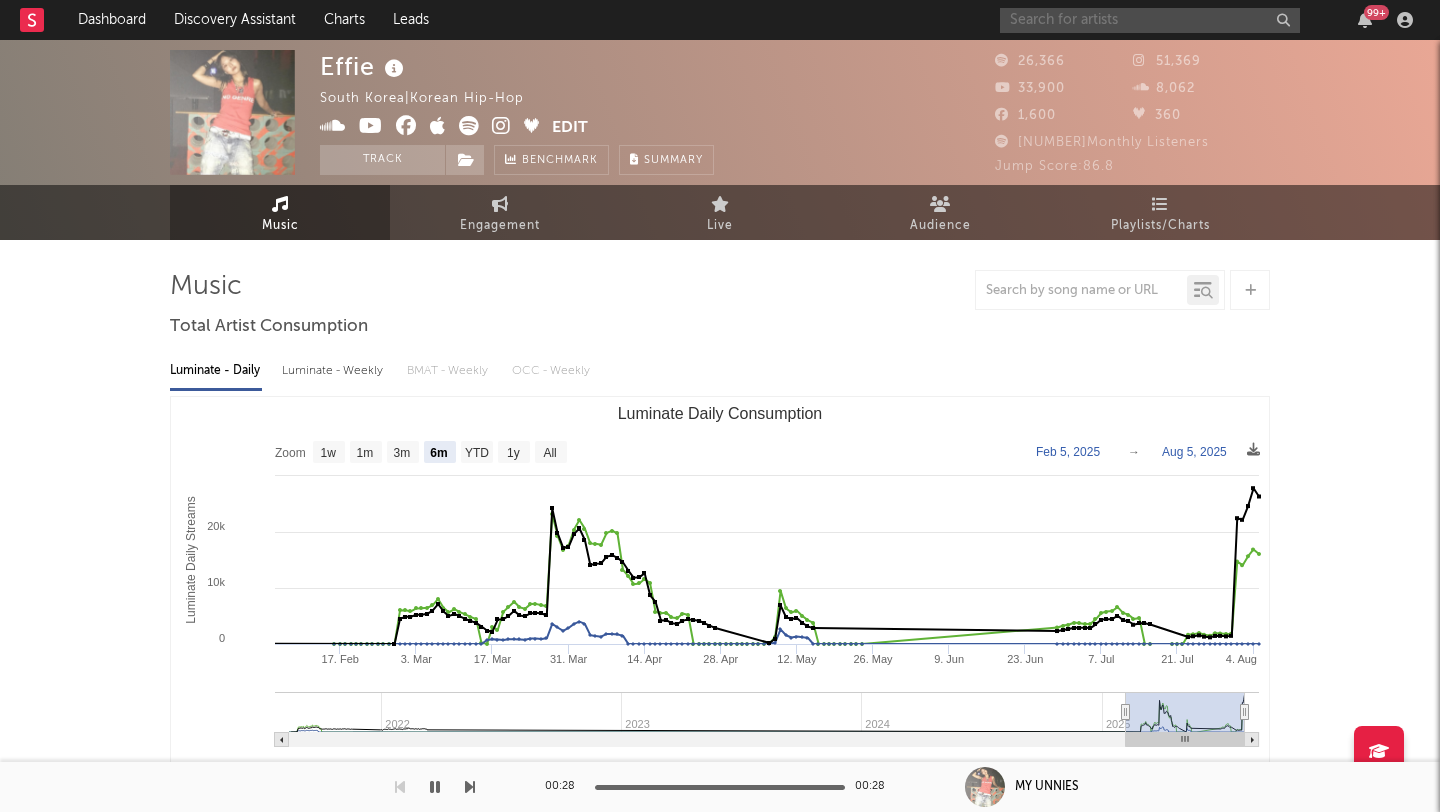 click at bounding box center (1150, 20) 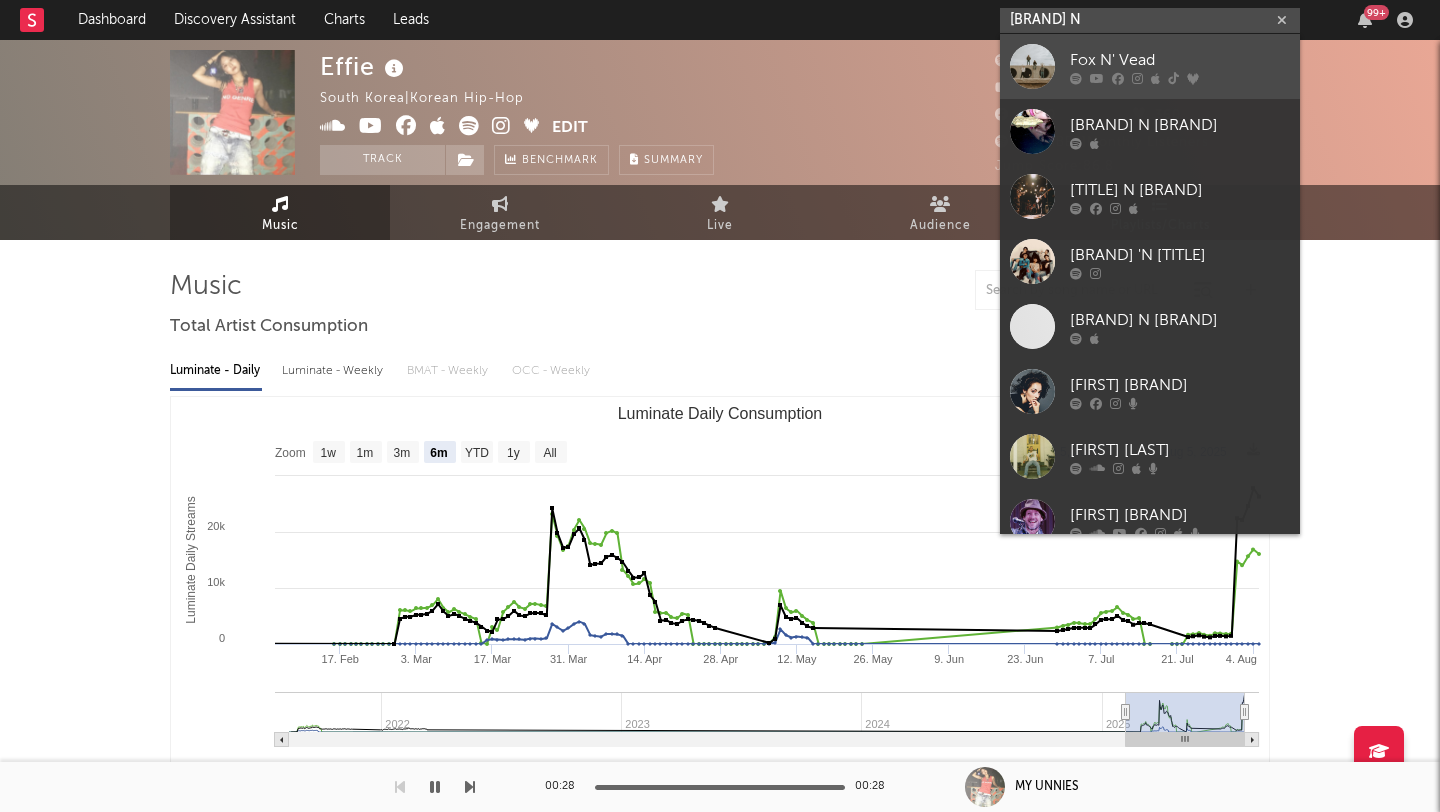 type on "fox n" 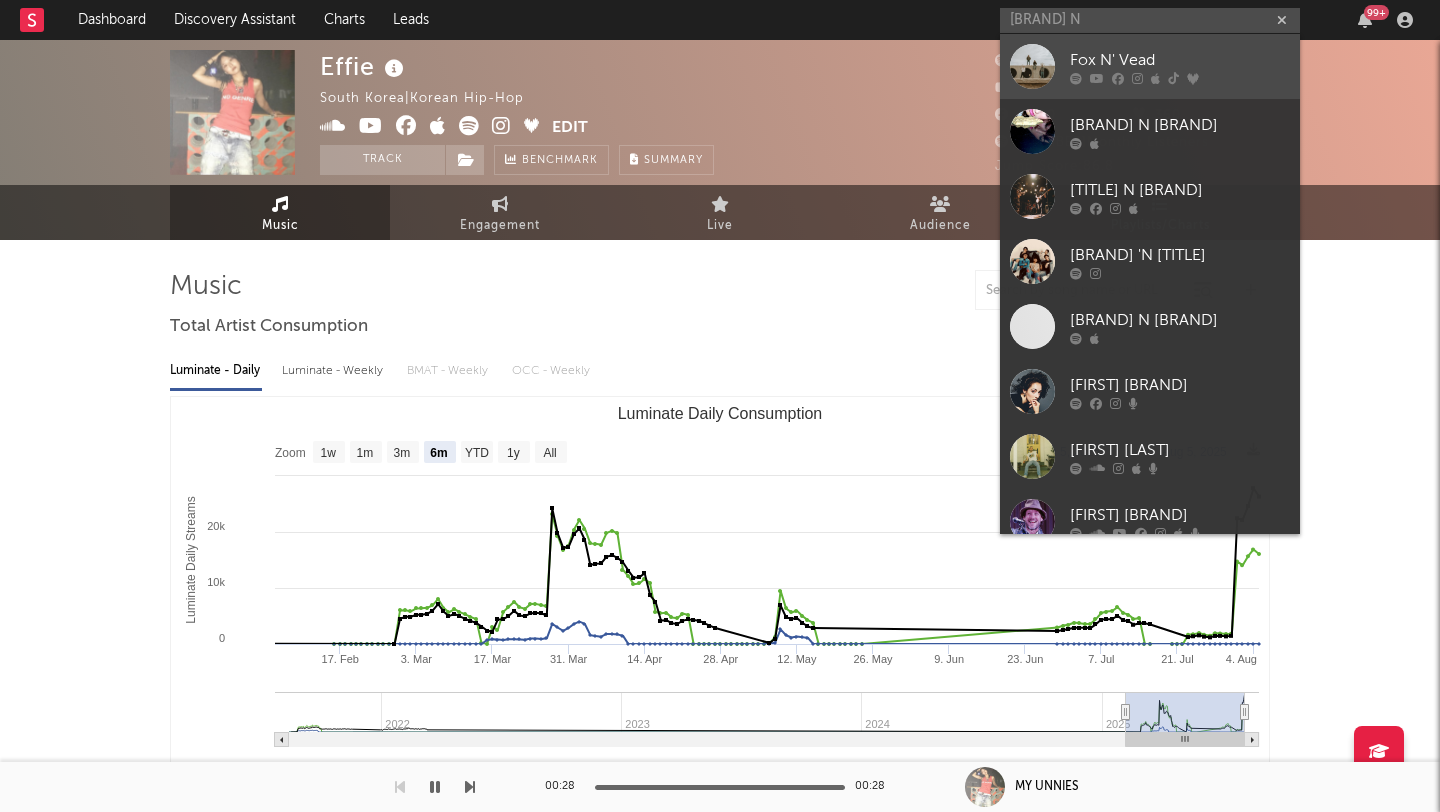 click at bounding box center (1155, 78) 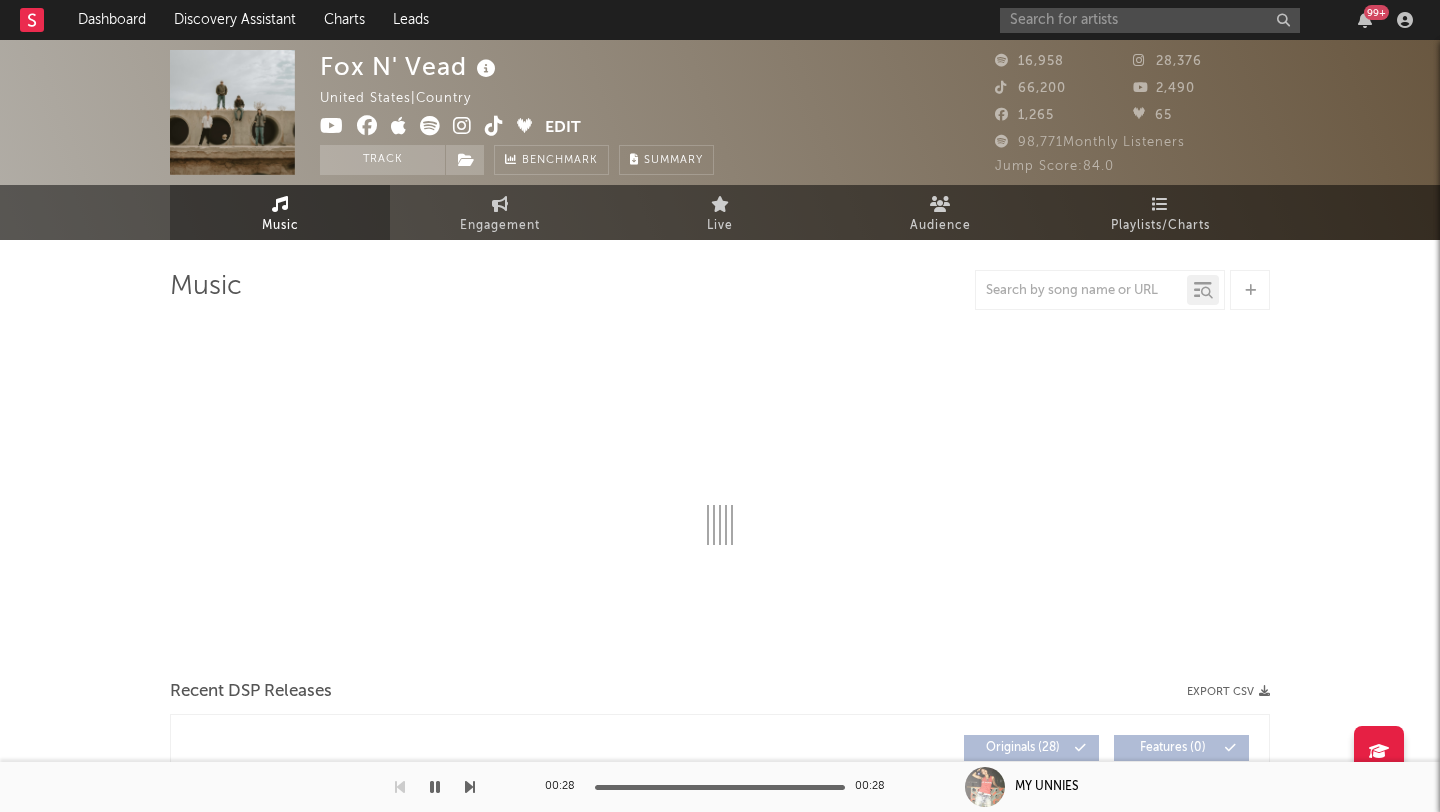 select on "6m" 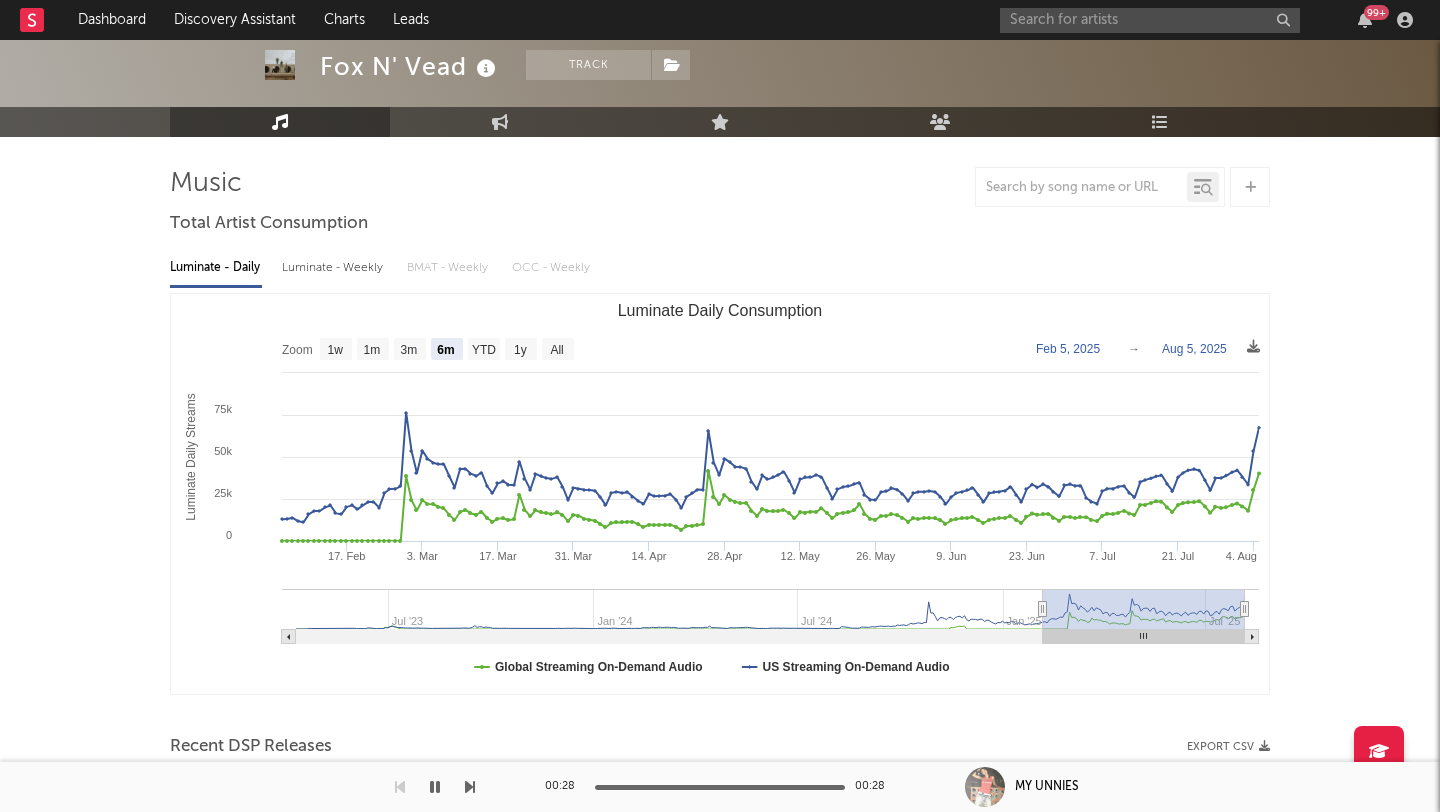 scroll, scrollTop: 0, scrollLeft: 0, axis: both 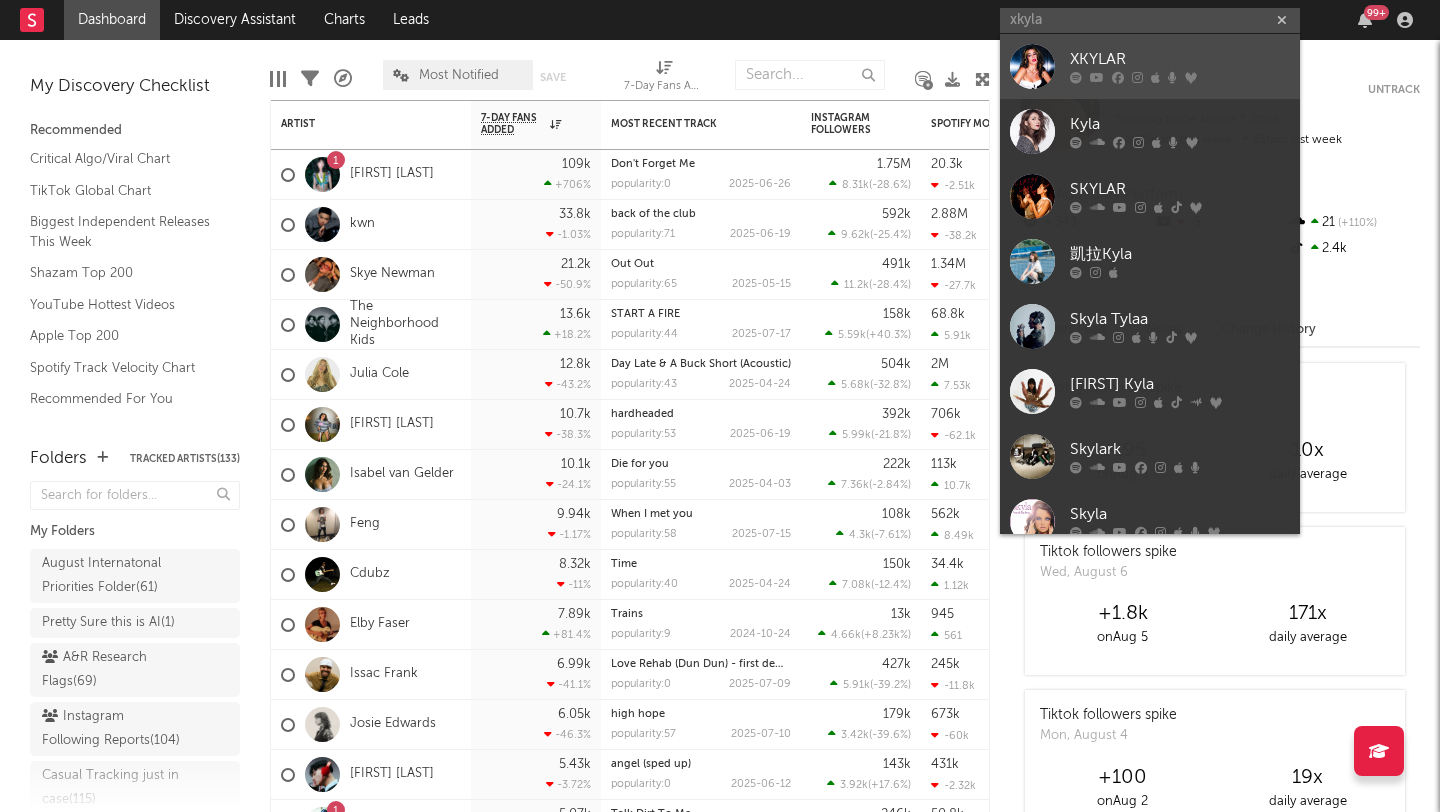 type on "xkyla" 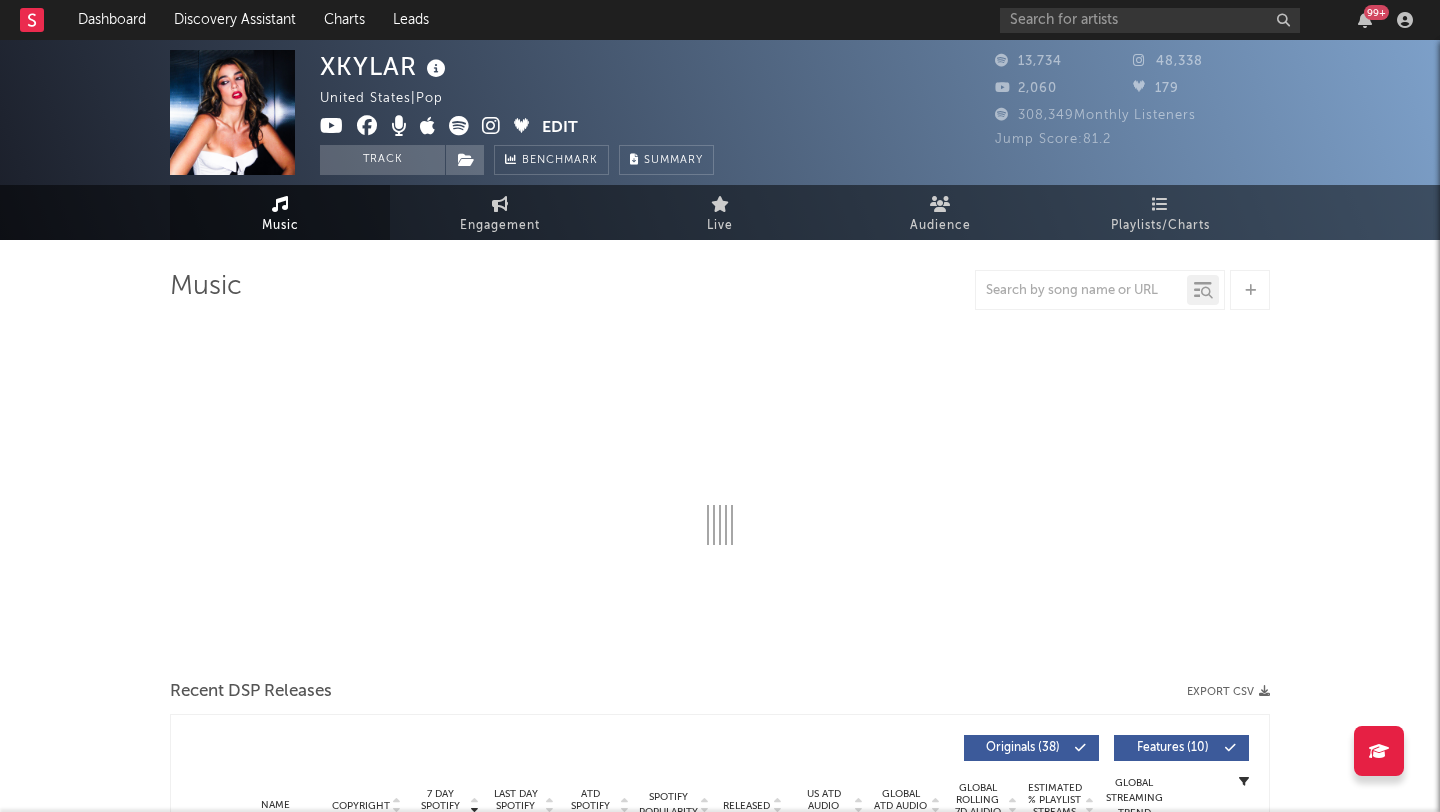 select on "6m" 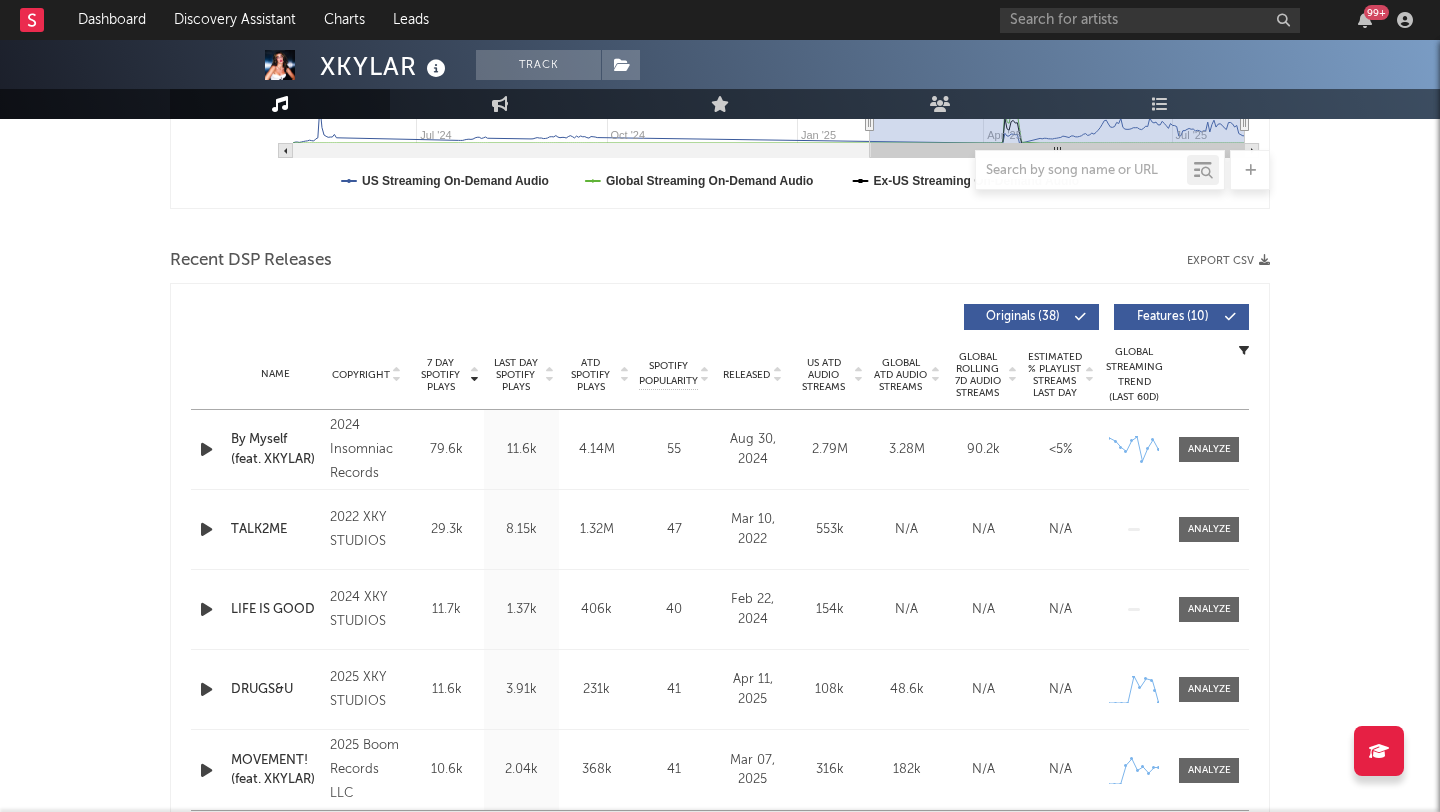 scroll, scrollTop: 593, scrollLeft: 0, axis: vertical 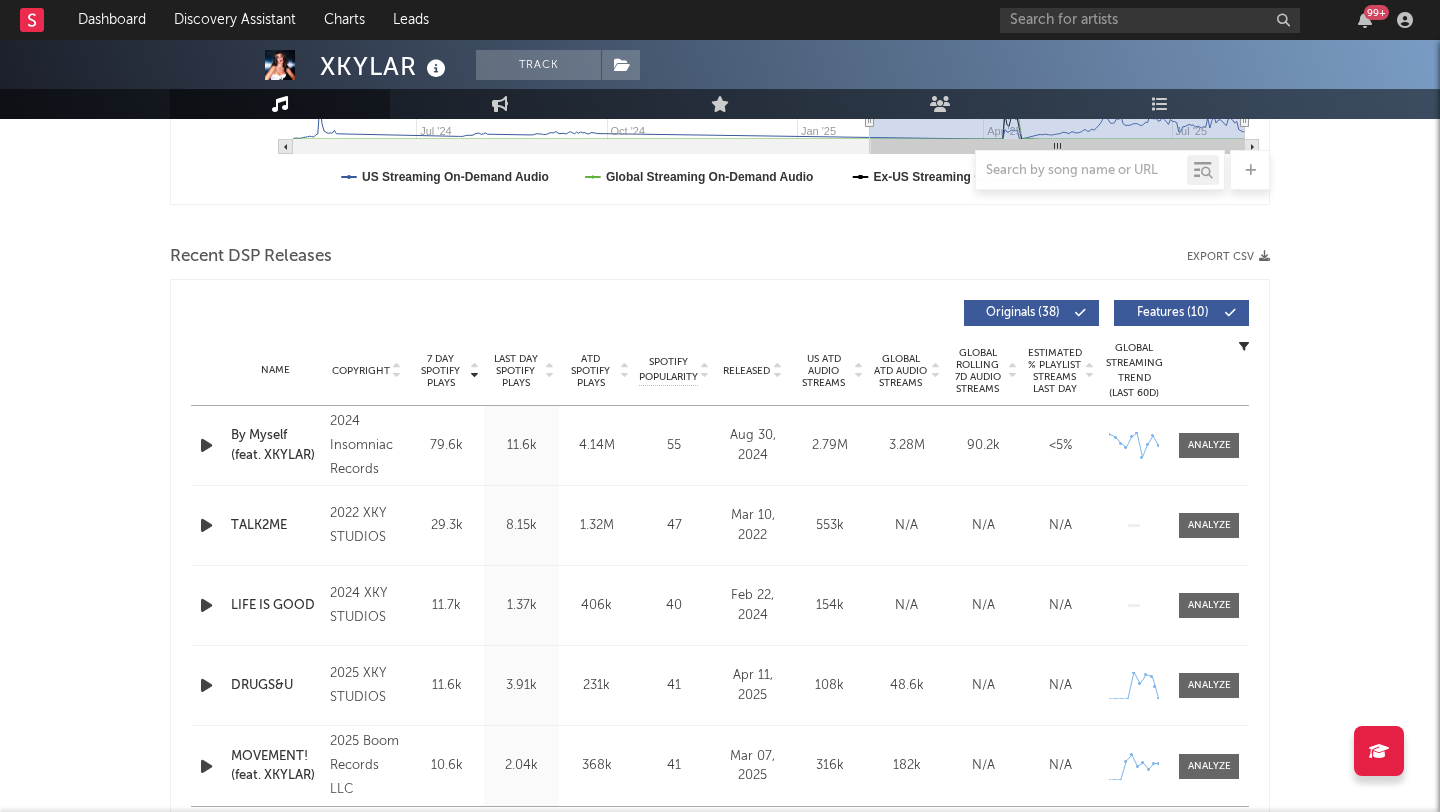 click on "99 +" at bounding box center (1210, 20) 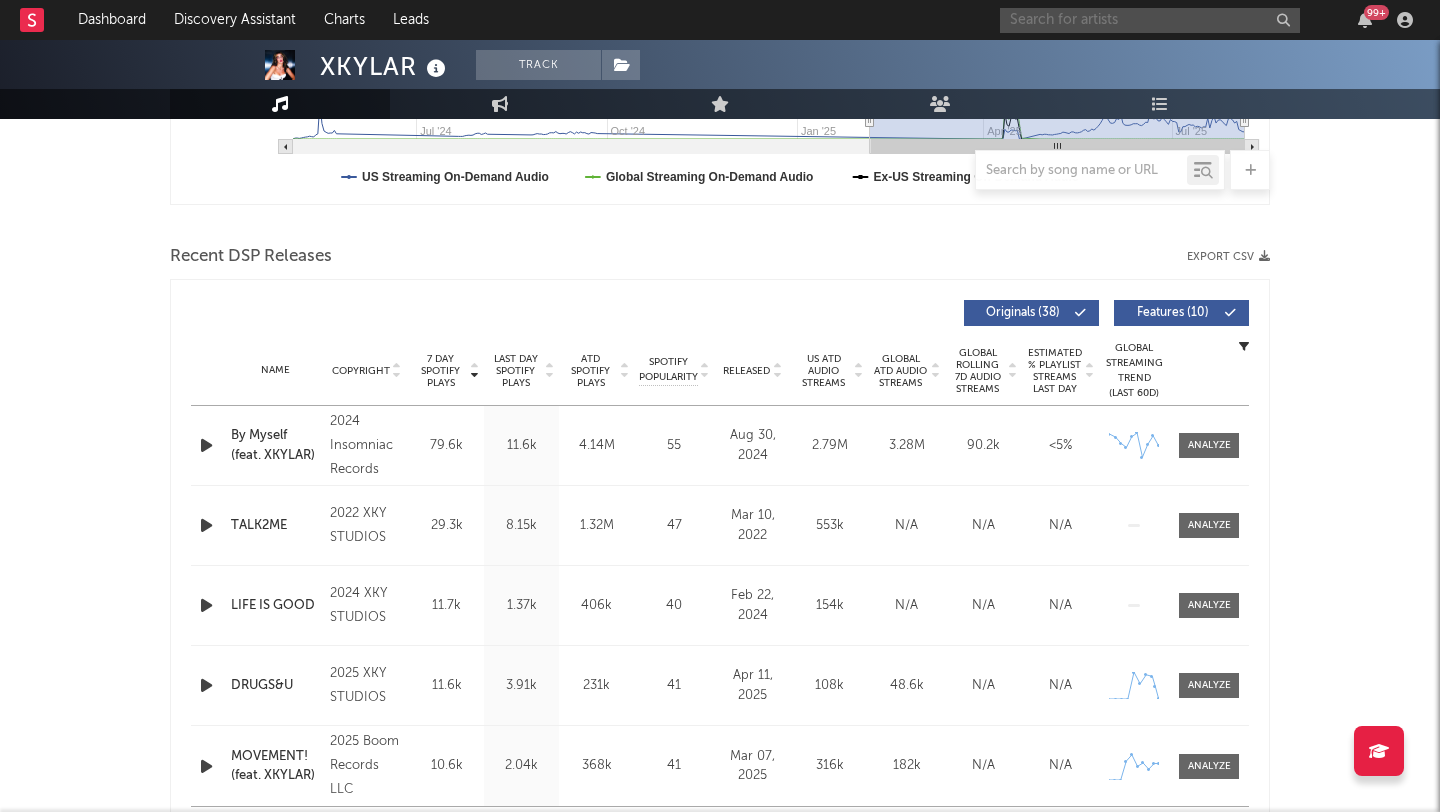 click at bounding box center (1150, 20) 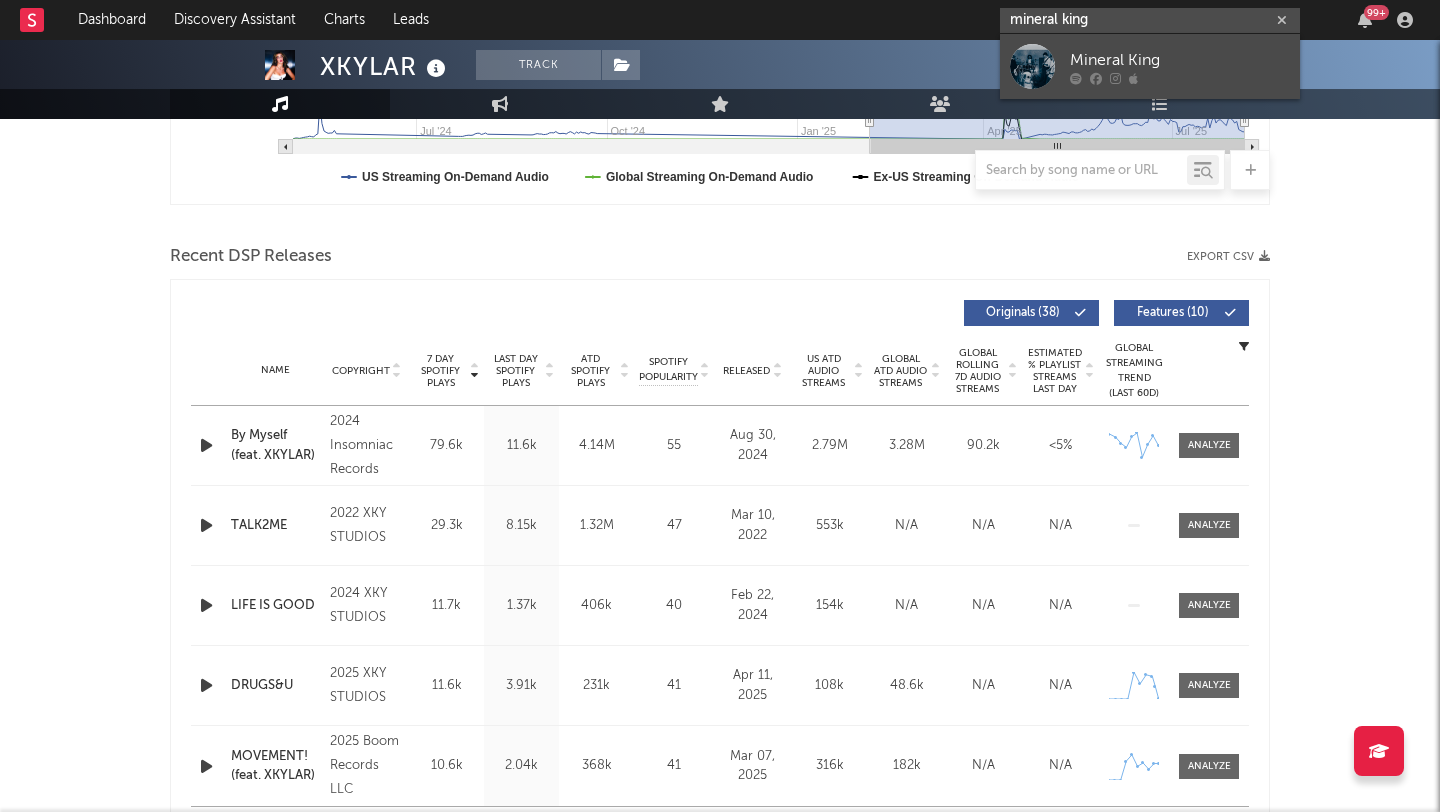 type on "mineral king" 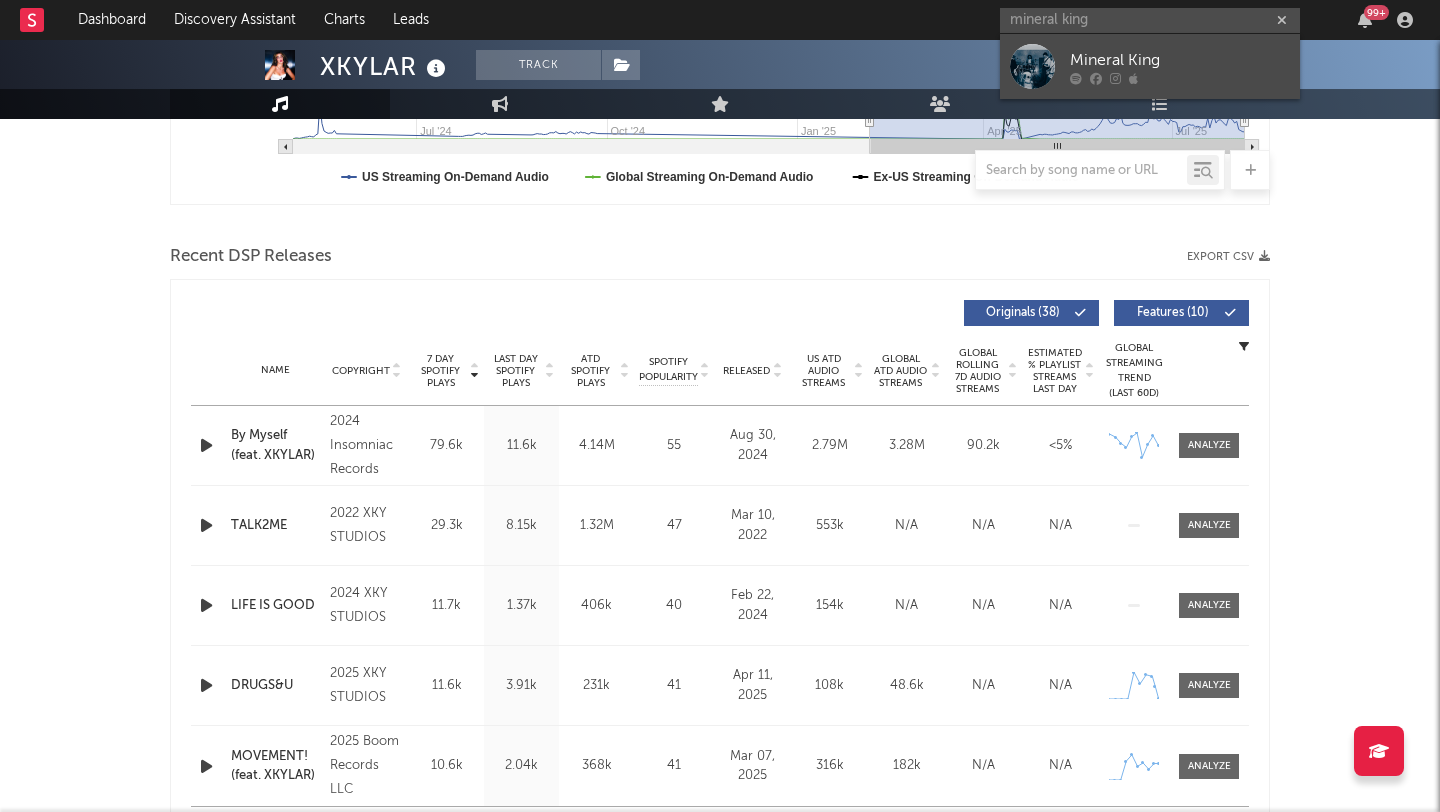 click at bounding box center (1032, 66) 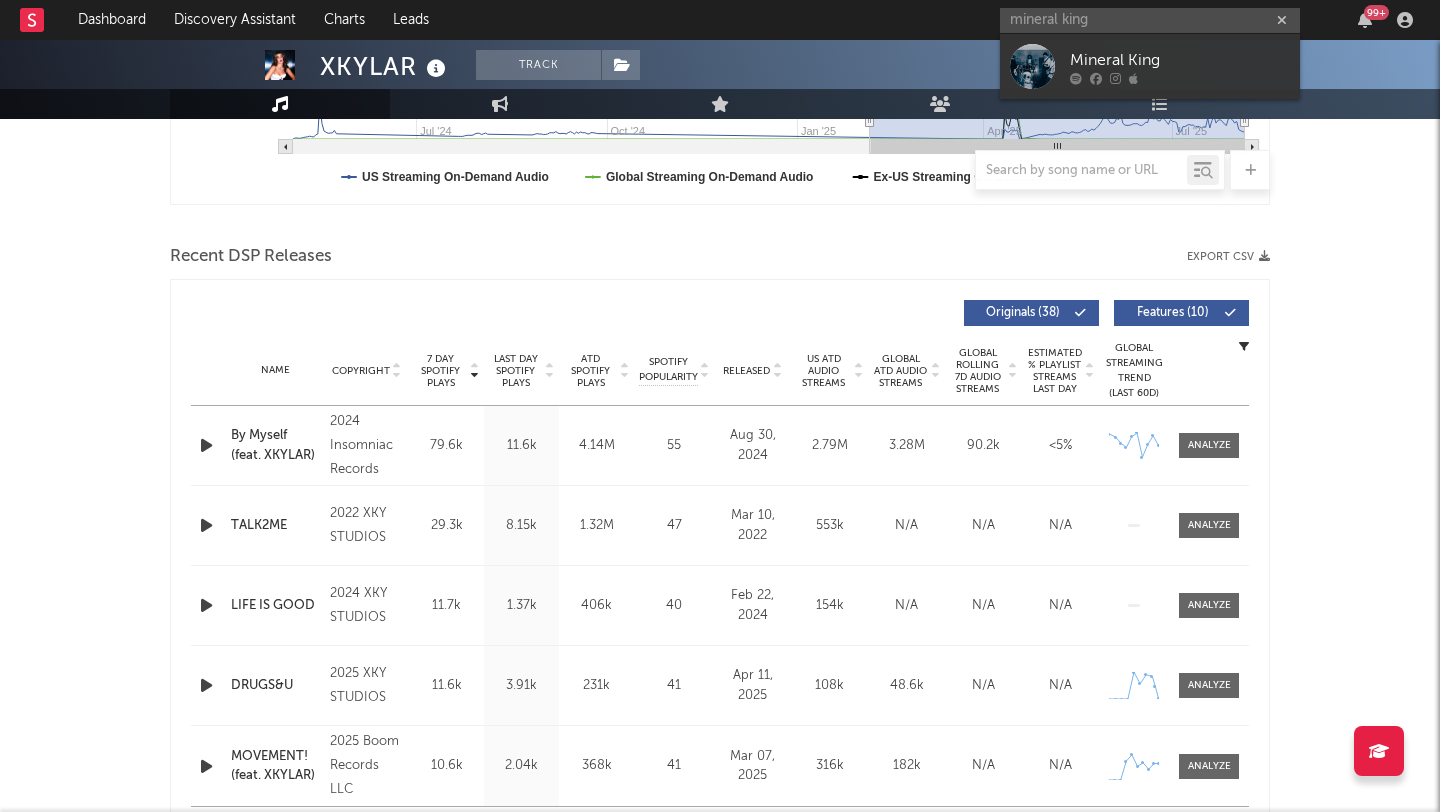 type 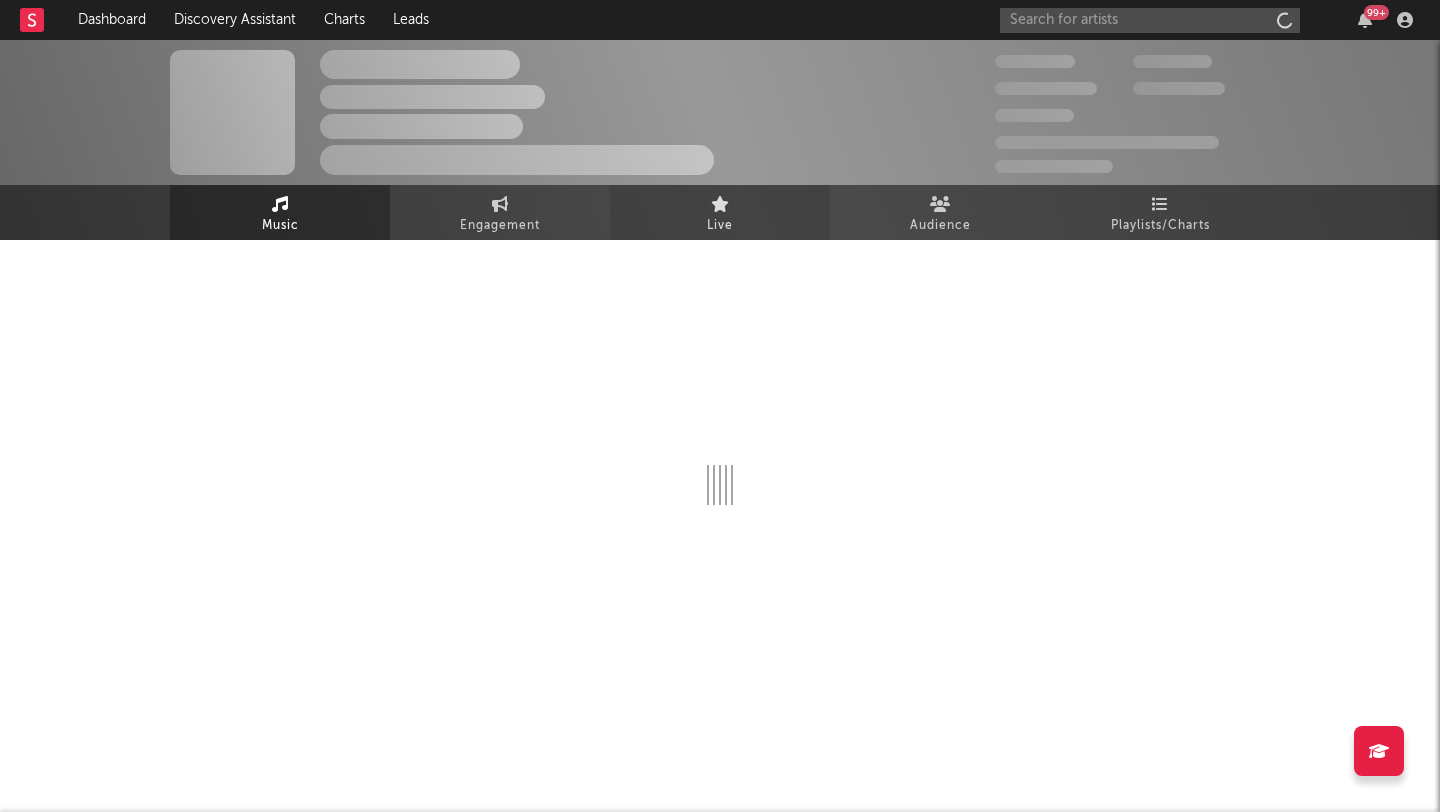 scroll, scrollTop: 0, scrollLeft: 0, axis: both 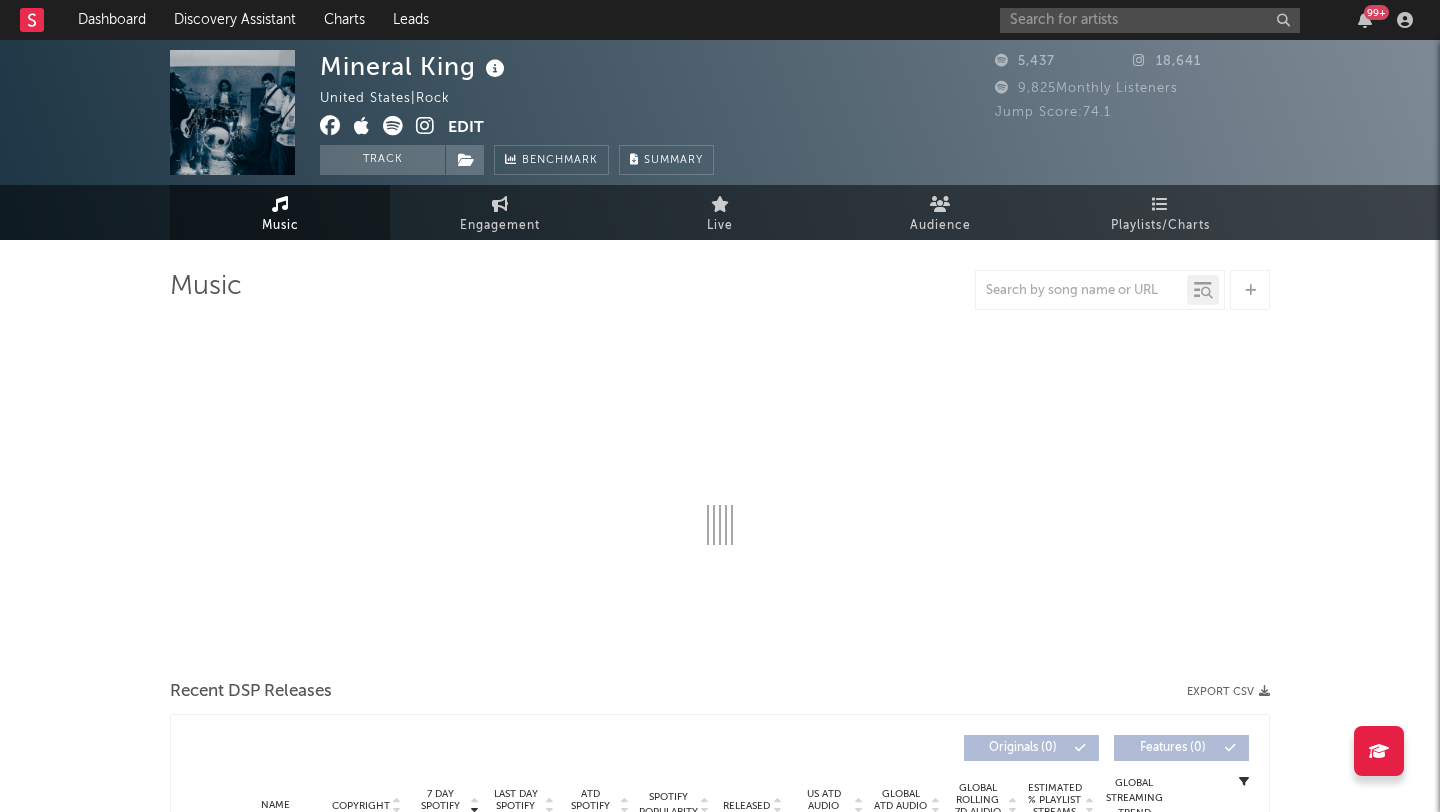 select on "1w" 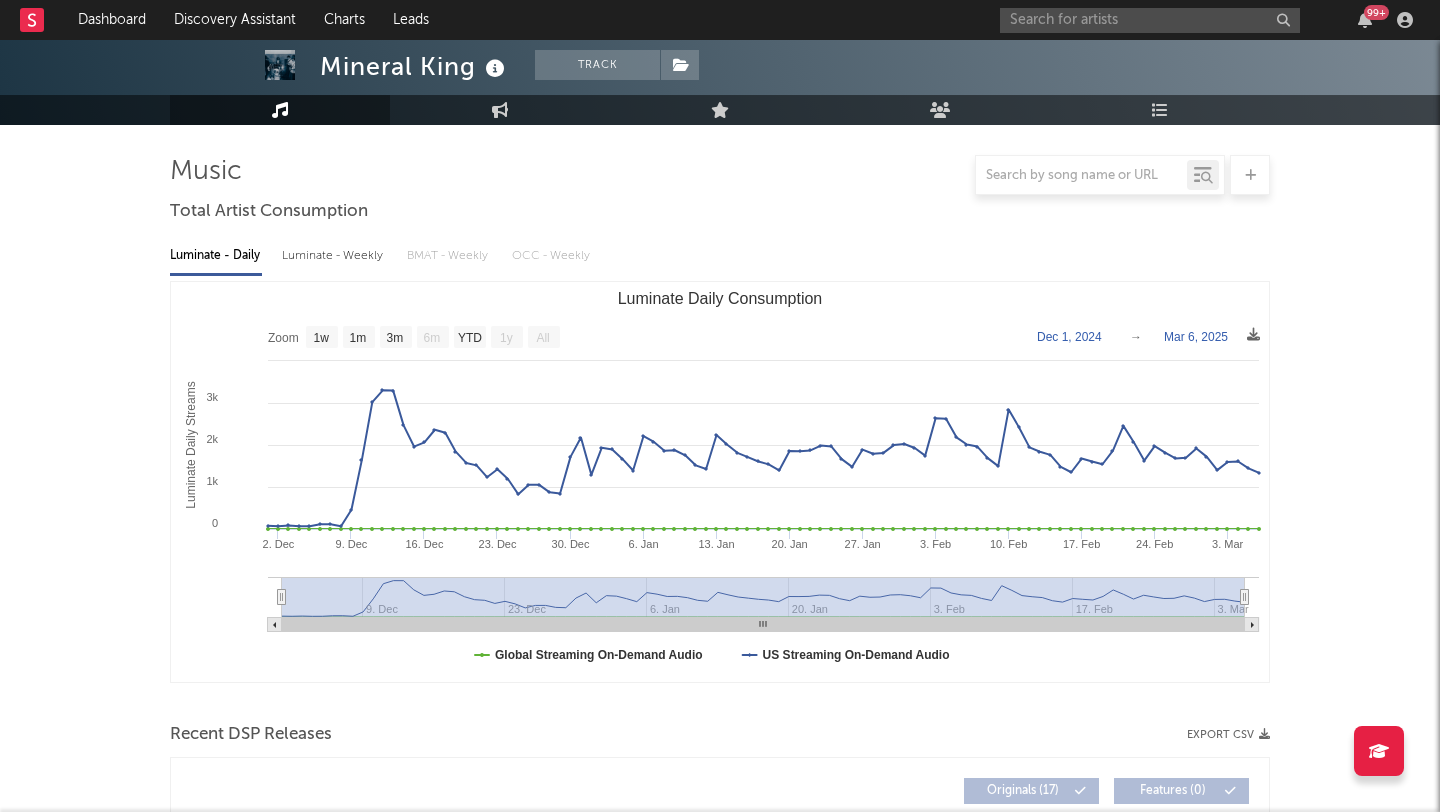 scroll, scrollTop: 74, scrollLeft: 0, axis: vertical 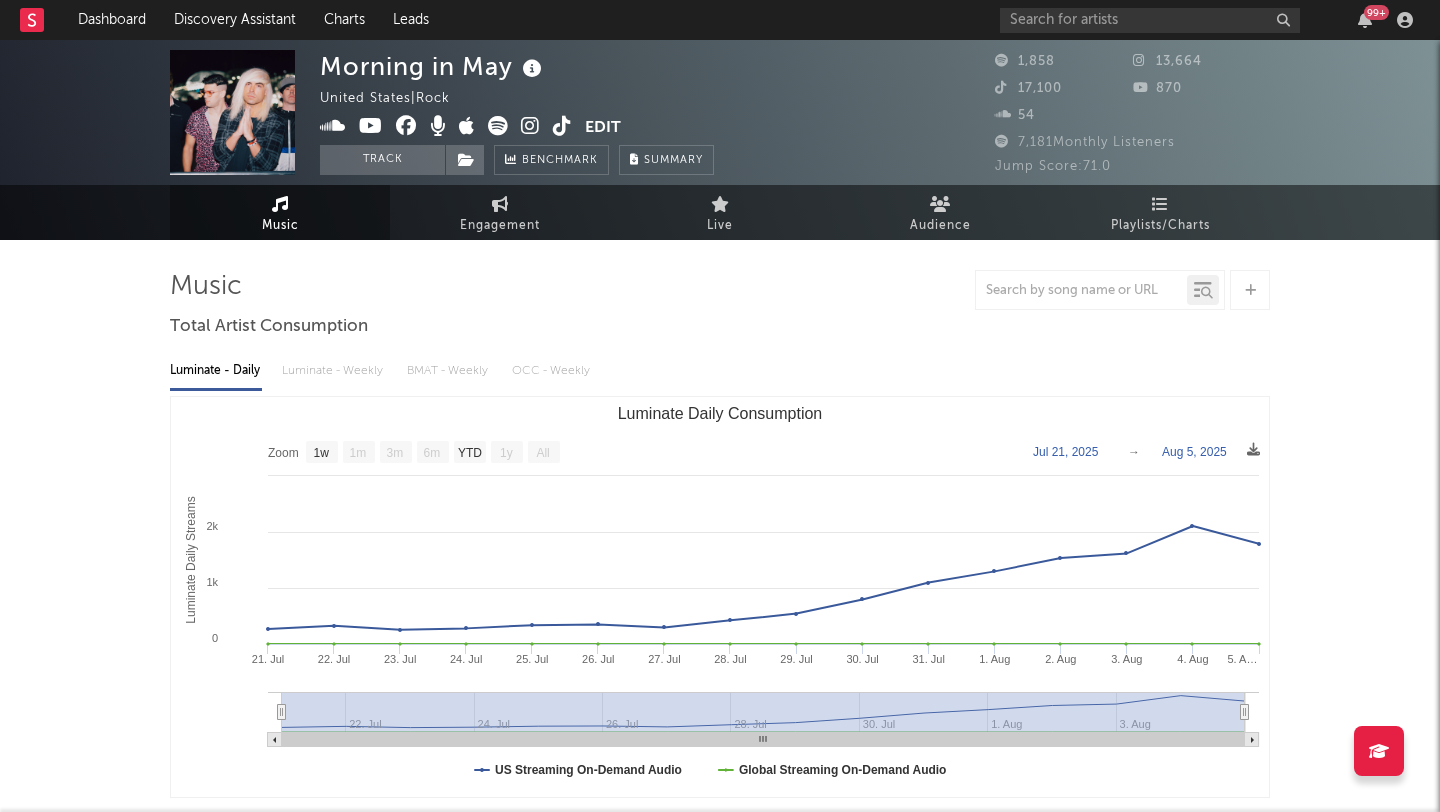 select on "1w" 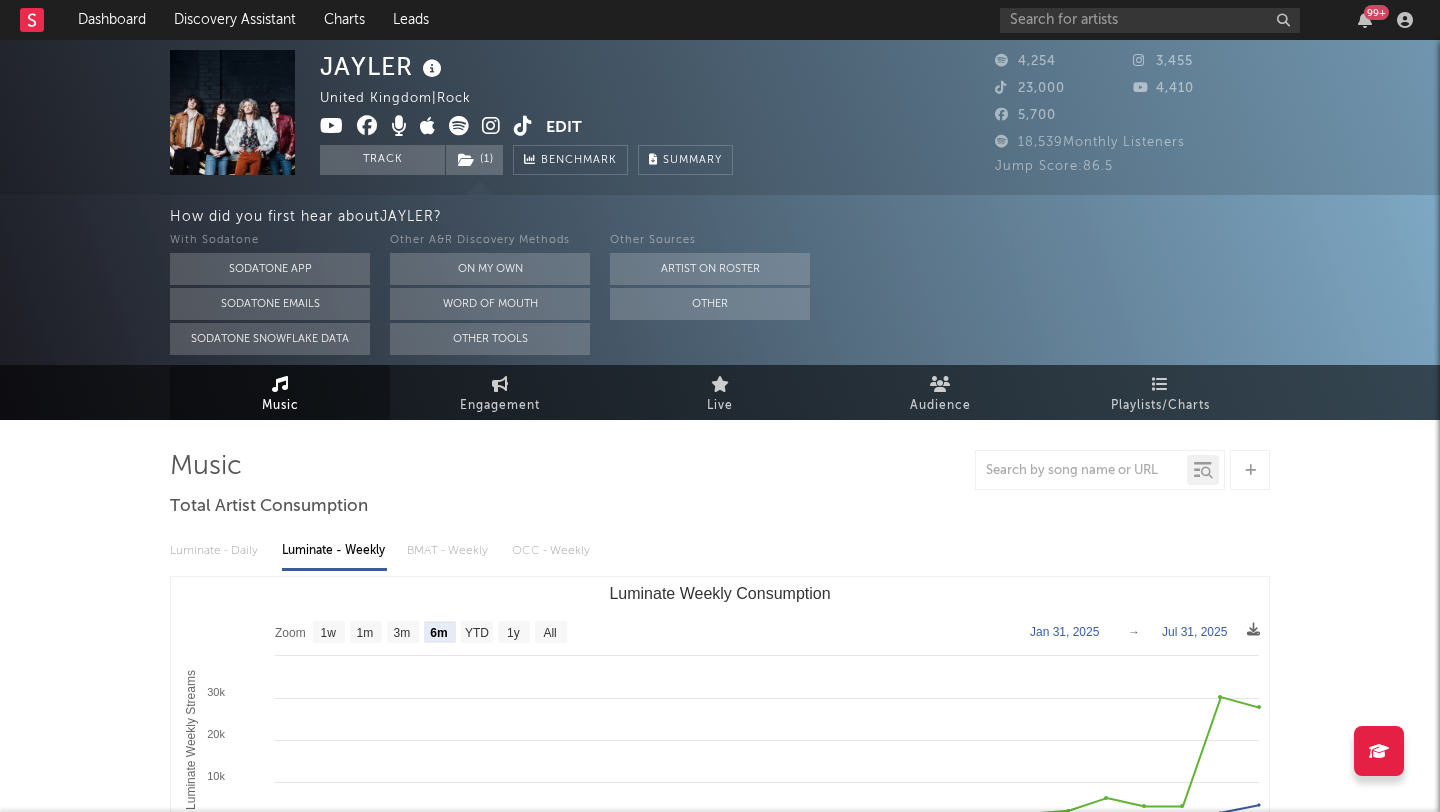 select on "6m" 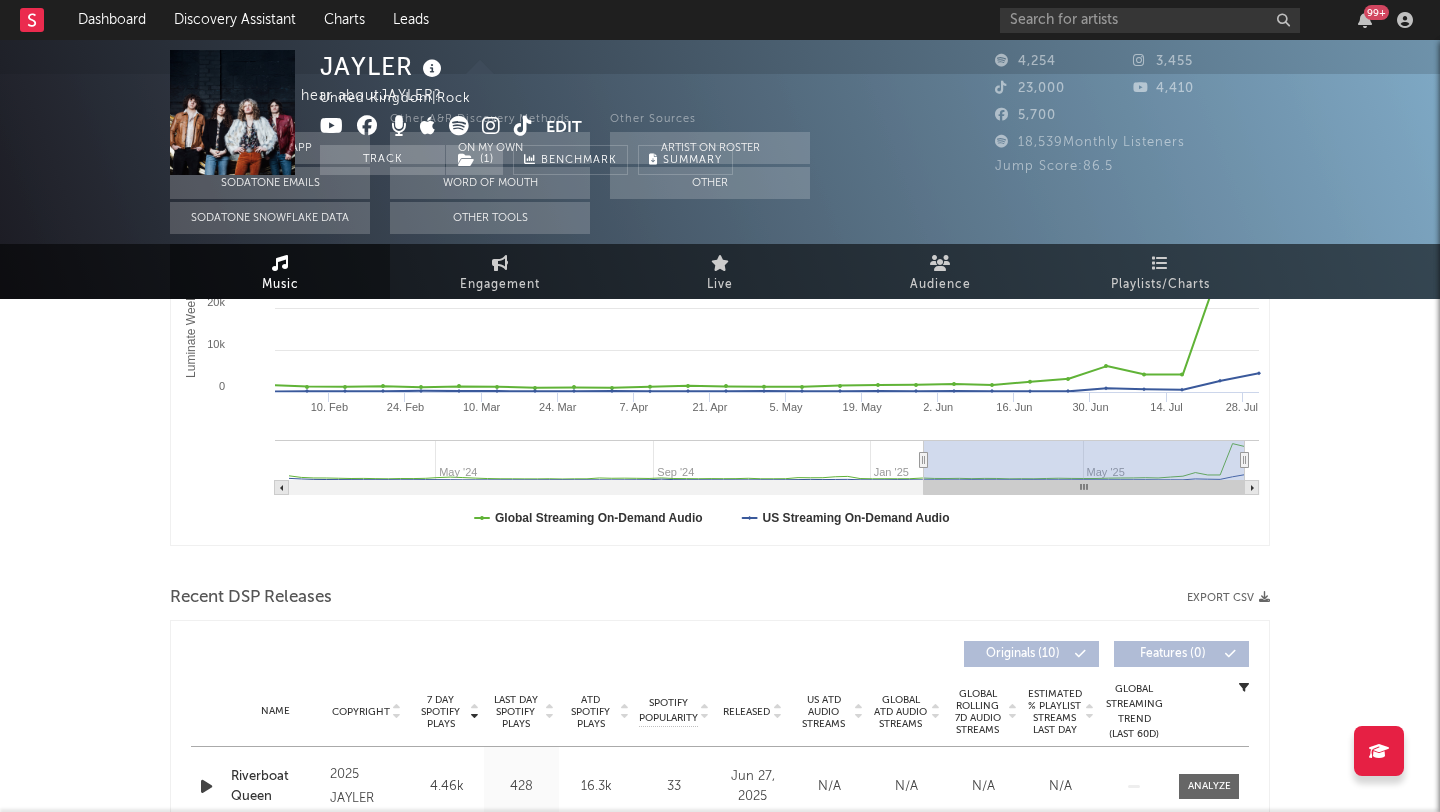 scroll, scrollTop: 0, scrollLeft: 0, axis: both 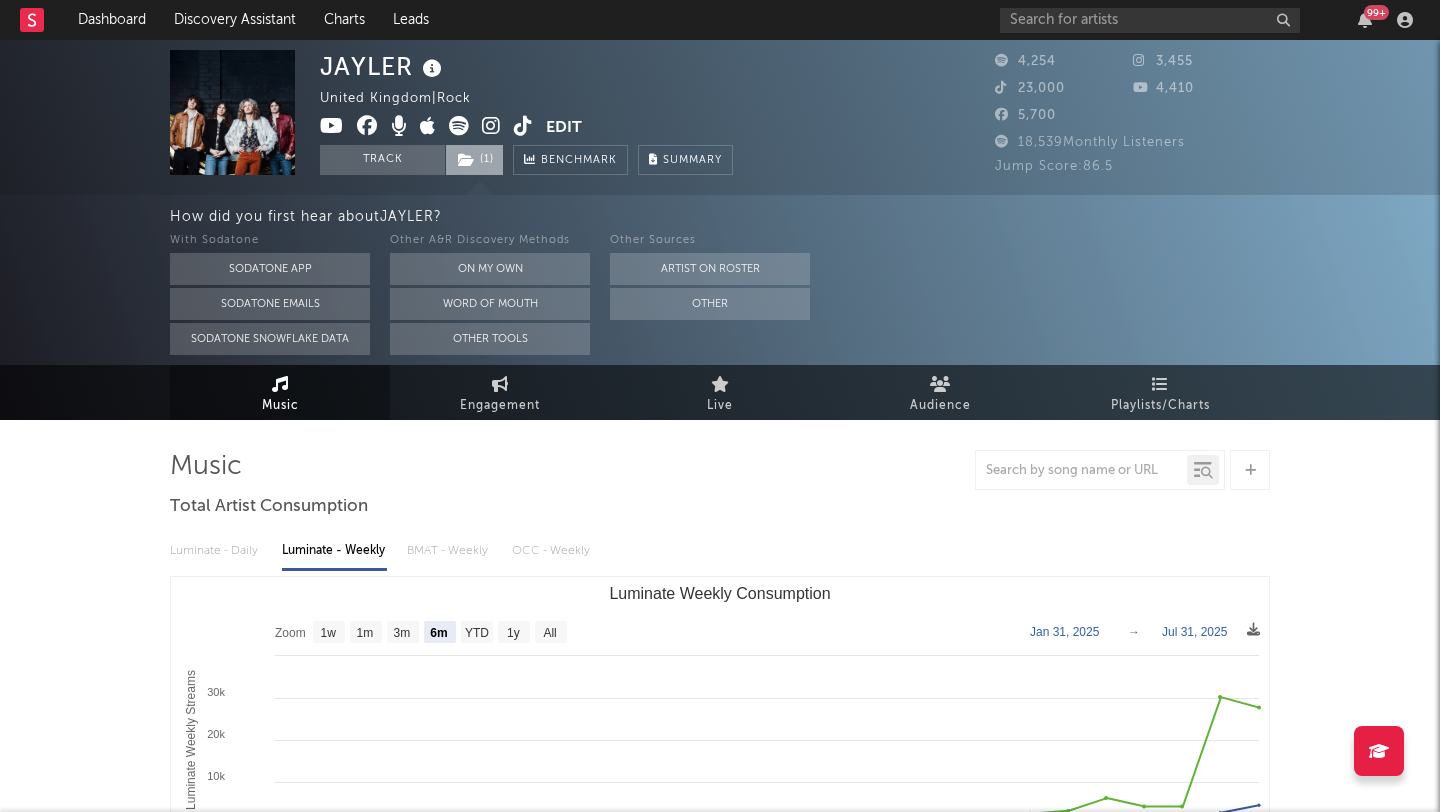 click on "( 1 )" at bounding box center (474, 160) 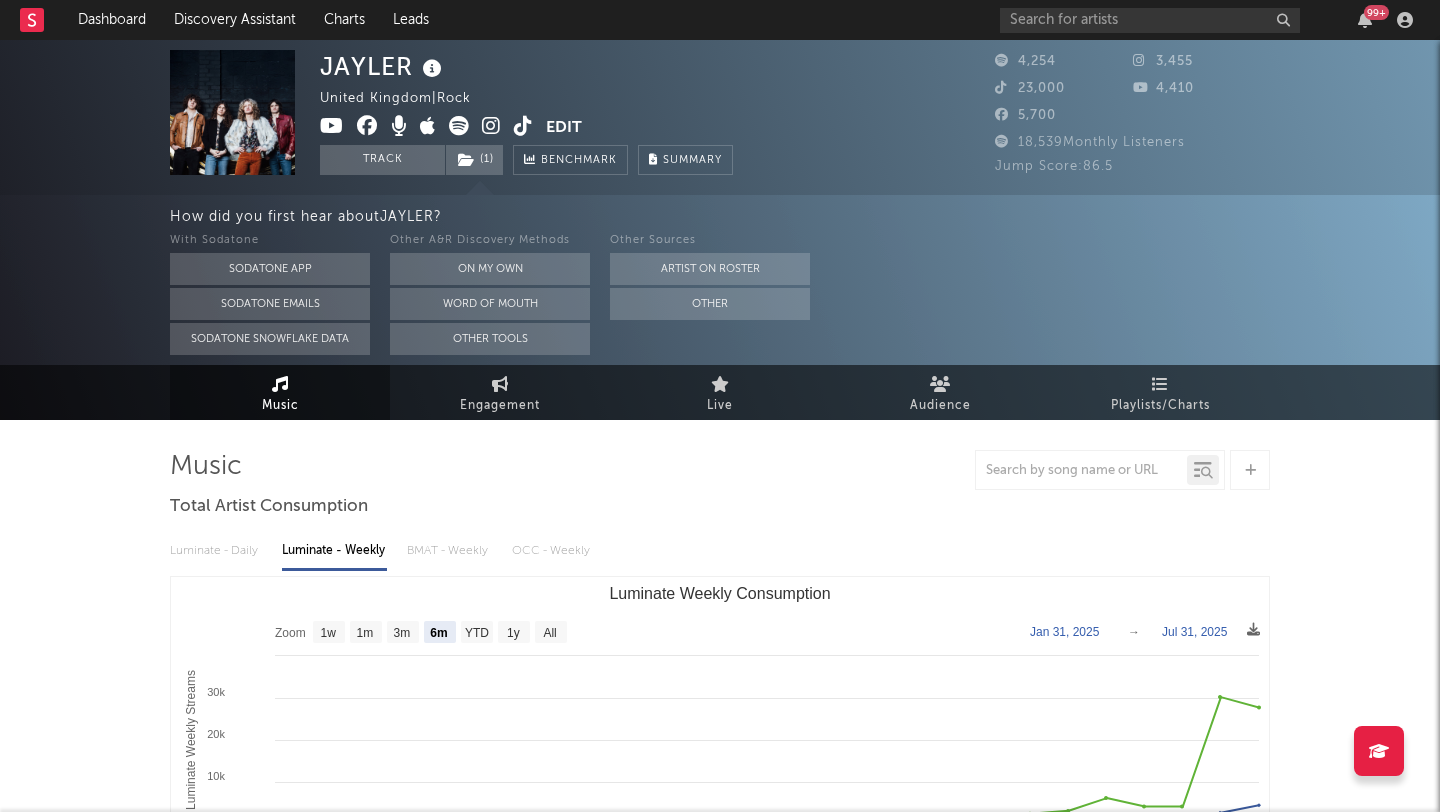 click at bounding box center [523, 126] 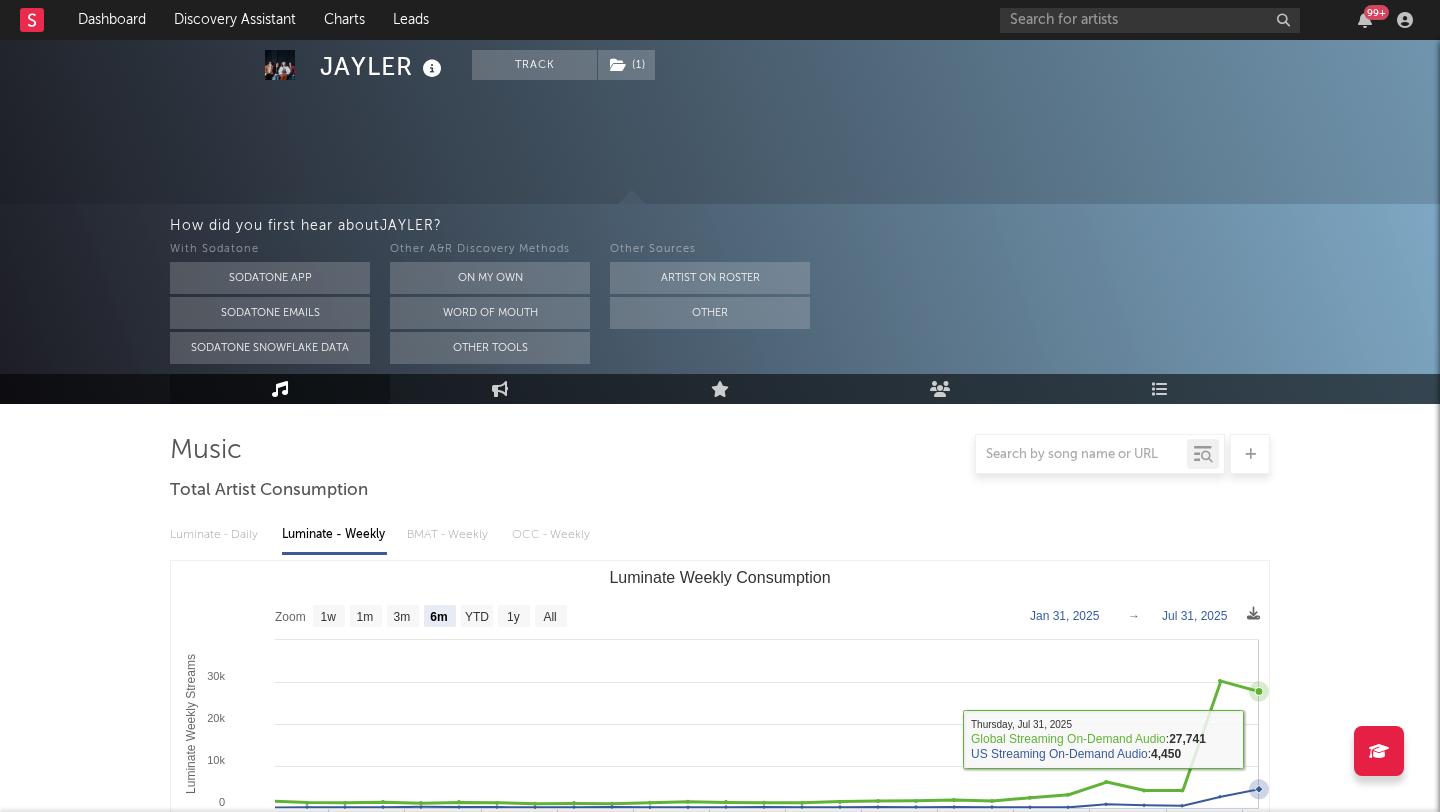 scroll, scrollTop: 0, scrollLeft: 0, axis: both 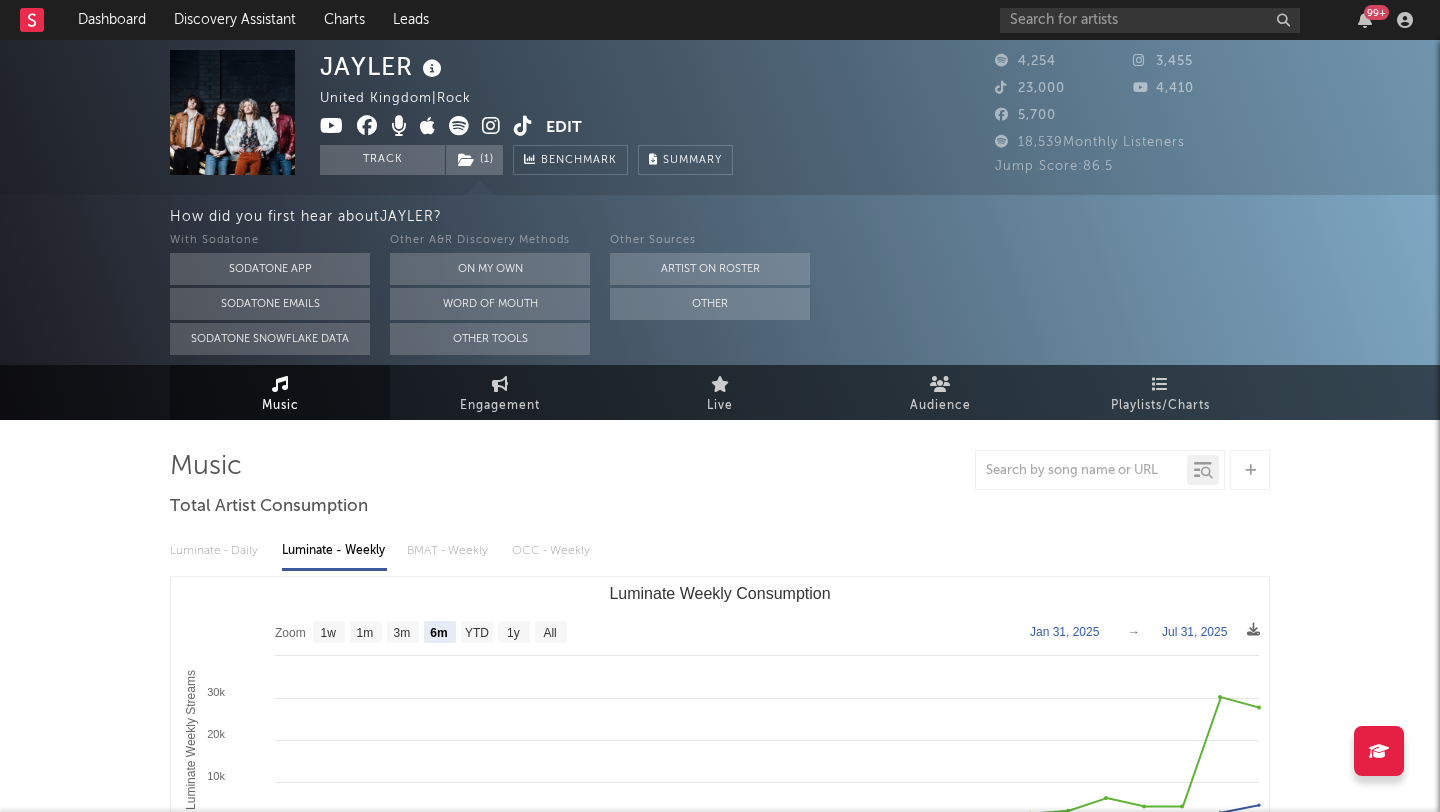 click on "Luminate - Daily Luminate - Weekly BMAT - Weekly OCC - Weekly" at bounding box center (720, 551) 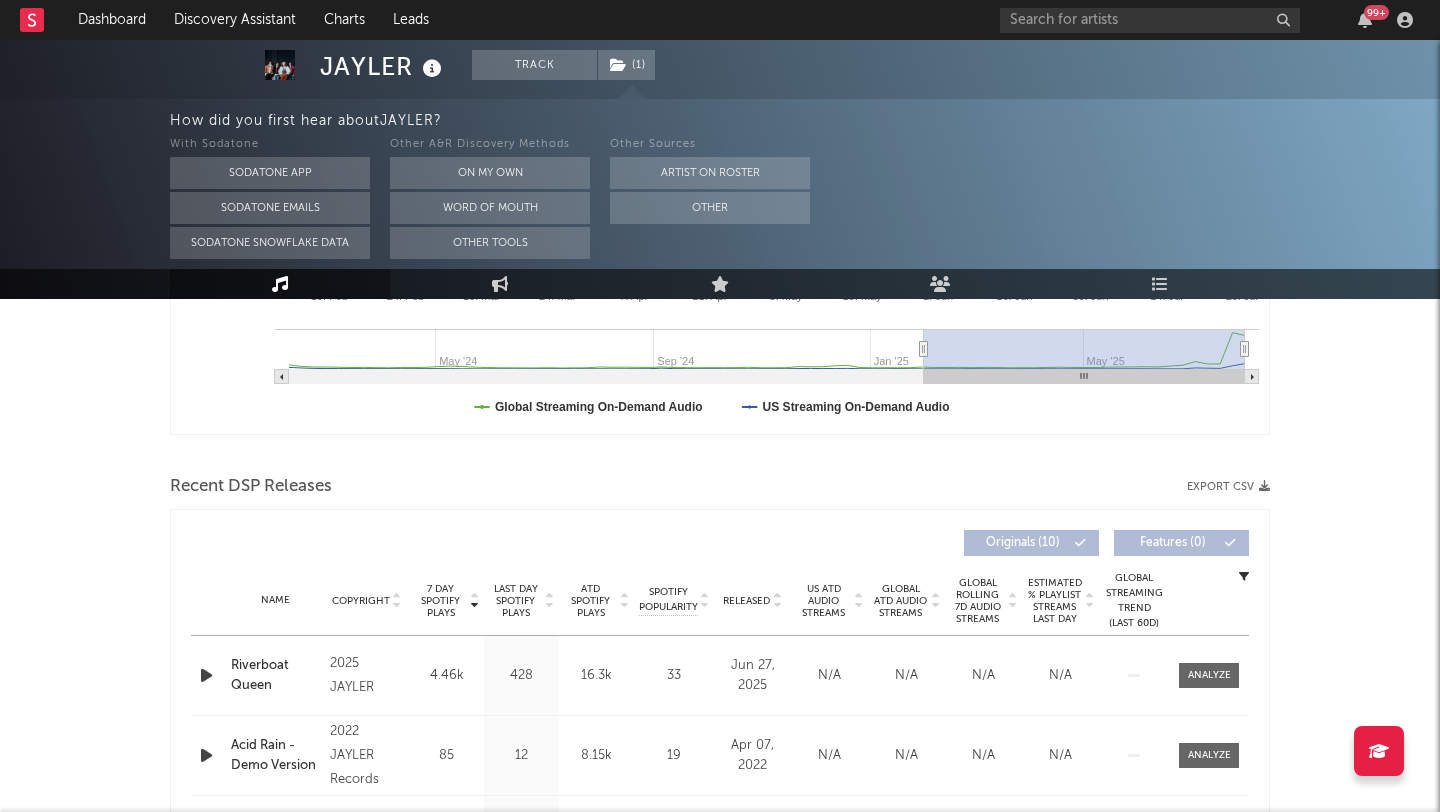 scroll, scrollTop: 0, scrollLeft: 0, axis: both 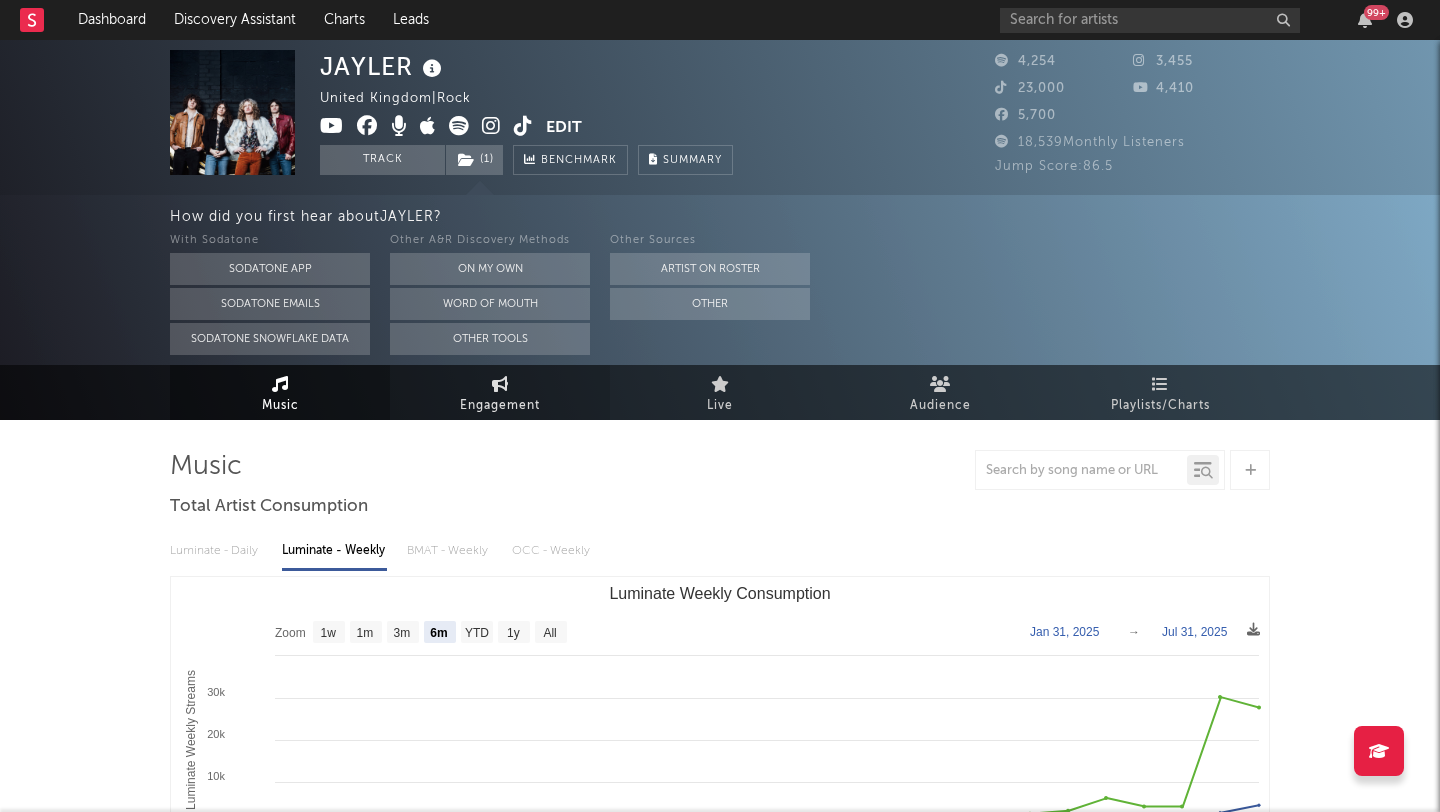 click on "Engagement" at bounding box center (500, 392) 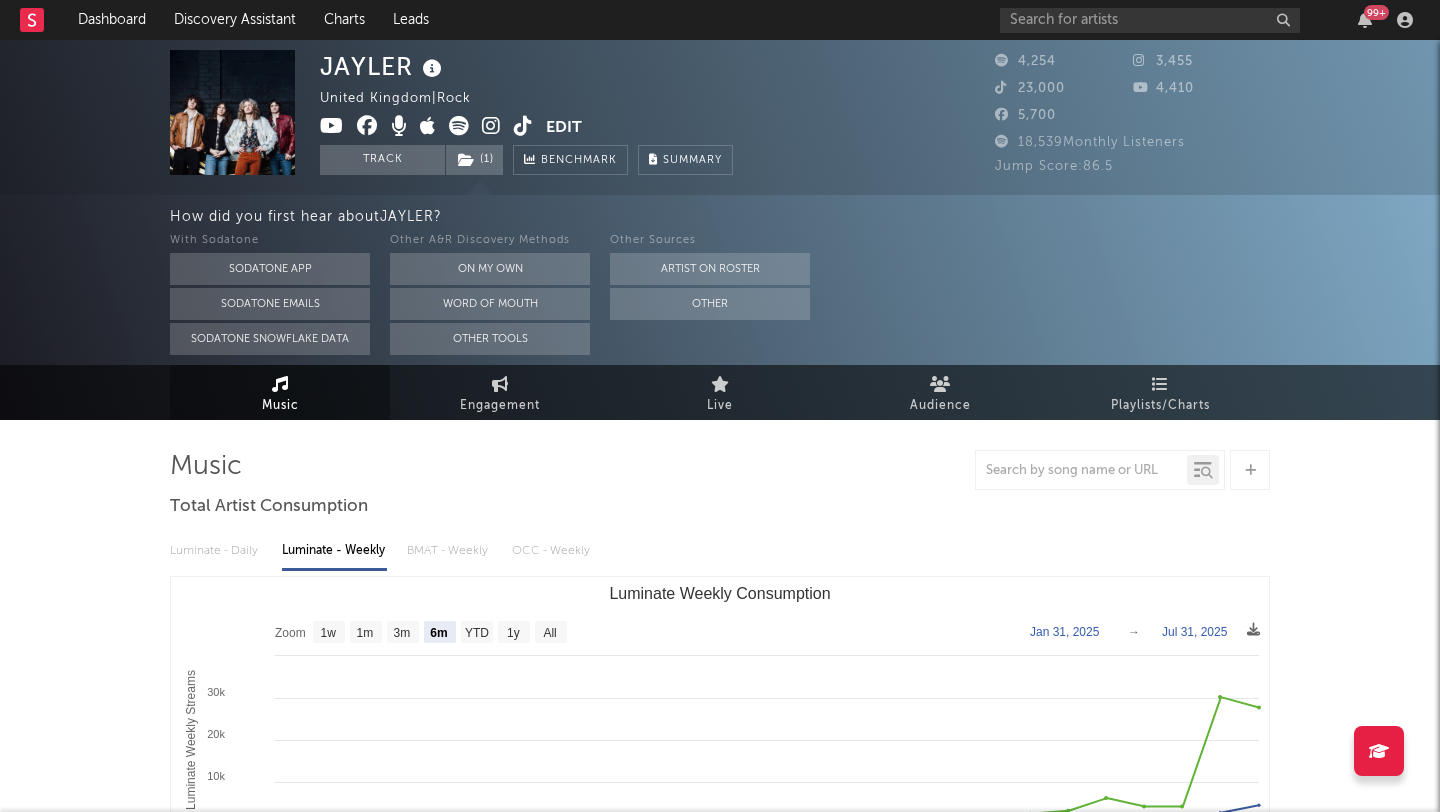 select on "1w" 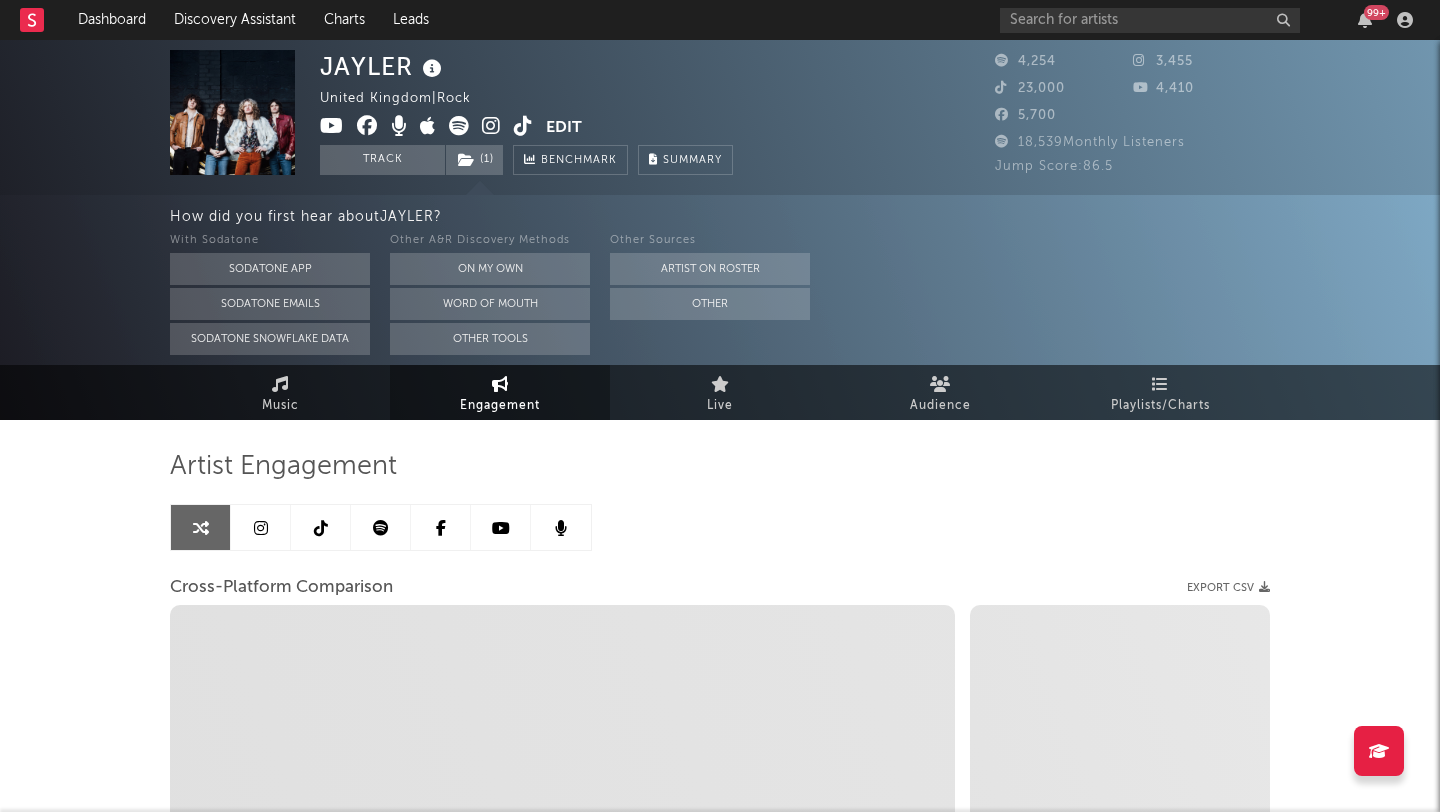 click at bounding box center (261, 527) 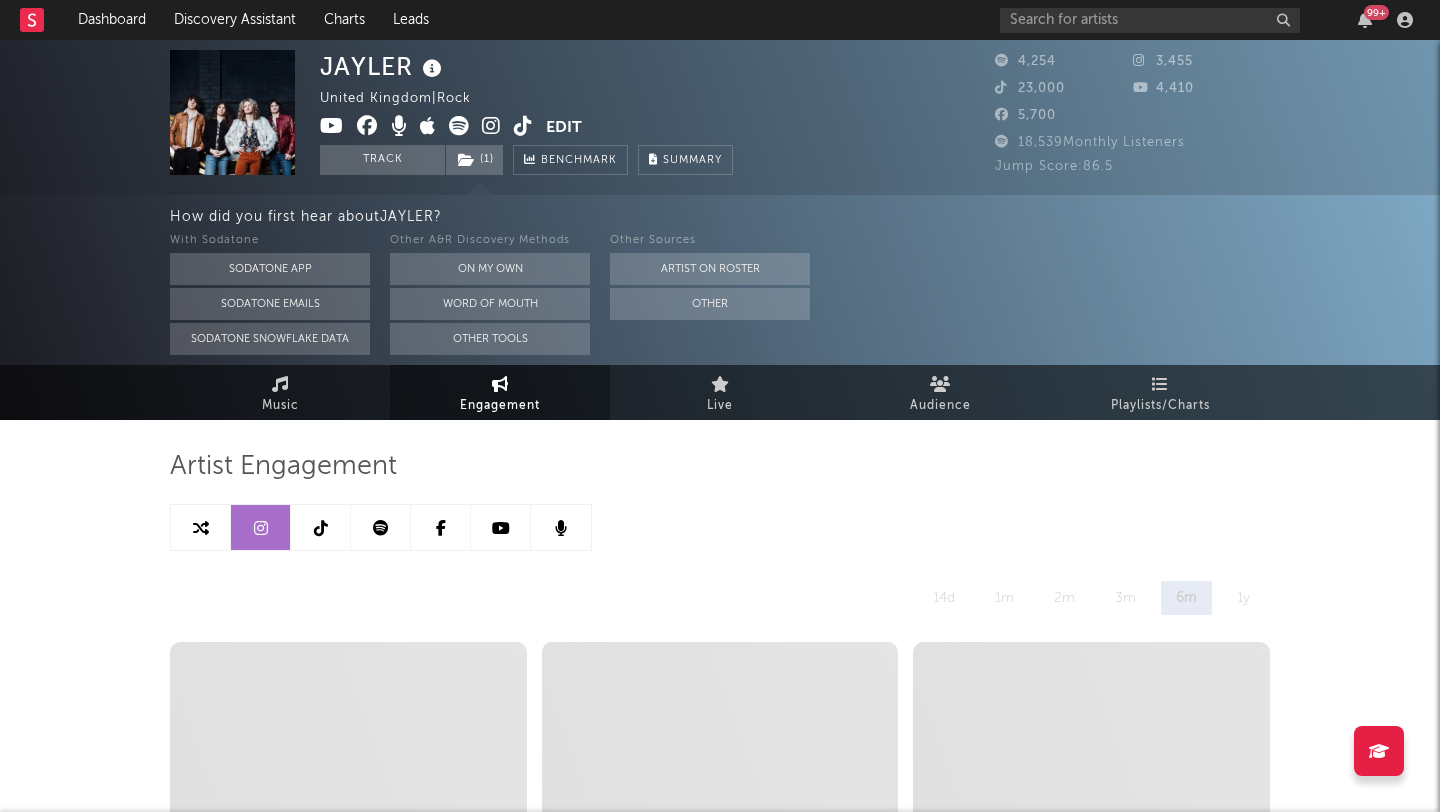 click at bounding box center (321, 527) 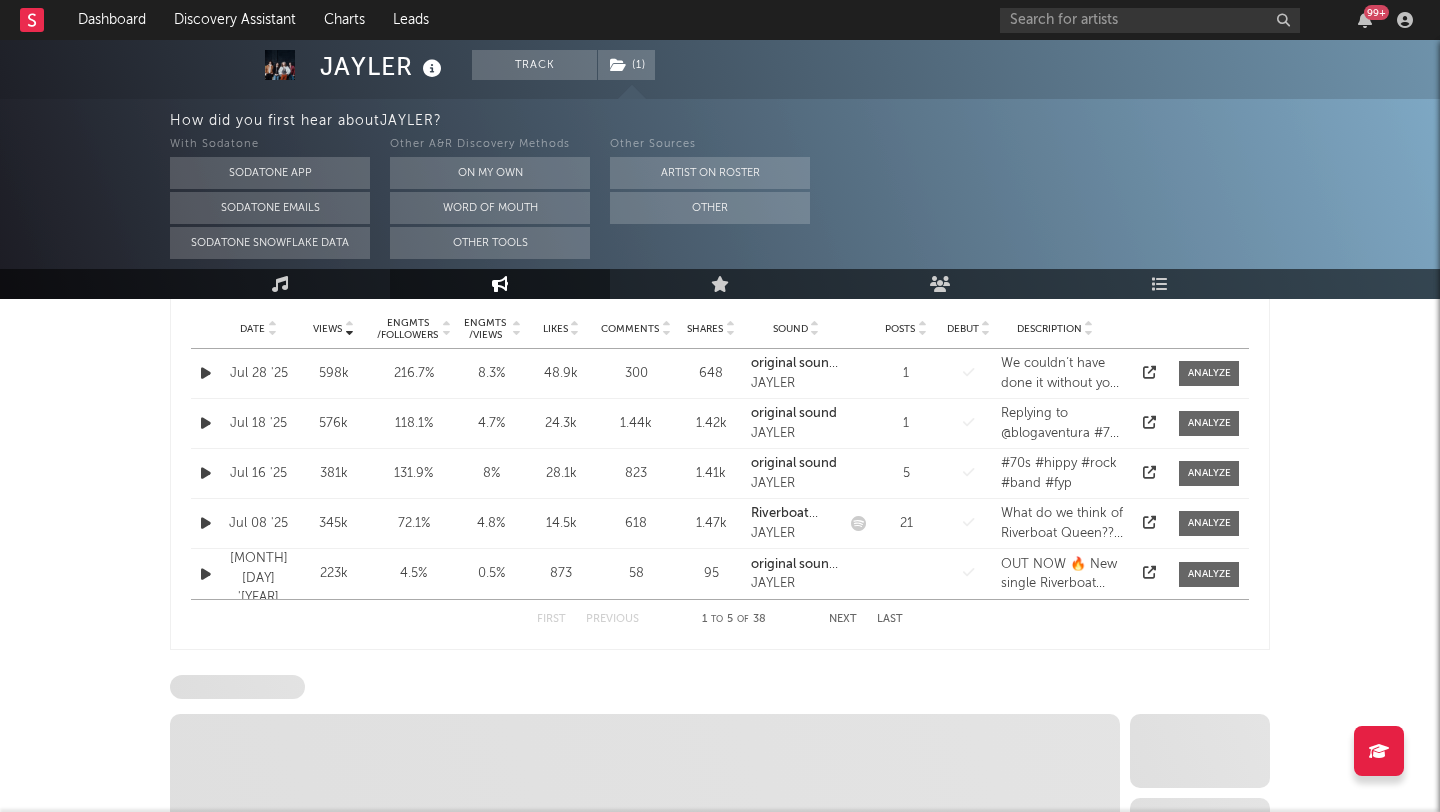 select on "1w" 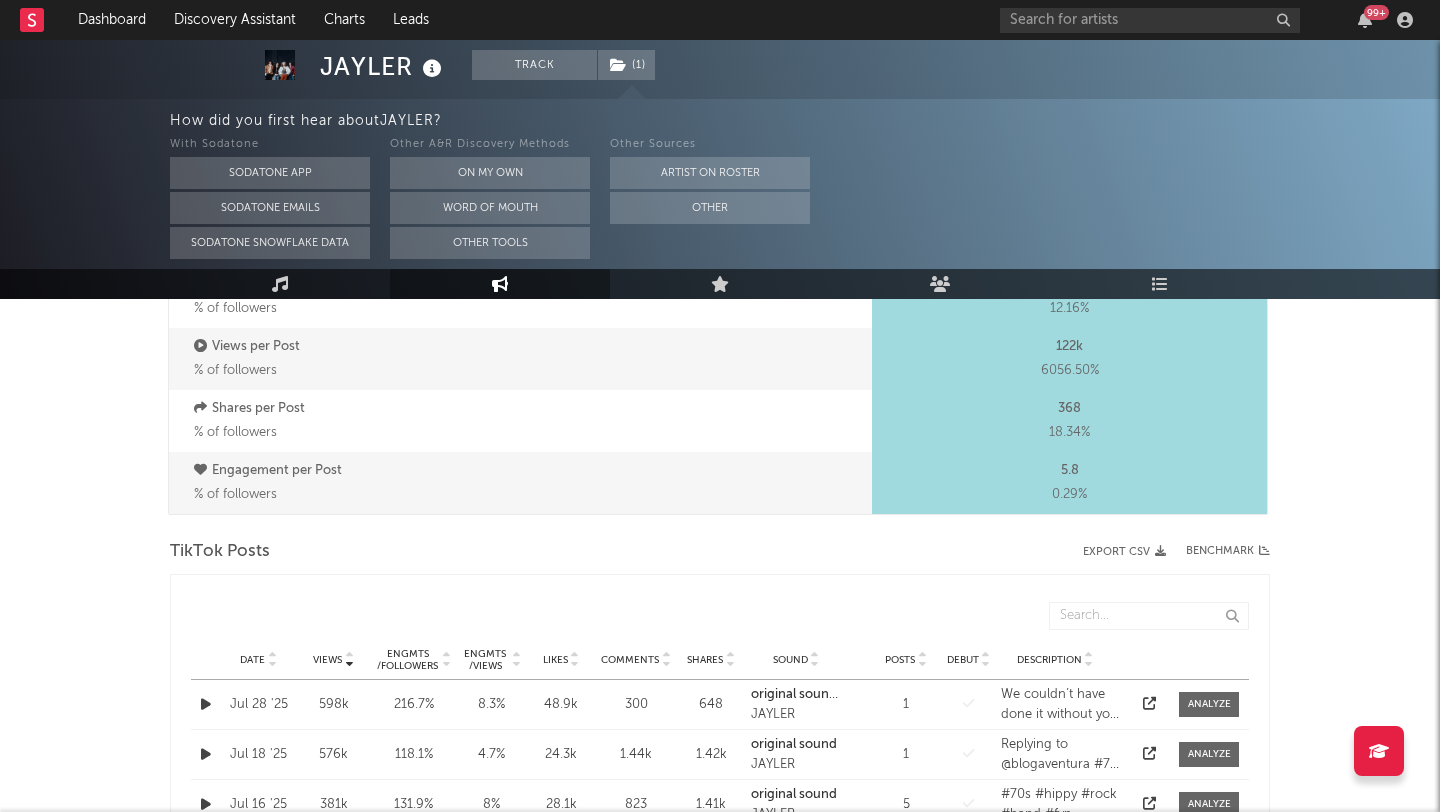 scroll, scrollTop: 0, scrollLeft: 0, axis: both 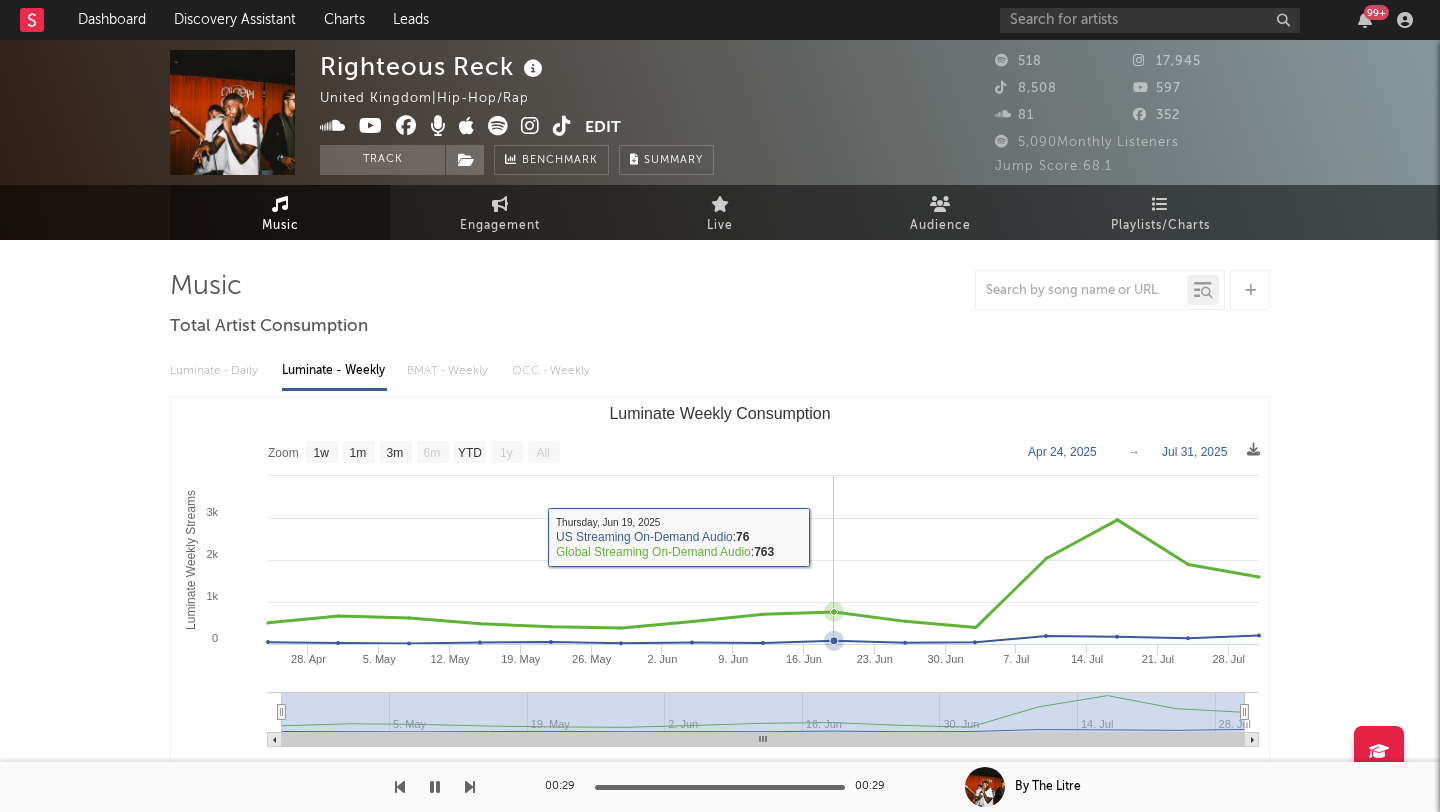 select on "1w" 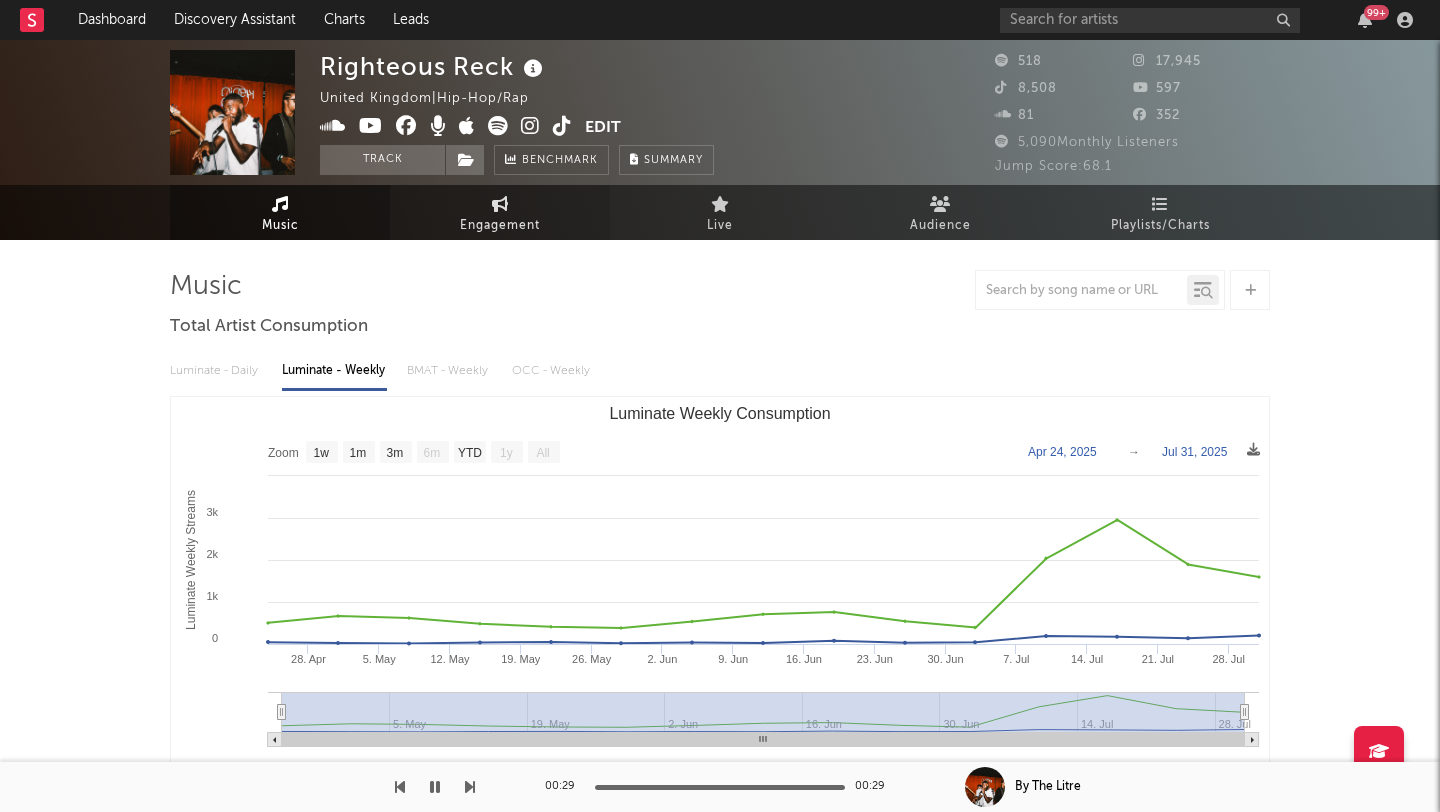 click at bounding box center (500, 204) 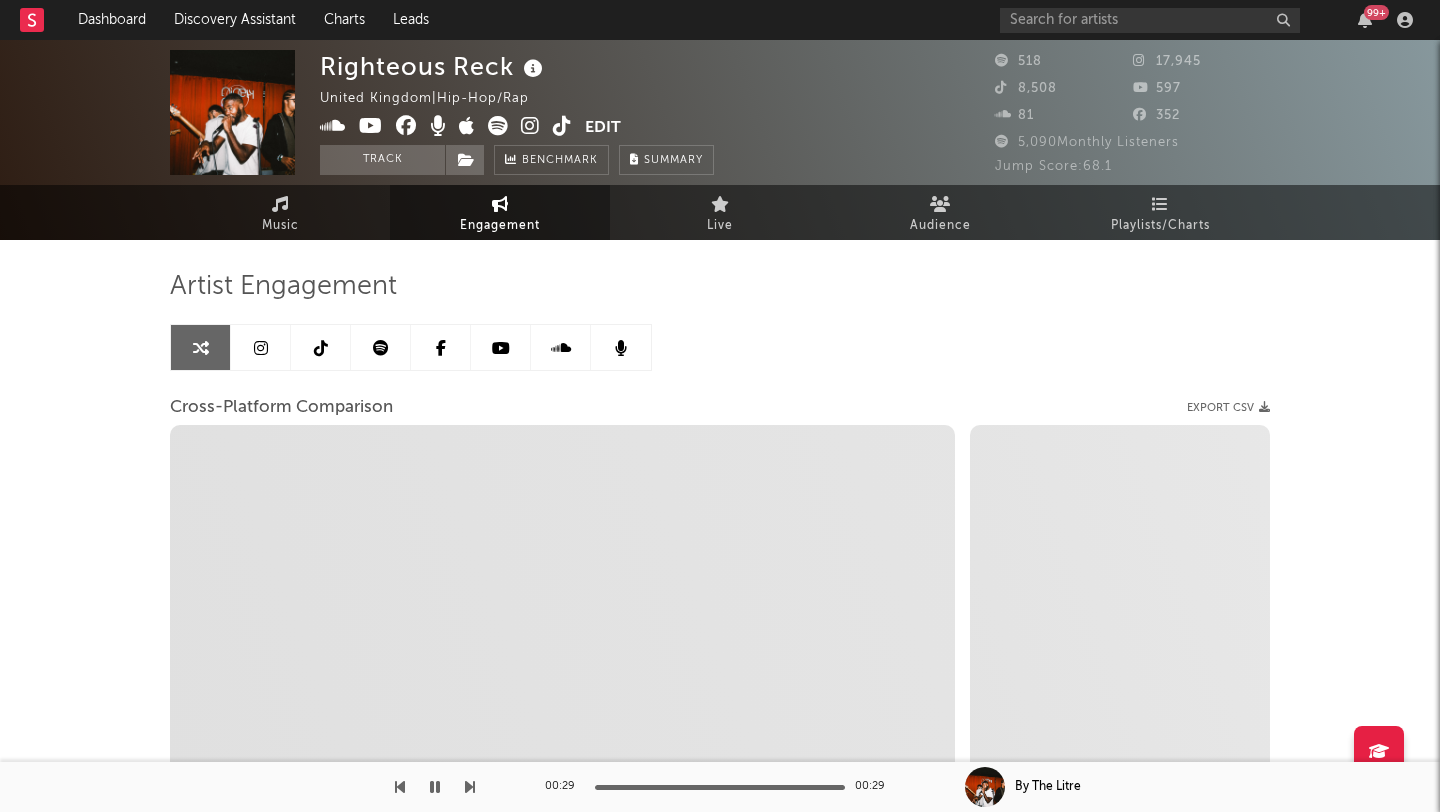 click at bounding box center (321, 347) 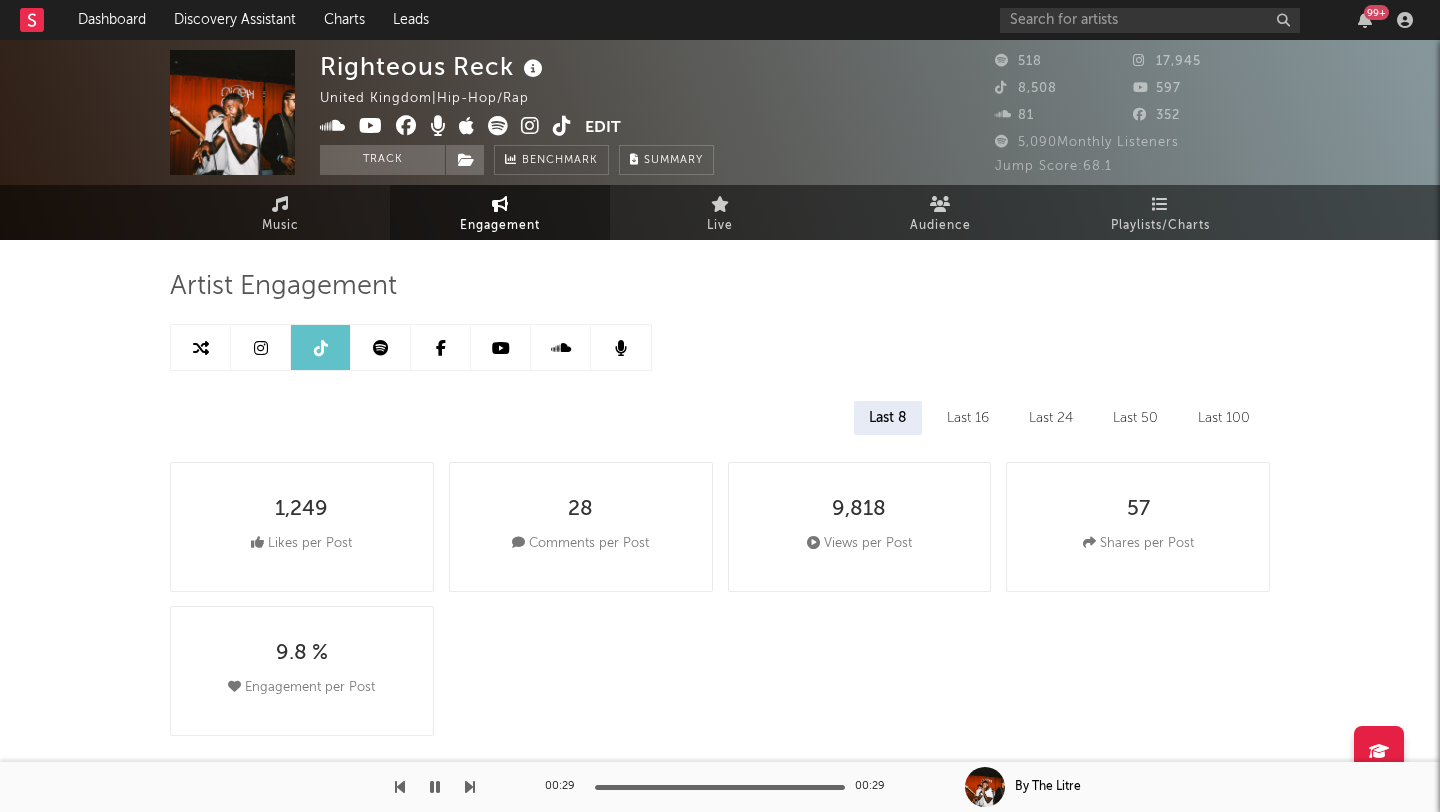 select on "6m" 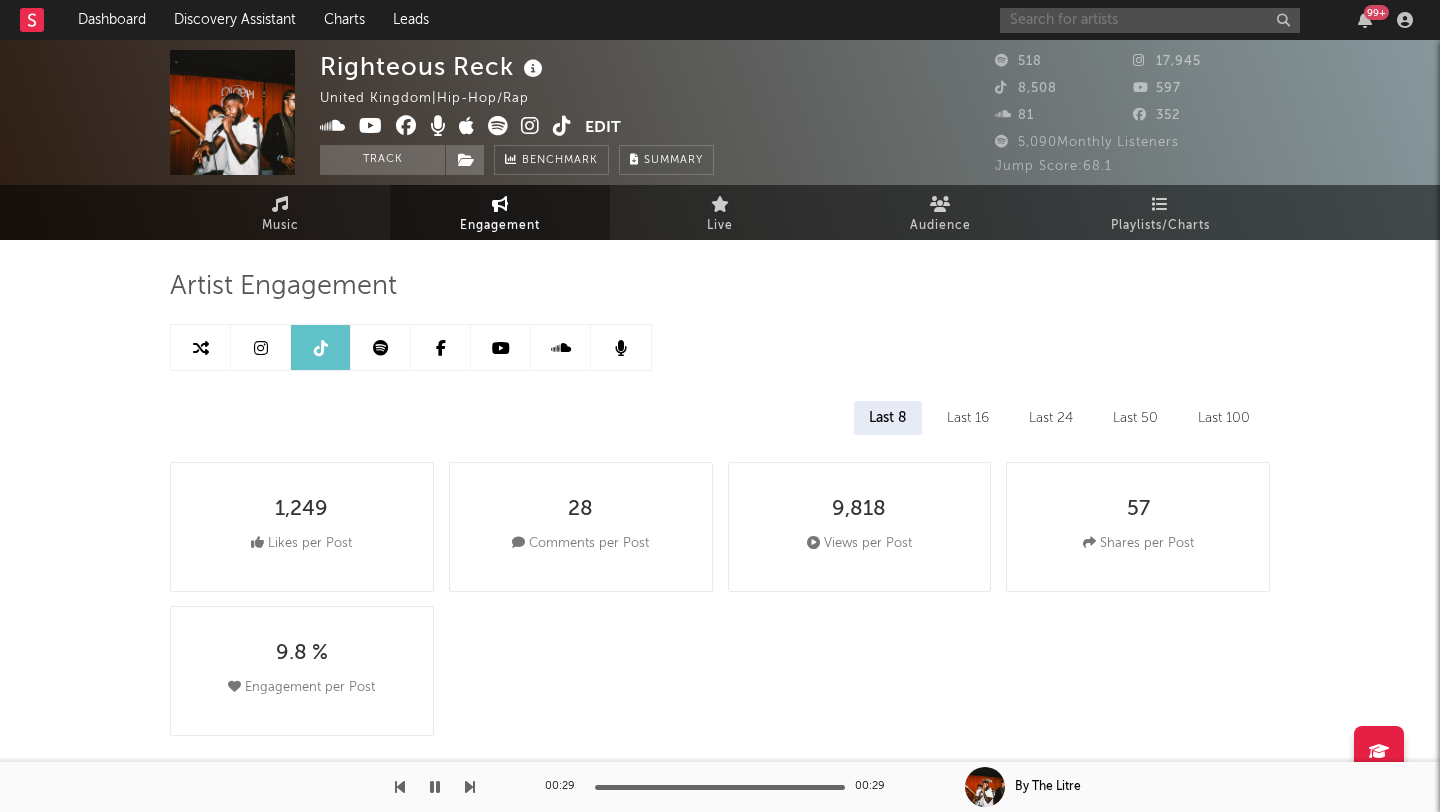 click at bounding box center (1150, 20) 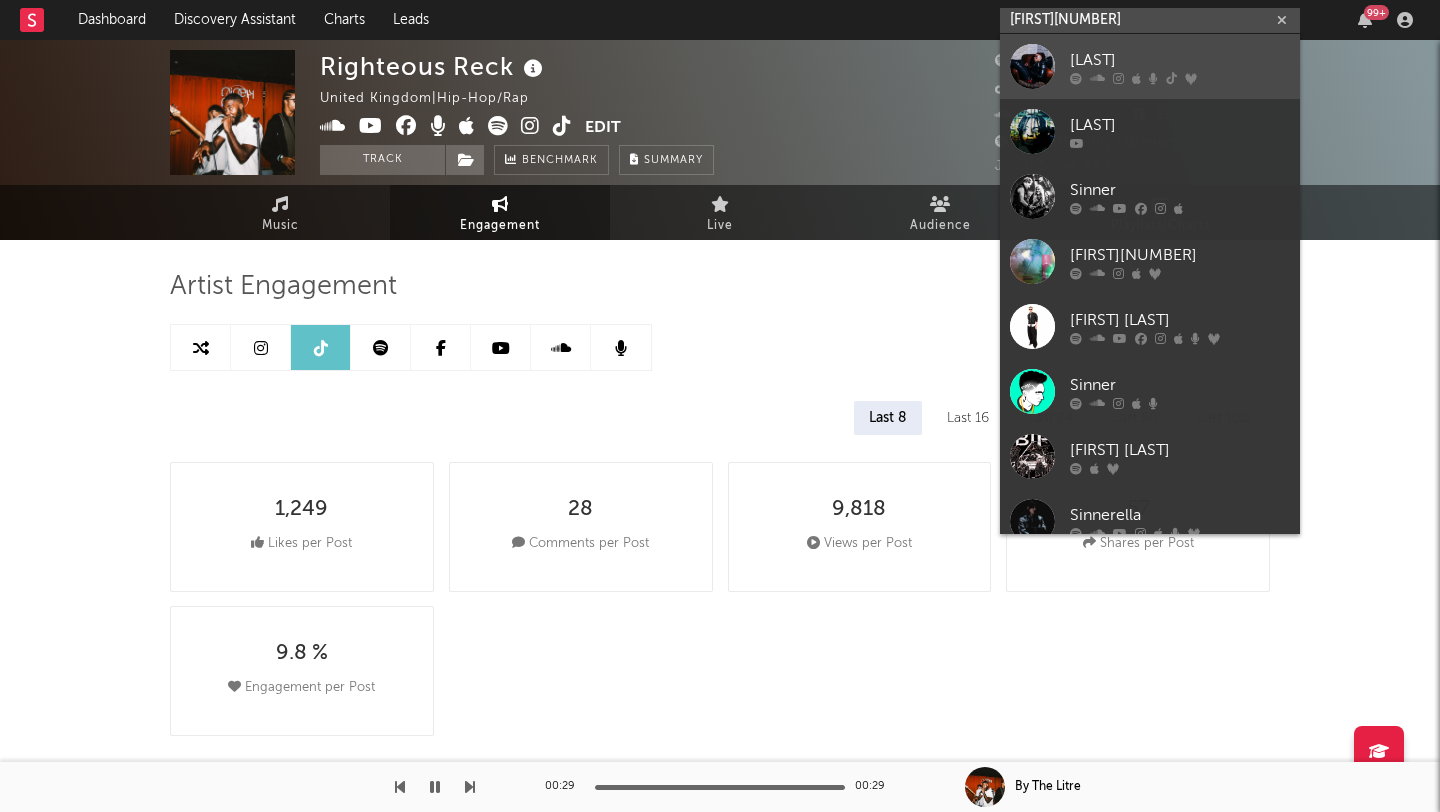 type on "[FIRST][NUMBER]" 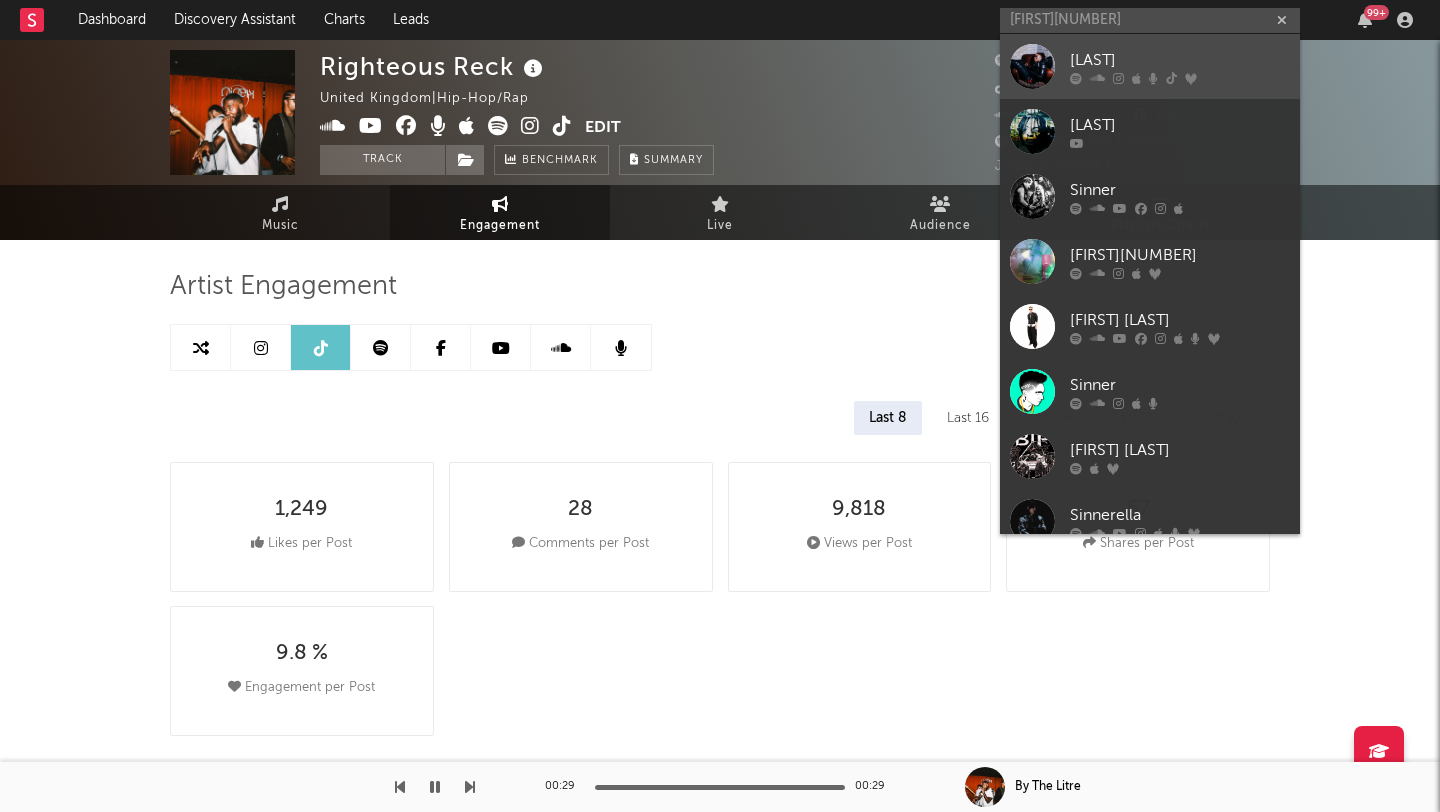 click on "[LAST]" at bounding box center (1150, 66) 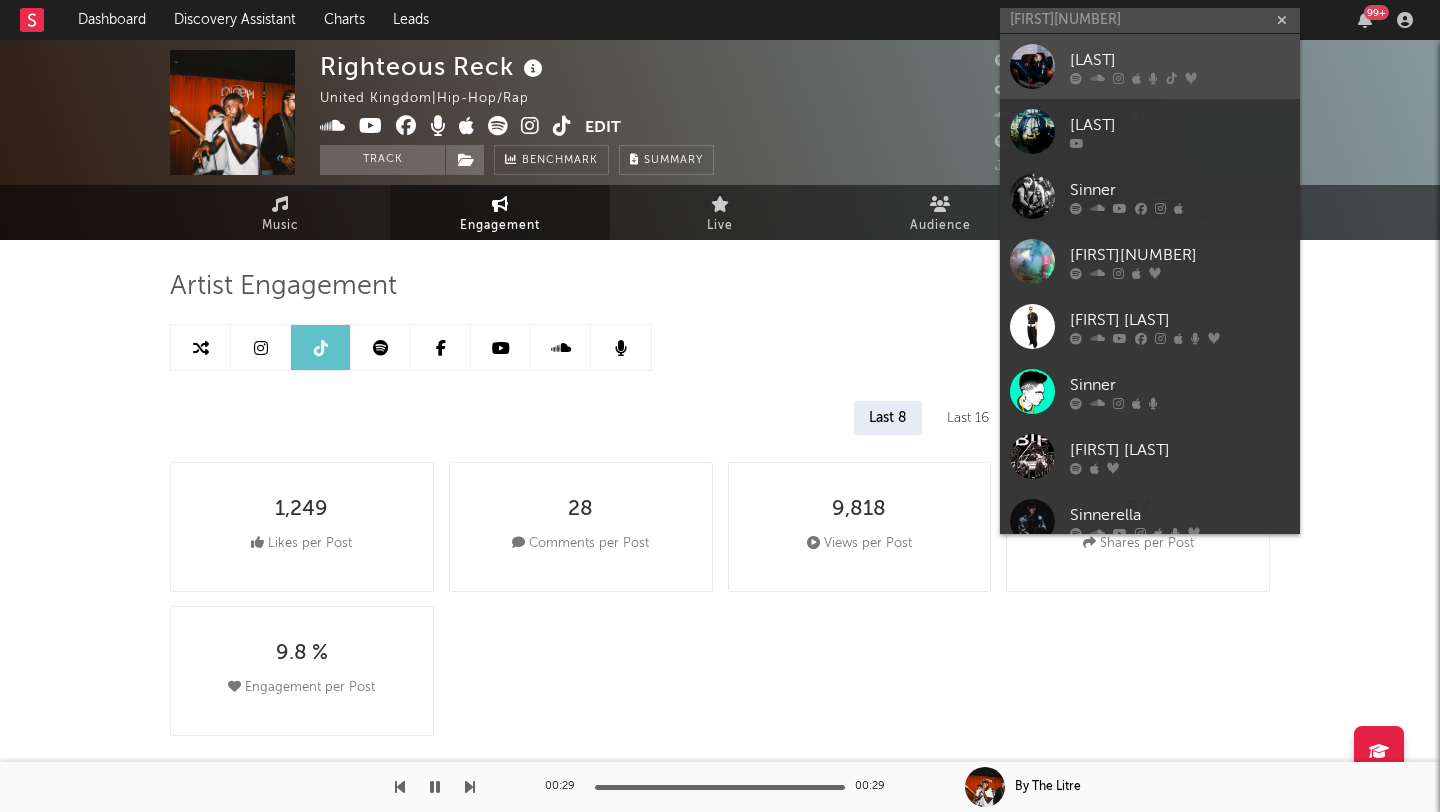 type 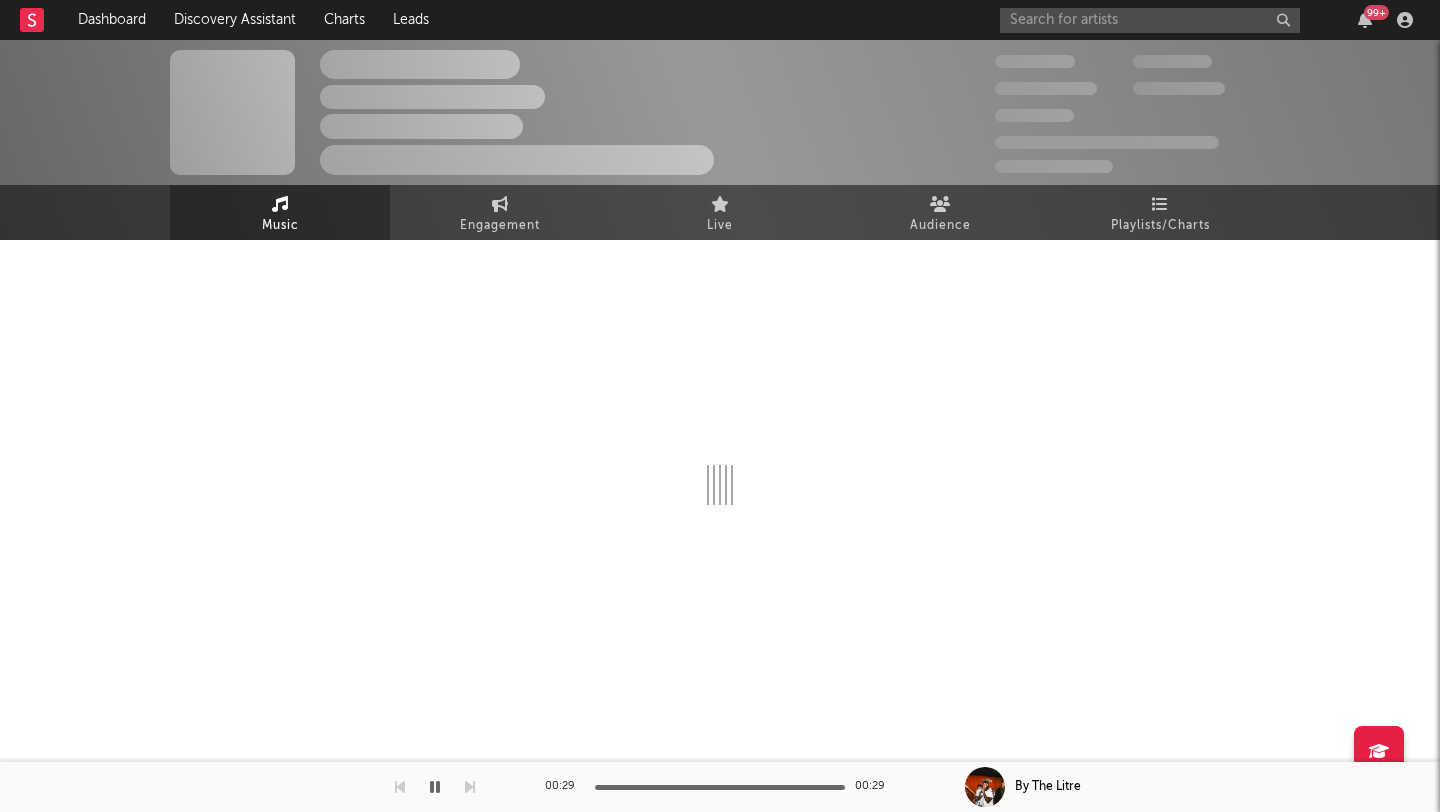 select on "6m" 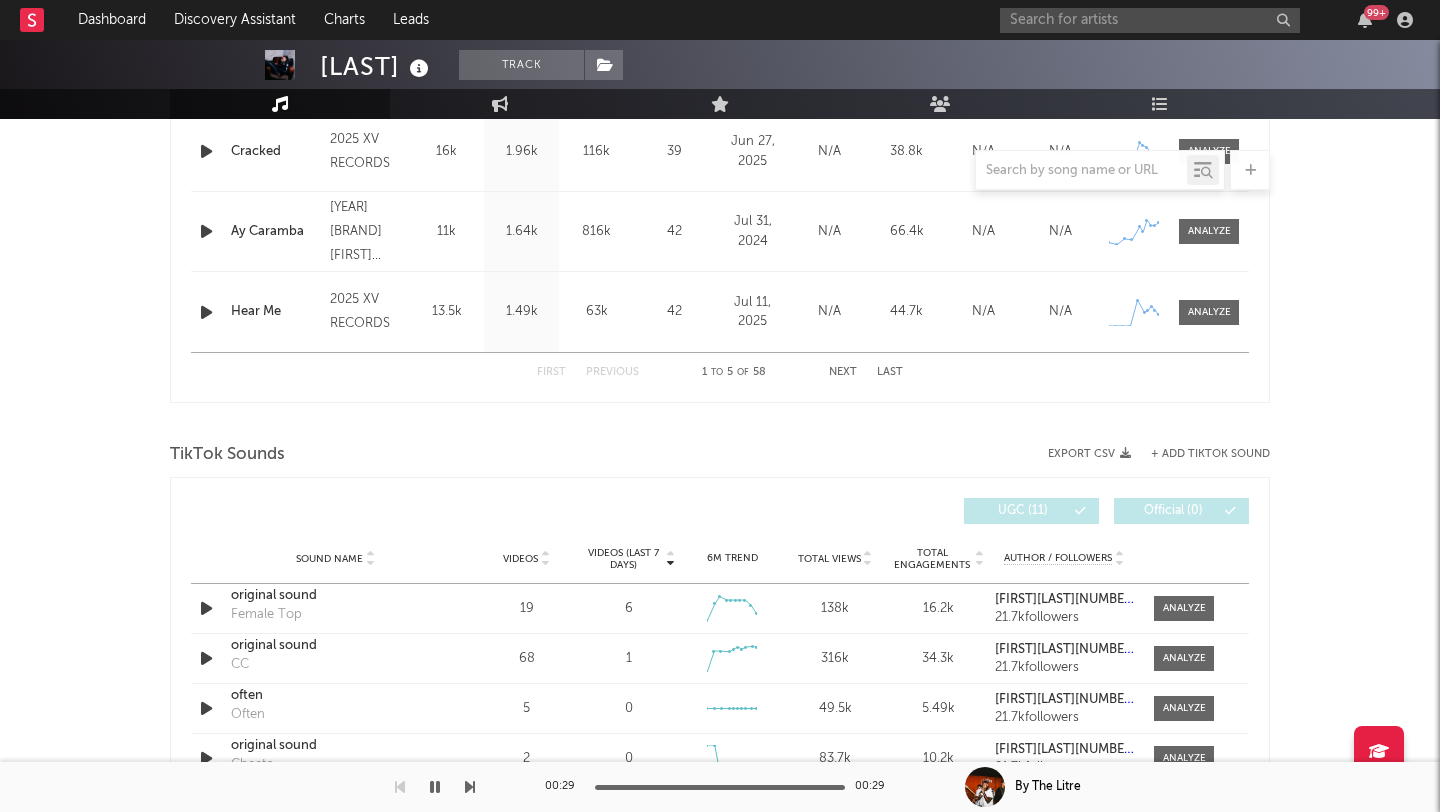 scroll, scrollTop: 0, scrollLeft: 0, axis: both 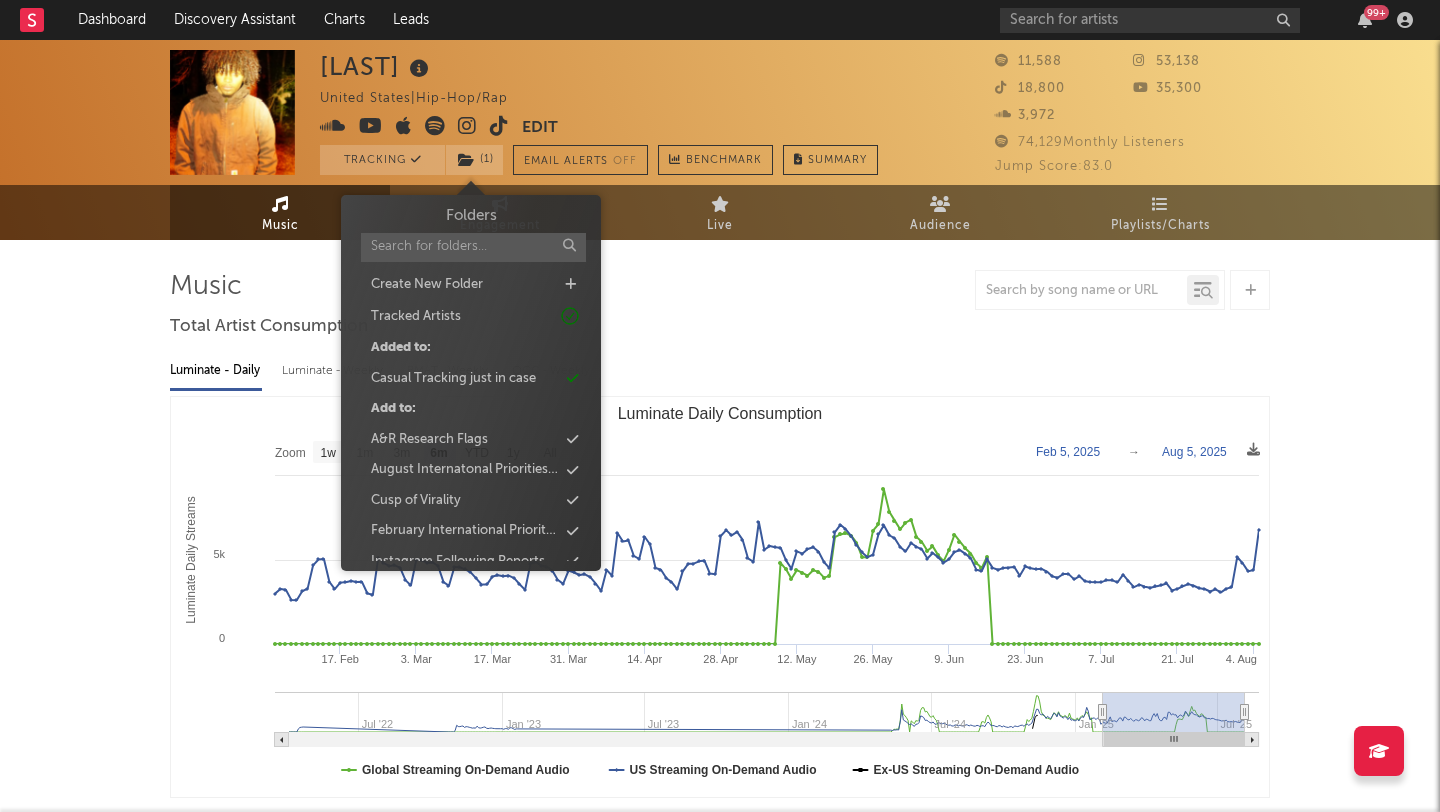 select on "6m" 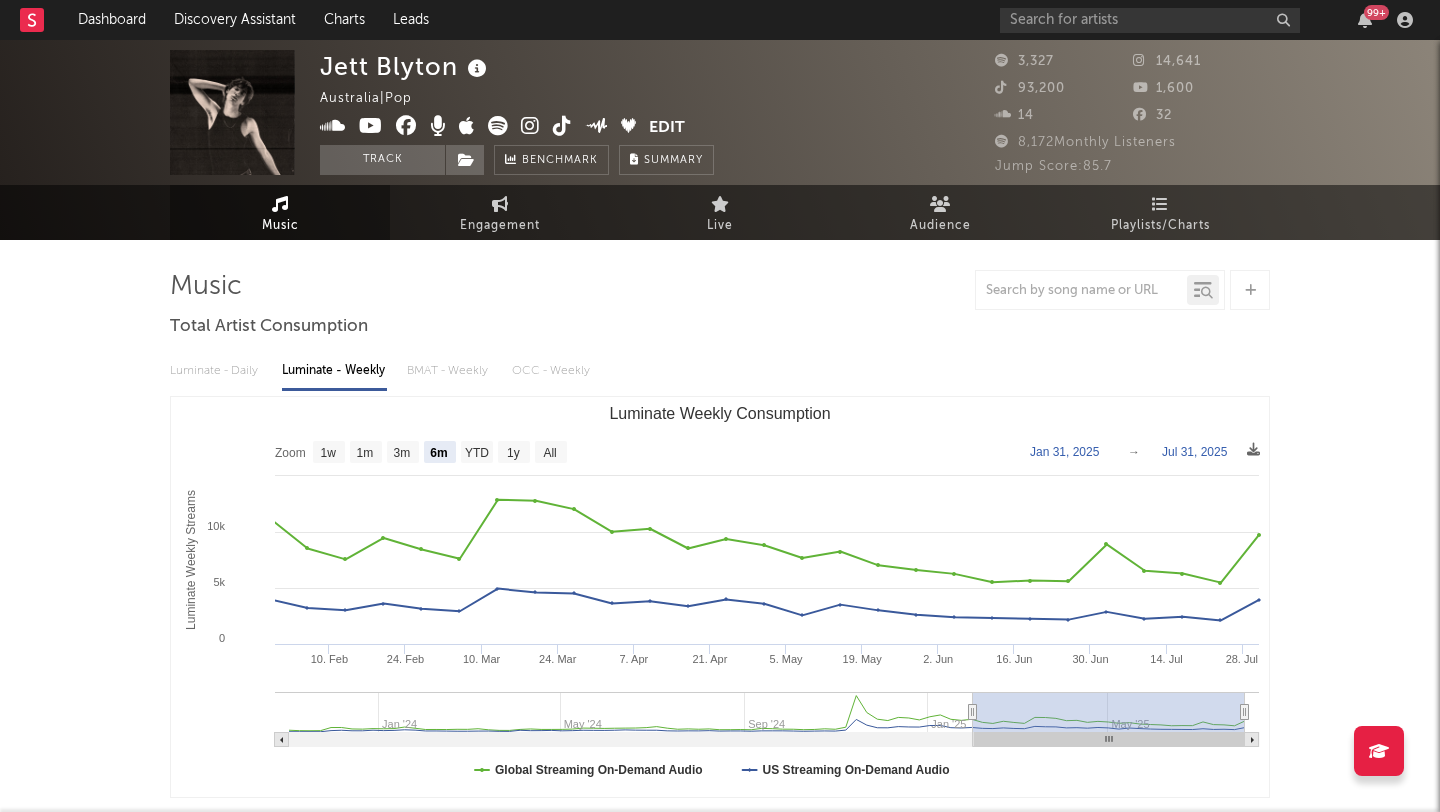 select on "6m" 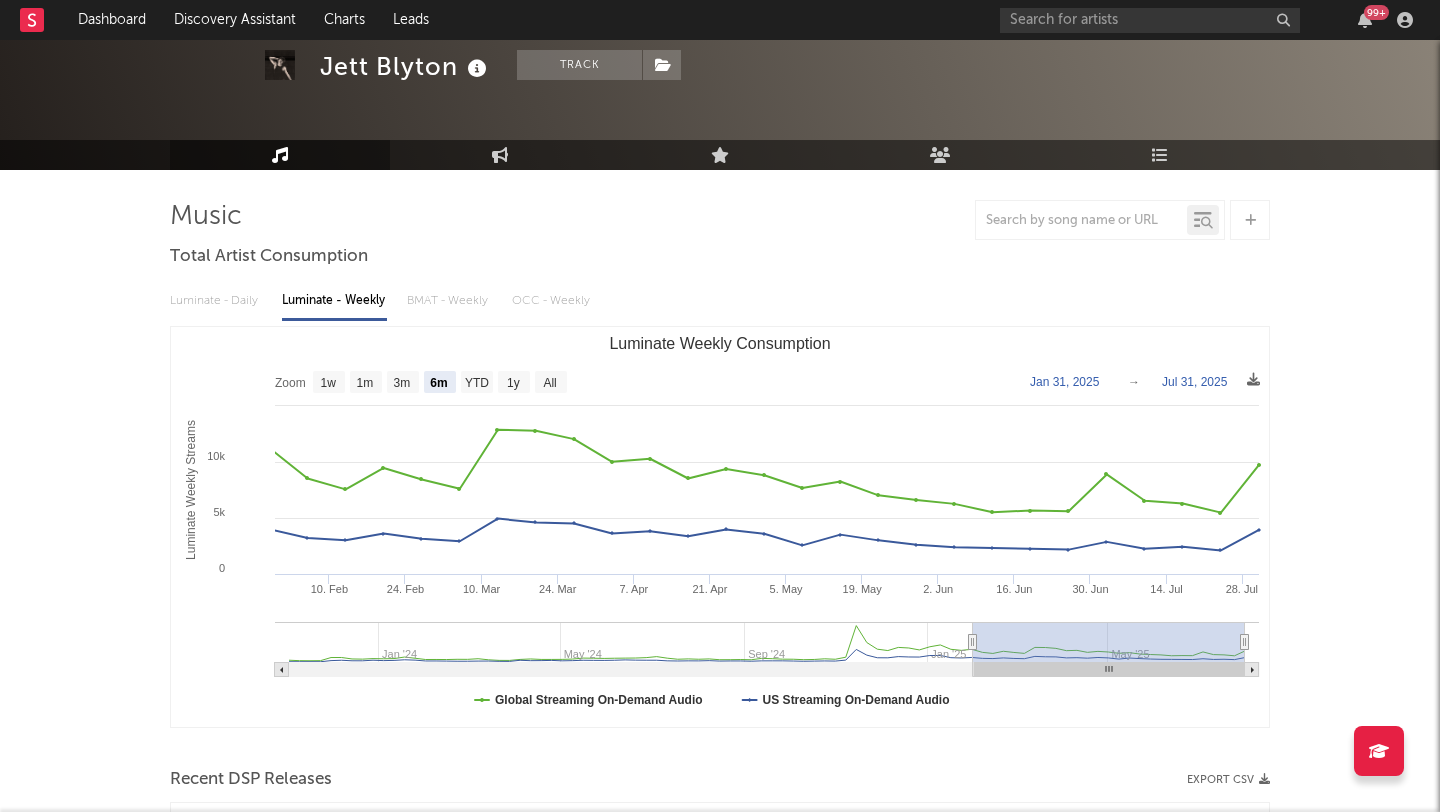 scroll, scrollTop: 0, scrollLeft: 0, axis: both 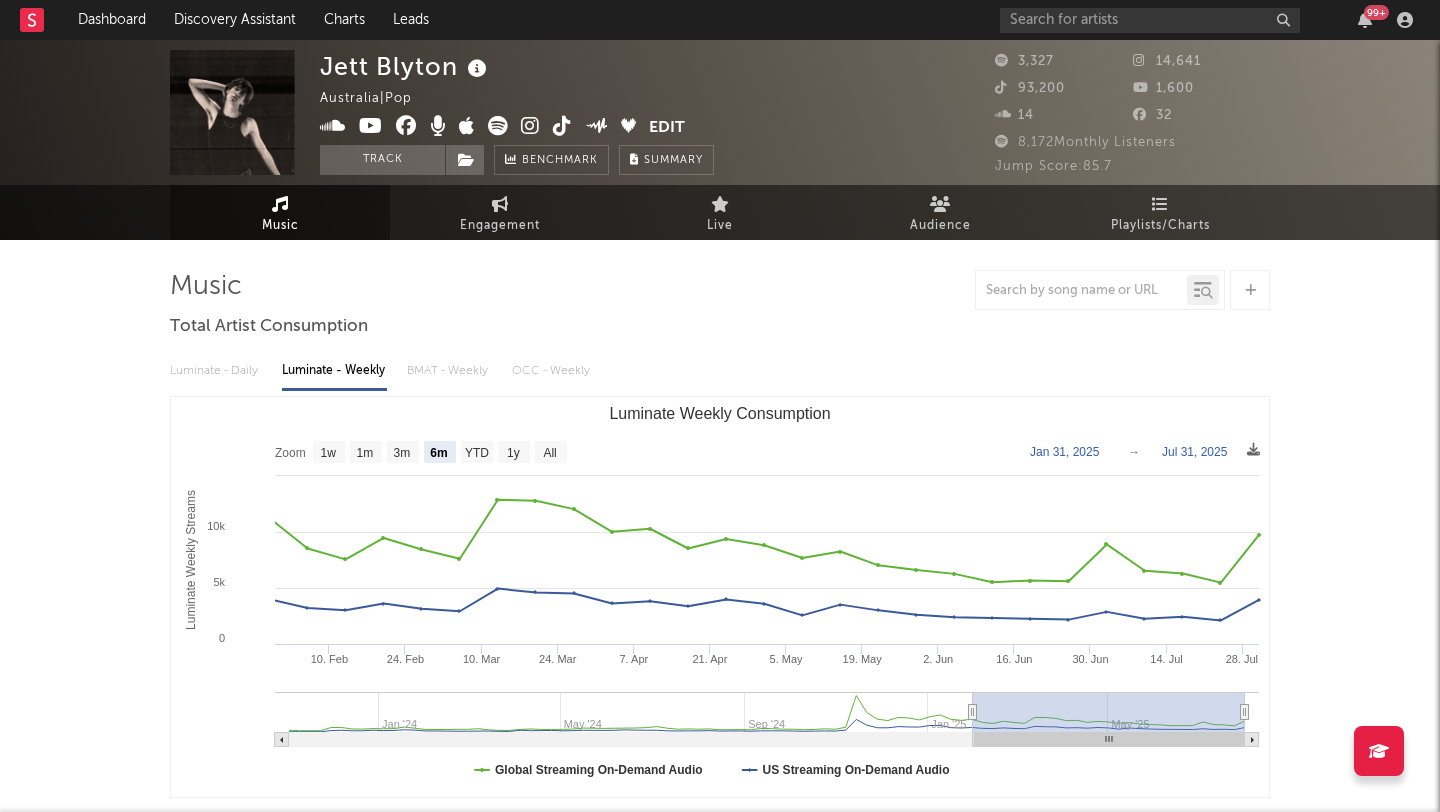 click at bounding box center (484, 128) 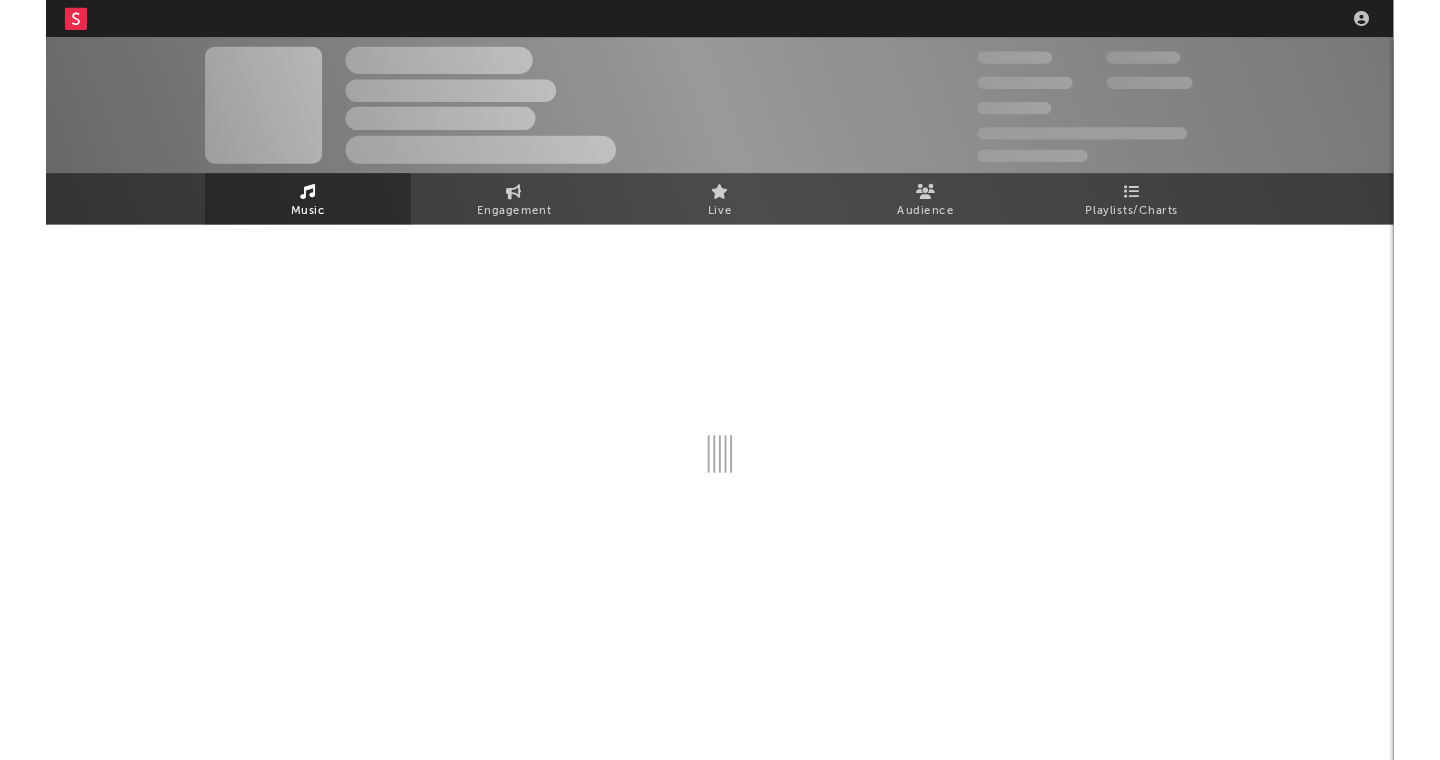 scroll, scrollTop: 0, scrollLeft: 0, axis: both 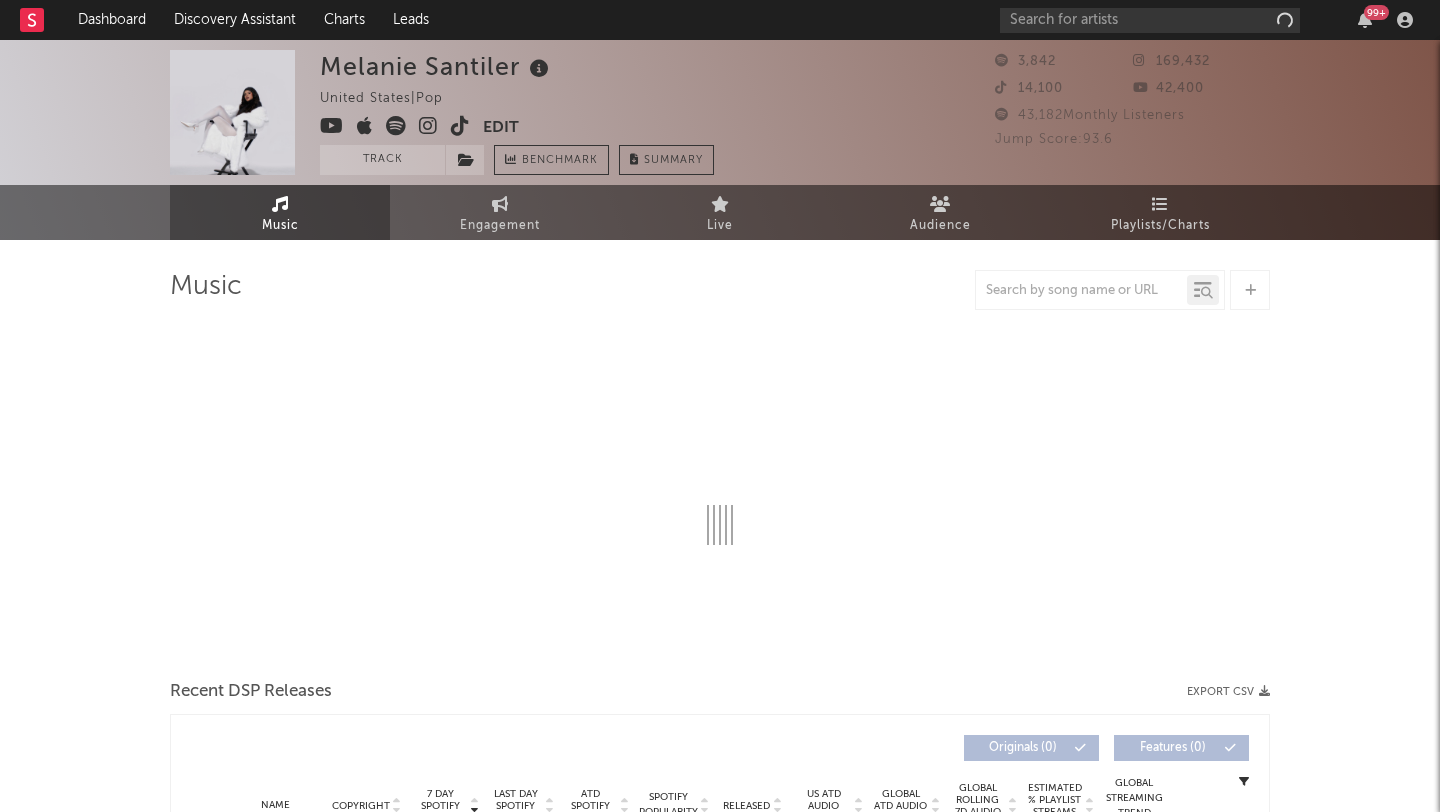 select on "1w" 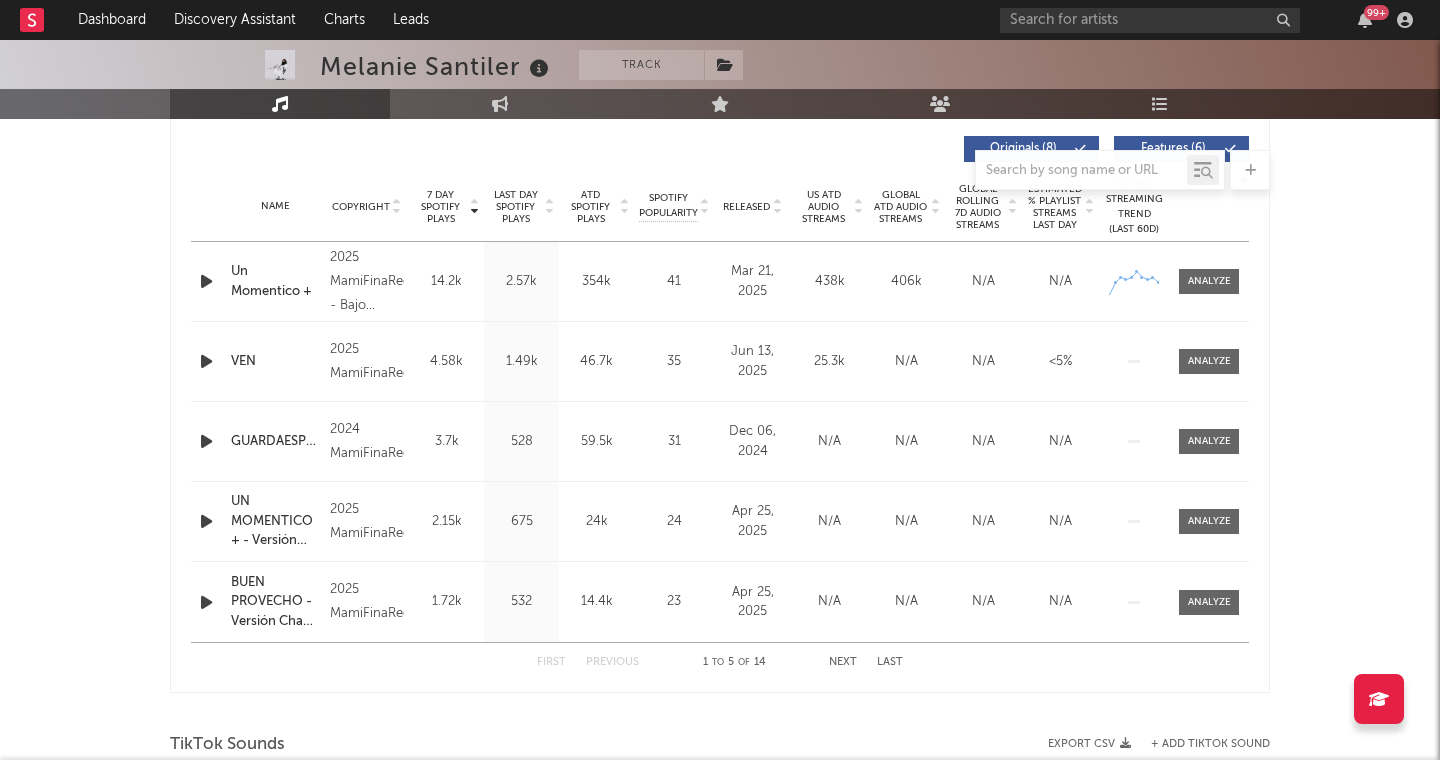 scroll, scrollTop: 755, scrollLeft: 0, axis: vertical 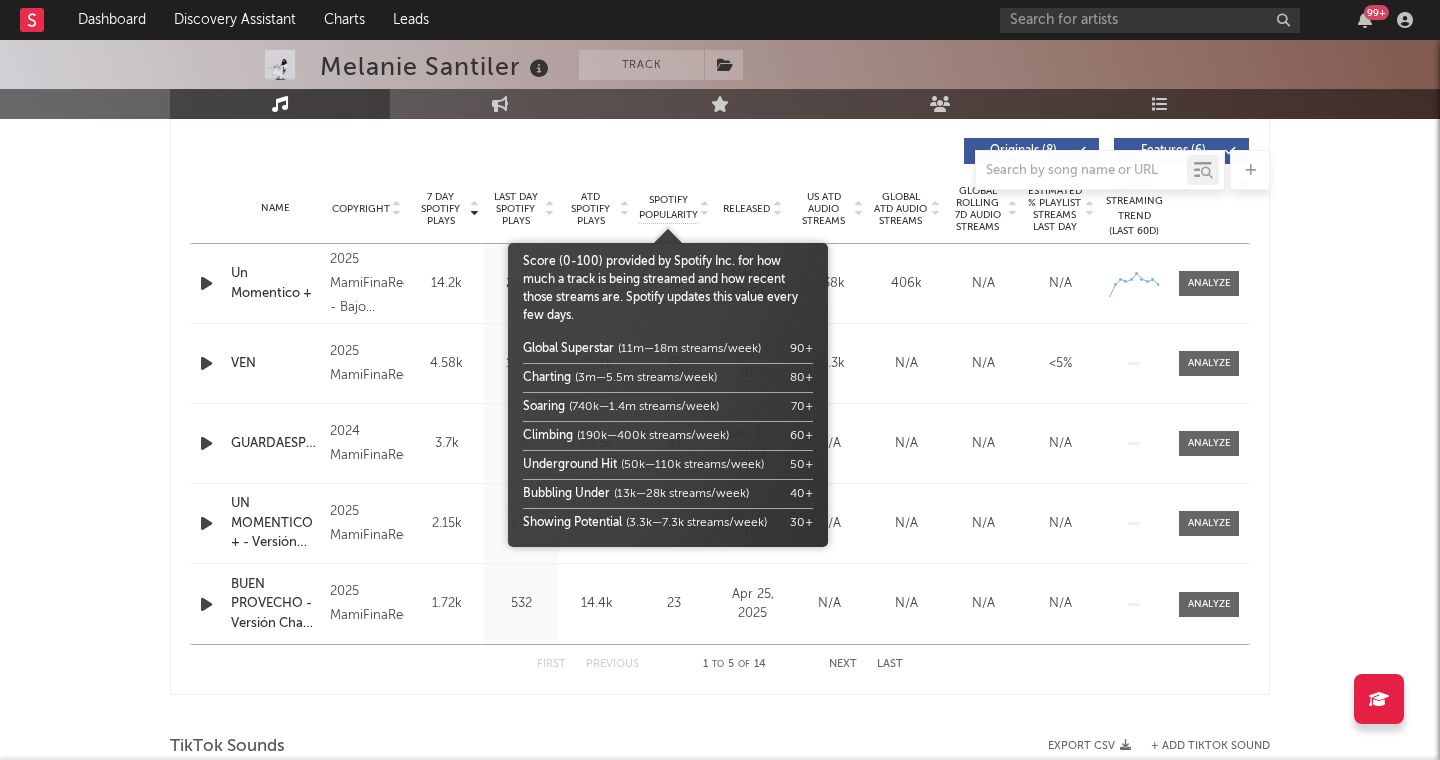 click on "Released" at bounding box center (746, 209) 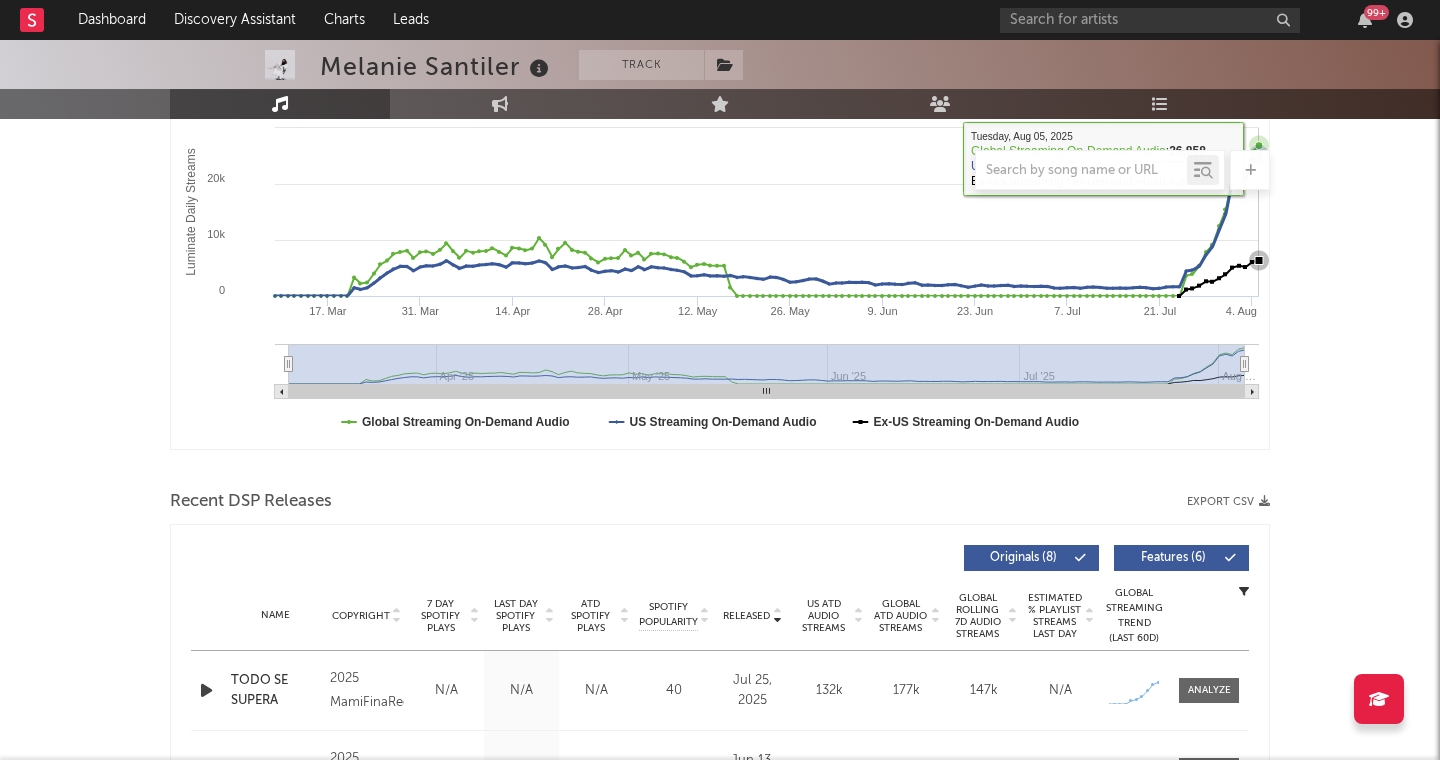 scroll, scrollTop: 547, scrollLeft: 0, axis: vertical 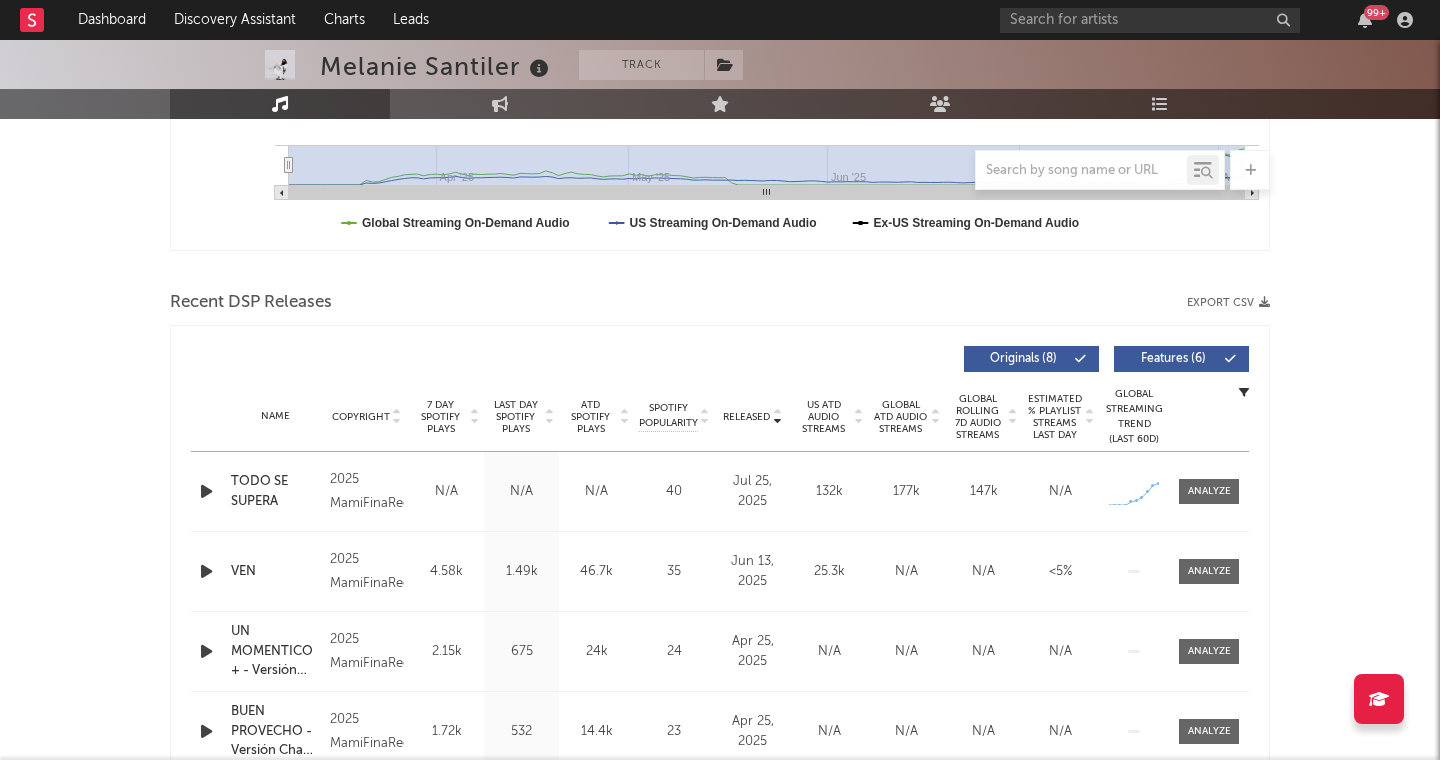 click at bounding box center [206, 491] 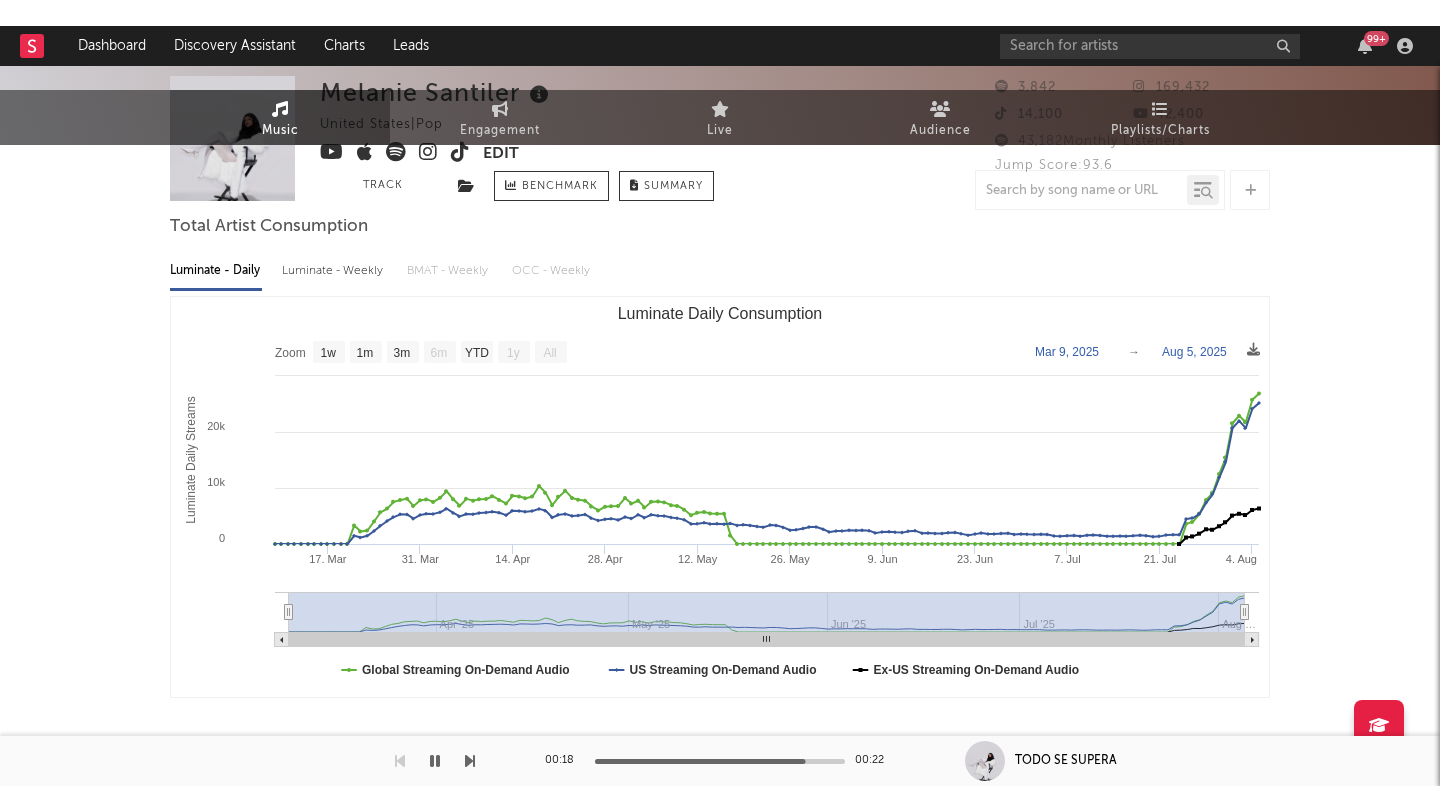 scroll, scrollTop: 0, scrollLeft: 0, axis: both 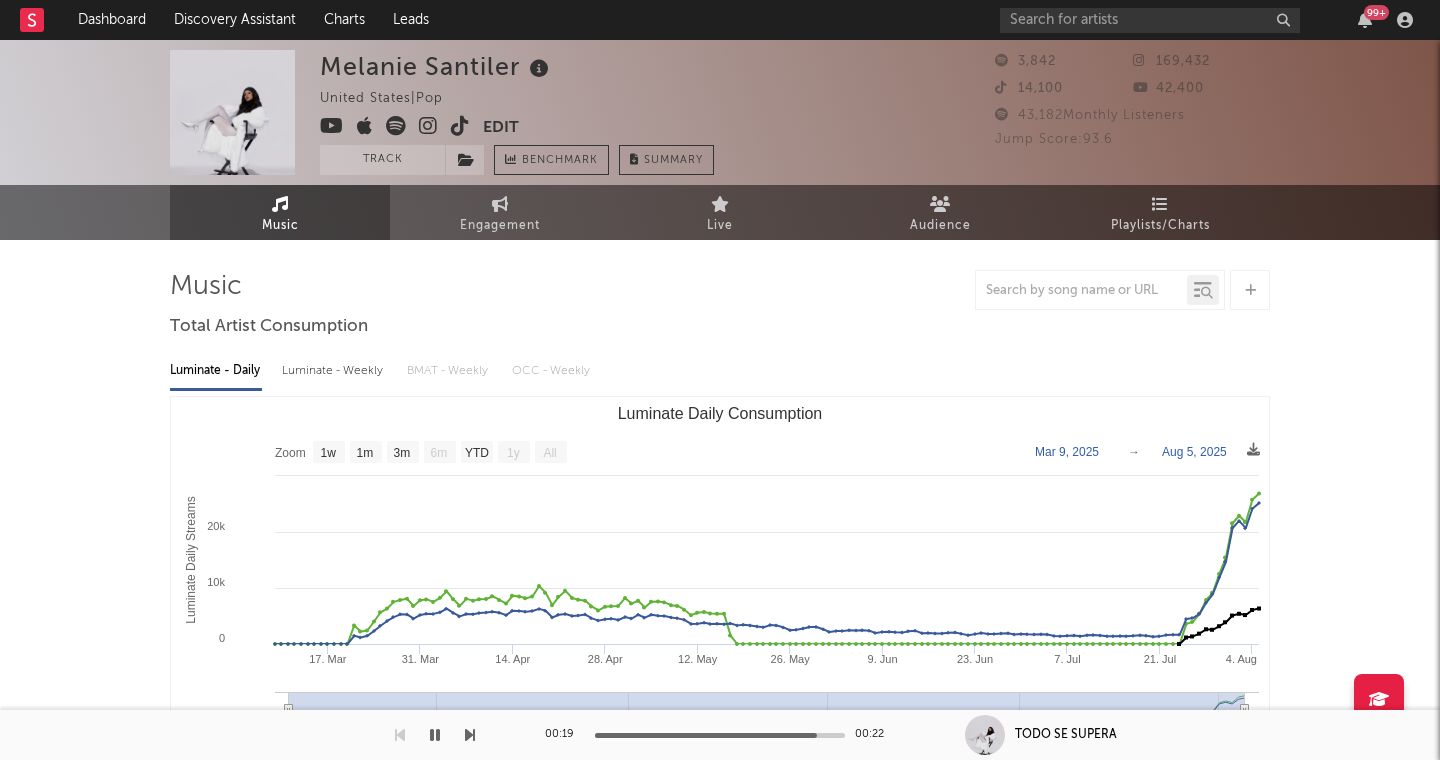 click at bounding box center [428, 126] 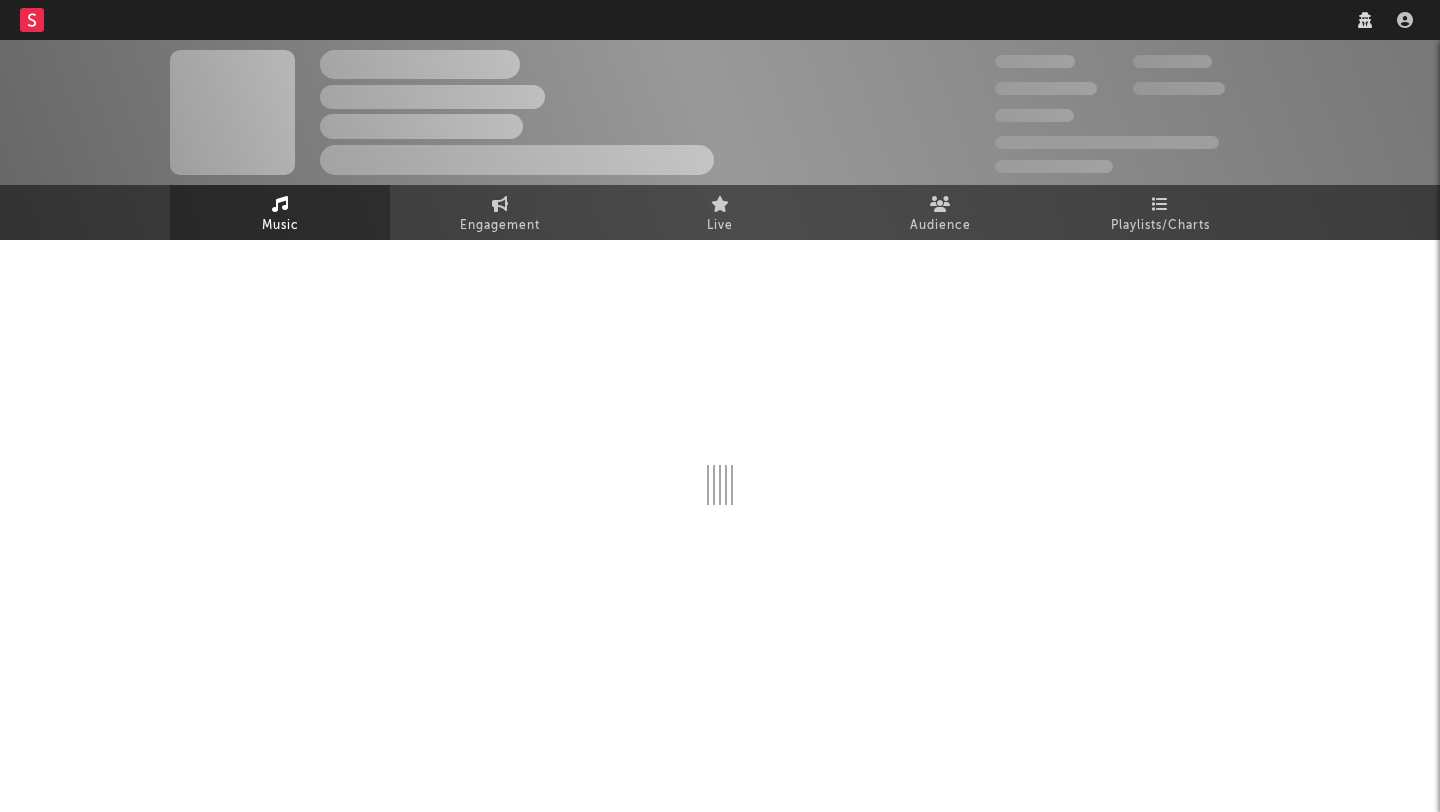 scroll, scrollTop: 0, scrollLeft: 0, axis: both 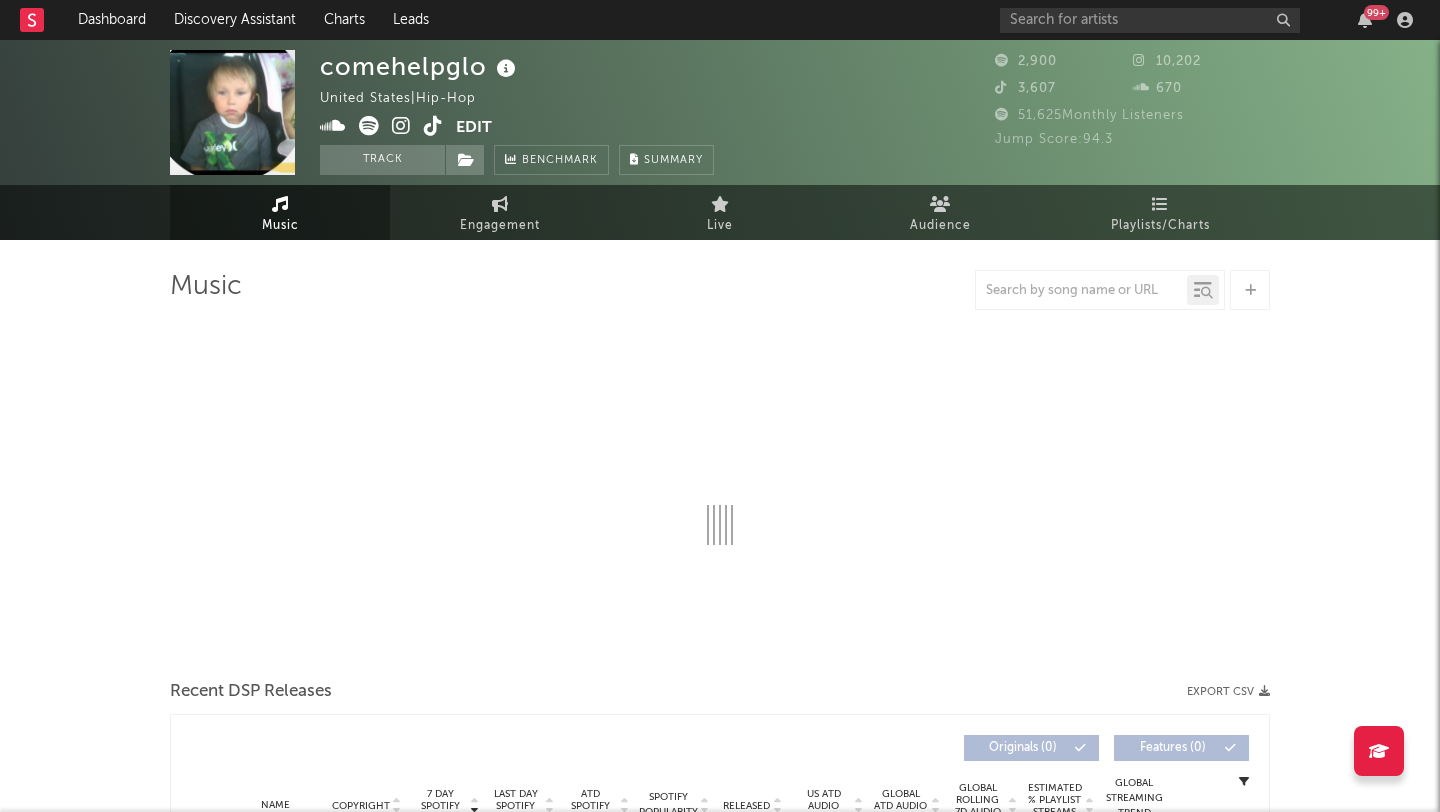 select on "1w" 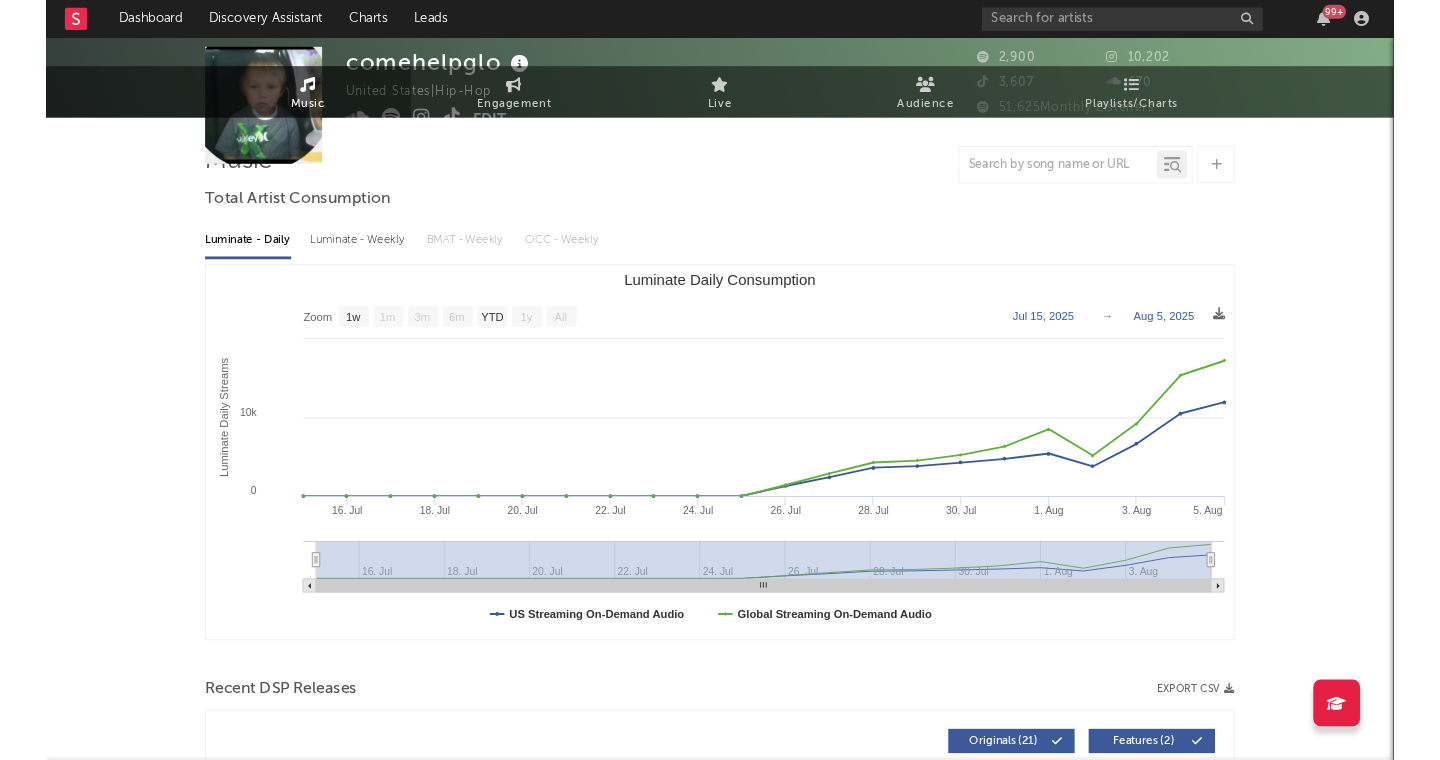 scroll, scrollTop: 0, scrollLeft: 0, axis: both 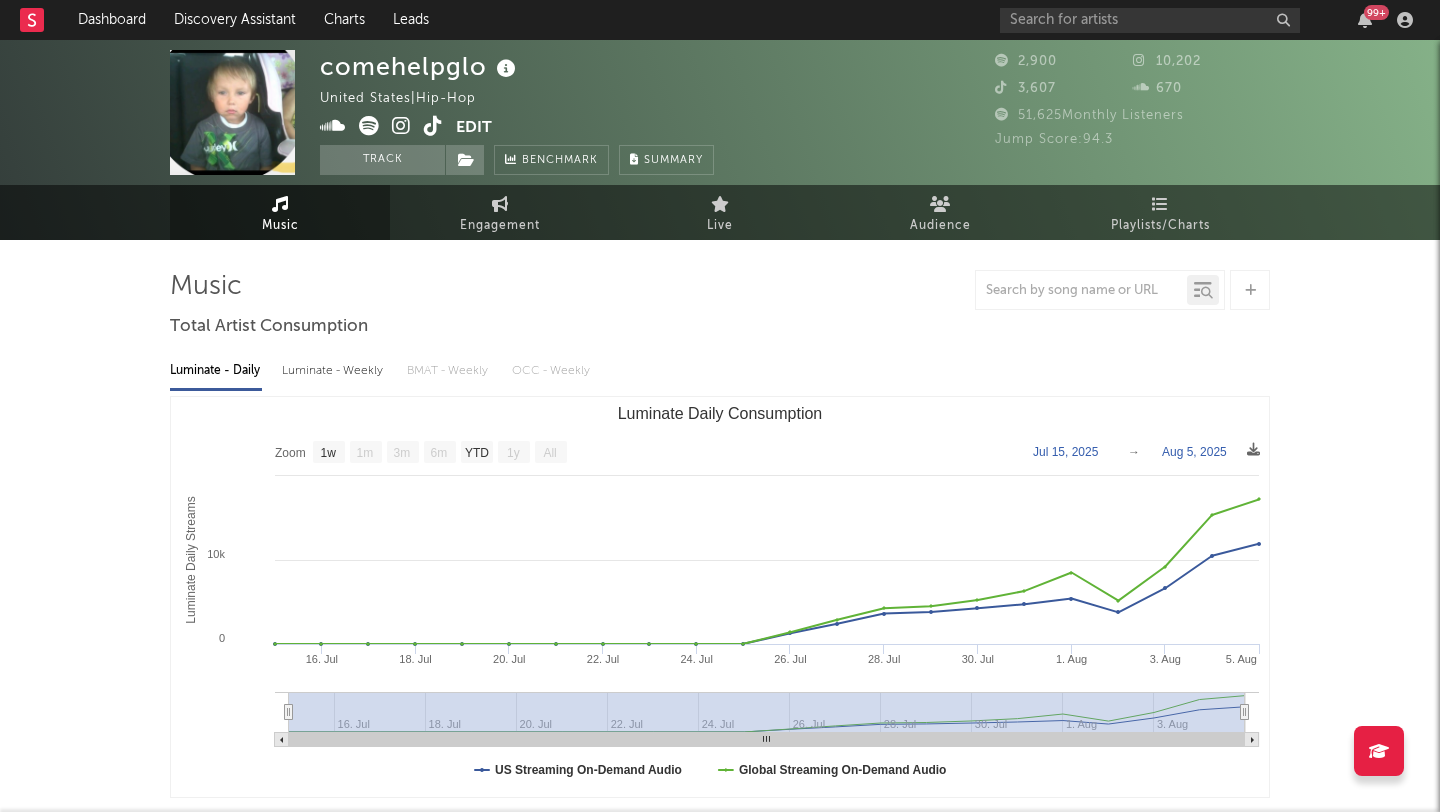 click at bounding box center [401, 126] 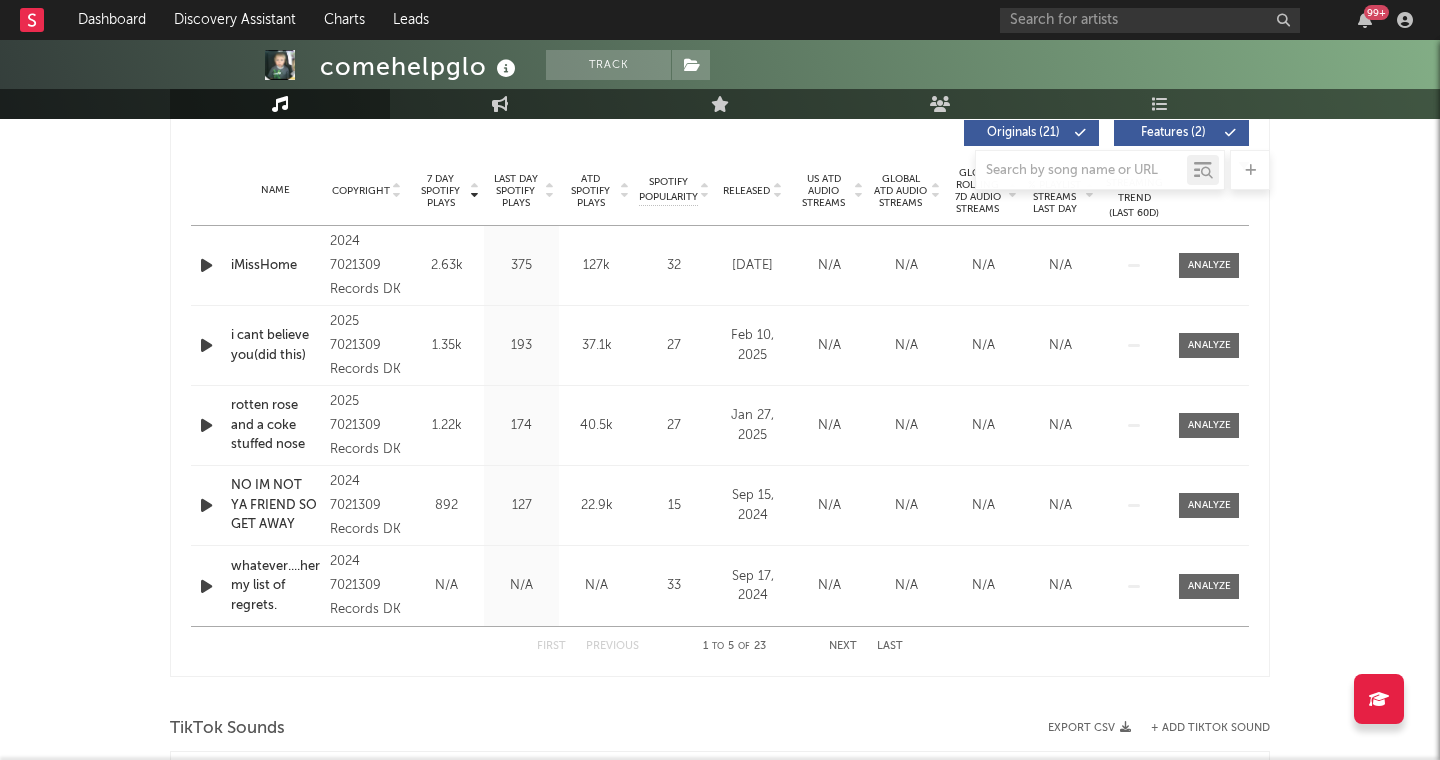 scroll, scrollTop: 740, scrollLeft: 0, axis: vertical 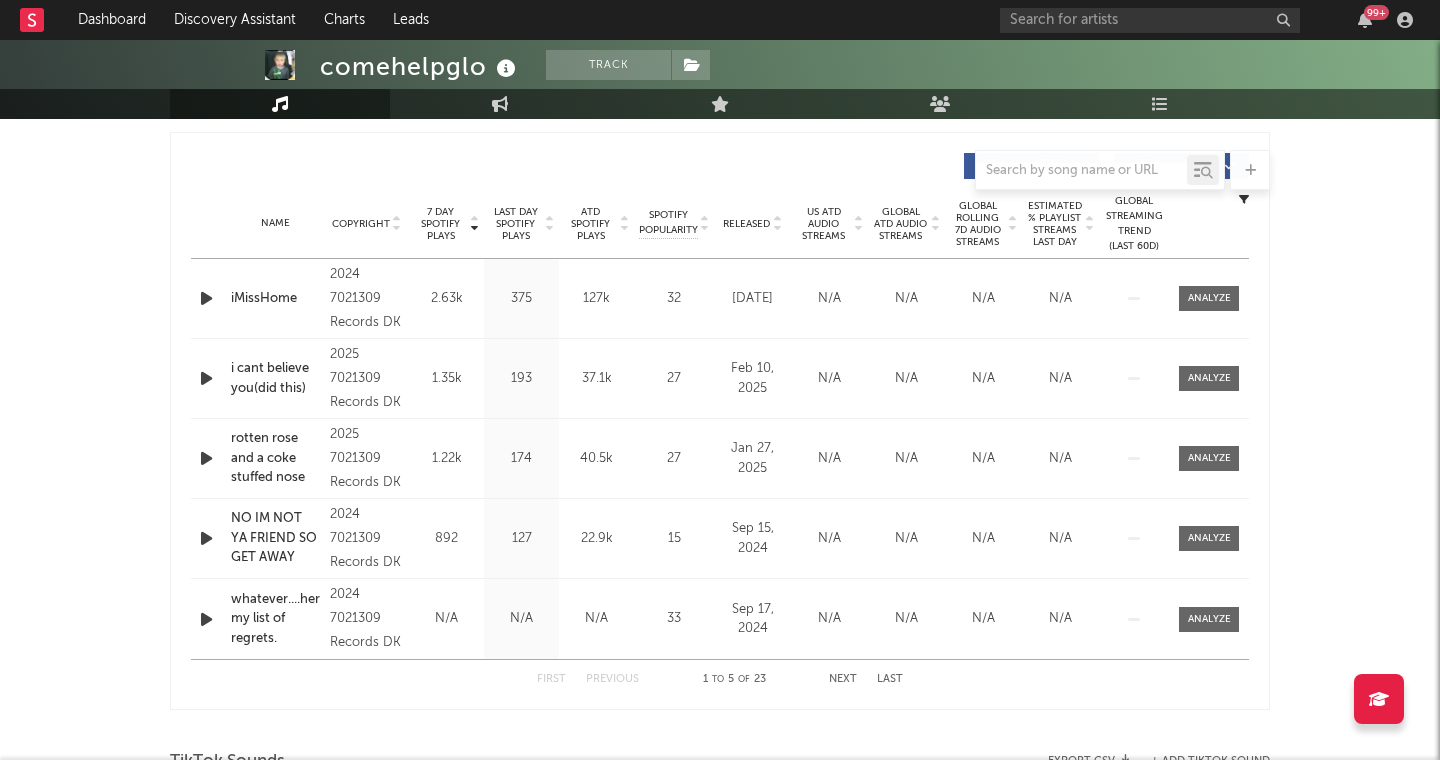 click on "Name iMissHome Copyright 2024 7021309 Records DK Label 7021309 Records DK Album Names iMissHome Composer Names 7 Day Spotify Plays 2.63k Last Day Spotify Plays 375 ATD Spotify Plays 127k Spotify Popularity 32 Total US Streams 91.5k Total US SES 630 Total UK Streams N/A Total UK Audio Streams N/A UK Weekly Streams N/A UK Weekly Audio Streams N/A Released [DATE] US ATD Audio Streams N/A US Rolling 7D Audio Streams N/A US Rolling WoW % Chg N/A Global ATD Audio Streams N/A Global Rolling 7D Audio Streams N/A Global Rolling WoW % Chg N/A Estimated % Playlist Streams Last Day N/A Global Streaming Trend (Last 60D) Ex-US Streaming Trend (Last 60D) US Streaming Trend (Last 60D) Global Latest Day Audio Streams N/A US Latest Day Audio Streams N/A" at bounding box center [720, 298] 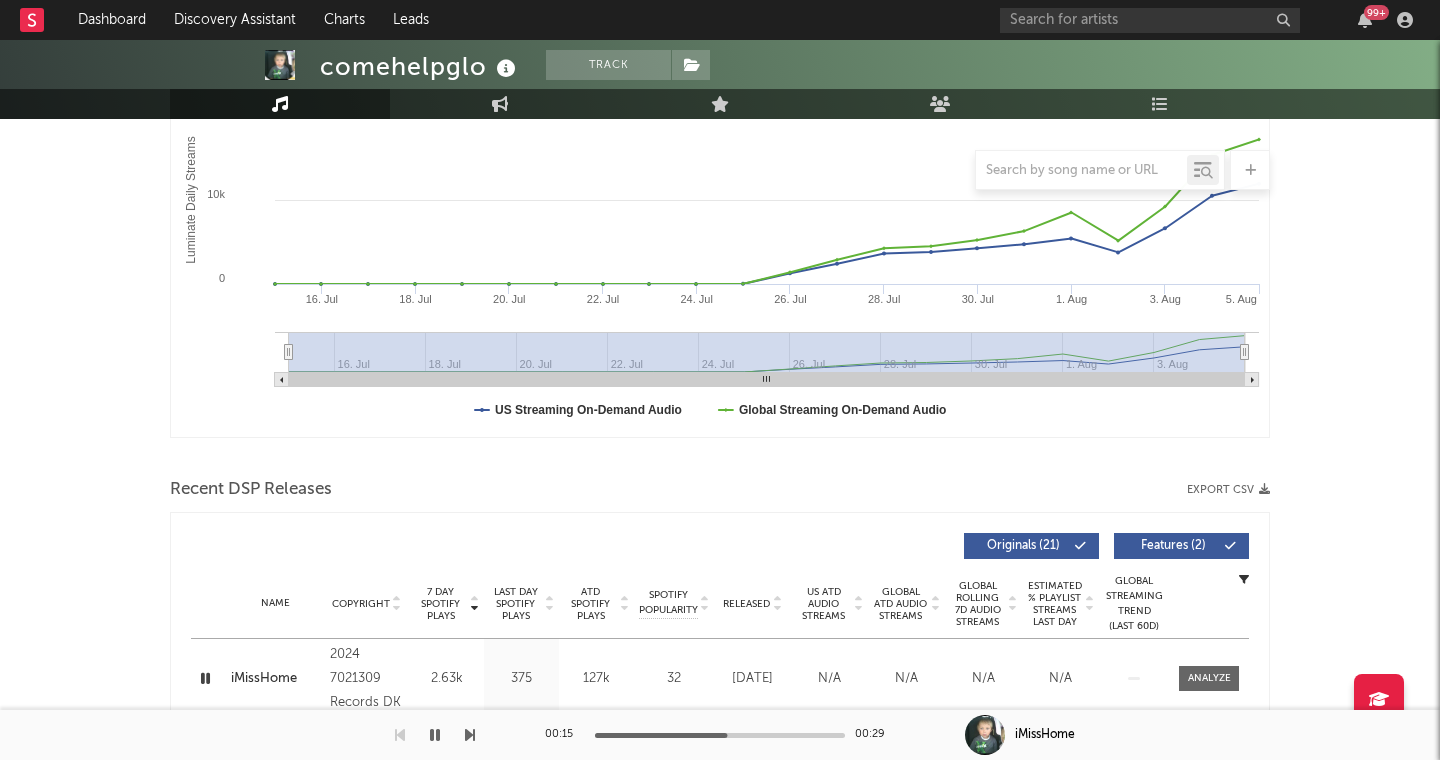 scroll, scrollTop: 355, scrollLeft: 0, axis: vertical 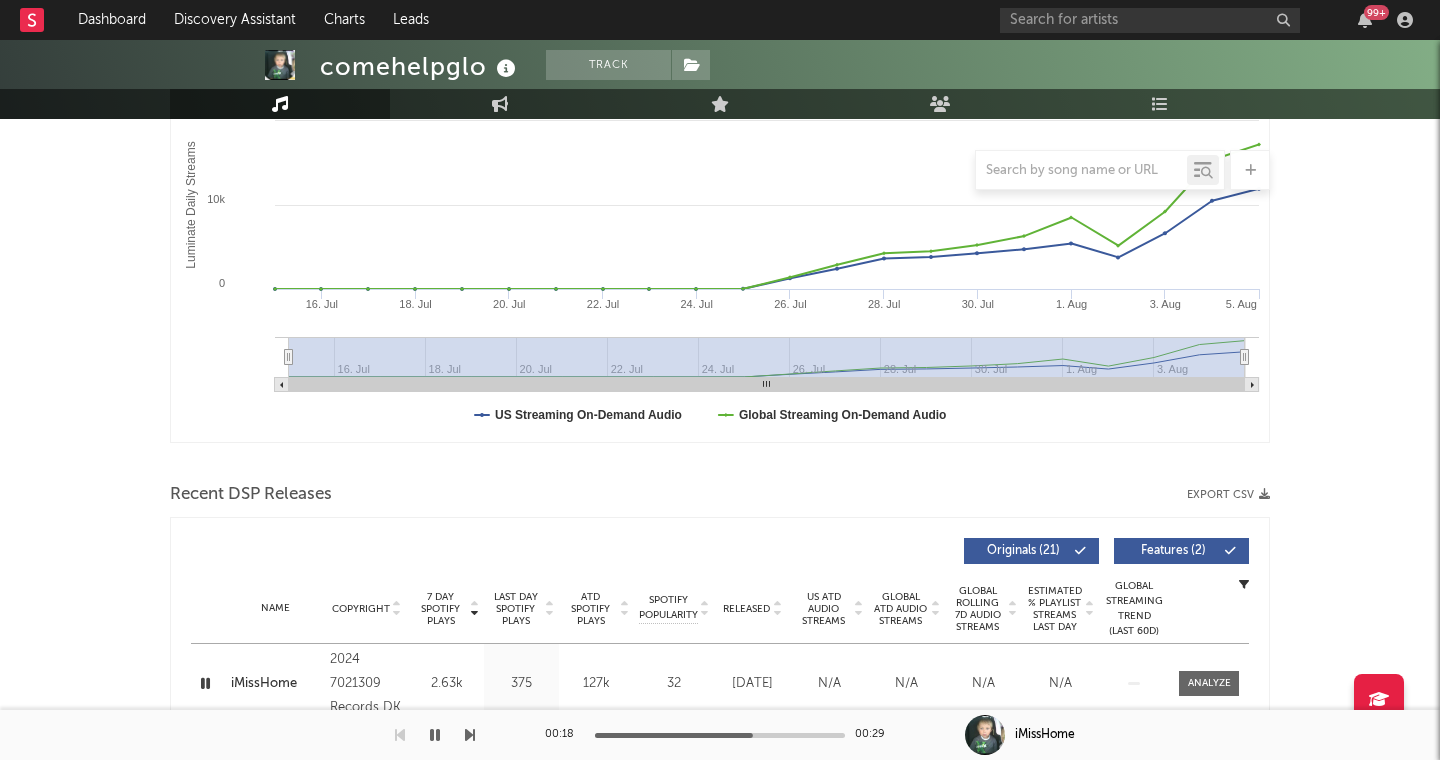 click at bounding box center (205, 683) 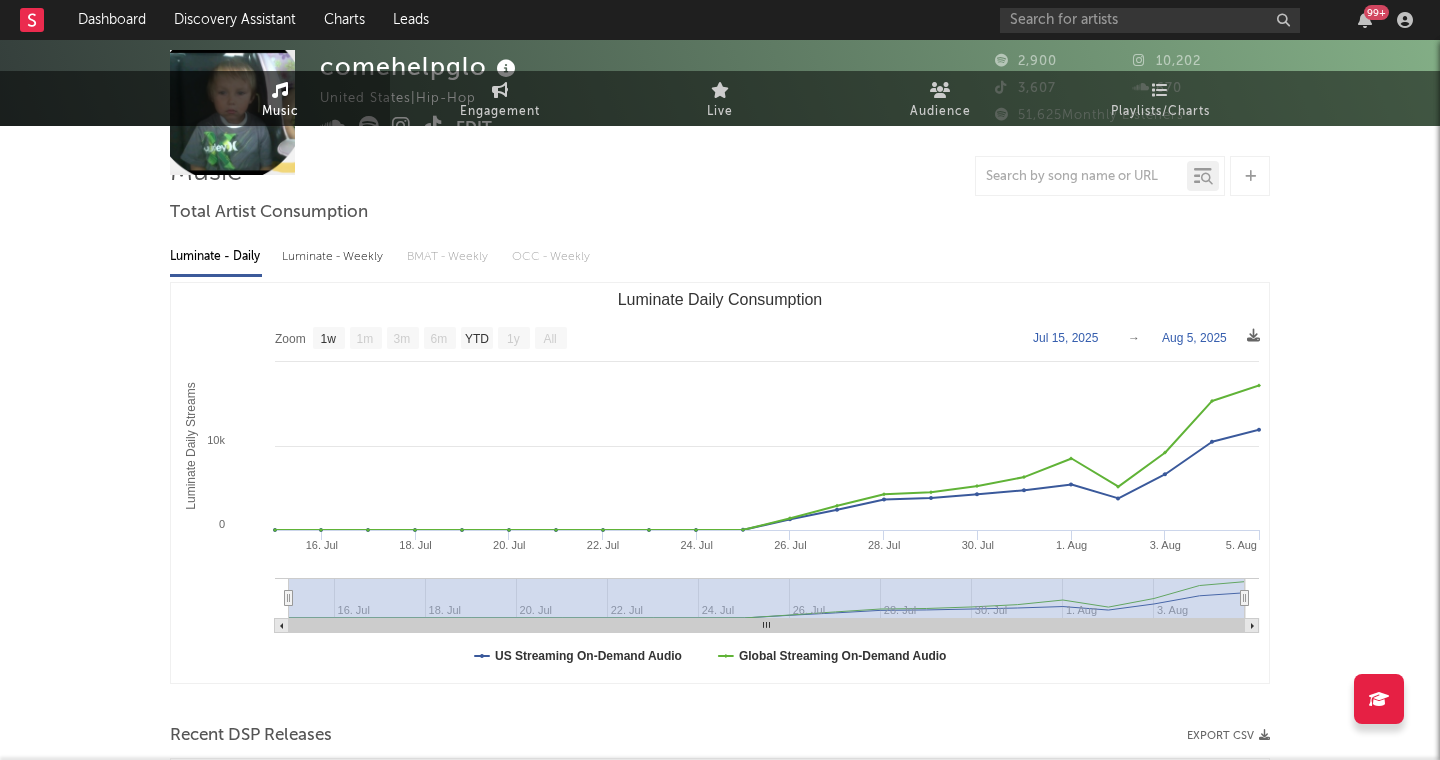 scroll, scrollTop: 0, scrollLeft: 0, axis: both 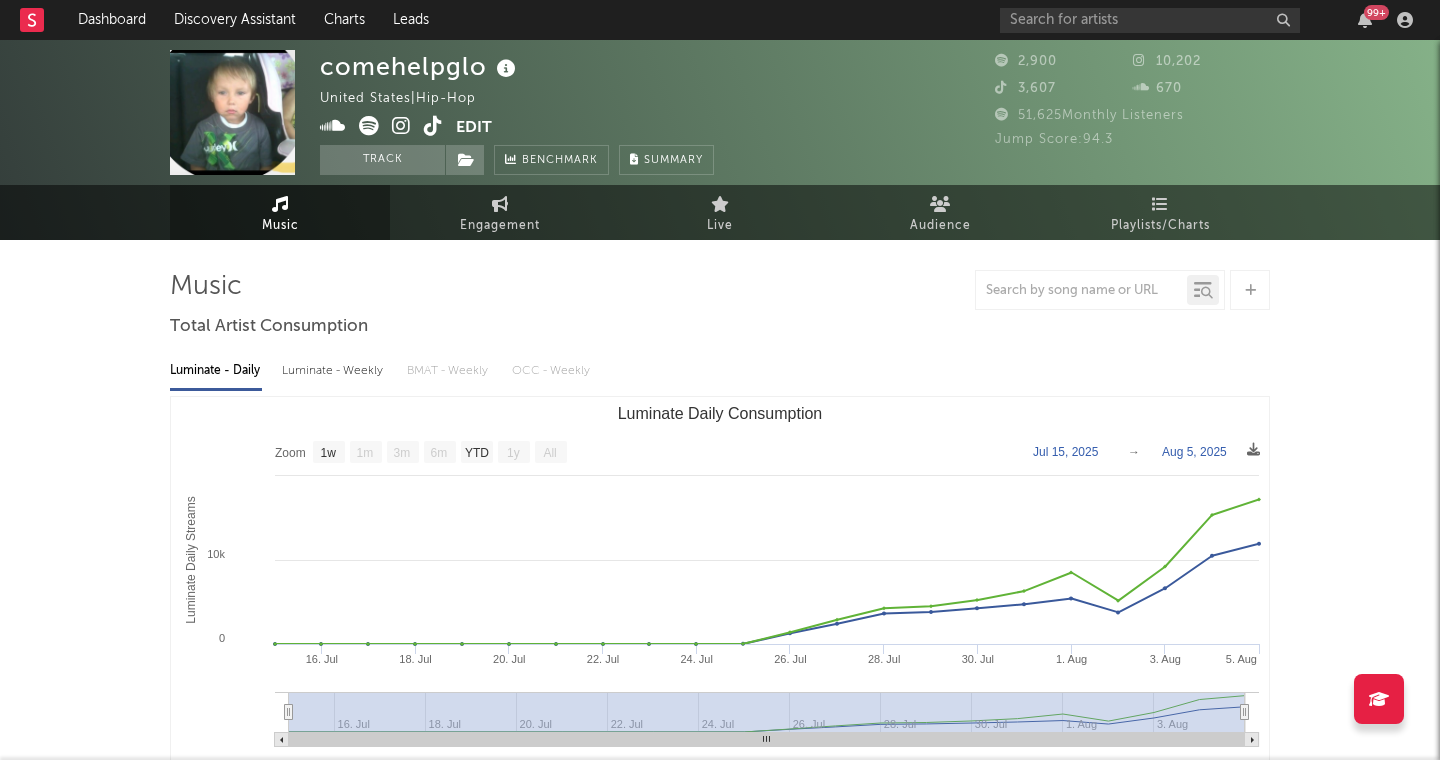 click at bounding box center [401, 126] 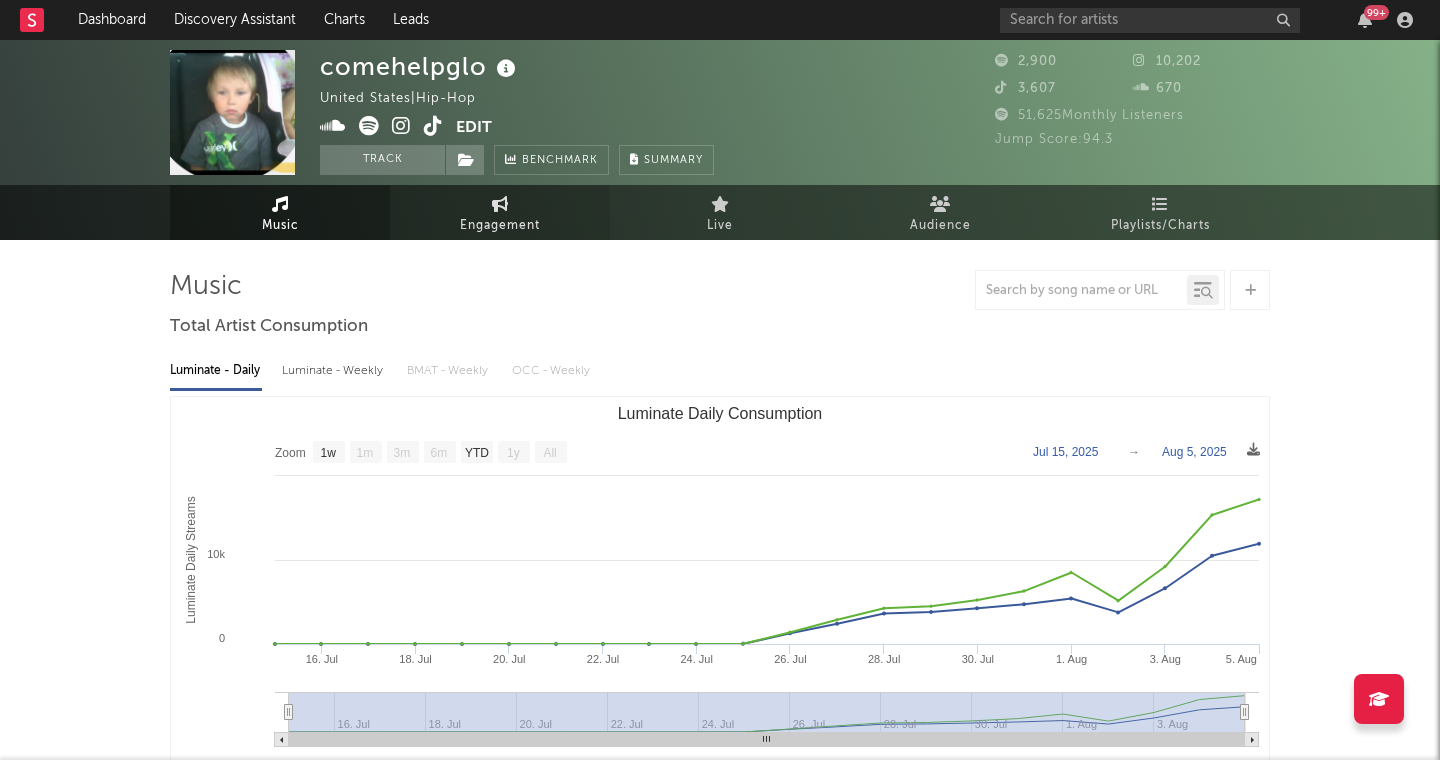 click on "Engagement" at bounding box center (500, 226) 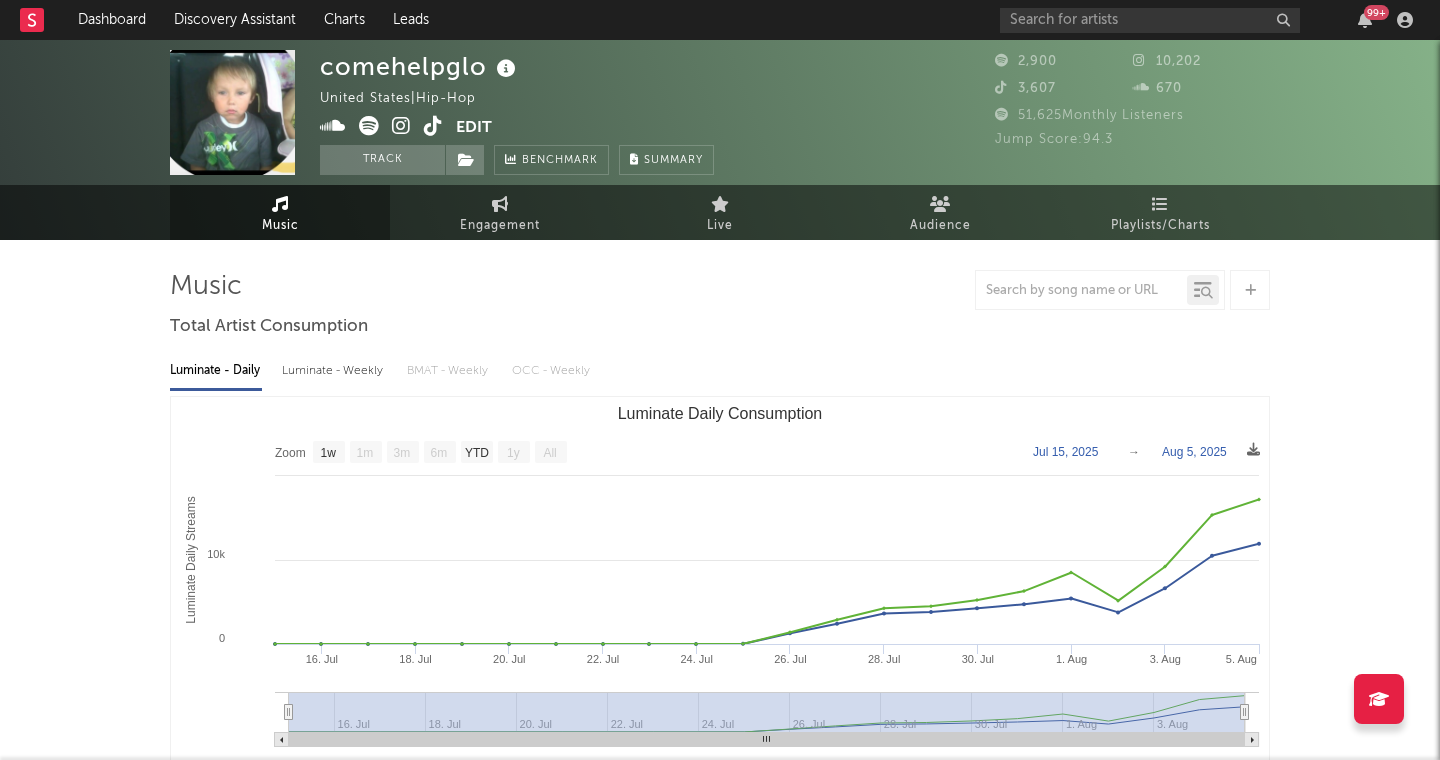 select on "1w" 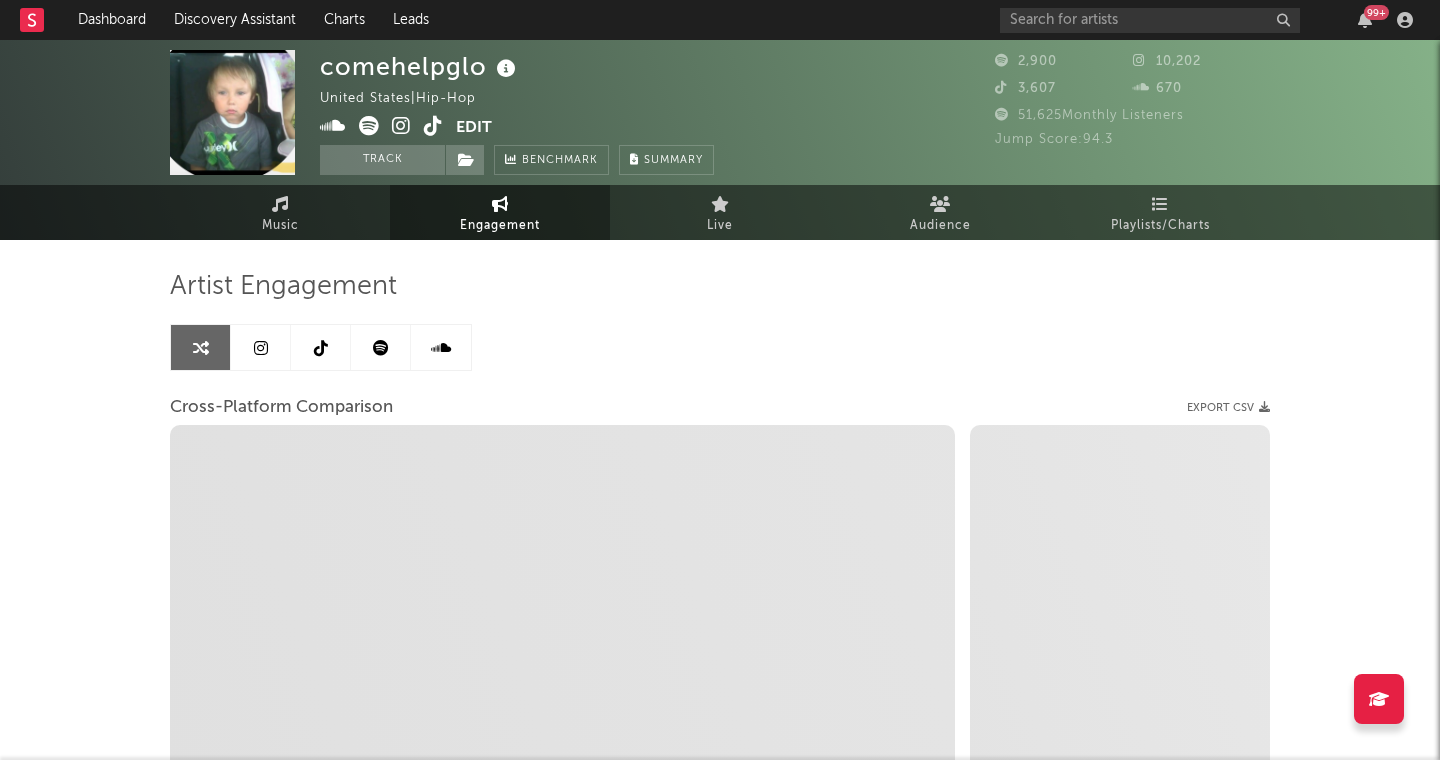 click at bounding box center [261, 347] 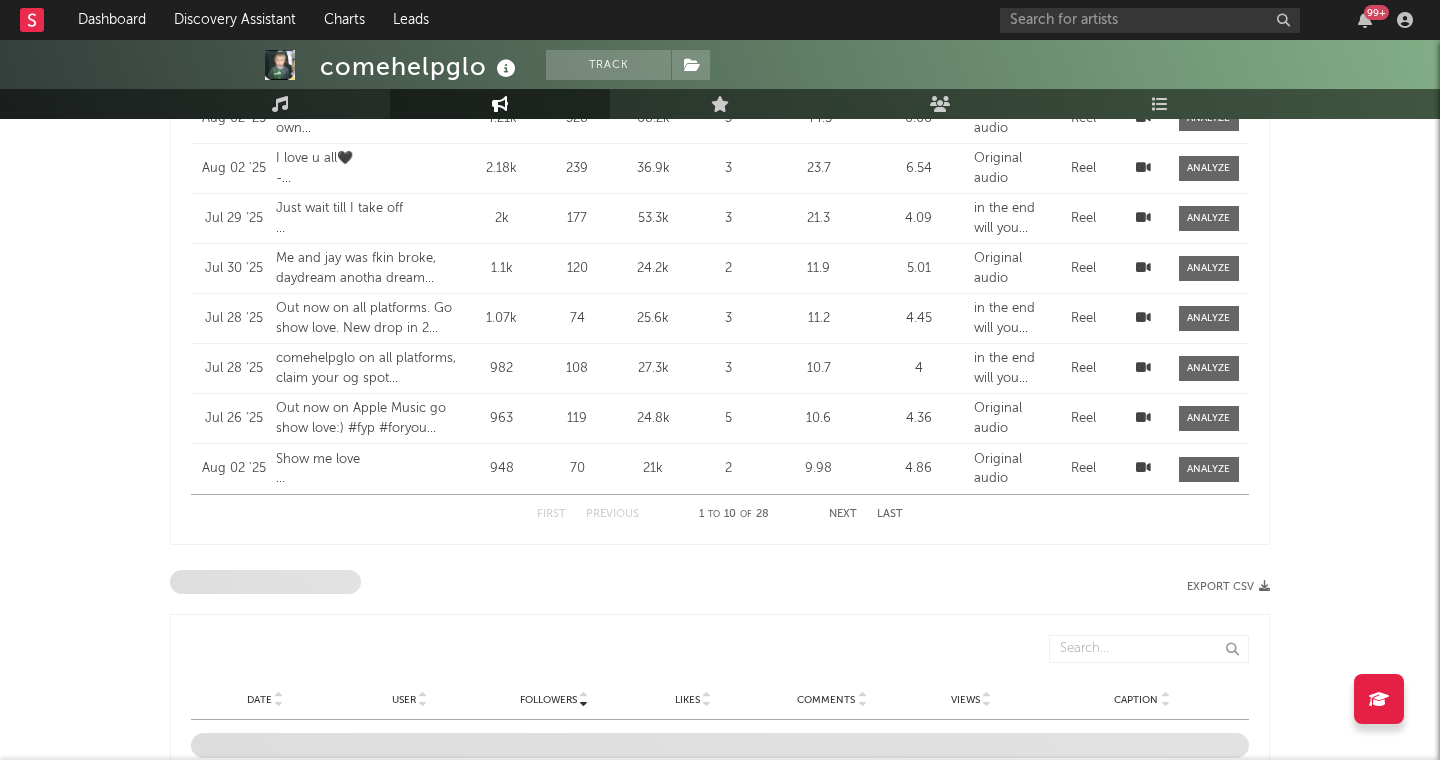select on "1w" 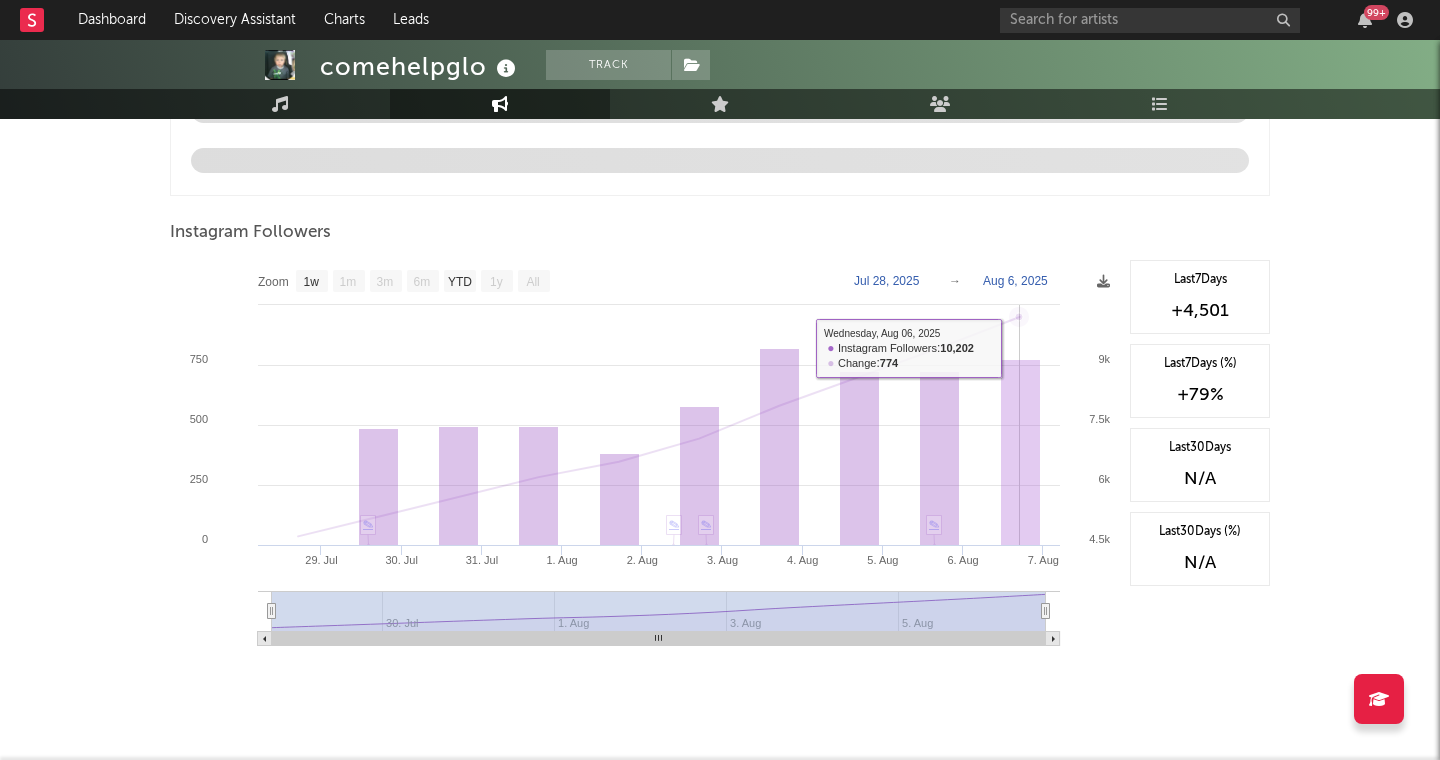 scroll, scrollTop: 2108, scrollLeft: 0, axis: vertical 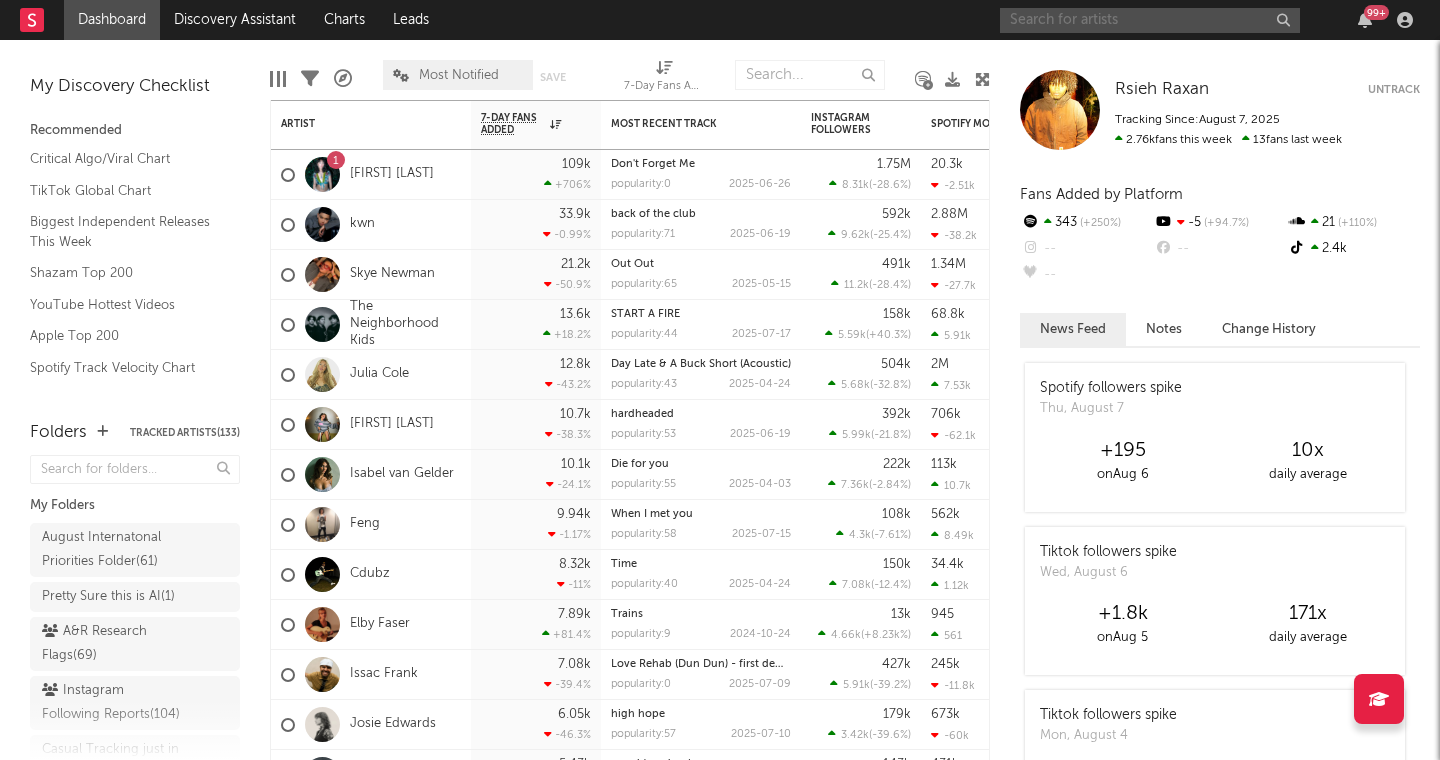 click at bounding box center [1150, 20] 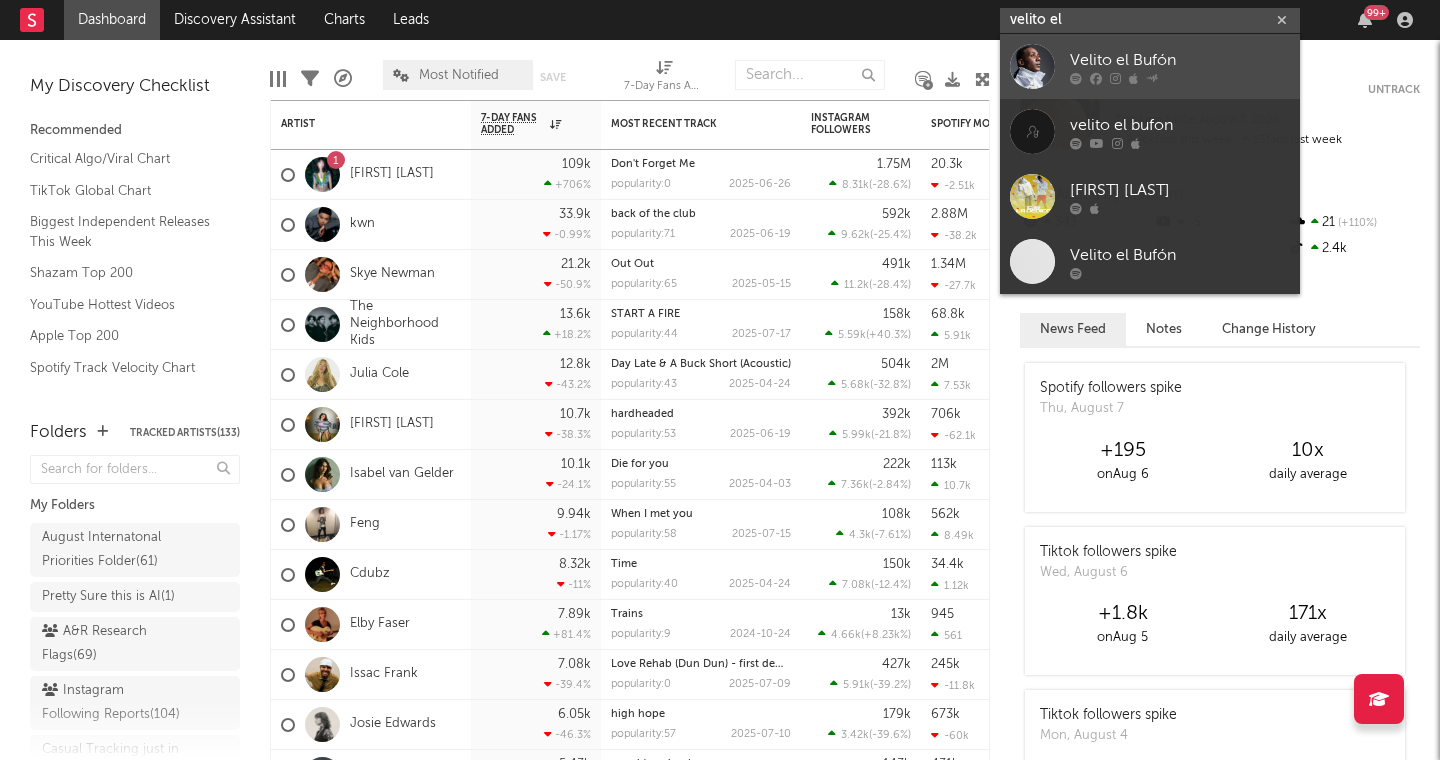 type on "velito el" 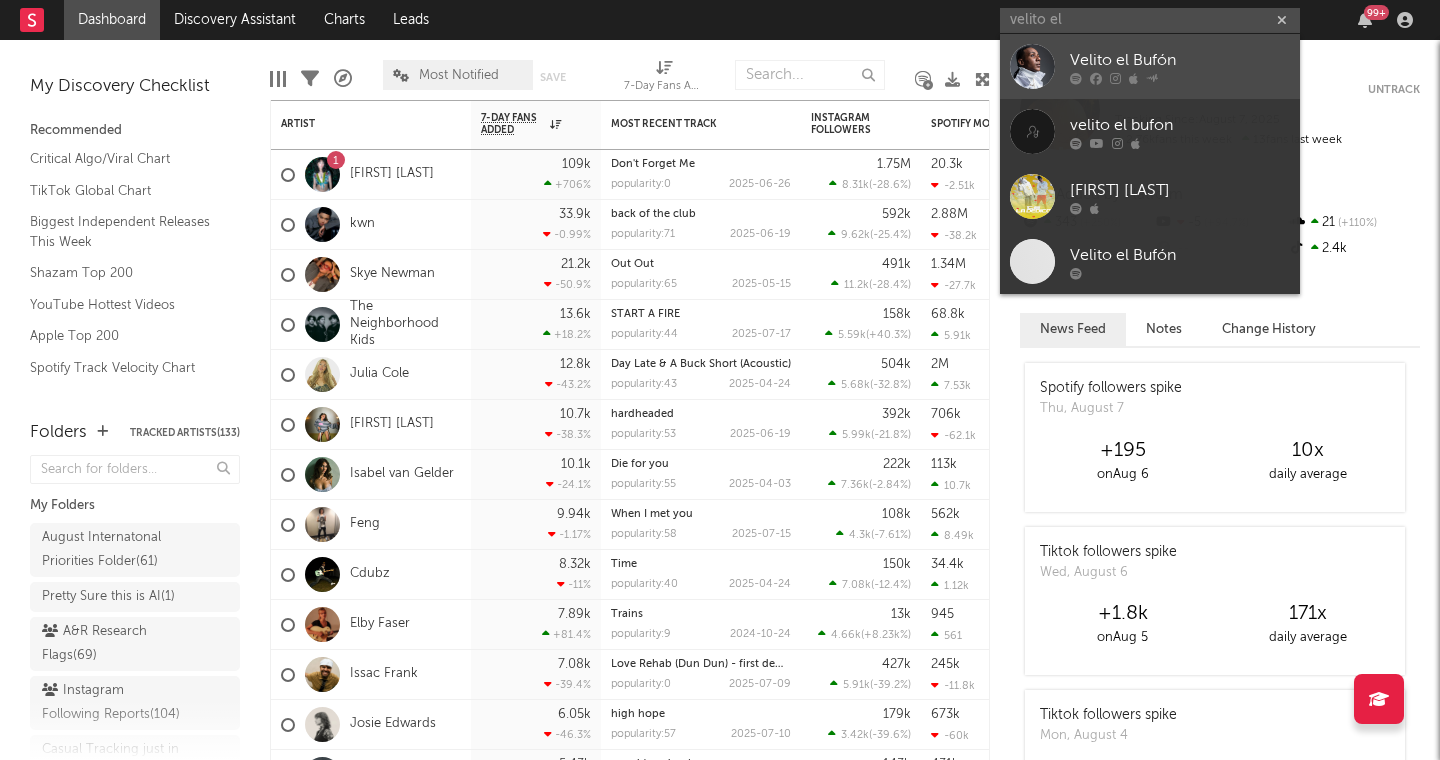 click on "[FIRST] [LAST]" at bounding box center [1180, 60] 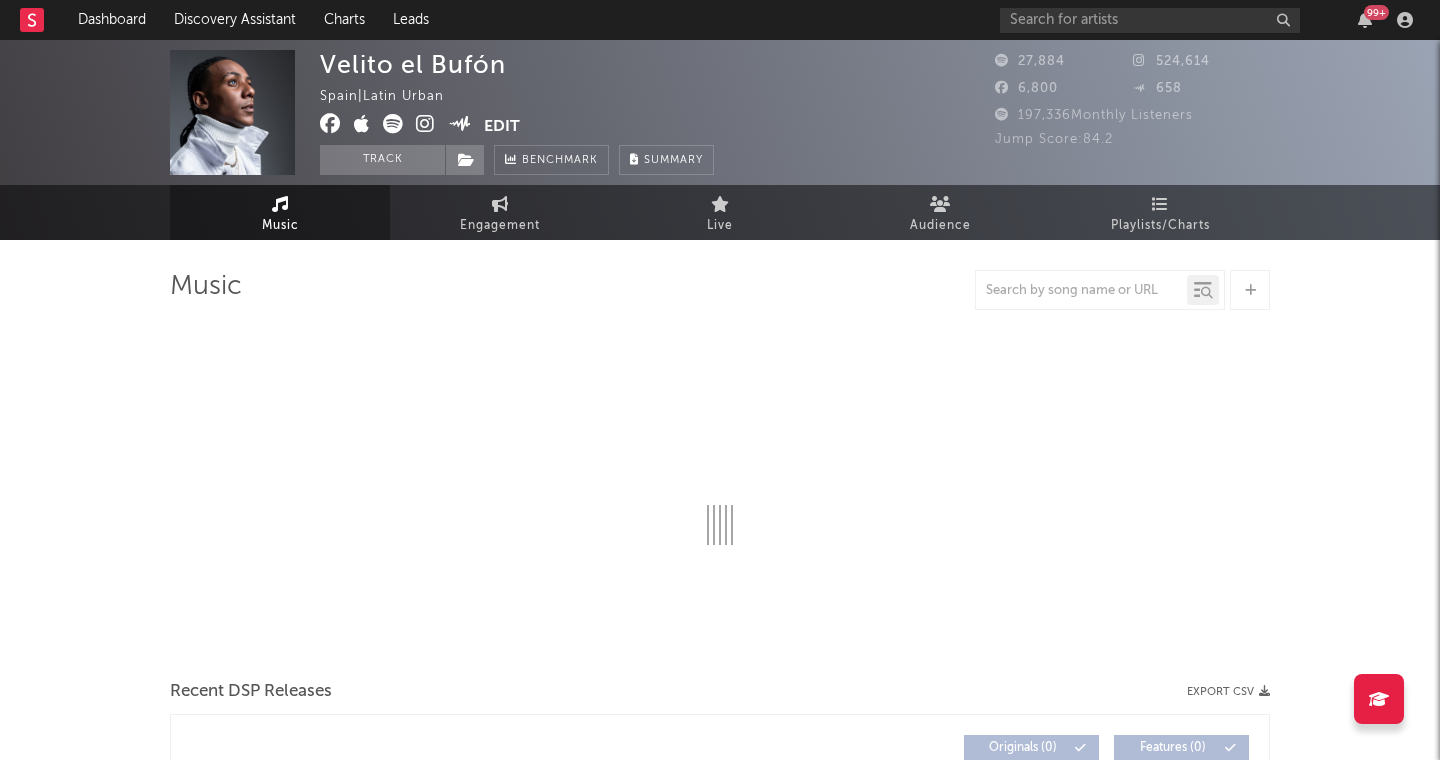 select on "6m" 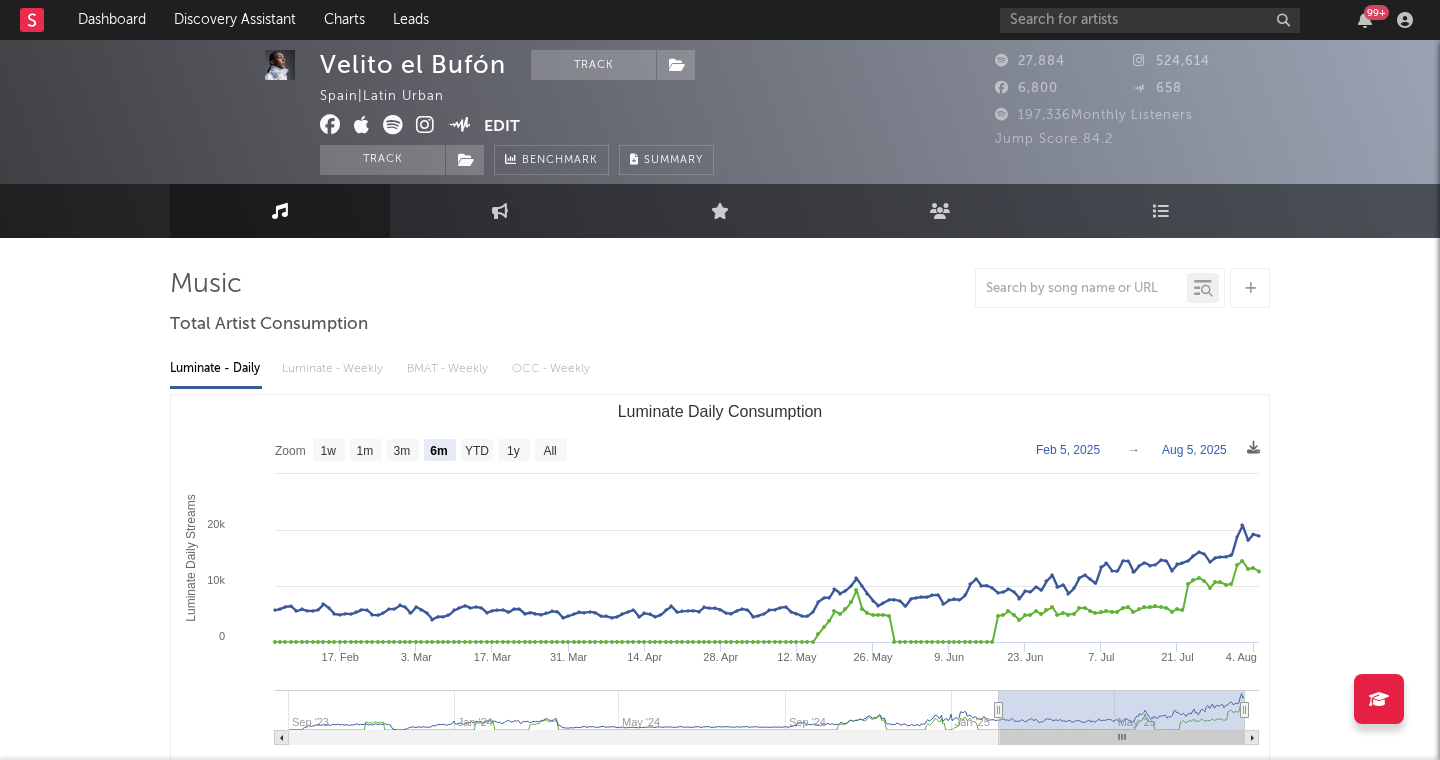 scroll, scrollTop: 0, scrollLeft: 0, axis: both 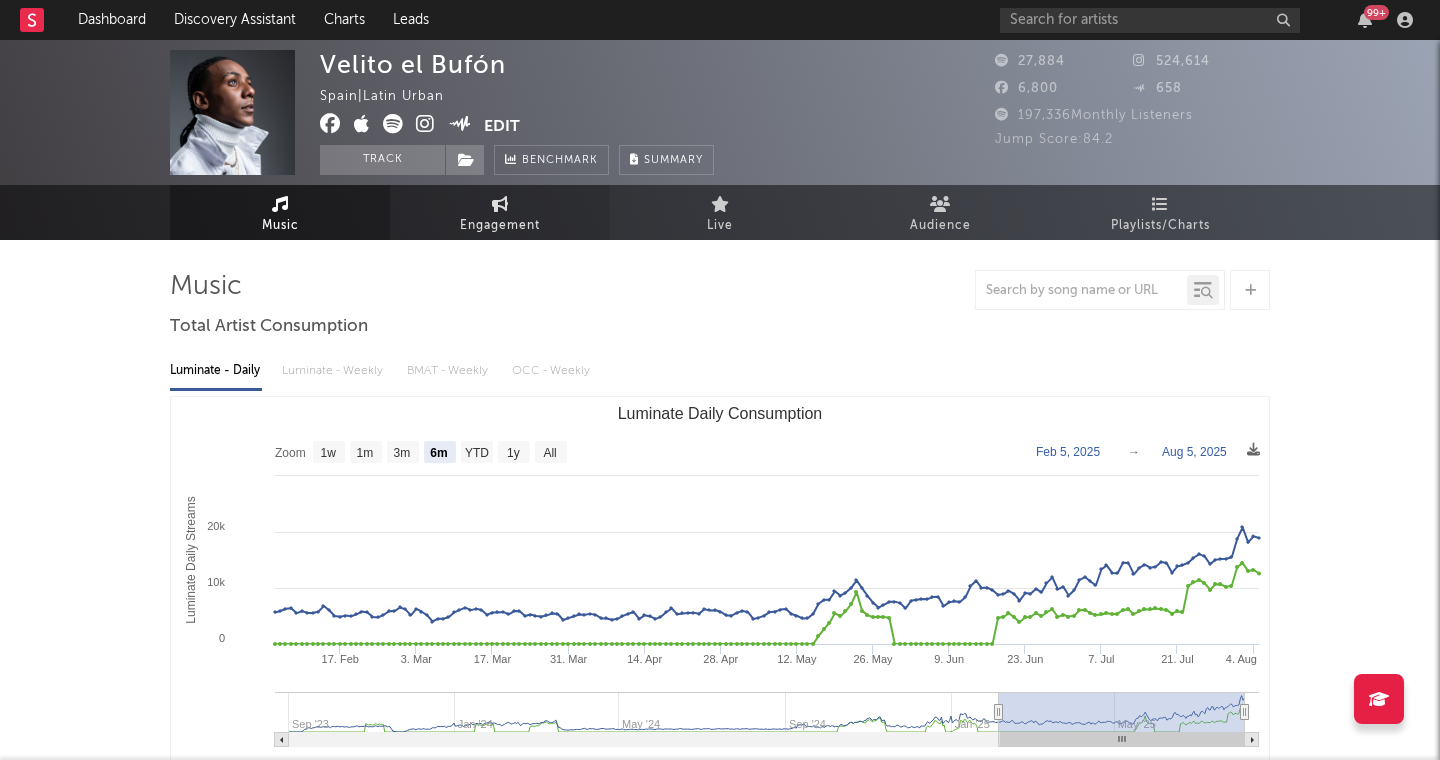 click on "Engagement" at bounding box center (500, 226) 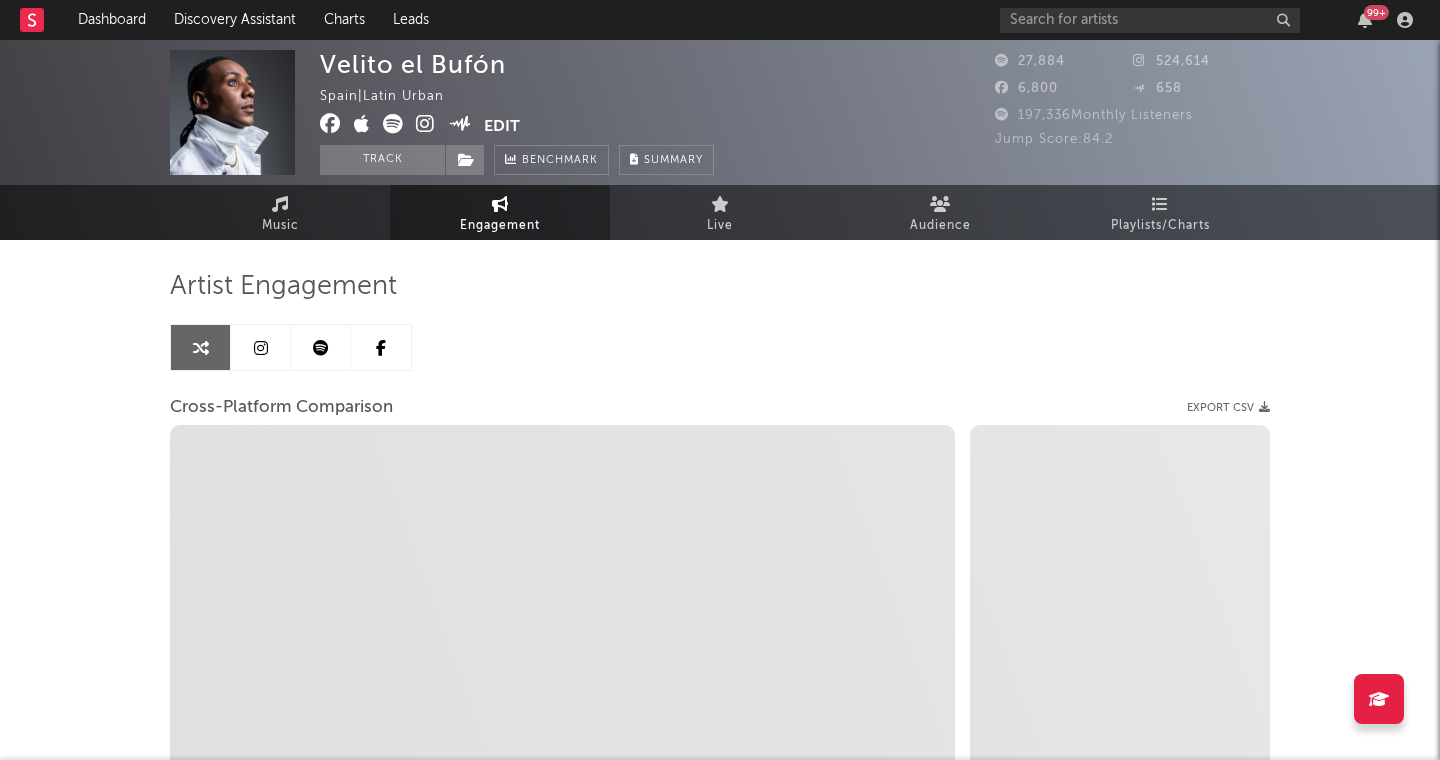 click at bounding box center (261, 348) 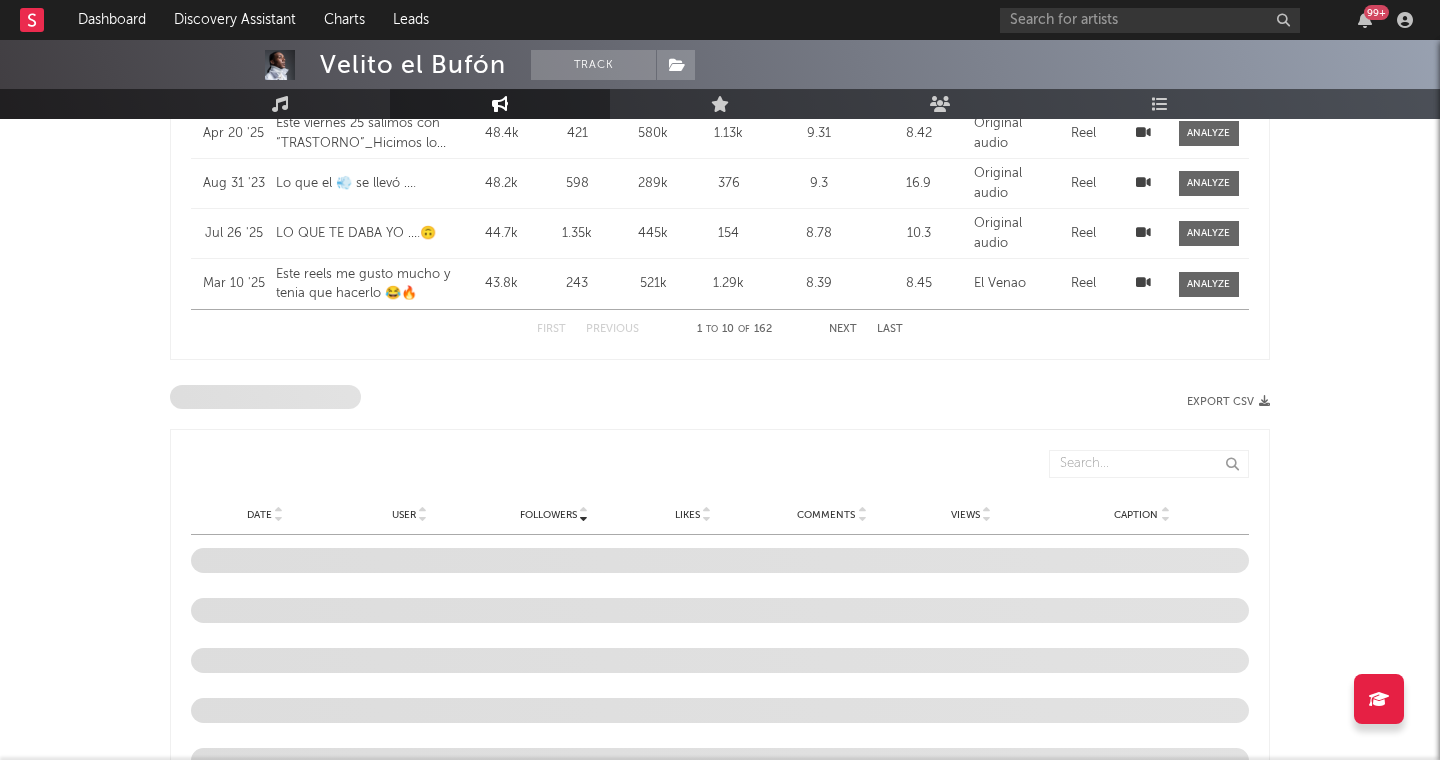 select on "1w" 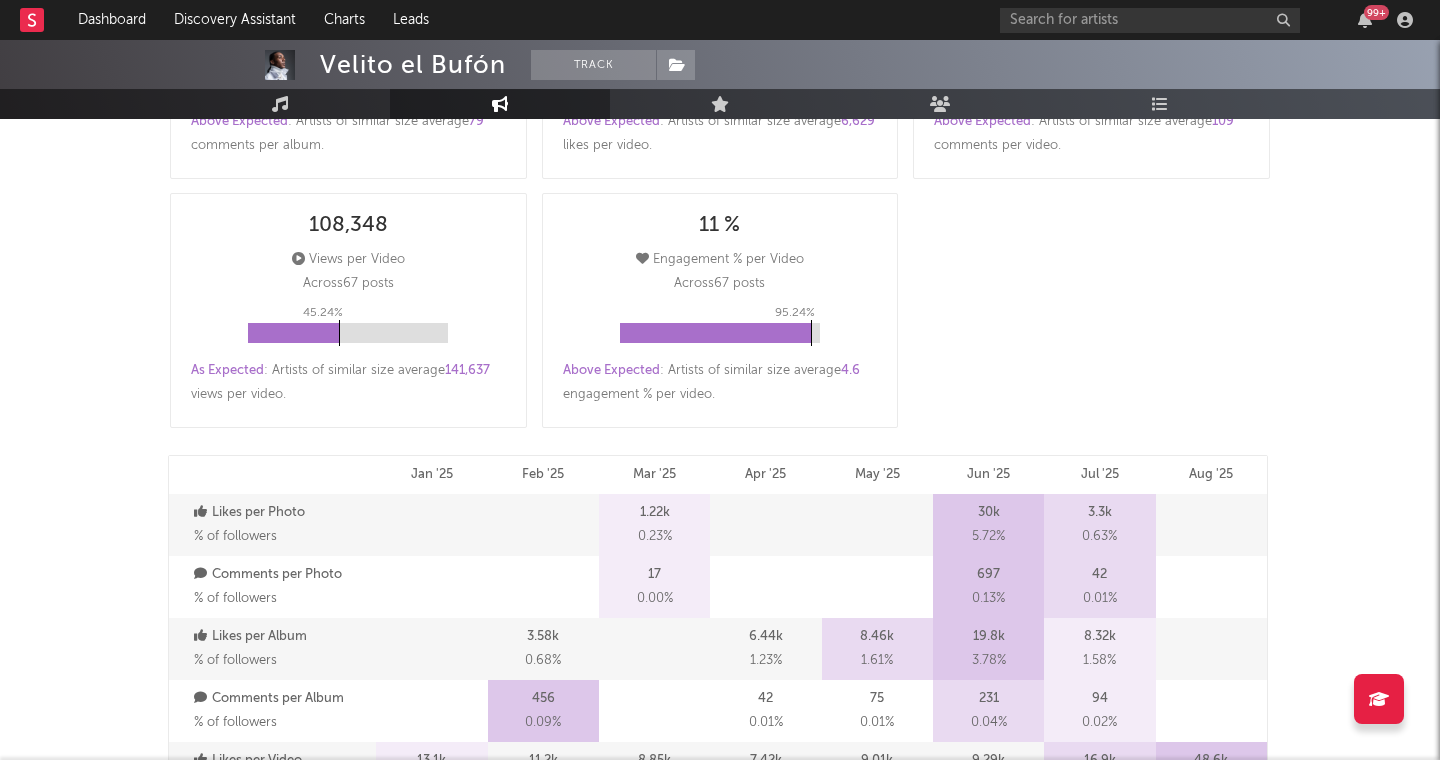 scroll, scrollTop: 0, scrollLeft: 0, axis: both 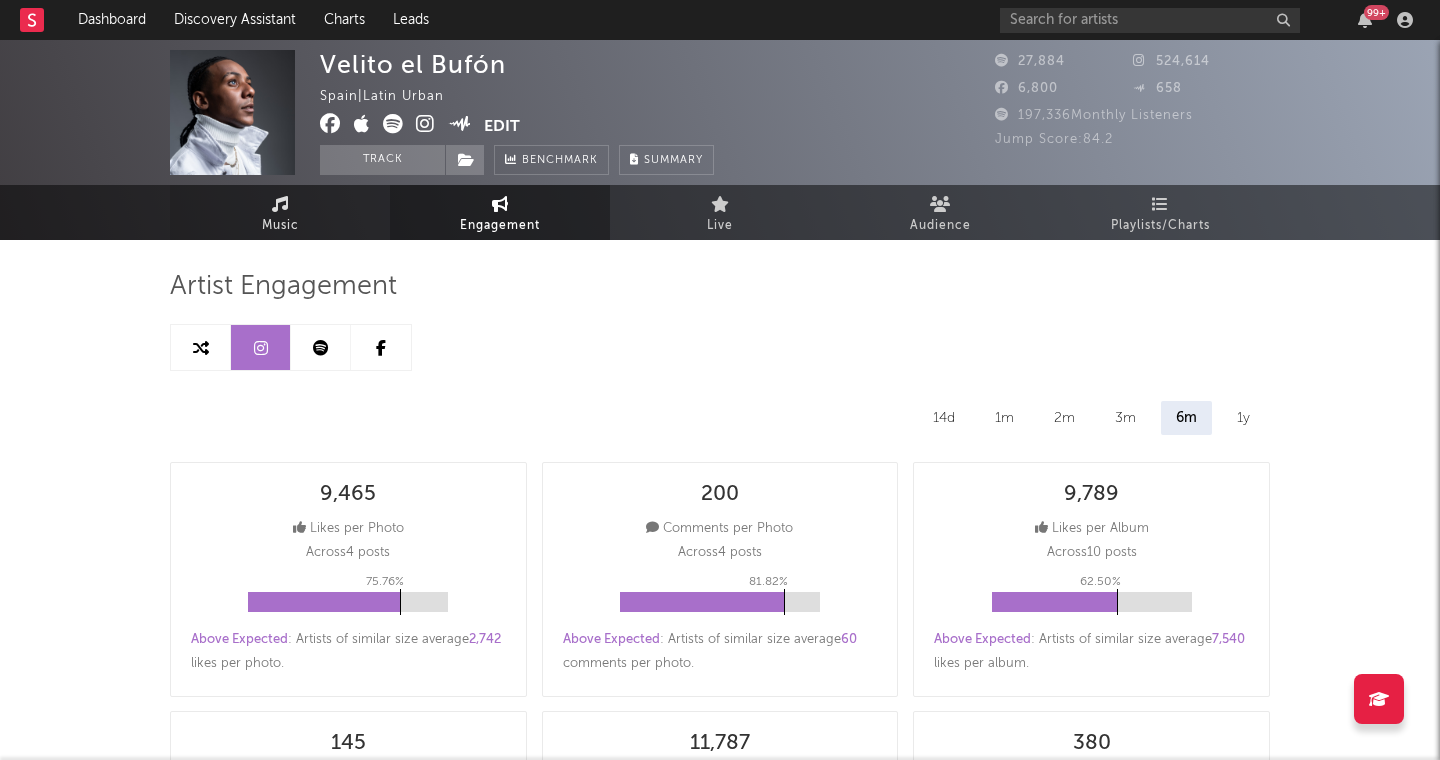 click on "Music" at bounding box center [280, 212] 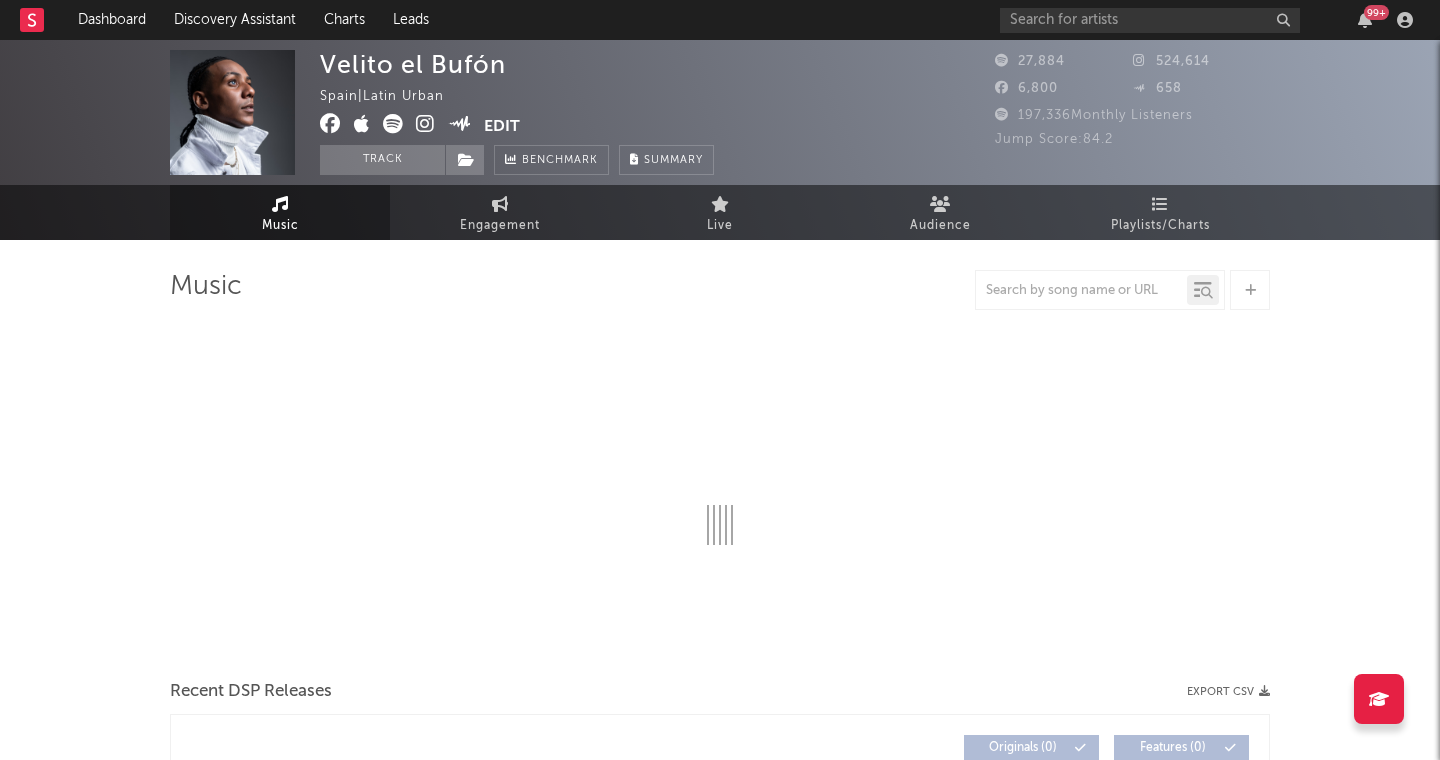 select on "6m" 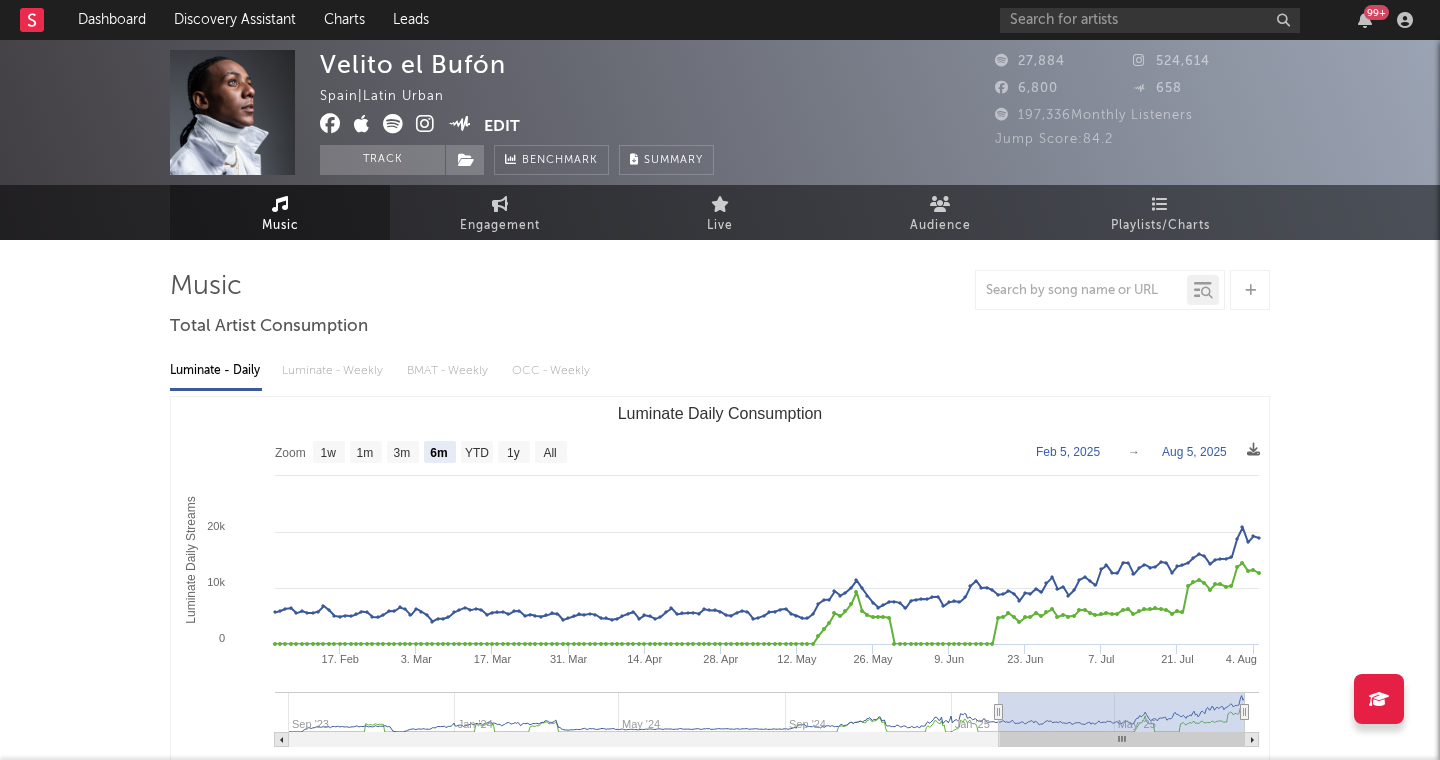 click on "99 +" at bounding box center (1210, 20) 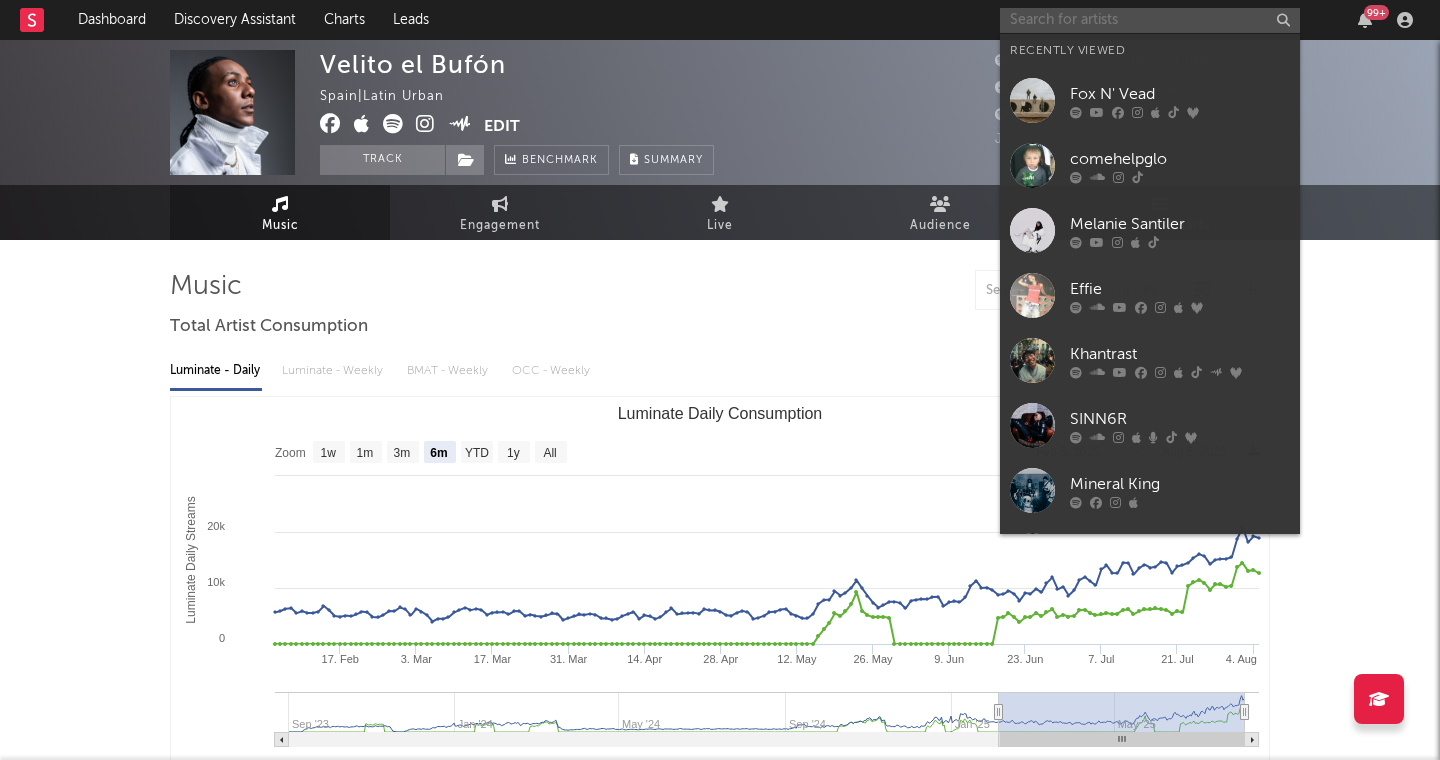 click at bounding box center [1150, 20] 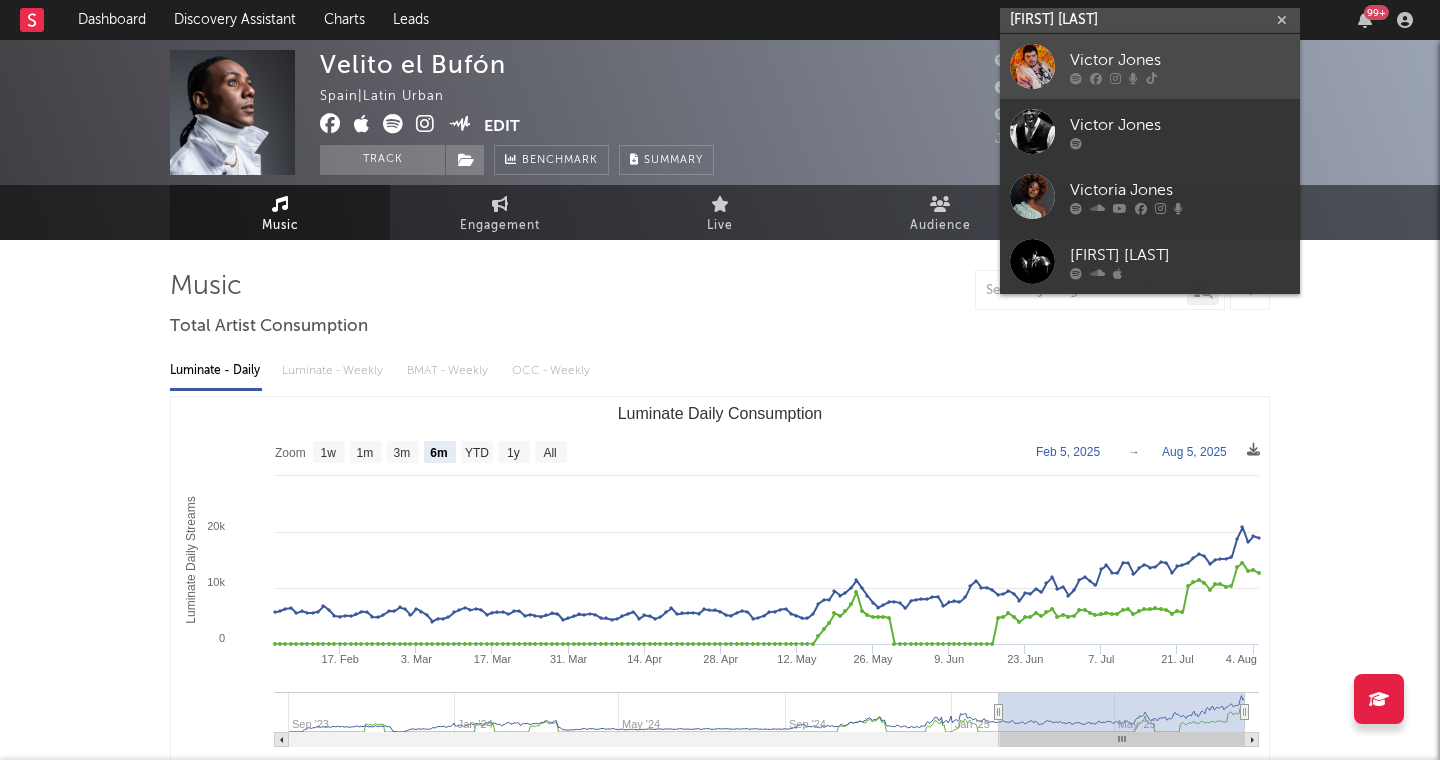 type on "victor jones" 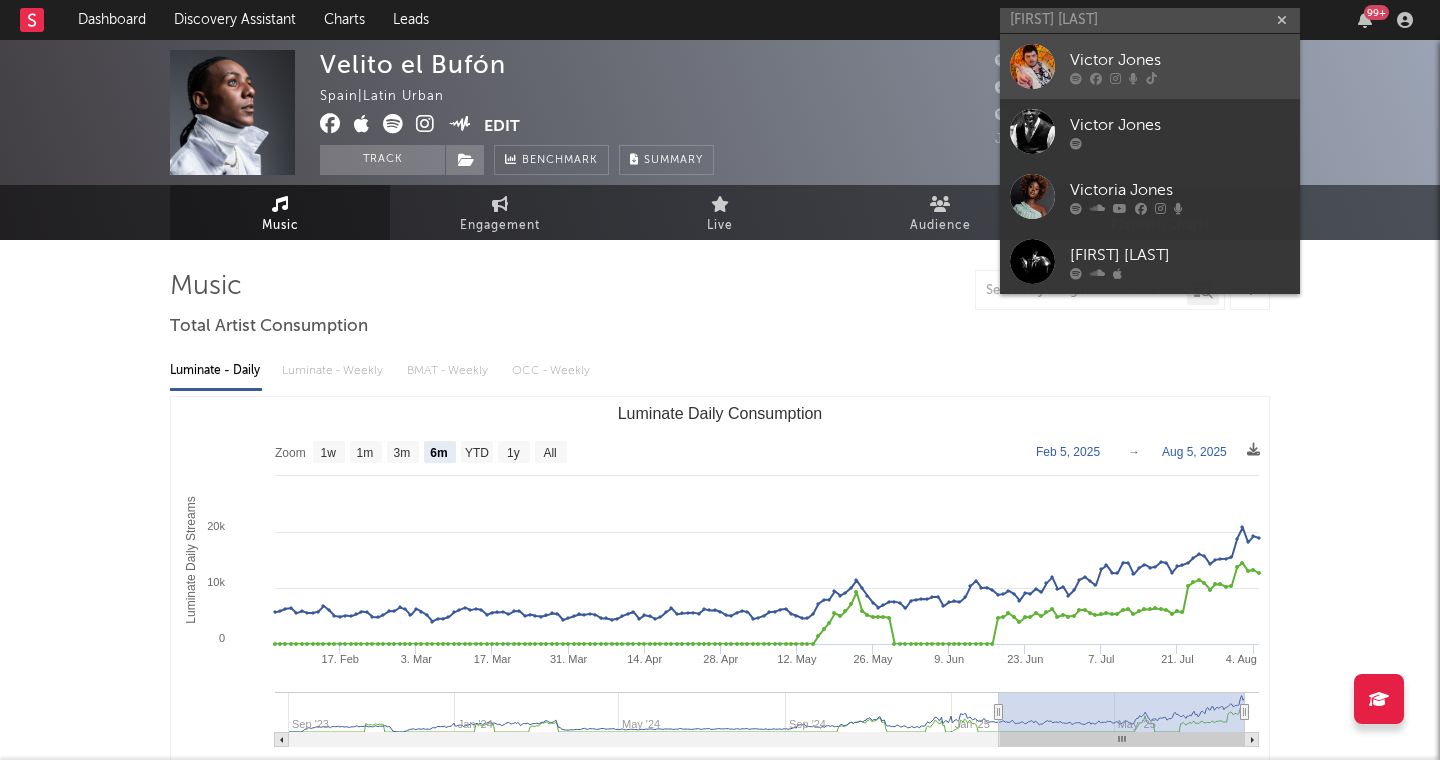 click at bounding box center (1032, 66) 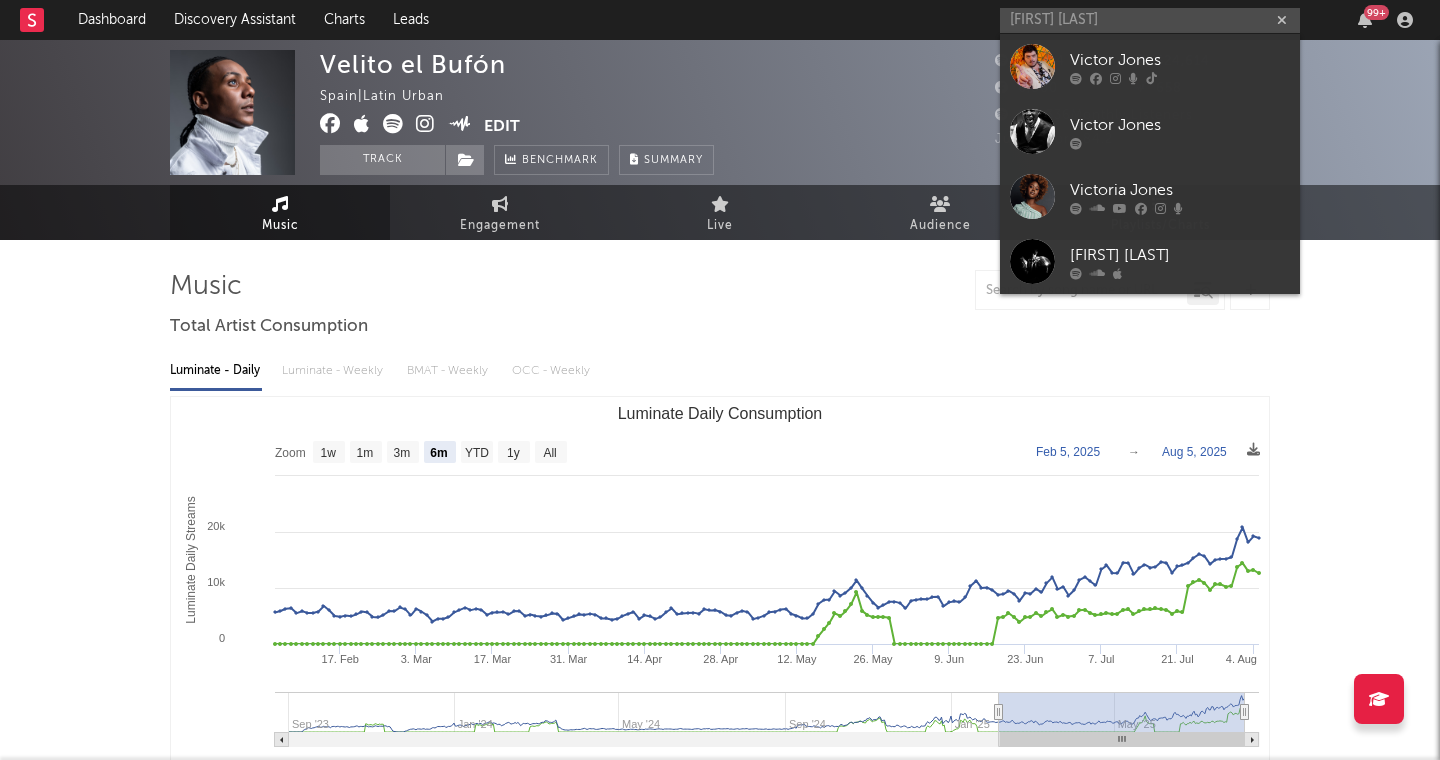 type 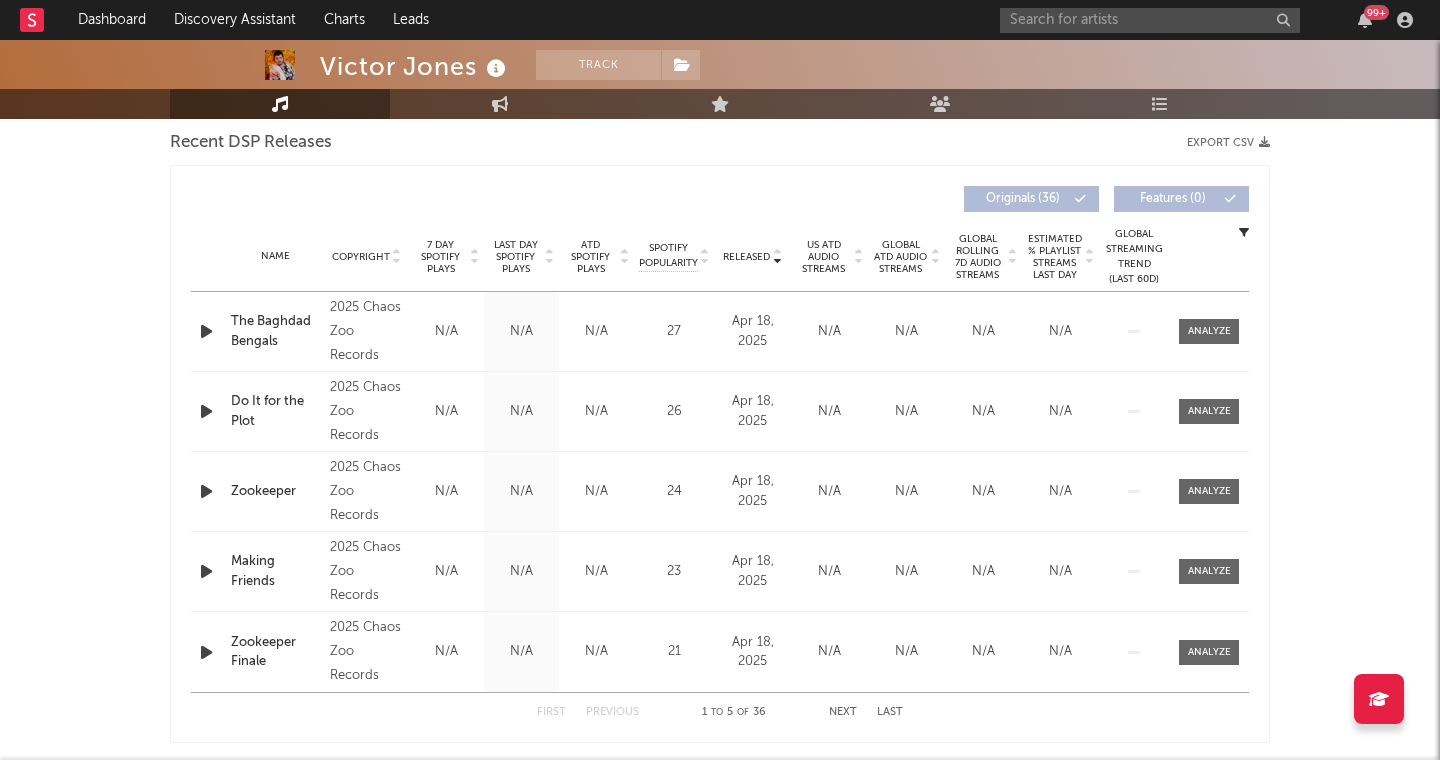 select on "1w" 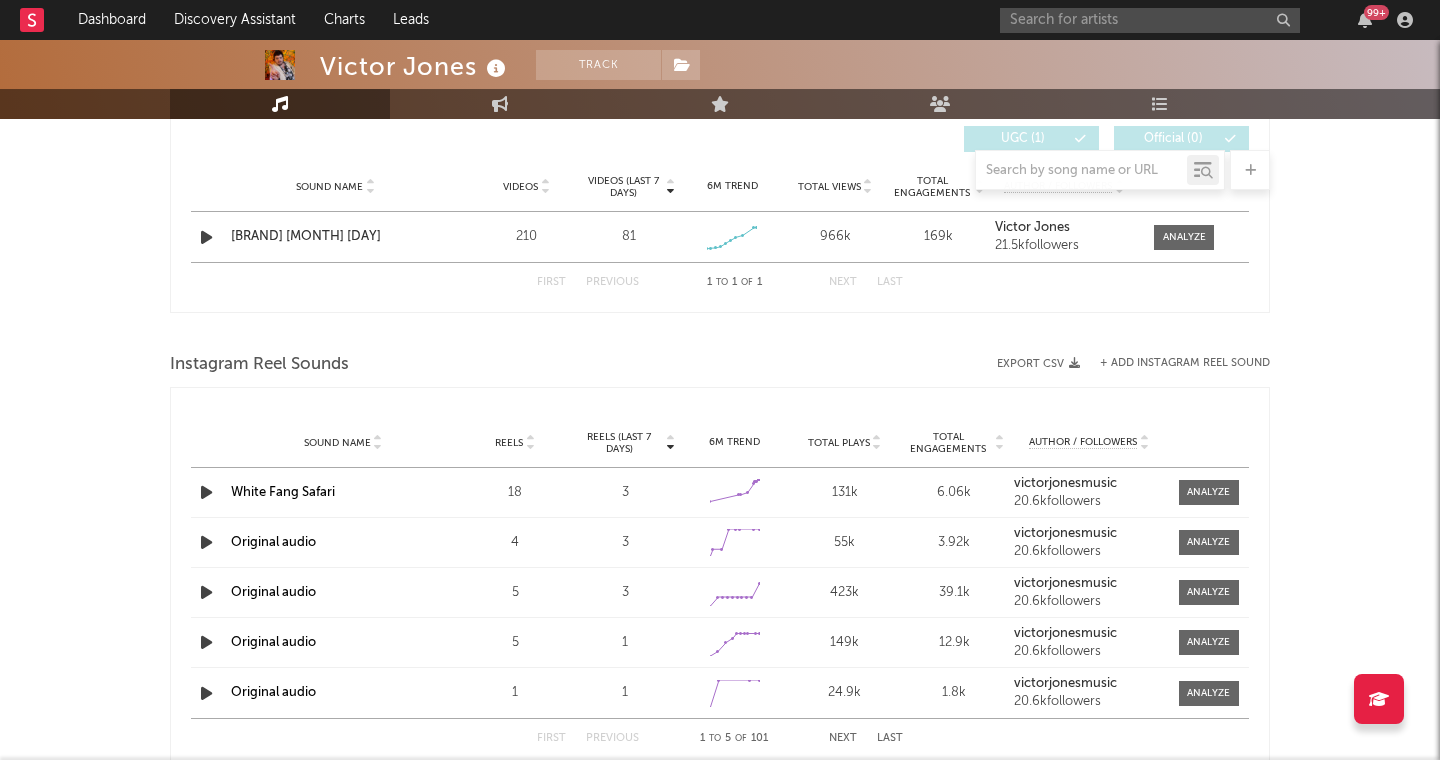 scroll, scrollTop: 1251, scrollLeft: 0, axis: vertical 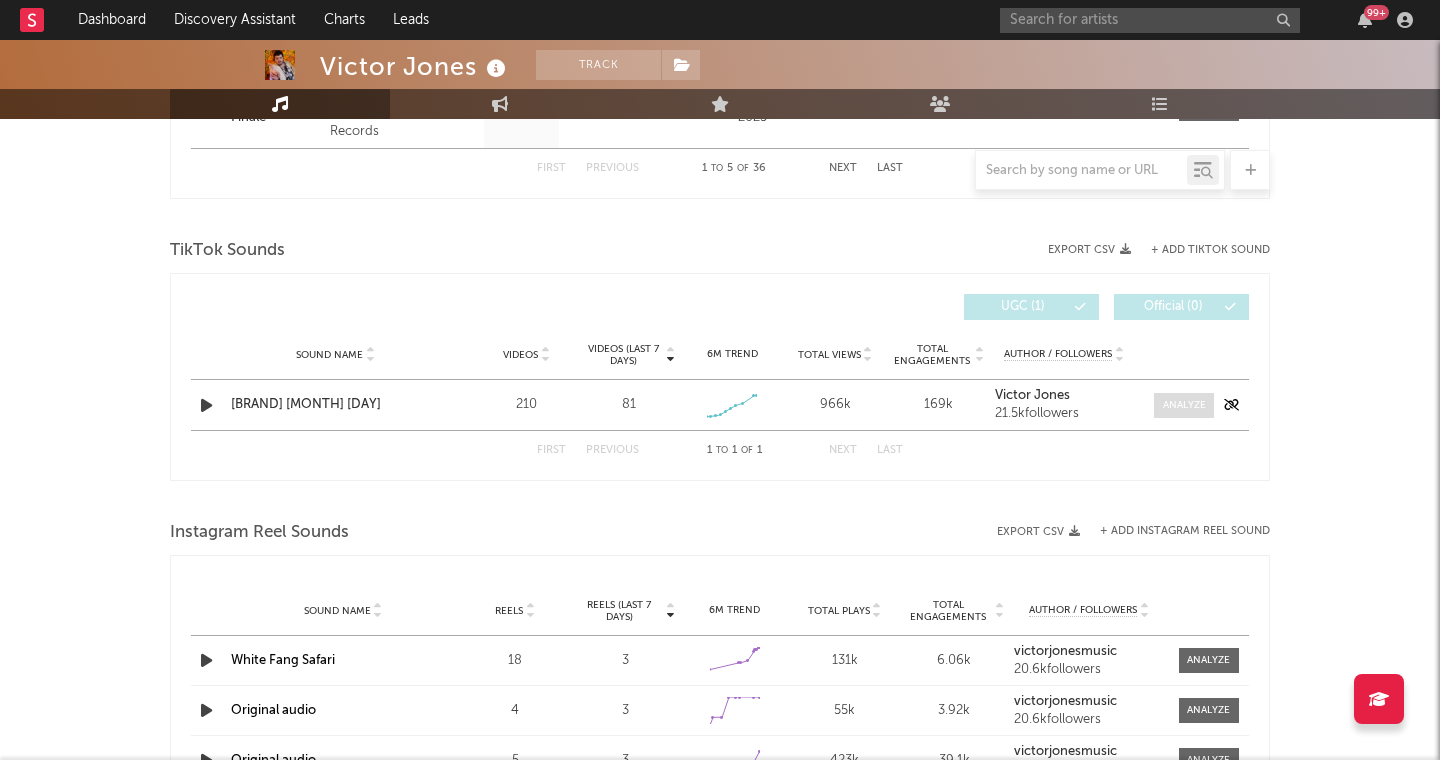 click at bounding box center [1184, 405] 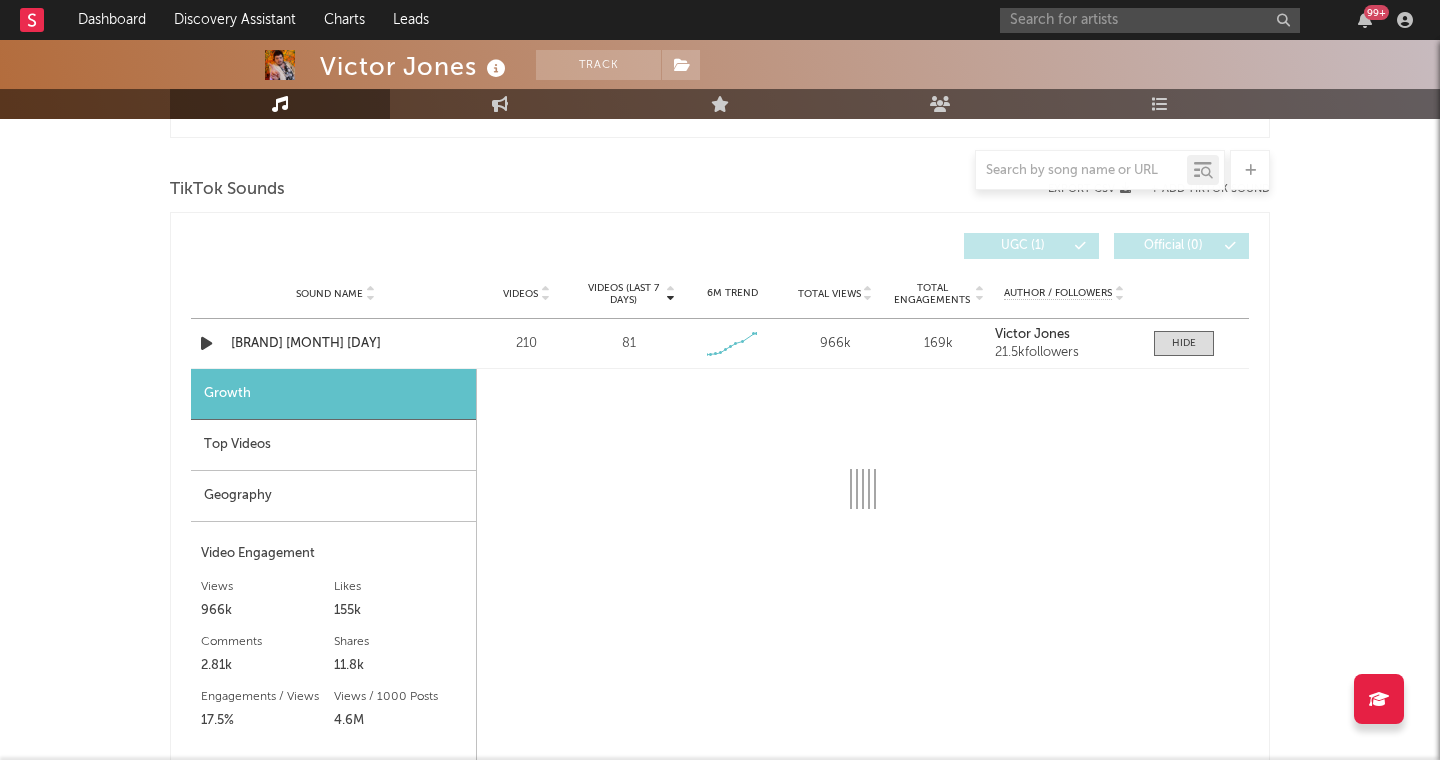 select on "1w" 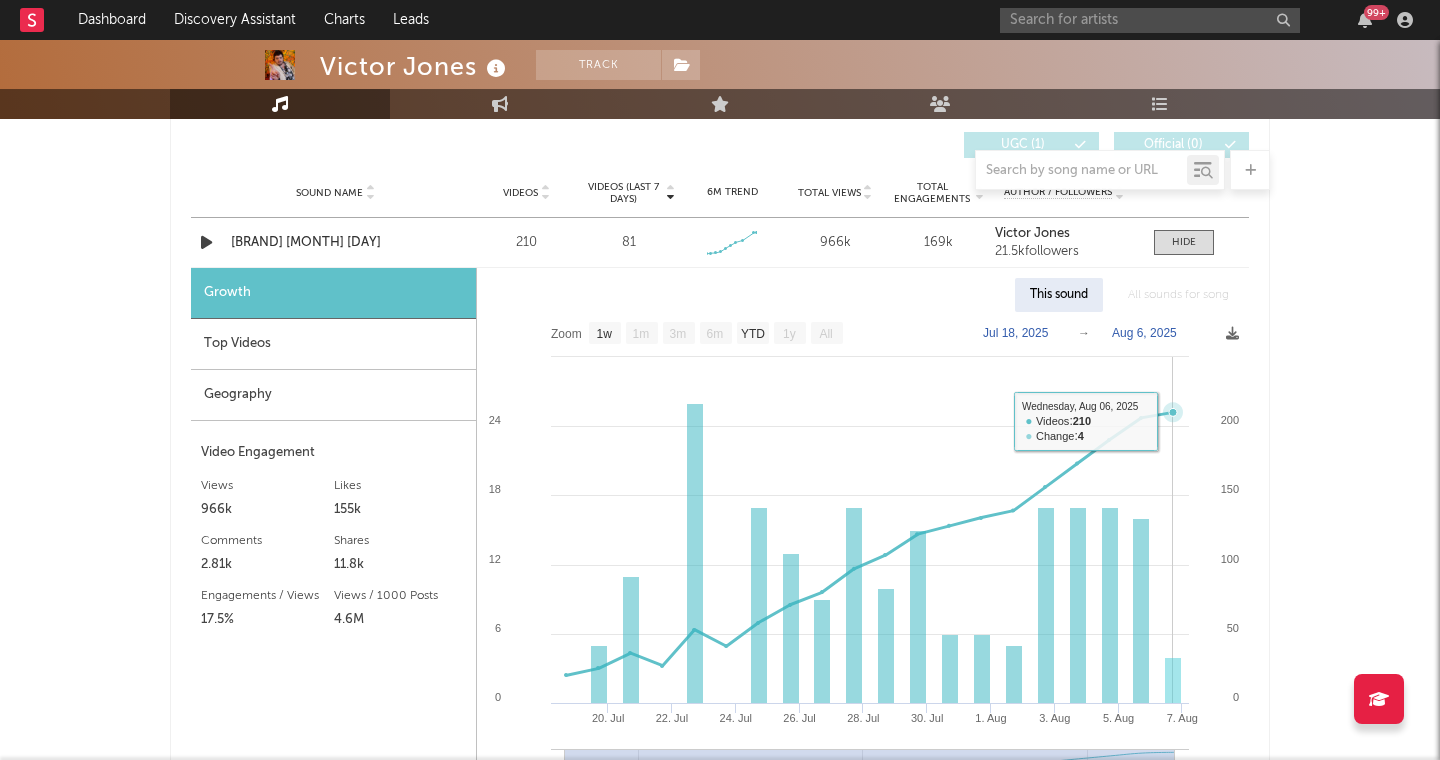 scroll, scrollTop: 1309, scrollLeft: 0, axis: vertical 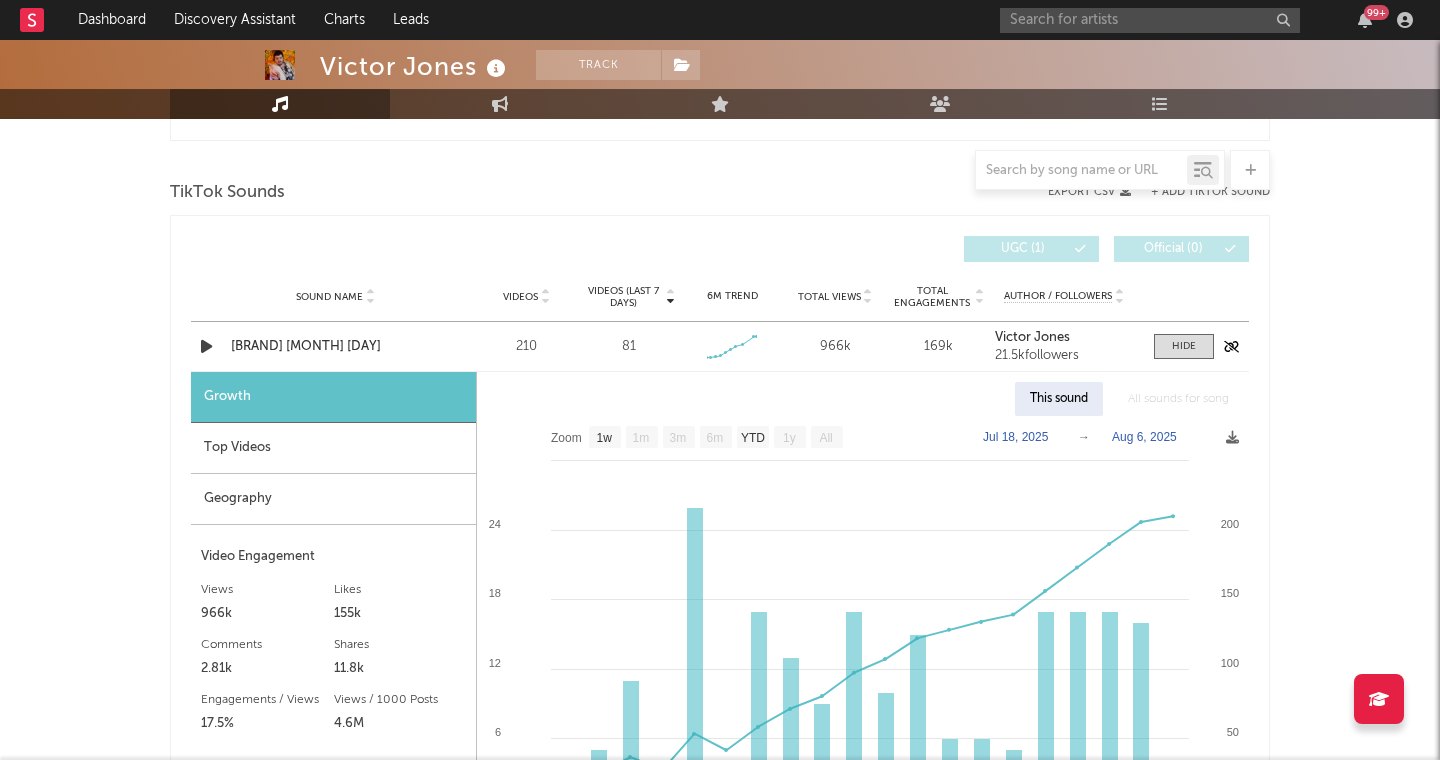 click on "Mother Teresa out august 8" at bounding box center [335, 347] 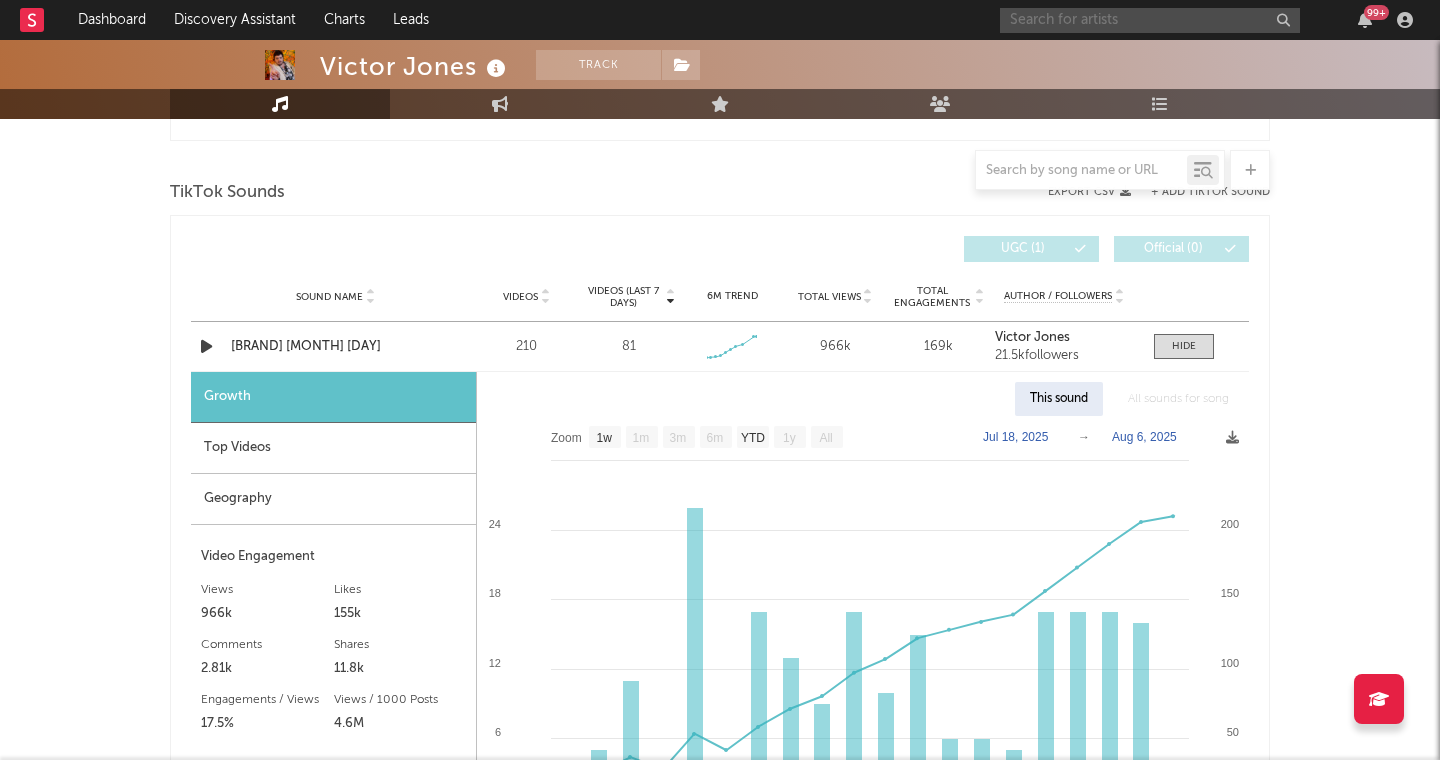 click at bounding box center [1150, 20] 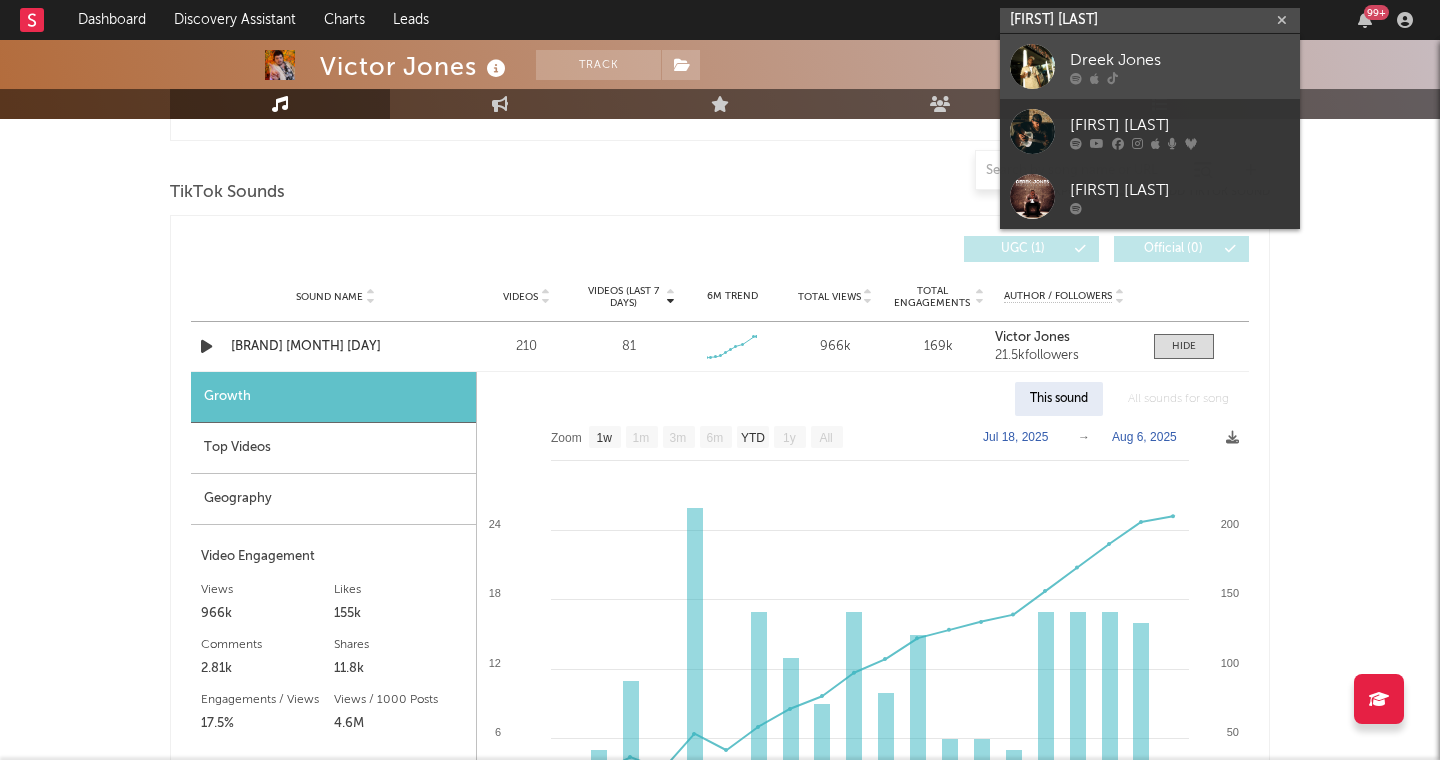 type on "dreek jones" 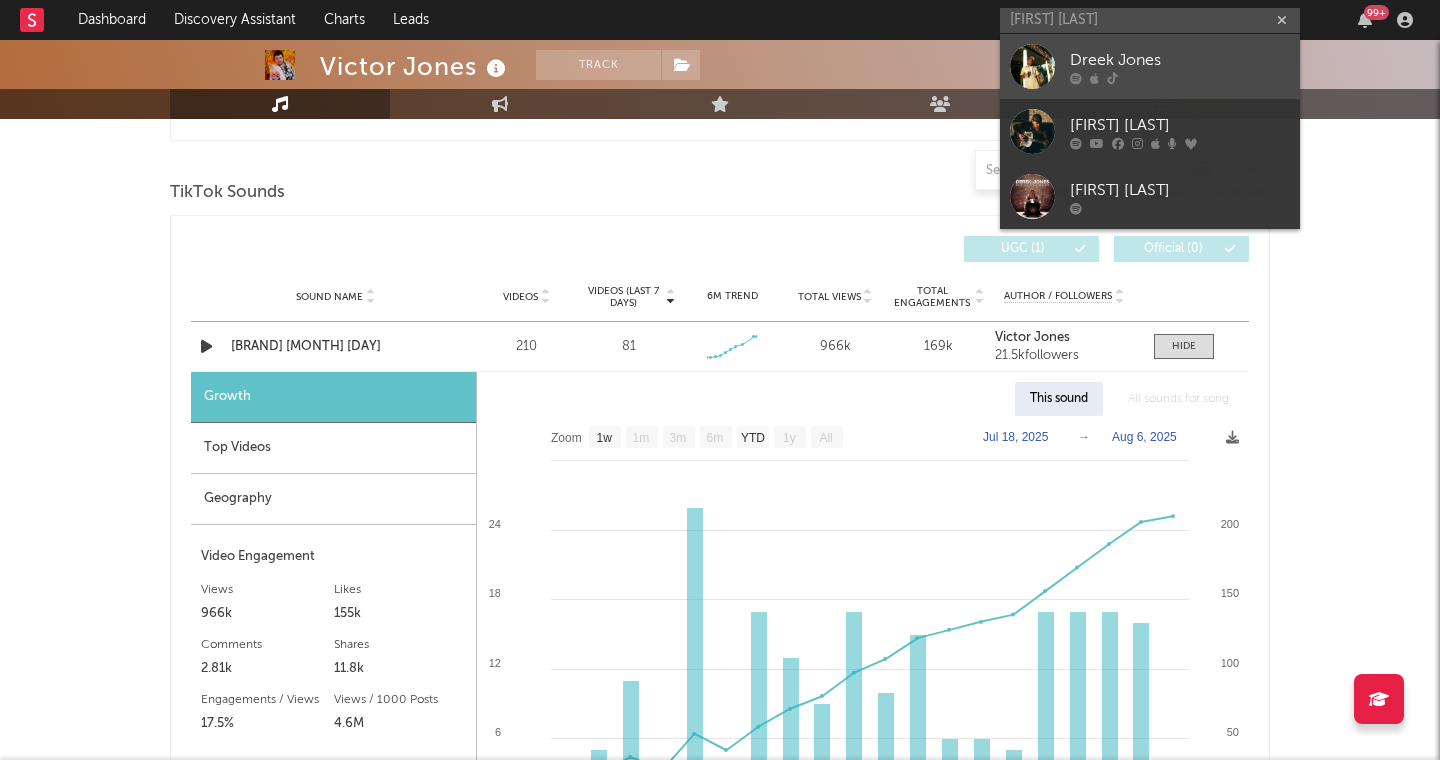 click at bounding box center (1032, 66) 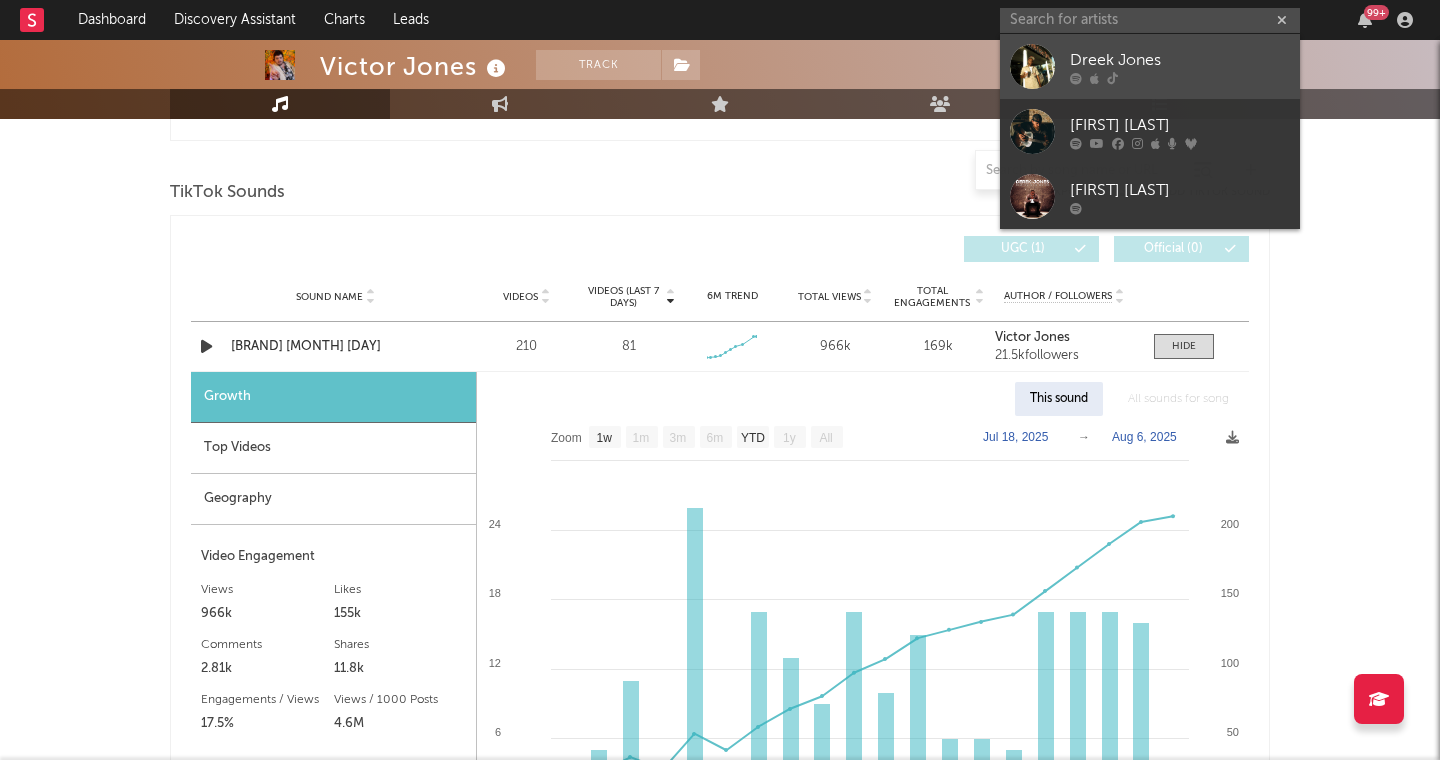 scroll, scrollTop: 0, scrollLeft: 0, axis: both 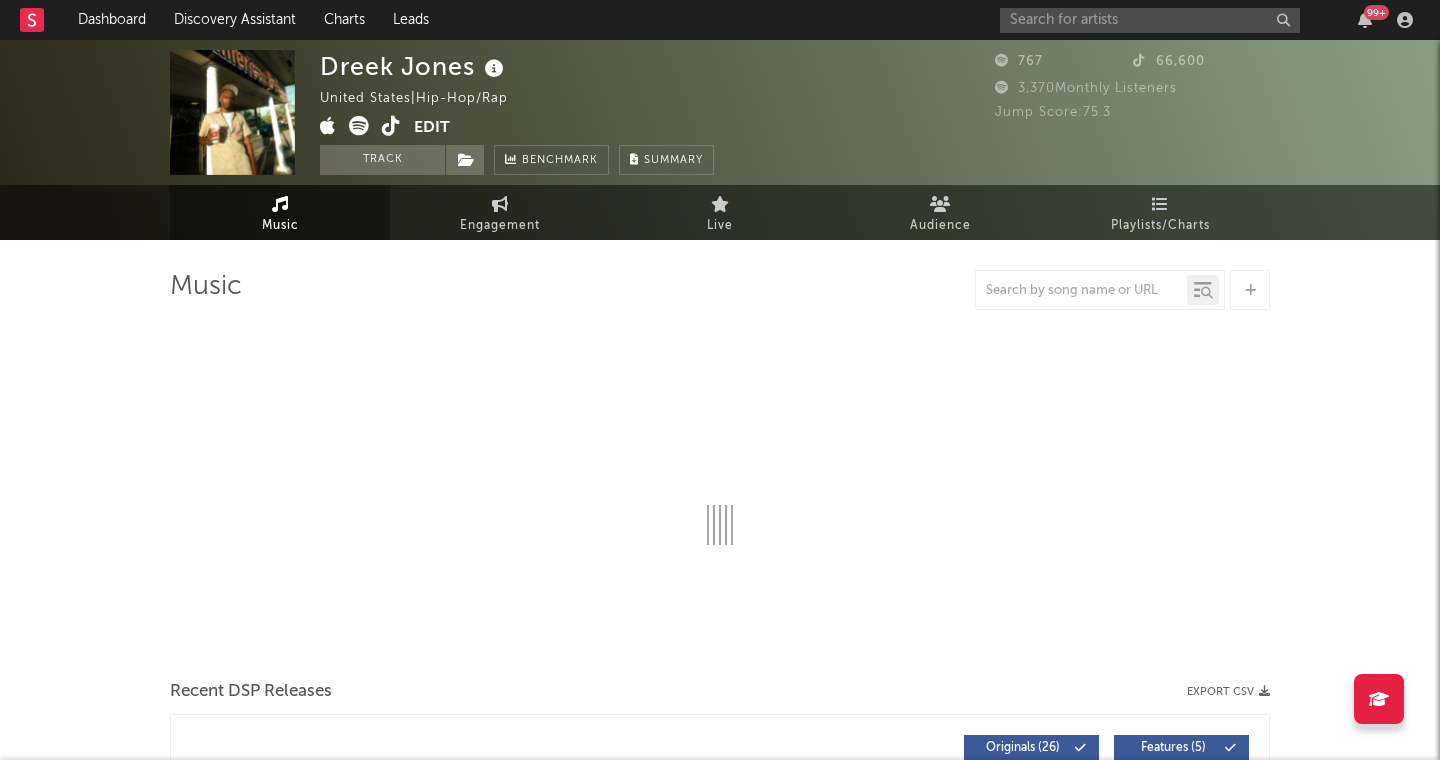 select on "6m" 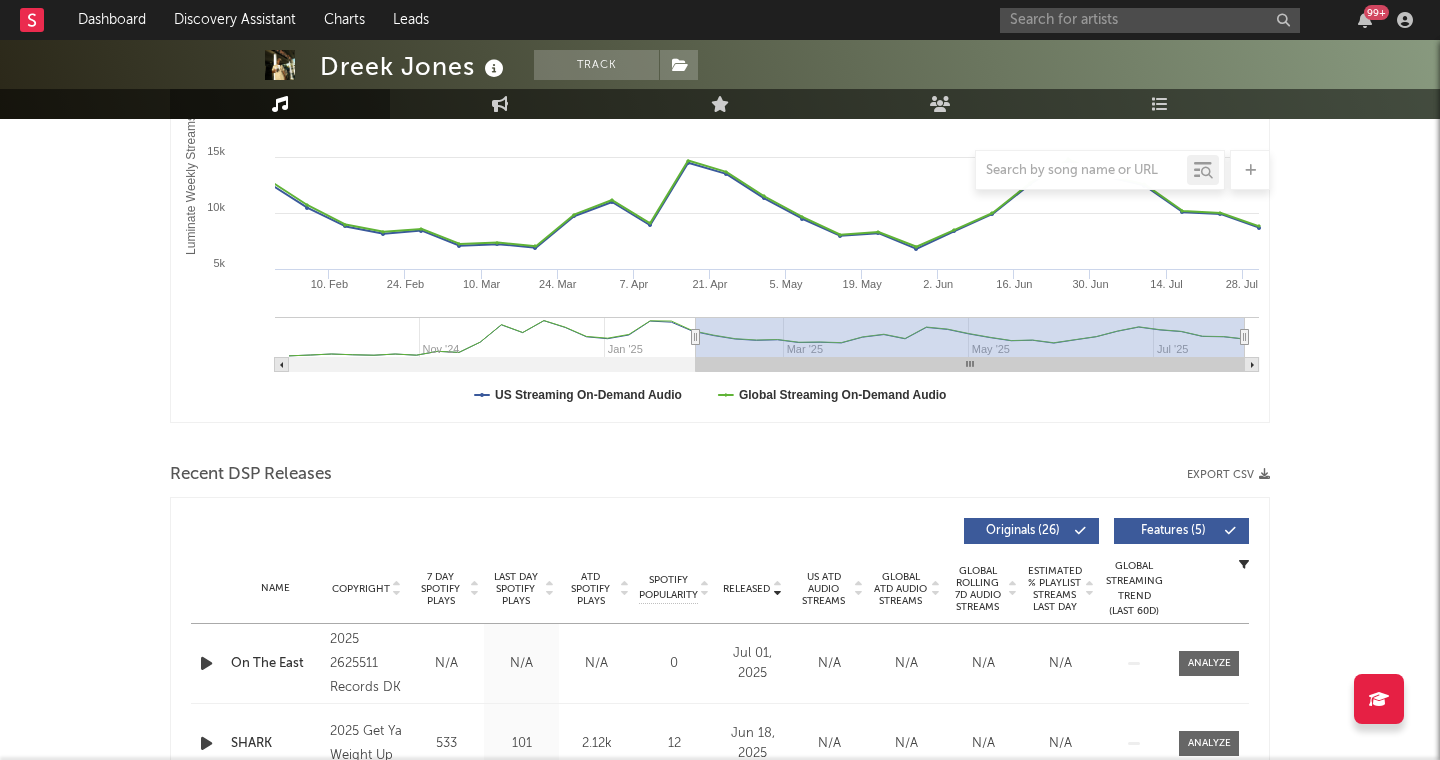 scroll, scrollTop: 0, scrollLeft: 0, axis: both 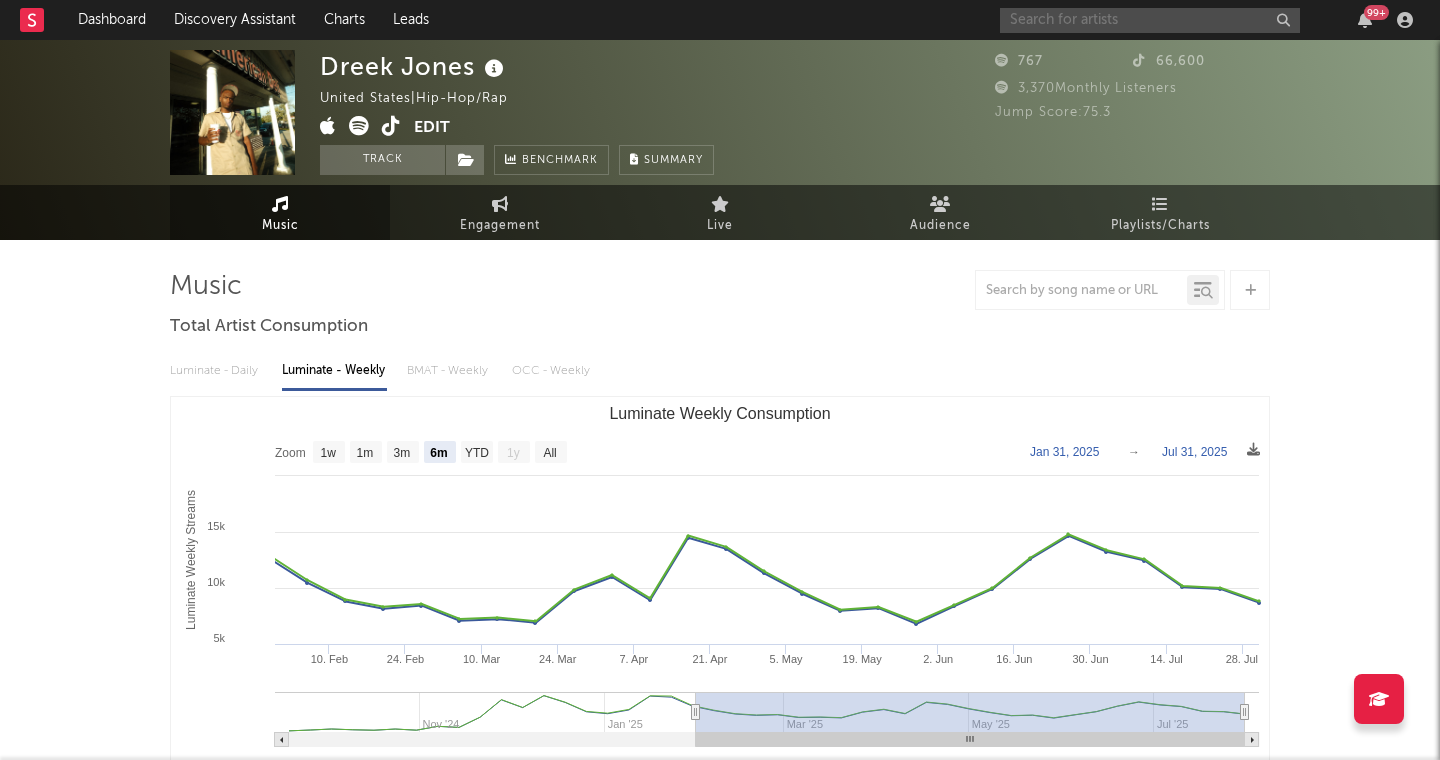 click at bounding box center (1150, 20) 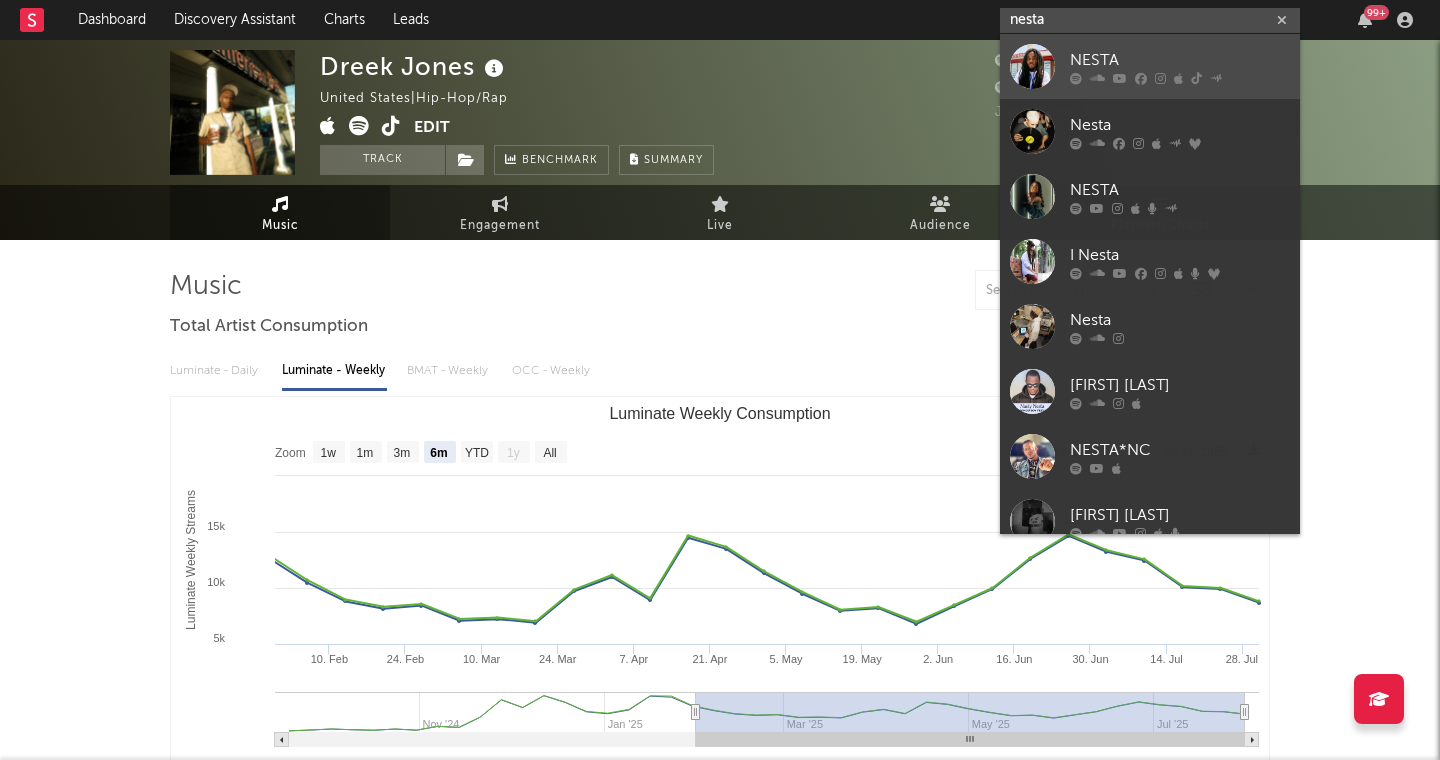 type on "nesta" 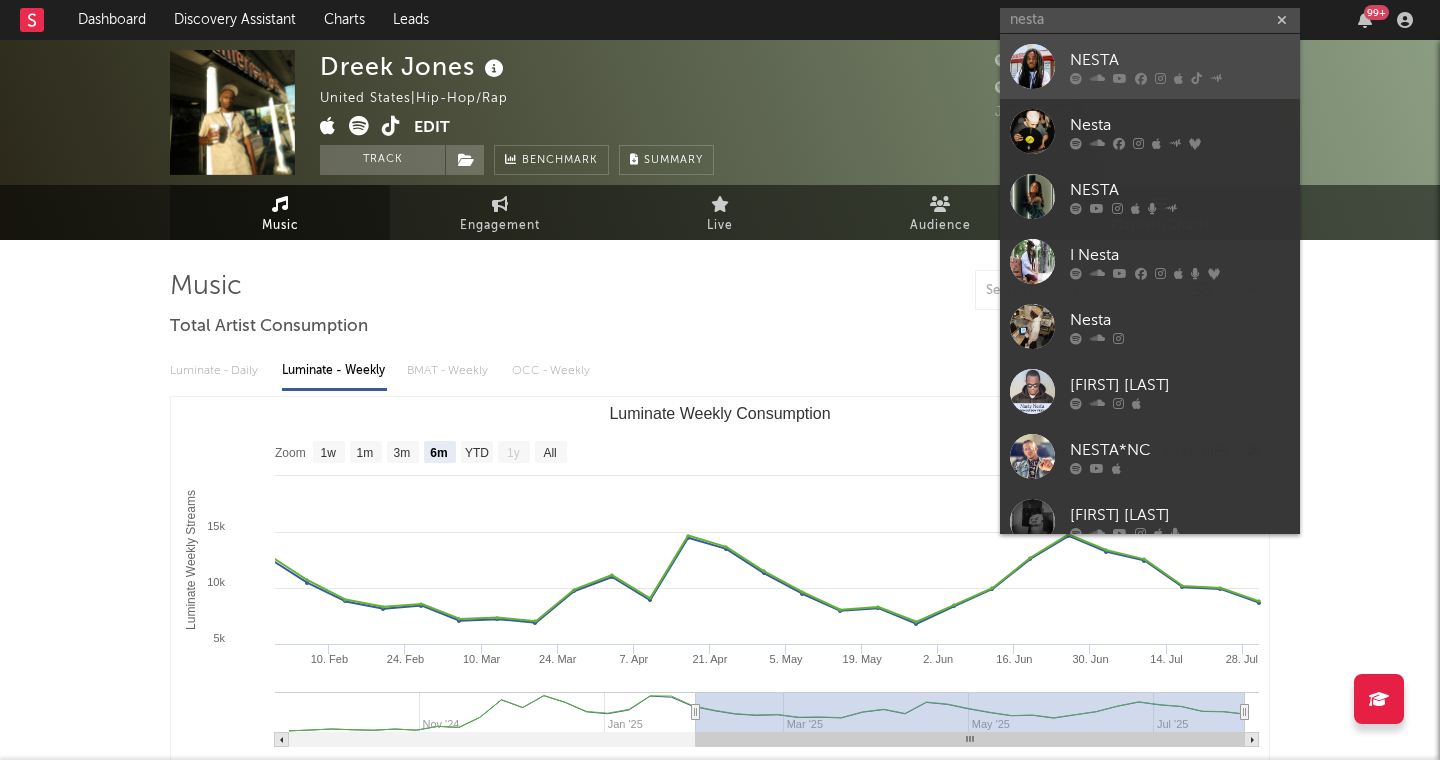 click at bounding box center (1032, 66) 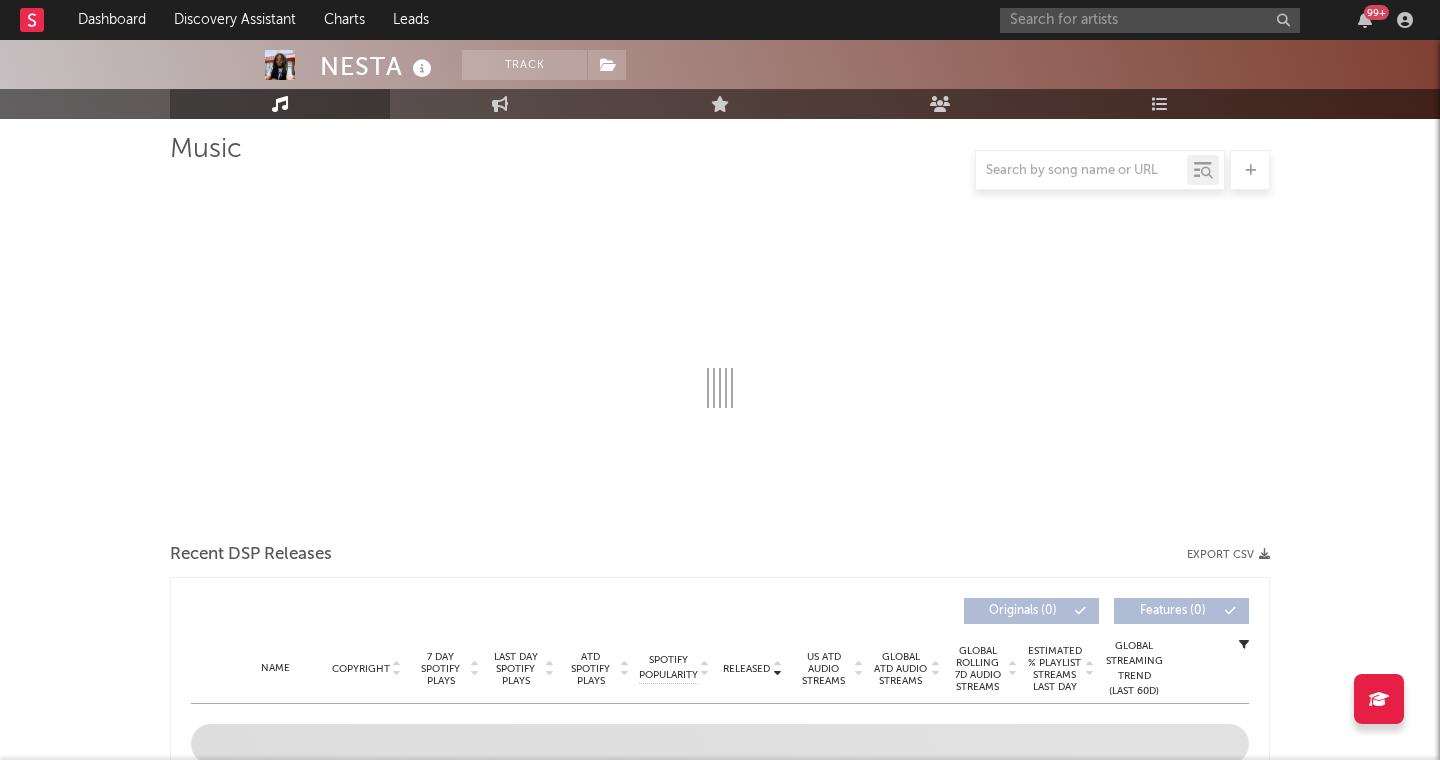 scroll, scrollTop: 210, scrollLeft: 0, axis: vertical 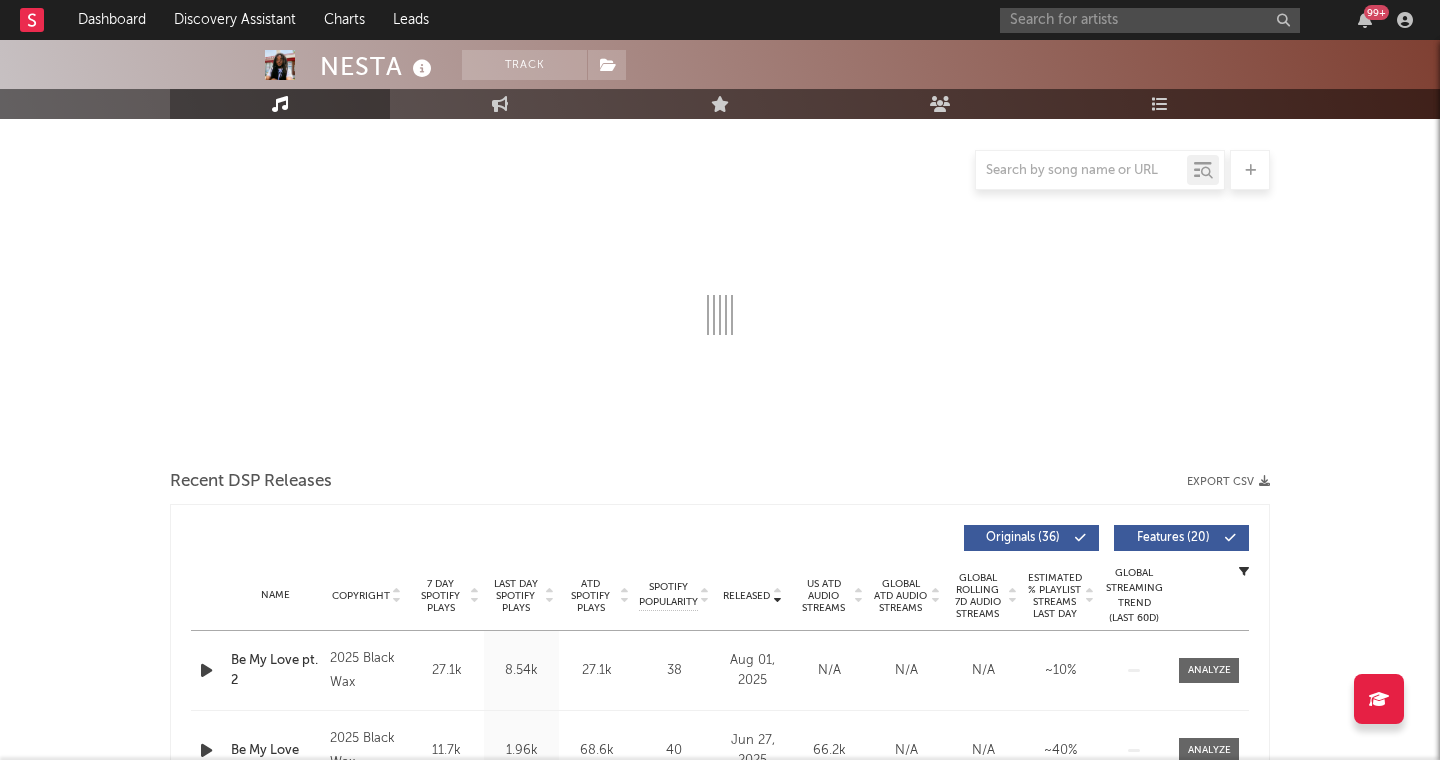 select on "6m" 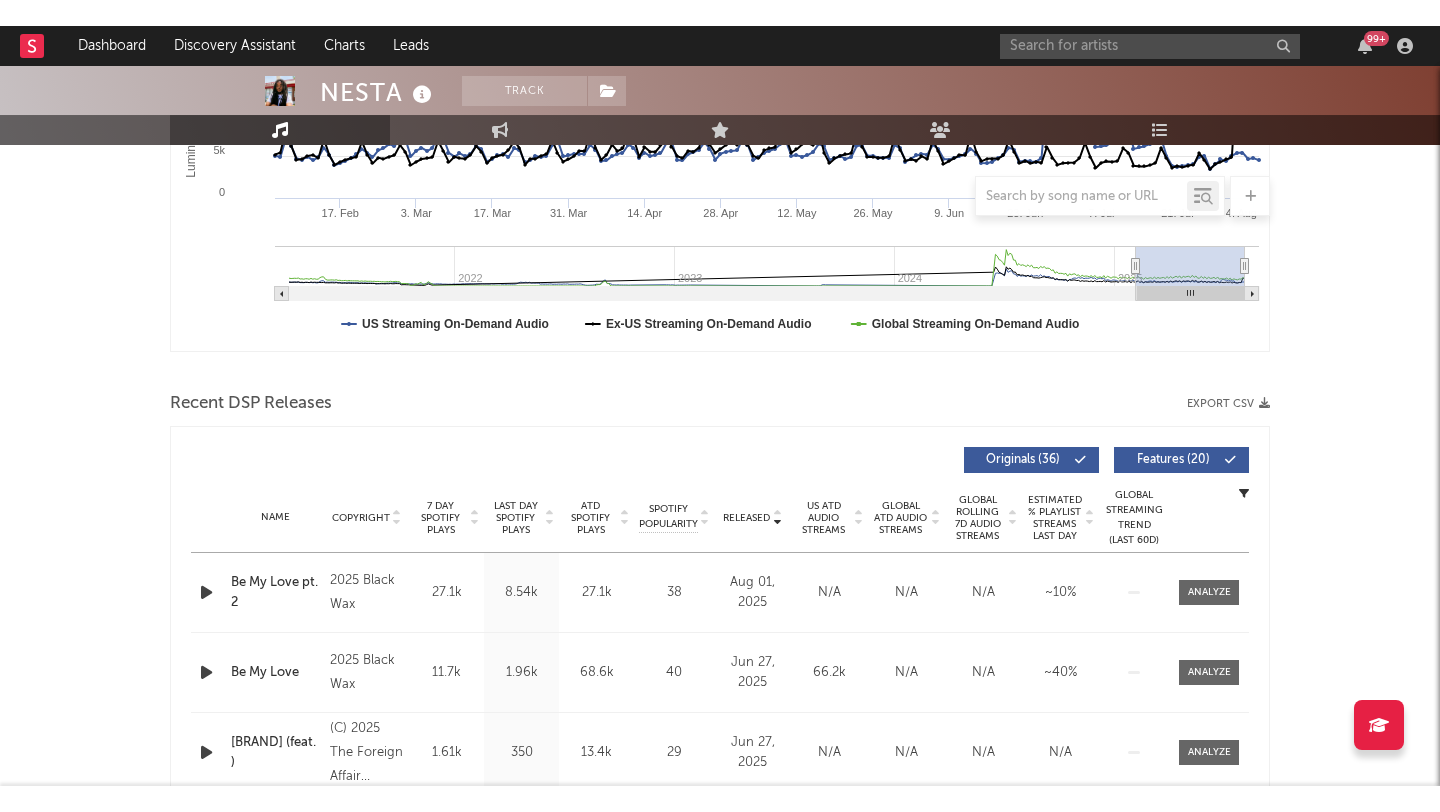 scroll, scrollTop: 471, scrollLeft: 0, axis: vertical 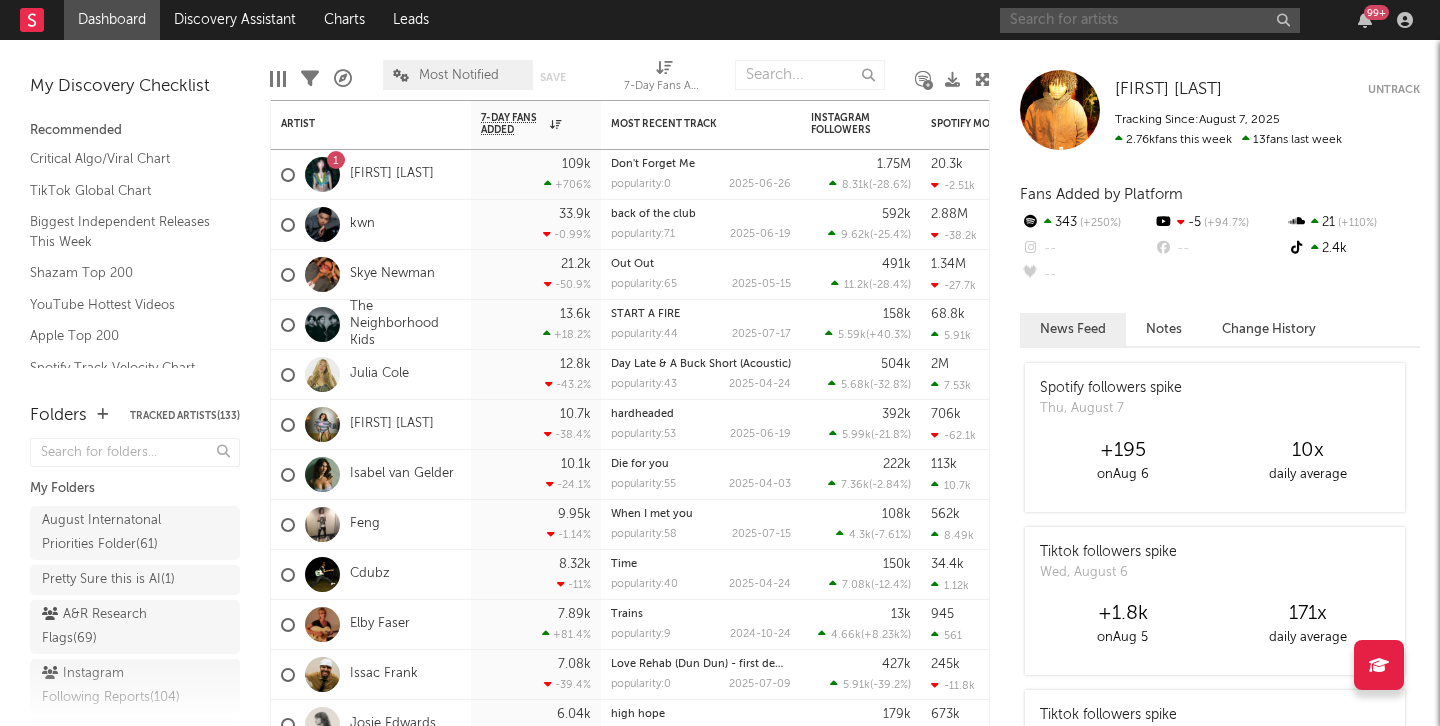 click at bounding box center [1150, 20] 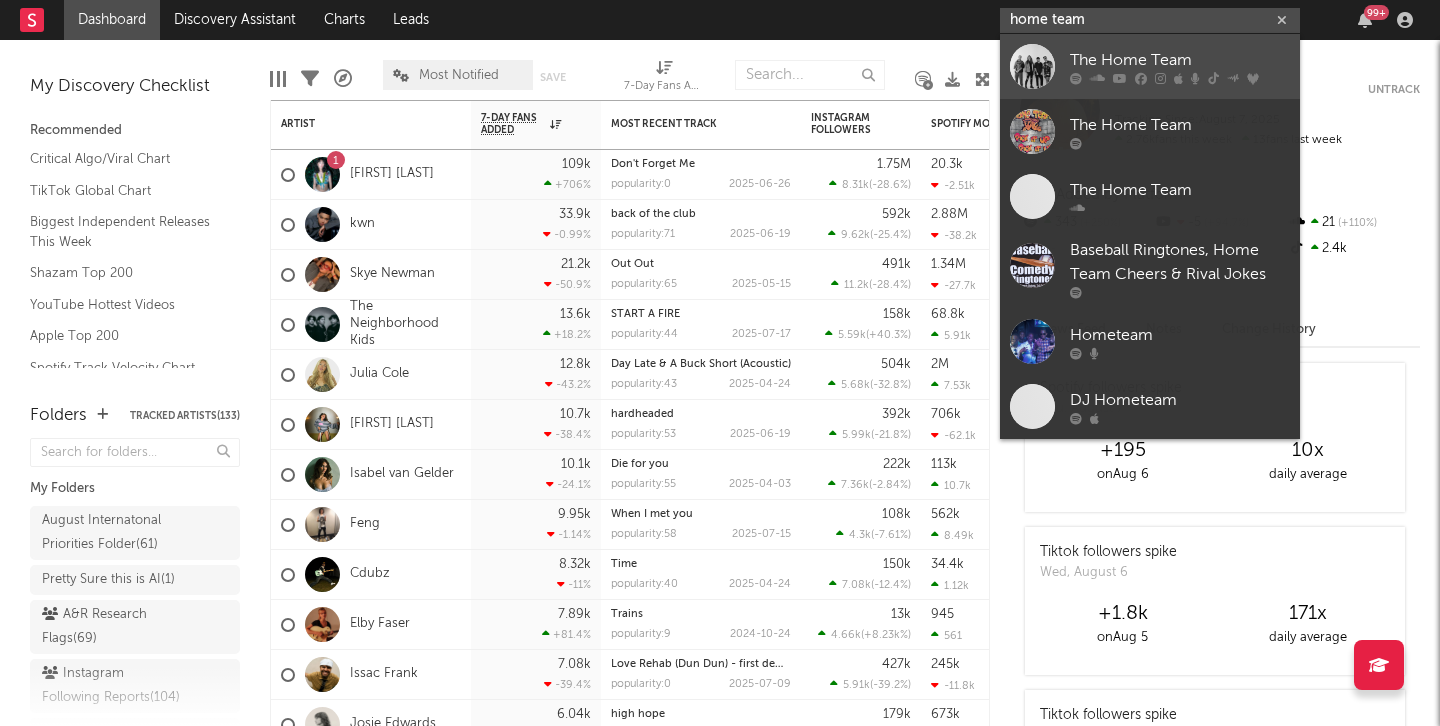 type on "home team" 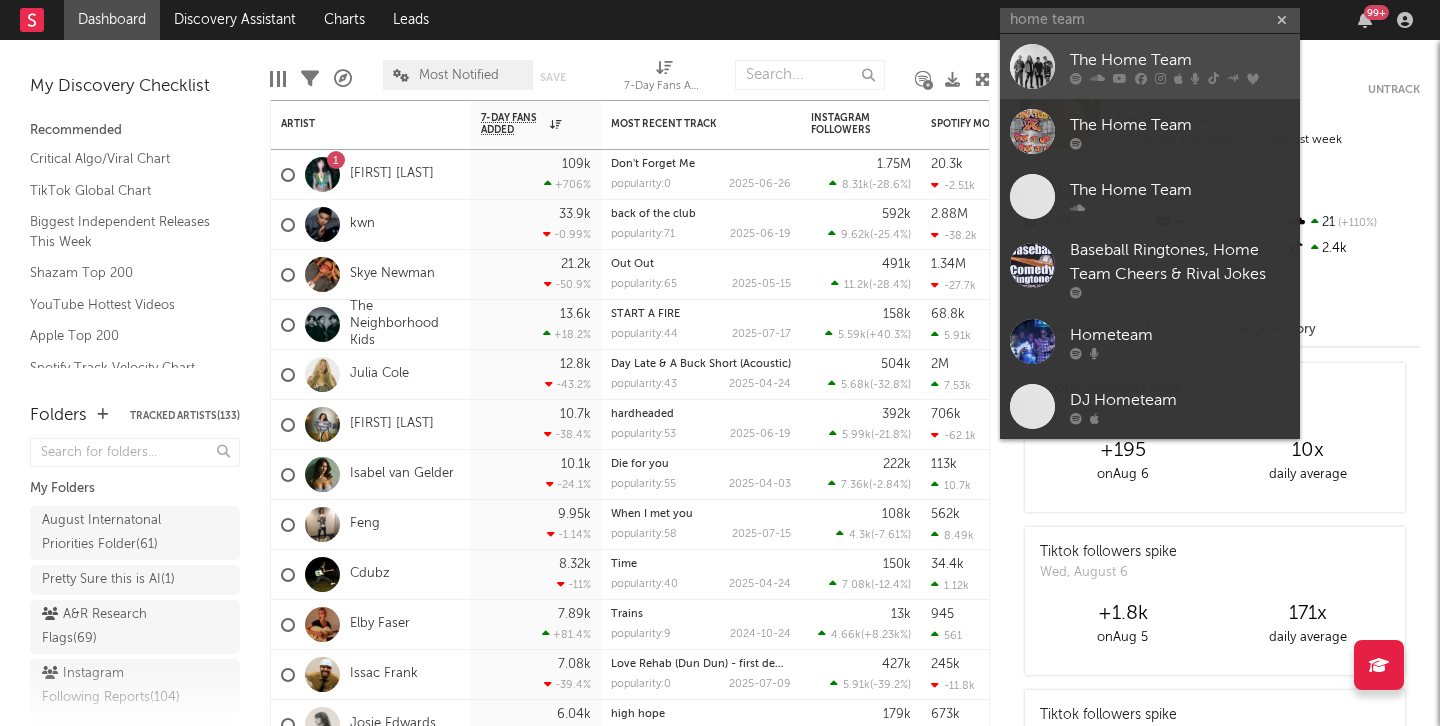 click at bounding box center [1032, 66] 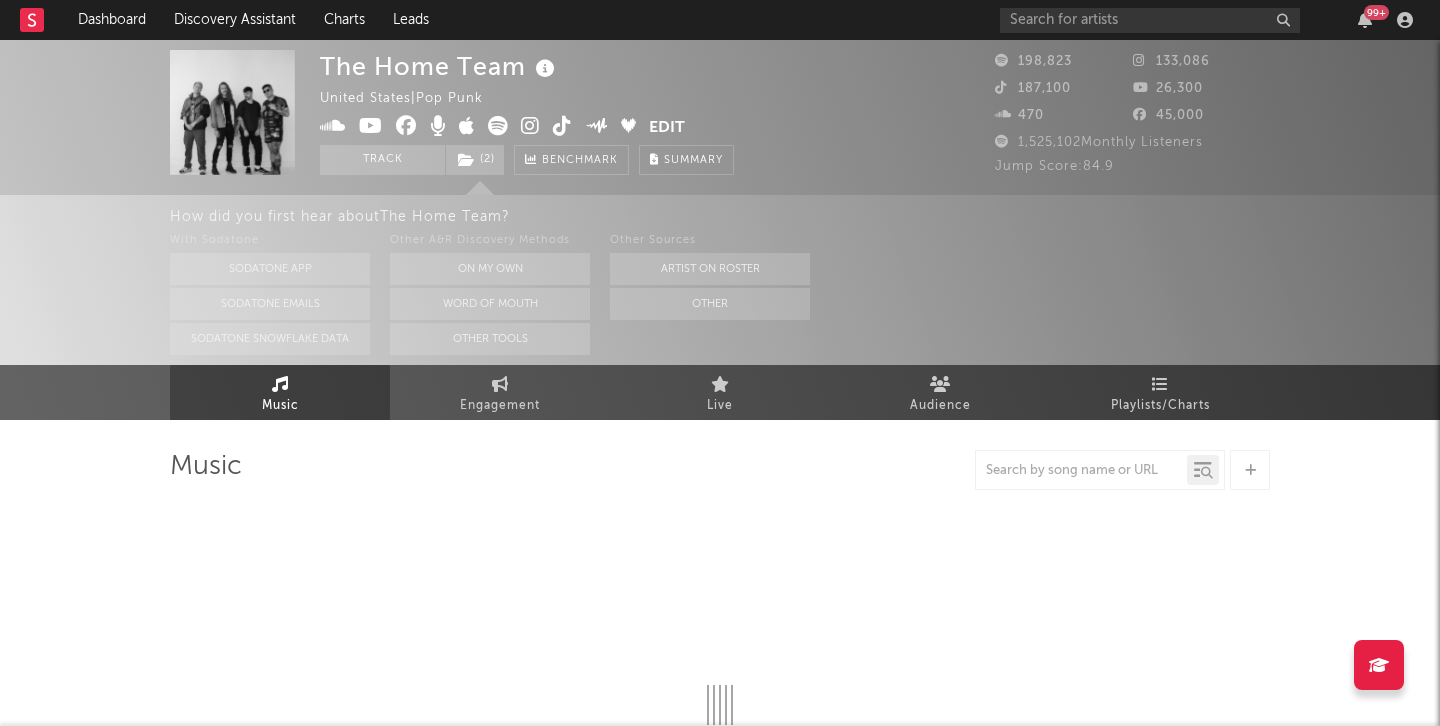 select on "6m" 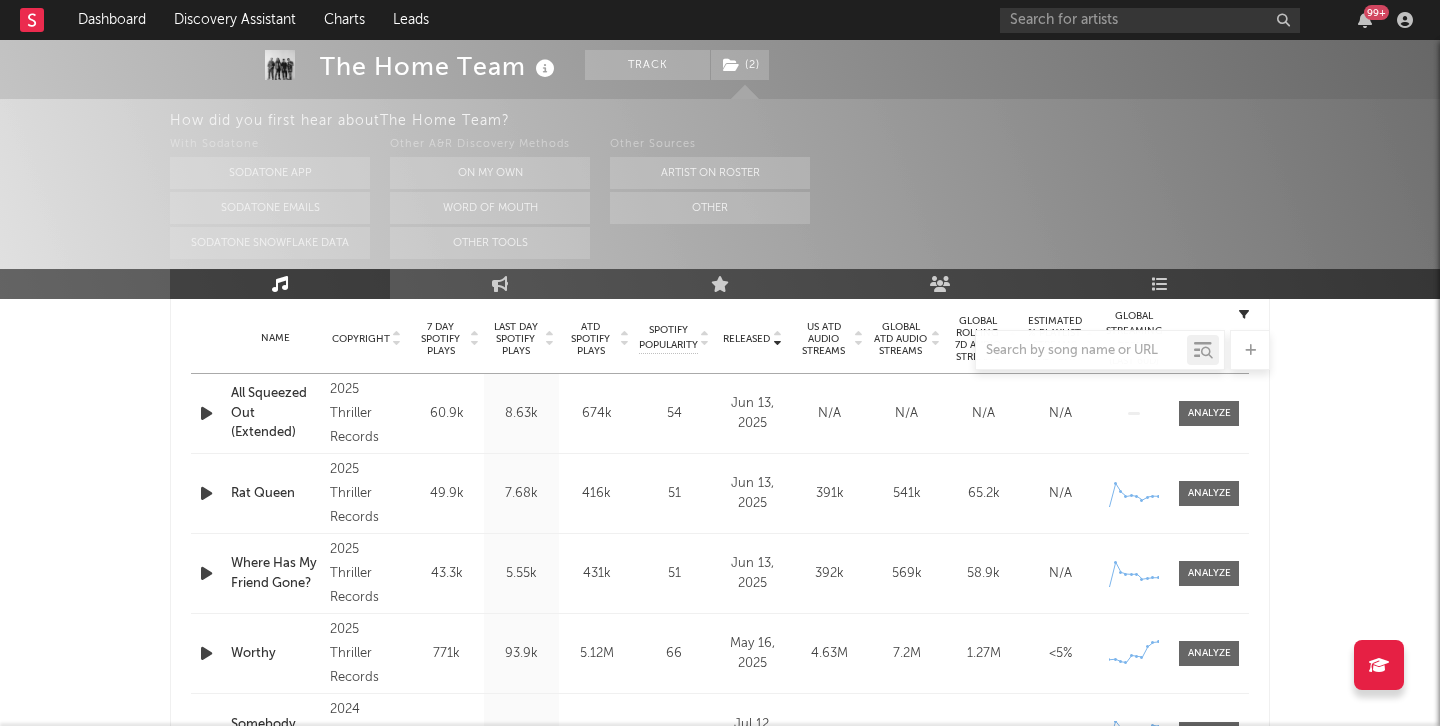 scroll, scrollTop: 786, scrollLeft: 0, axis: vertical 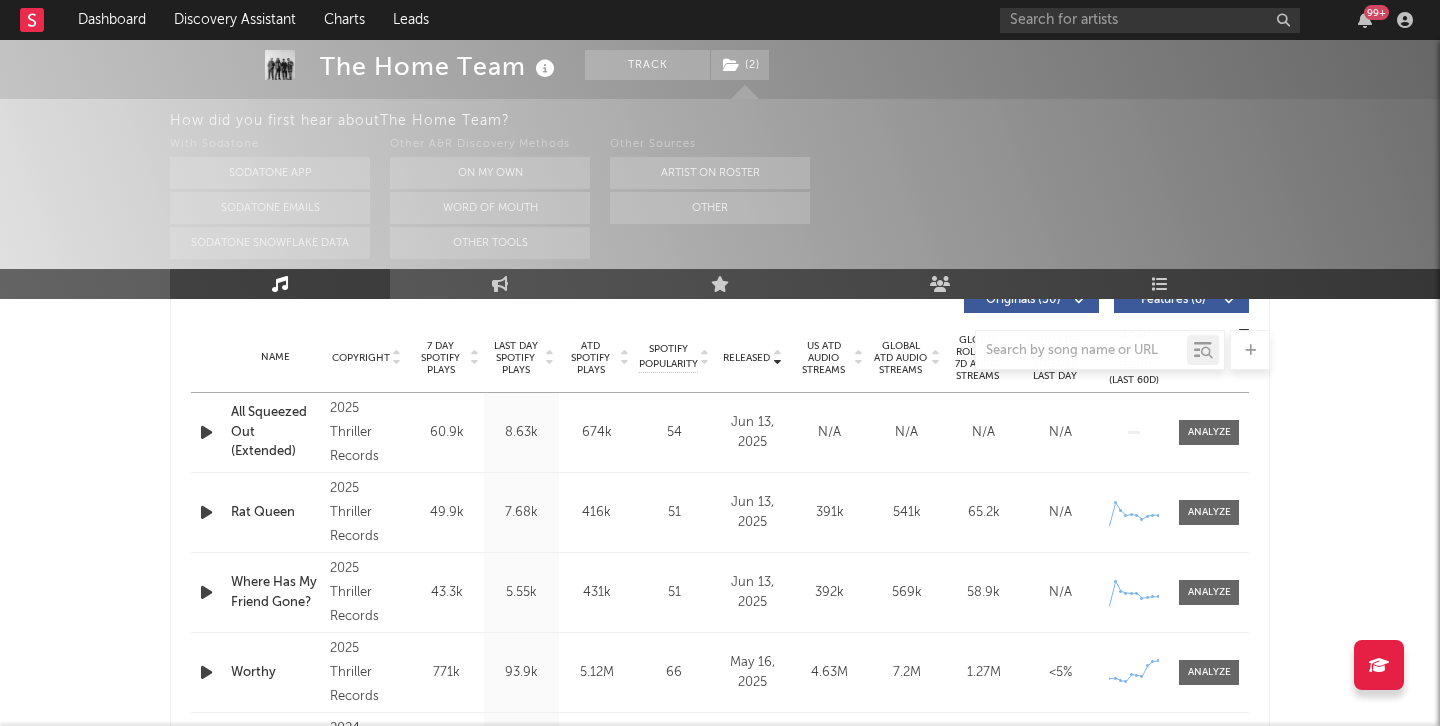 click on "7 Day Spotify Plays" at bounding box center [440, 358] 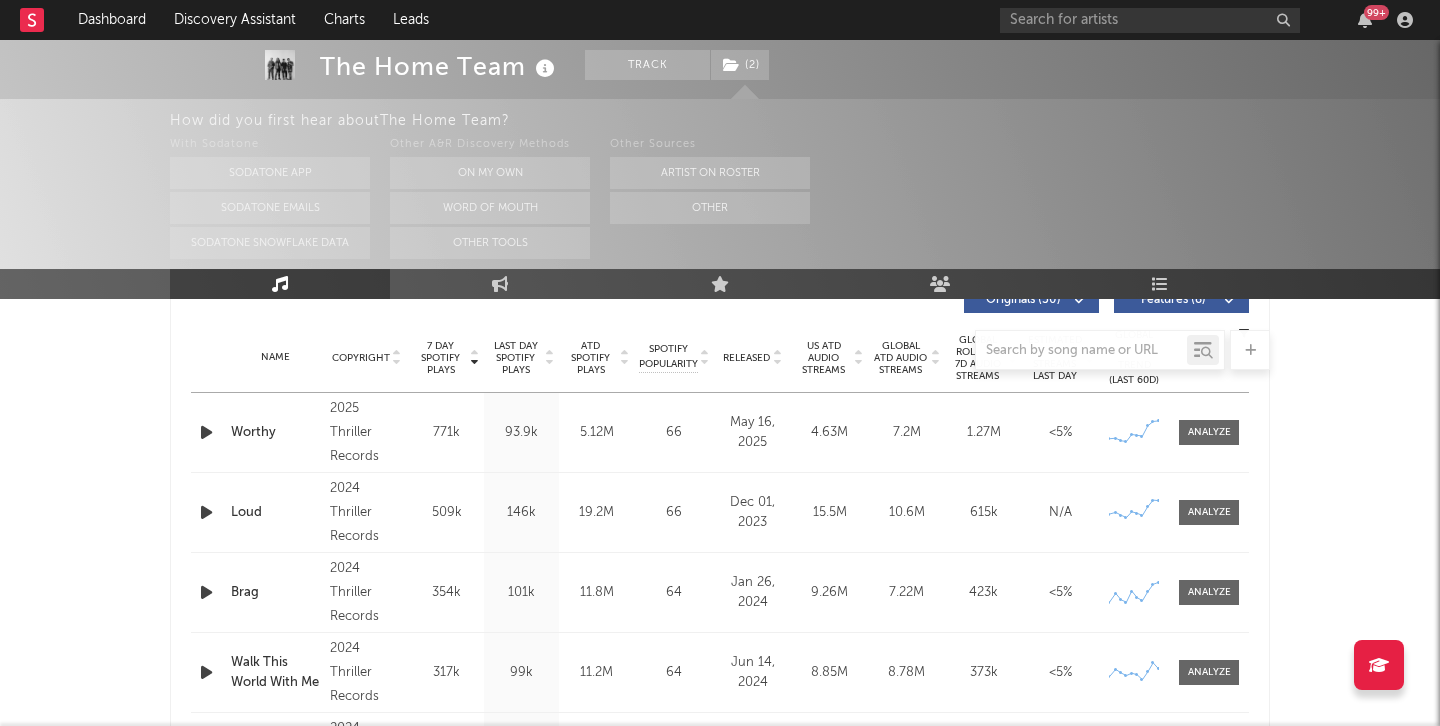 click at bounding box center [206, 432] 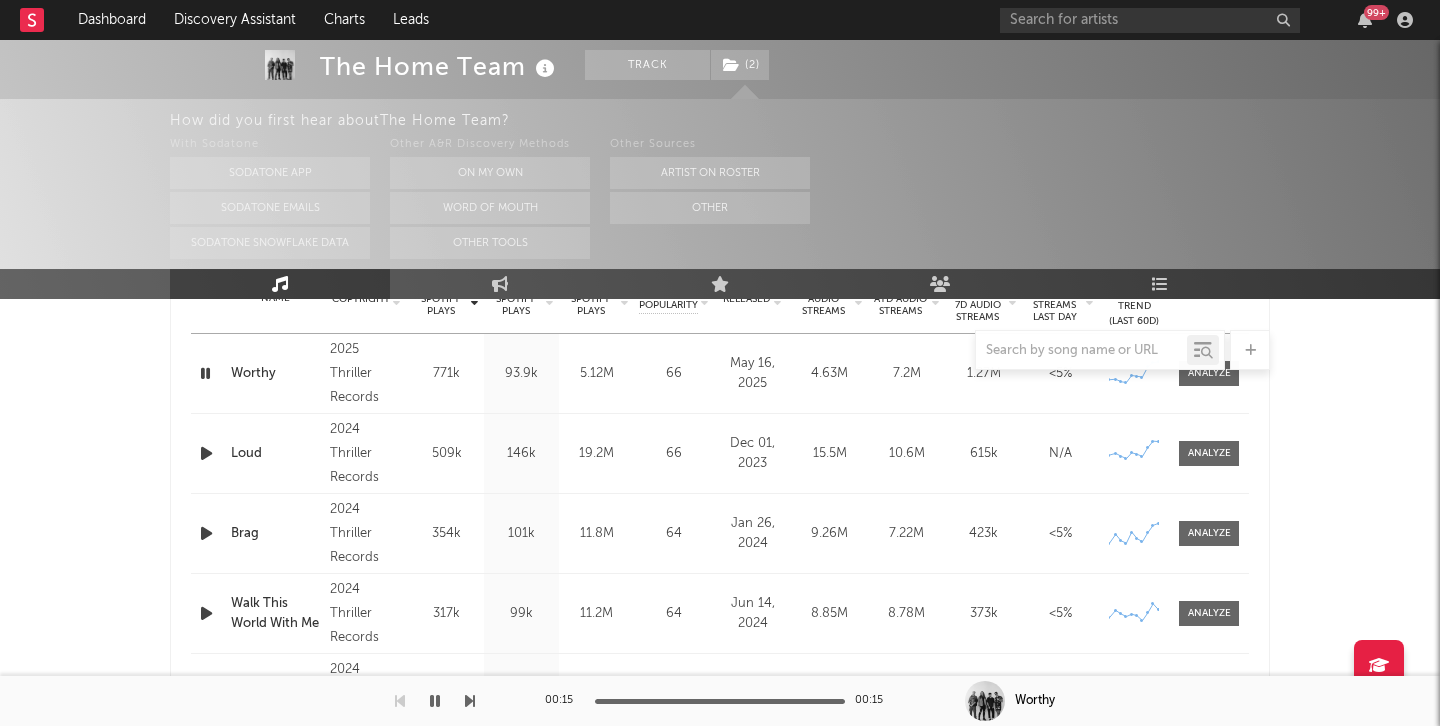 scroll, scrollTop: 823, scrollLeft: 0, axis: vertical 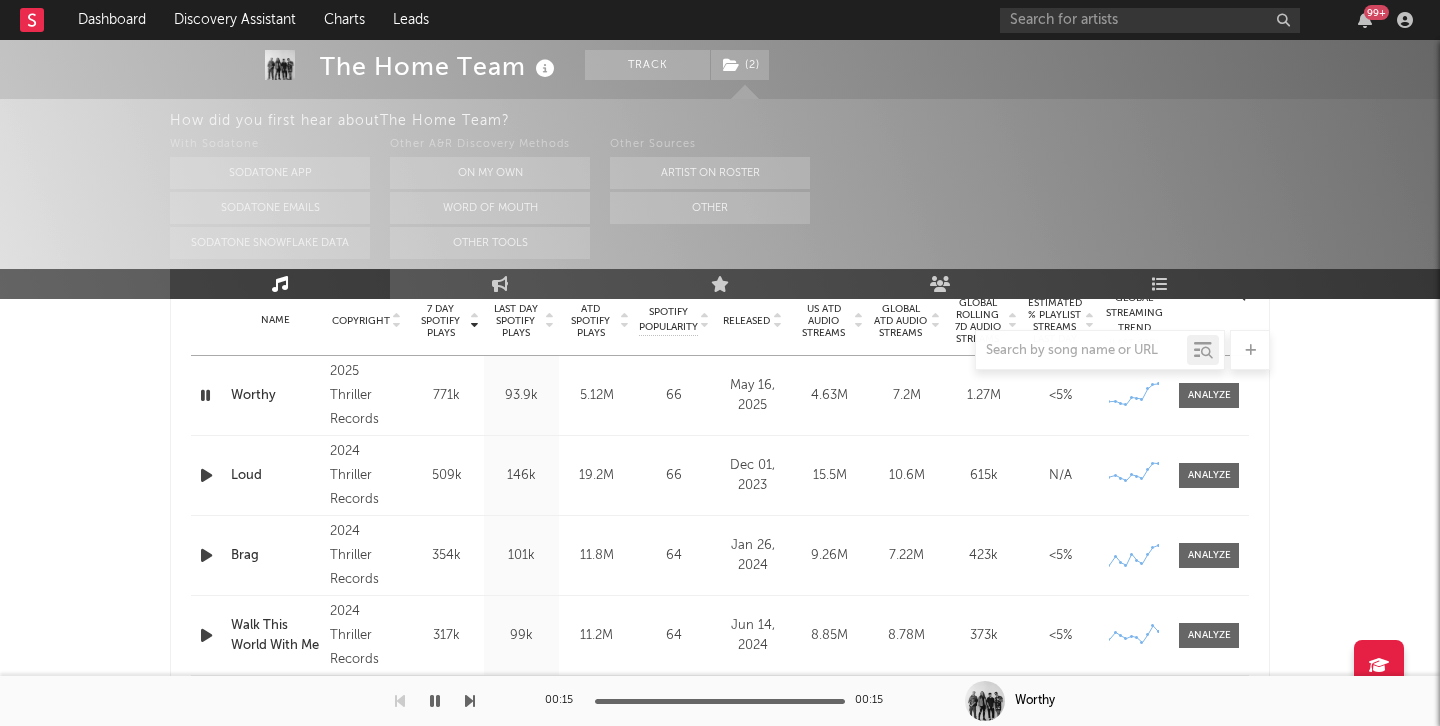 click at bounding box center [205, 395] 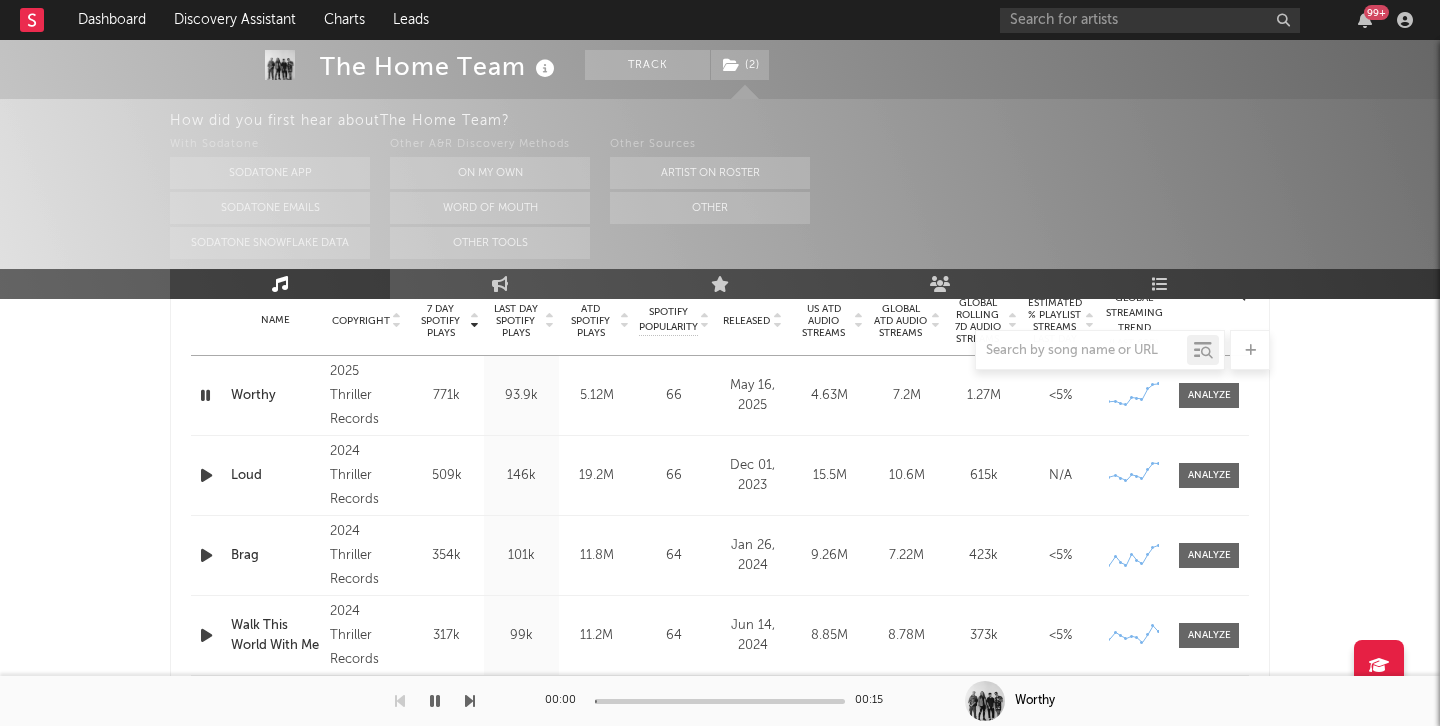 click at bounding box center [205, 395] 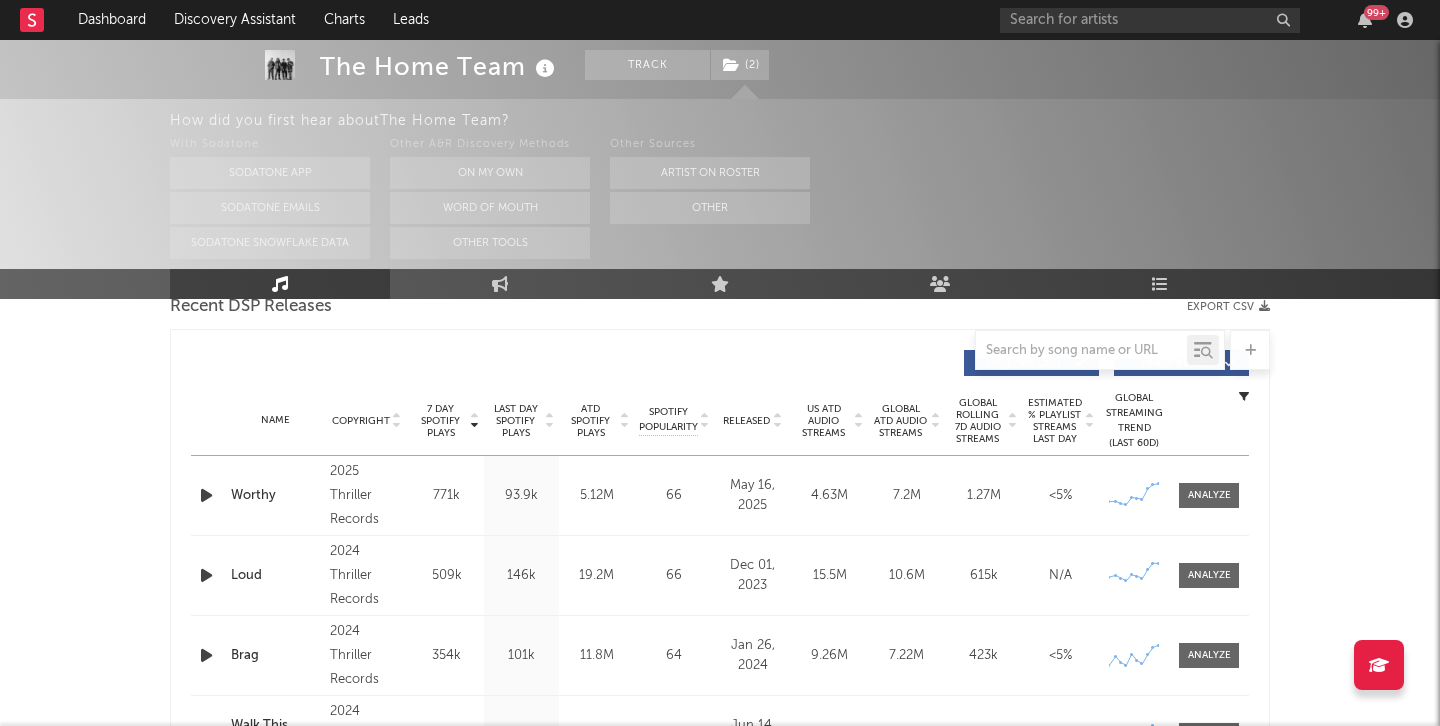 scroll, scrollTop: 724, scrollLeft: 0, axis: vertical 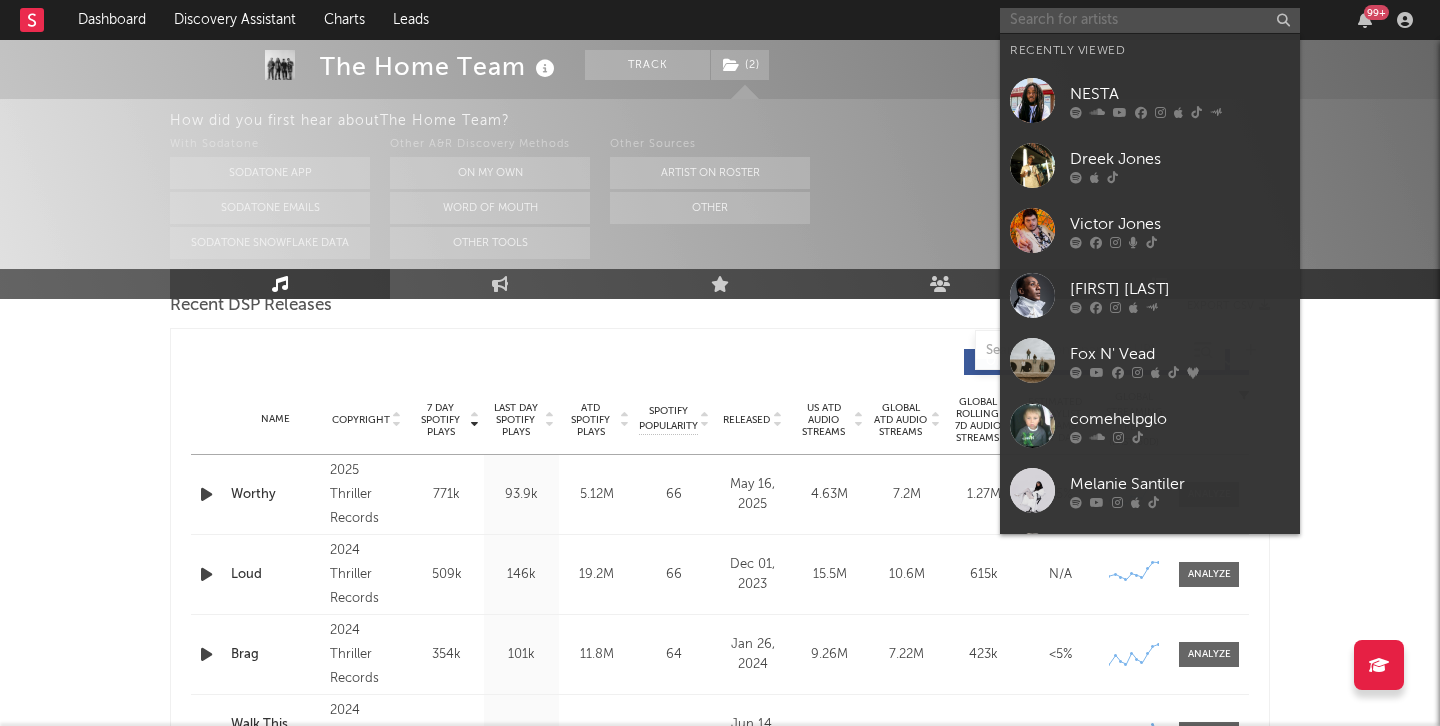 click at bounding box center (1150, 20) 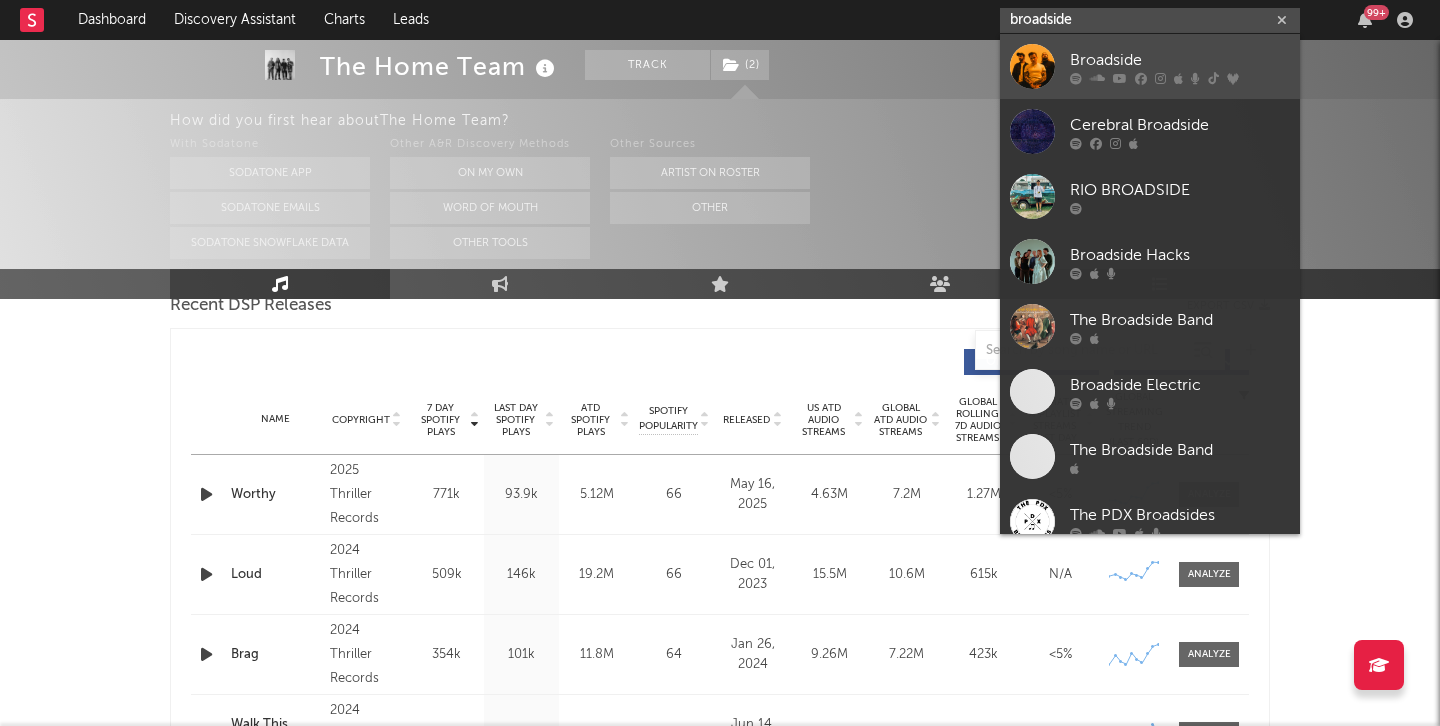 type on "broadside" 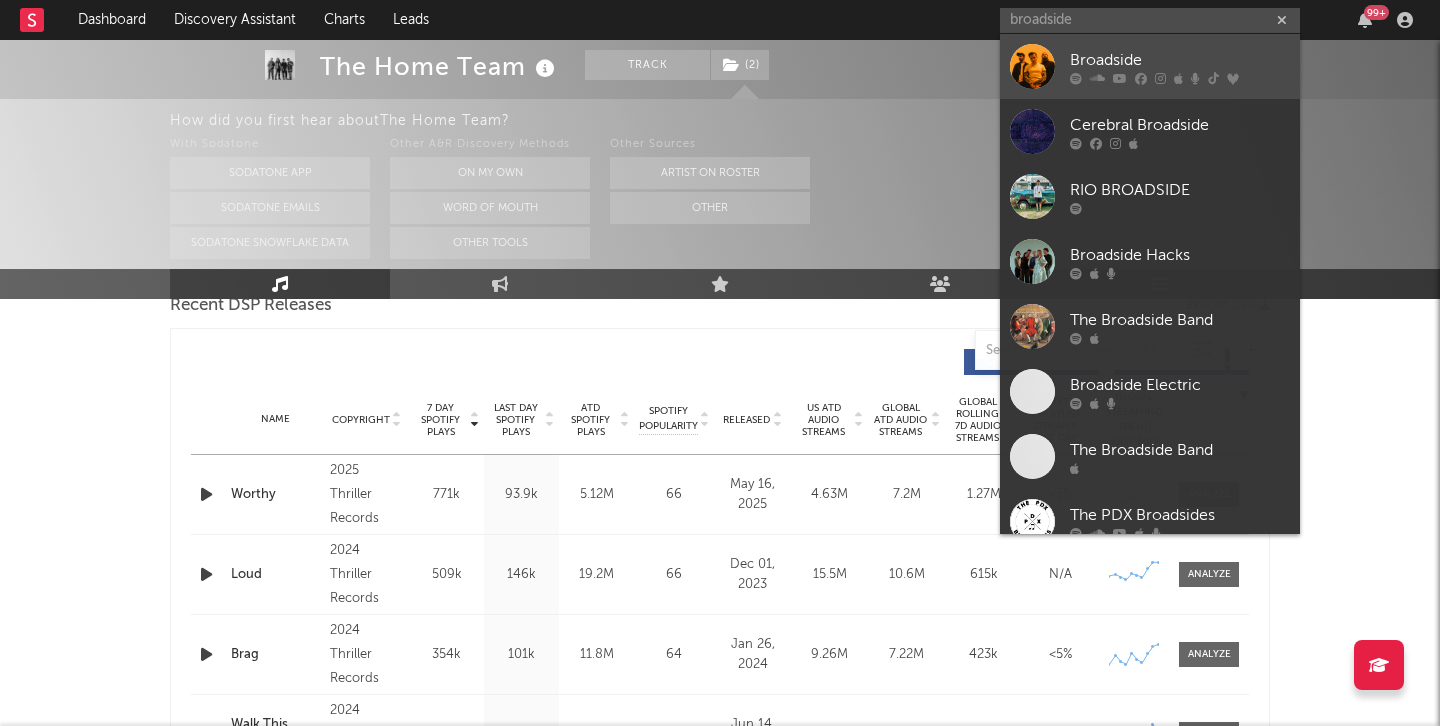 click at bounding box center (1032, 66) 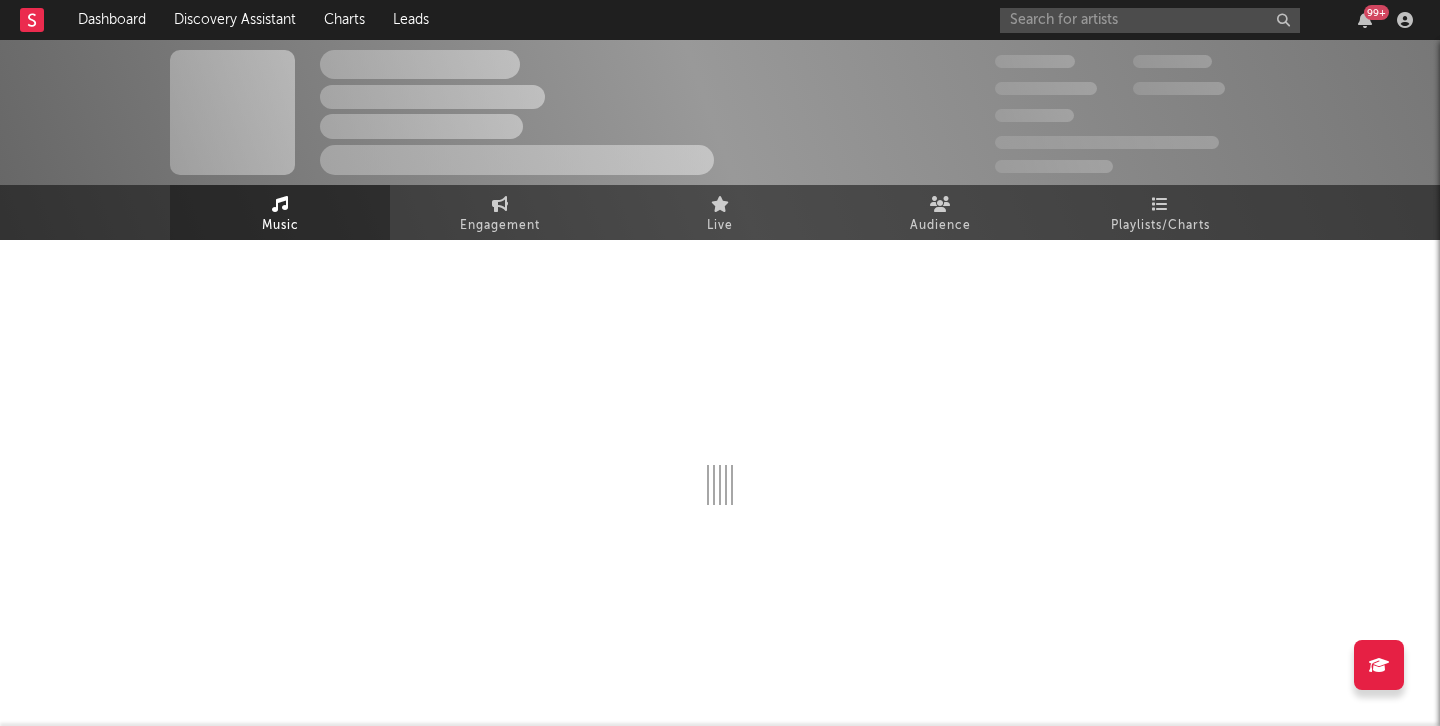 scroll, scrollTop: 0, scrollLeft: 0, axis: both 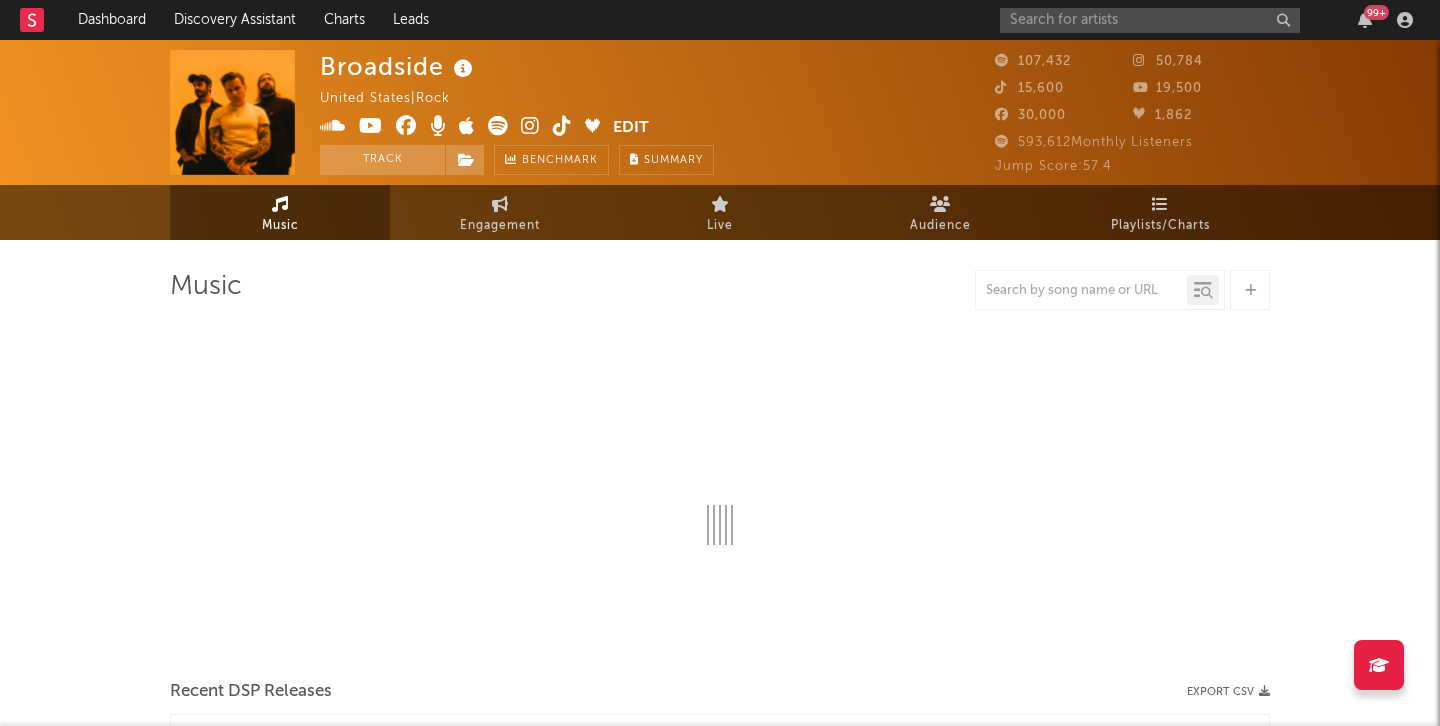select on "6m" 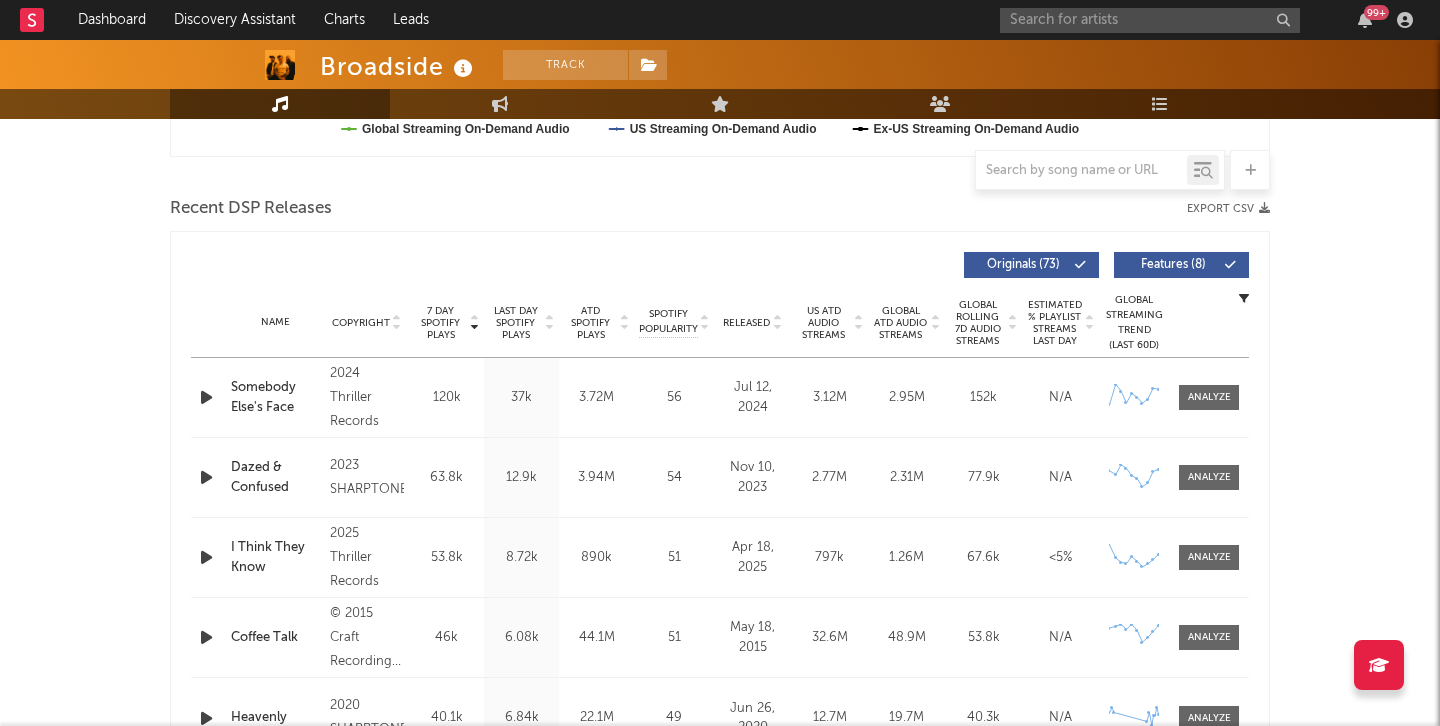 scroll, scrollTop: 657, scrollLeft: 0, axis: vertical 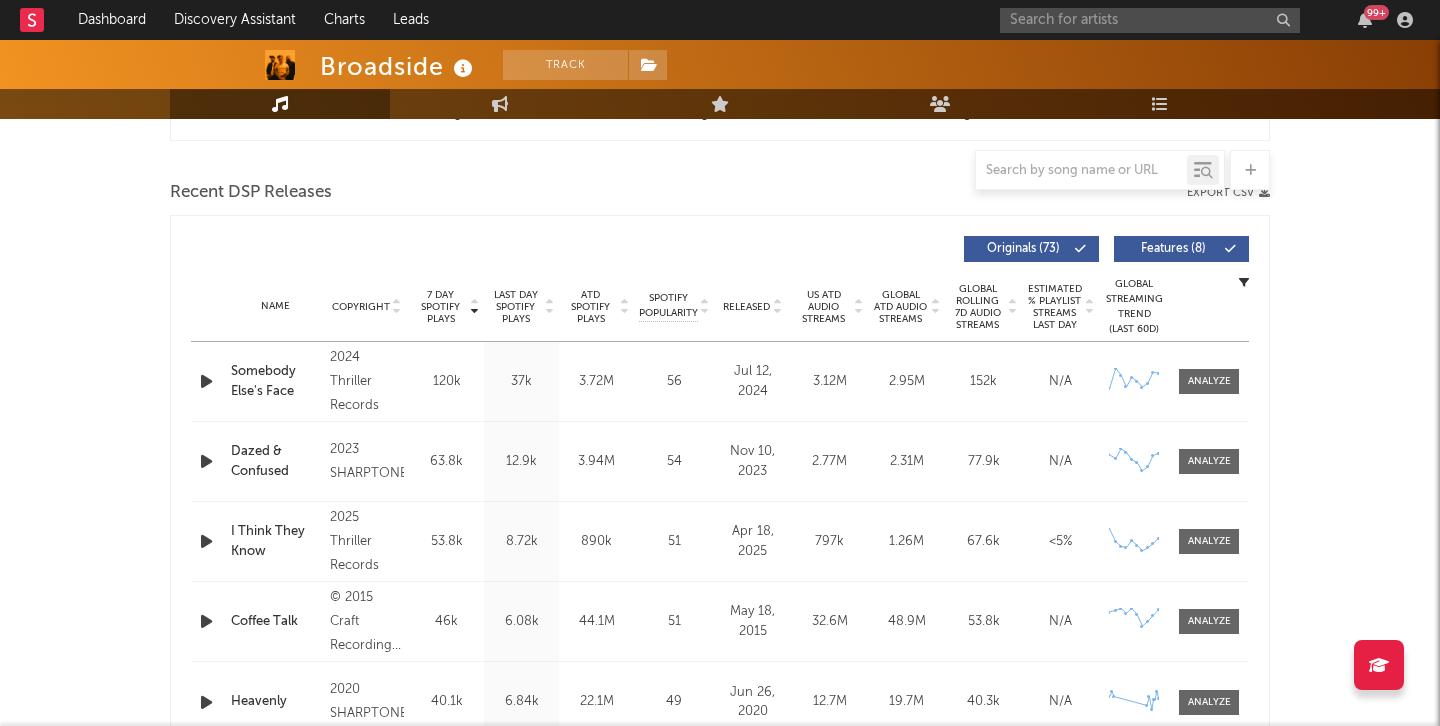 click on "99 +" at bounding box center [1210, 20] 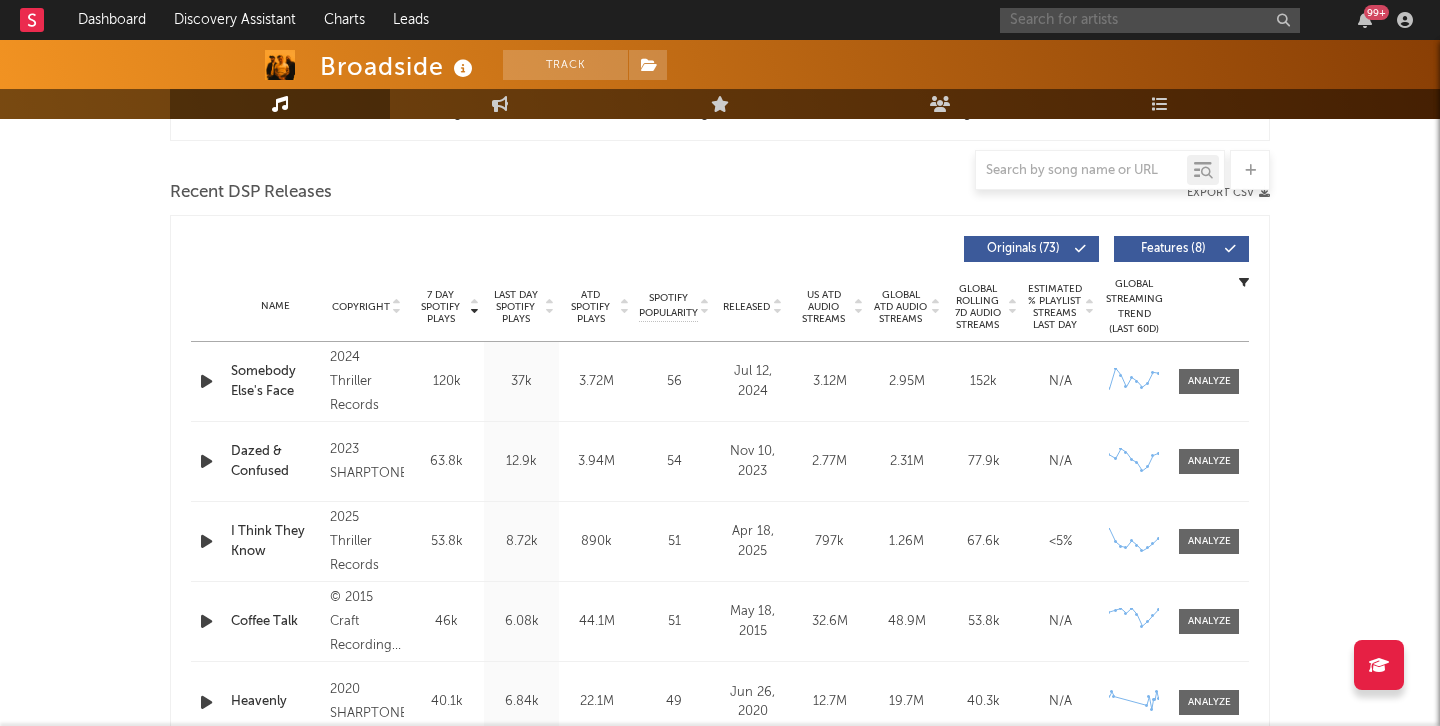 click at bounding box center (1150, 20) 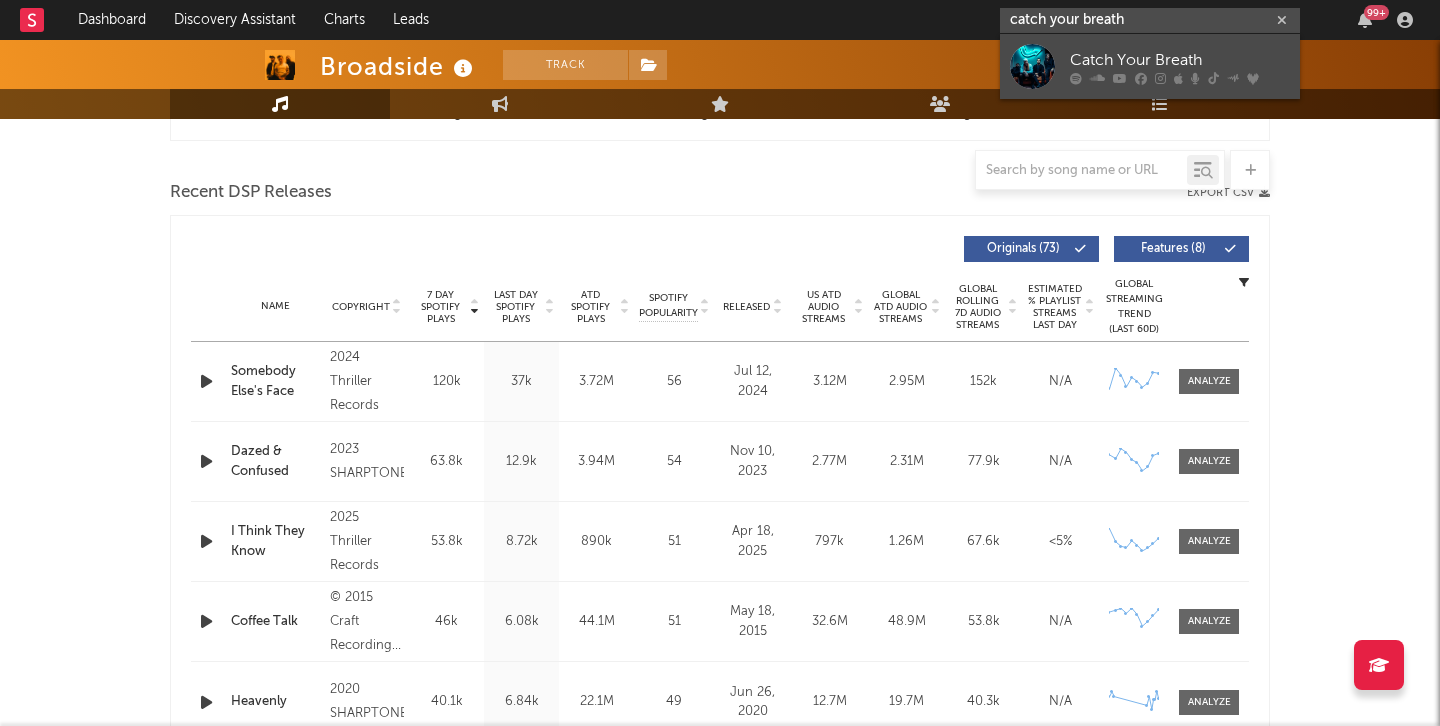 type on "catch your breath" 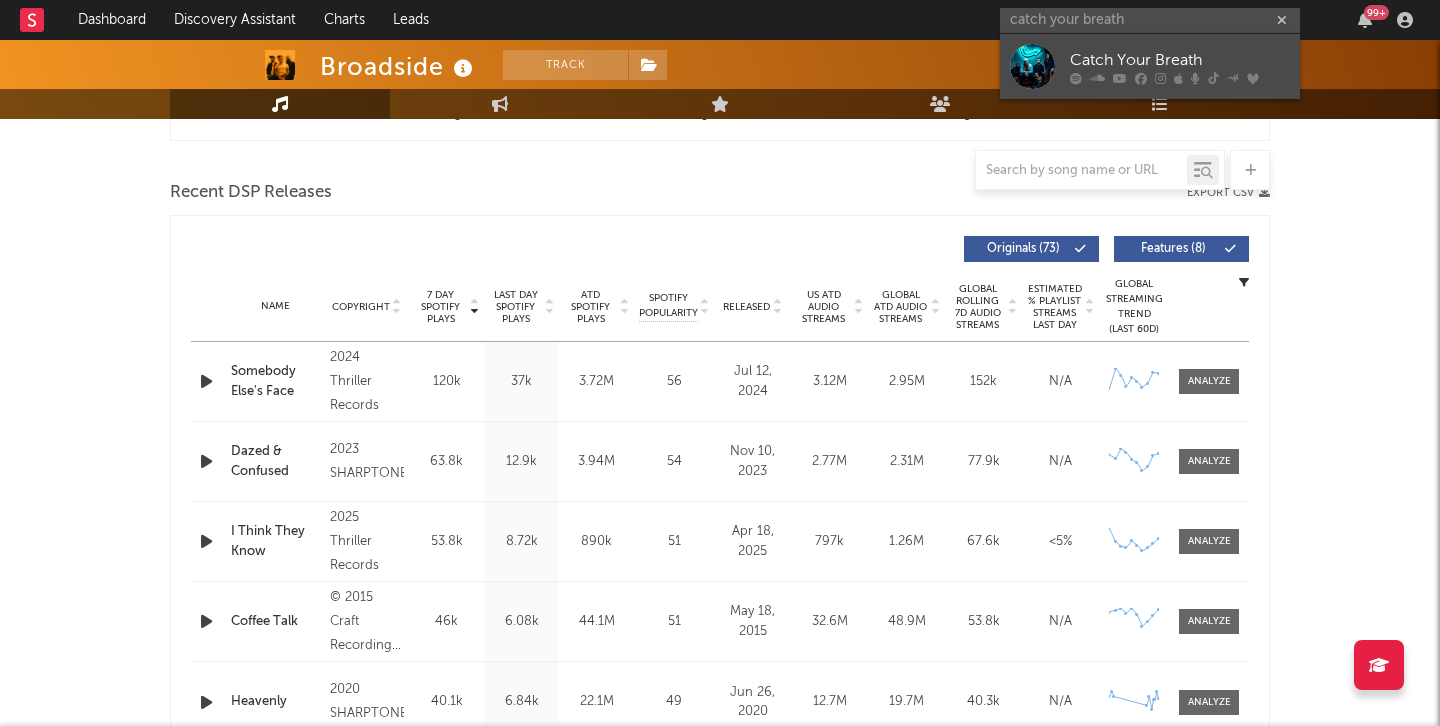 click at bounding box center [1032, 66] 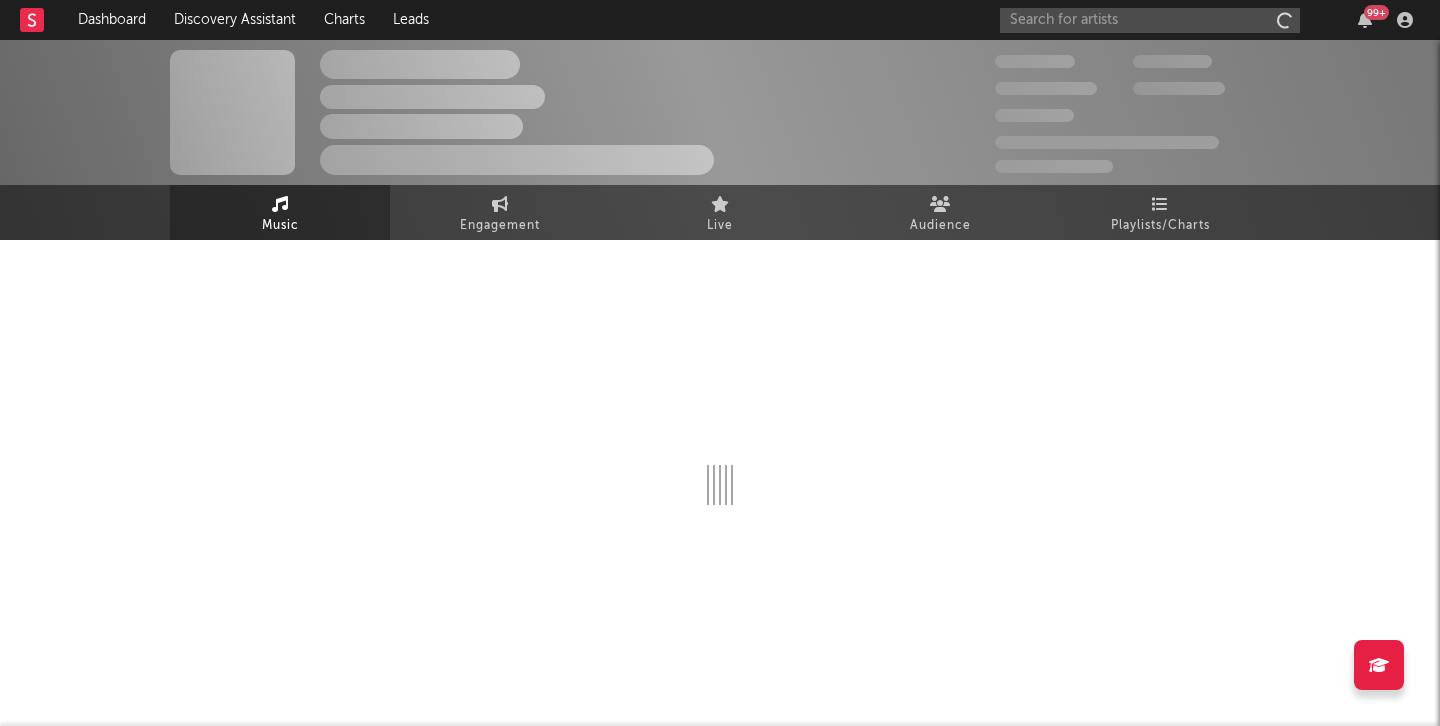 scroll, scrollTop: 0, scrollLeft: 0, axis: both 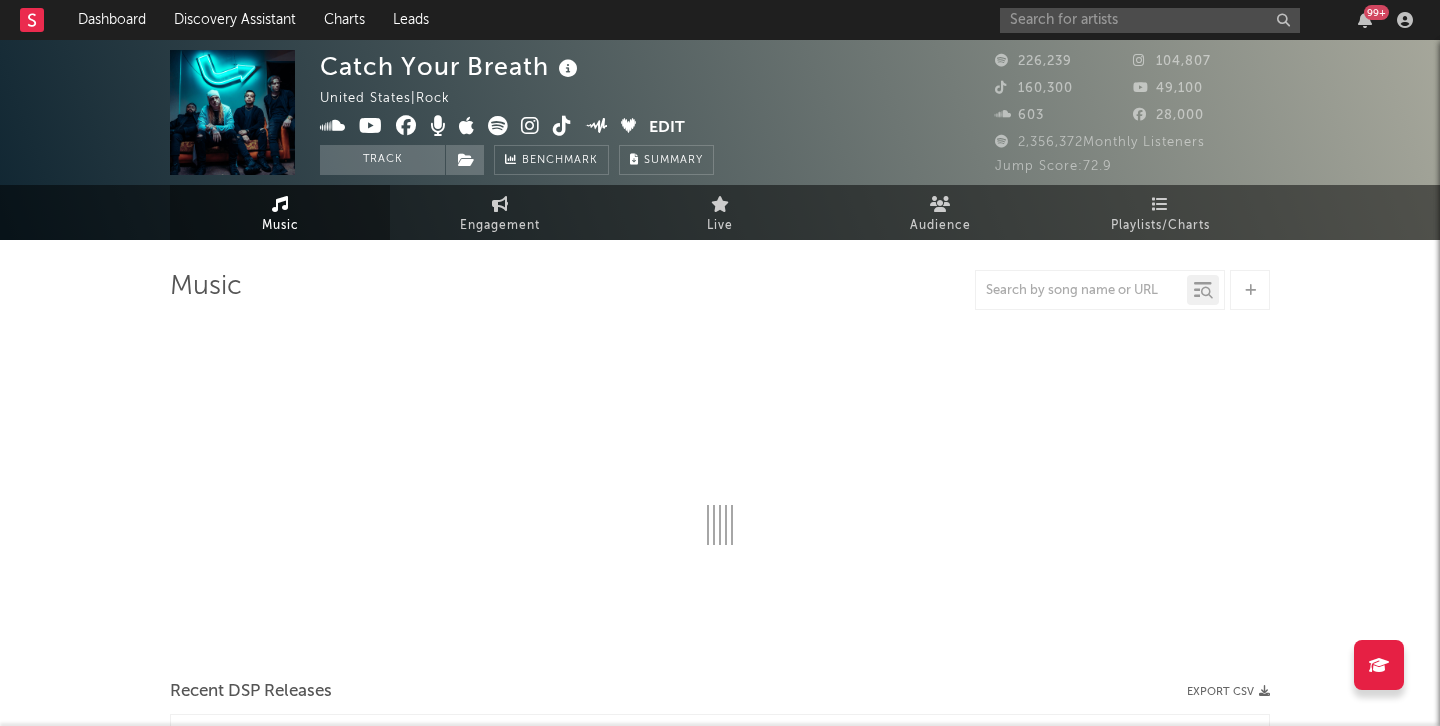 select on "6m" 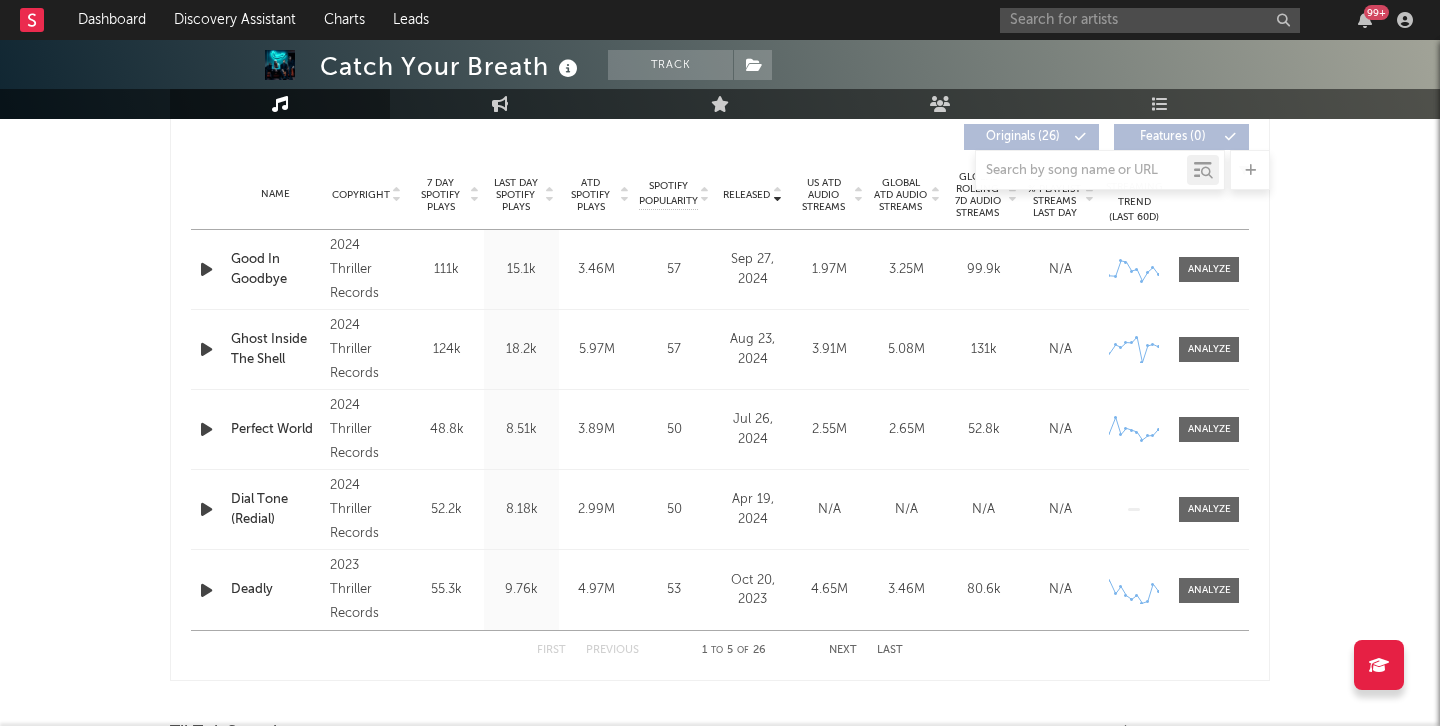 scroll, scrollTop: 754, scrollLeft: 0, axis: vertical 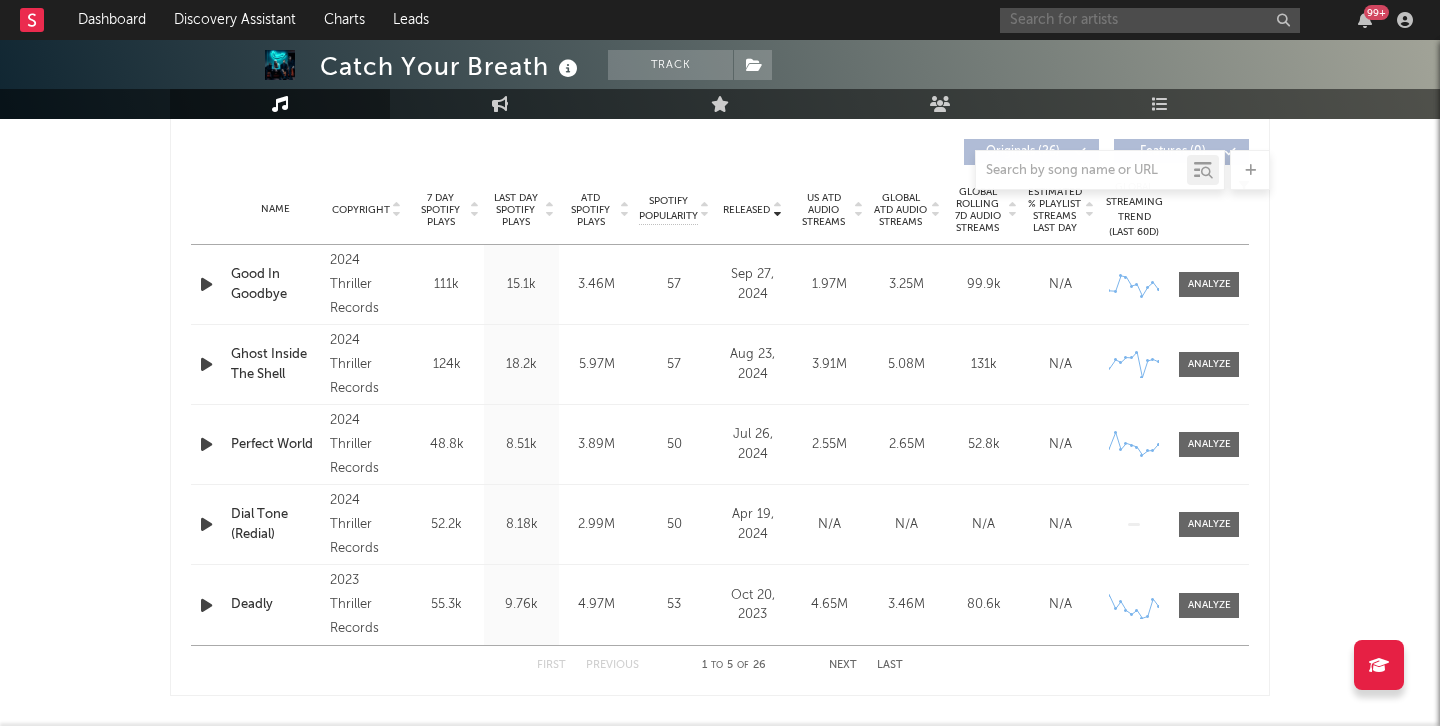 click at bounding box center [1150, 20] 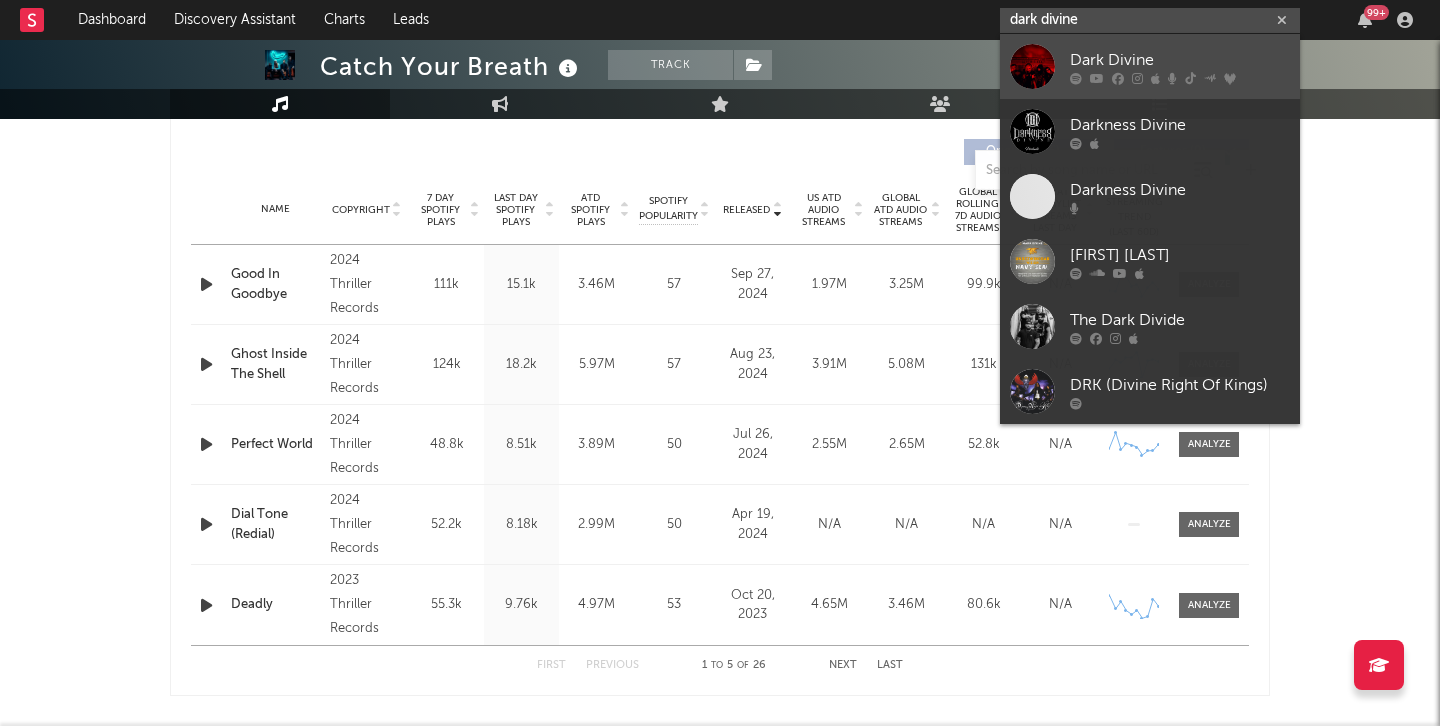 type on "dark divine" 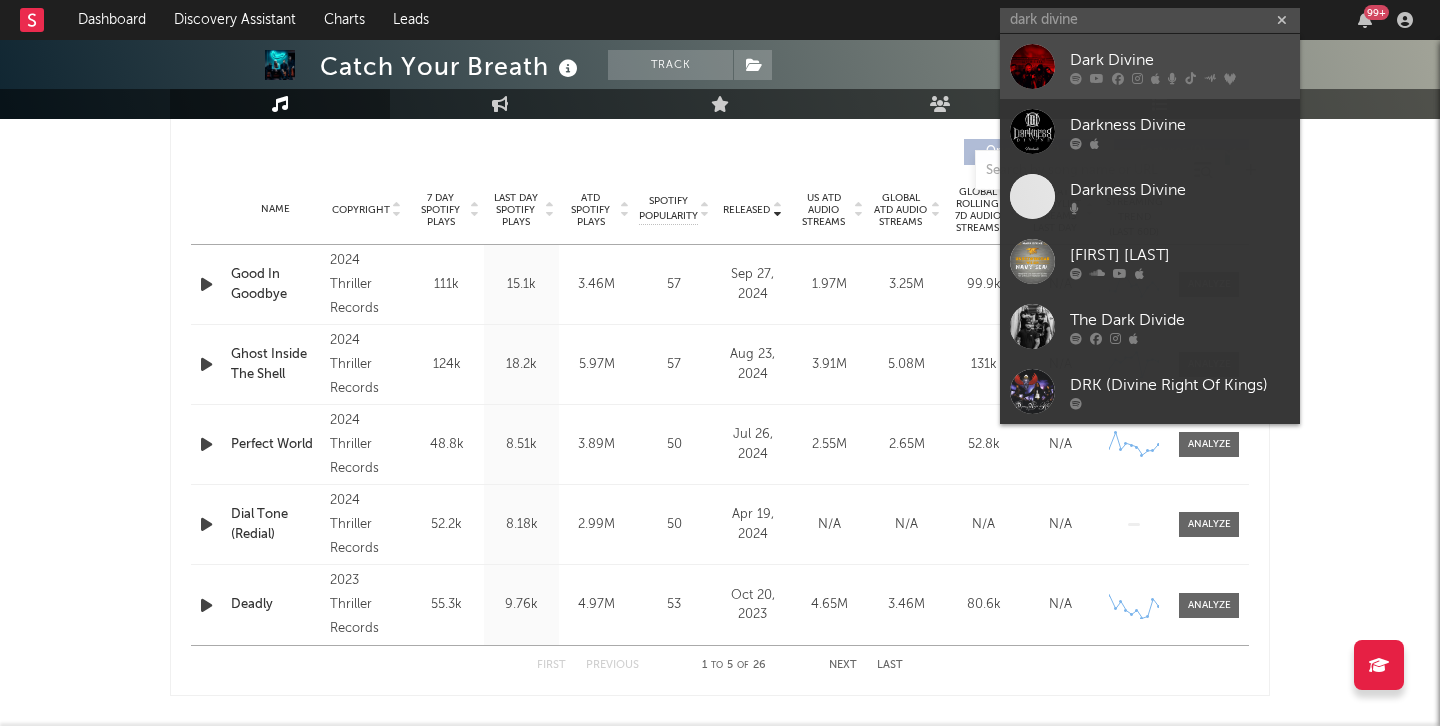click at bounding box center [1032, 66] 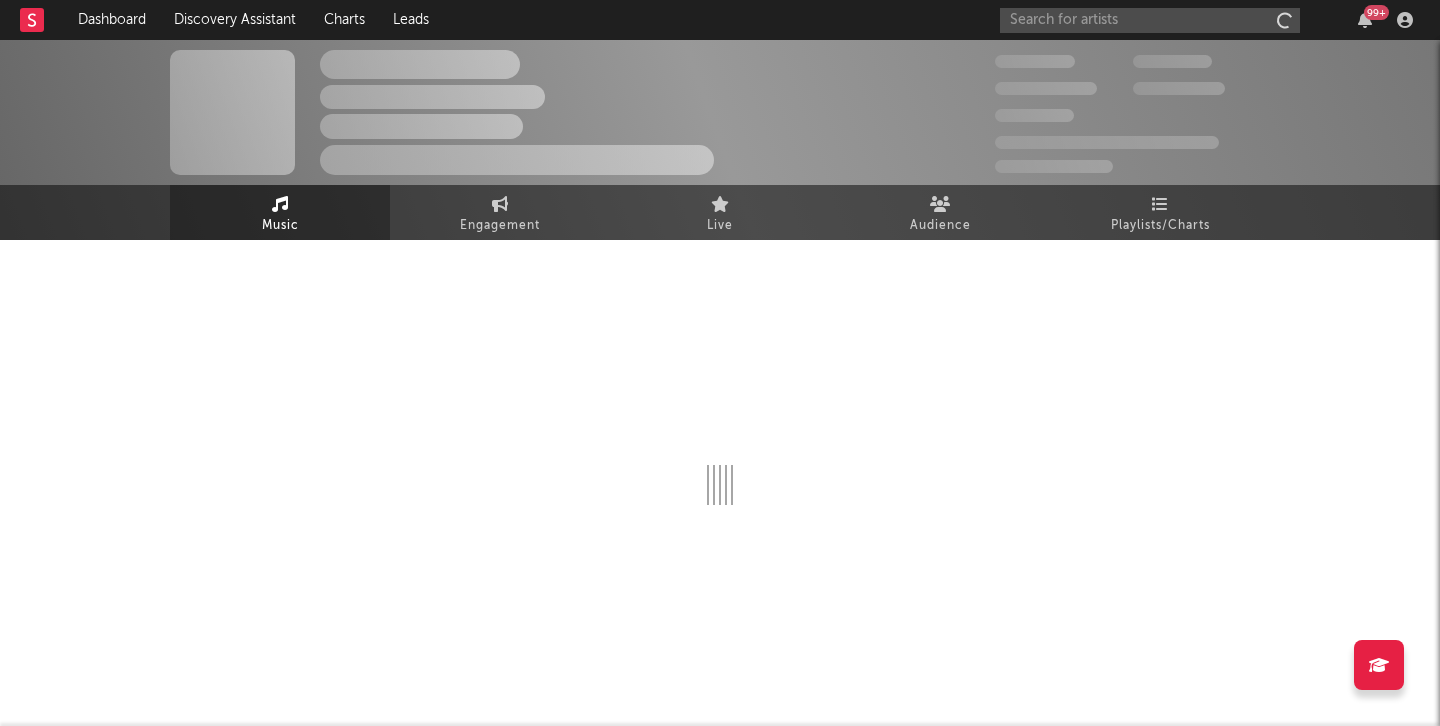 scroll, scrollTop: 0, scrollLeft: 0, axis: both 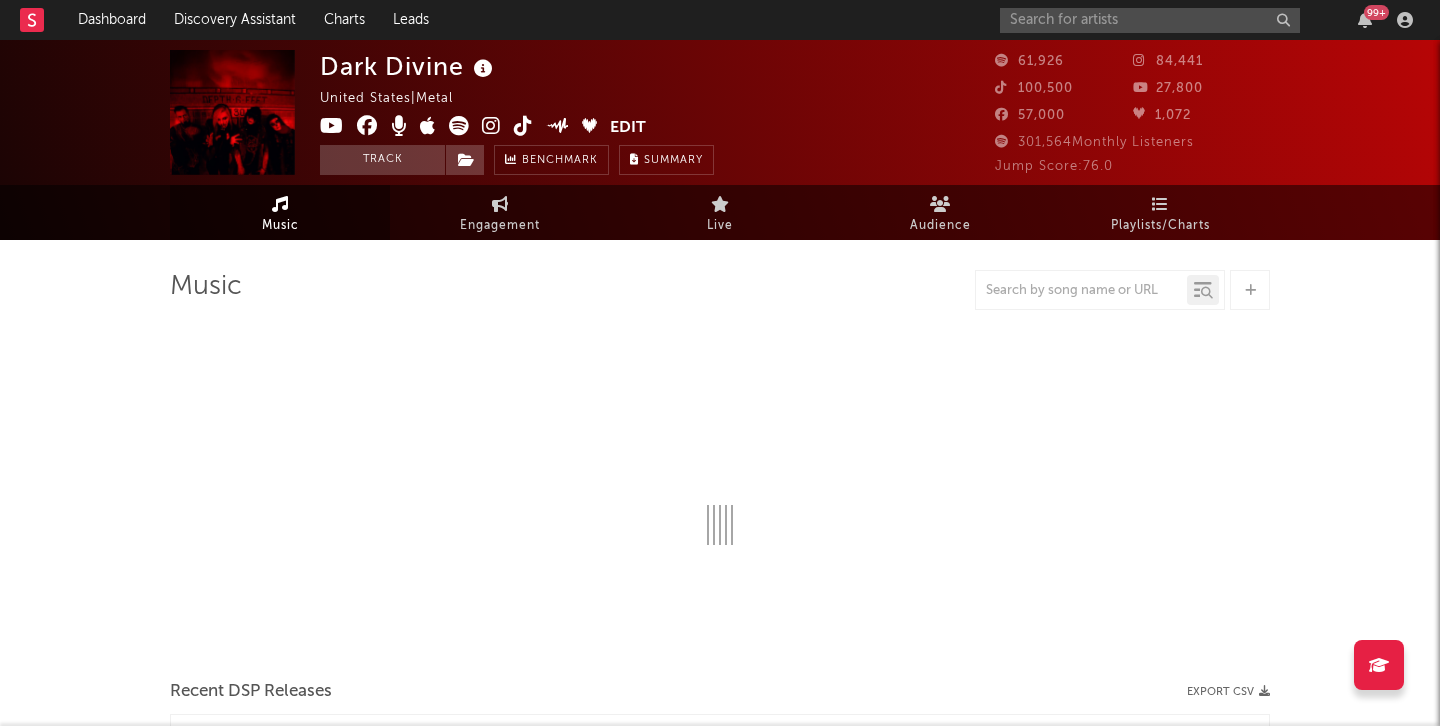 select on "6m" 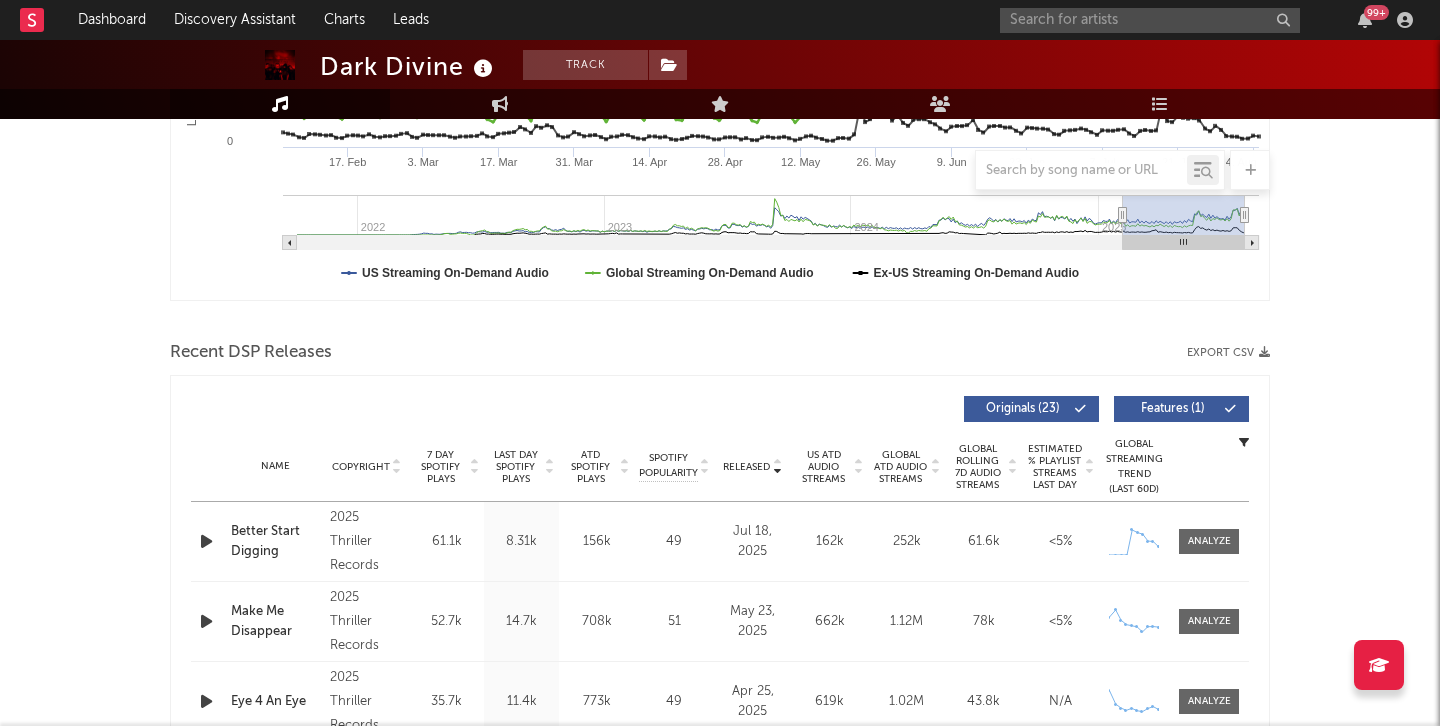 scroll, scrollTop: 515, scrollLeft: 0, axis: vertical 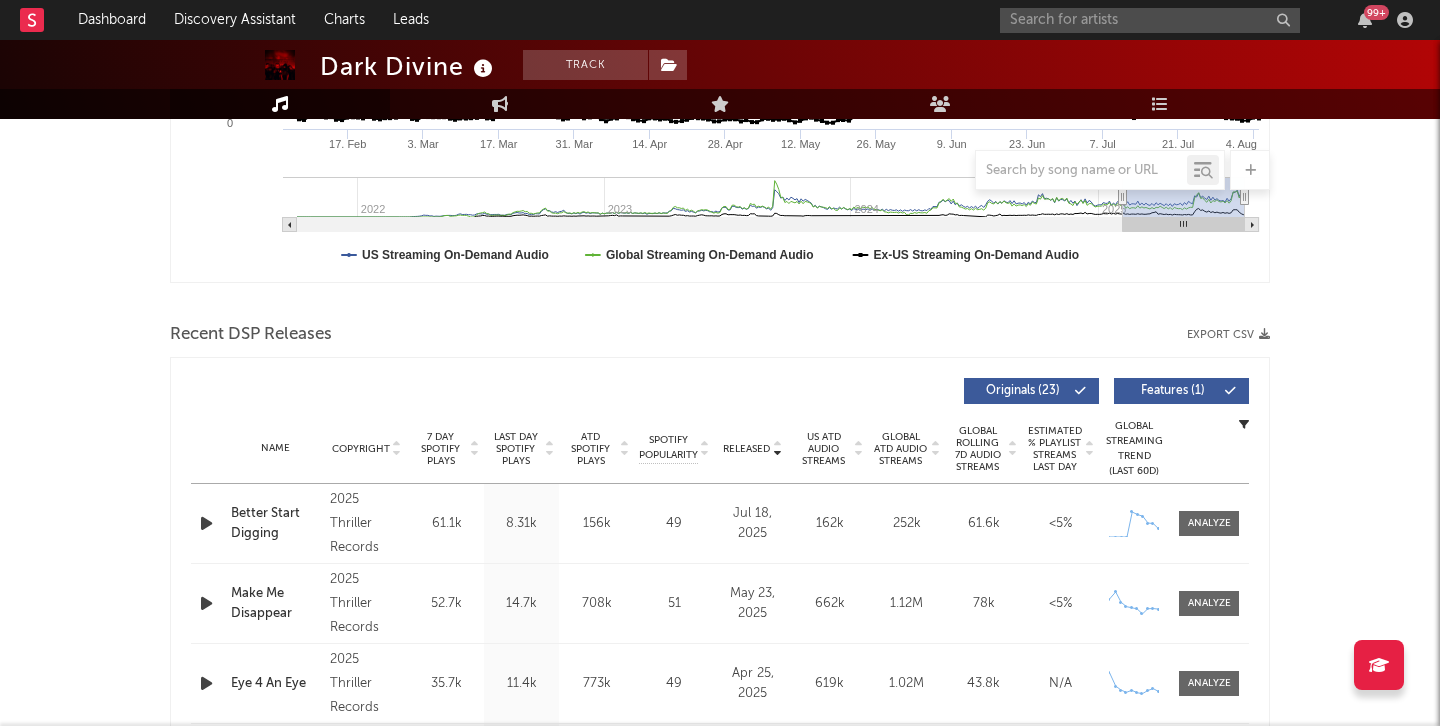 click on "7 Day Spotify Plays" at bounding box center [440, 449] 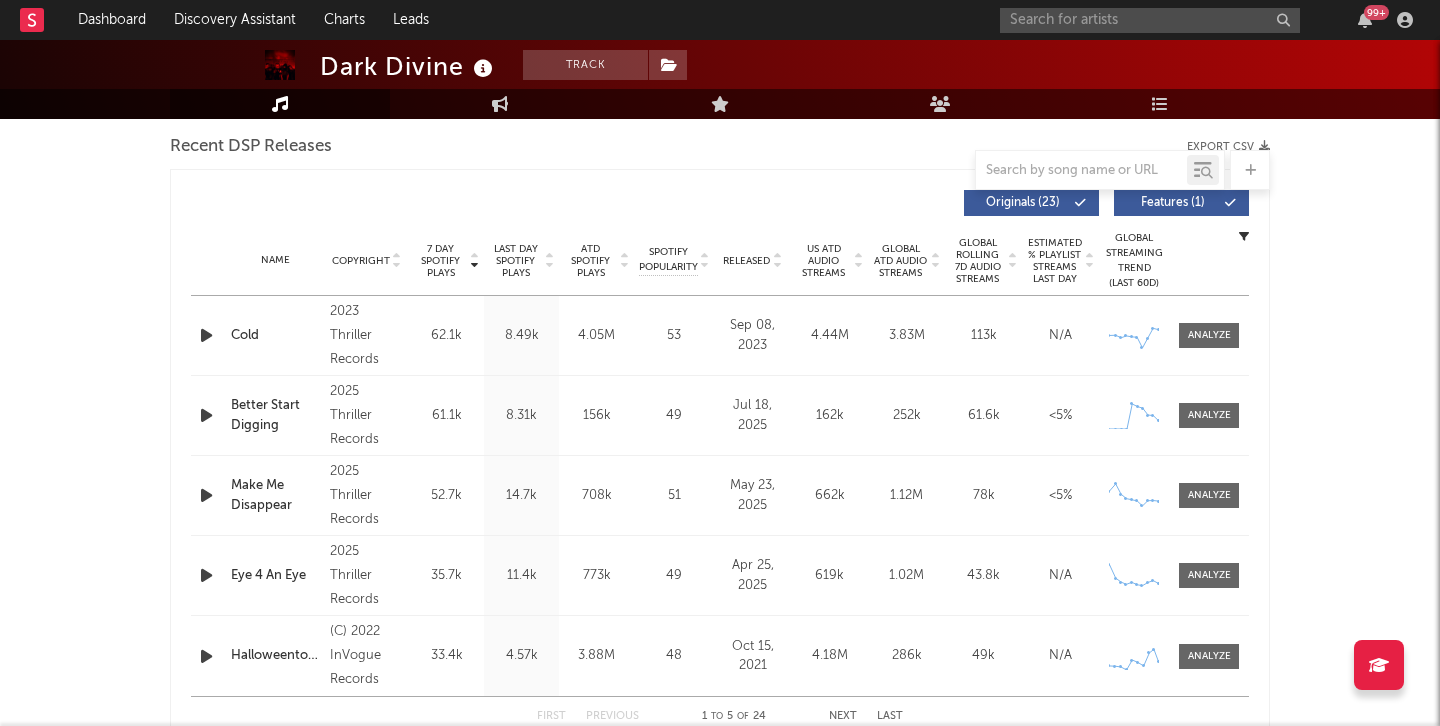 scroll, scrollTop: 708, scrollLeft: 0, axis: vertical 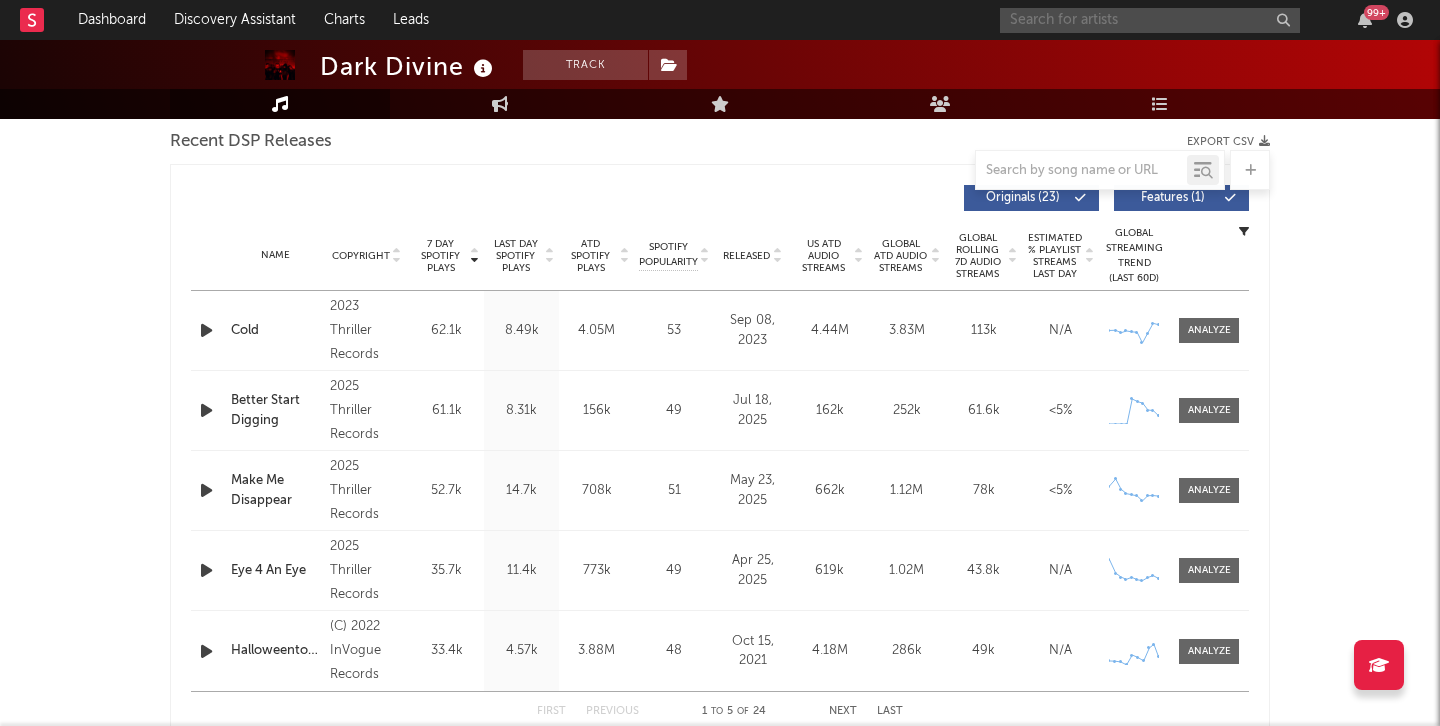 click at bounding box center (1150, 20) 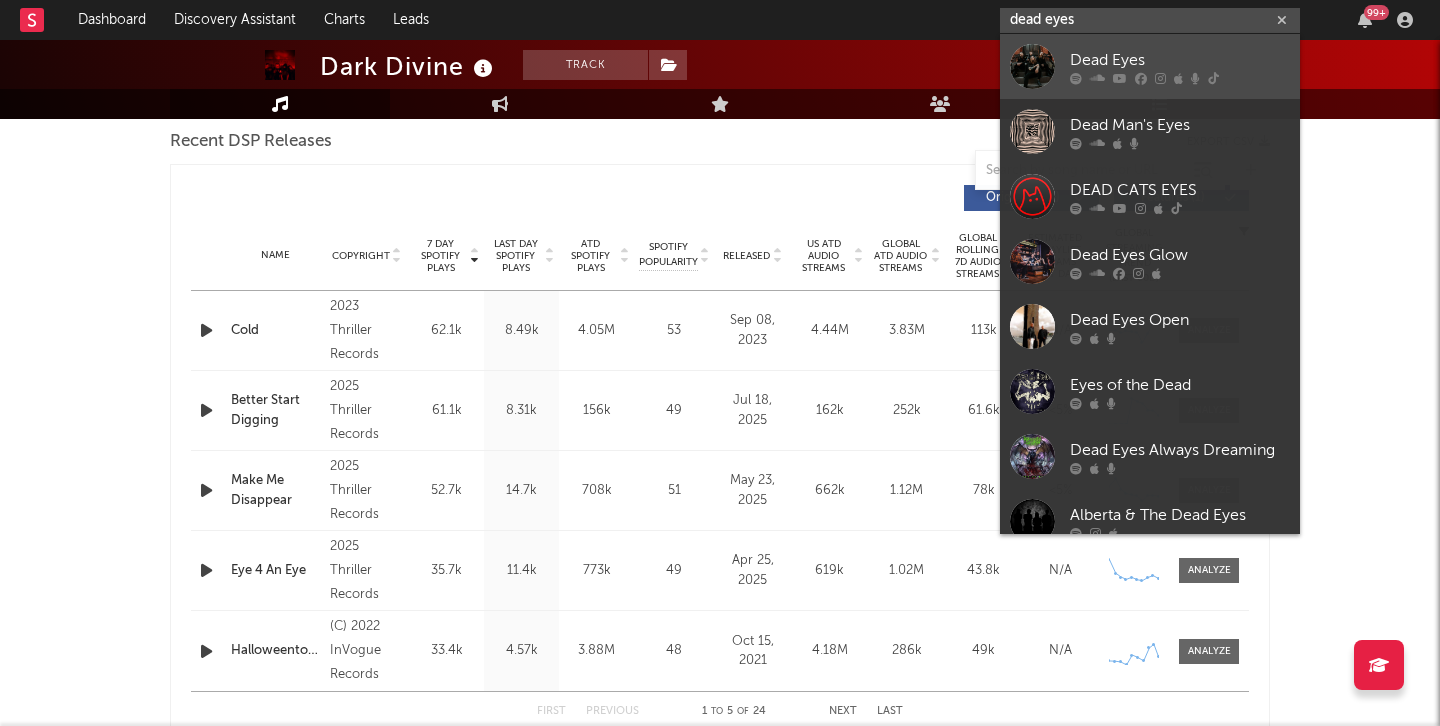 type on "dead eyes" 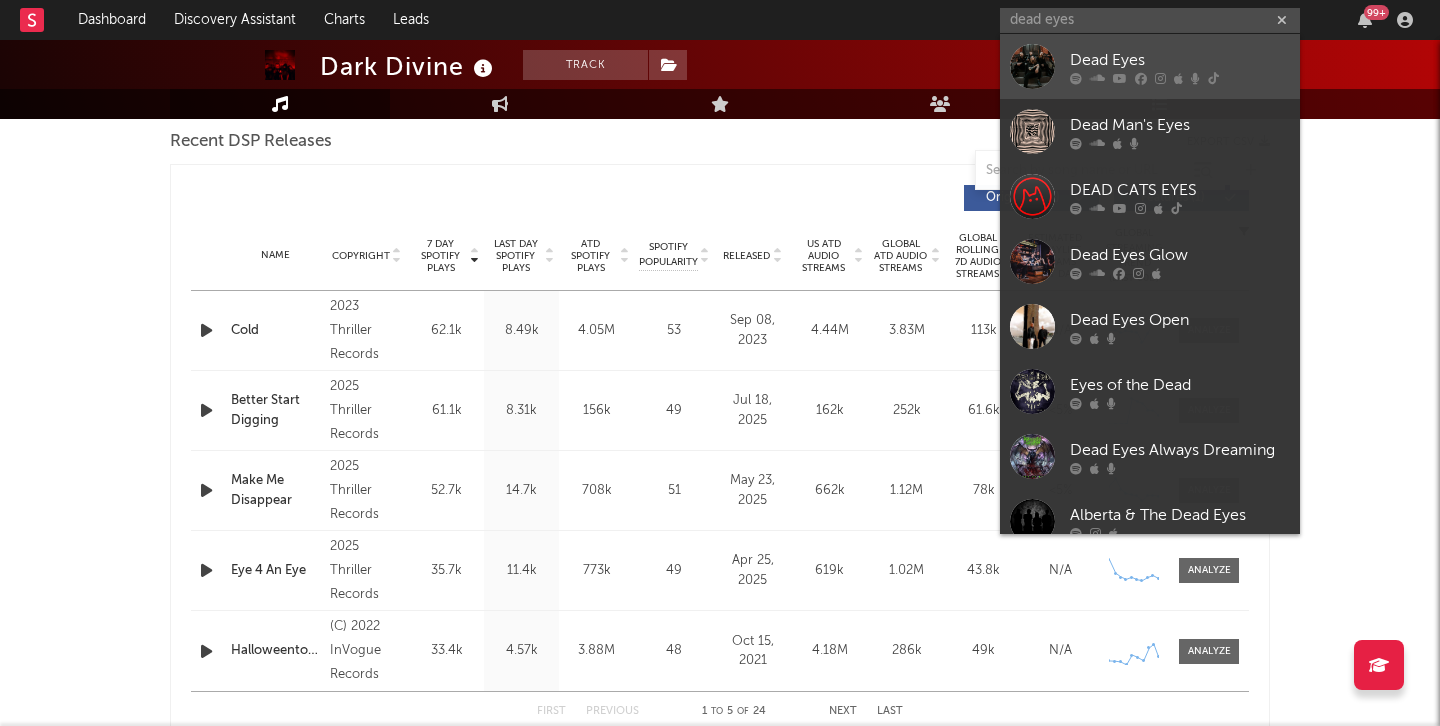 click at bounding box center [1032, 66] 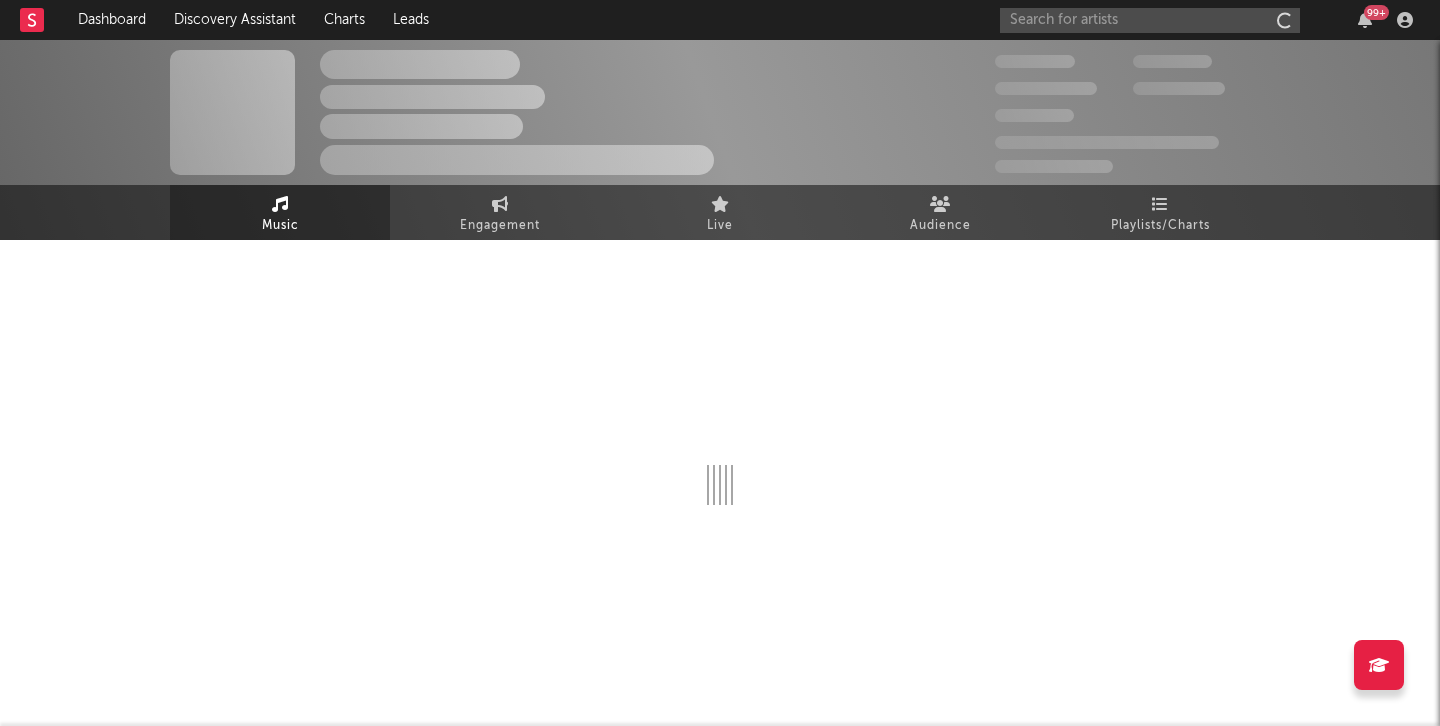 scroll, scrollTop: 0, scrollLeft: 0, axis: both 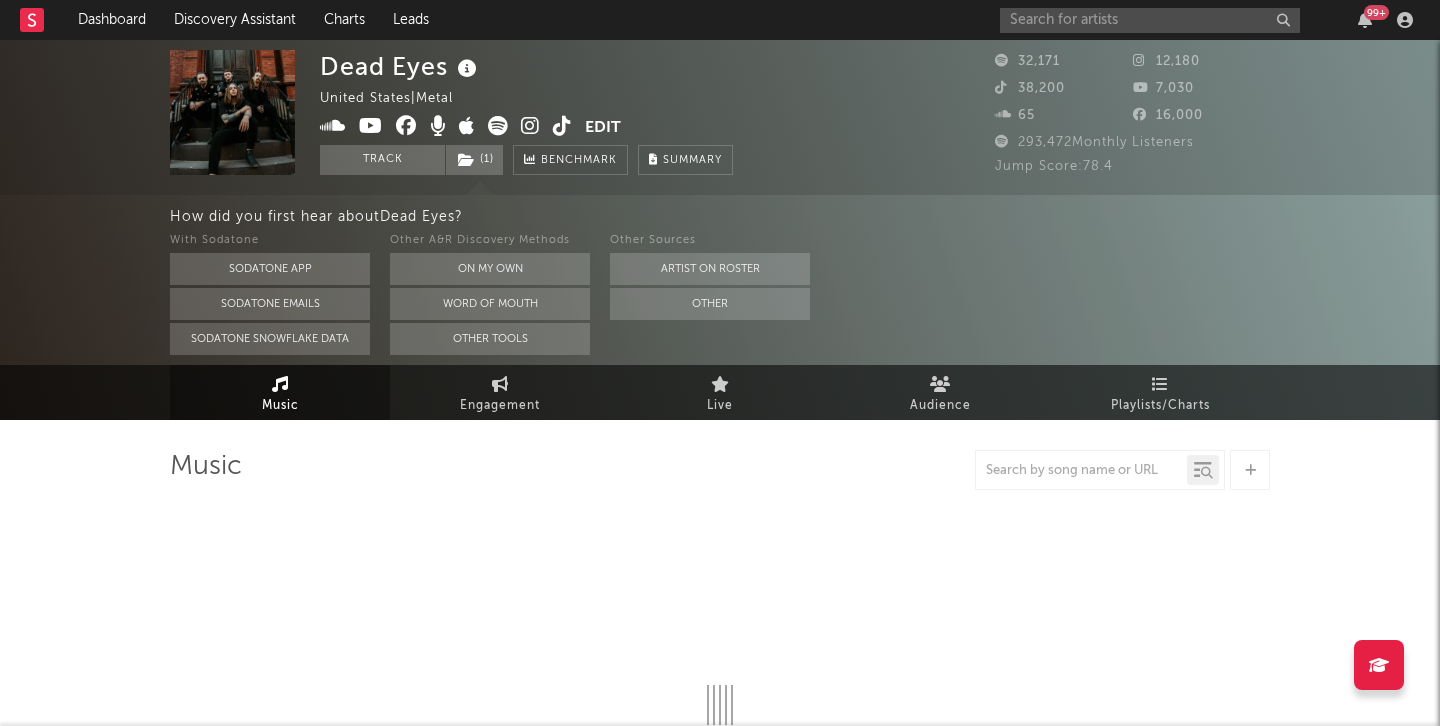 select on "6m" 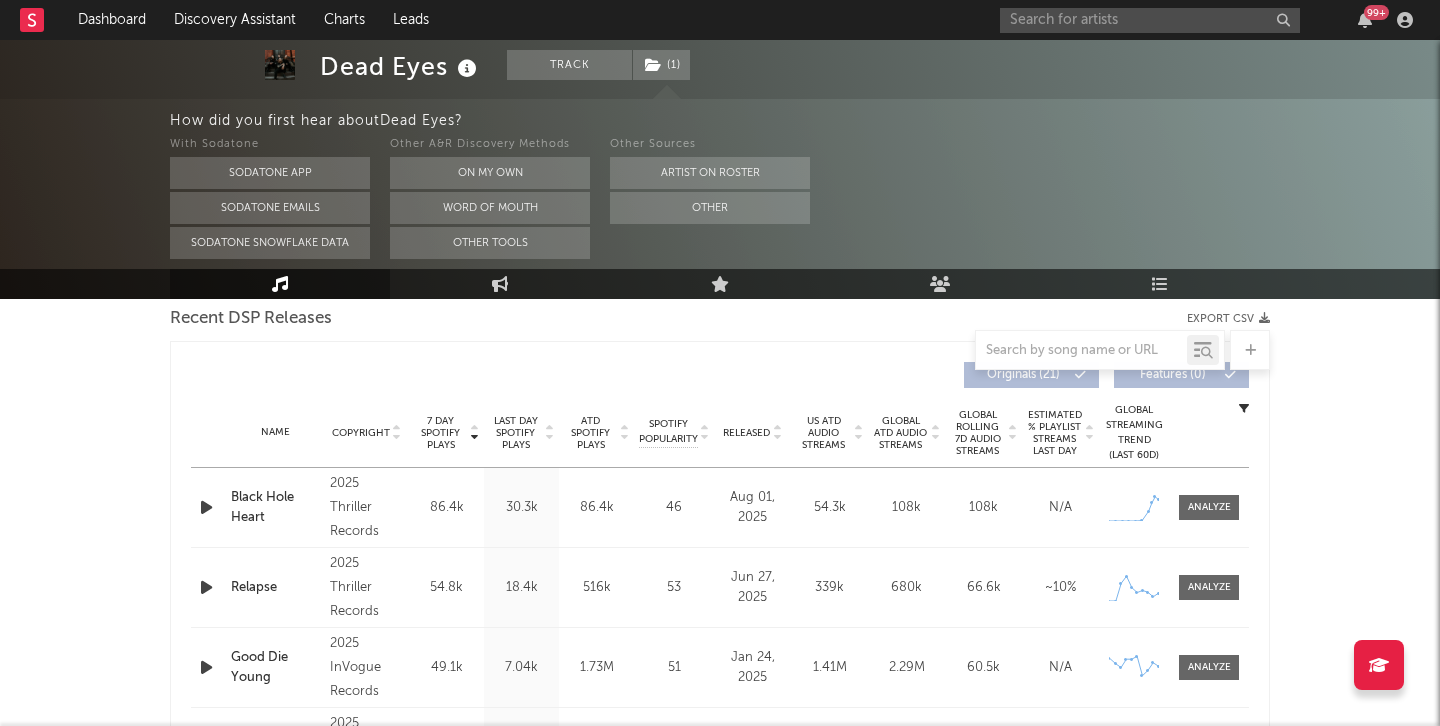 scroll, scrollTop: 714, scrollLeft: 0, axis: vertical 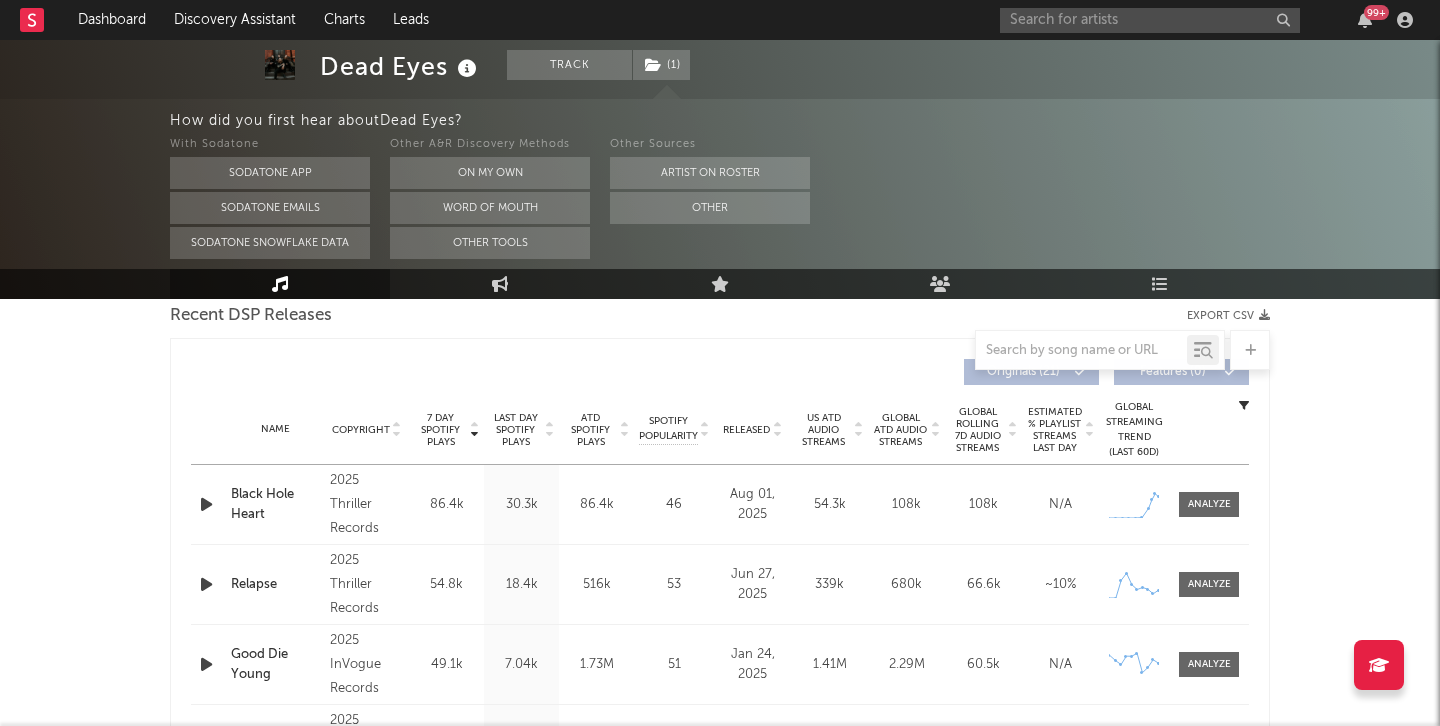 click on "99 +" at bounding box center (1210, 20) 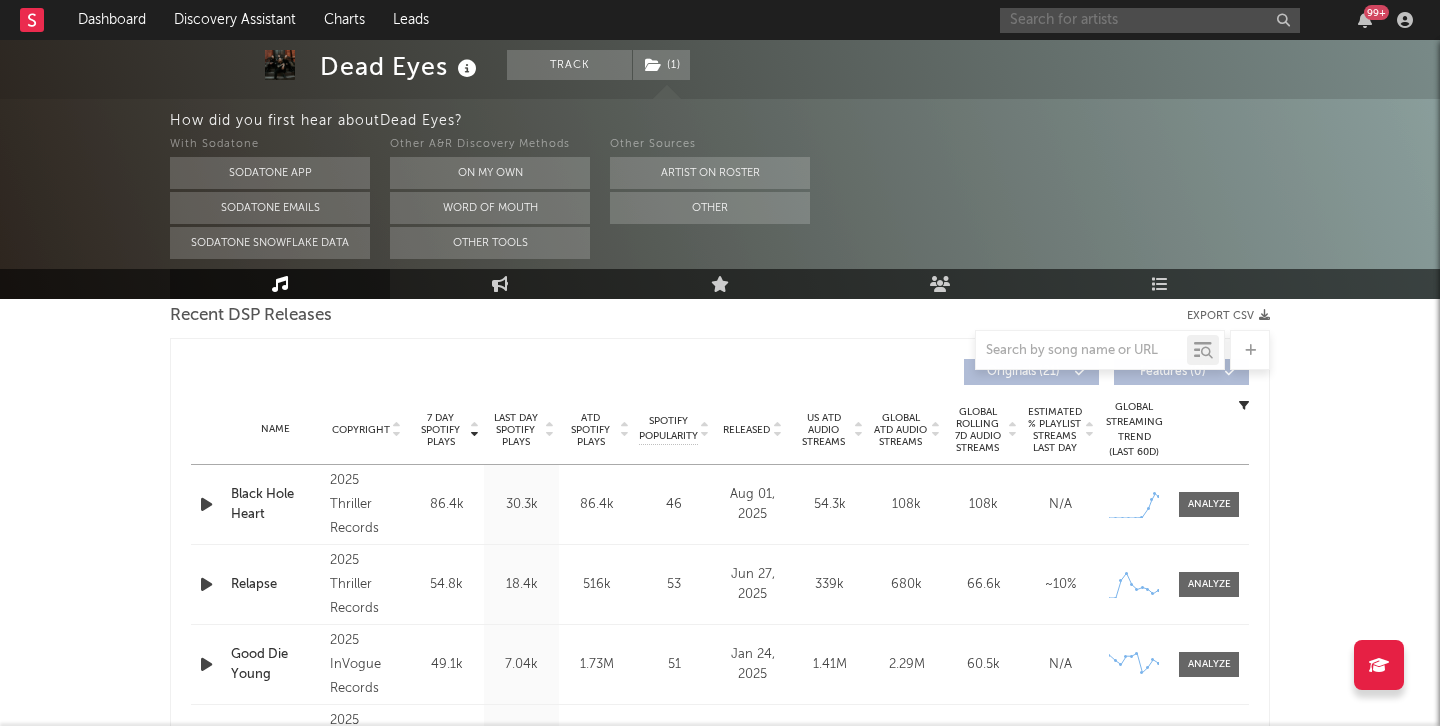 click at bounding box center [1150, 20] 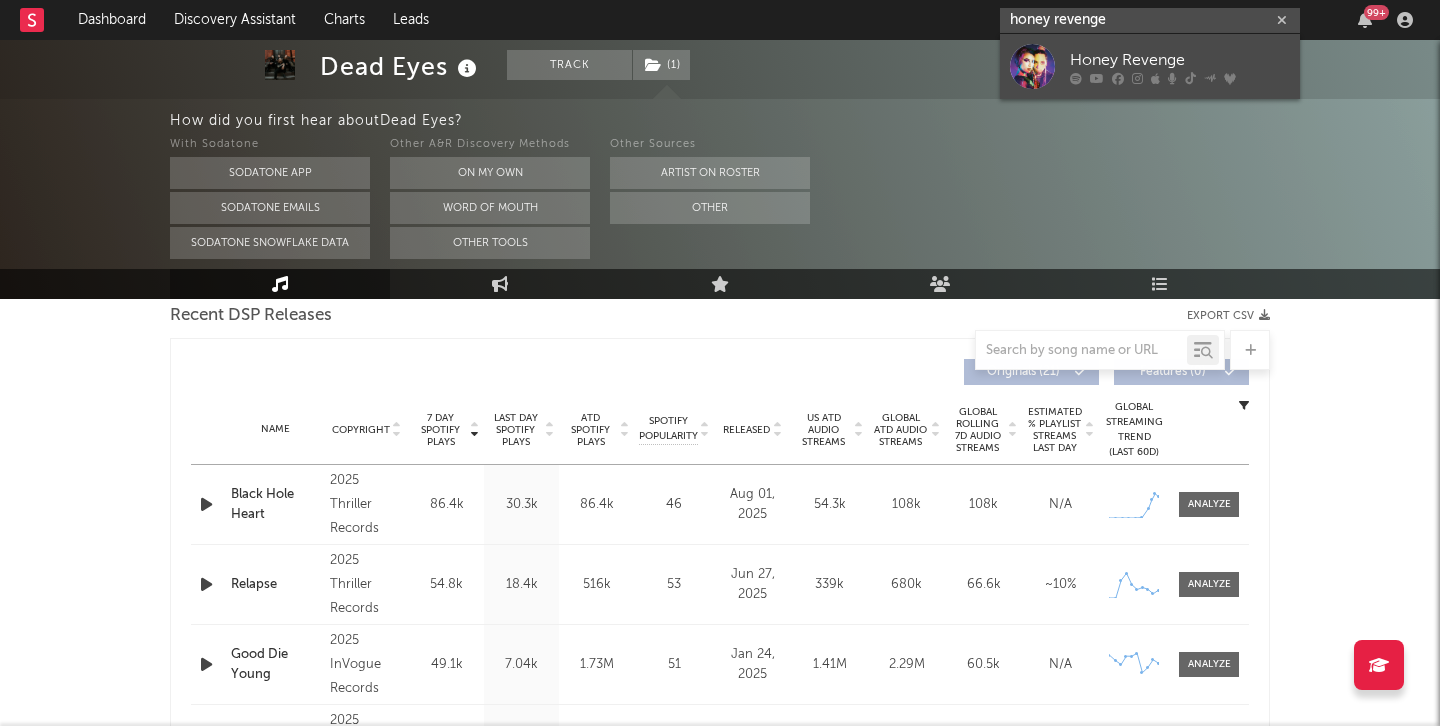 type on "honey revenge" 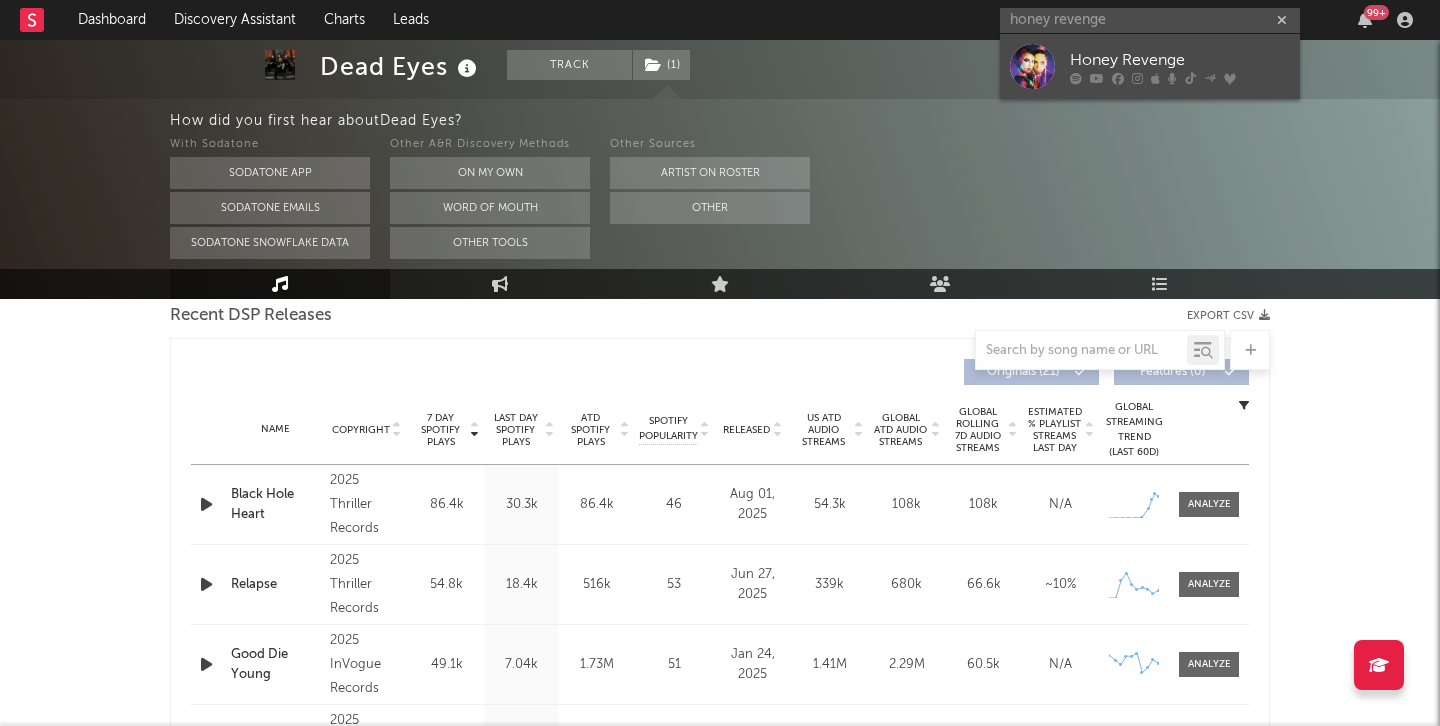 click at bounding box center [1032, 66] 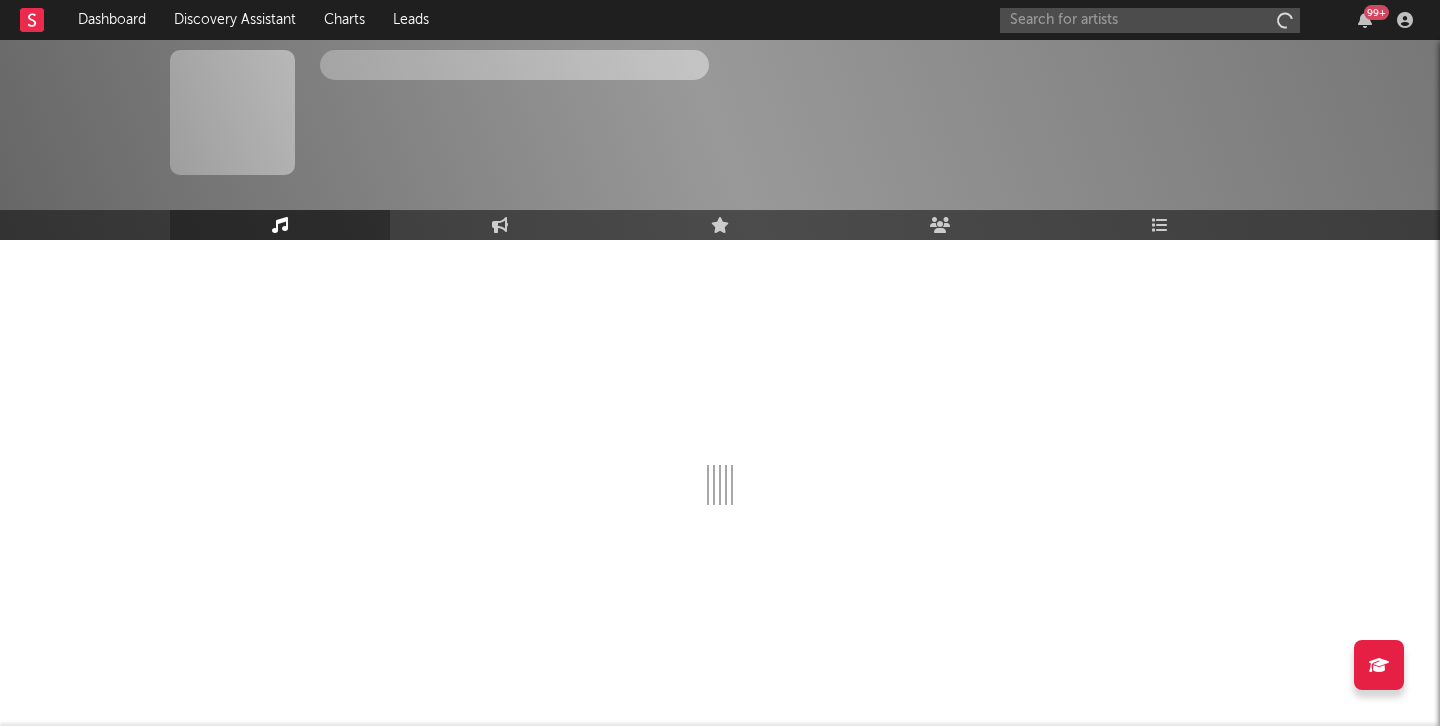 scroll, scrollTop: 0, scrollLeft: 0, axis: both 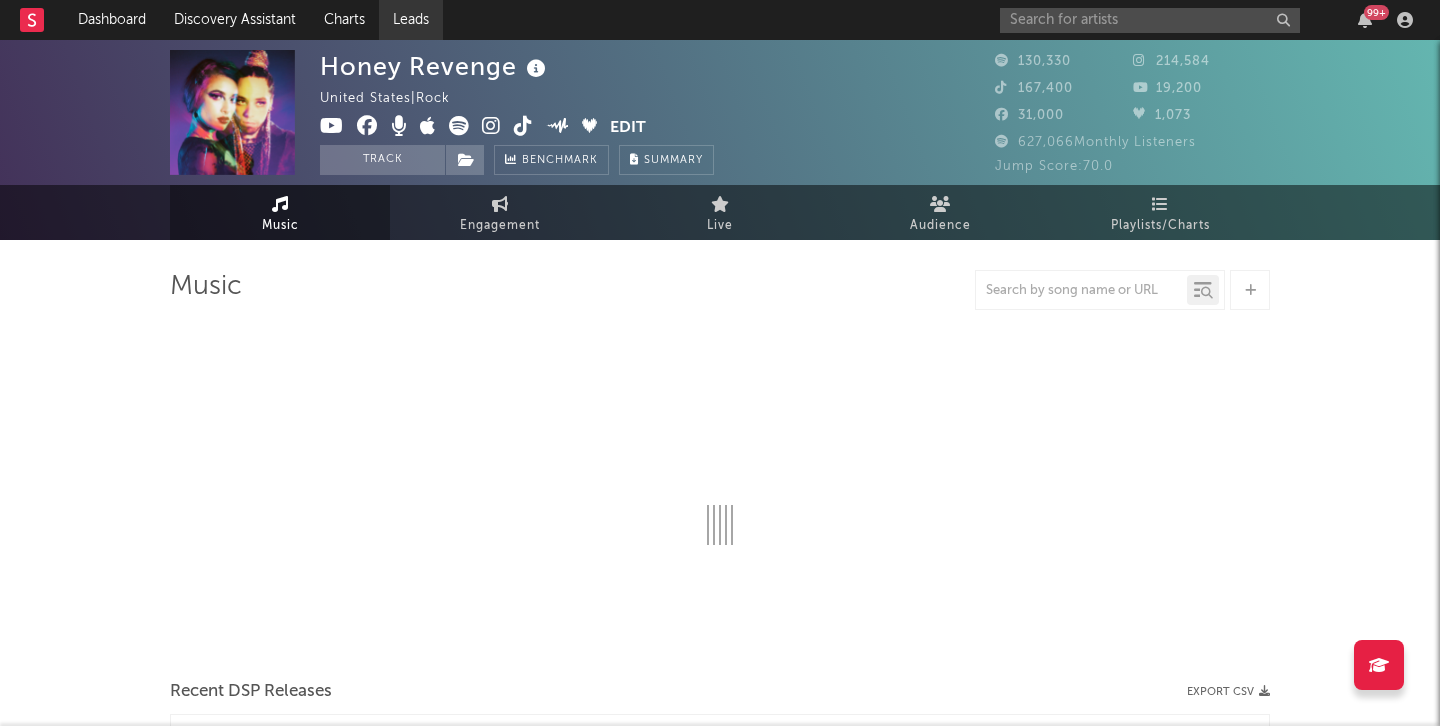 select on "6m" 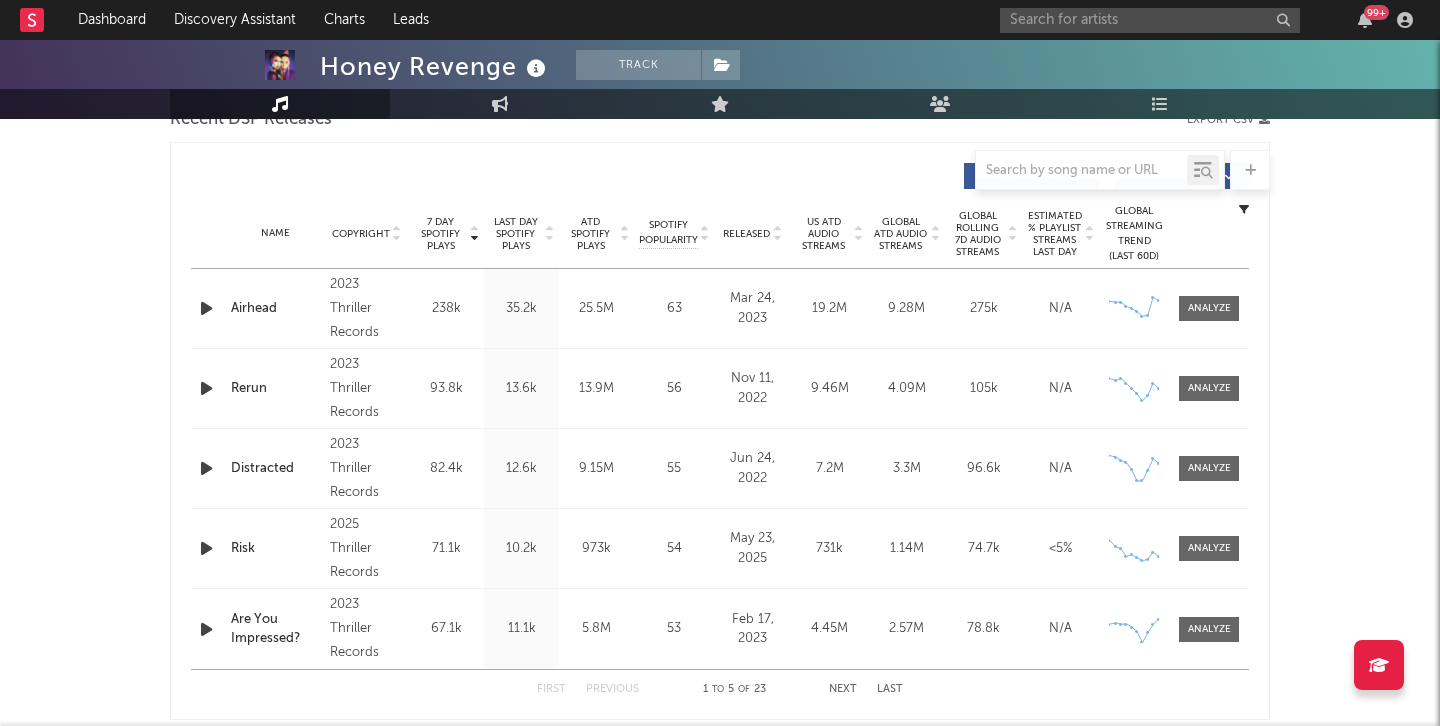 scroll, scrollTop: 735, scrollLeft: 0, axis: vertical 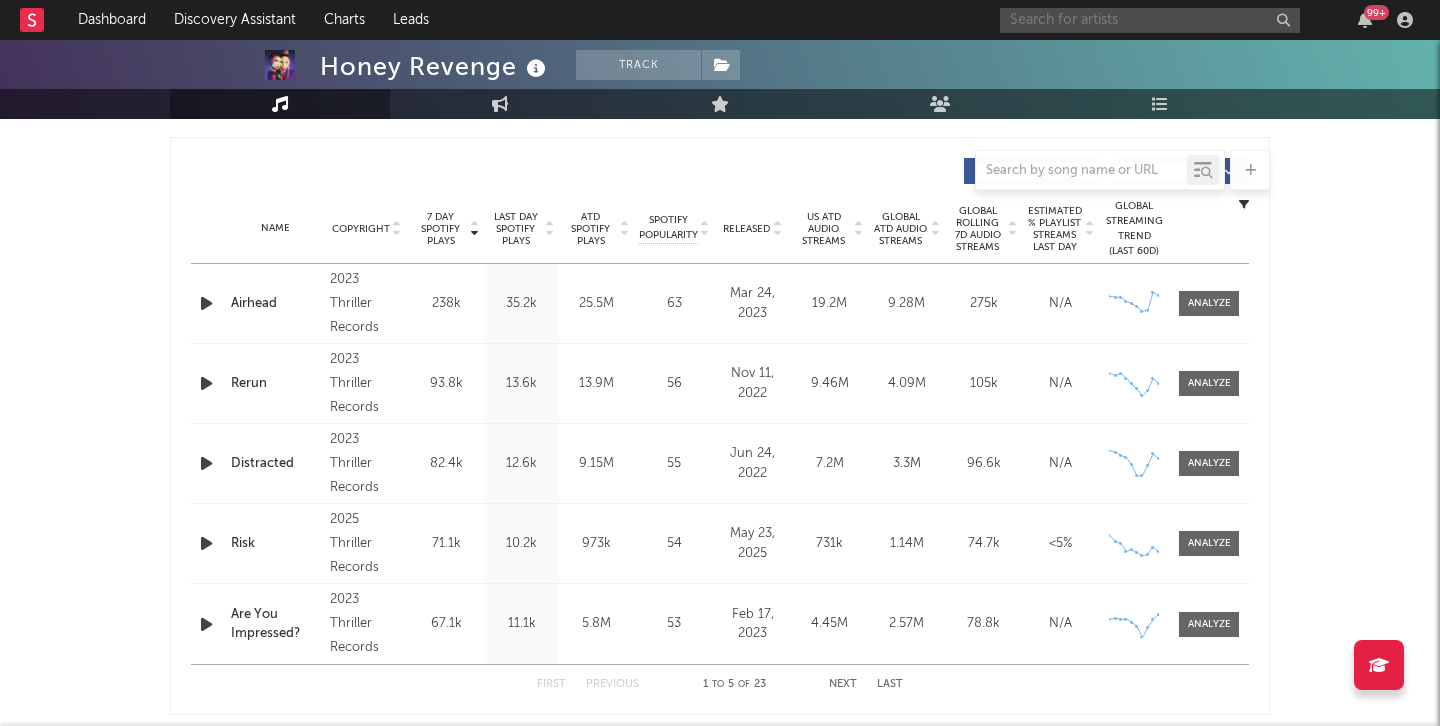 click at bounding box center (1150, 20) 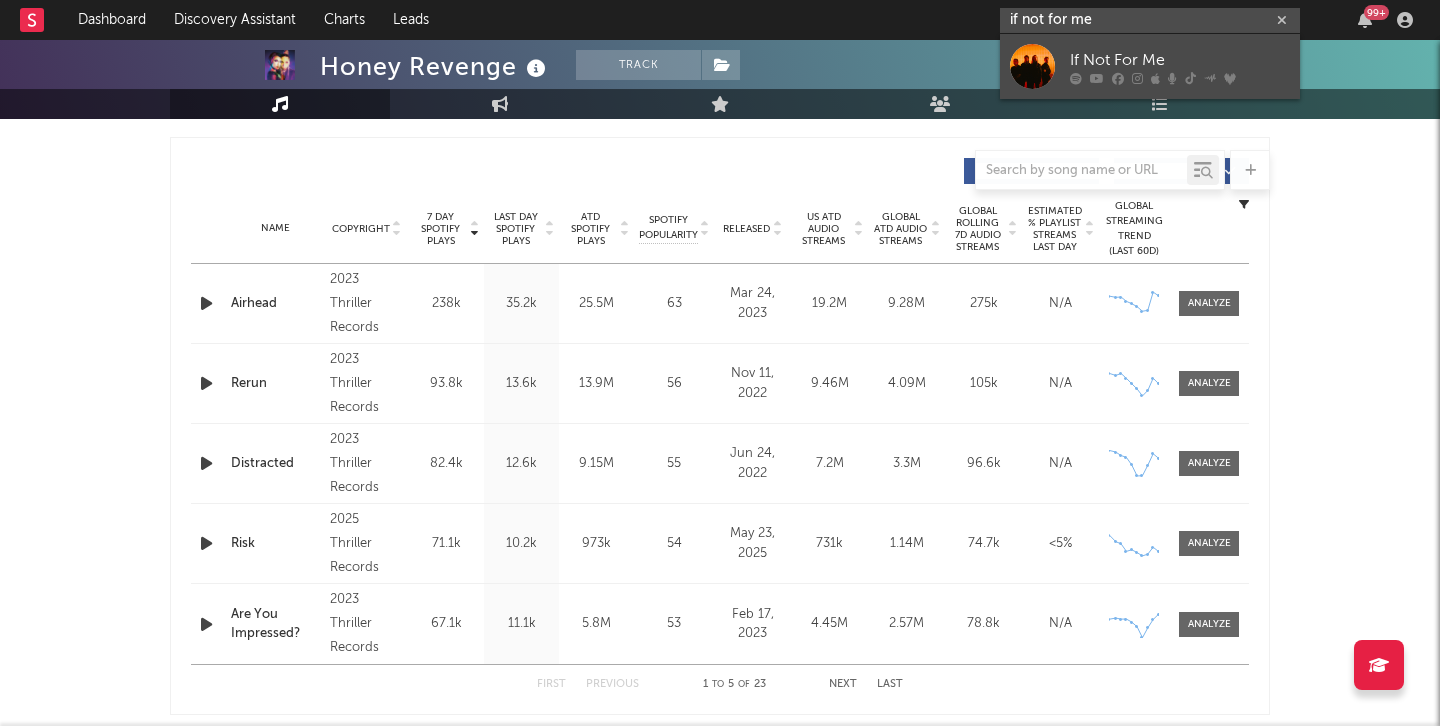 type on "if not for me" 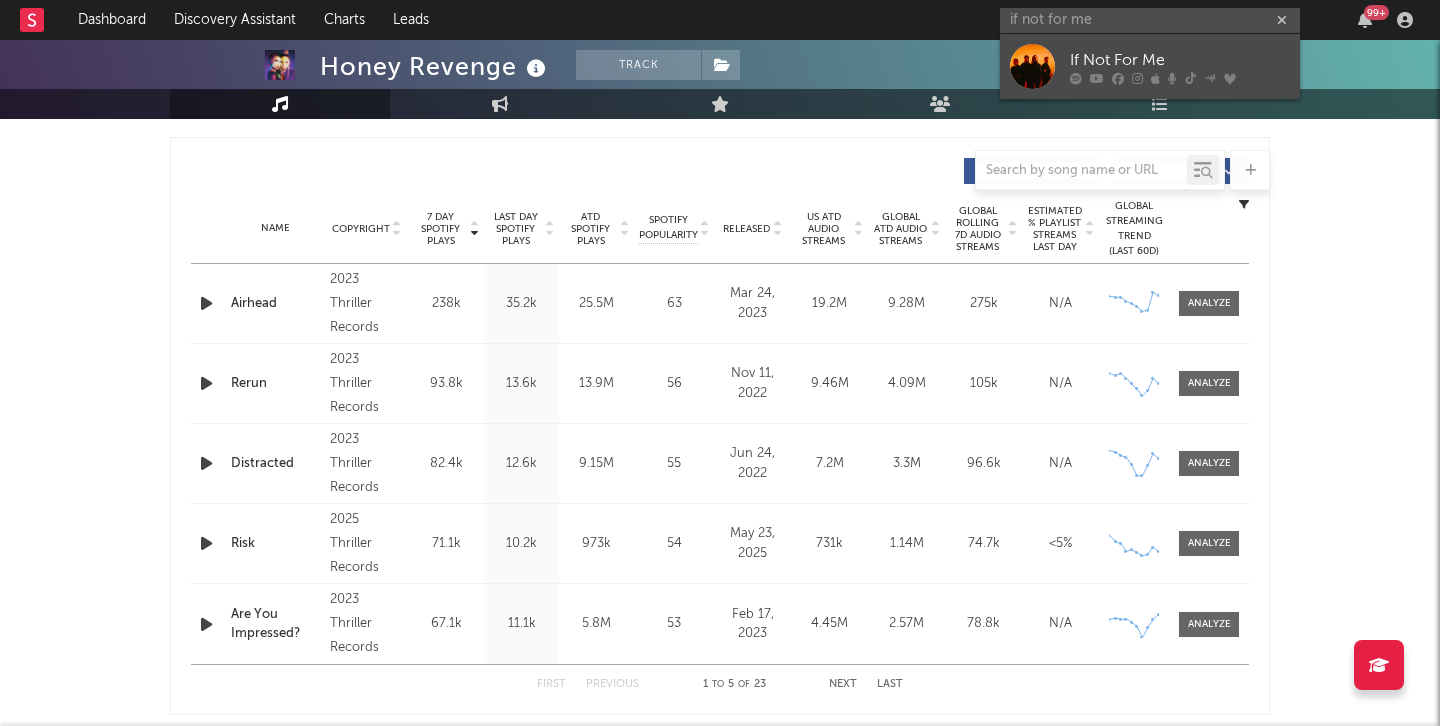click at bounding box center [1032, 66] 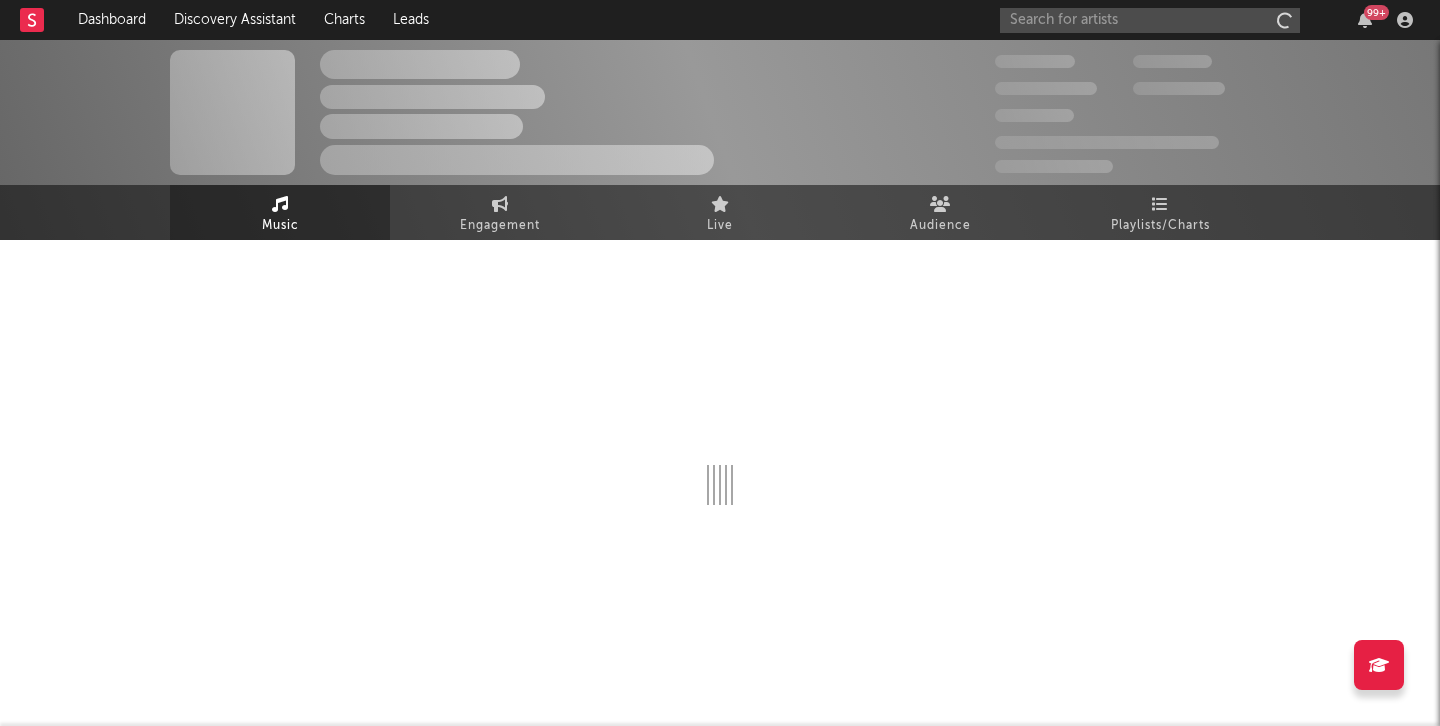 scroll, scrollTop: 0, scrollLeft: 0, axis: both 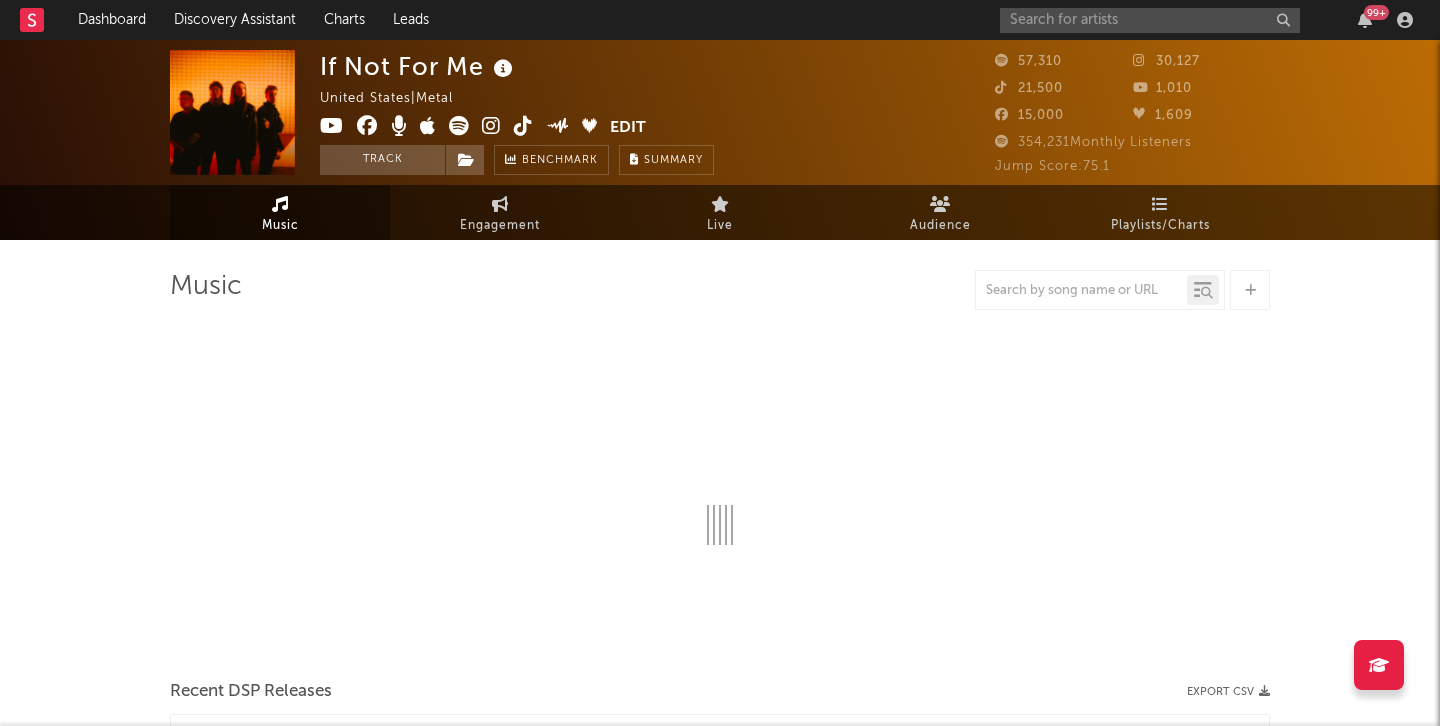 select on "6m" 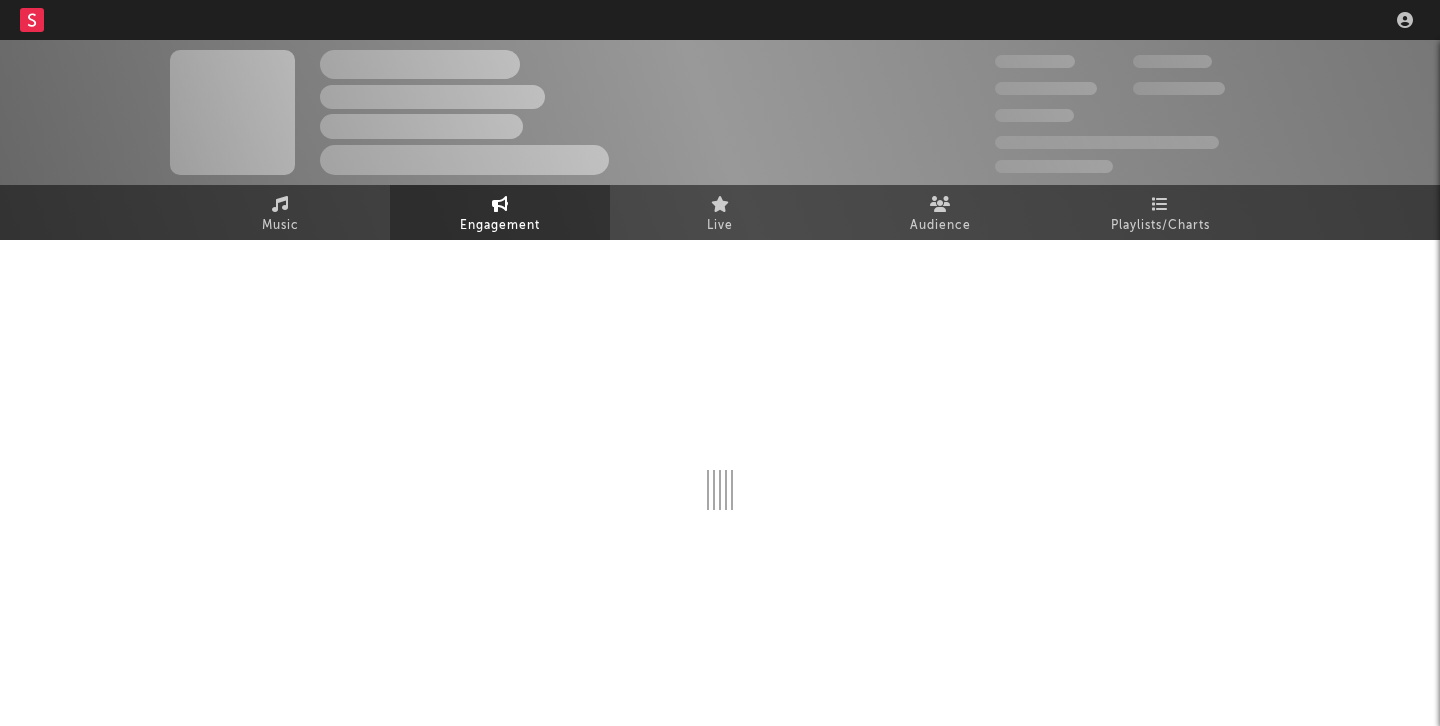 scroll, scrollTop: 0, scrollLeft: 0, axis: both 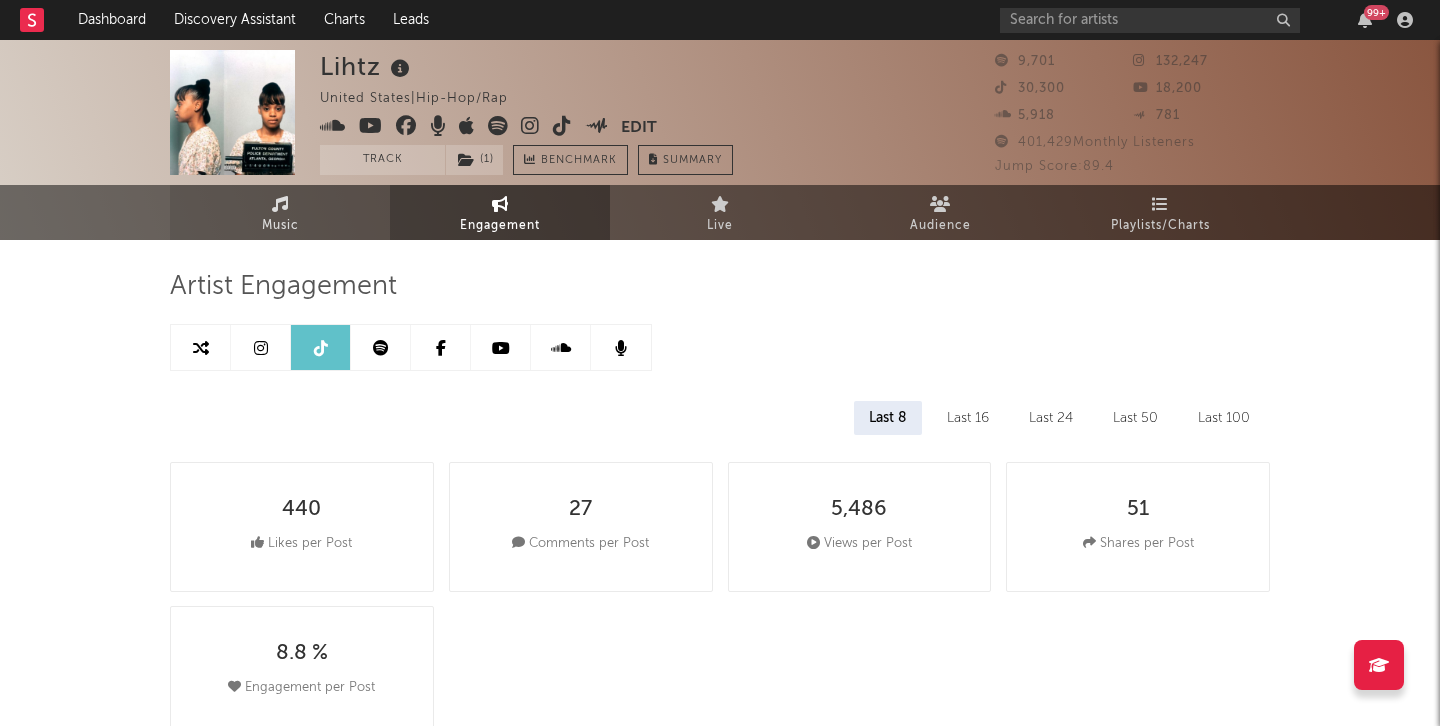 select on "1w" 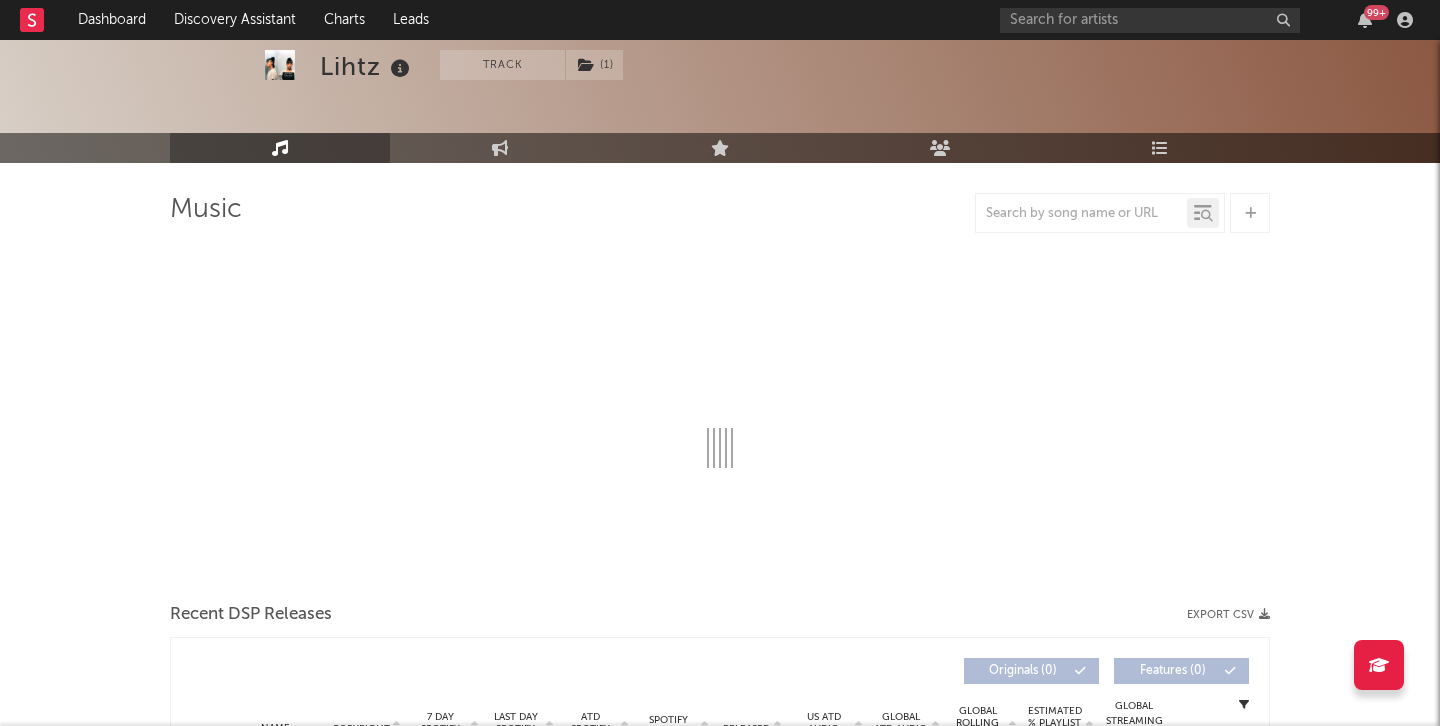 select on "6m" 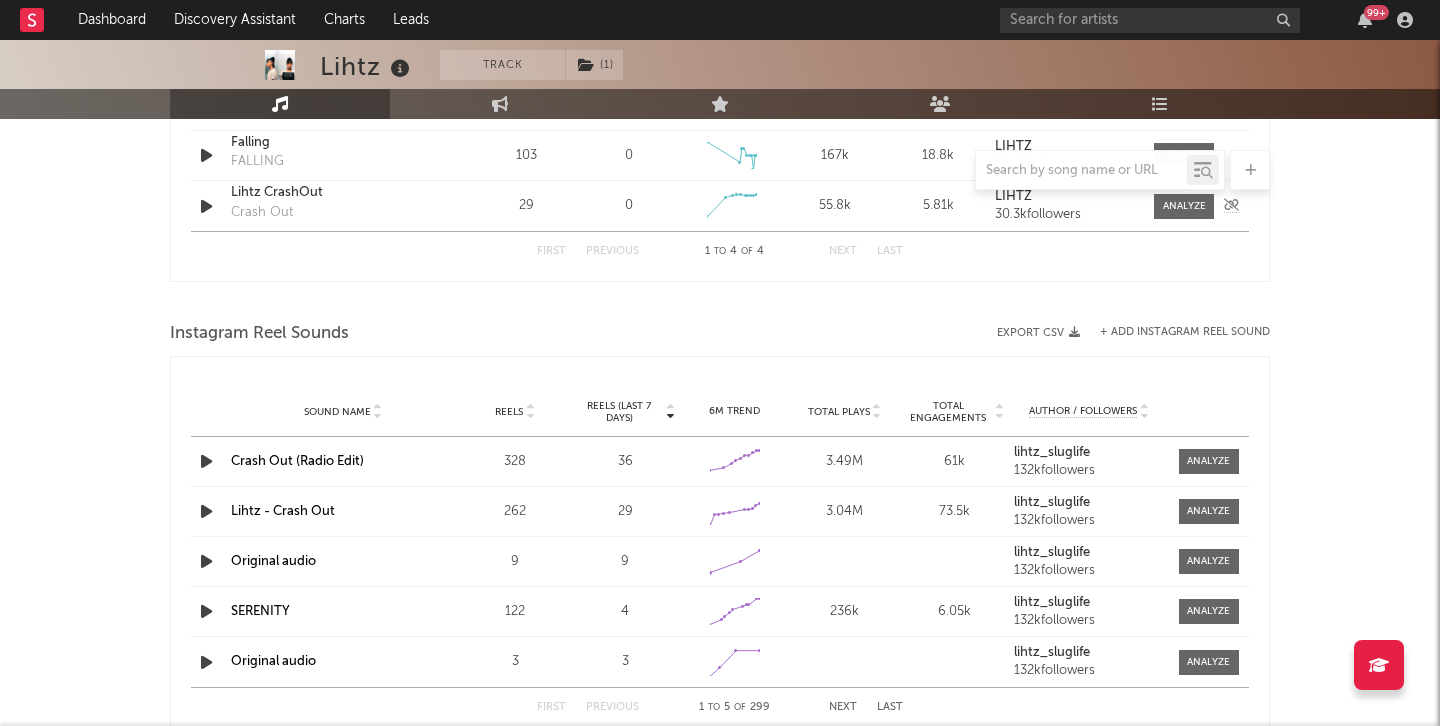 scroll, scrollTop: 561, scrollLeft: 0, axis: vertical 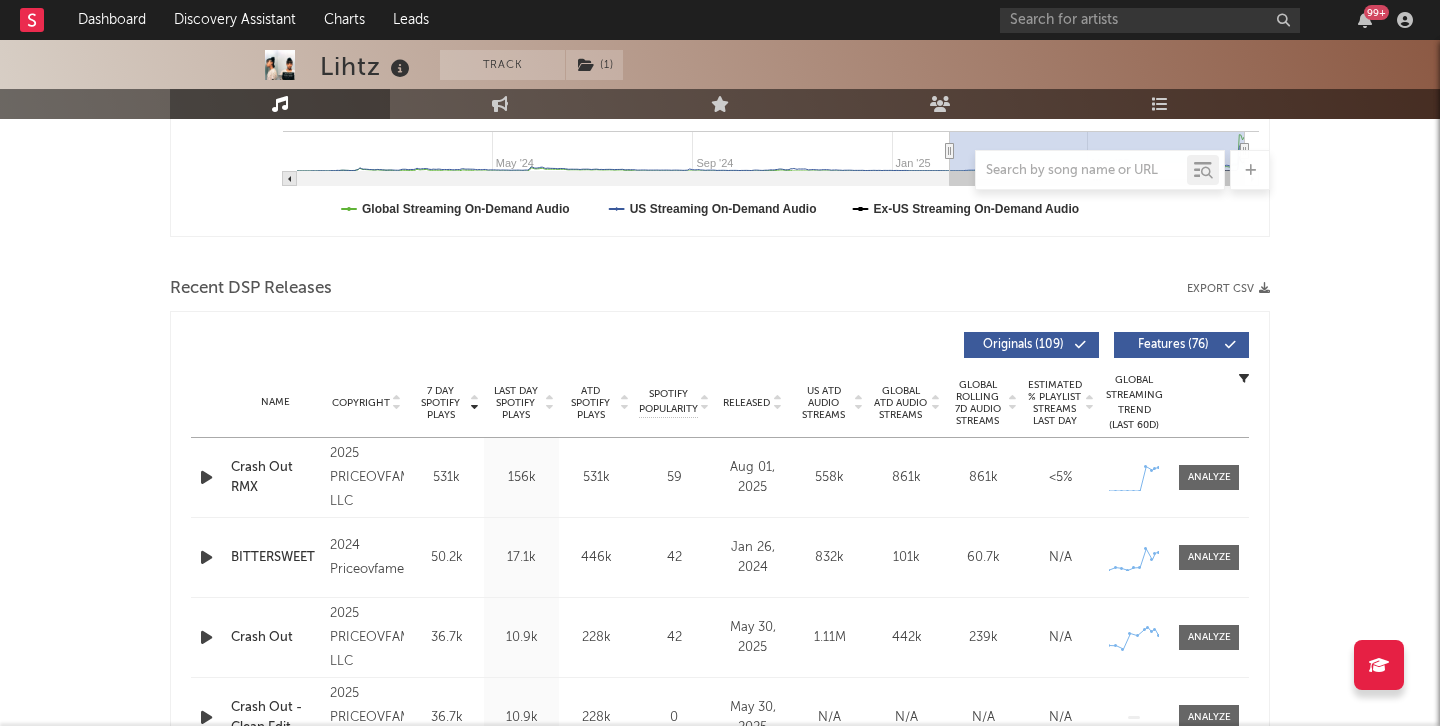 click at bounding box center (777, 399) 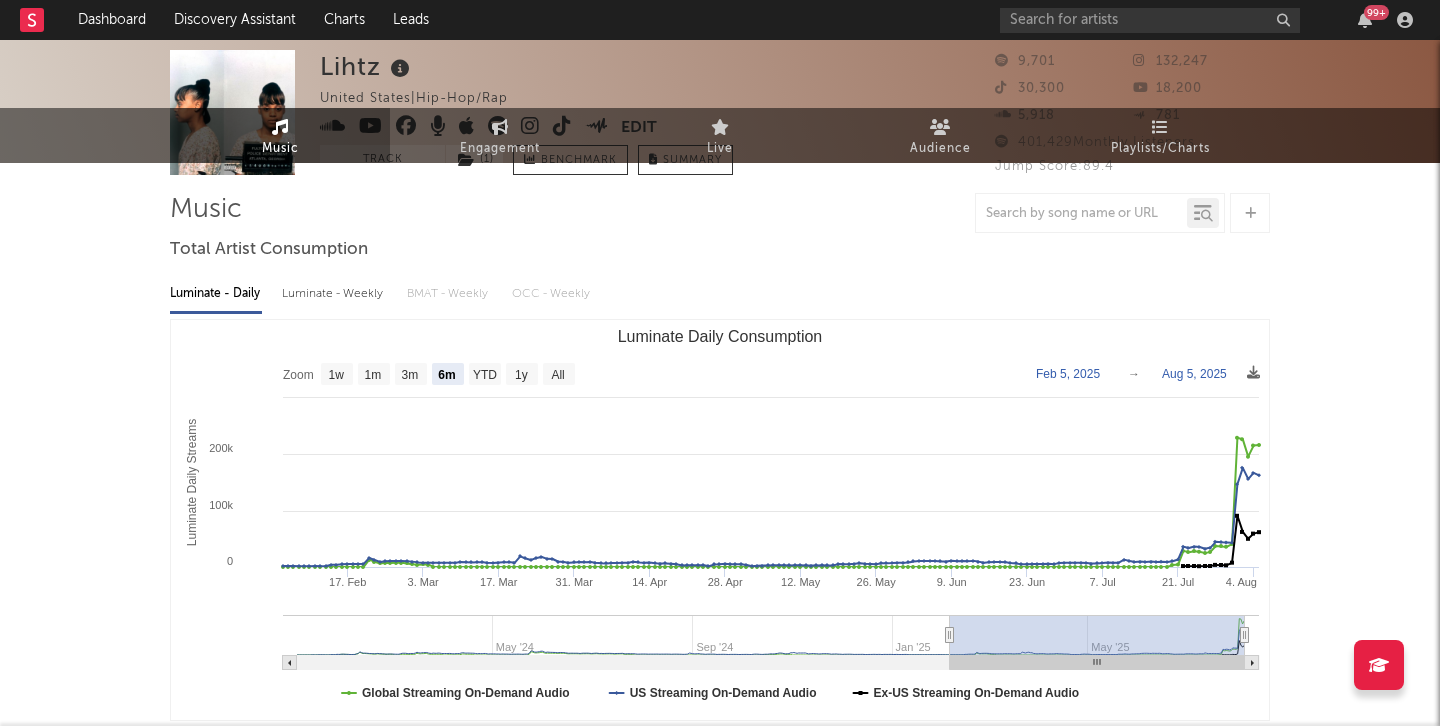 scroll, scrollTop: 0, scrollLeft: 0, axis: both 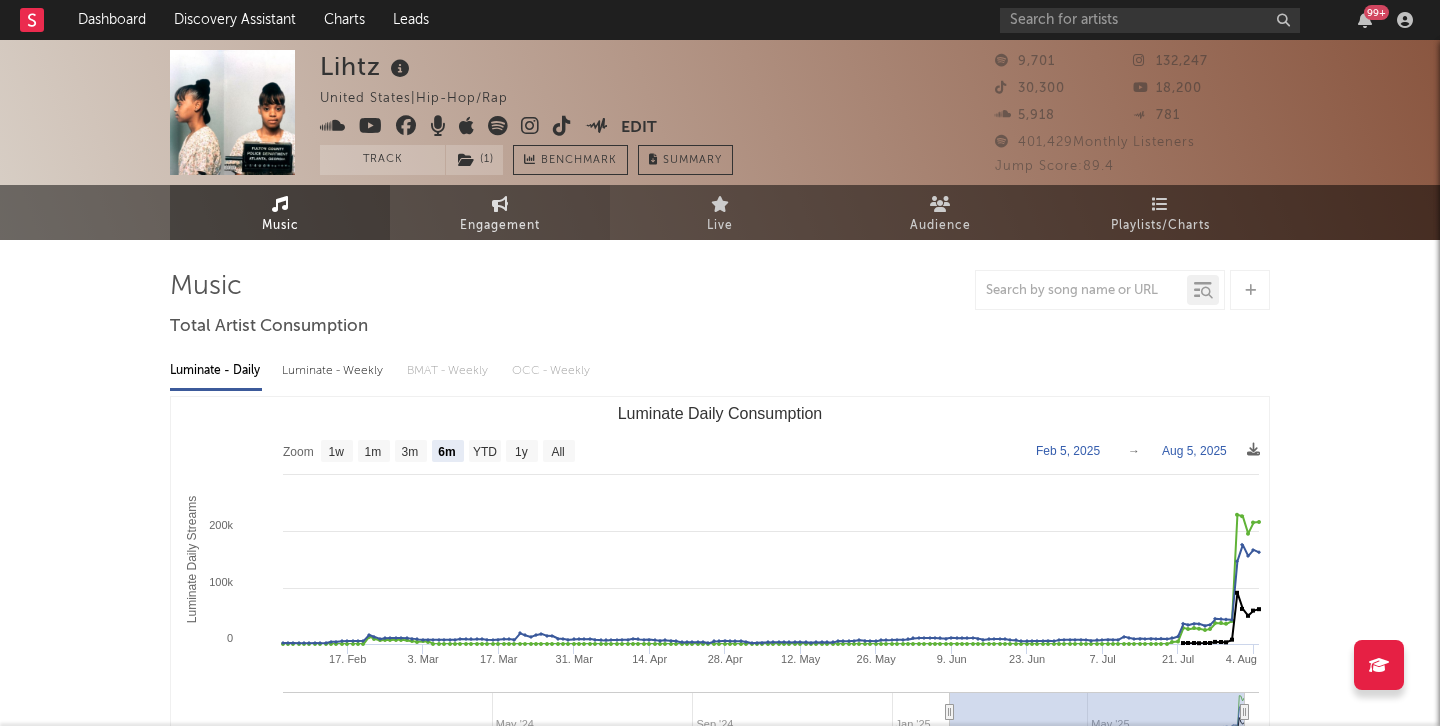 click on "Engagement" at bounding box center (500, 226) 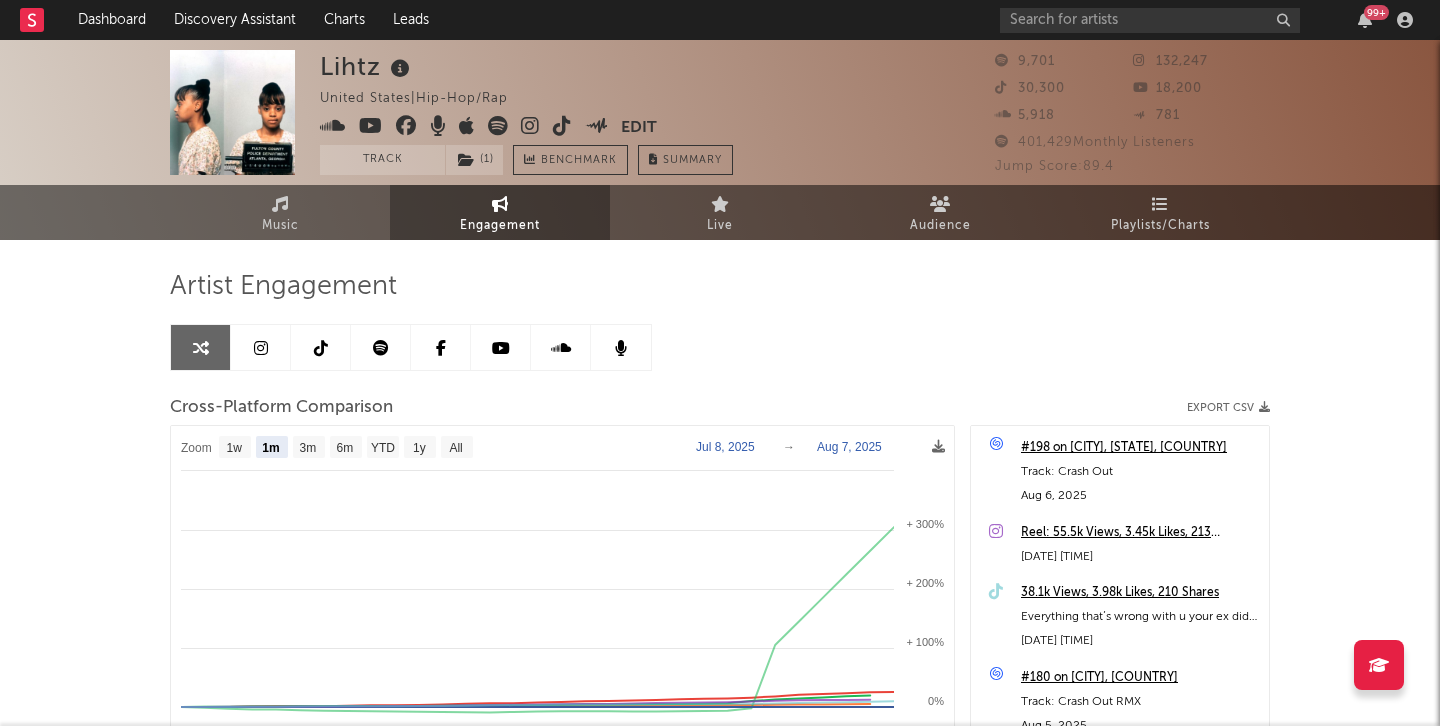 click on "Lihtz [COUNTRY]  |  Hip-Hop/Rap Edit Track ( 1 ) Benchmark Summary" at bounding box center (526, 112) 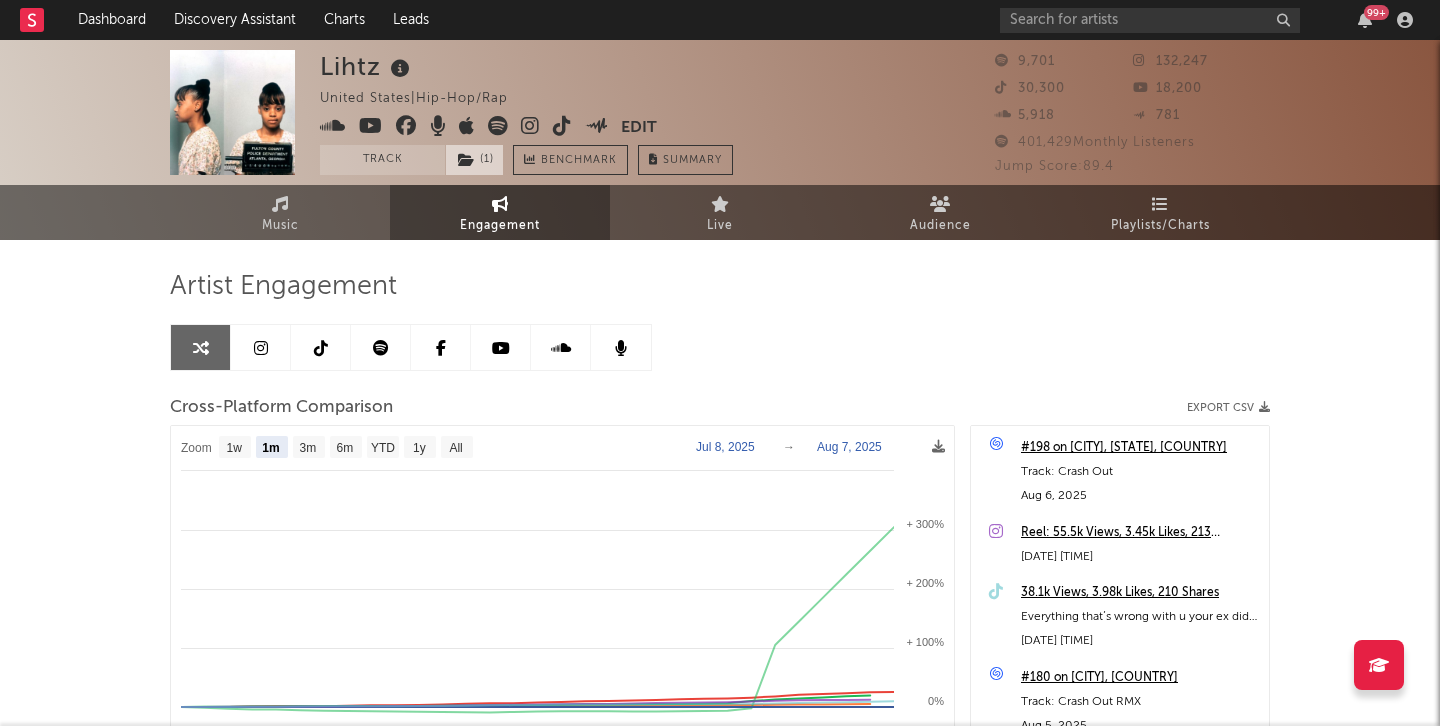 click on "( 1 )" at bounding box center (474, 160) 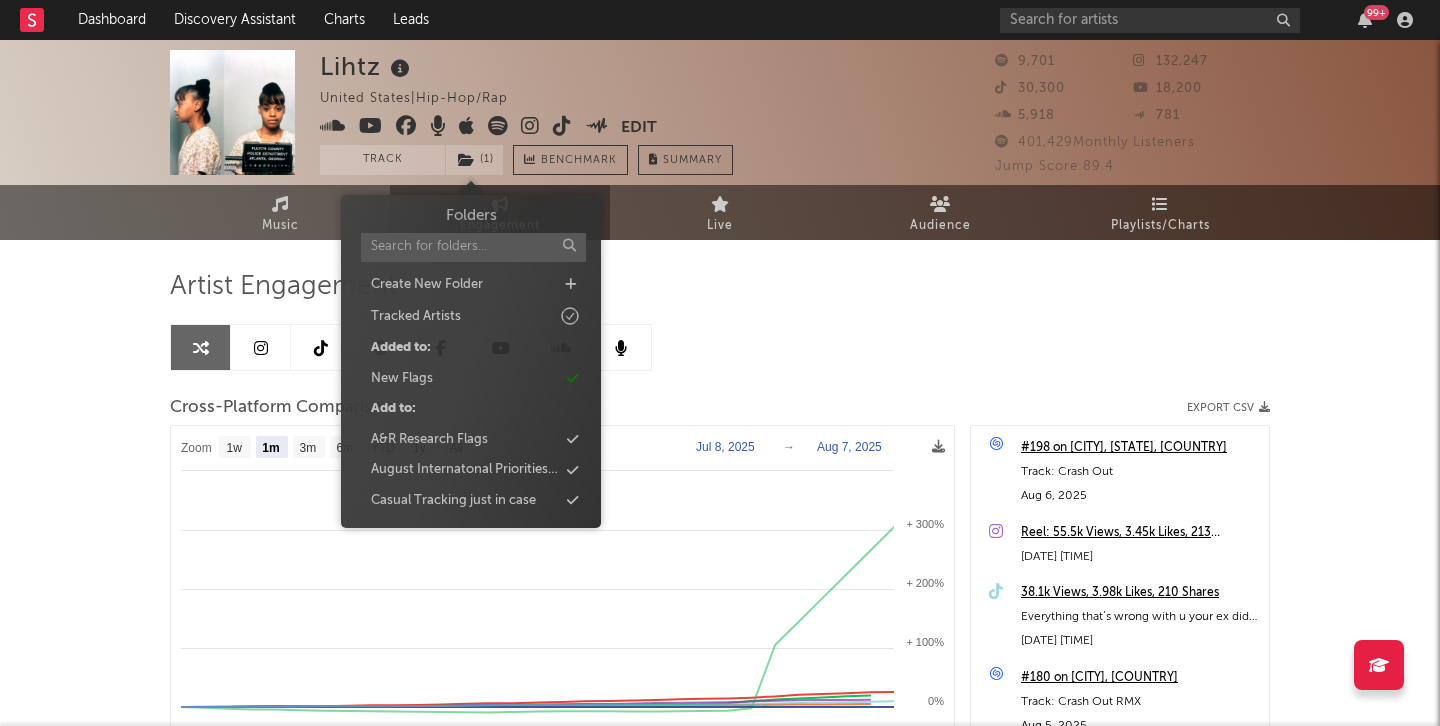 click on "Artist Engagement Cross-Platform Comparison Export CSV  Zoom 1w 1m 3m 6m YTD 1y All [DATE] [DATE] Created with Highcharts 10.3.3 10. Jul 12. Jul 14. Jul 16. Jul 18. Jul 20. Jul 22. Jul 24. Jul 26. Jul 28. Jul 30. Jul 1. Aug 3. Aug 5. Aug 7. Aug 2023 2024 2025 0% + 100% + 200% + 300% -100% + 400% Zoom 1w 1m 3m 6m YTD 1y All Jul  8, 2025 → Aug  7, 2025 SoundCloud Followers YouTube Subscribers Spotify Followers Spotify Monthly Listeners Facebook Followers Instagram Followers TikTok Followers 3 8 3 6 7 5 7 4 3 2 3 2 6 3 3 5 6 8 10 7 4 3 6 7 1 1 4 2 3 #198 on [CITY], [STATE], [COUNTRY] Track: Crash Out [DATE] Reel: 55.5k Views, 3.45k Likes, 213 Comments [DATE] [TIME] 38.1k Views, 3.98k Likes, 210 Shares Everything that’s wrong with u your ex did smh #fyp #raptok #trending #rapper #newmusic #explore #meekmill  [DATE] [TIME] #180 on [CITY], [COUNTRY] Track: Crash Out RMX [DATE] #158 on [CITY], [STATE], [COUNTRY] Track: Crash Out RMX [DATE]" at bounding box center (720, 610) 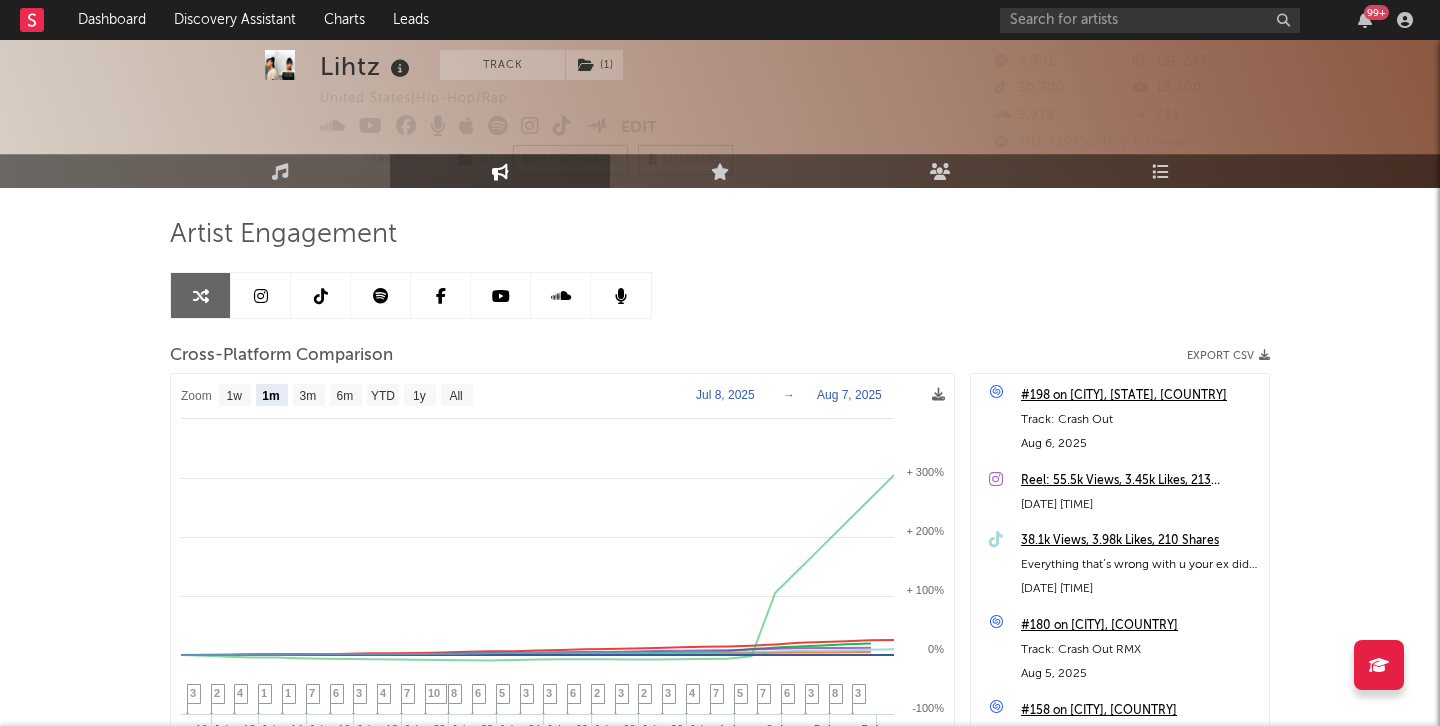 scroll, scrollTop: 0, scrollLeft: 0, axis: both 